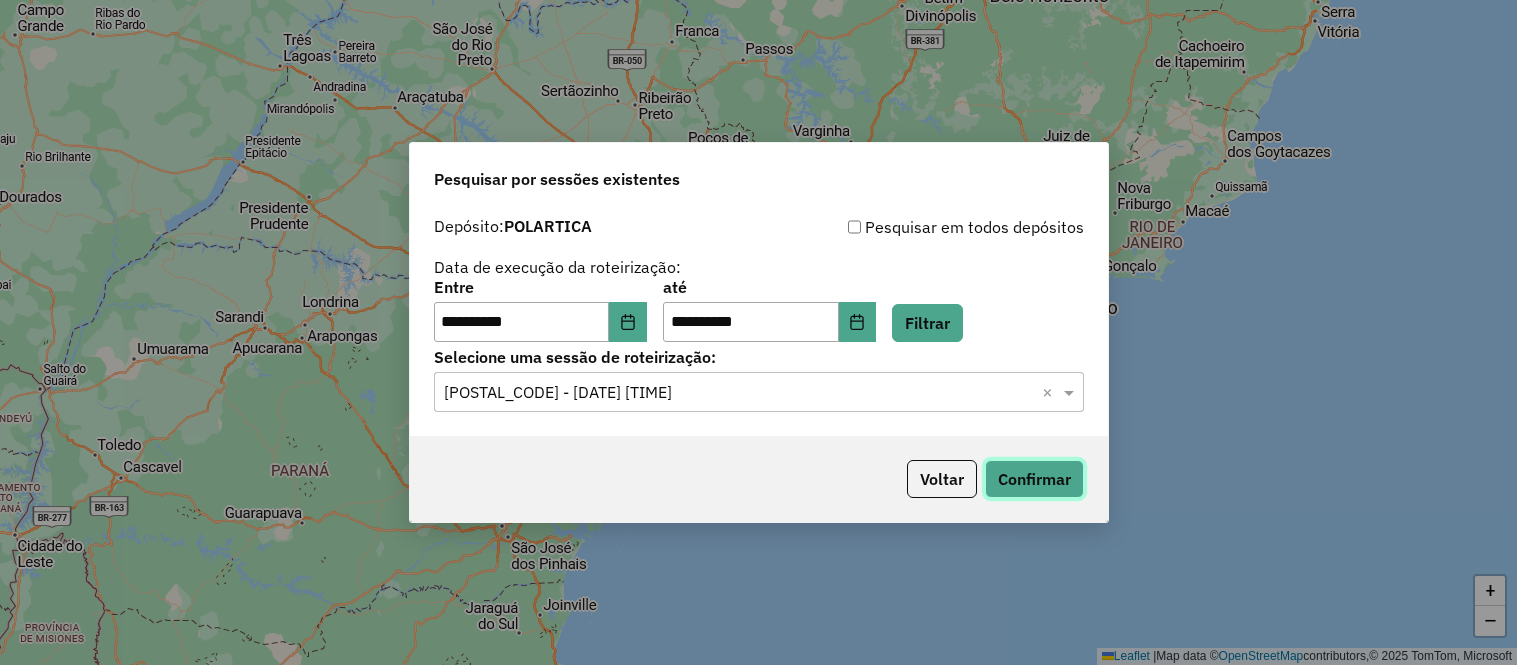 scroll, scrollTop: 0, scrollLeft: 0, axis: both 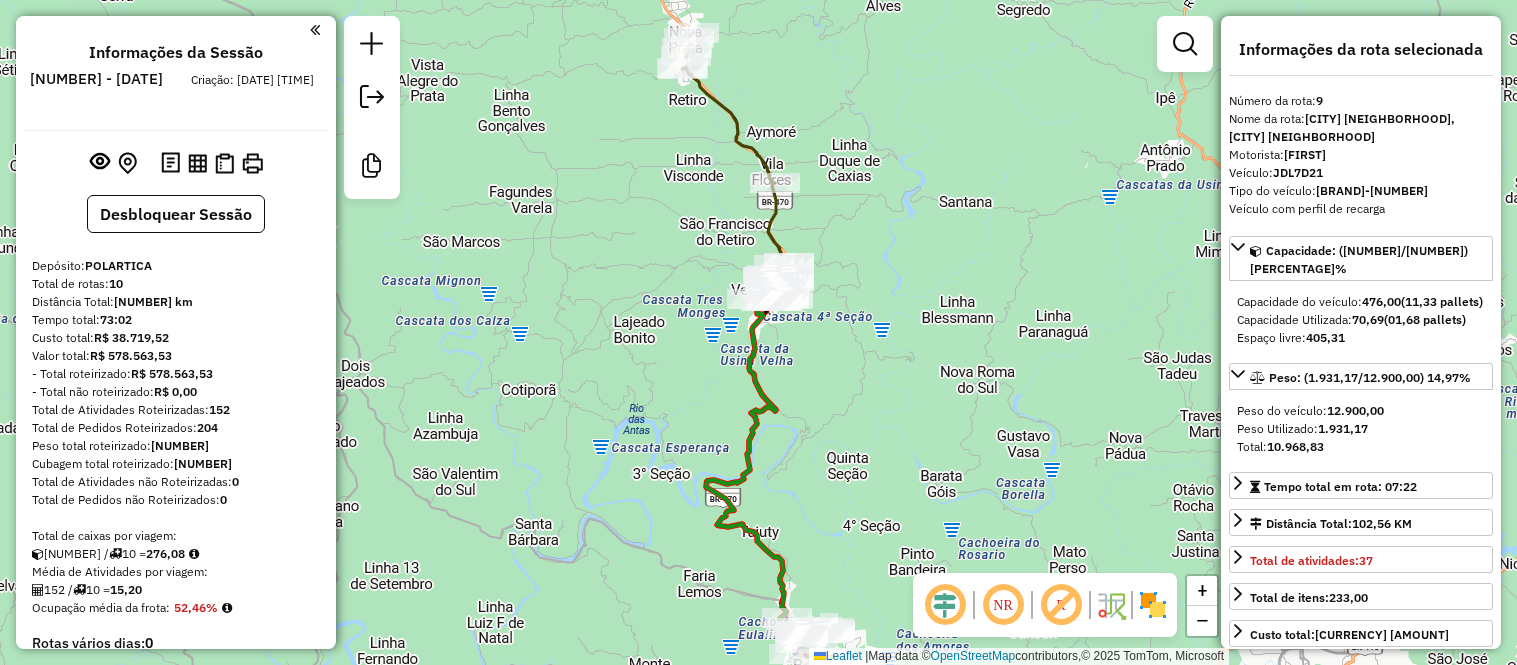 select on "**********" 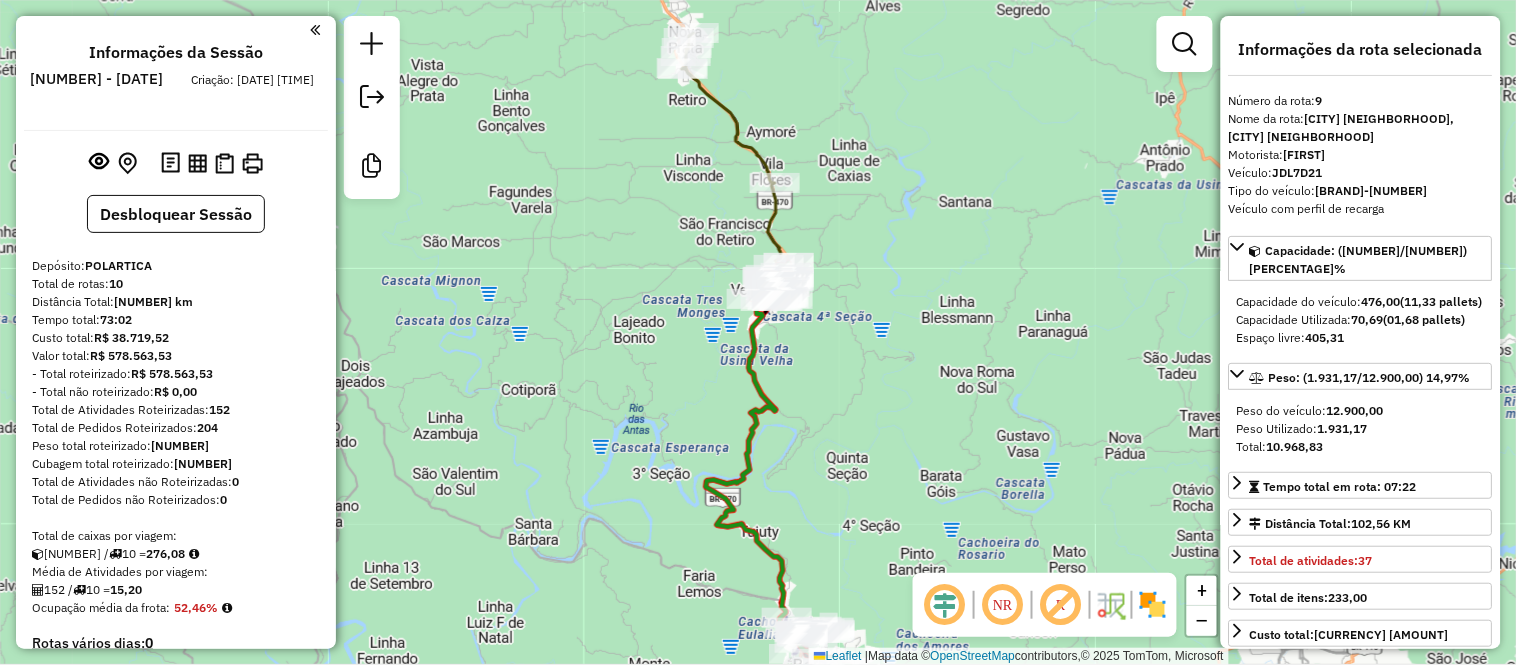 scroll, scrollTop: 1343, scrollLeft: 0, axis: vertical 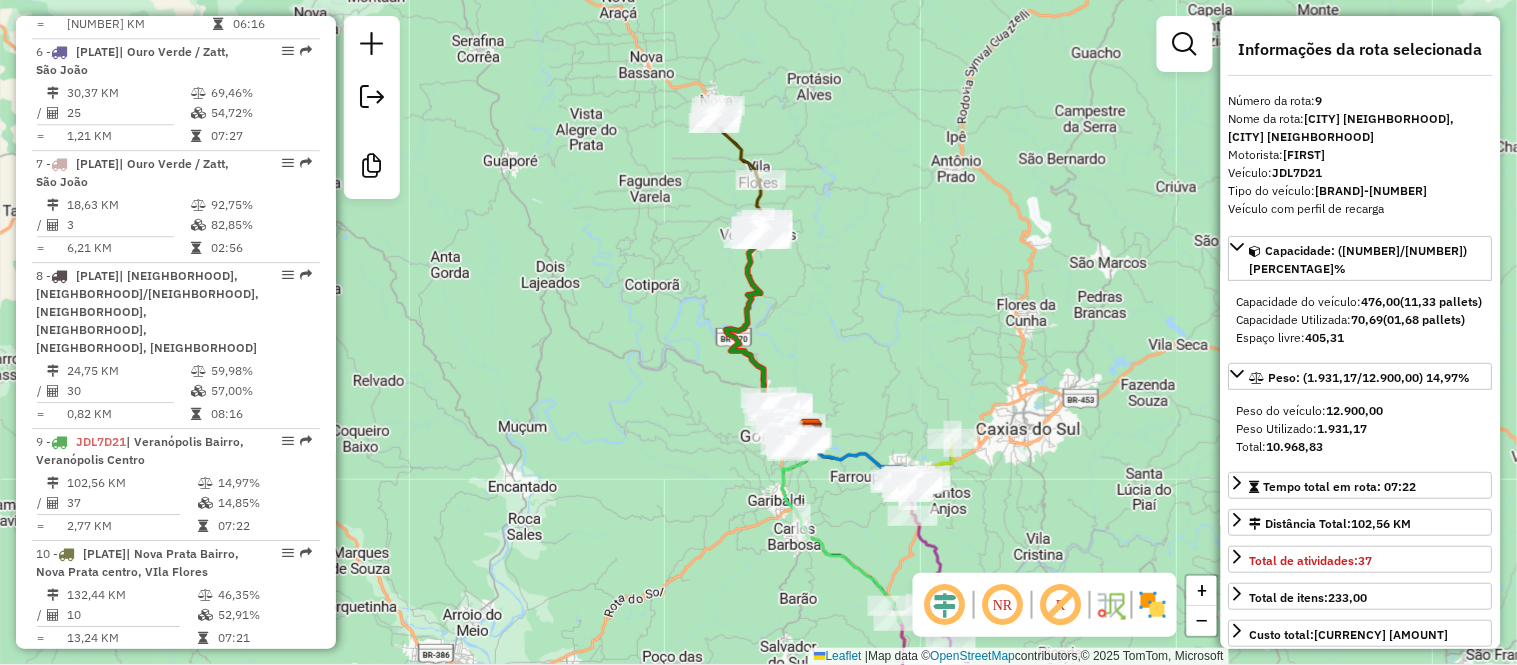 drag, startPoint x: 872, startPoint y: 95, endPoint x: 828, endPoint y: 116, distance: 48.754486 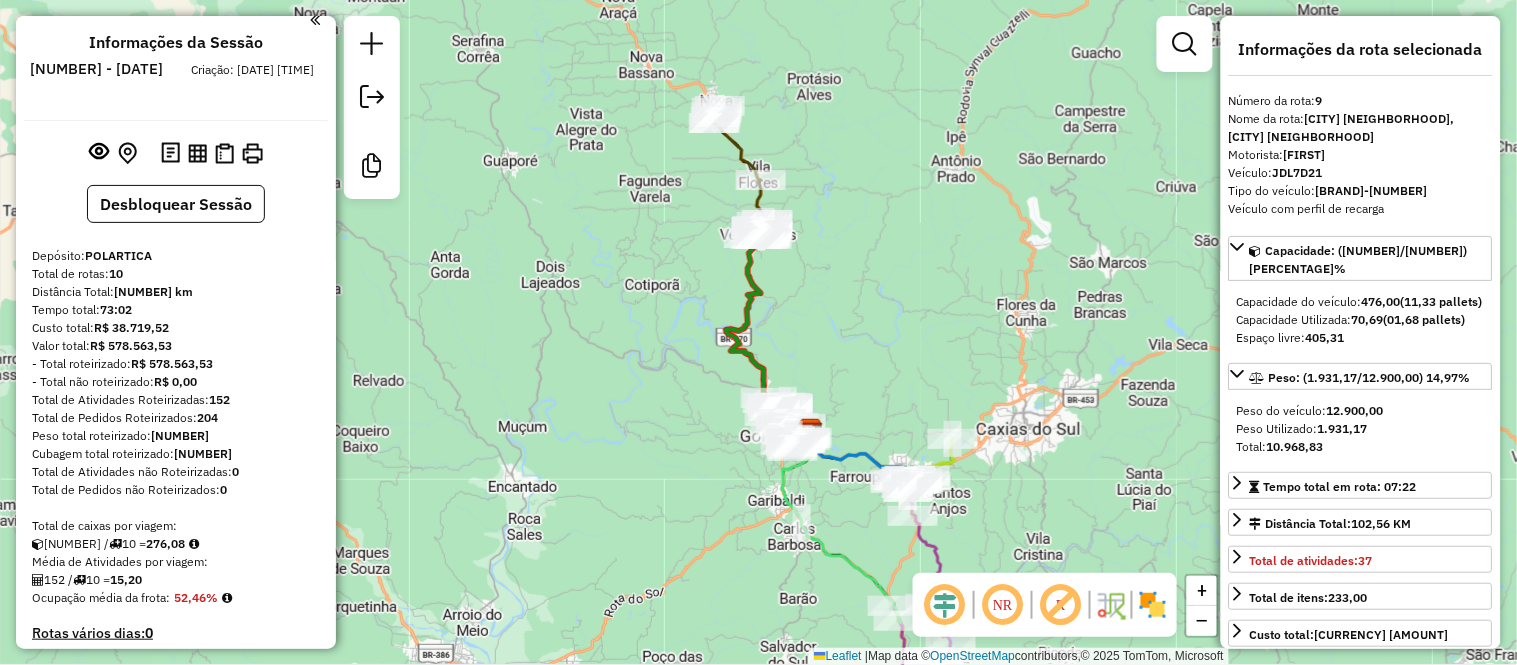 scroll, scrollTop: 0, scrollLeft: 0, axis: both 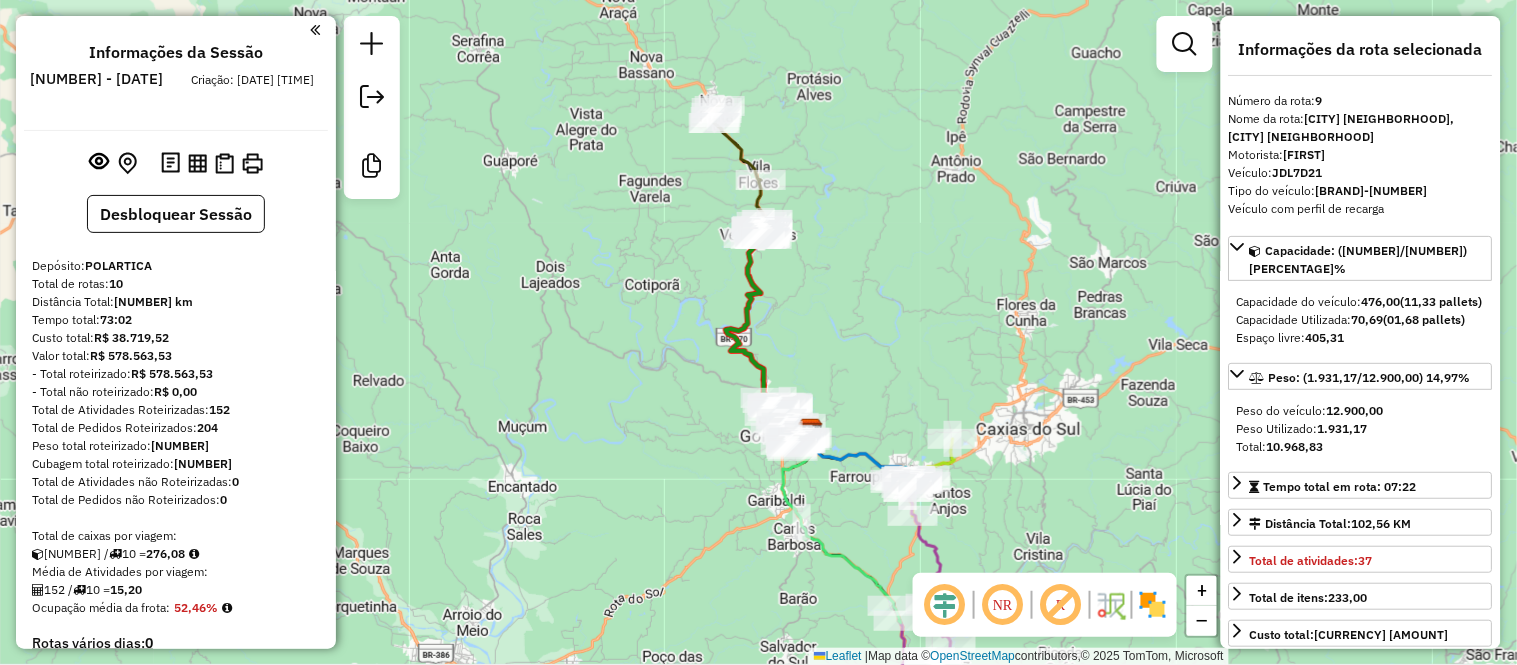 click on "Janela de atendimento Grade de atendimento Capacidade Transportadoras Veículos Cliente Pedidos  Rotas Selecione os dias de semana para filtrar as janelas de atendimento  Seg   Ter   Qua   Qui   Sex   Sáb   Dom  Informe o período da janela de atendimento: De: Até:  Filtrar exatamente a janela do cliente  Considerar janela de atendimento padrão  Selecione os dias de semana para filtrar as grades de atendimento  Seg   Ter   Qua   Qui   Sex   Sáb   Dom   Considerar clientes sem dia de atendimento cadastrado  Clientes fora do dia de atendimento selecionado Filtrar as atividades entre os valores definidos abaixo:  Peso mínimo:   Peso máximo:   Cubagem mínima:   Cubagem máxima:   De:   Até:  Filtrar as atividades entre o tempo de atendimento definido abaixo:  De:   Até:   Considerar capacidade total dos clientes não roteirizados Transportadora: Selecione um ou mais itens Tipo de veículo: Selecione um ou mais itens Veículo: Selecione um ou mais itens Motorista: Selecione um ou mais itens Nome: Rótulo:" 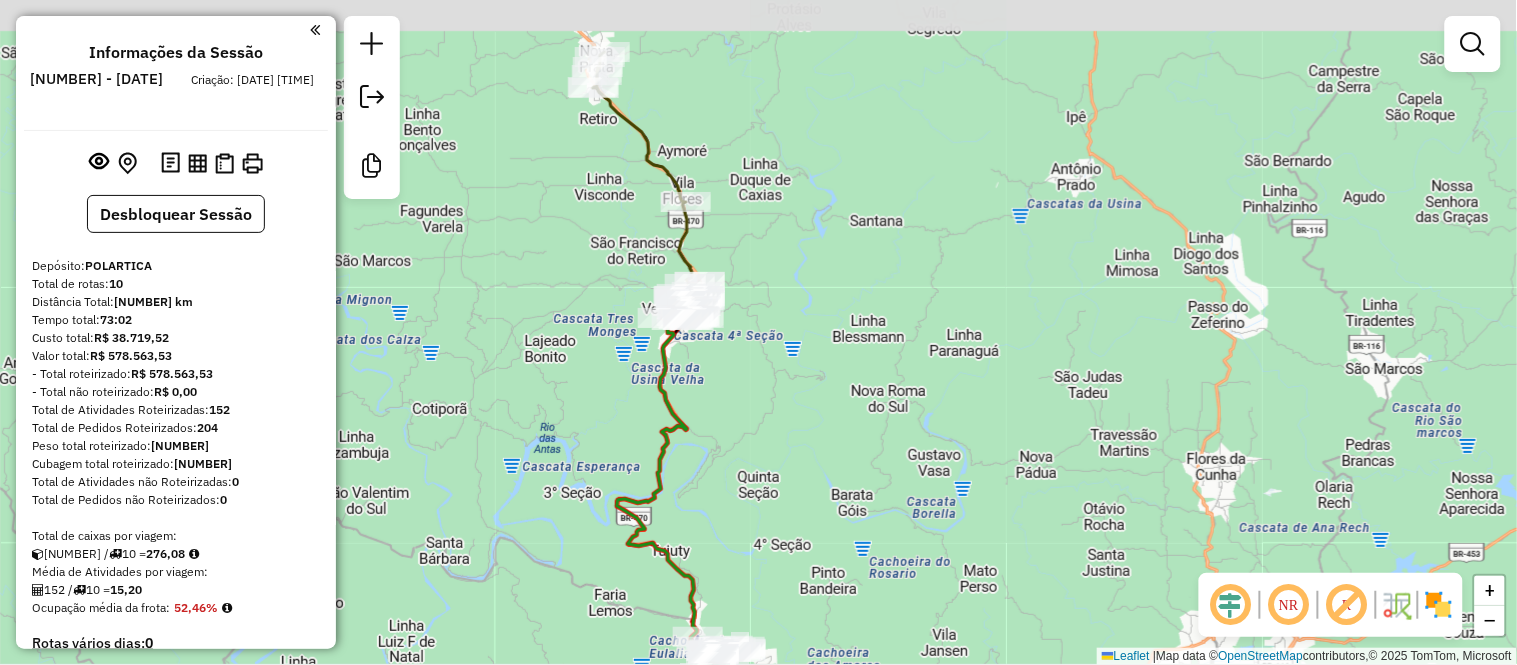 drag, startPoint x: 802, startPoint y: 137, endPoint x: 940, endPoint y: 223, distance: 162.6038 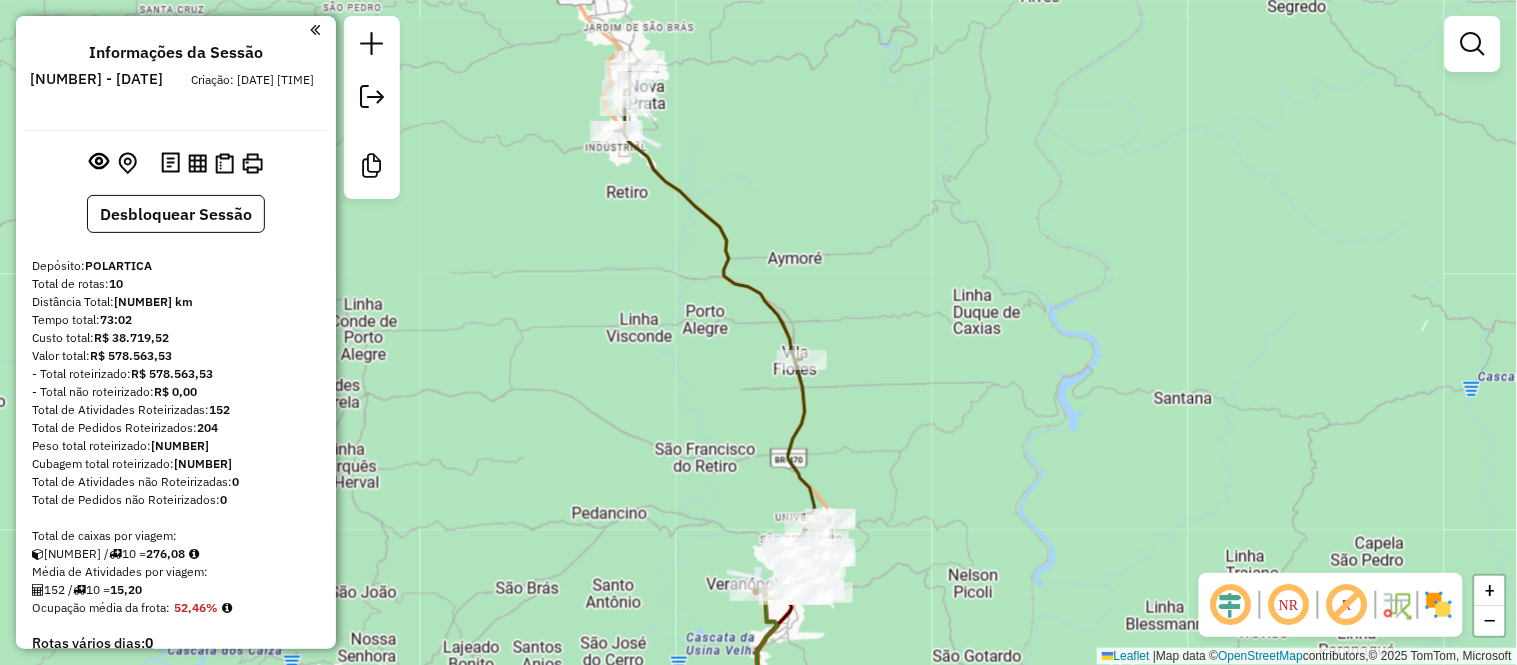 drag, startPoint x: 901, startPoint y: 320, endPoint x: 930, endPoint y: 312, distance: 30.083218 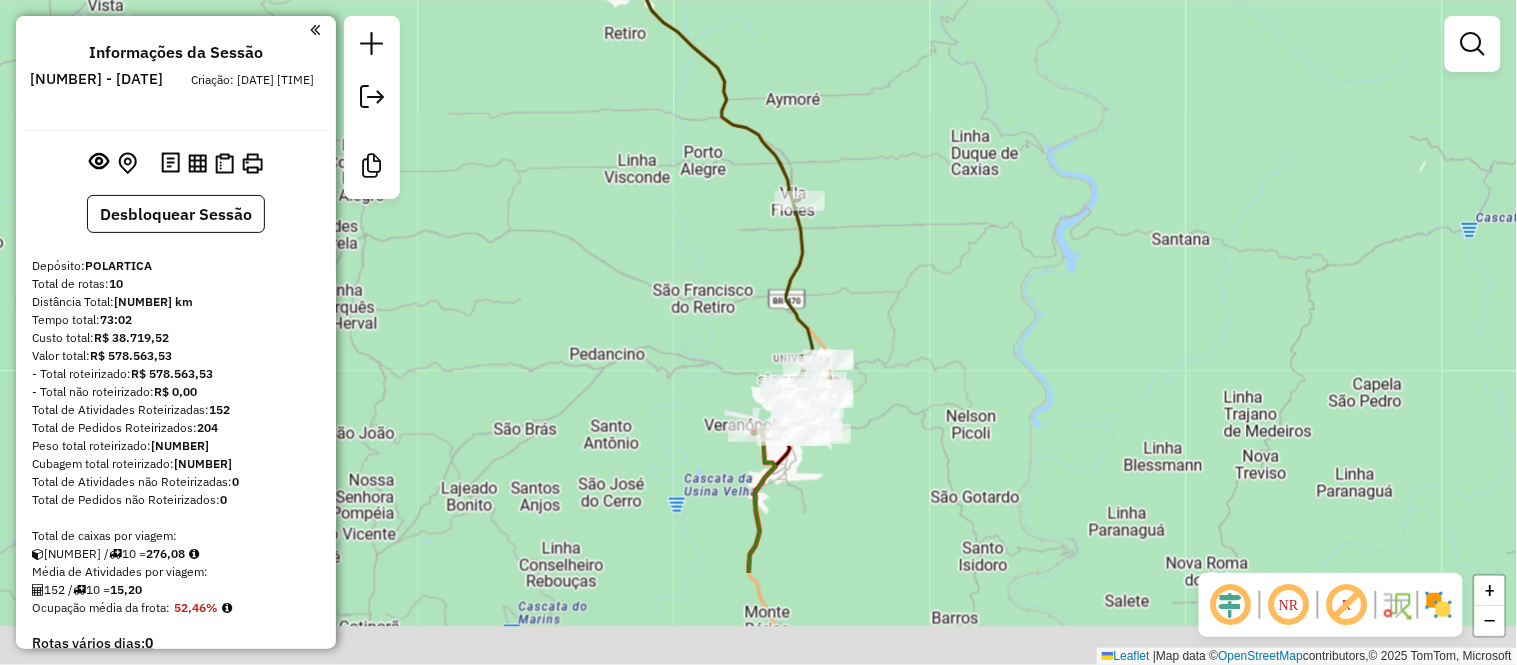 drag, startPoint x: 948, startPoint y: 525, endPoint x: 946, endPoint y: 366, distance: 159.01257 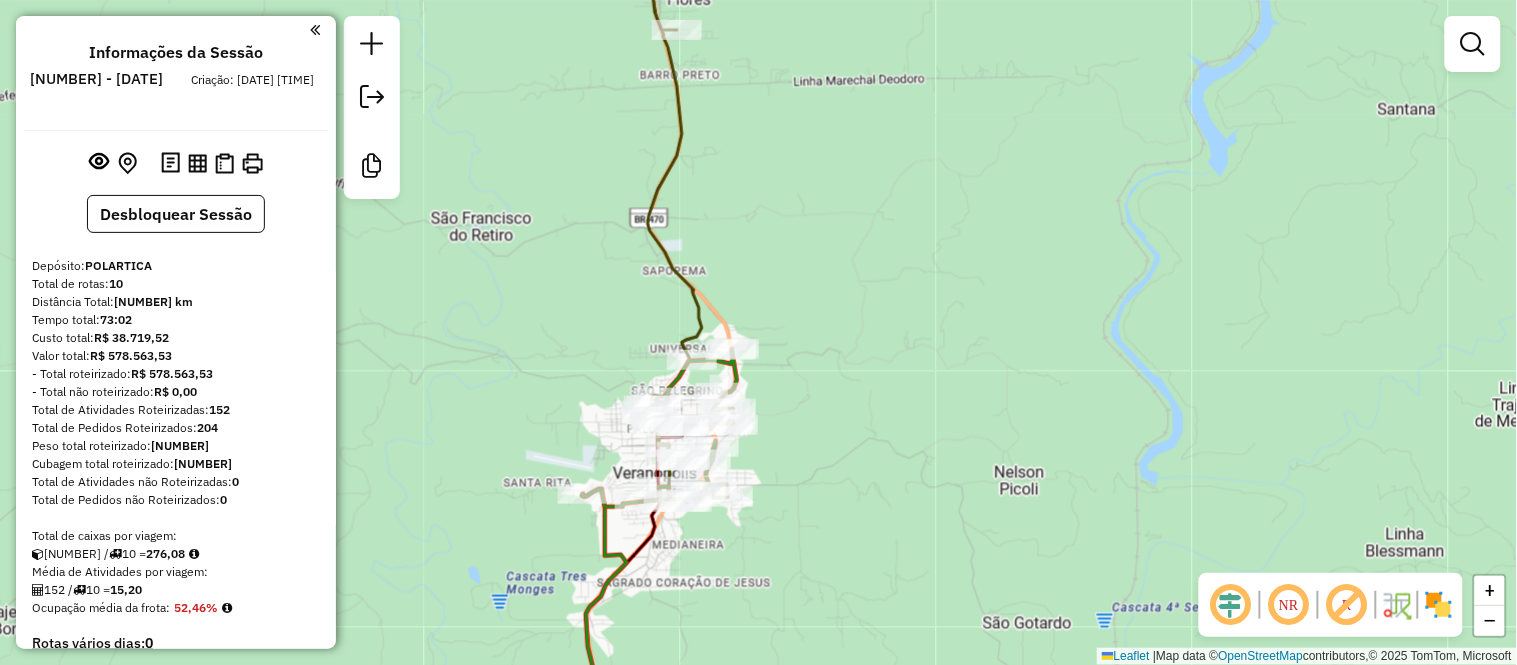 drag, startPoint x: 910, startPoint y: 343, endPoint x: 961, endPoint y: 337, distance: 51.351727 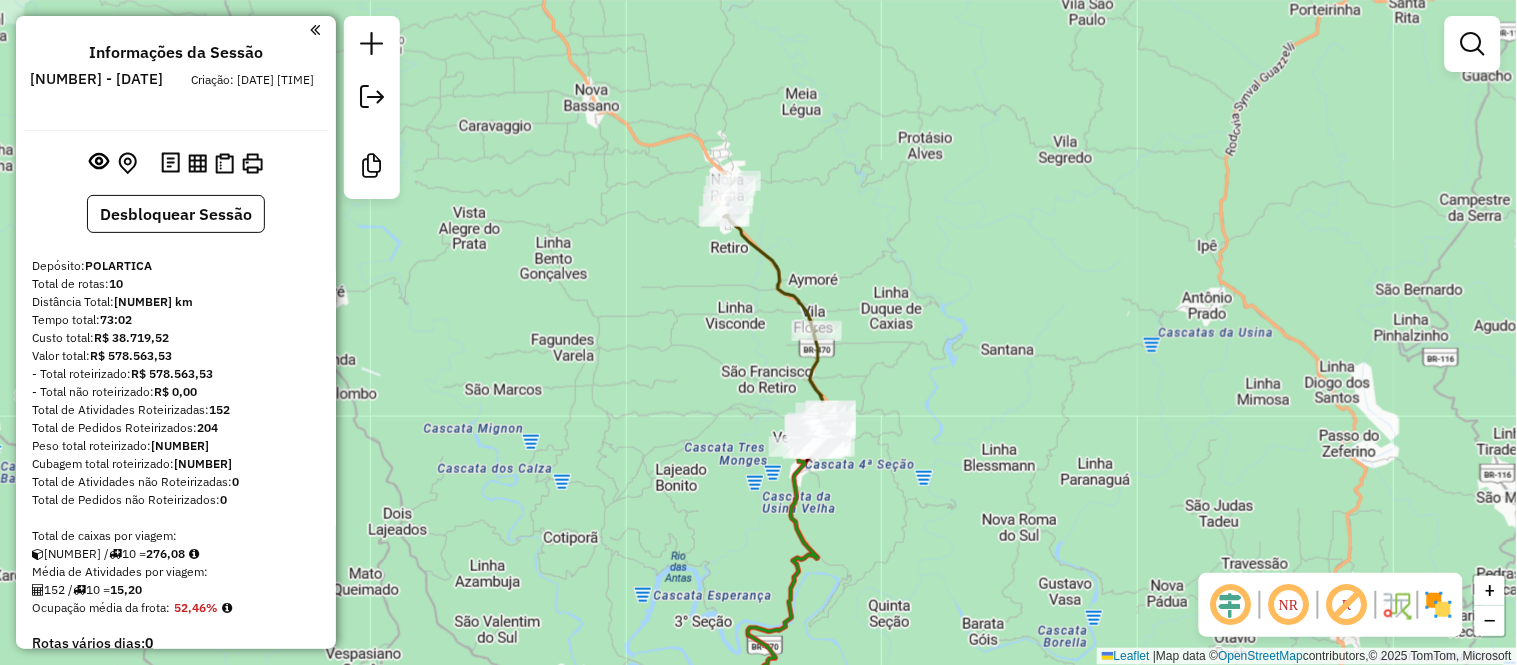 drag, startPoint x: 908, startPoint y: 557, endPoint x: 893, endPoint y: 342, distance: 215.52261 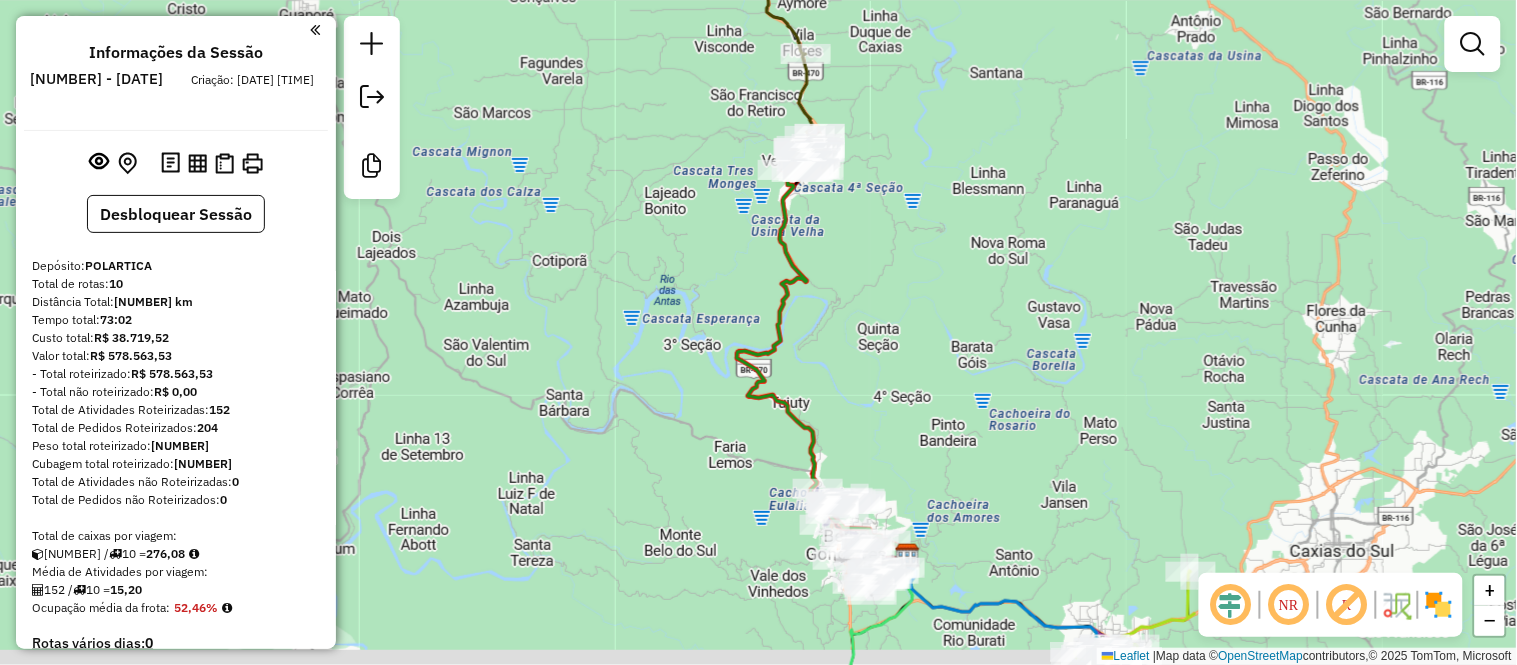 drag, startPoint x: 868, startPoint y: 450, endPoint x: 863, endPoint y: 268, distance: 182.06866 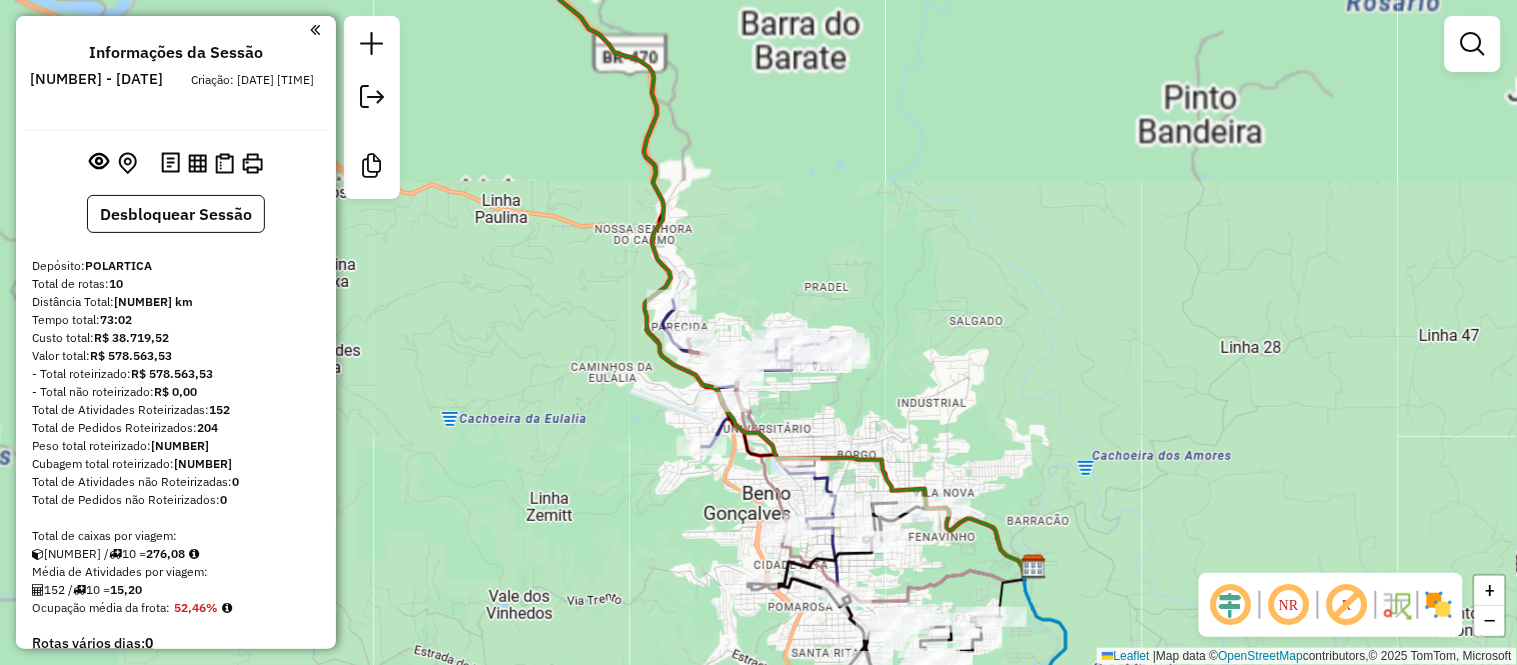 drag, startPoint x: 846, startPoint y: 423, endPoint x: 1107, endPoint y: 337, distance: 274.80356 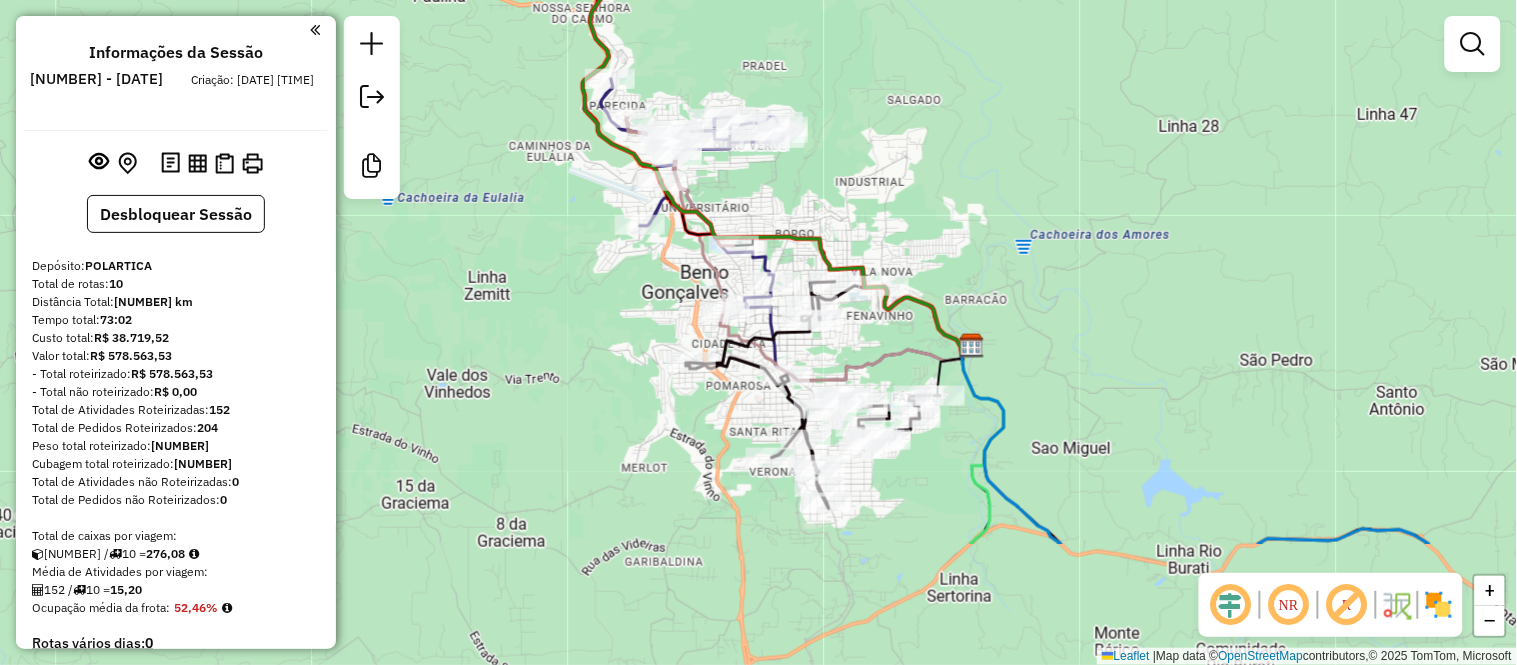 drag, startPoint x: 1101, startPoint y: 403, endPoint x: 942, endPoint y: 213, distance: 247.75189 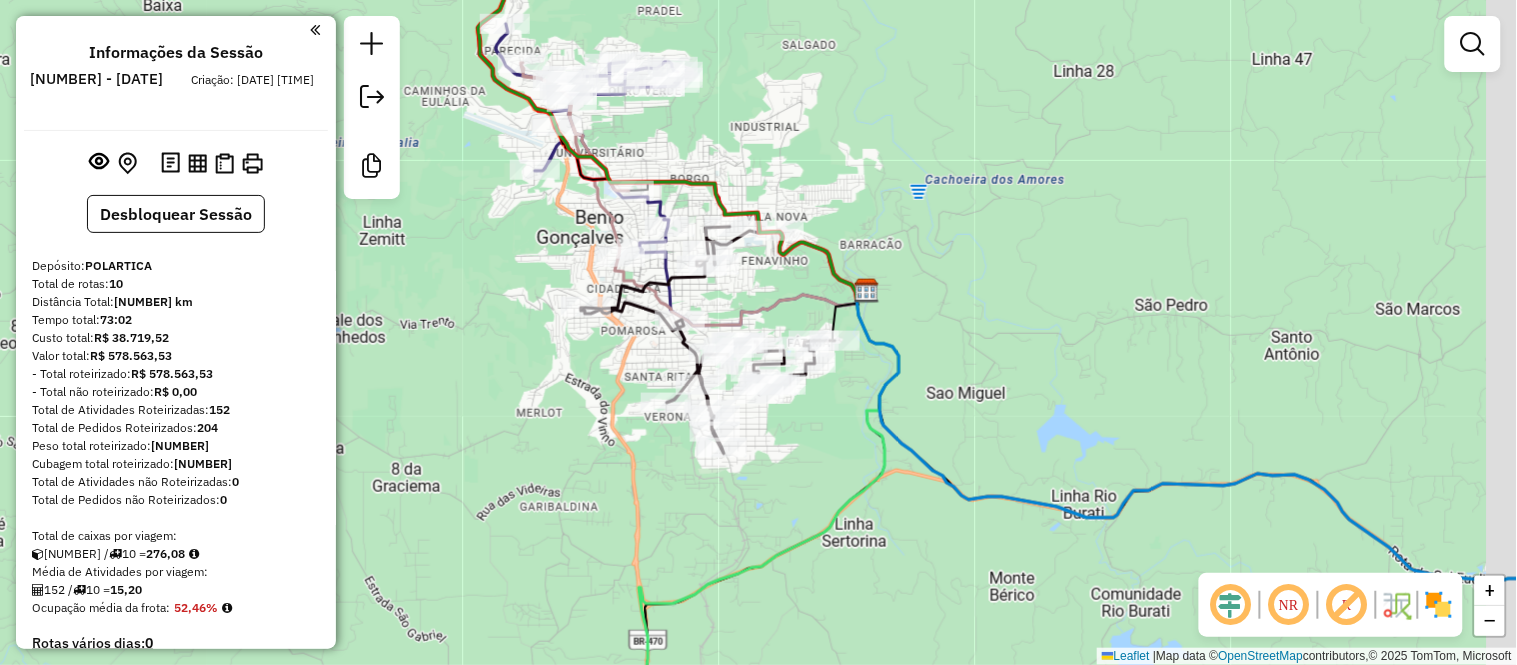 drag, startPoint x: 1228, startPoint y: 457, endPoint x: 888, endPoint y: 243, distance: 401.7412 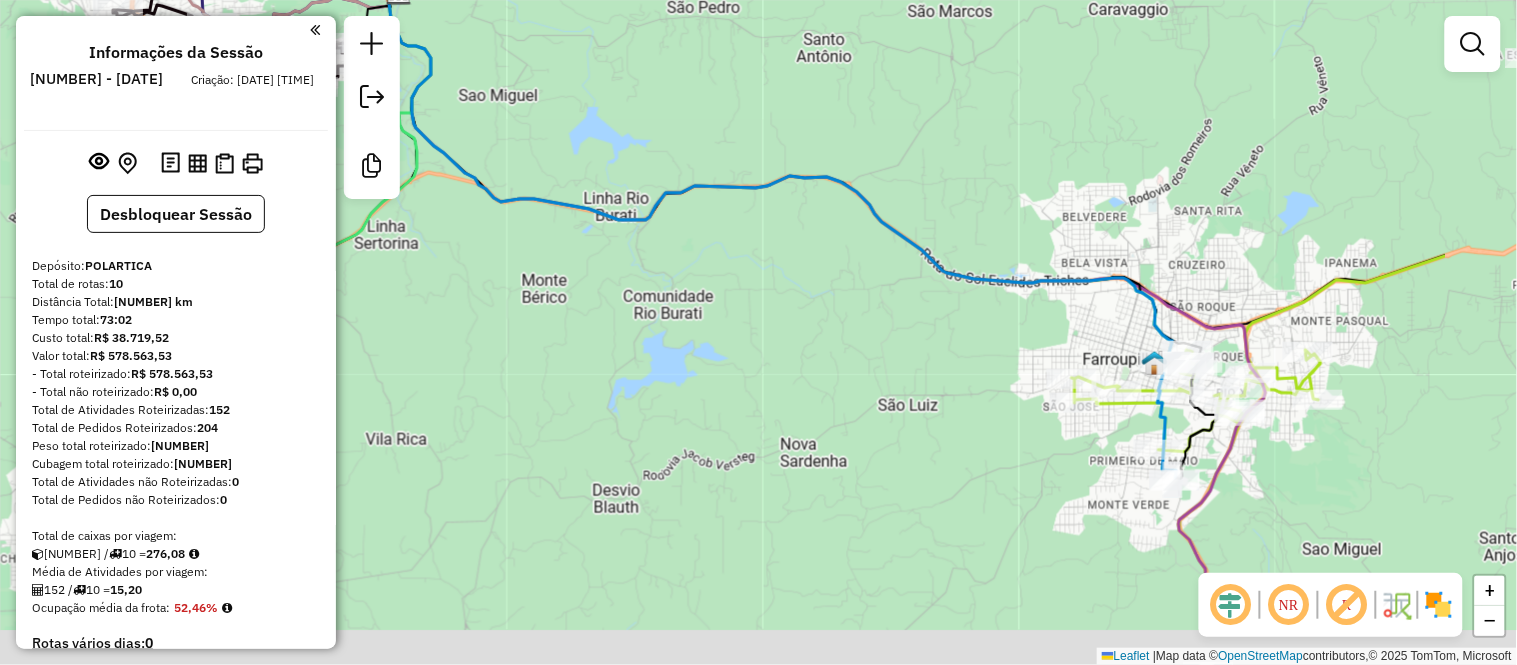 drag, startPoint x: 1122, startPoint y: 416, endPoint x: 880, endPoint y: 260, distance: 287.9236 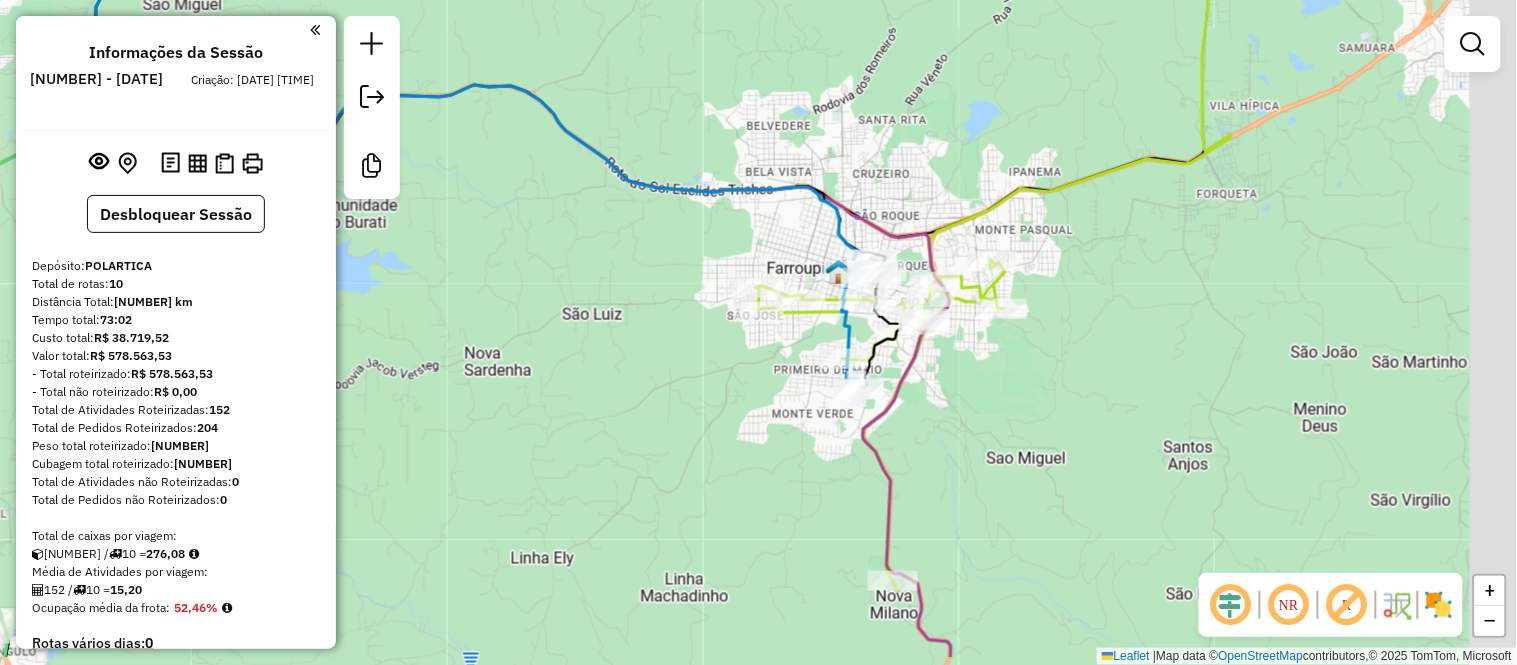 drag, startPoint x: 1001, startPoint y: 333, endPoint x: 703, endPoint y: 257, distance: 307.5386 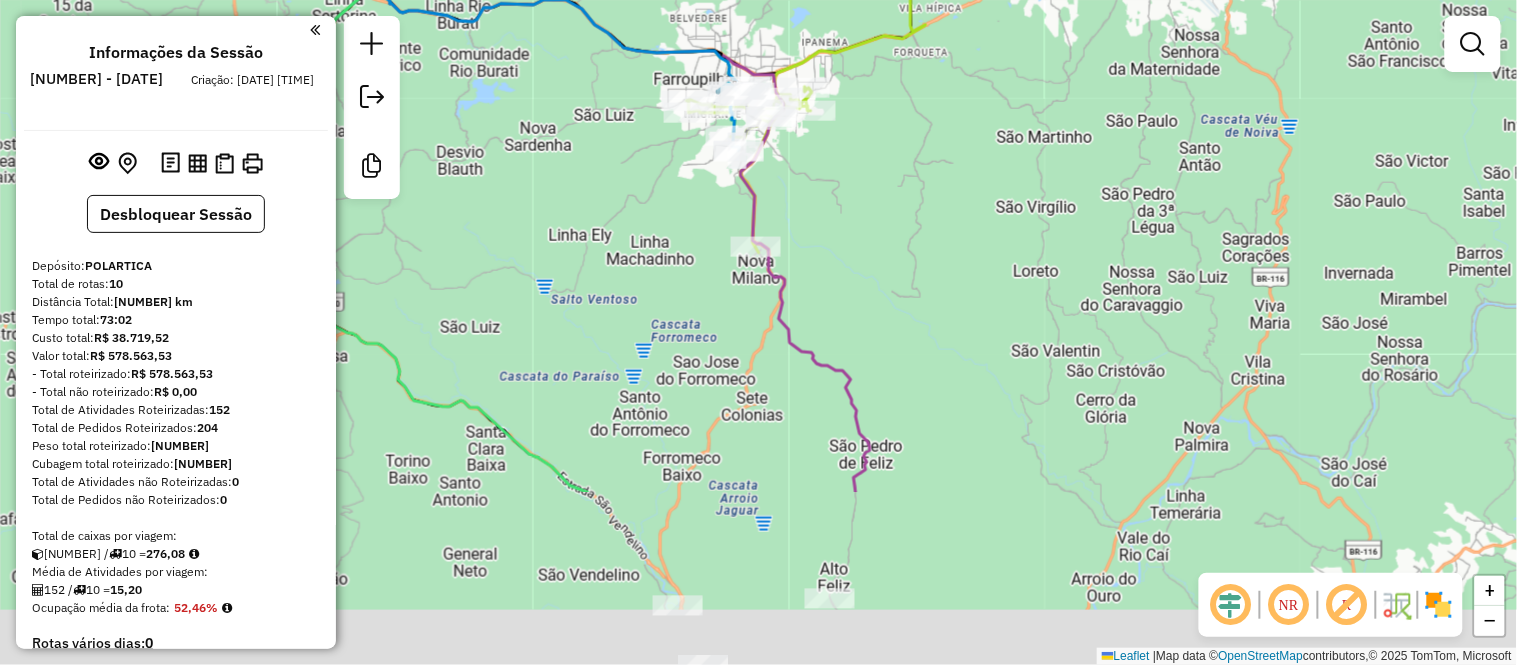 drag, startPoint x: 1041, startPoint y: 470, endPoint x: 867, endPoint y: 154, distance: 360.73813 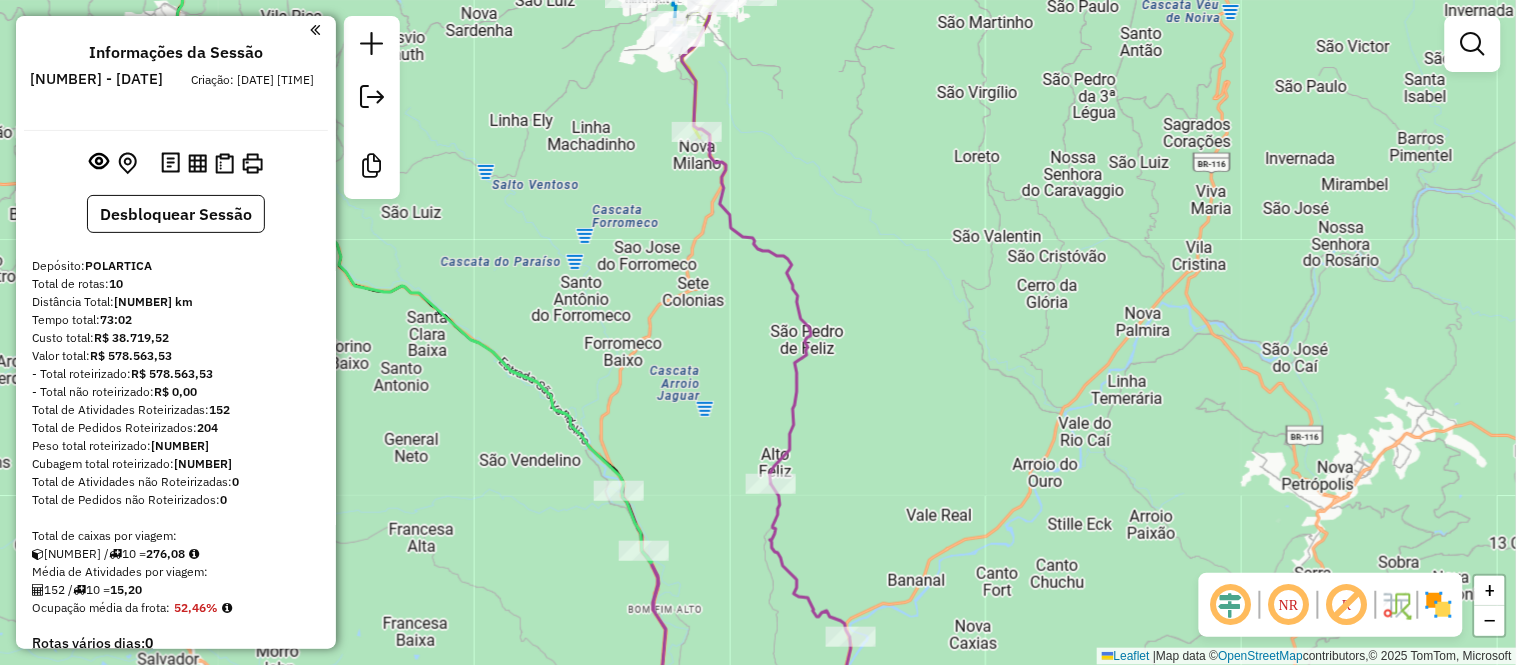 drag, startPoint x: 960, startPoint y: 317, endPoint x: 965, endPoint y: 162, distance: 155.08063 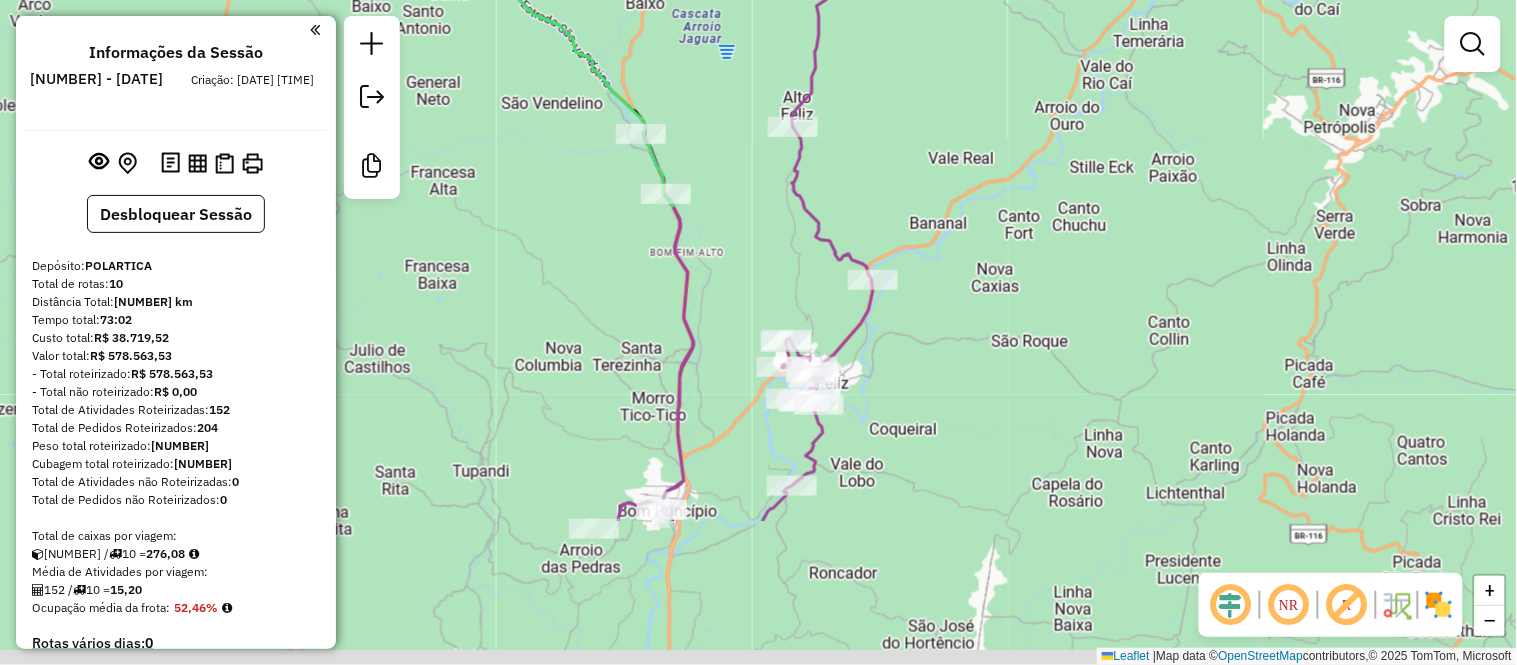 drag, startPoint x: 960, startPoint y: 383, endPoint x: 973, endPoint y: 172, distance: 211.4001 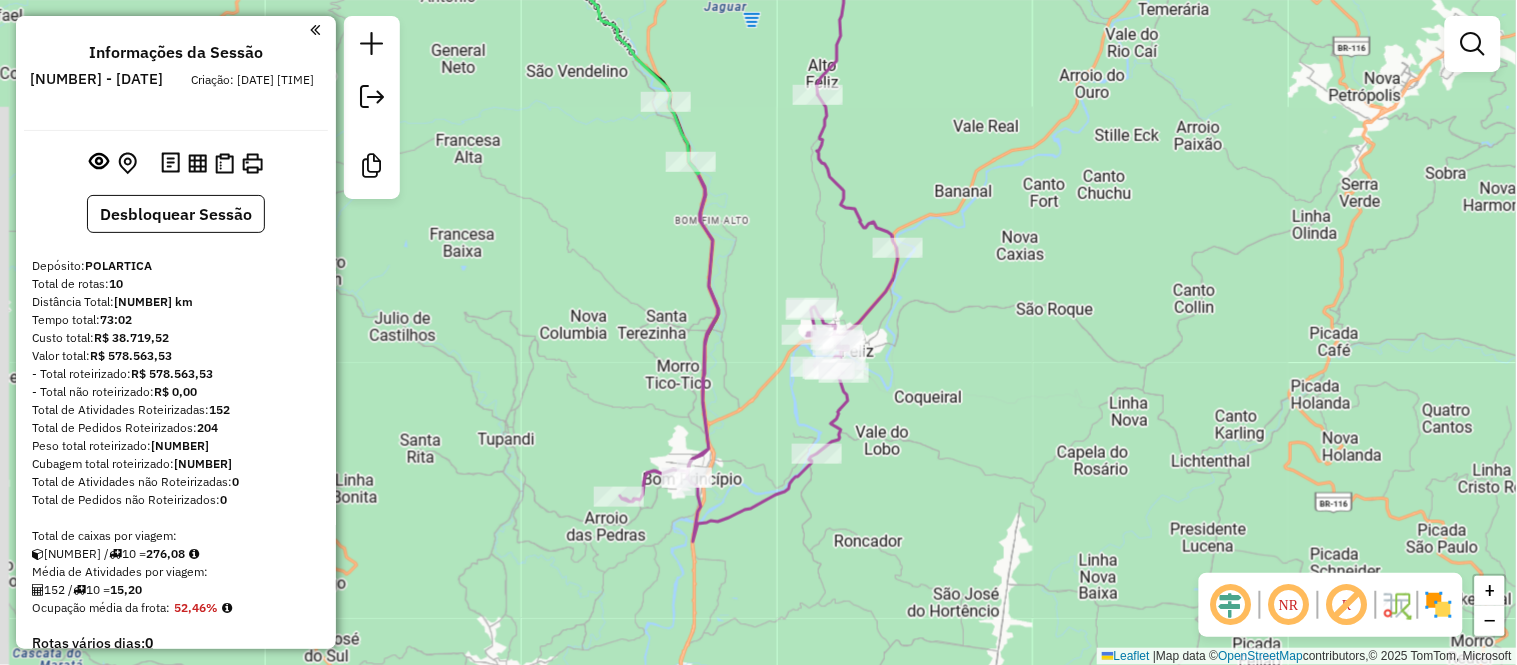 drag, startPoint x: 953, startPoint y: 220, endPoint x: 986, endPoint y: 182, distance: 50.32892 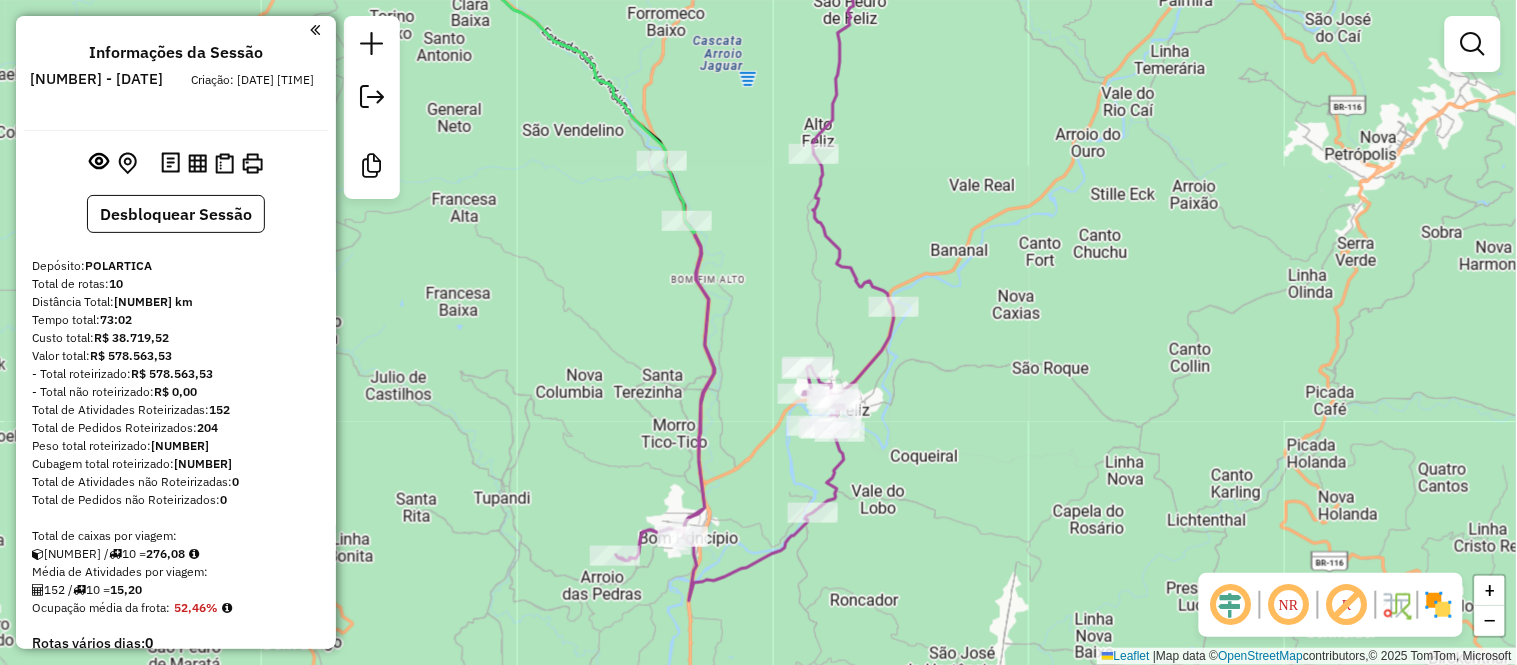 drag, startPoint x: 1025, startPoint y: 231, endPoint x: 1015, endPoint y: 351, distance: 120.41595 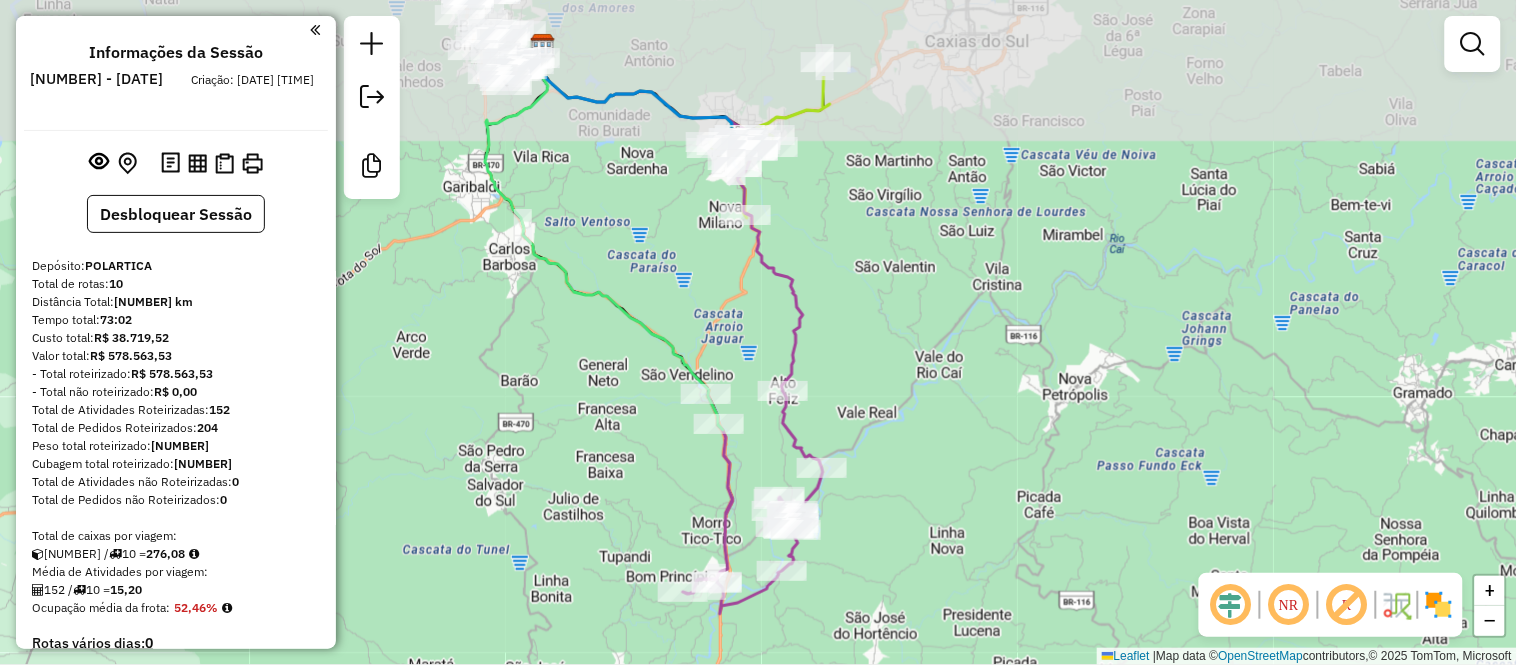 drag, startPoint x: 843, startPoint y: 183, endPoint x: 866, endPoint y: 346, distance: 164.6147 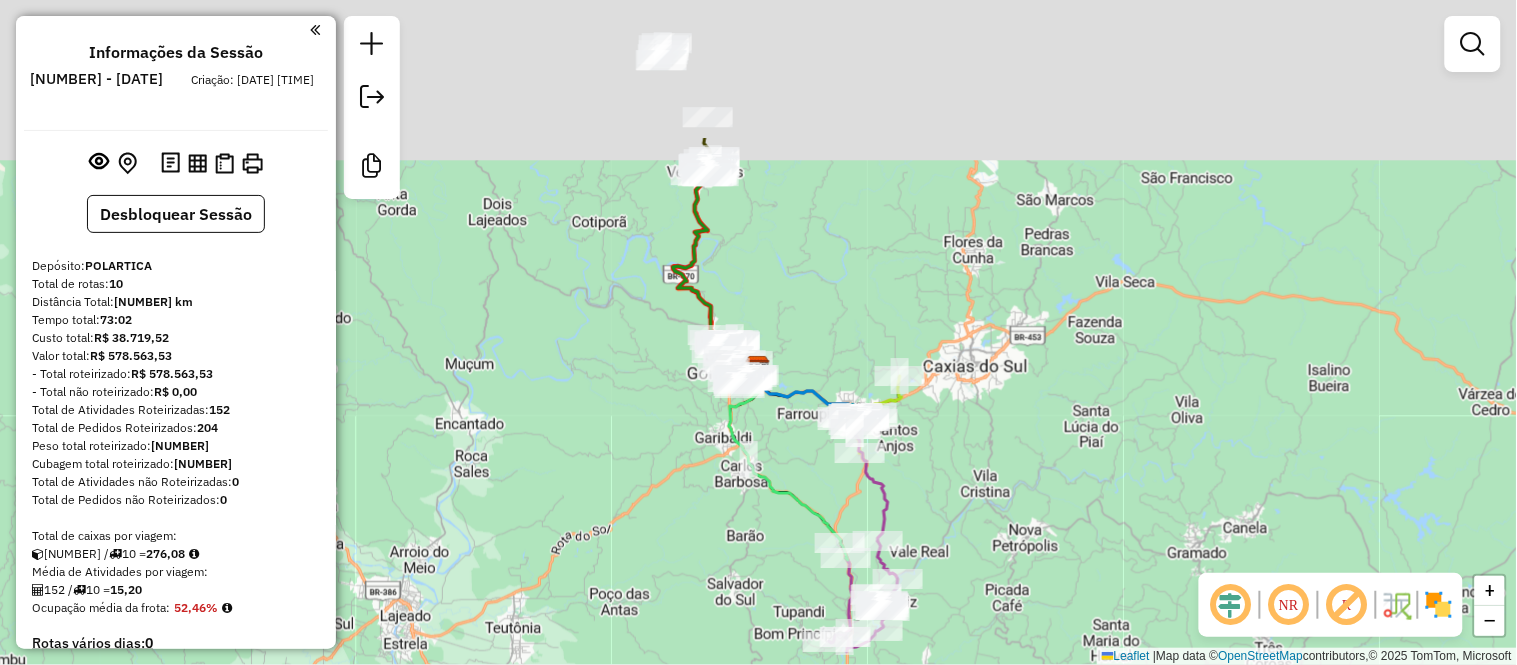 drag, startPoint x: 808, startPoint y: 101, endPoint x: 863, endPoint y: 310, distance: 216.1157 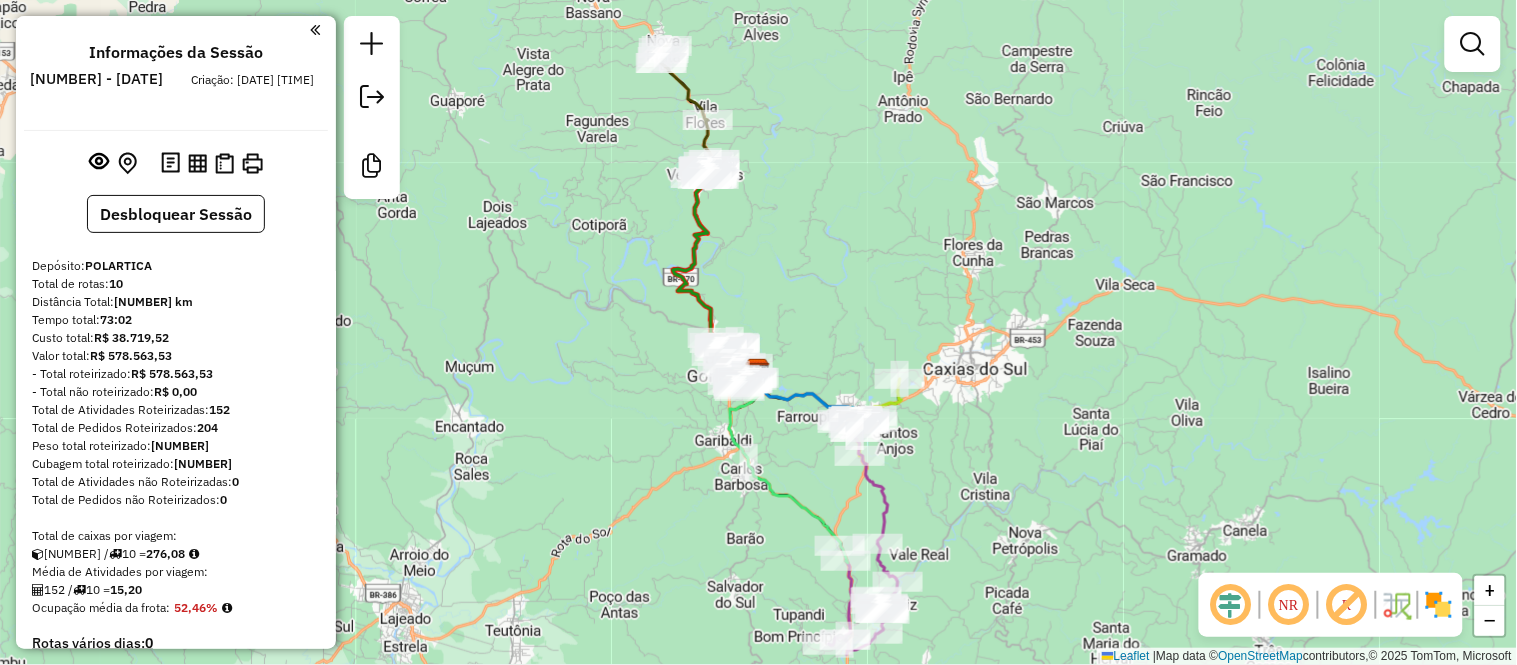 drag, startPoint x: 828, startPoint y: 198, endPoint x: 833, endPoint y: 317, distance: 119.104996 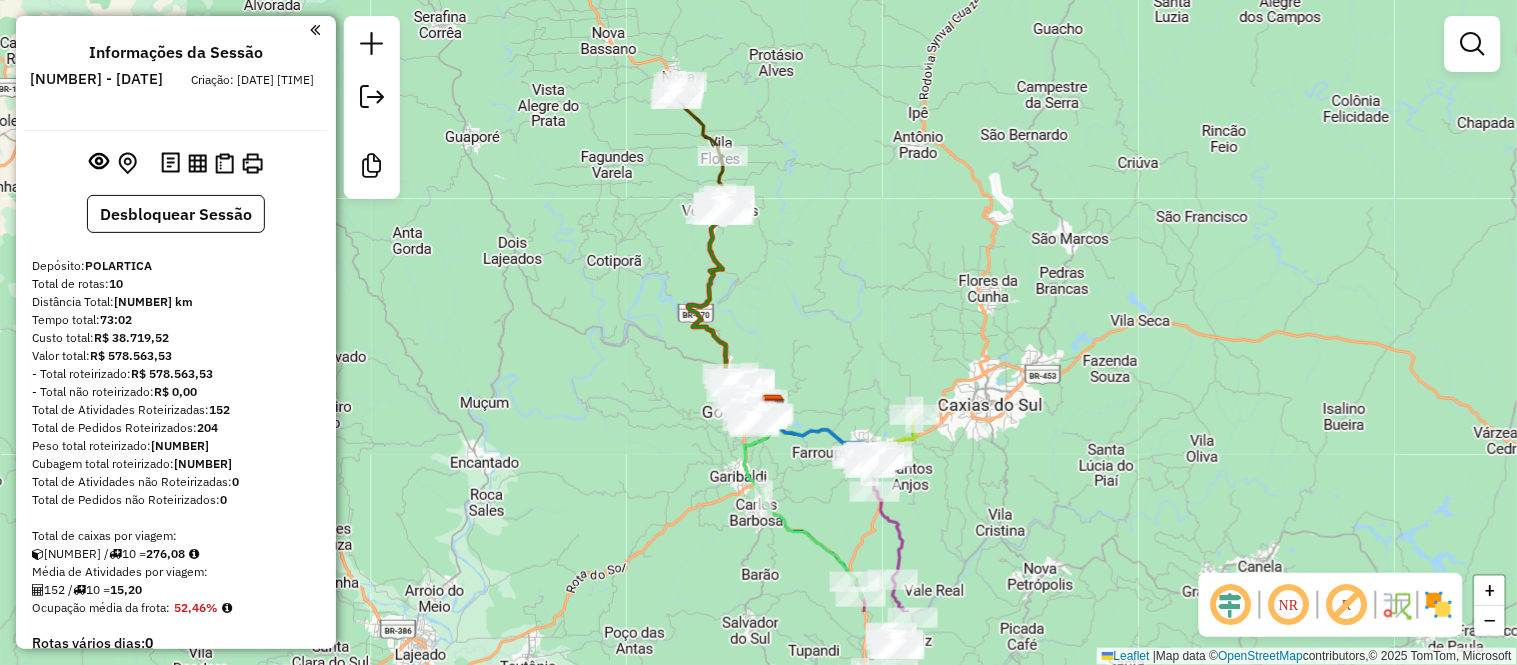 drag, startPoint x: 891, startPoint y: 422, endPoint x: 873, endPoint y: 305, distance: 118.37652 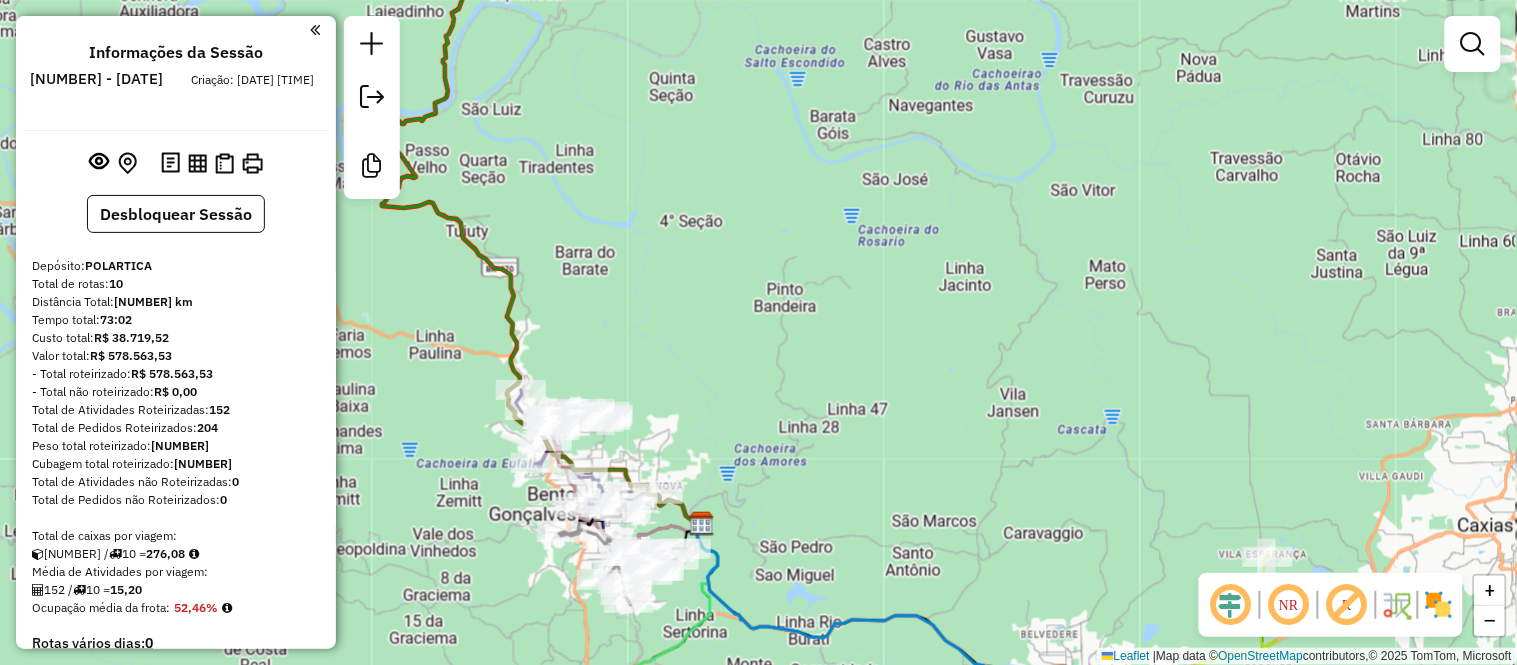 drag, startPoint x: 764, startPoint y: 426, endPoint x: 923, endPoint y: 288, distance: 210.53503 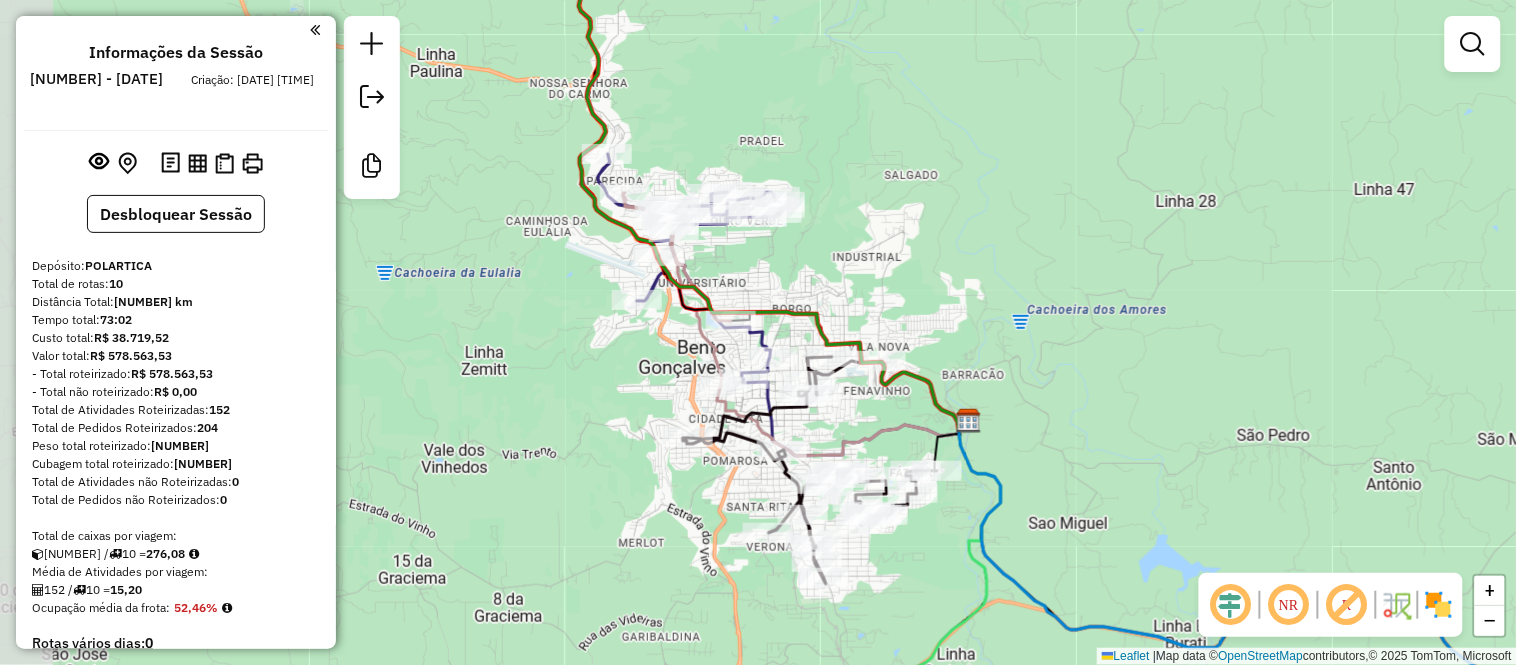 drag, startPoint x: 777, startPoint y: 337, endPoint x: 874, endPoint y: 300, distance: 103.81715 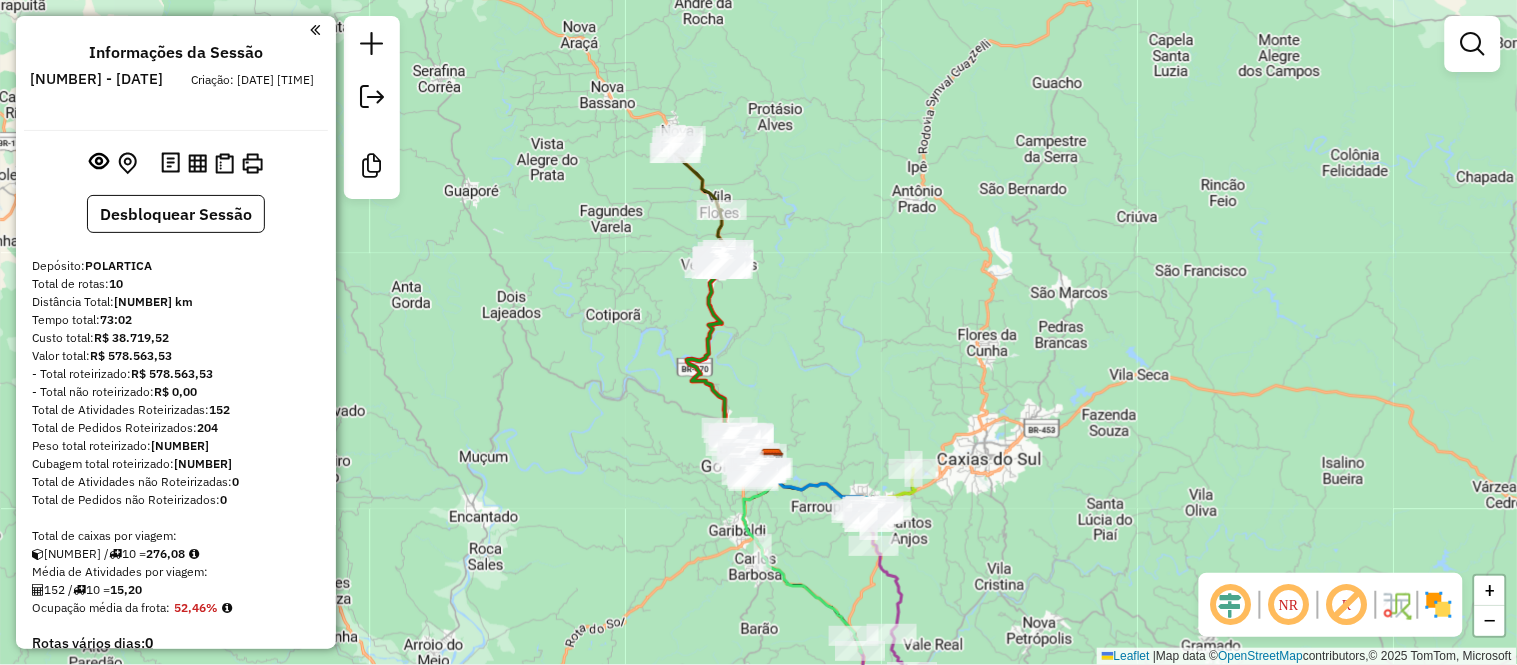 drag, startPoint x: 1048, startPoint y: 247, endPoint x: 882, endPoint y: 418, distance: 238.32121 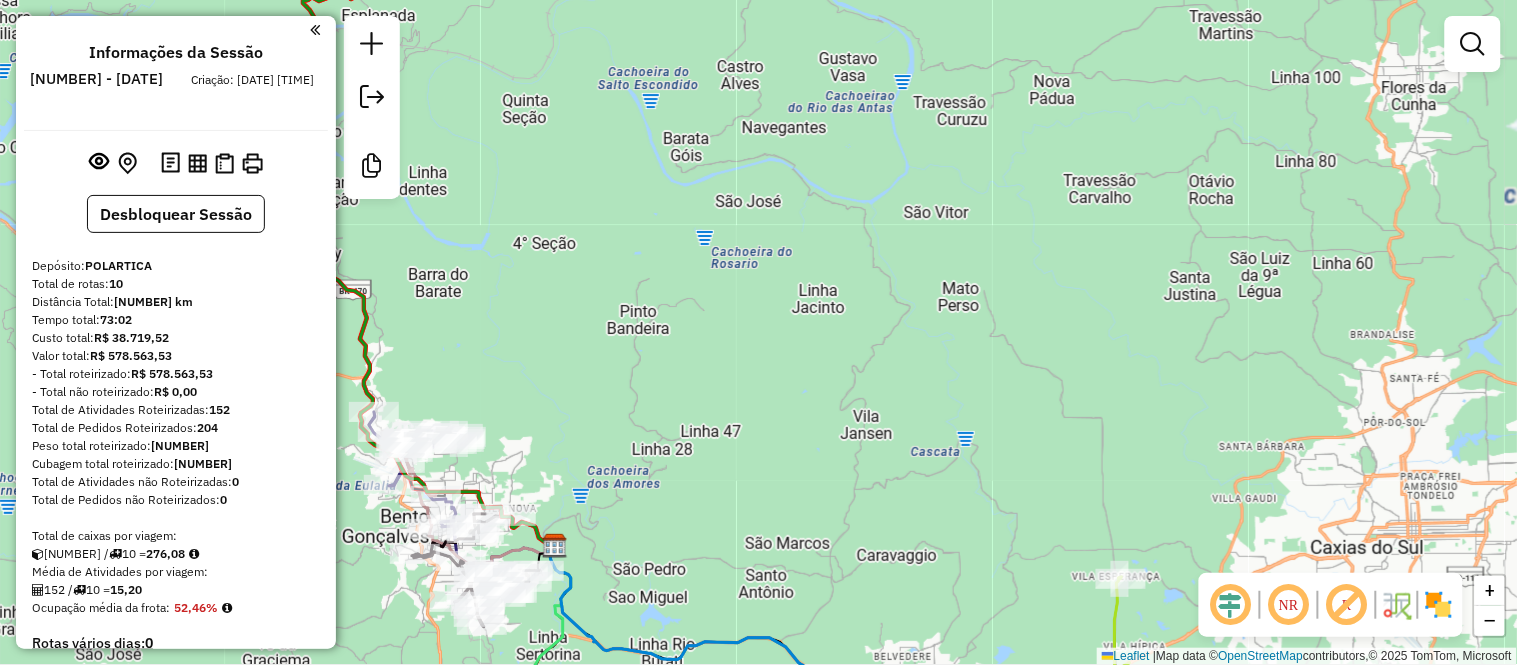 drag, startPoint x: 850, startPoint y: 461, endPoint x: 832, endPoint y: 180, distance: 281.57593 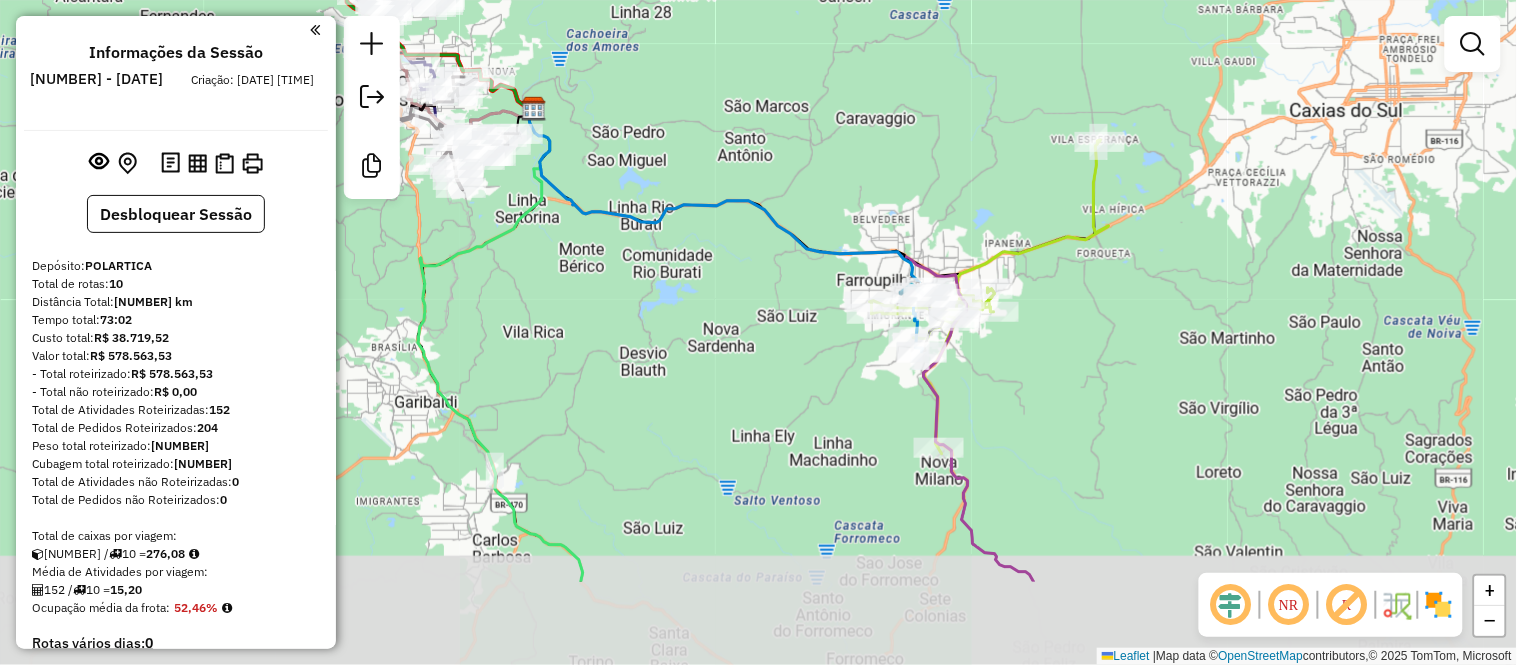 drag, startPoint x: 861, startPoint y: 338, endPoint x: 846, endPoint y: 125, distance: 213.52751 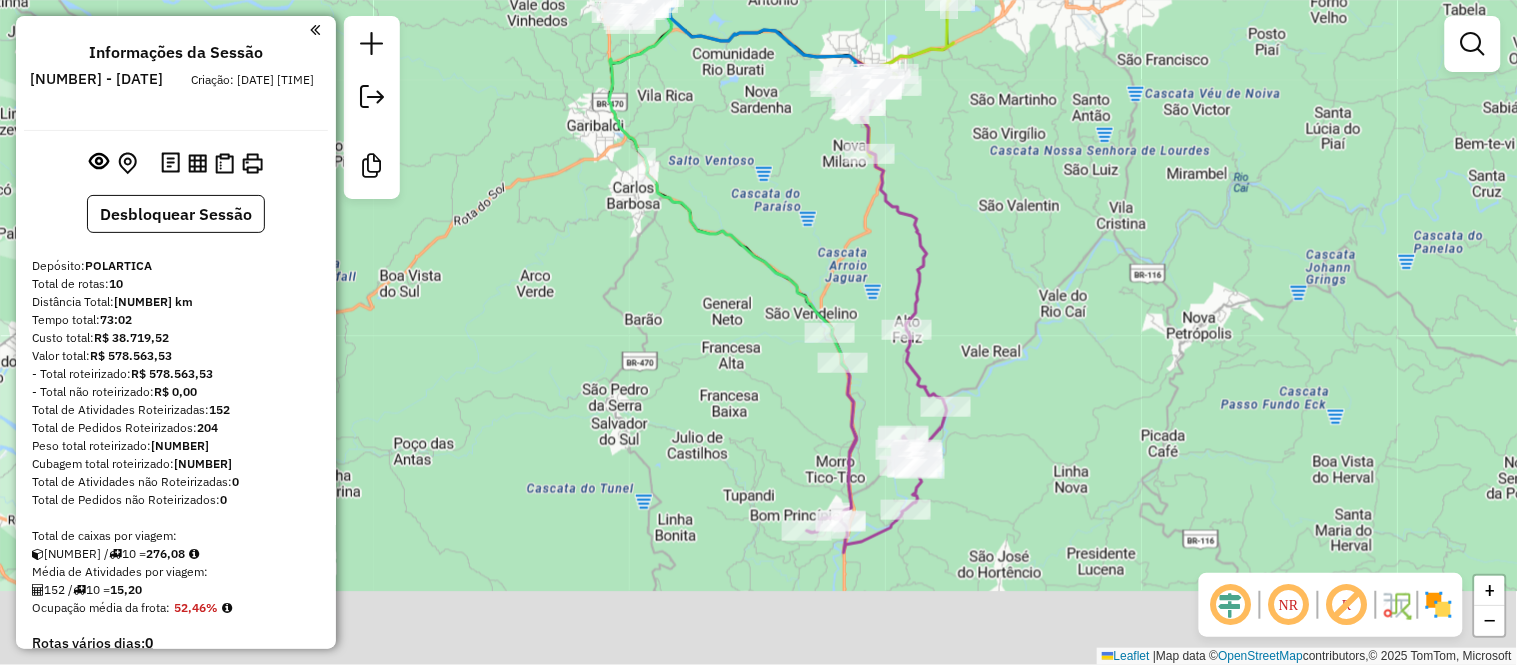 drag, startPoint x: 1060, startPoint y: 395, endPoint x: 995, endPoint y: 240, distance: 168.07736 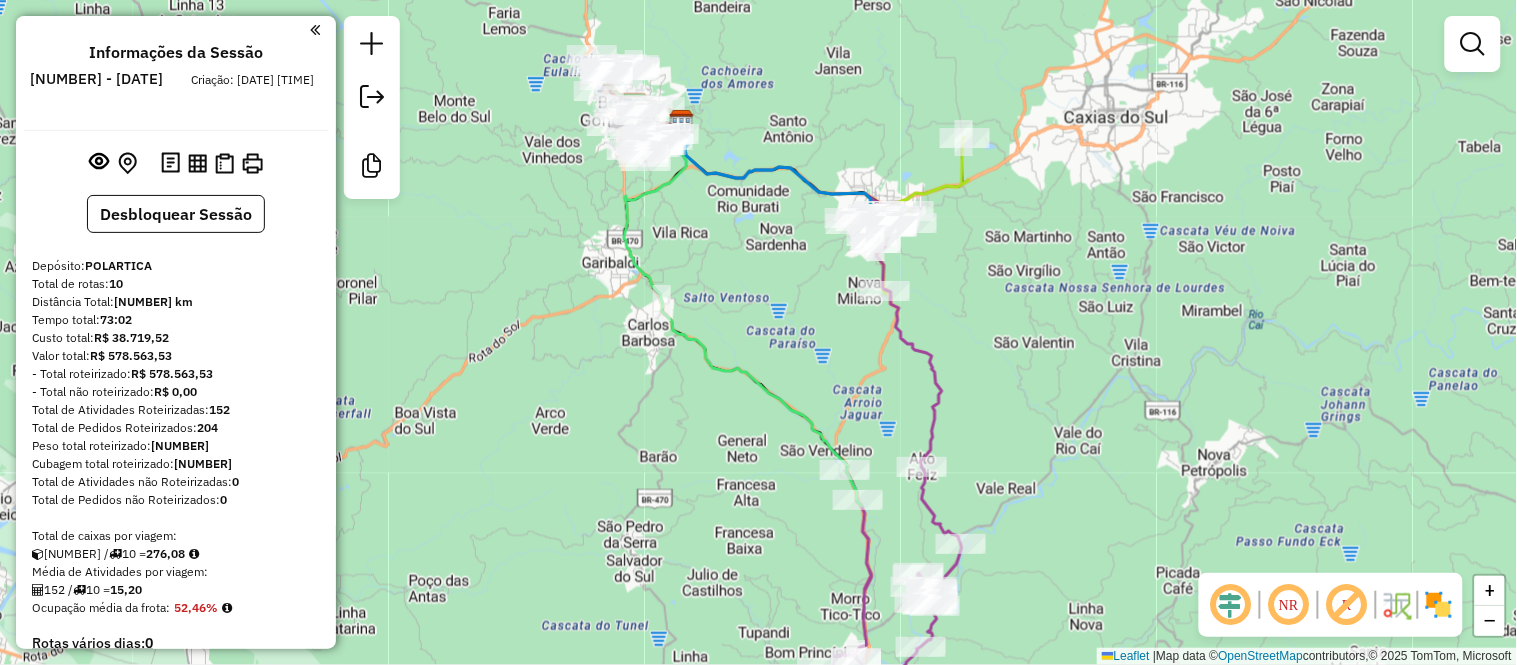 drag, startPoint x: 1018, startPoint y: 168, endPoint x: 1044, endPoint y: 342, distance: 175.93181 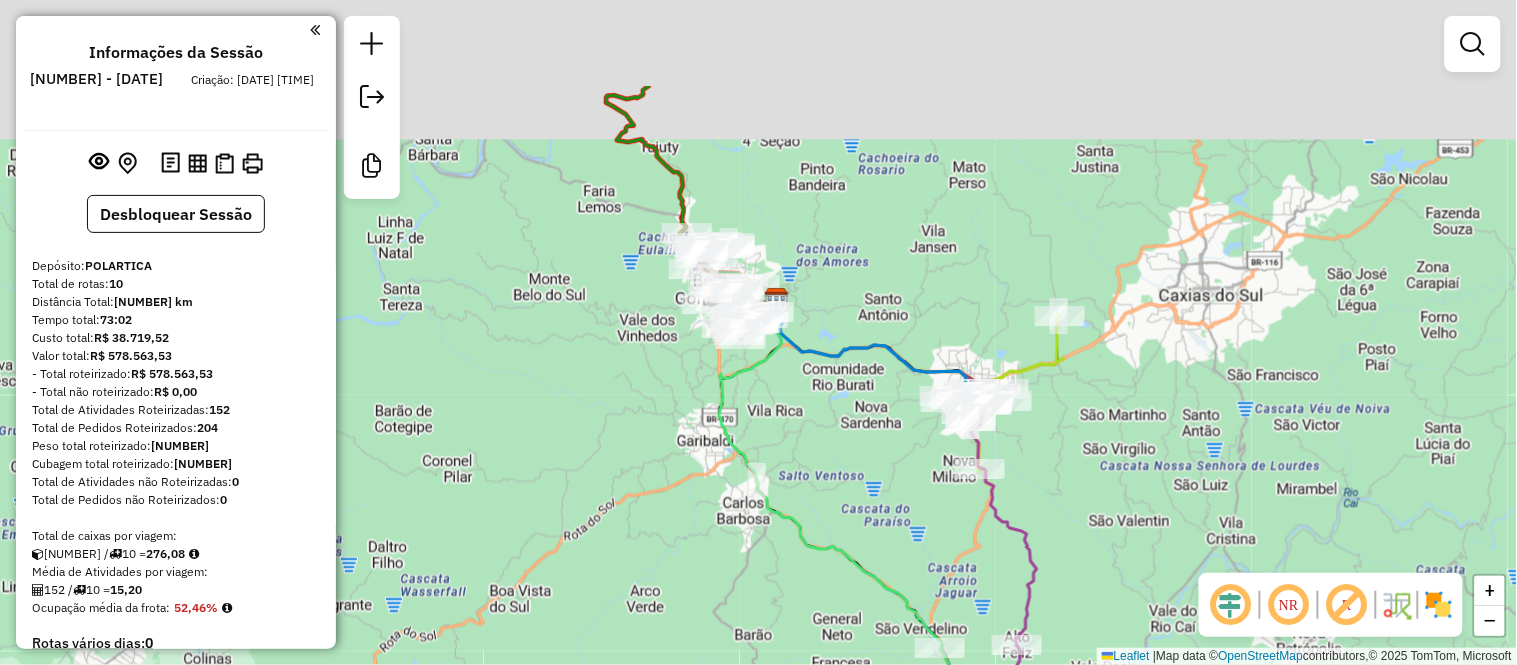 drag, startPoint x: 863, startPoint y: 114, endPoint x: 975, endPoint y: 283, distance: 202.74368 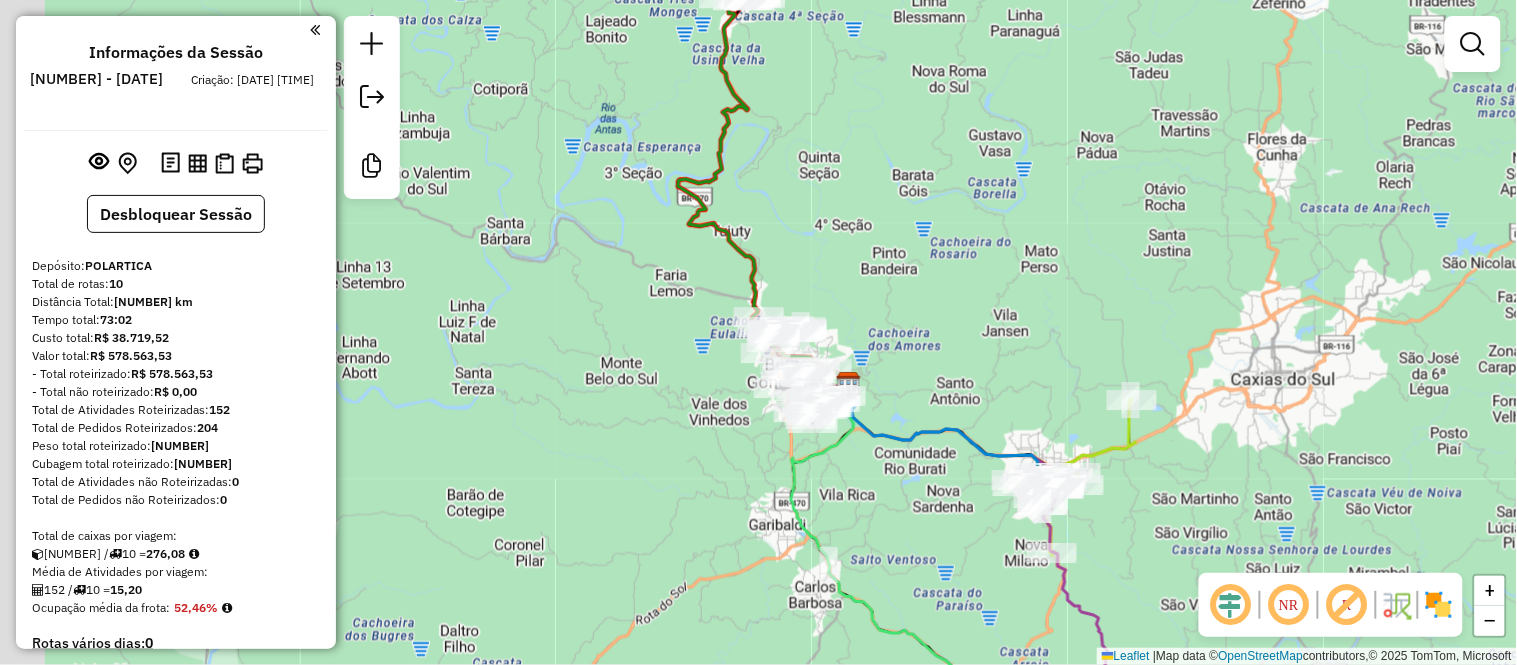 click on "Janela de atendimento Grade de atendimento Capacidade Transportadoras Veículos Cliente Pedidos  Rotas Selecione os dias de semana para filtrar as janelas de atendimento  Seg   Ter   Qua   Qui   Sex   Sáb   Dom  Informe o período da janela de atendimento: De: Até:  Filtrar exatamente a janela do cliente  Considerar janela de atendimento padrão  Selecione os dias de semana para filtrar as grades de atendimento  Seg   Ter   Qua   Qui   Sex   Sáb   Dom   Considerar clientes sem dia de atendimento cadastrado  Clientes fora do dia de atendimento selecionado Filtrar as atividades entre os valores definidos abaixo:  Peso mínimo:   Peso máximo:   Cubagem mínima:   Cubagem máxima:   De:   Até:  Filtrar as atividades entre o tempo de atendimento definido abaixo:  De:   Até:   Considerar capacidade total dos clientes não roteirizados Transportadora: Selecione um ou mais itens Tipo de veículo: Selecione um ou mais itens Veículo: Selecione um ou mais itens Motorista: Selecione um ou mais itens Nome: Rótulo:" 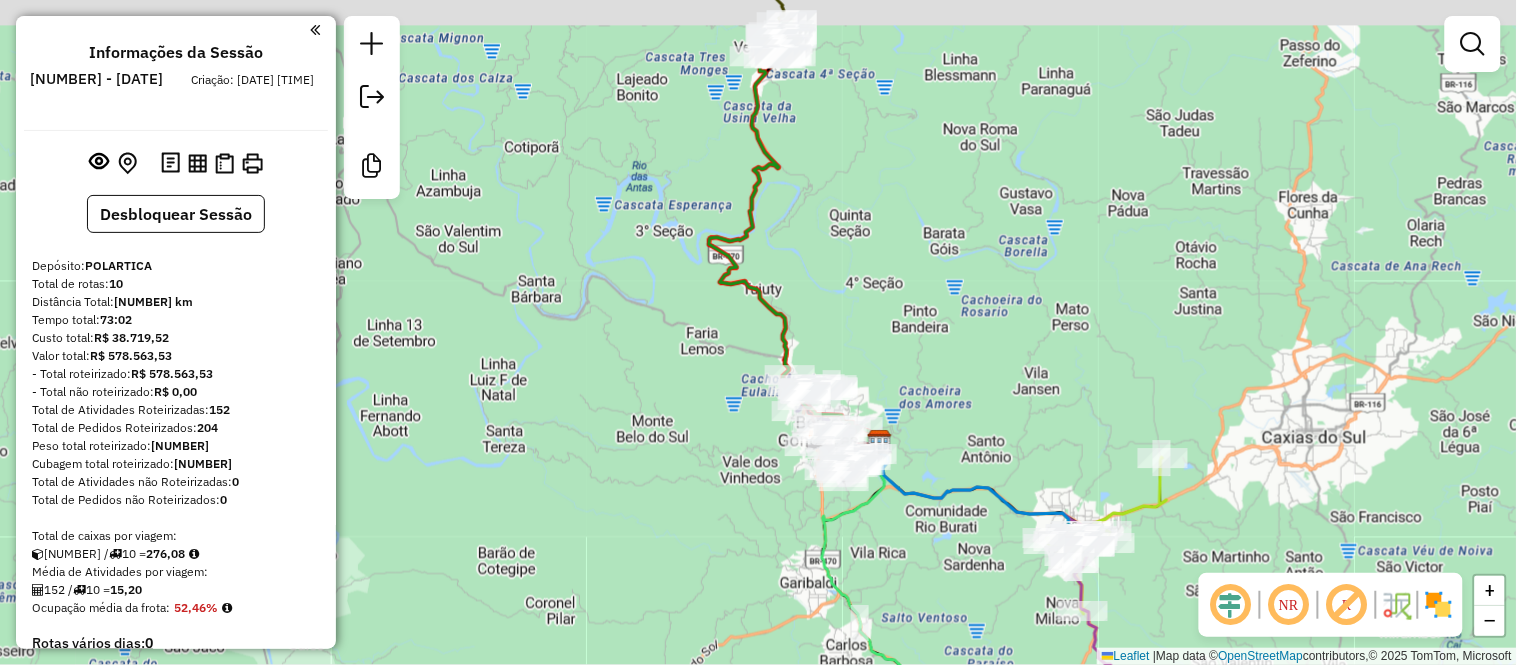 drag, startPoint x: 858, startPoint y: 205, endPoint x: 887, endPoint y: 261, distance: 63.06346 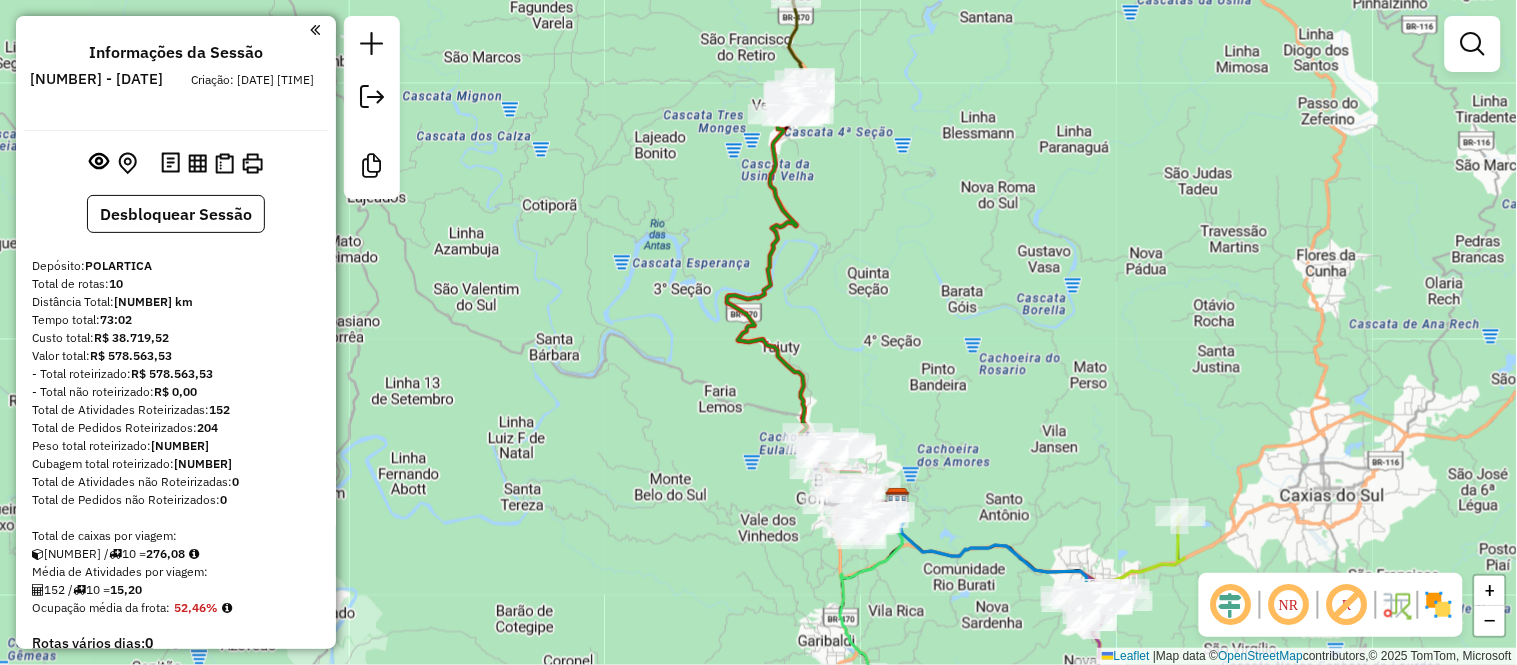 drag, startPoint x: 860, startPoint y: 155, endPoint x: 927, endPoint y: 306, distance: 165.19685 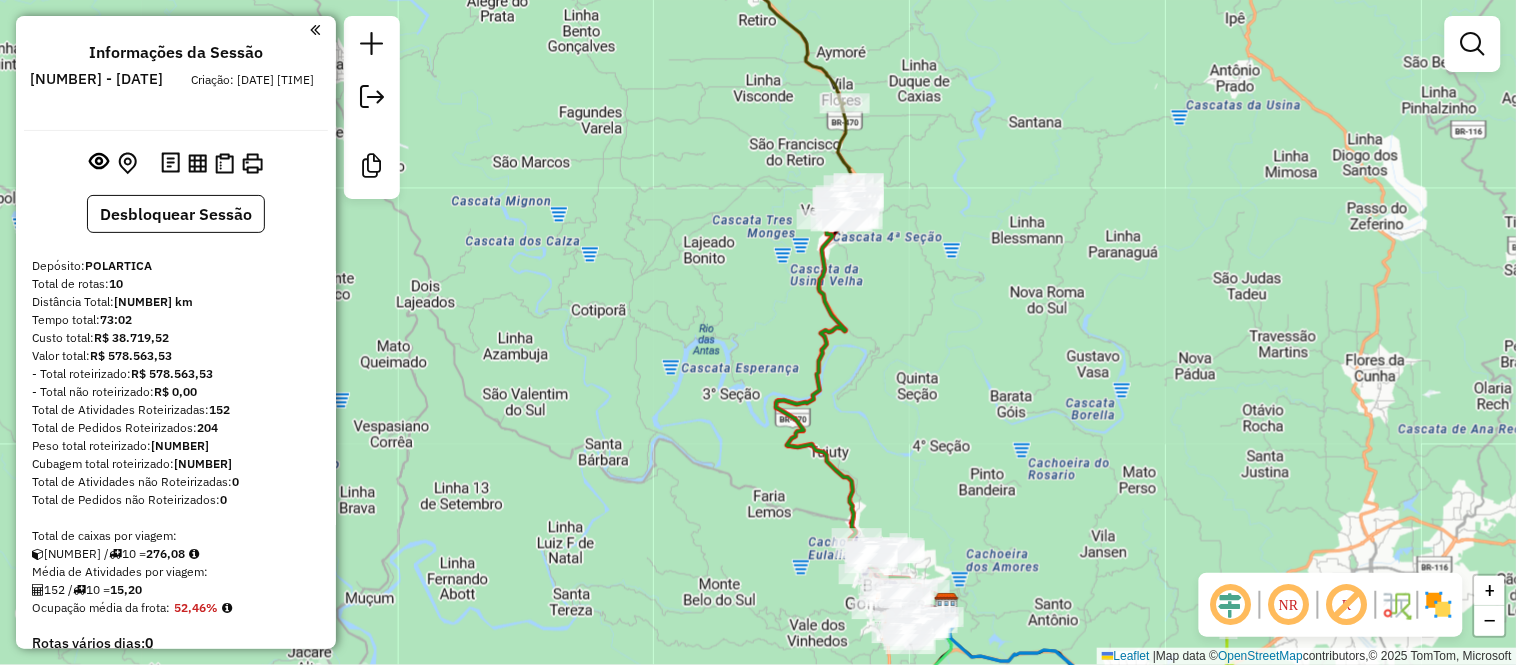 drag, startPoint x: 945, startPoint y: 223, endPoint x: 1002, endPoint y: 407, distance: 192.62659 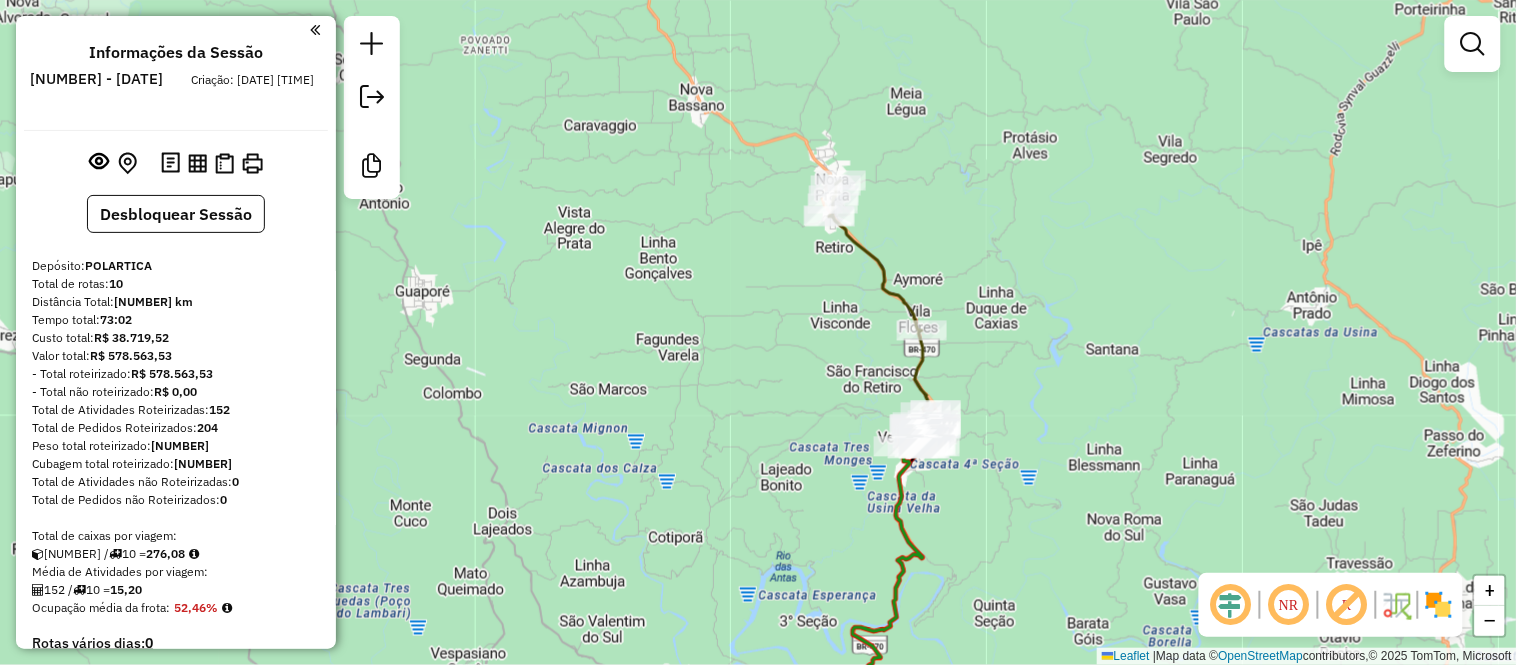 drag, startPoint x: 948, startPoint y: 210, endPoint x: 962, endPoint y: 247, distance: 39.56008 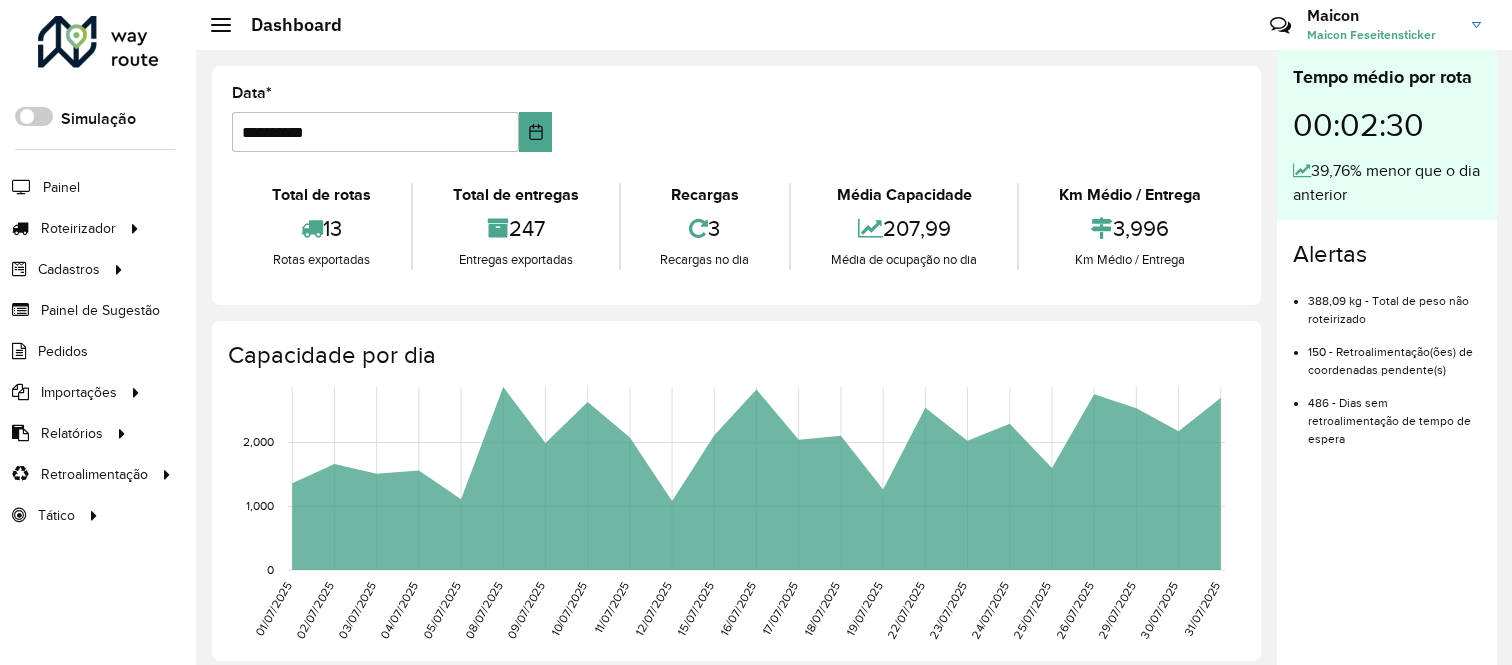 scroll, scrollTop: 0, scrollLeft: 0, axis: both 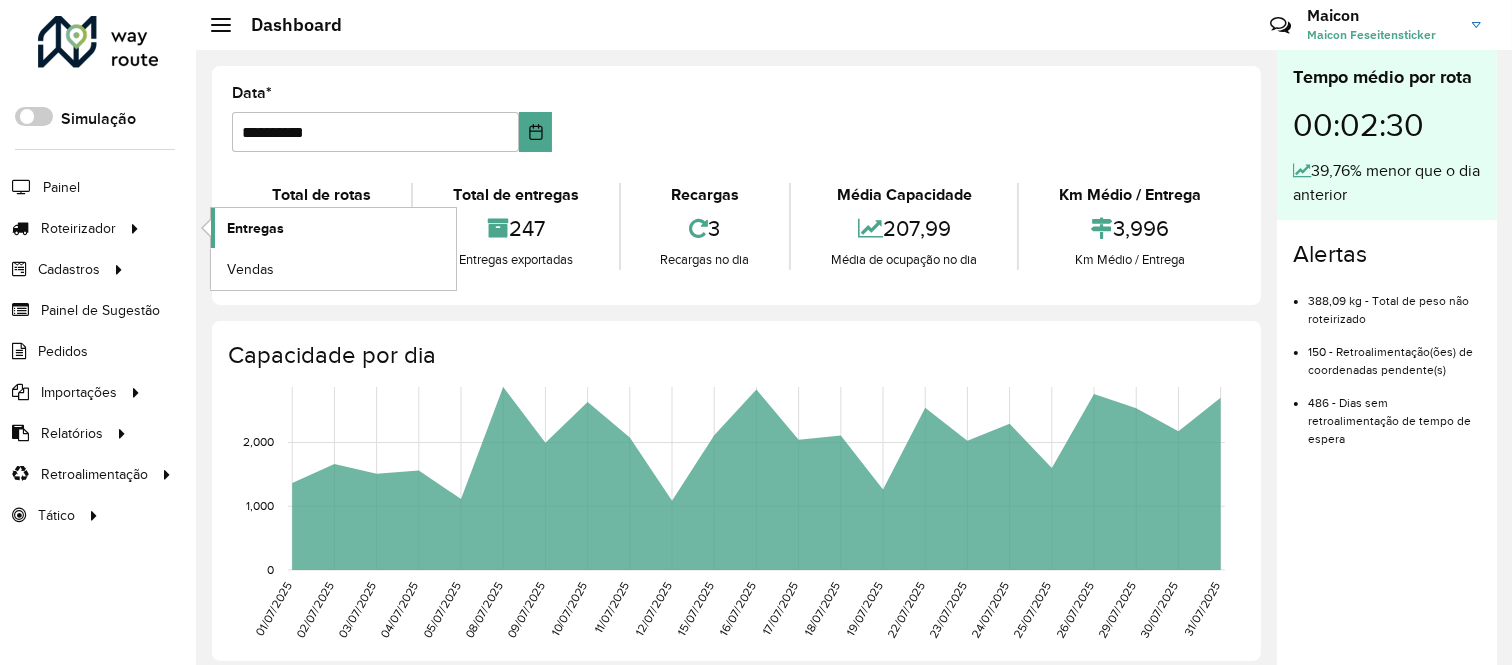 click on "Entregas" 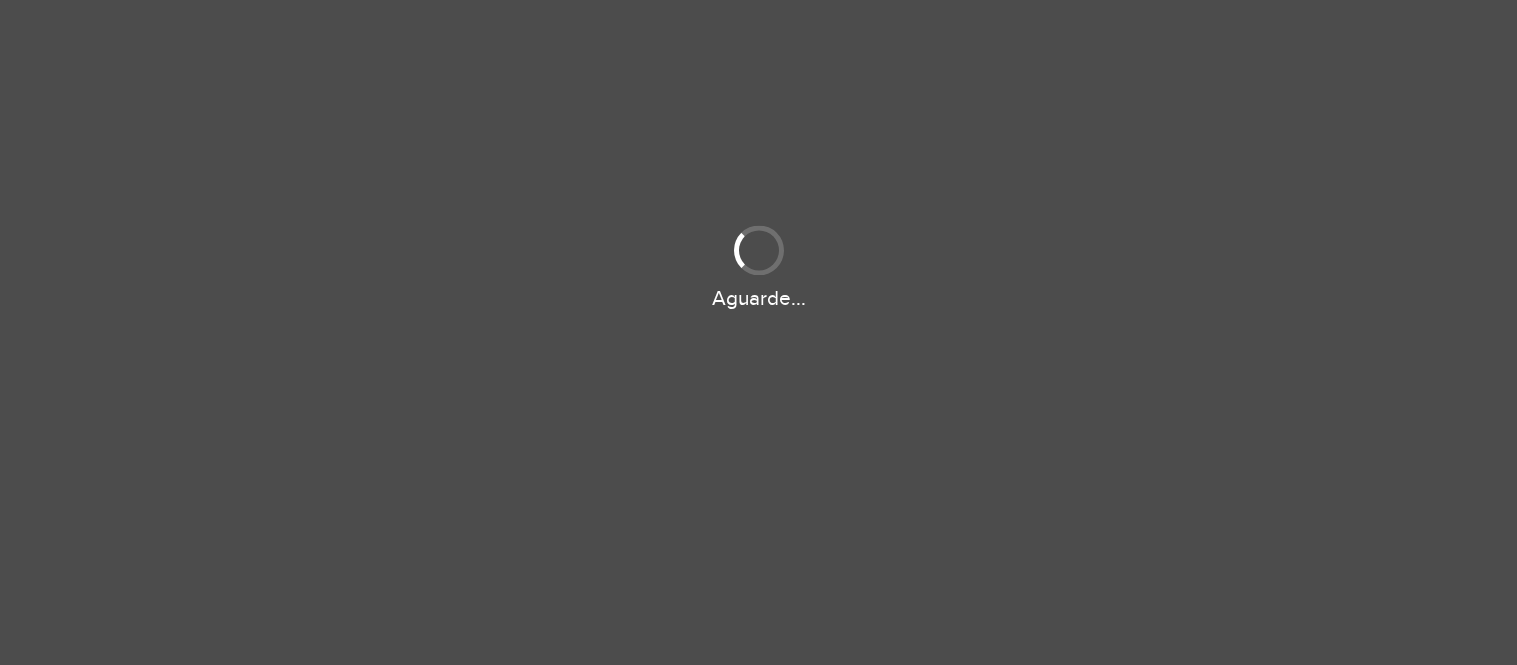 scroll, scrollTop: 0, scrollLeft: 0, axis: both 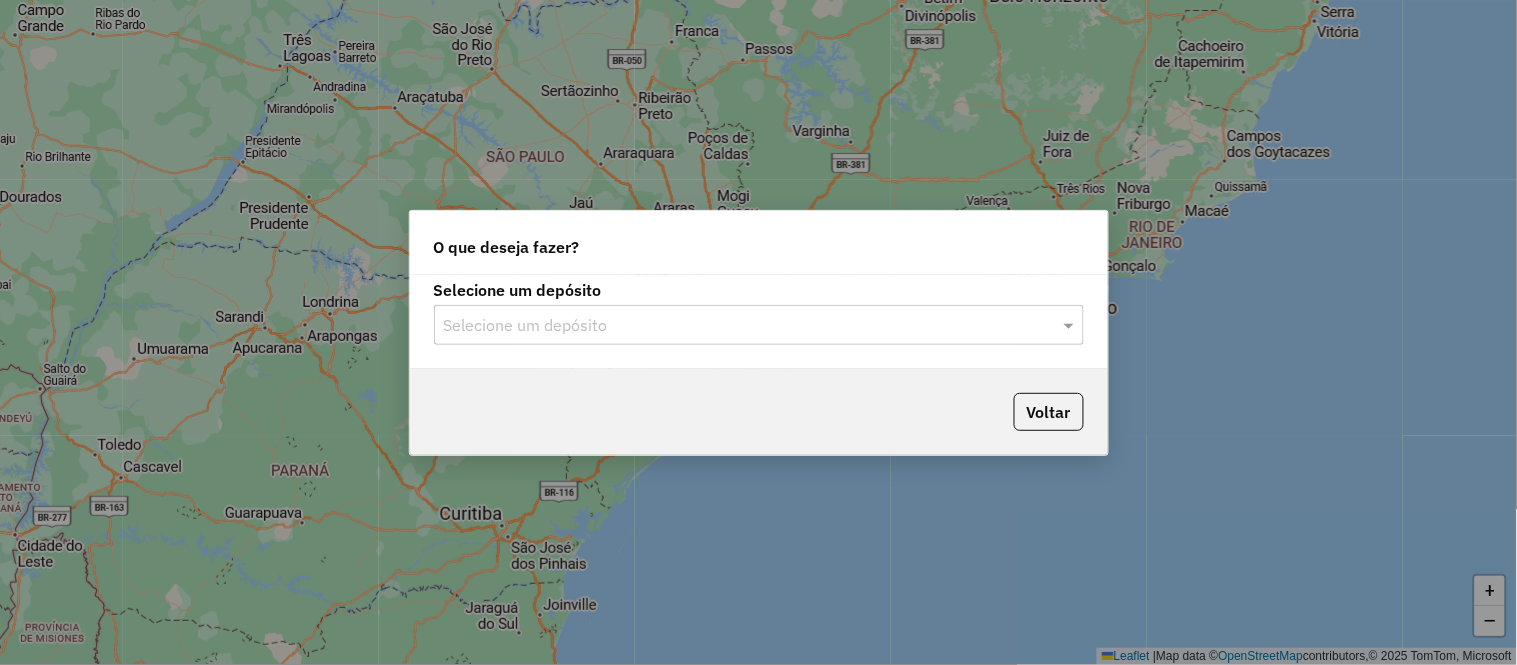 click 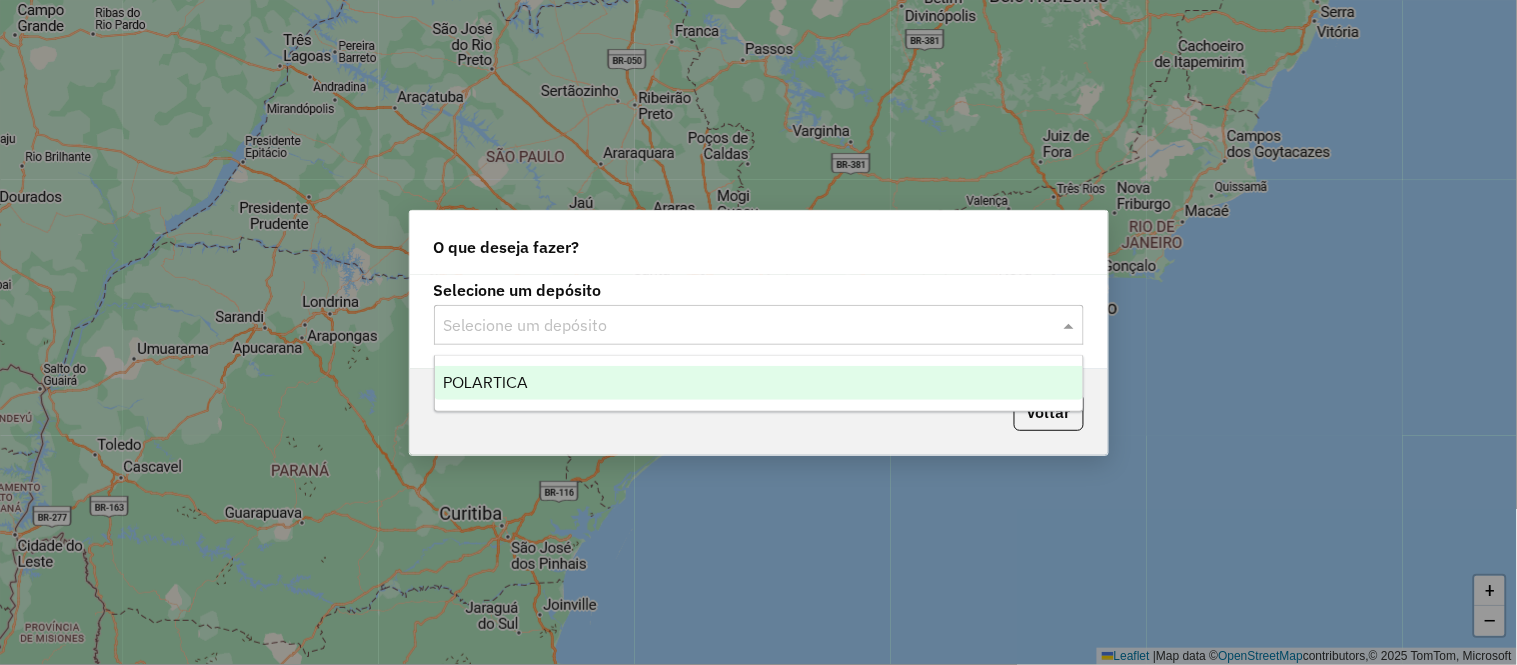 click on "POLARTICA" at bounding box center (759, 383) 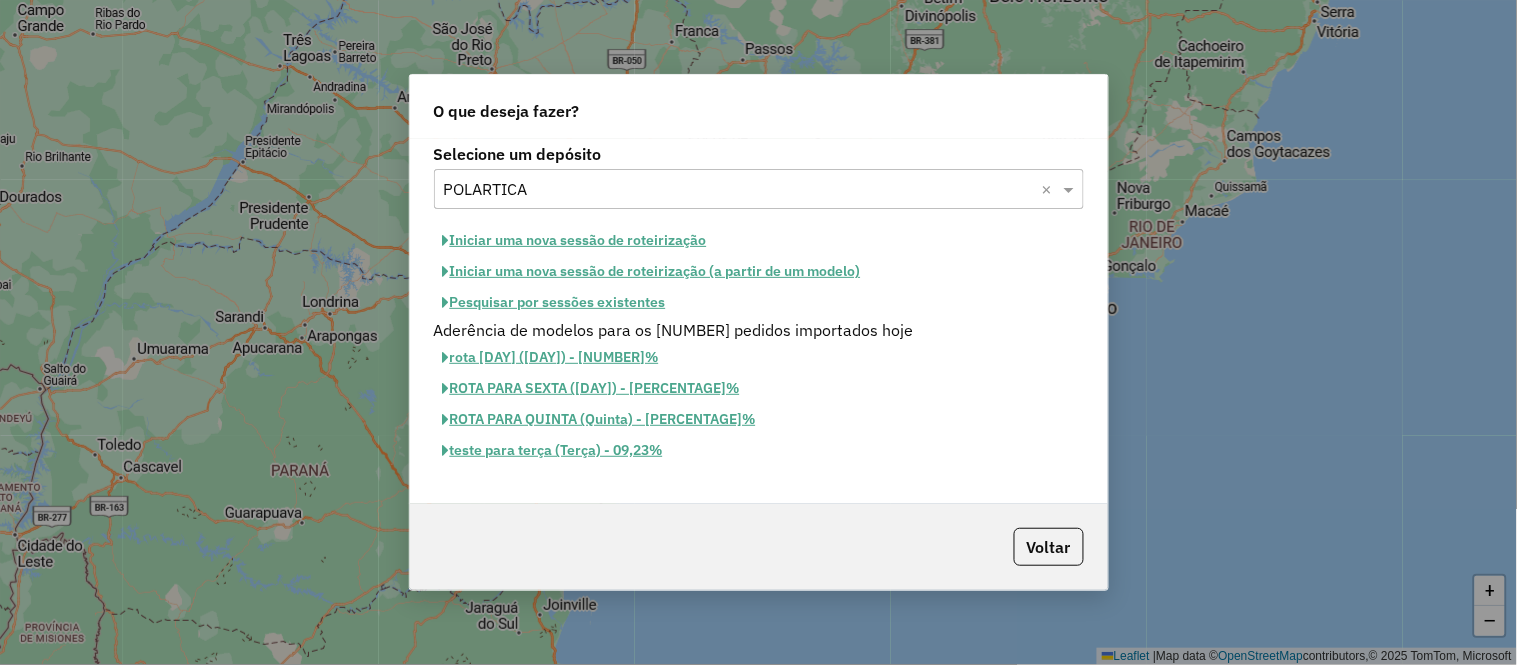 click on "Iniciar uma nova sessão de roteirização" 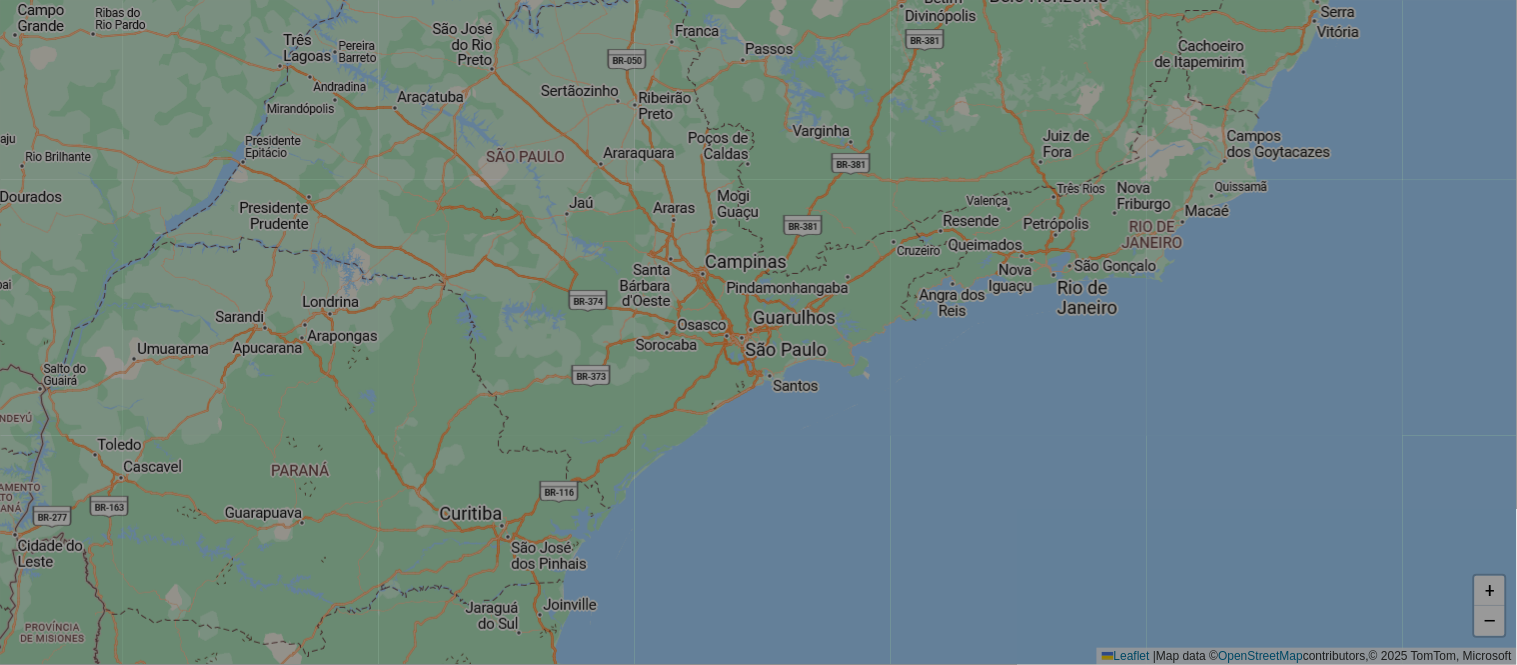 select on "*" 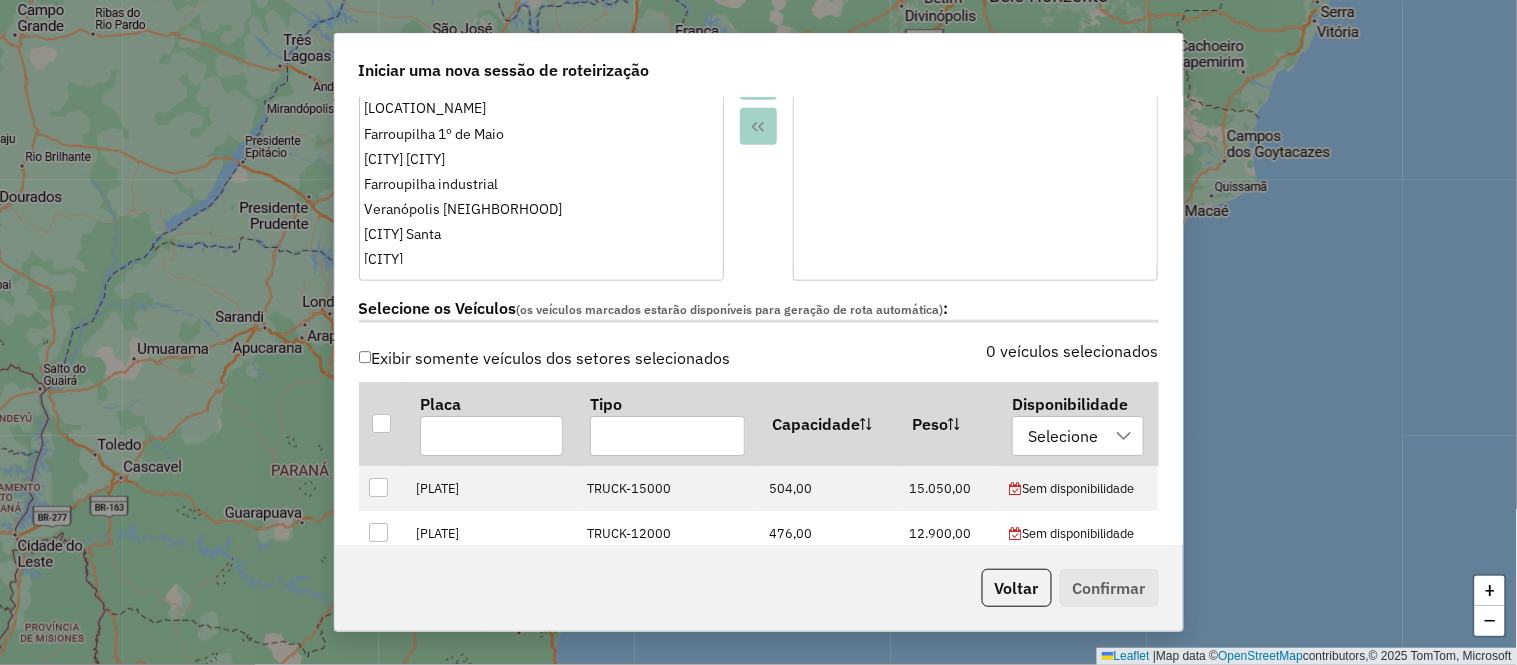 scroll, scrollTop: 222, scrollLeft: 0, axis: vertical 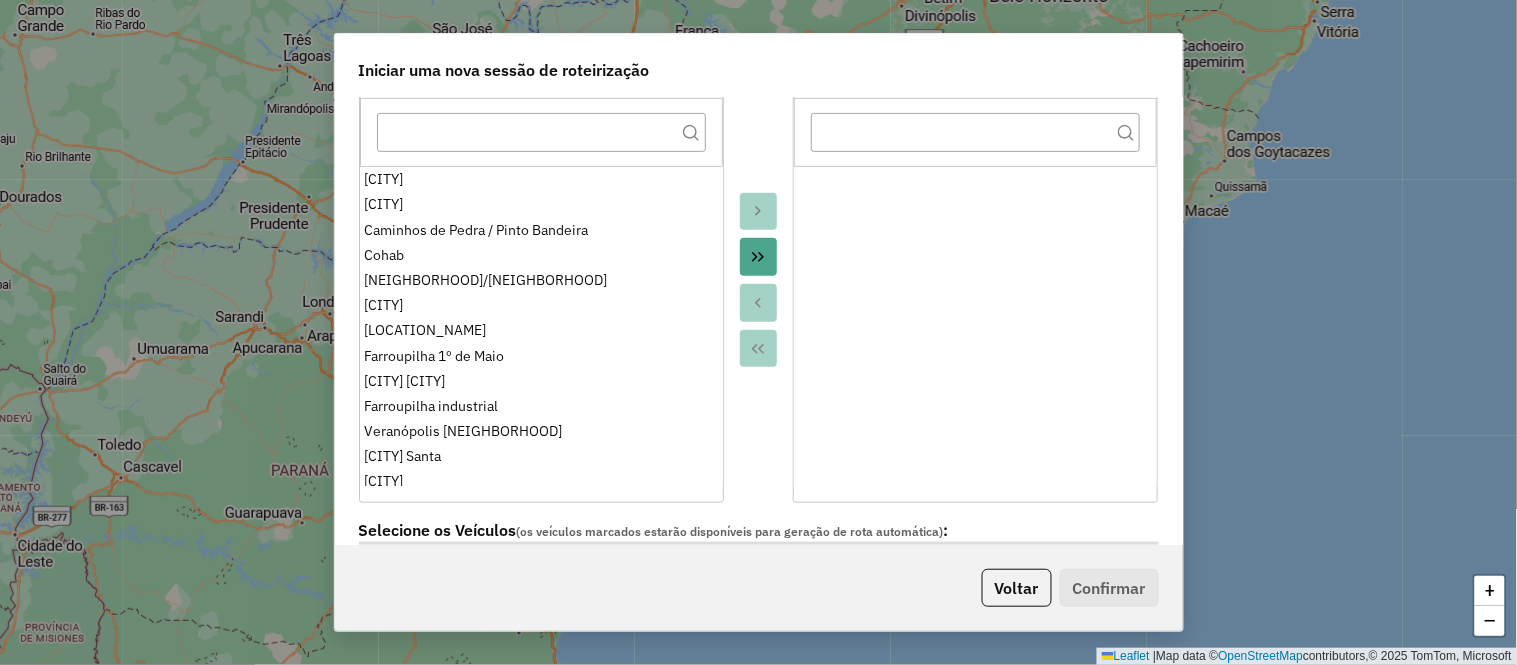 click 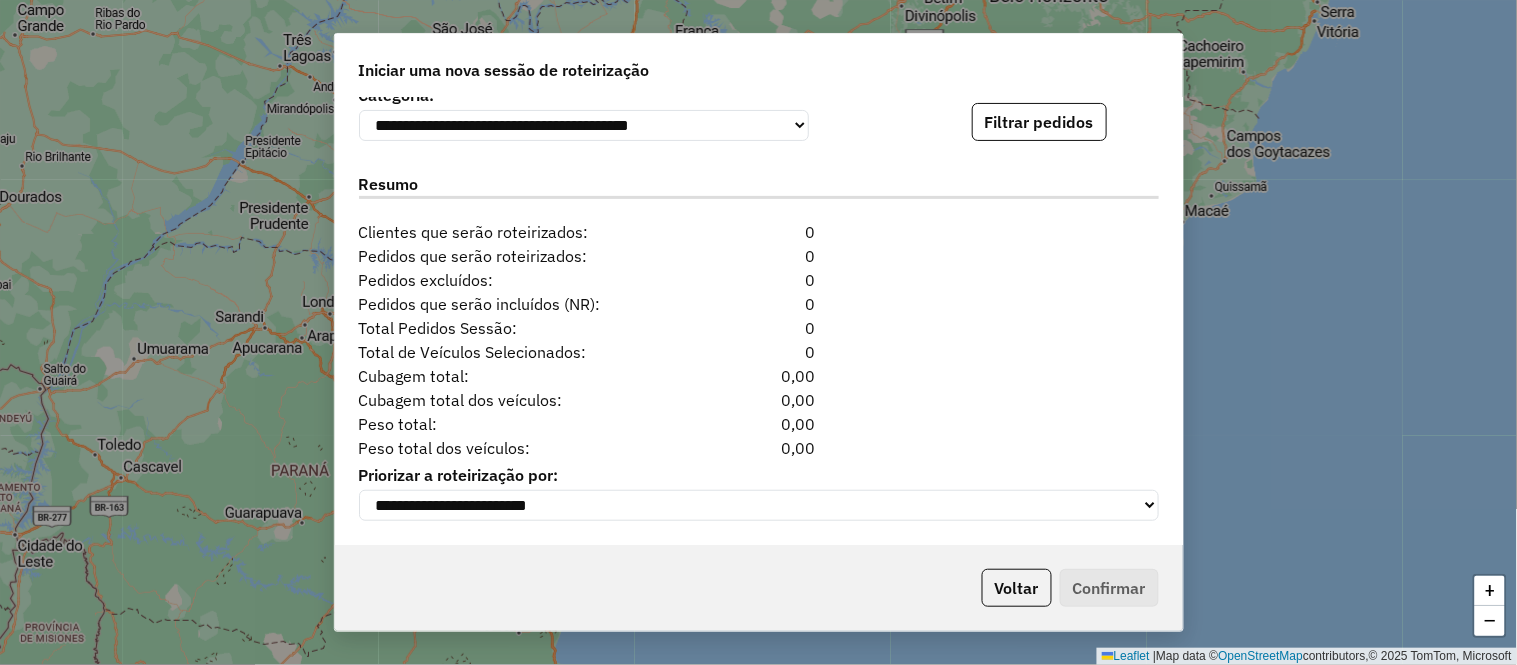 scroll, scrollTop: 1863, scrollLeft: 0, axis: vertical 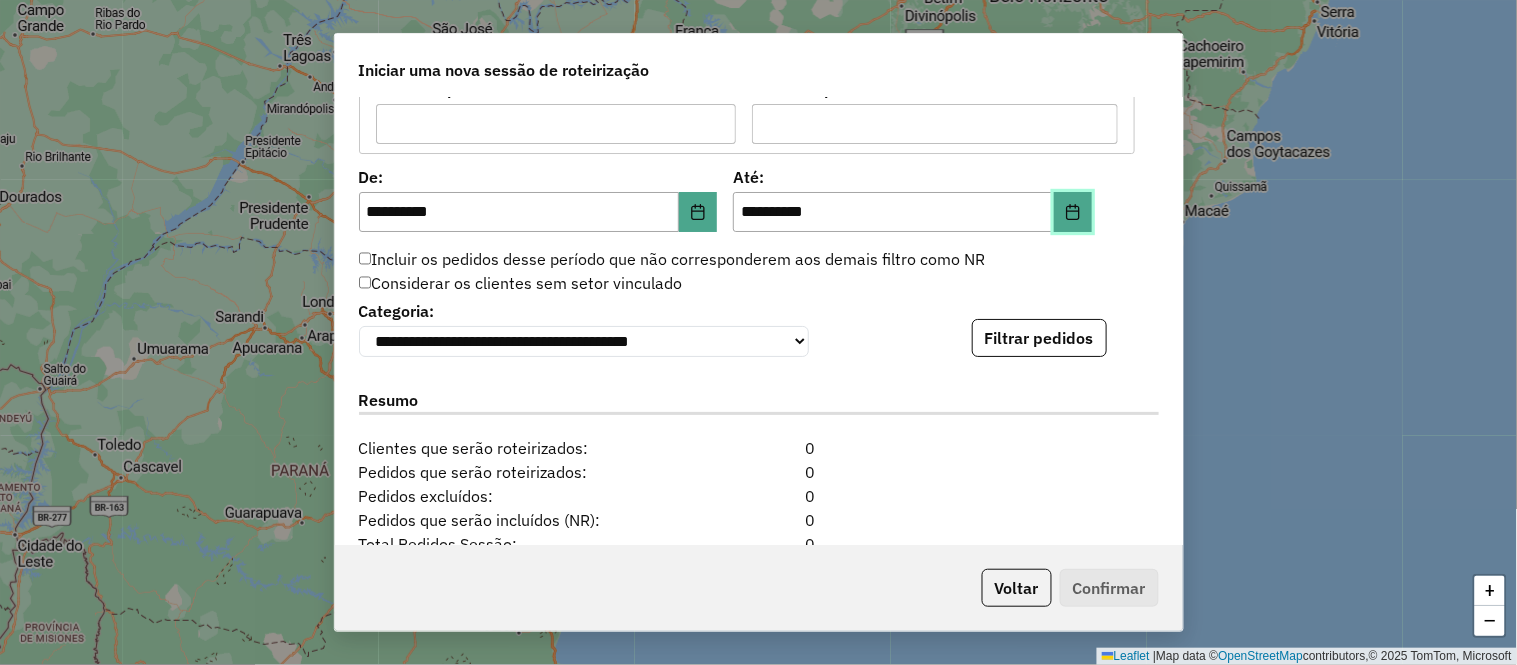 click at bounding box center (1073, 212) 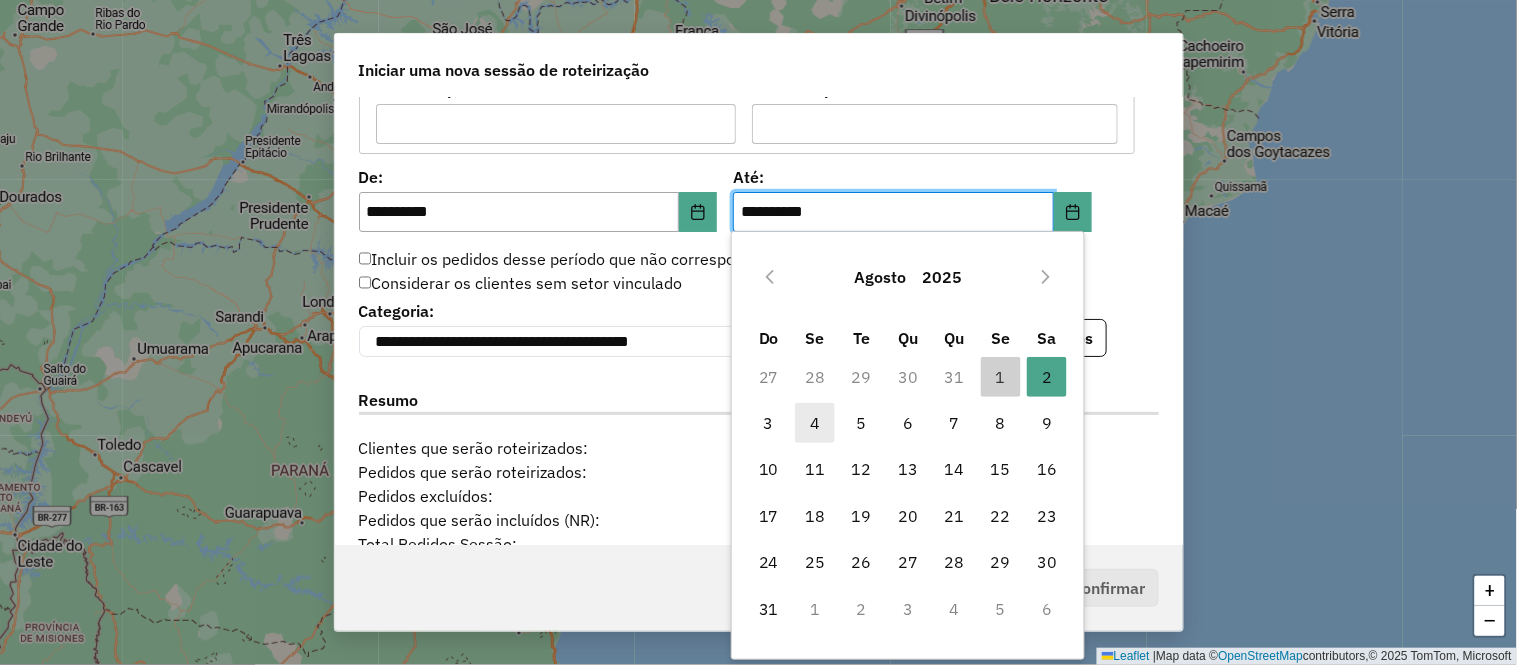 click on "4" at bounding box center (815, 423) 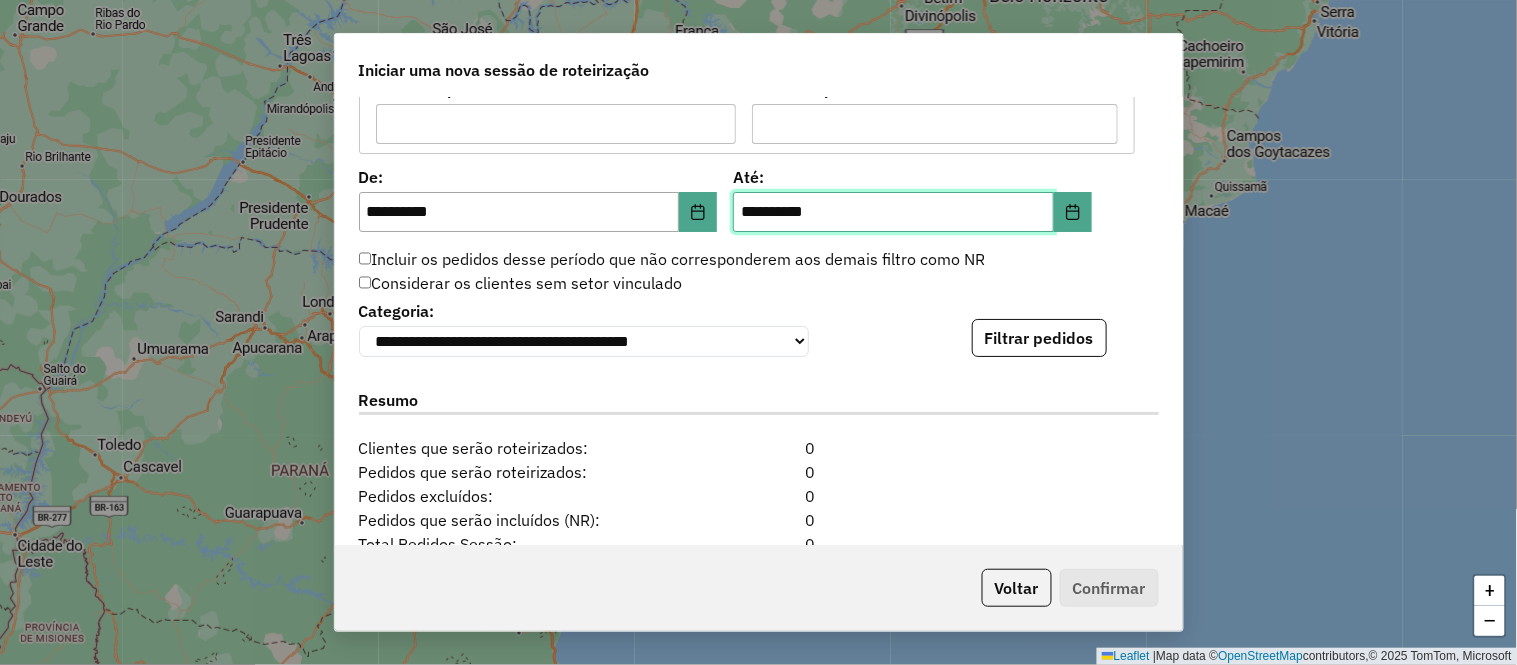 scroll, scrollTop: 2085, scrollLeft: 0, axis: vertical 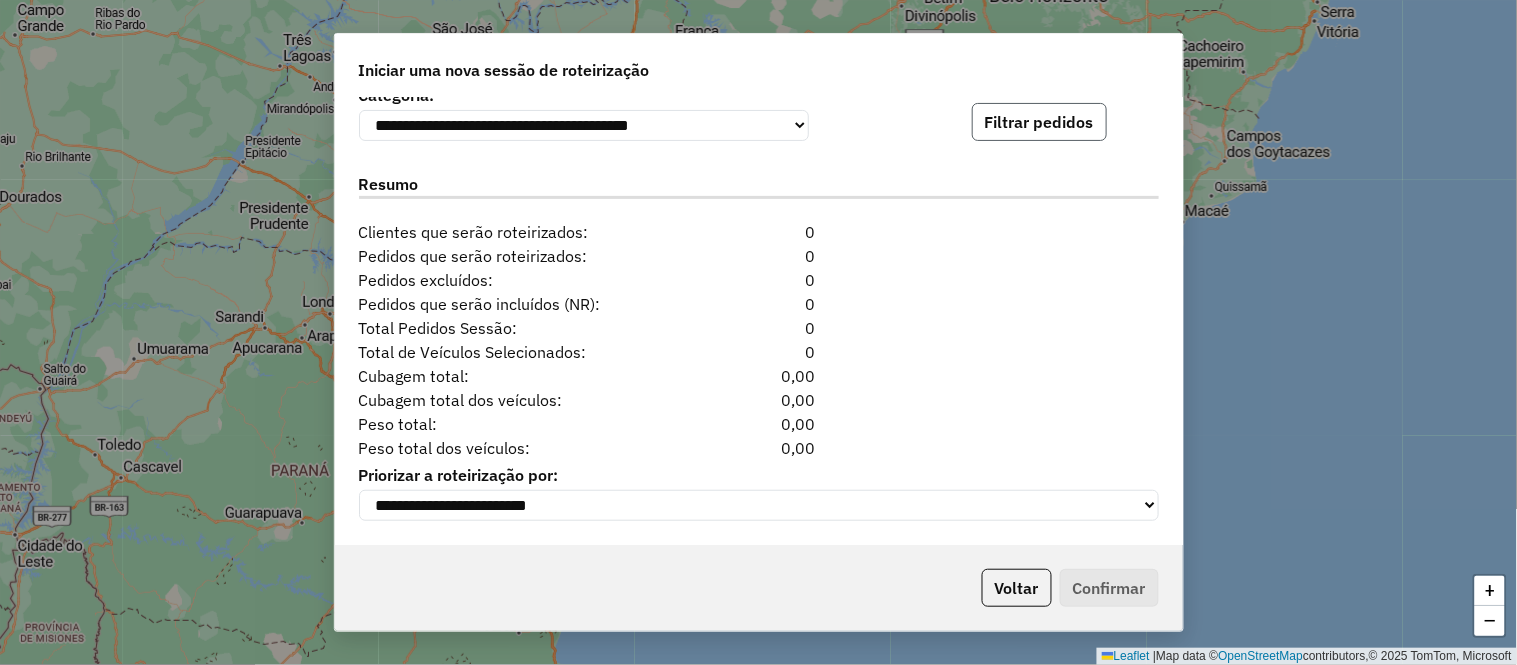 click on "Filtrar pedidos" 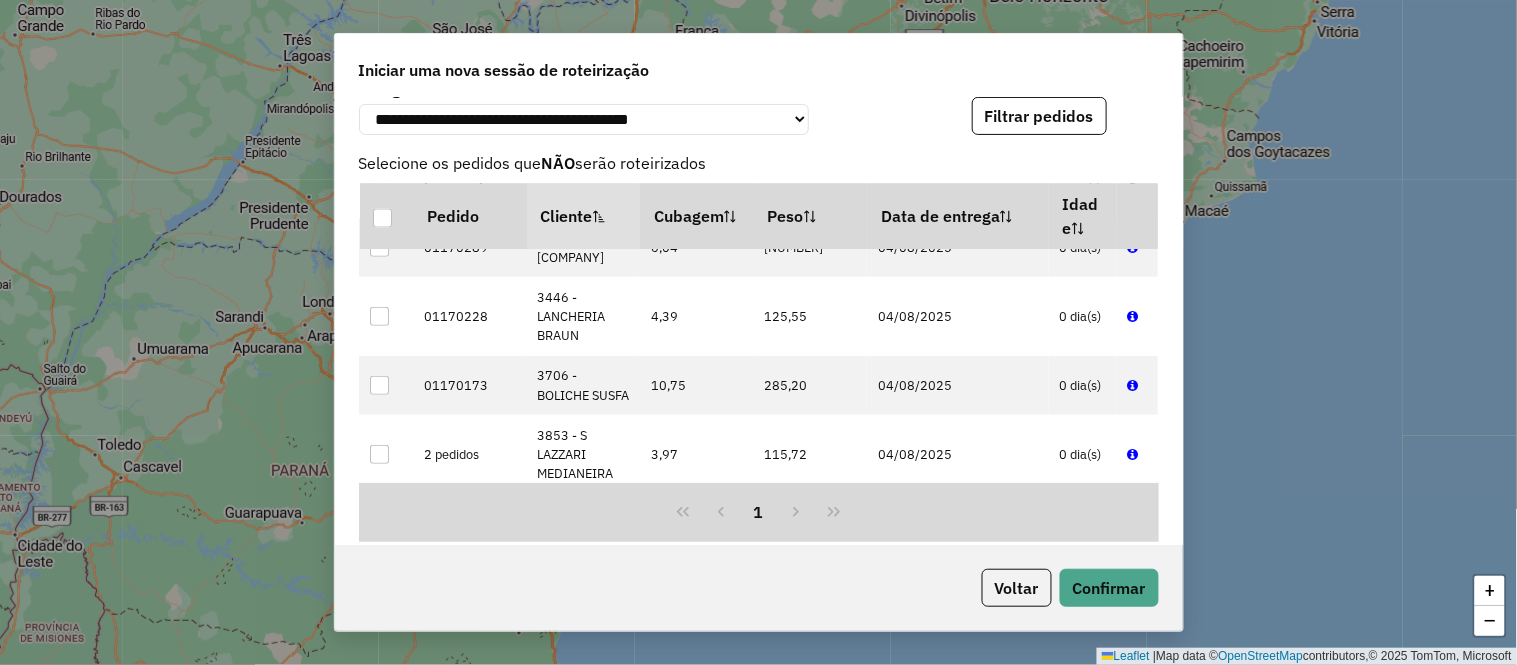 scroll, scrollTop: 3111, scrollLeft: 0, axis: vertical 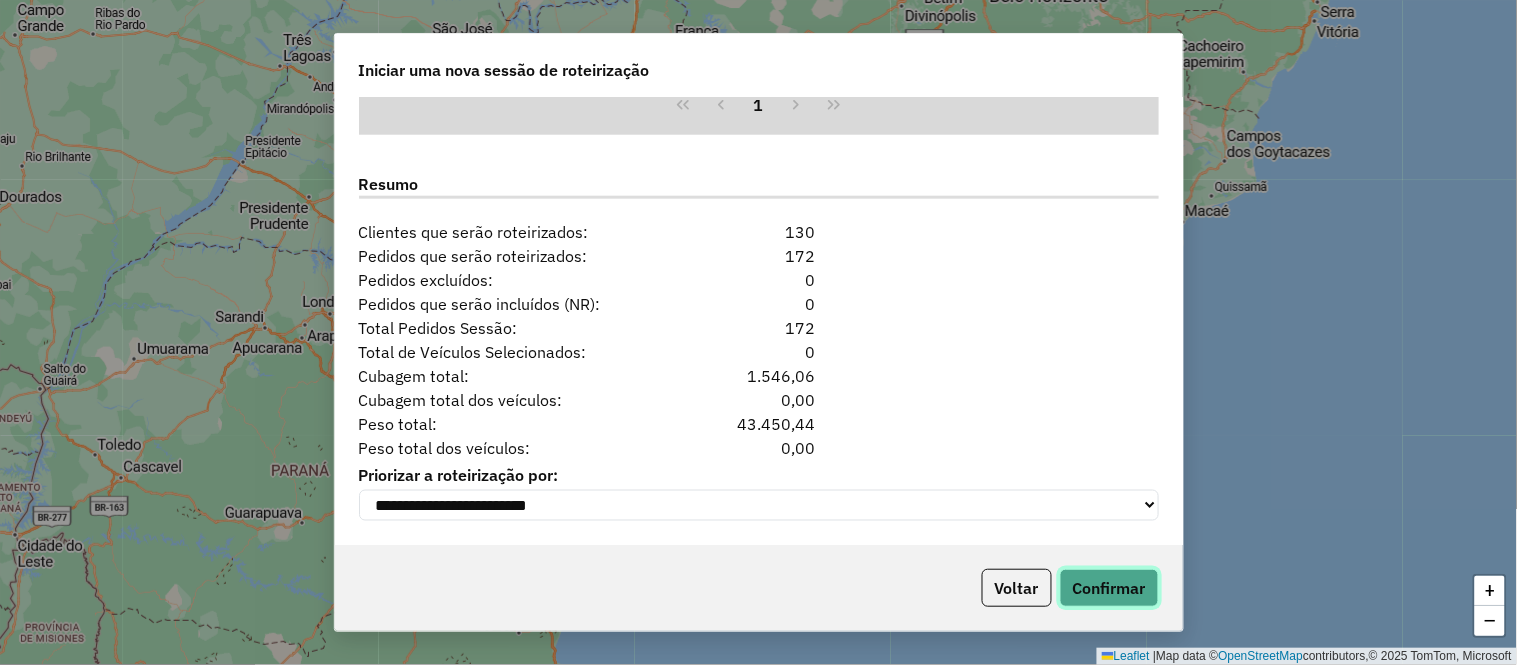 click on "Confirmar" 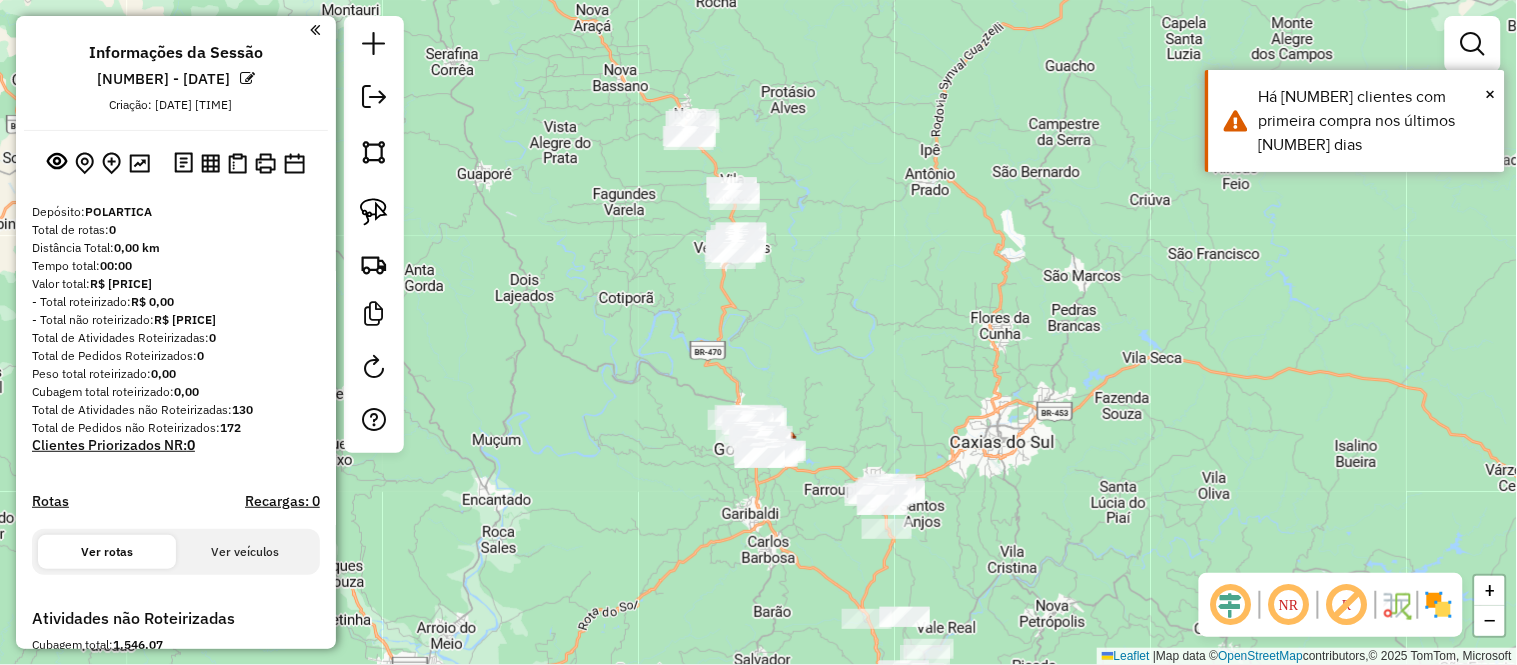 drag, startPoint x: 828, startPoint y: 87, endPoint x: 885, endPoint y: 263, distance: 185 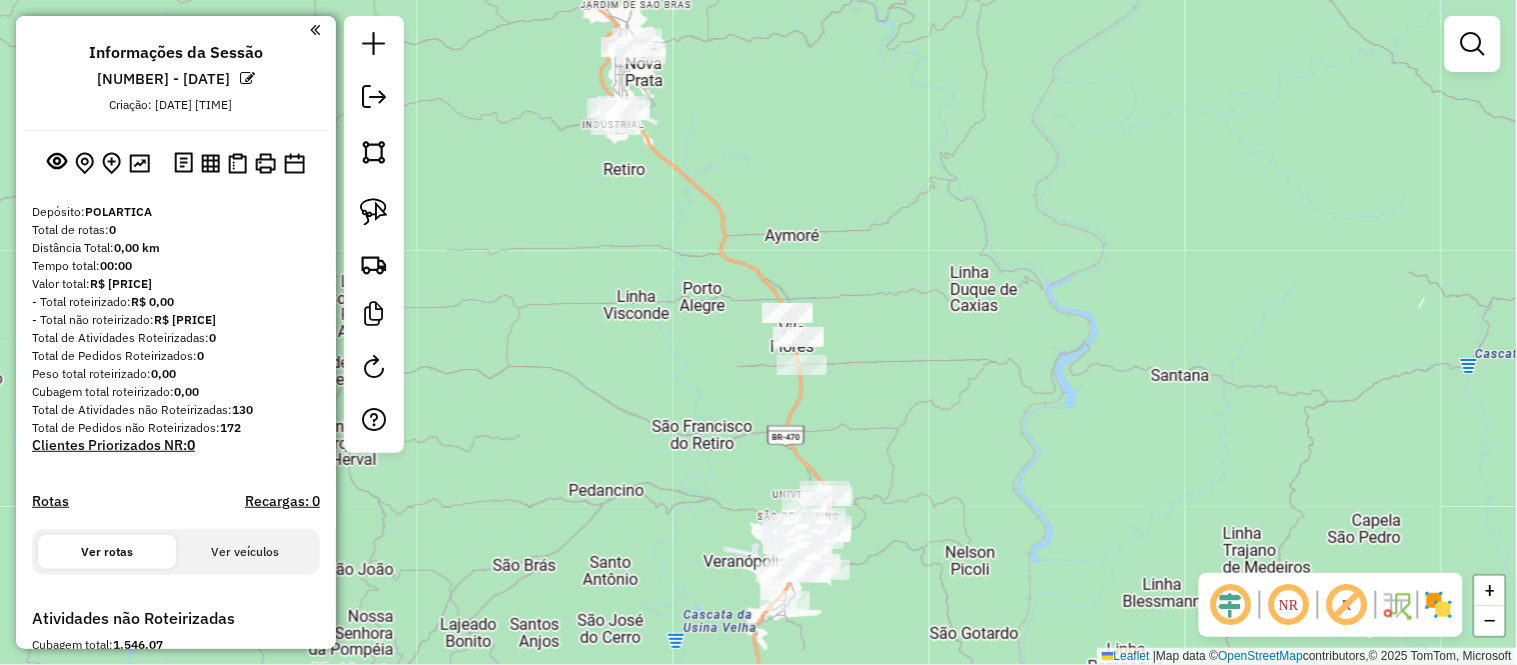 drag, startPoint x: 781, startPoint y: 334, endPoint x: 902, endPoint y: 297, distance: 126.53063 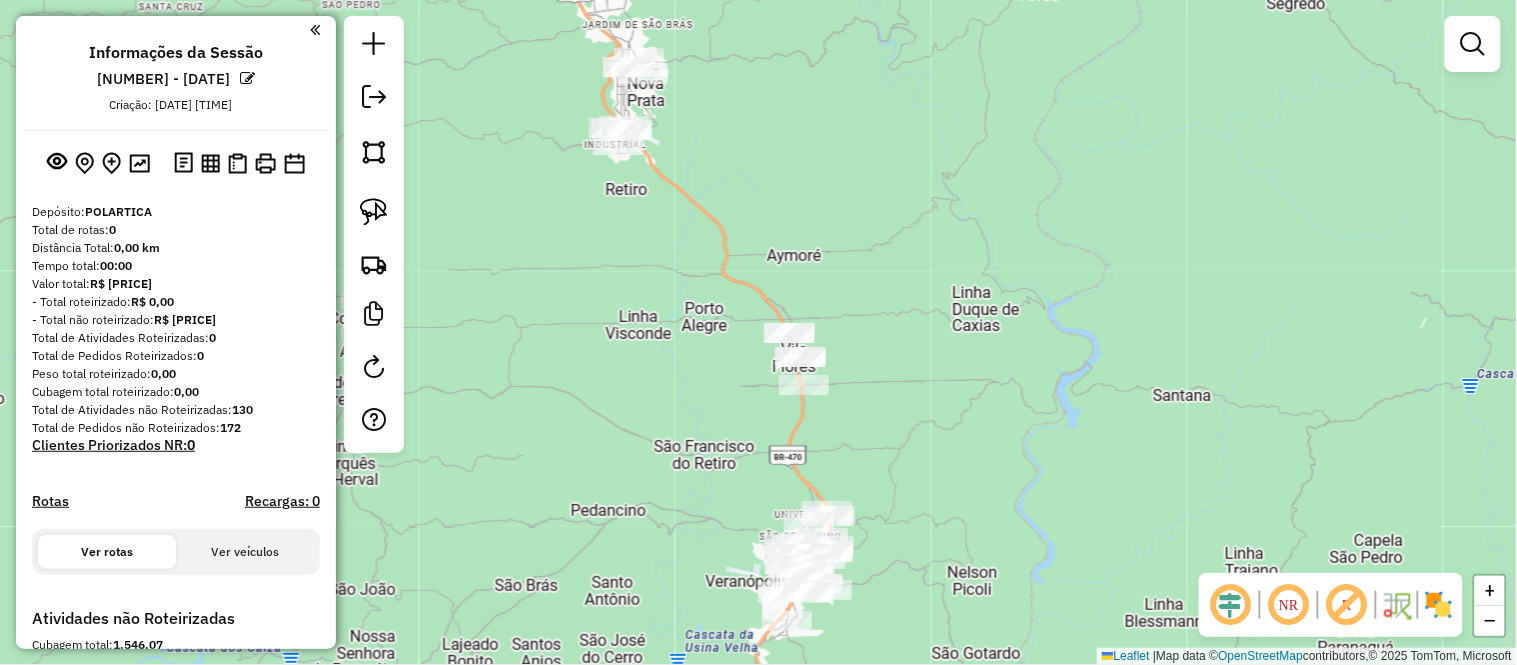drag, startPoint x: 896, startPoint y: 191, endPoint x: 898, endPoint y: 211, distance: 20.09975 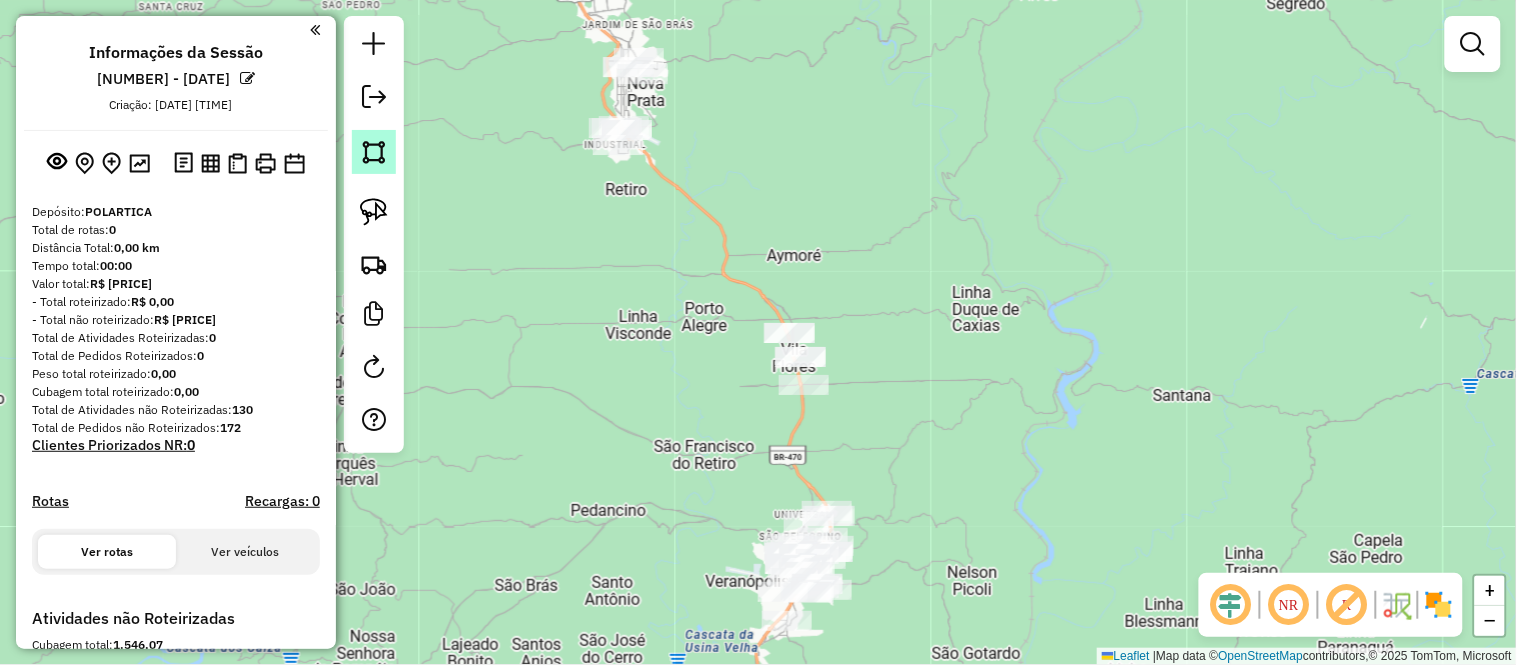 click 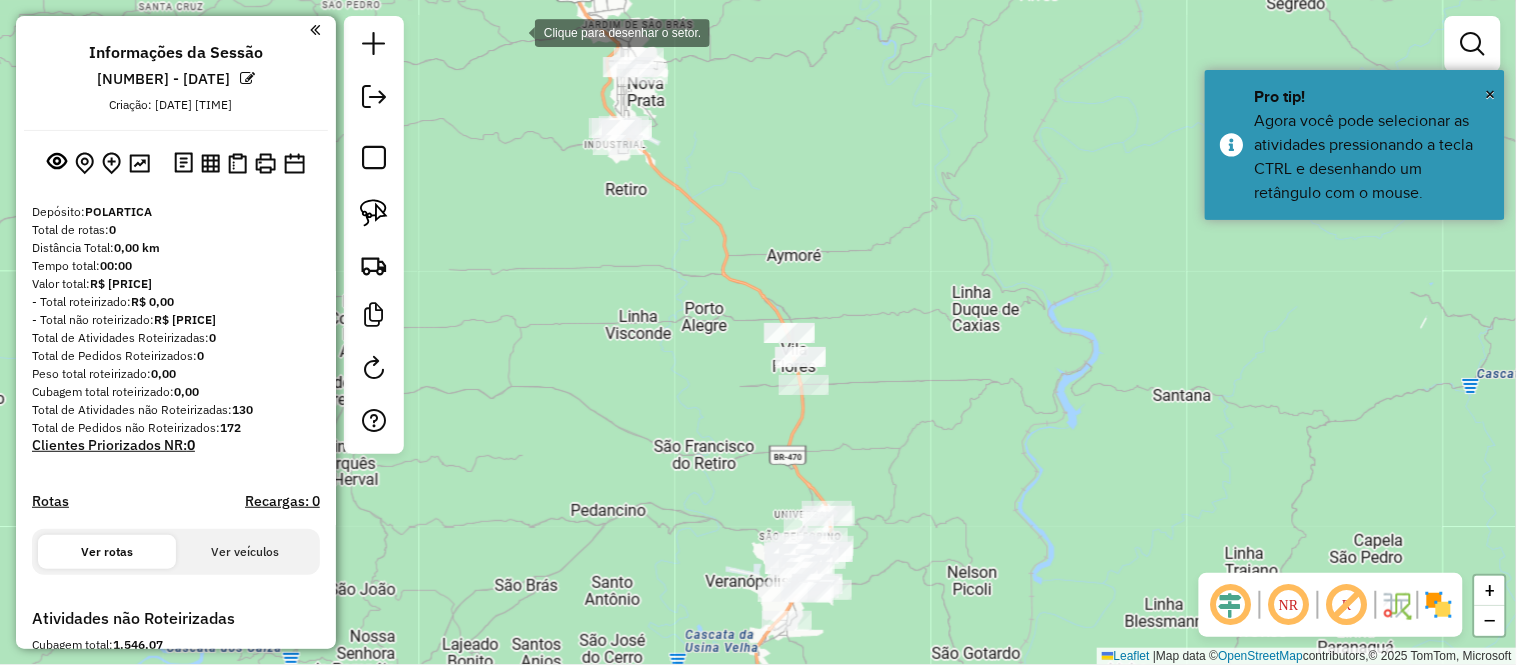 click 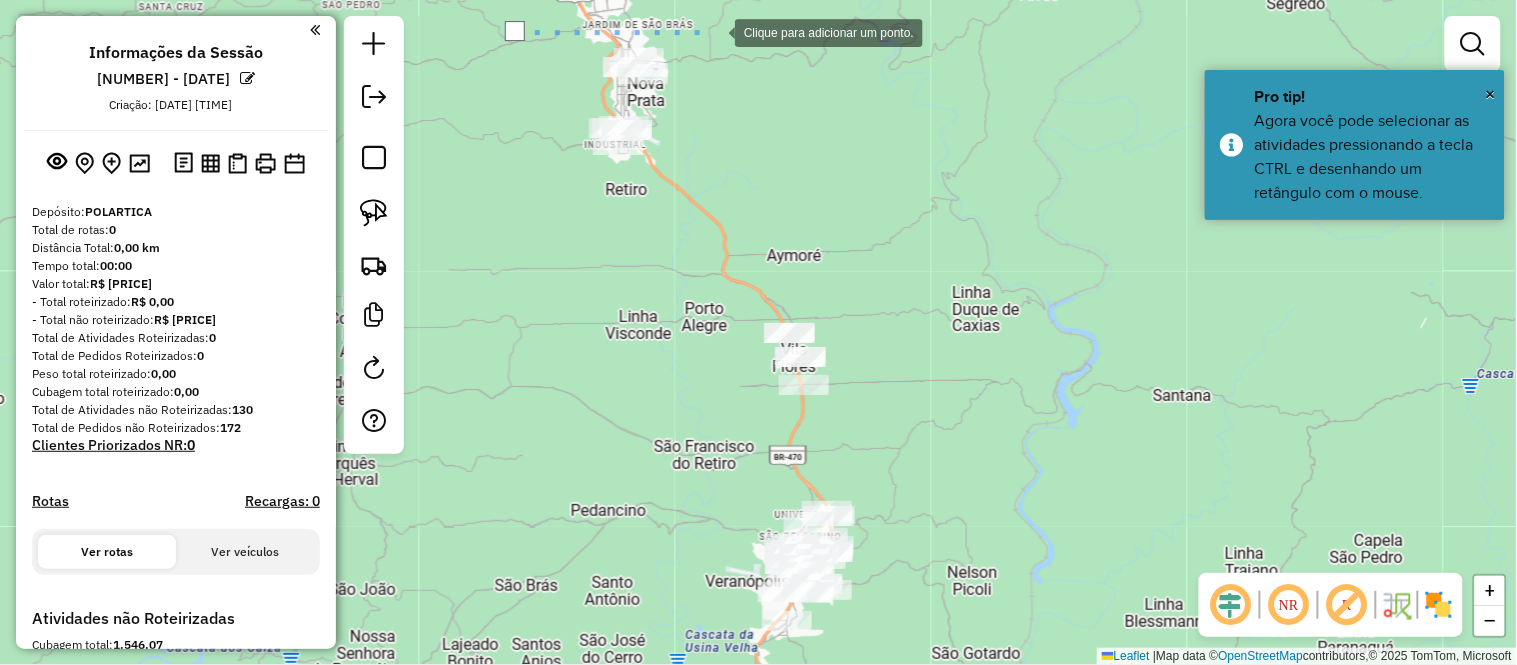 click 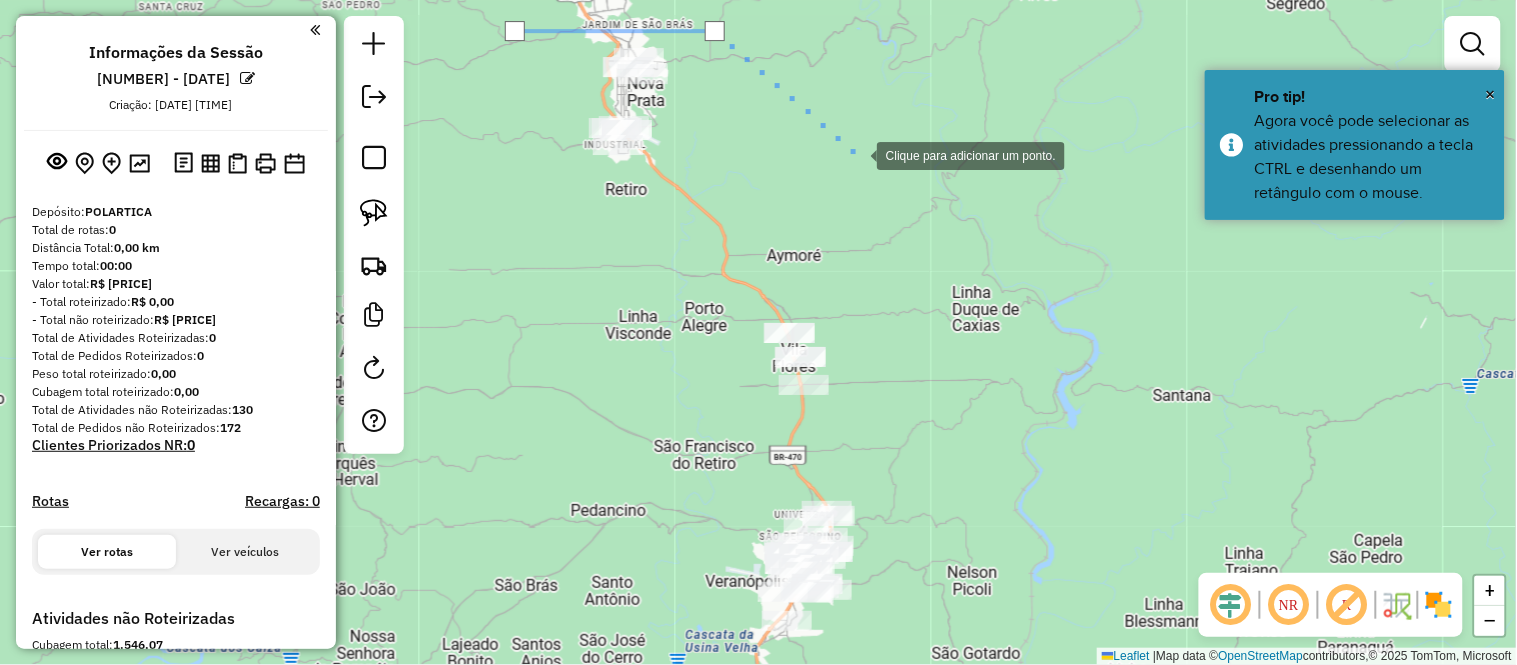 click 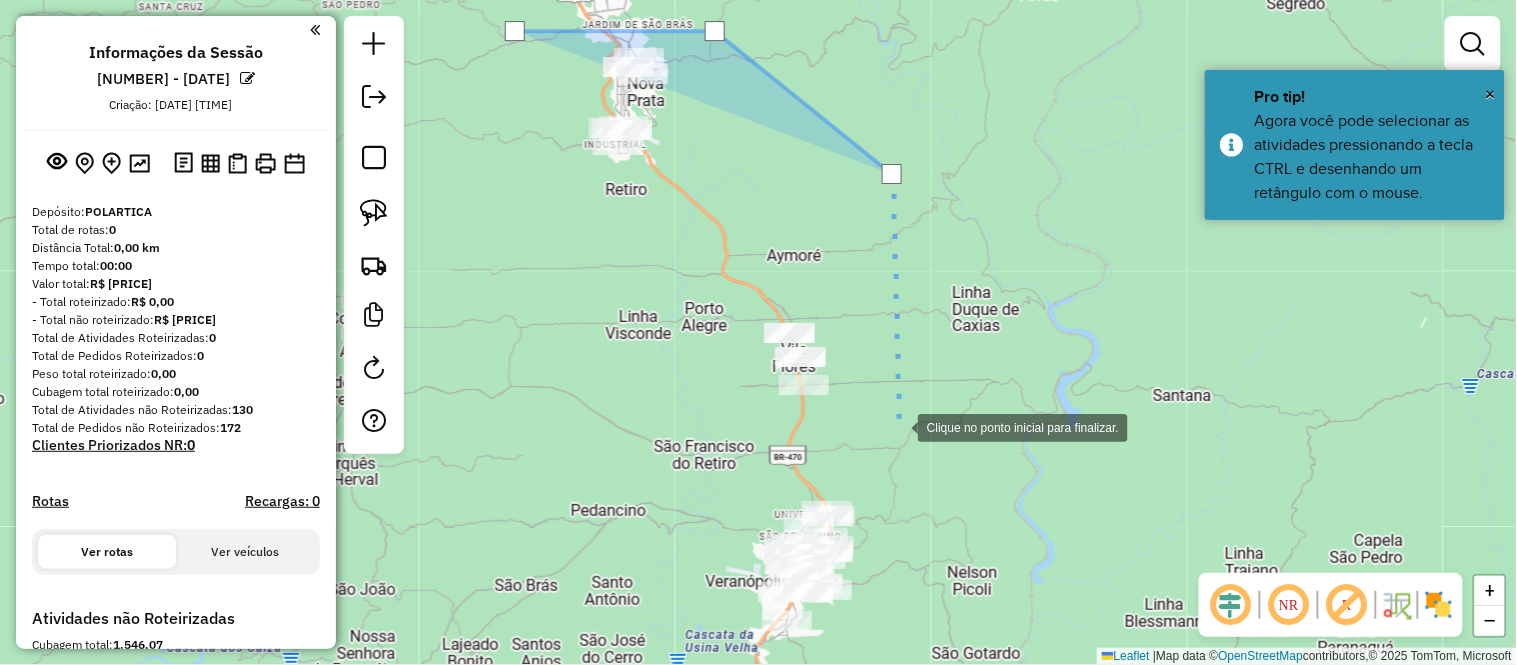 click 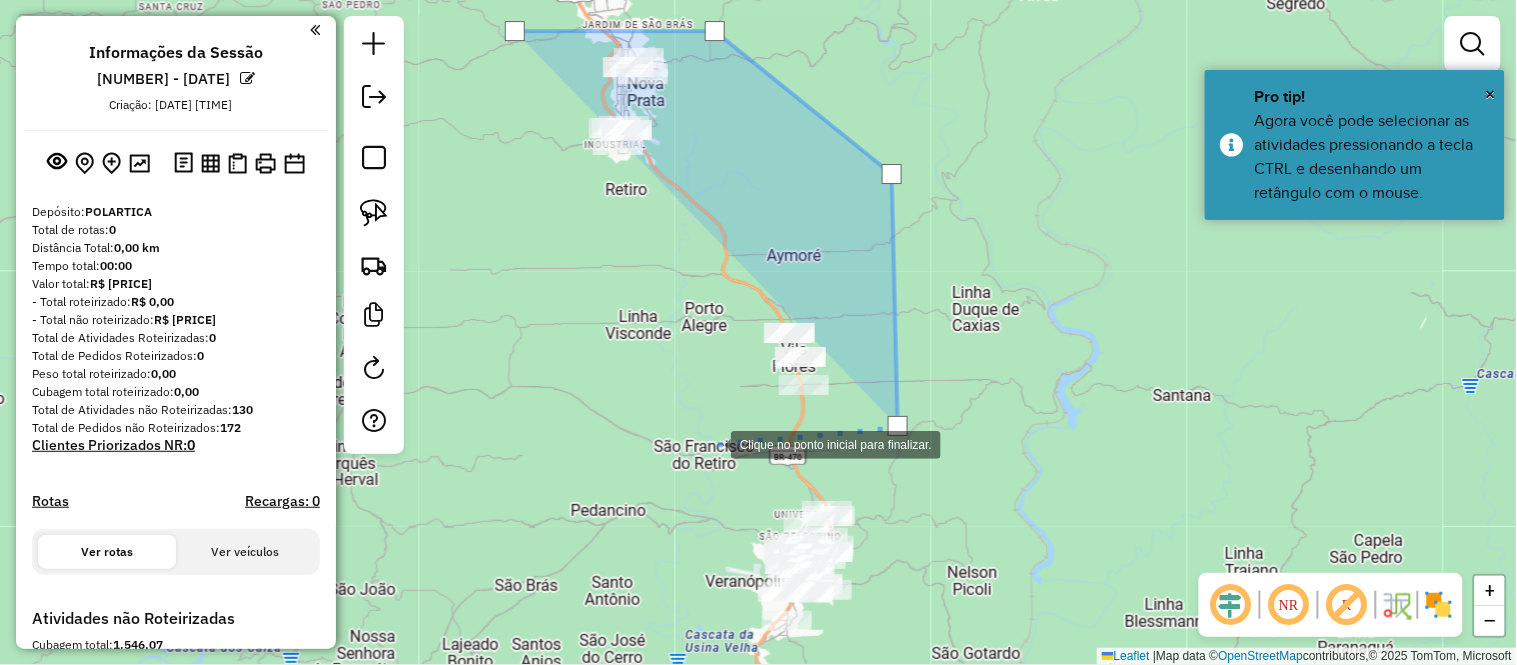 click 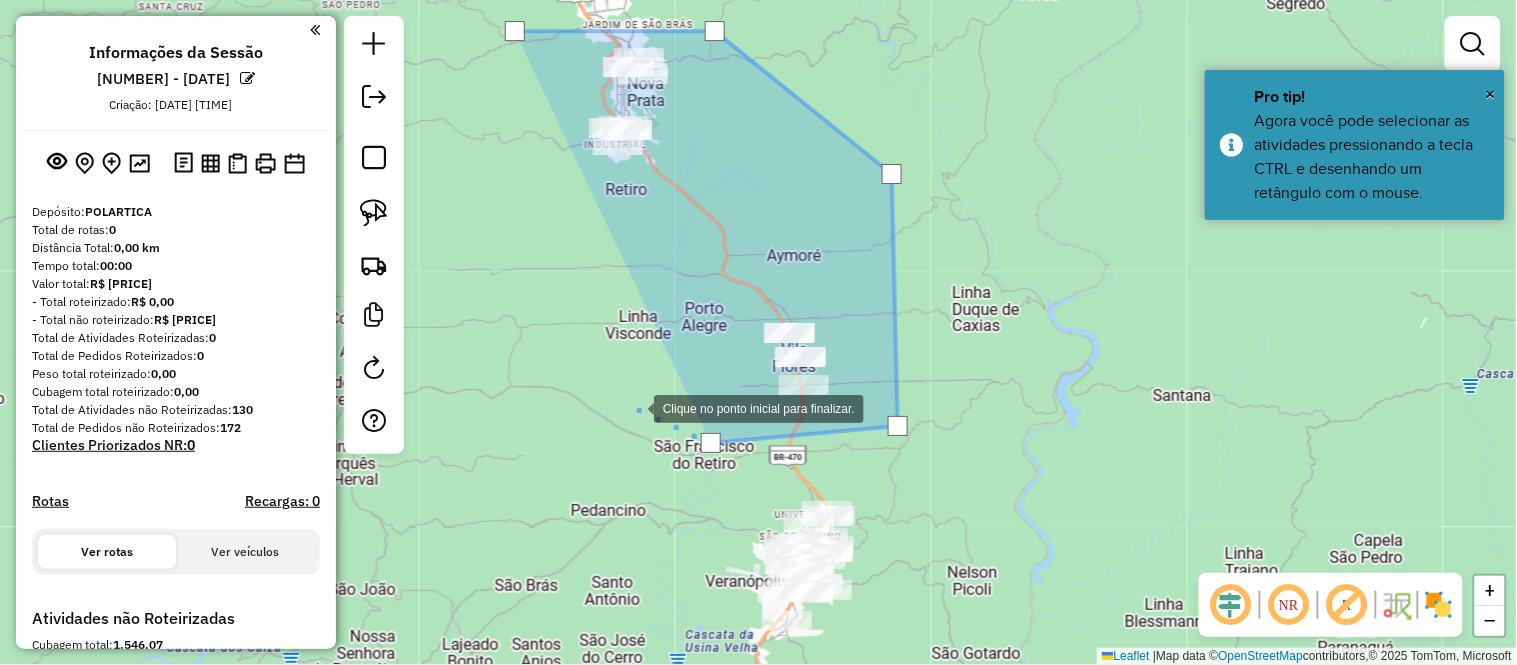 click 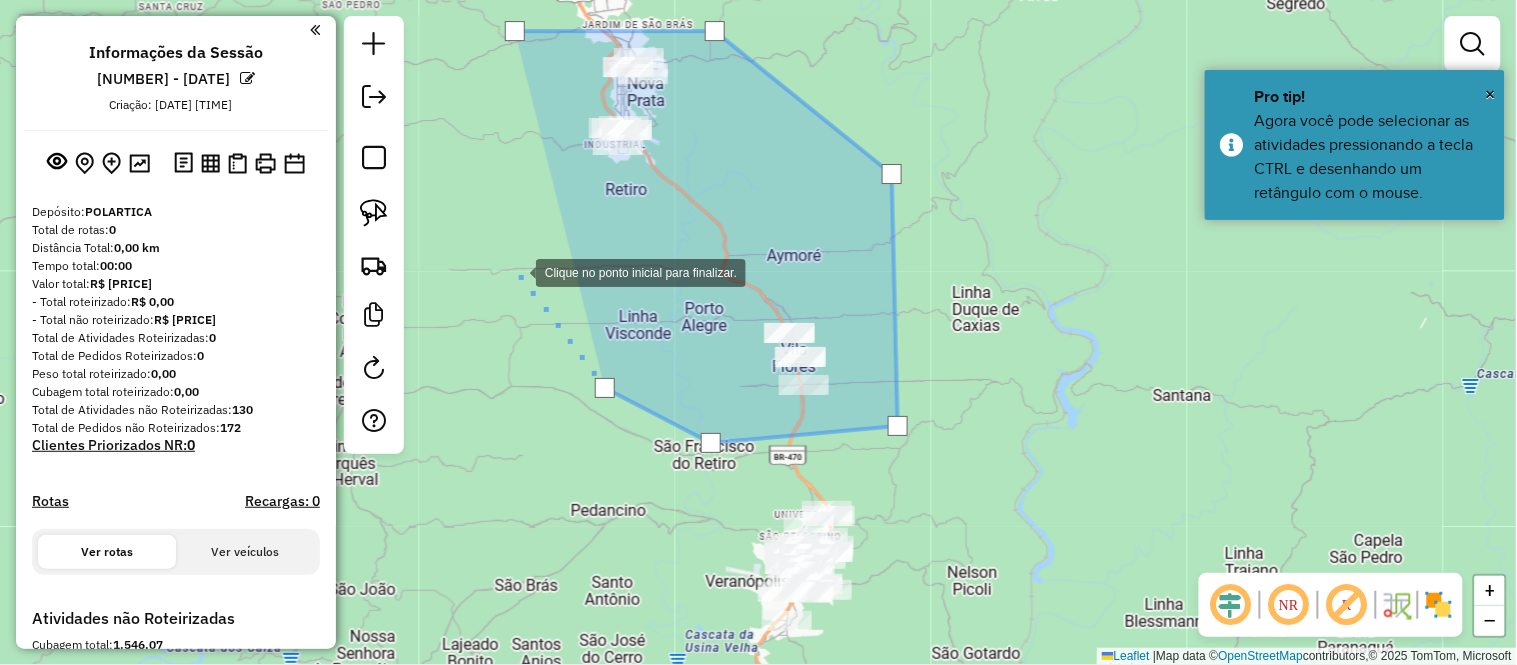 click 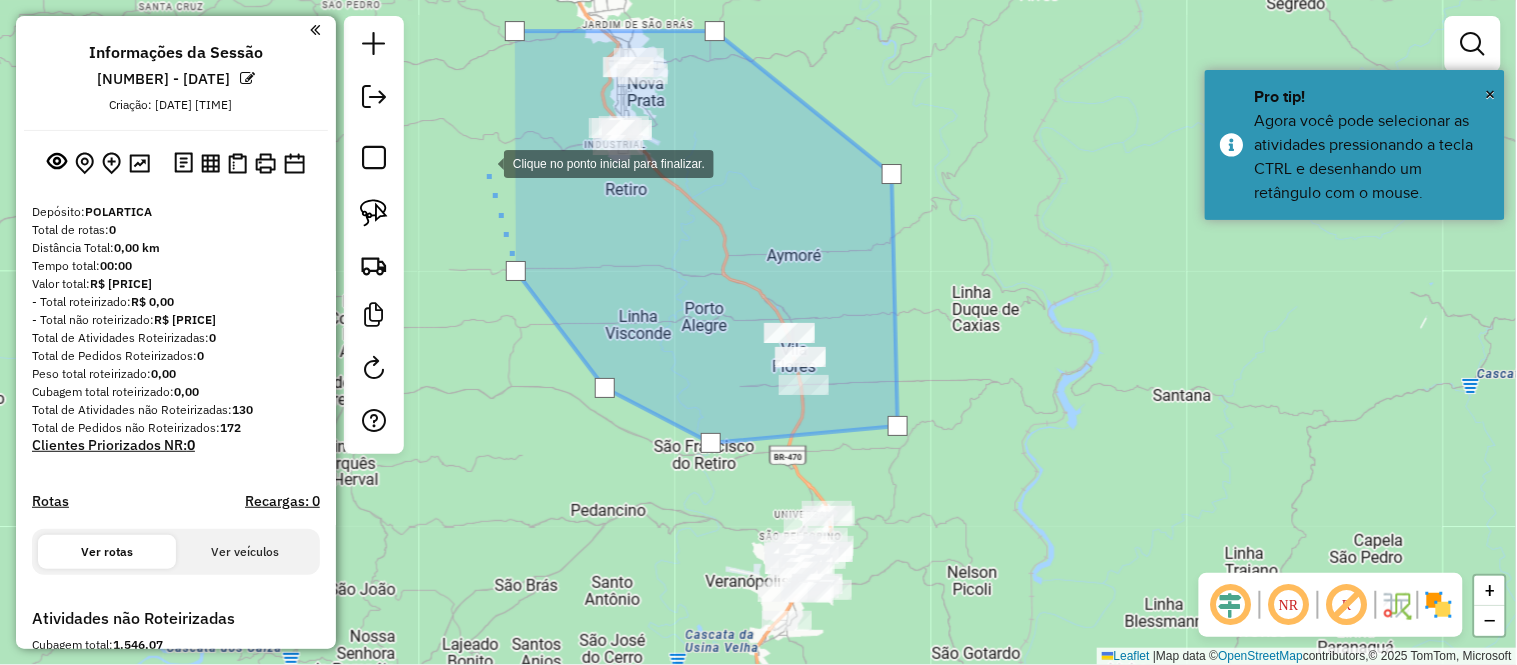 drag, startPoint x: 484, startPoint y: 162, endPoint x: 491, endPoint y: 78, distance: 84.29116 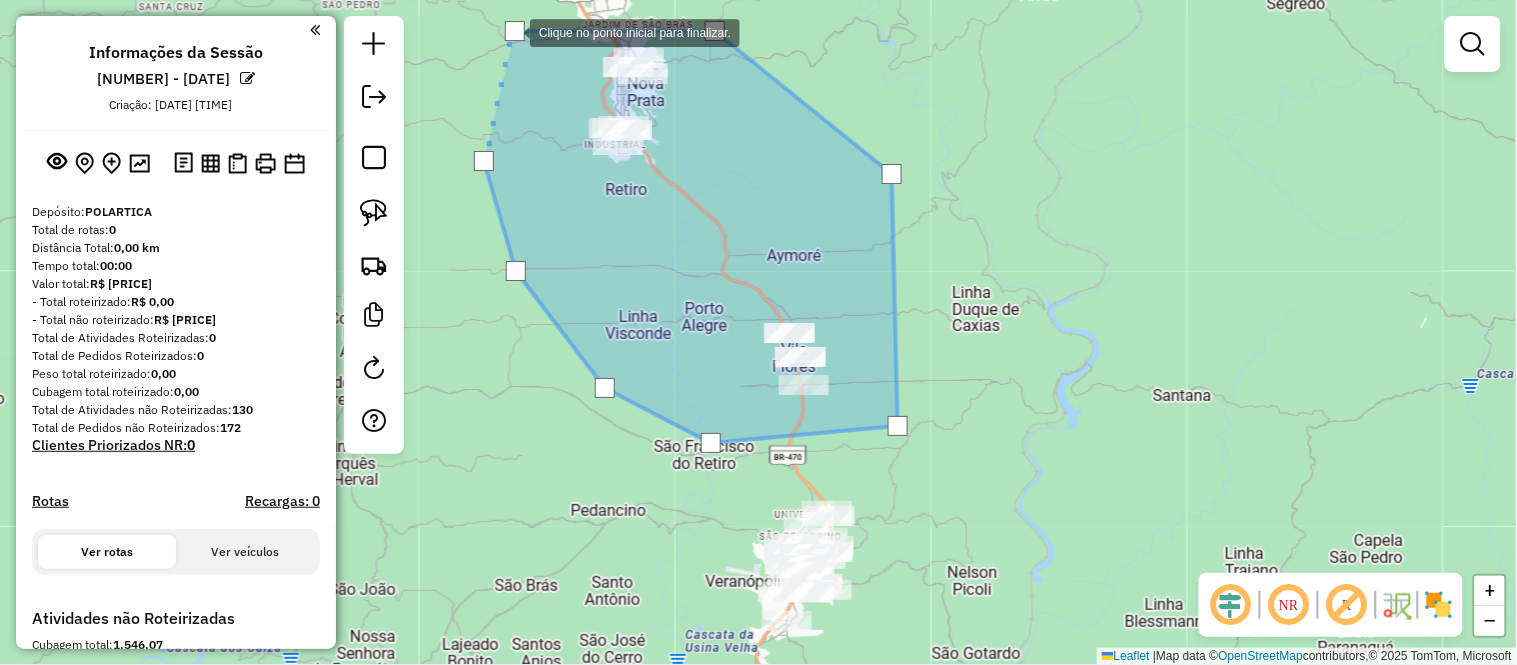 click 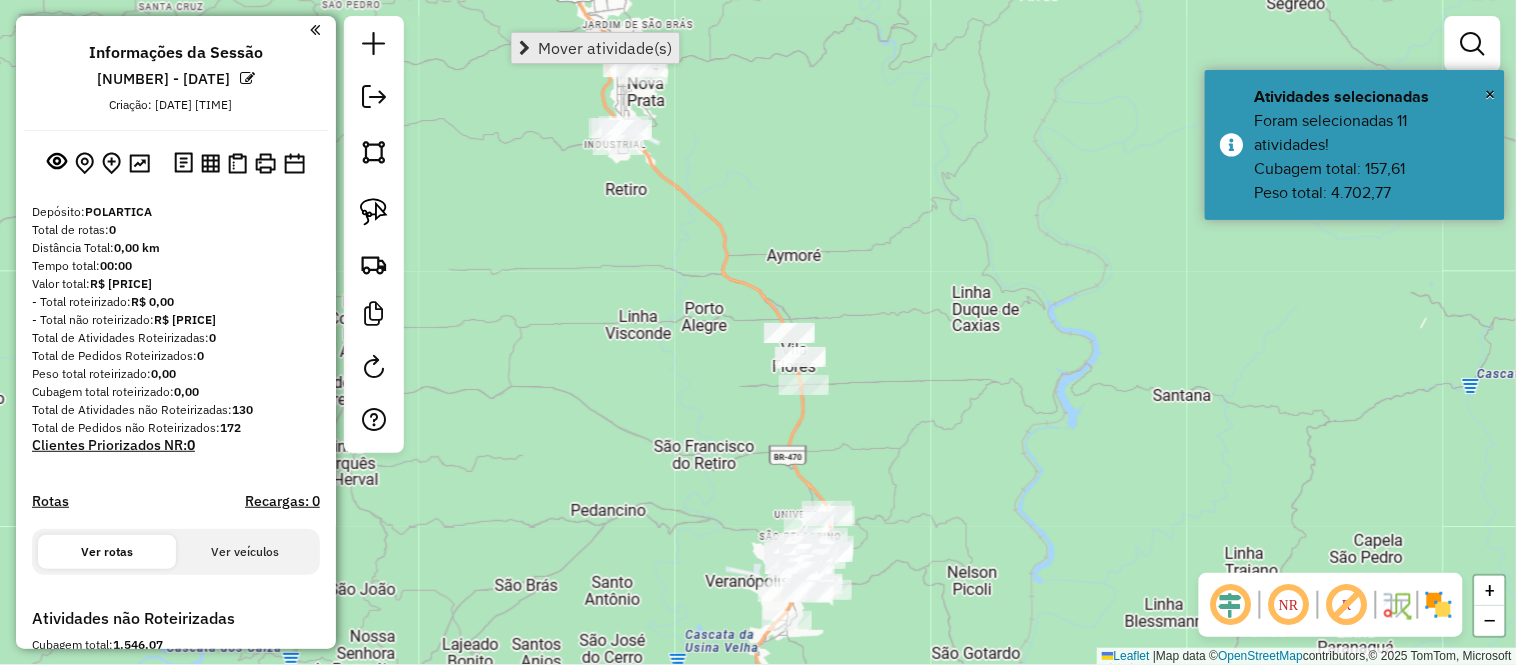 click on "Mover atividade(s)" at bounding box center (605, 48) 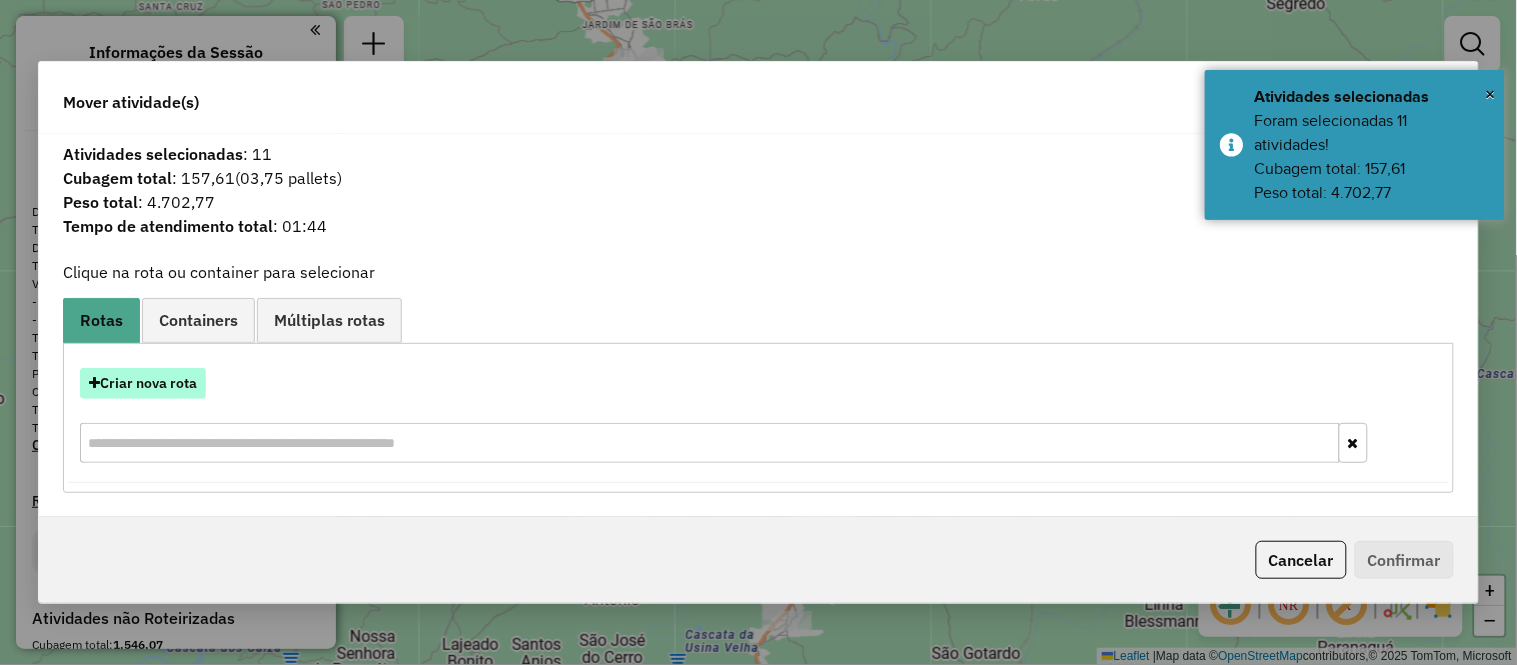click on "Criar nova rota" at bounding box center [143, 383] 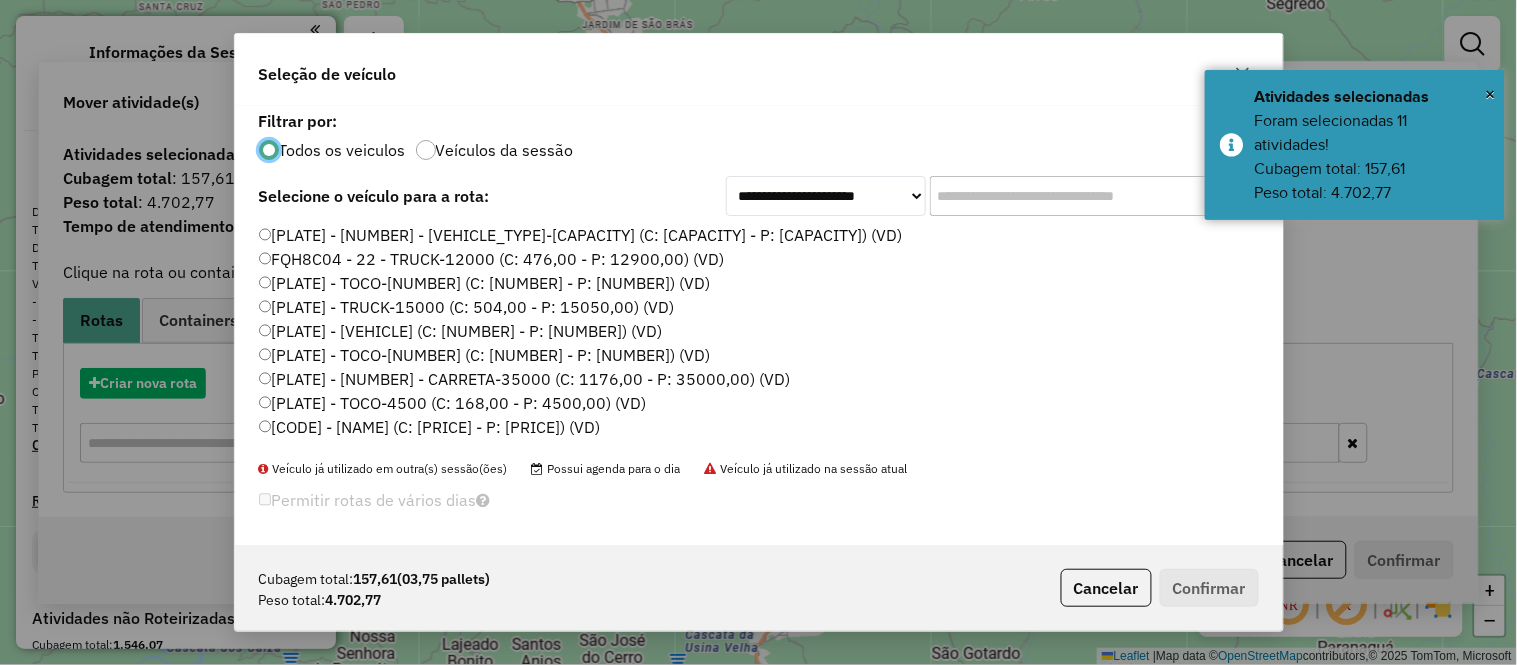 scroll, scrollTop: 11, scrollLeft: 5, axis: both 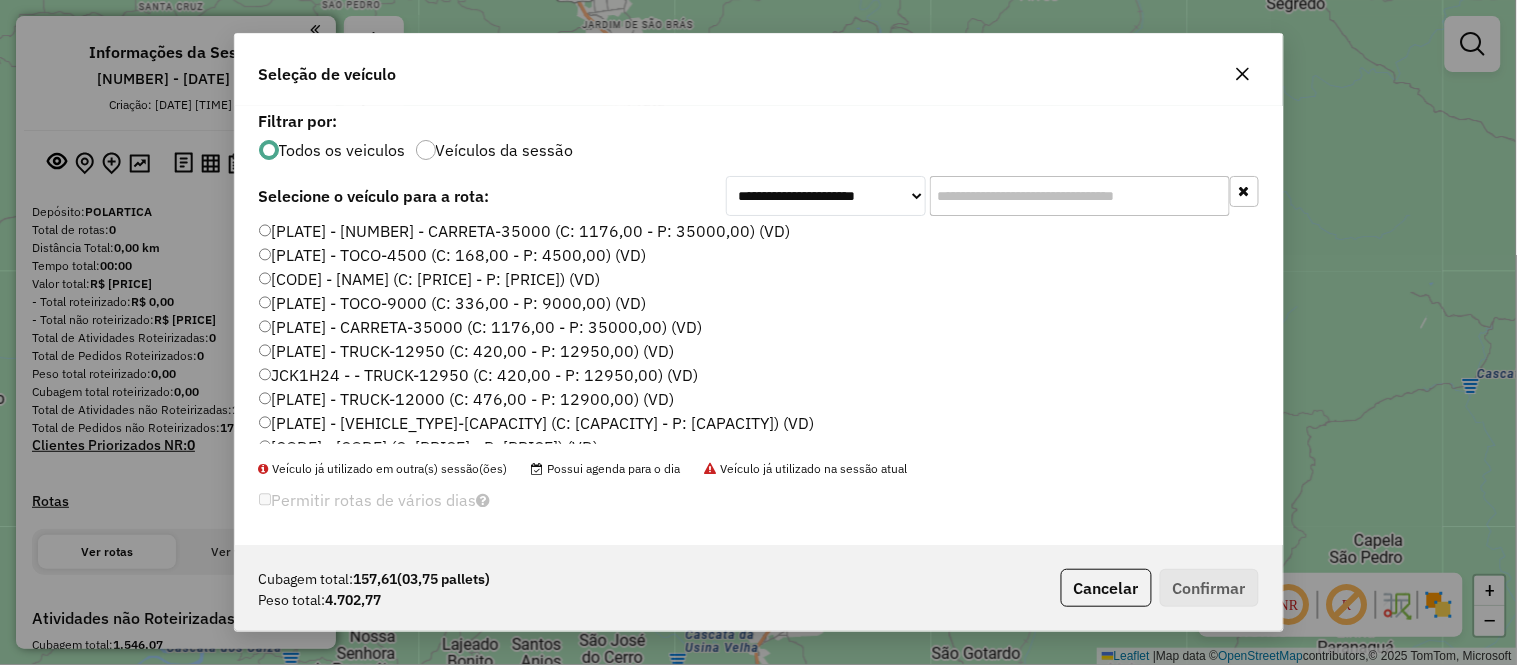click on "JCK1H24 -  - TRUCK-12950 (C: 420,00 - P: 12950,00) (VD)" 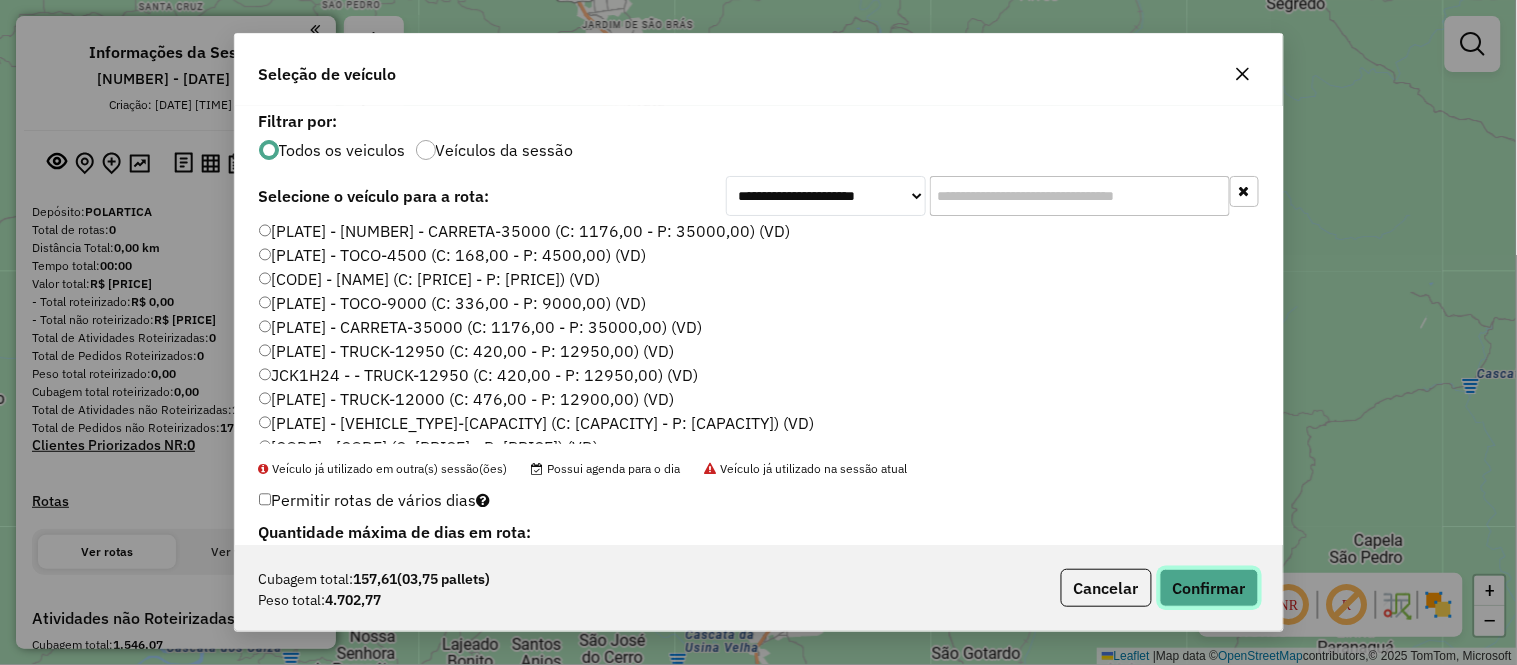 click on "Confirmar" 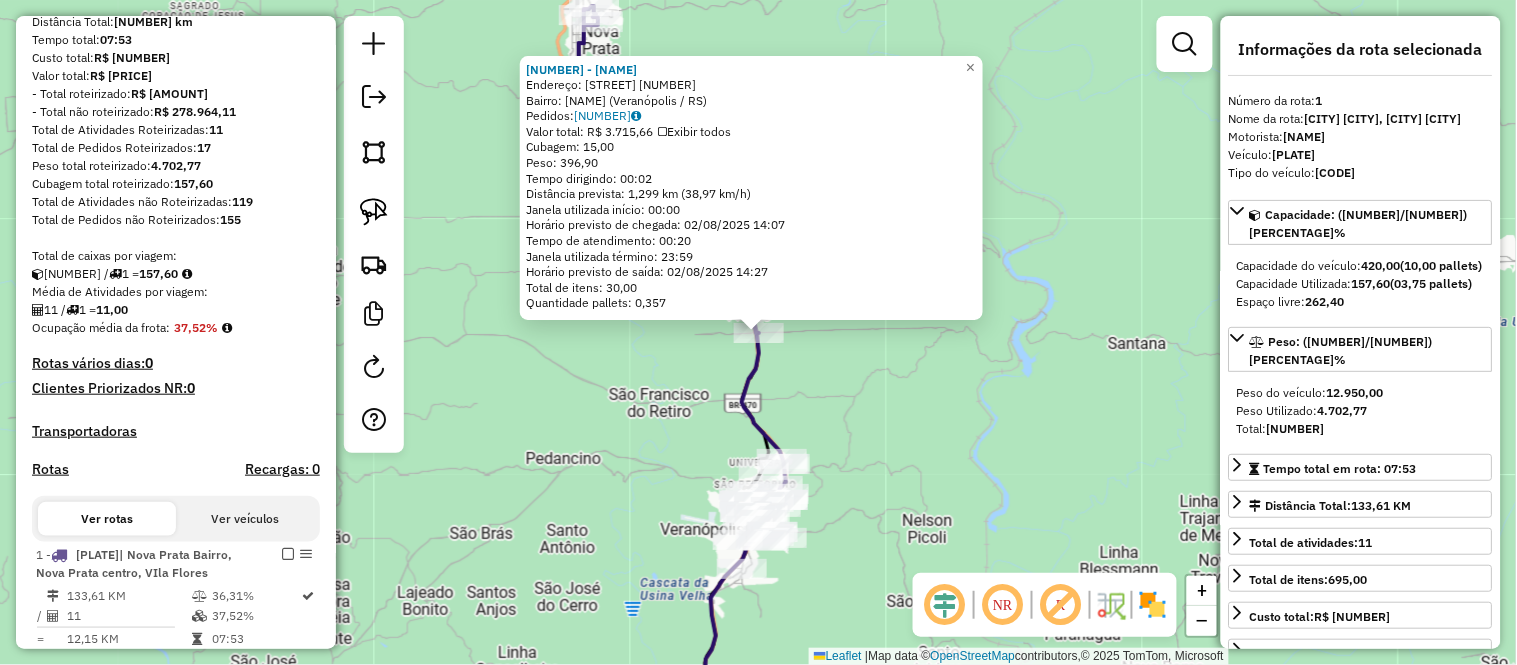 scroll, scrollTop: 623, scrollLeft: 0, axis: vertical 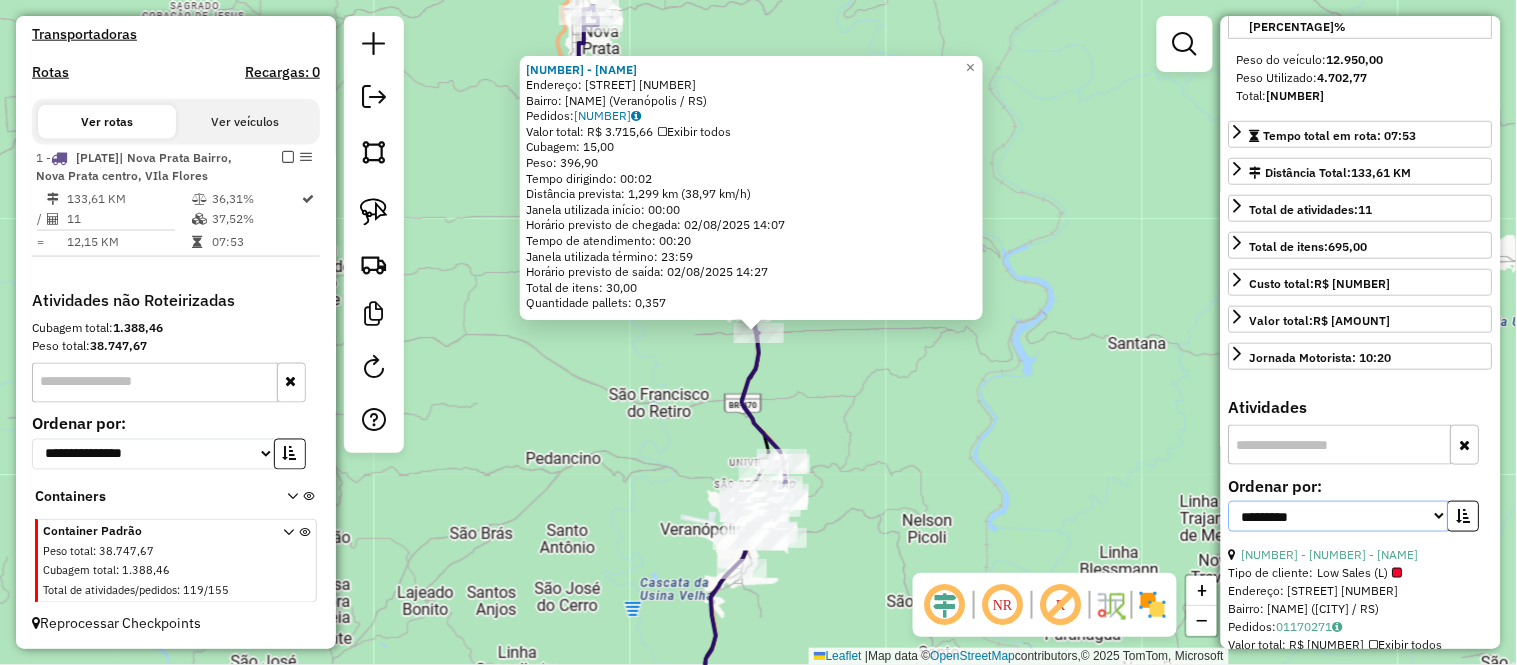 click on "**********" at bounding box center (1339, 516) 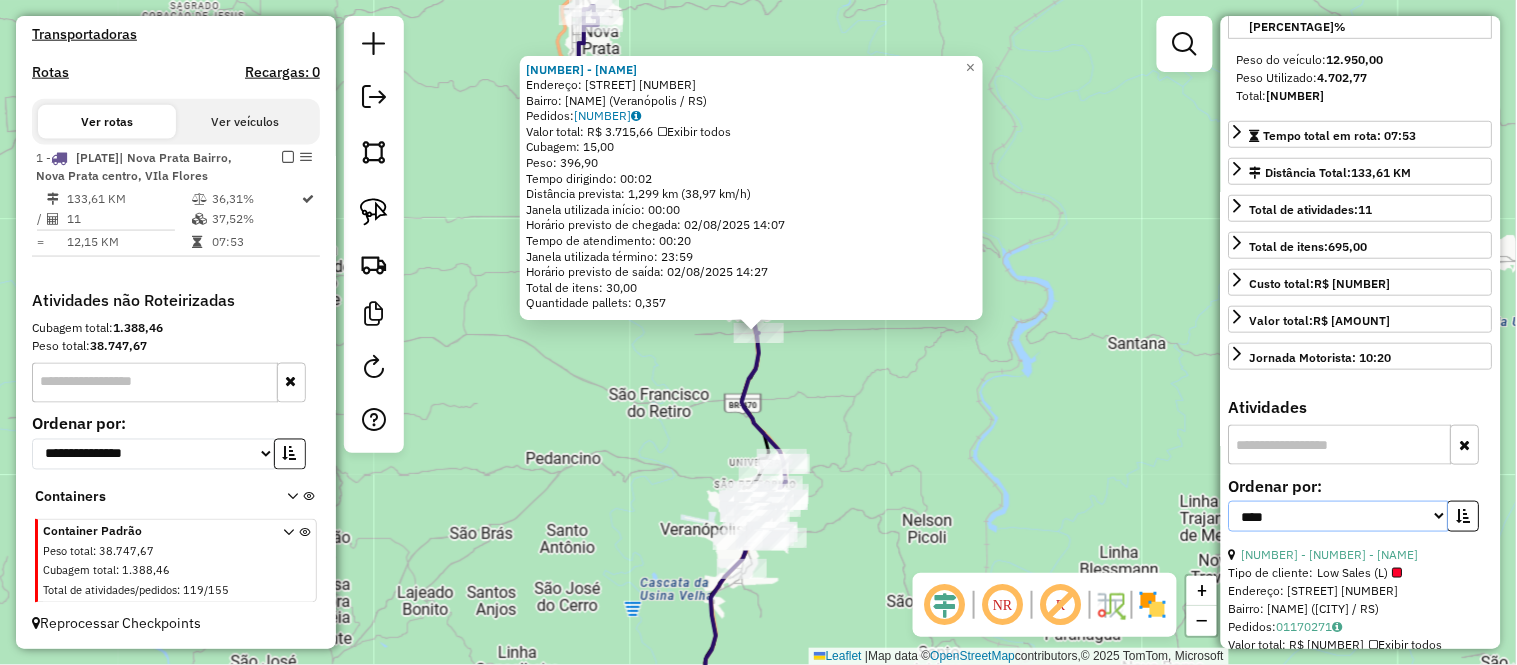 click on "**********" at bounding box center [1339, 516] 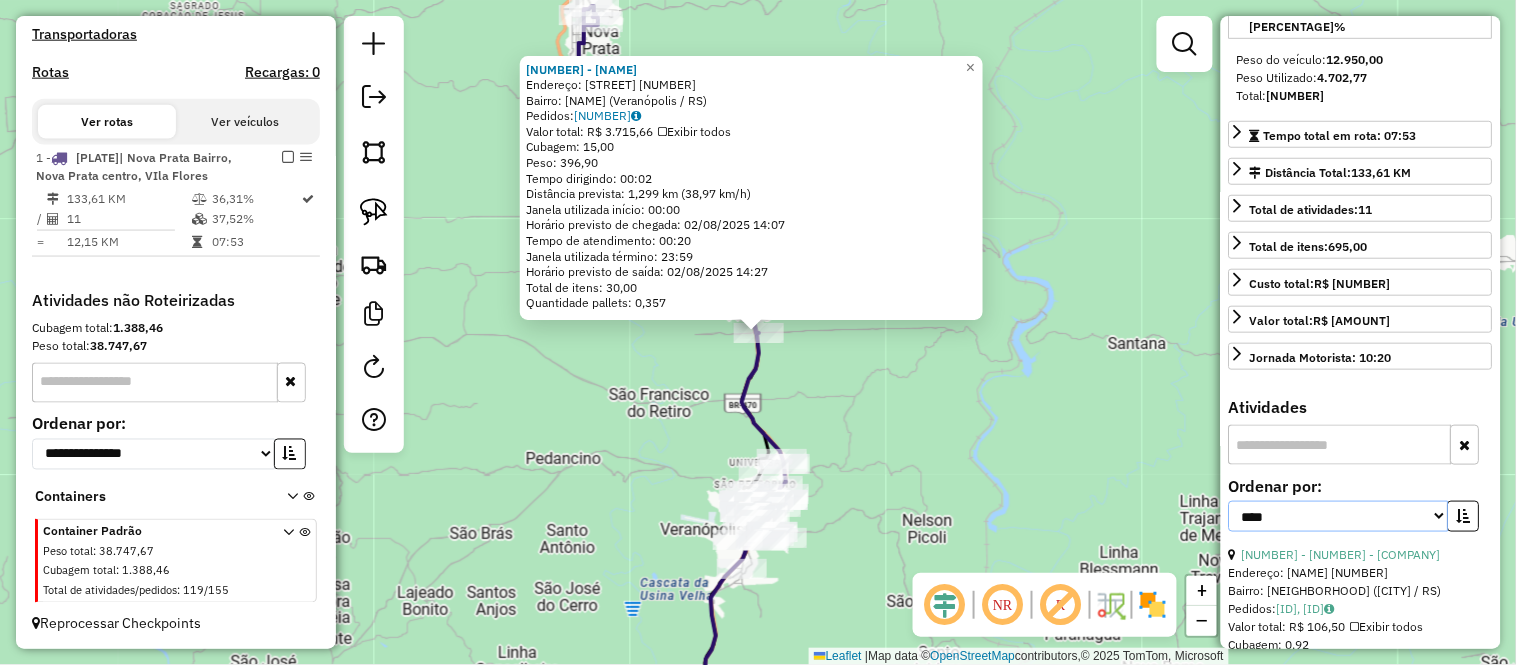 click on "**********" at bounding box center (1339, 516) 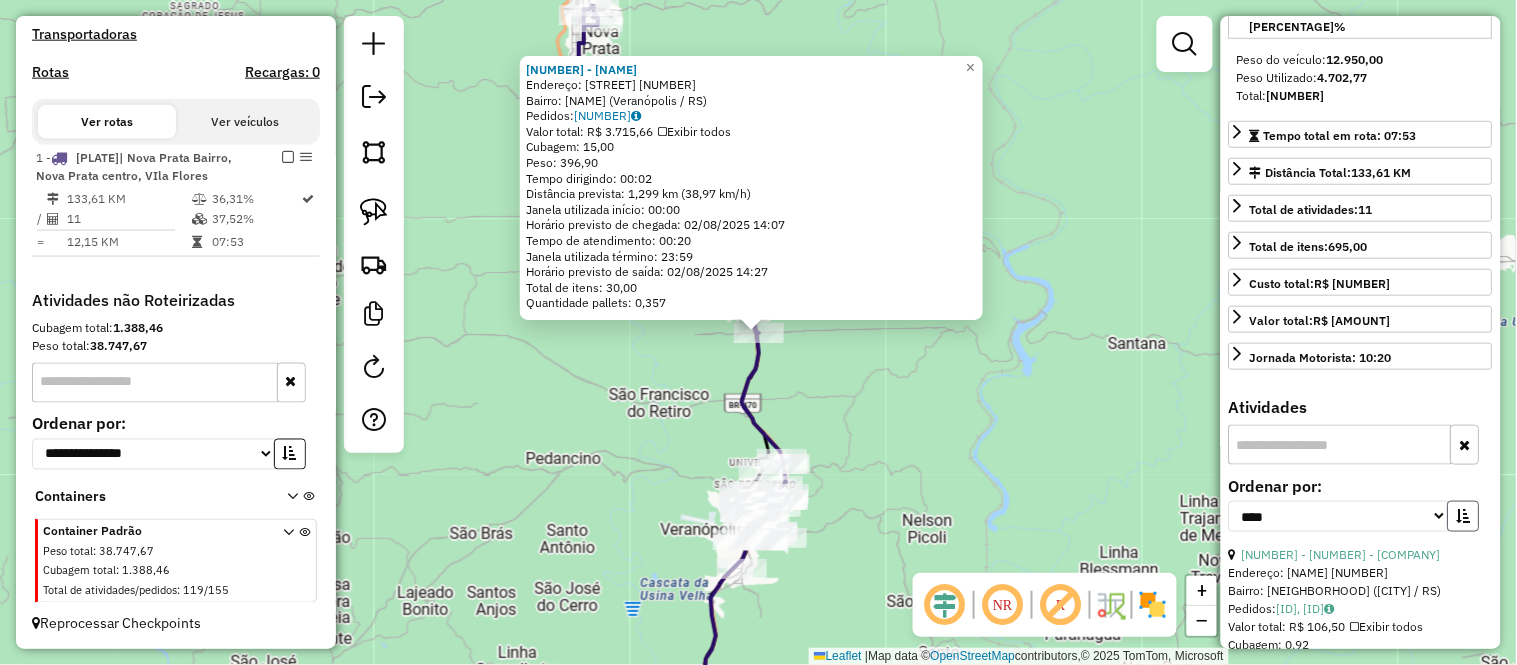 click at bounding box center [1464, 516] 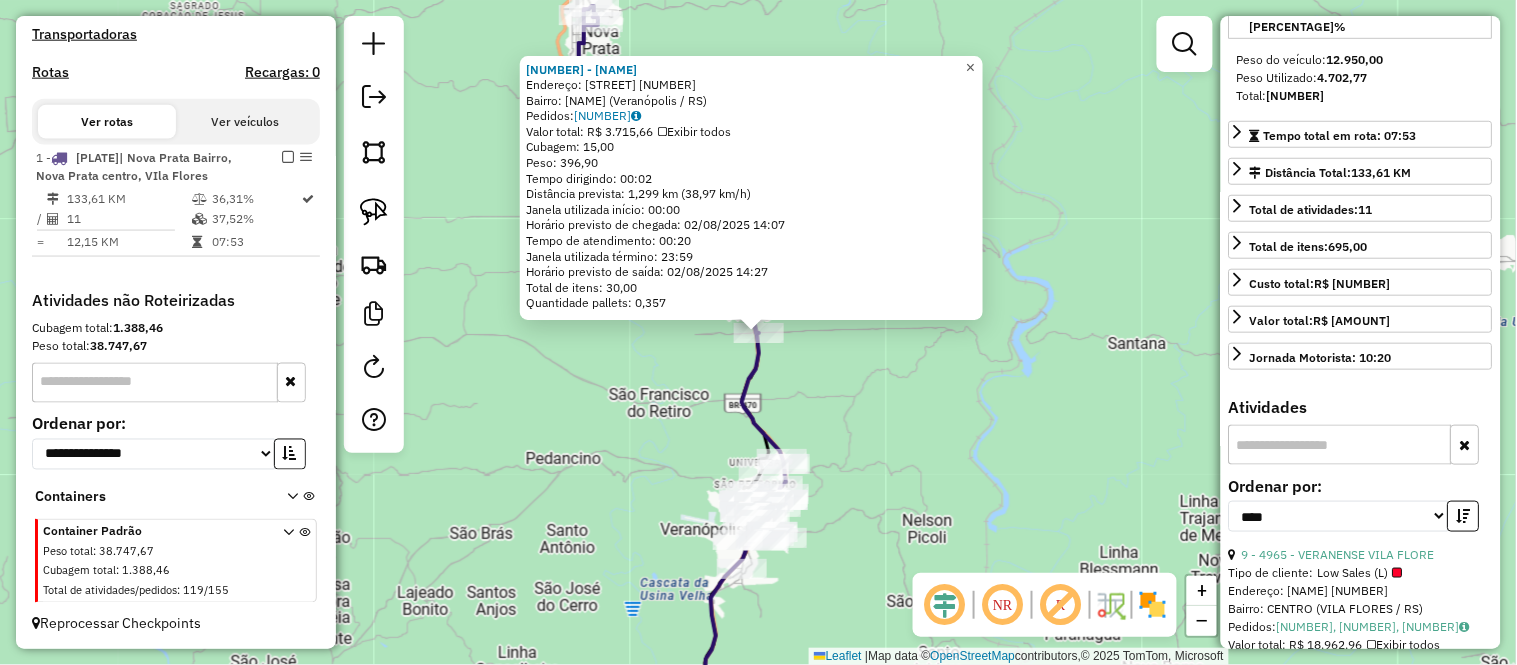 click on "×" 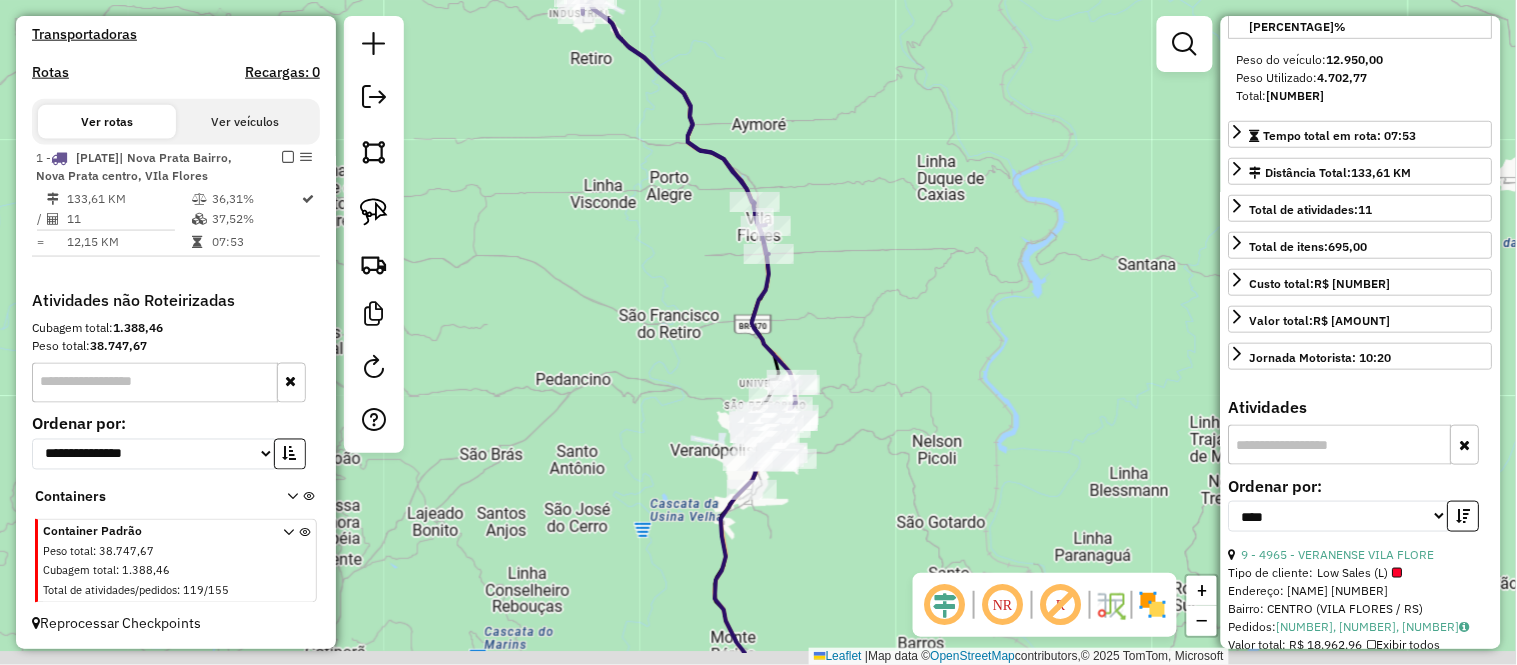drag, startPoint x: 863, startPoint y: 304, endPoint x: 855, endPoint y: 260, distance: 44.72136 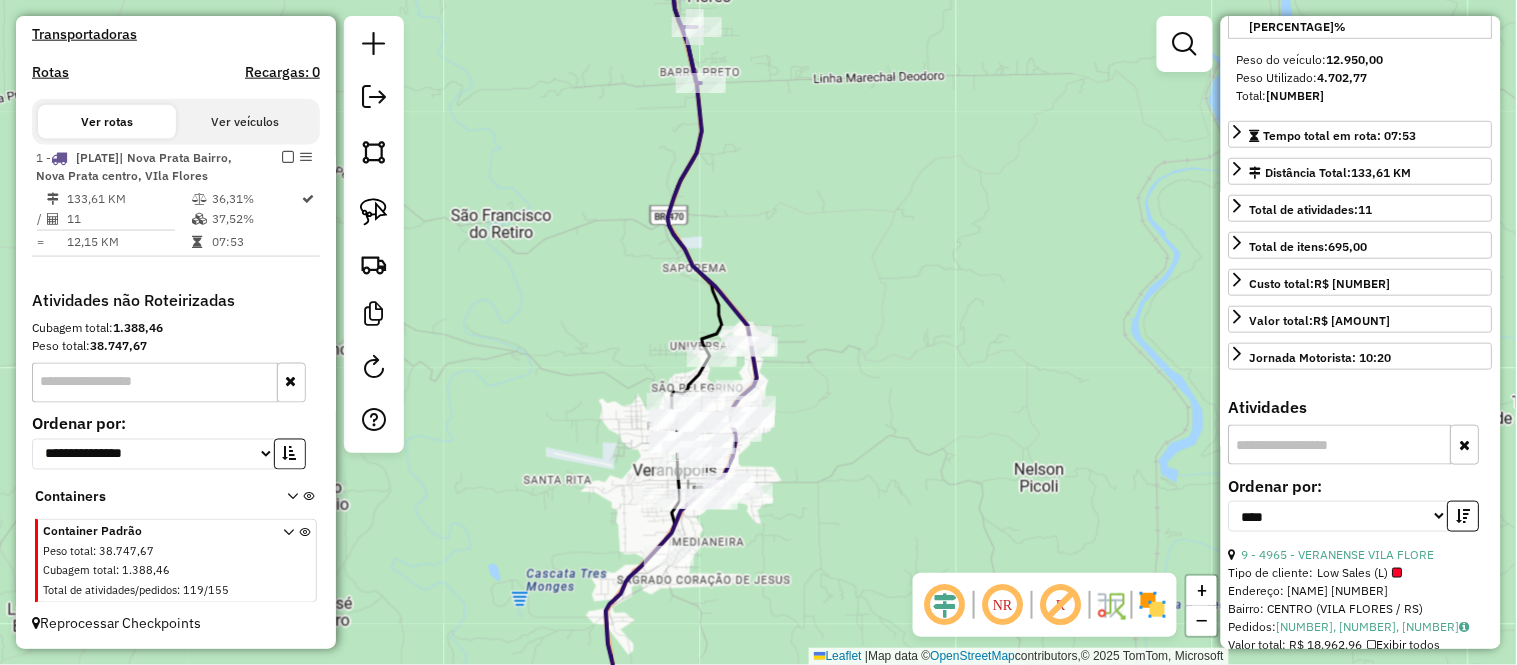 drag, startPoint x: 820, startPoint y: 380, endPoint x: 887, endPoint y: 290, distance: 112.200714 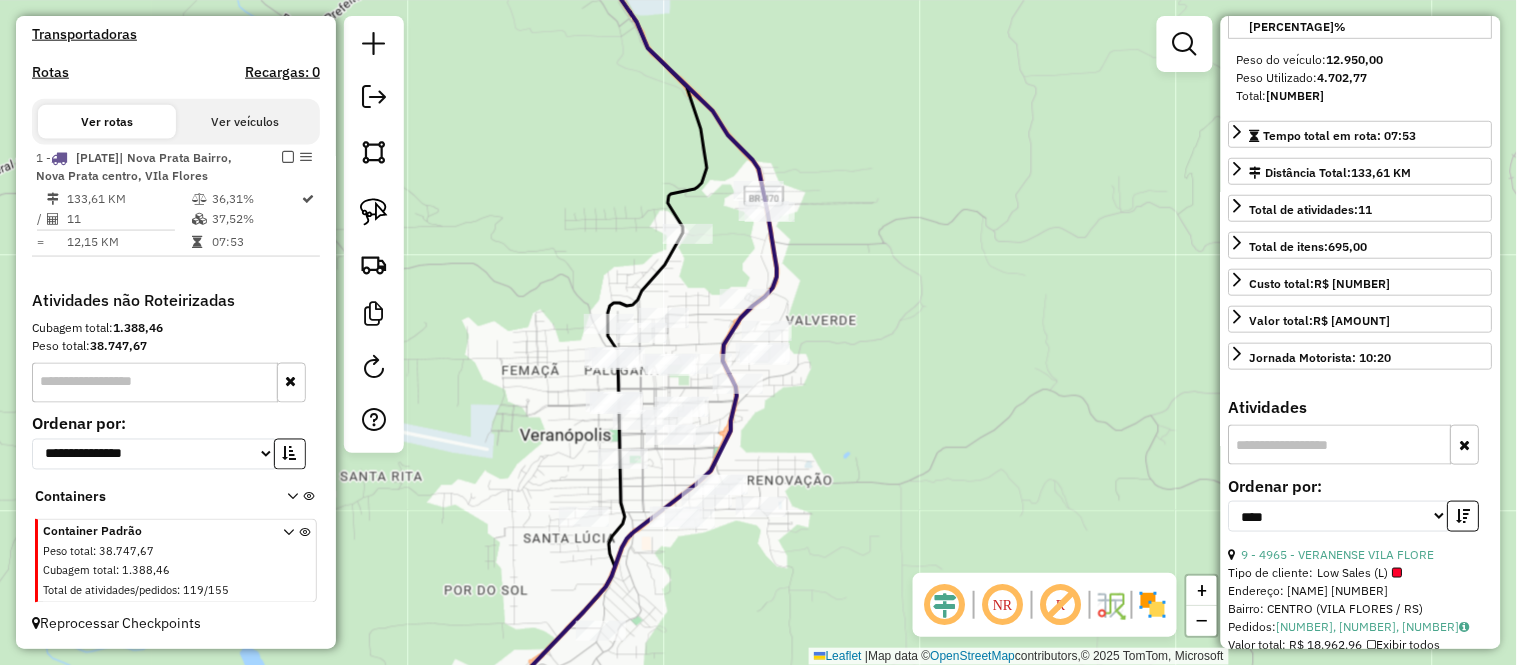 drag, startPoint x: 877, startPoint y: 310, endPoint x: 896, endPoint y: 292, distance: 26.172504 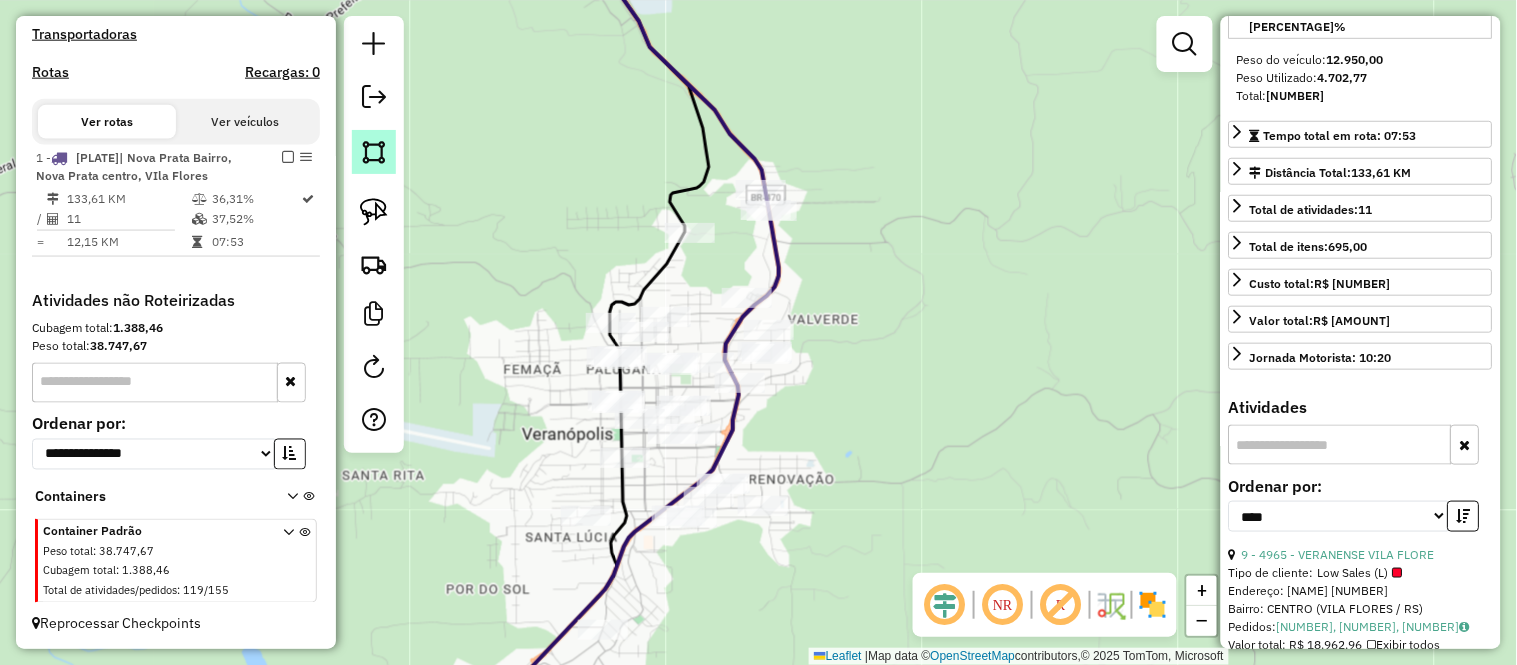 click 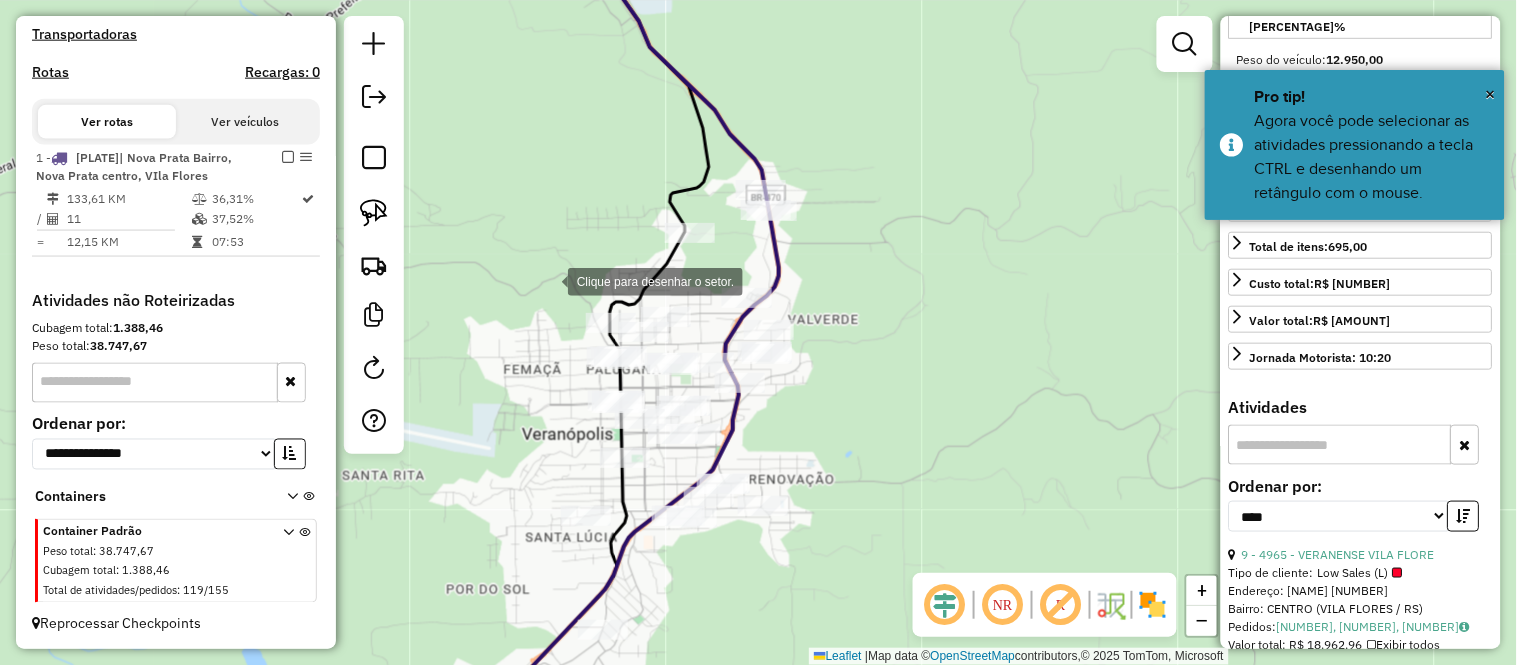 click 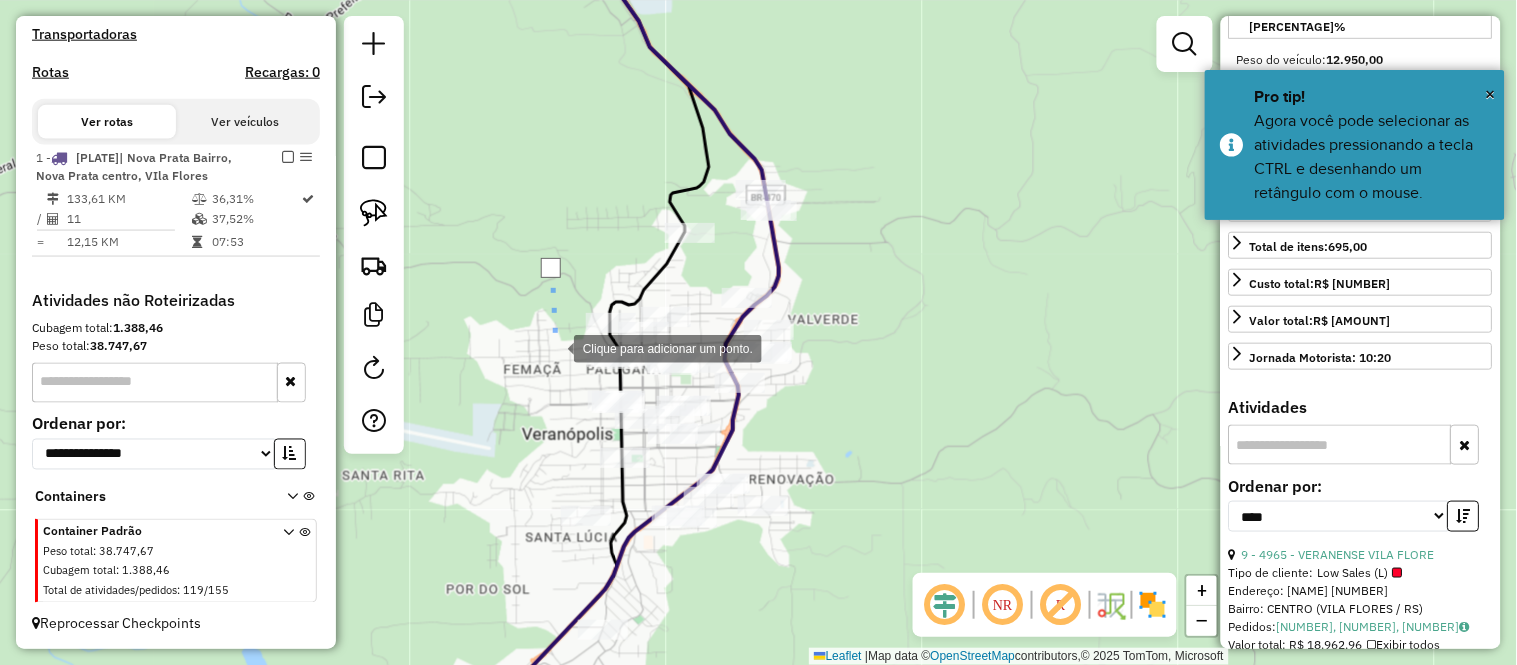 click 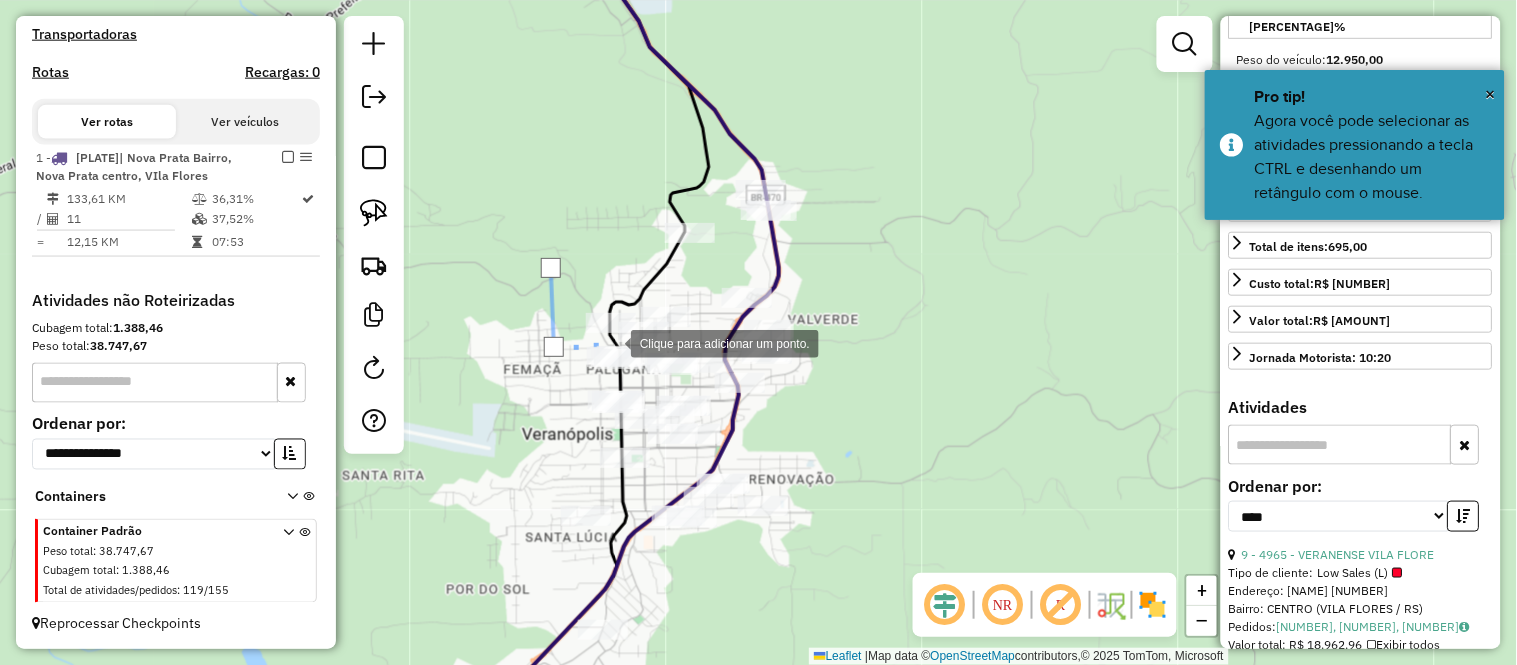 click 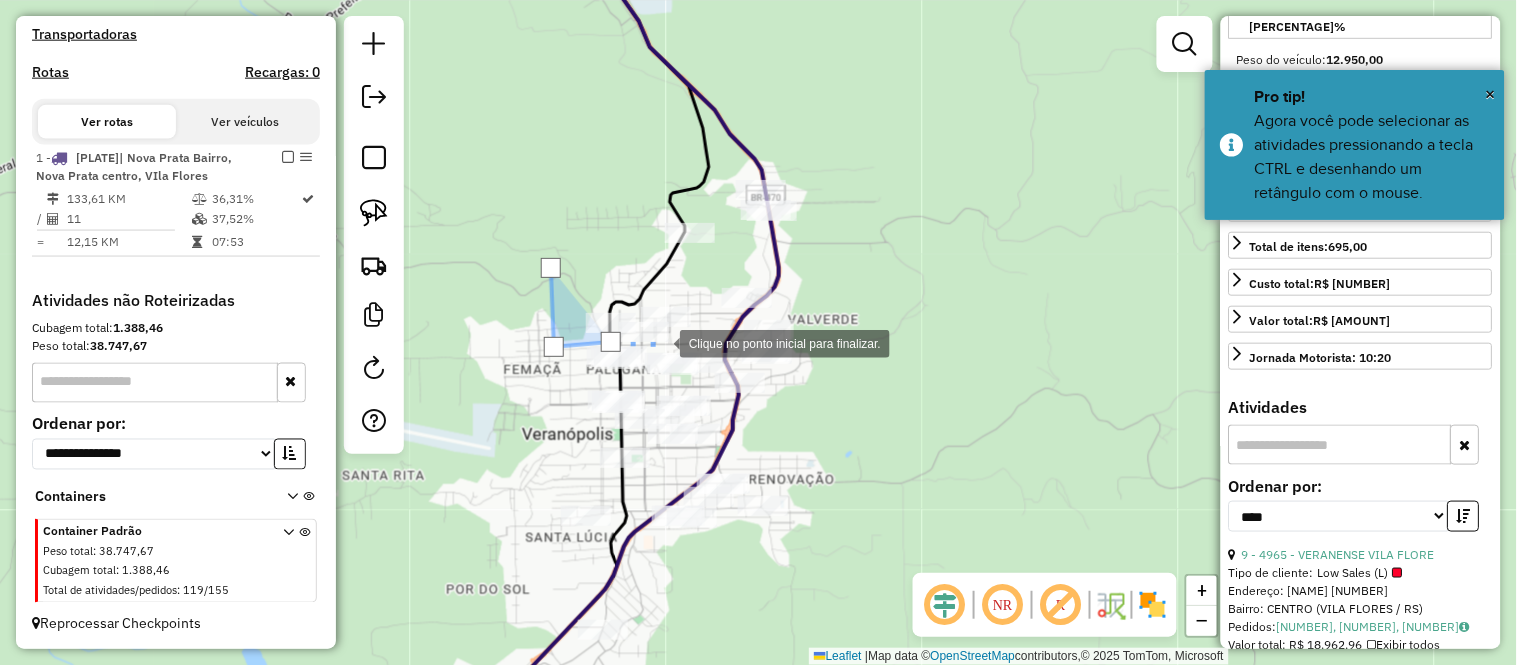 click 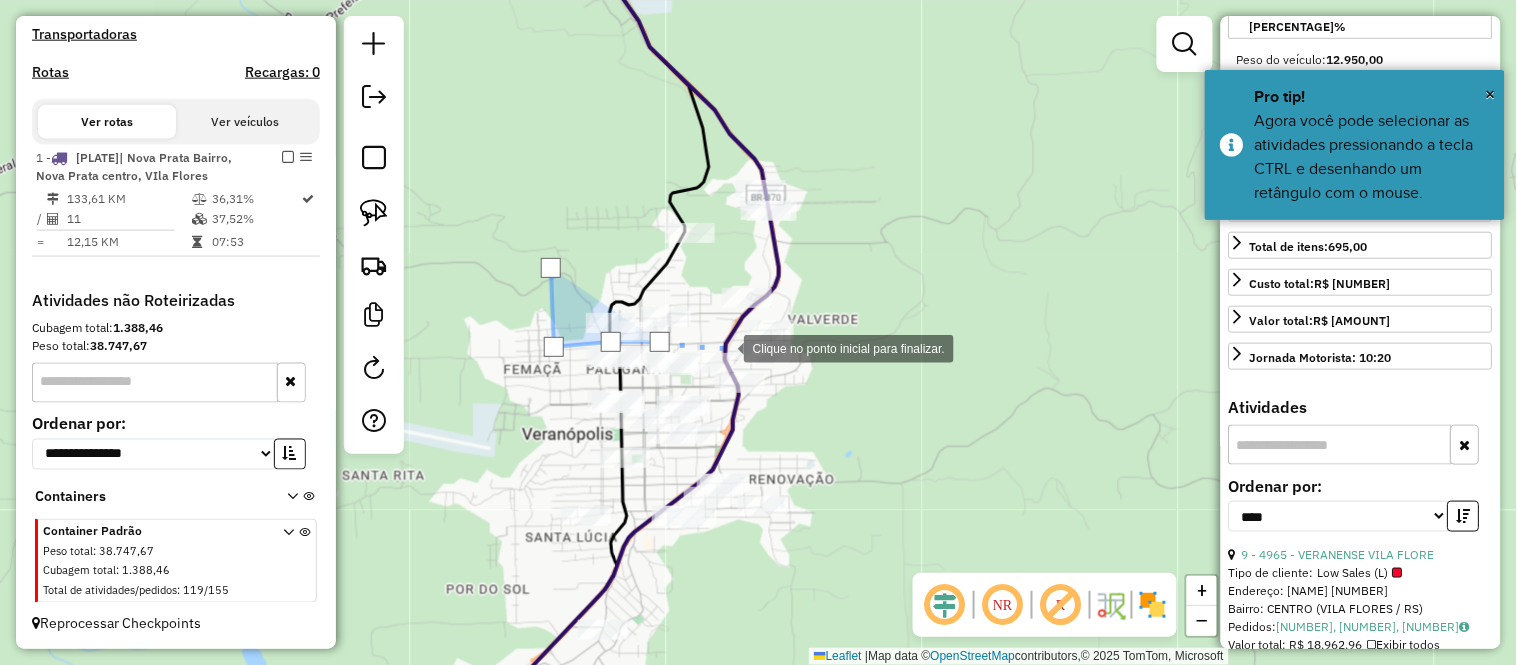 click 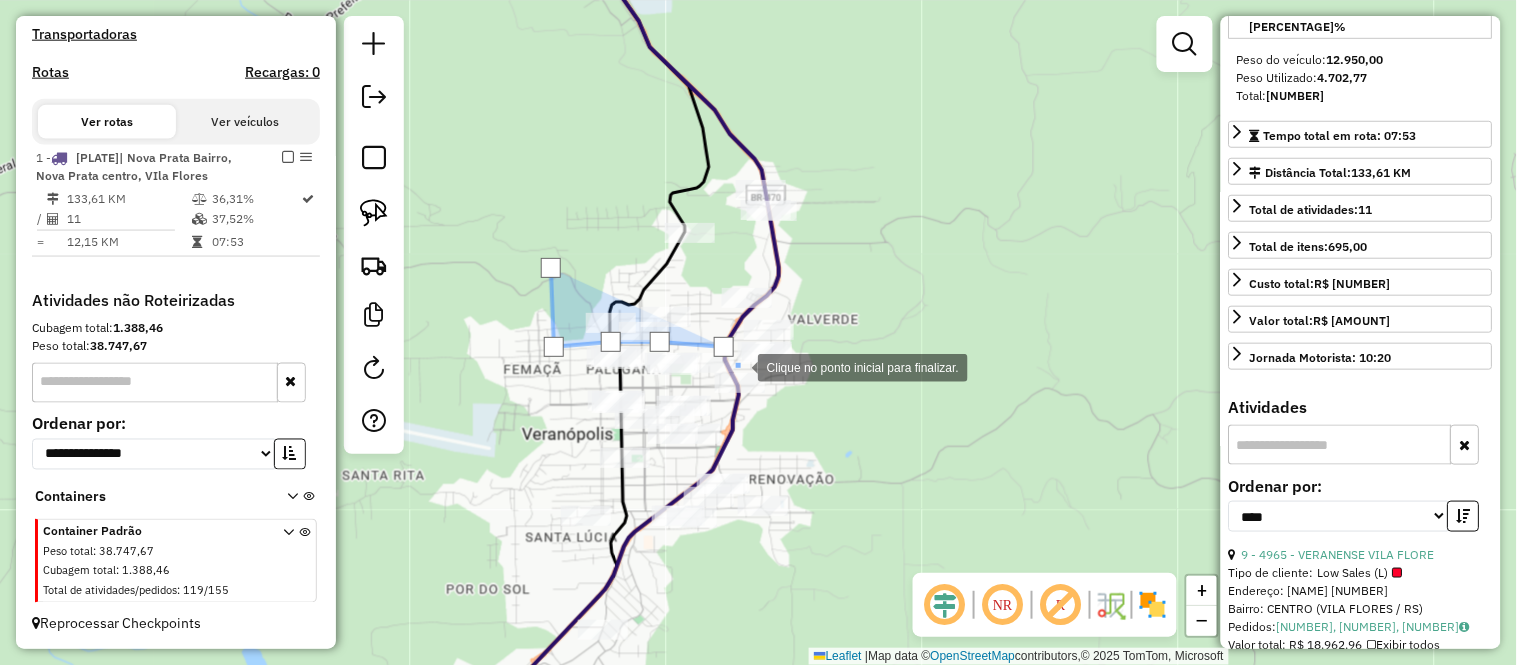 click 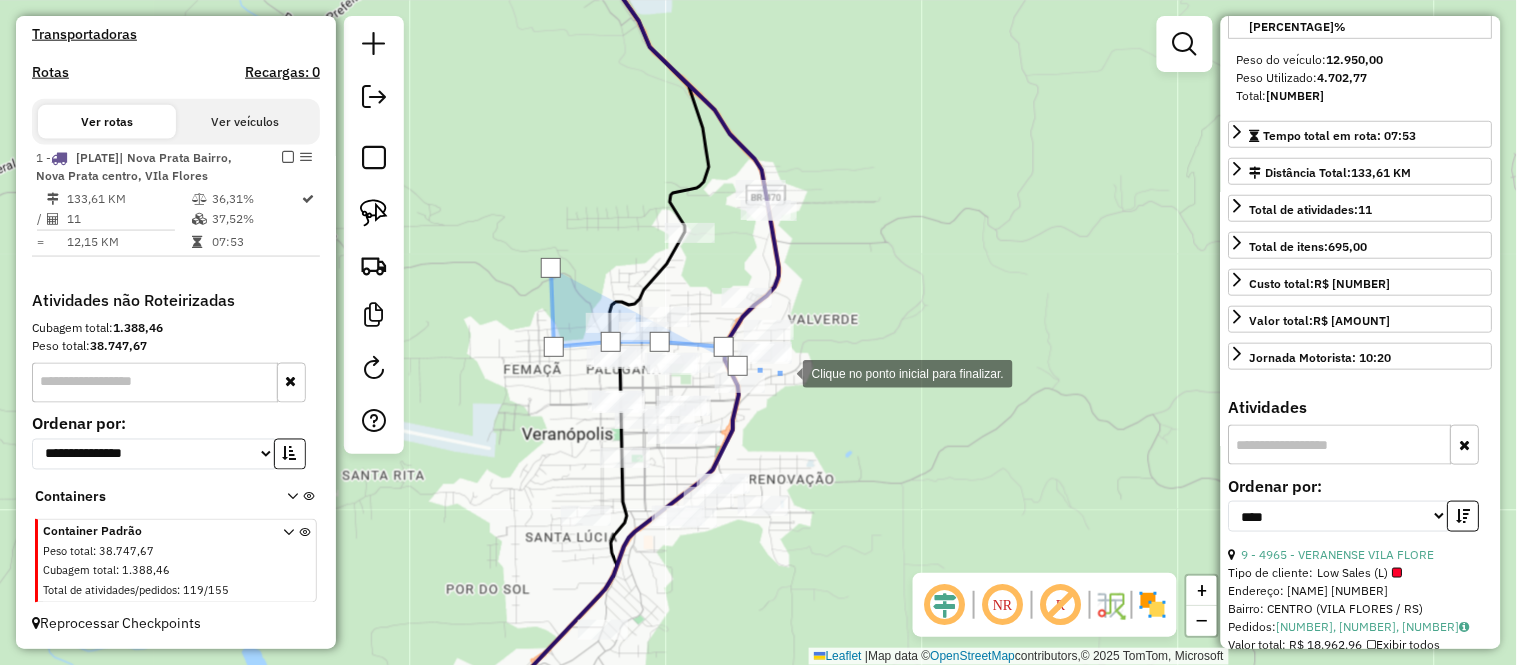 click 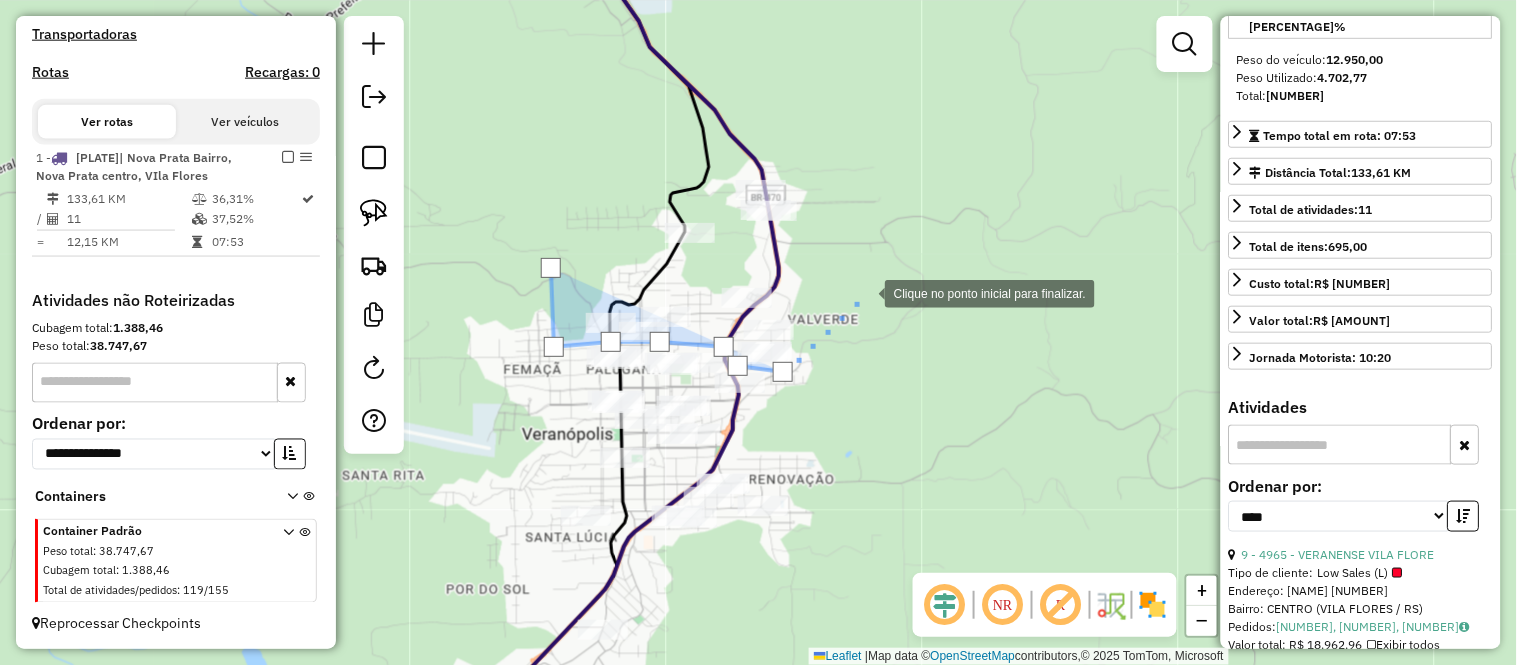click 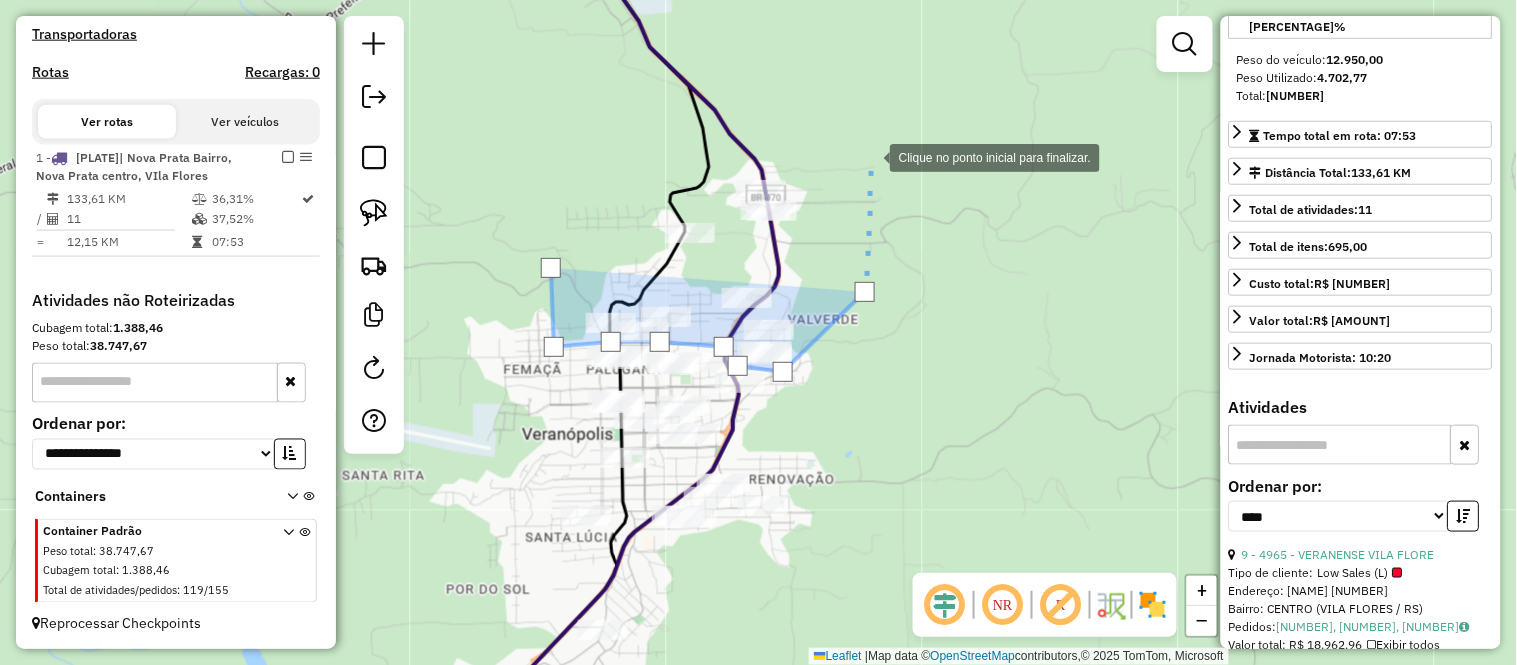 click 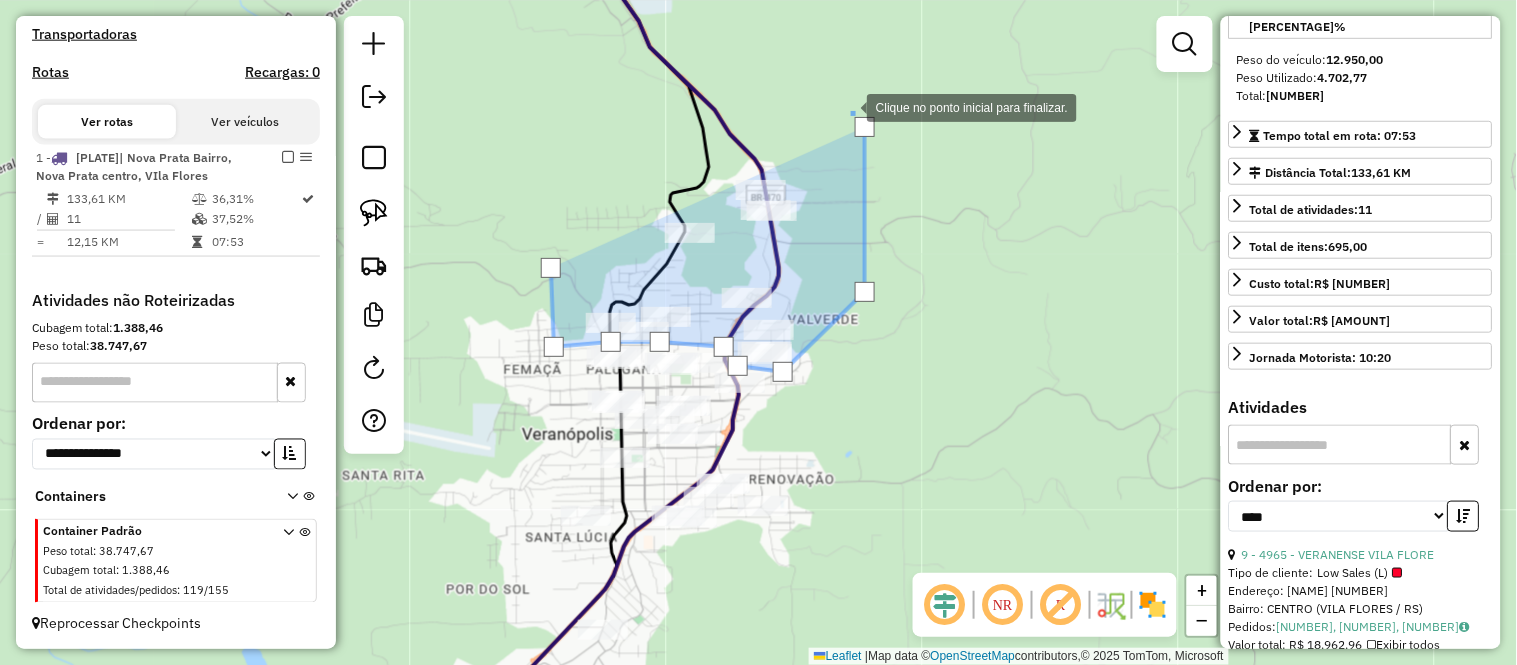 click 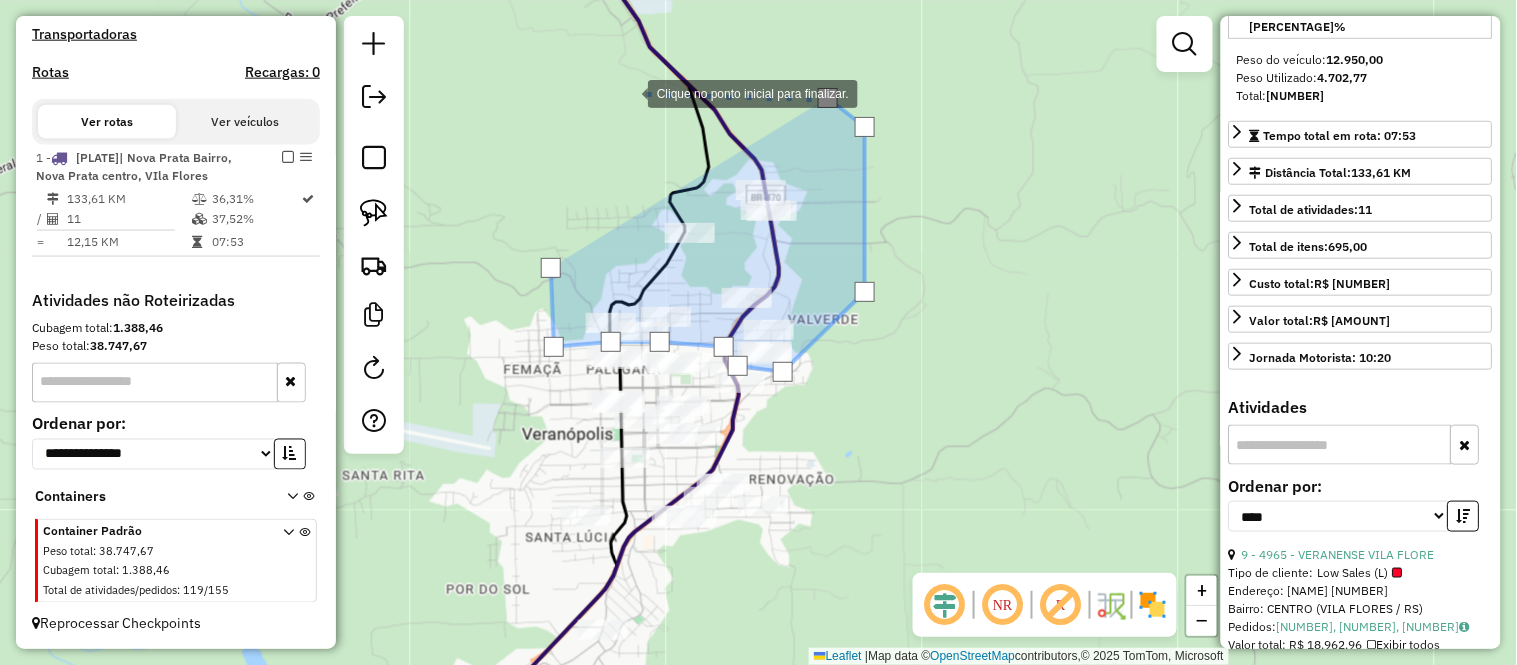 click 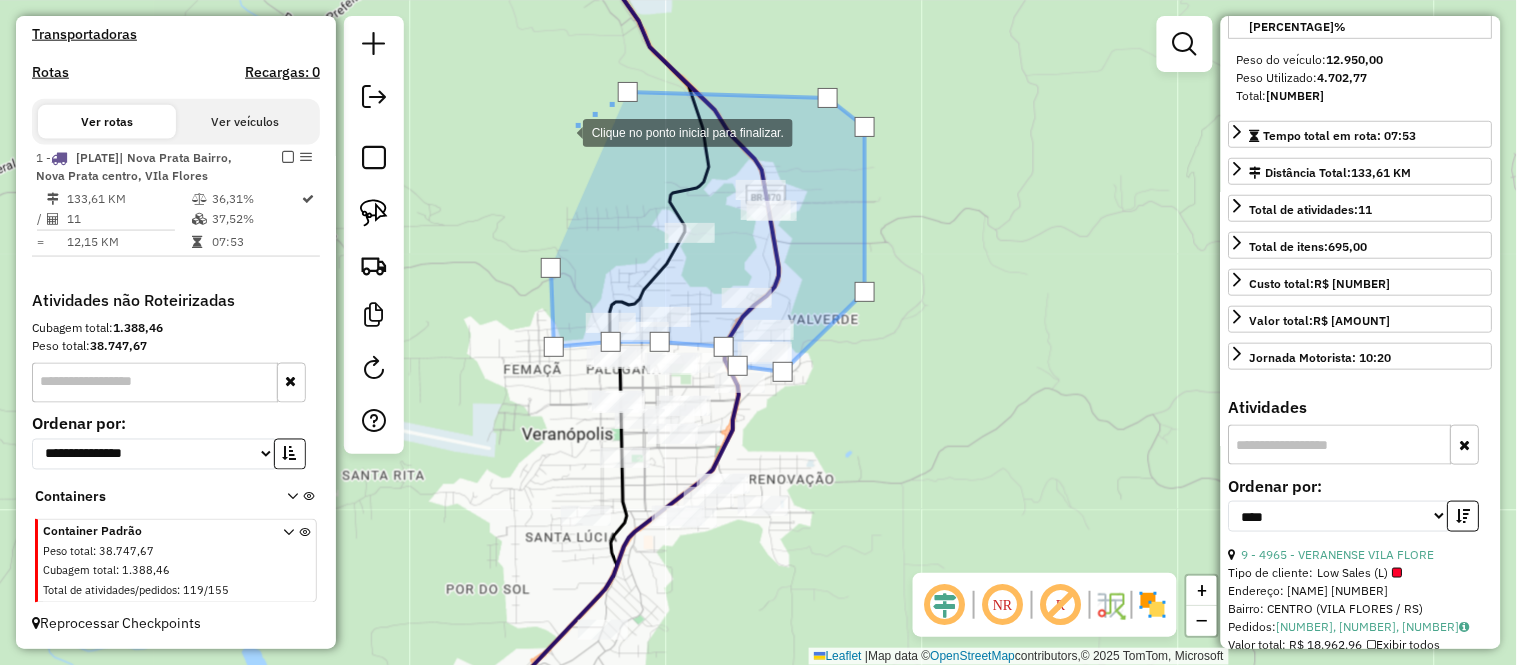 click 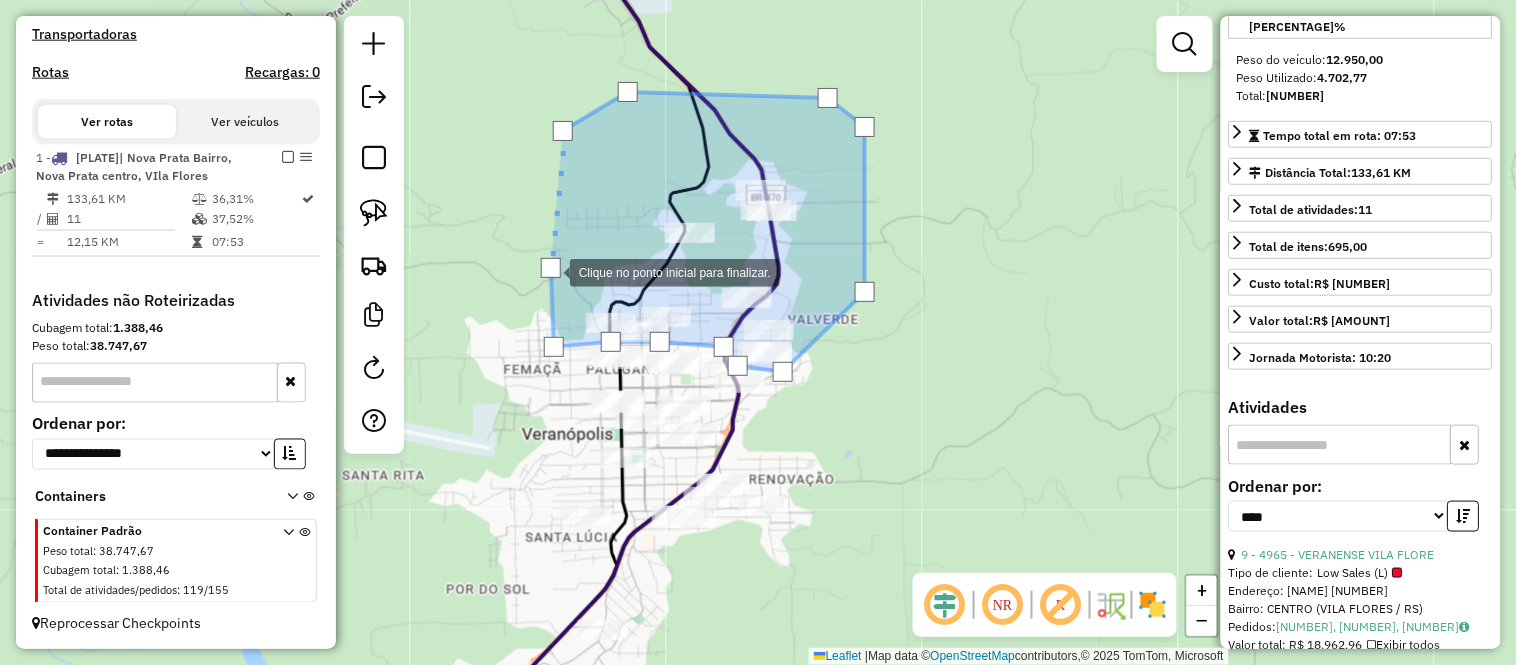 click 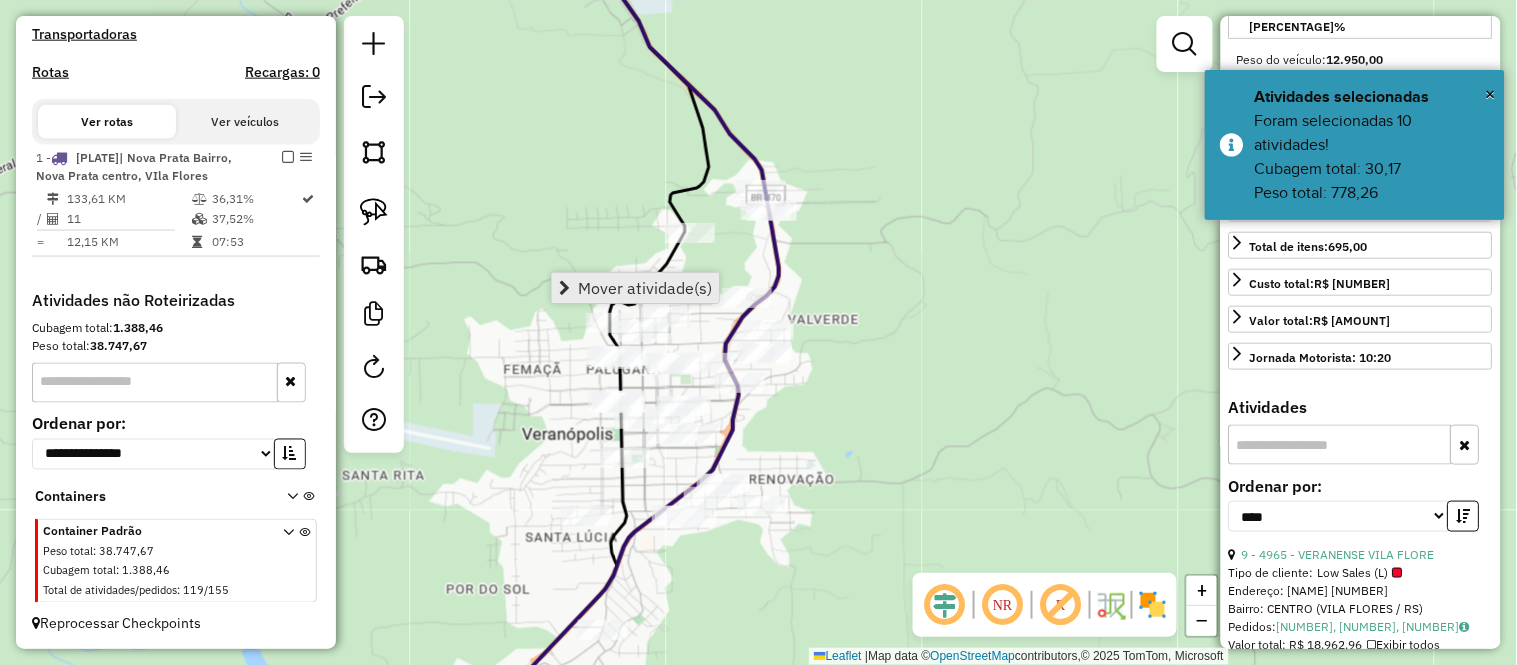 click on "Mover atividade(s)" at bounding box center (645, 288) 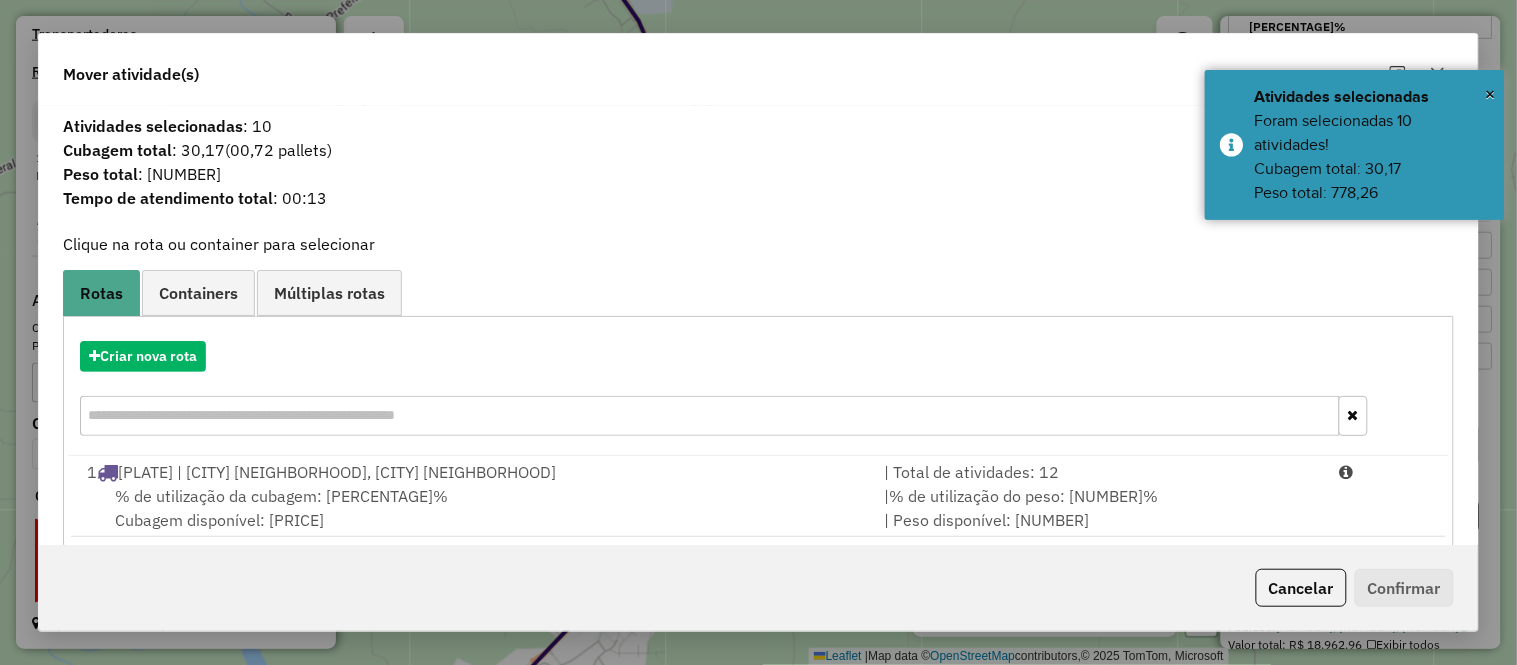 click on "% de utilização da cubagem: [PERCENTAGE]%" at bounding box center (281, 496) 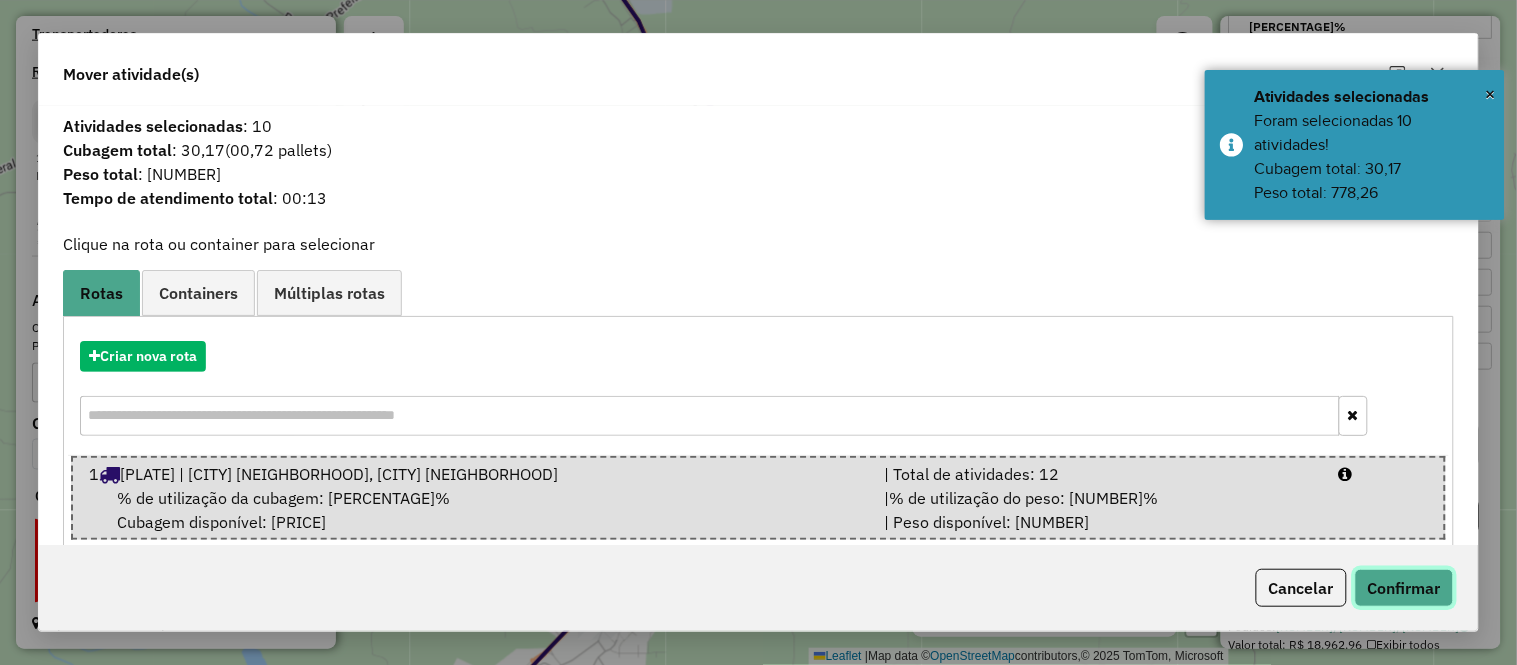 click on "Confirmar" 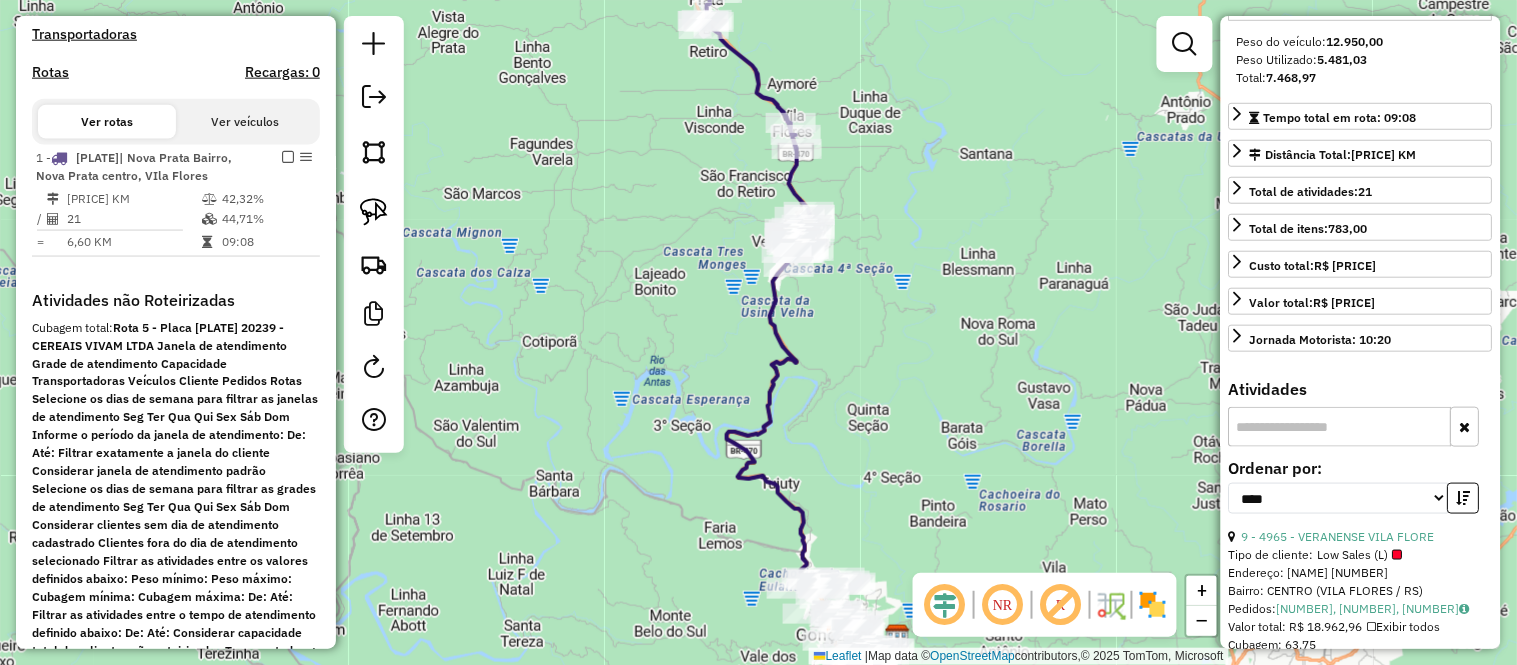 drag, startPoint x: 1010, startPoint y: 478, endPoint x: 897, endPoint y: 350, distance: 170.7425 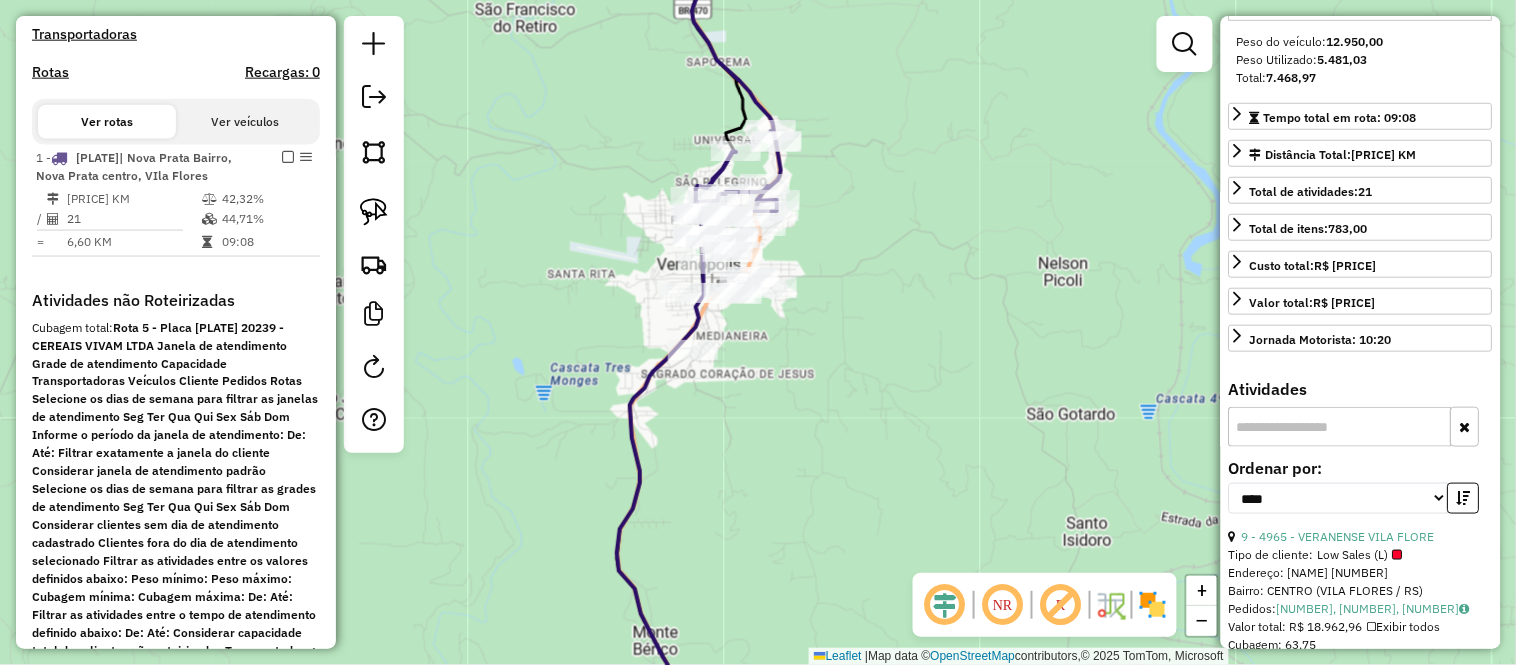 drag, startPoint x: 861, startPoint y: 233, endPoint x: 986, endPoint y: 273, distance: 131.24405 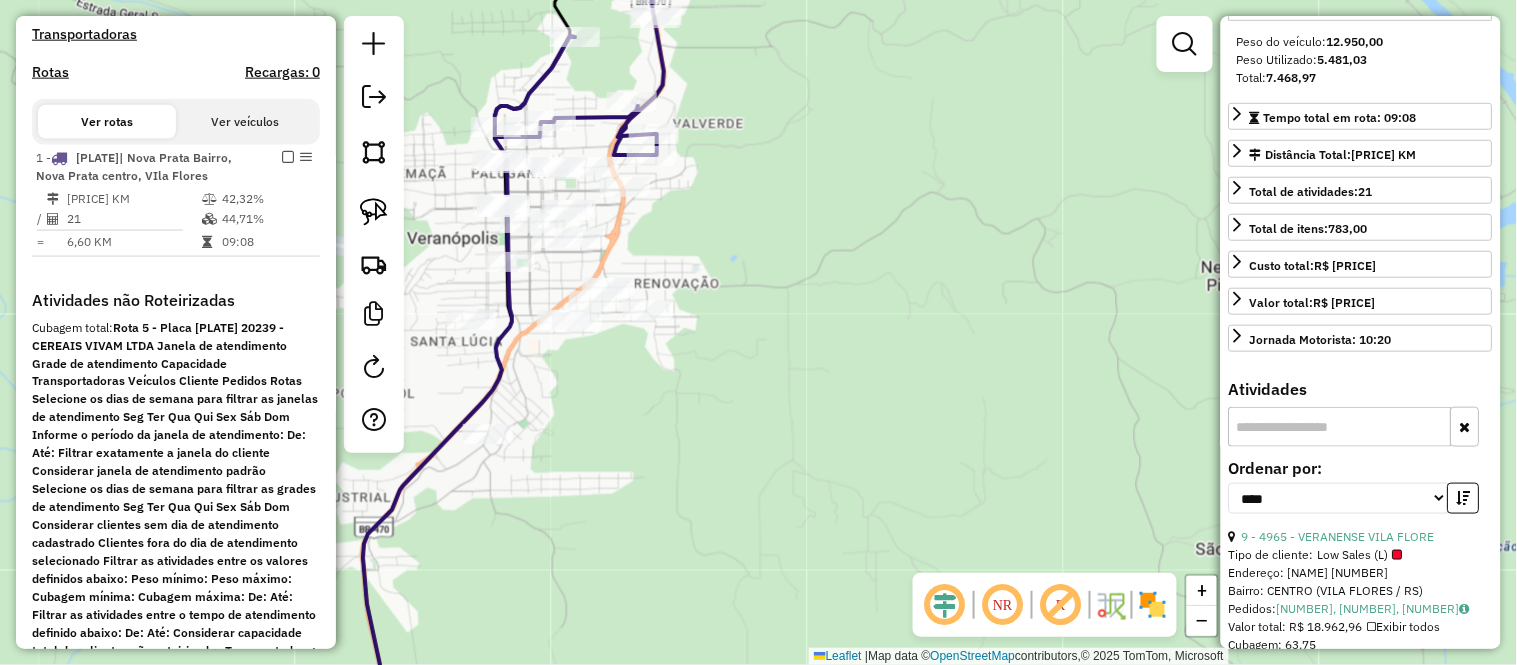 drag, startPoint x: 851, startPoint y: 263, endPoint x: 973, endPoint y: 306, distance: 129.3561 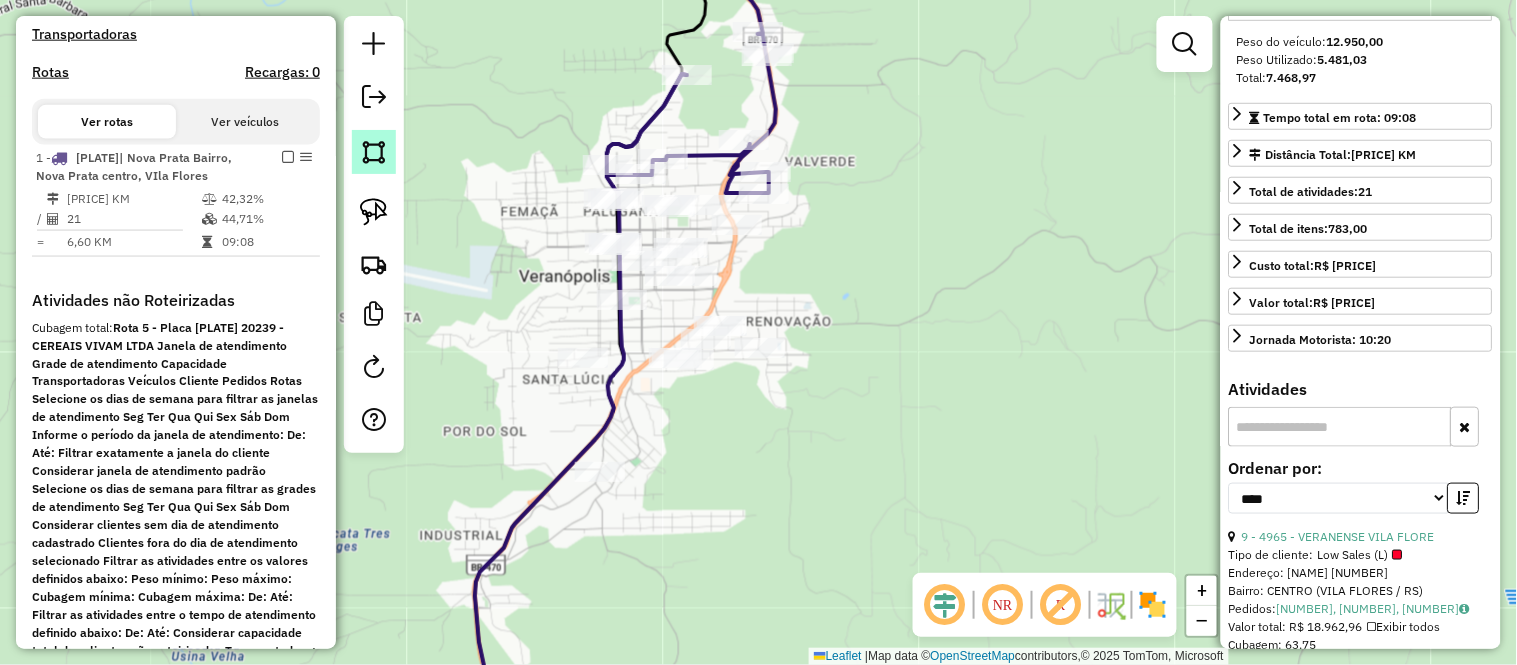 click 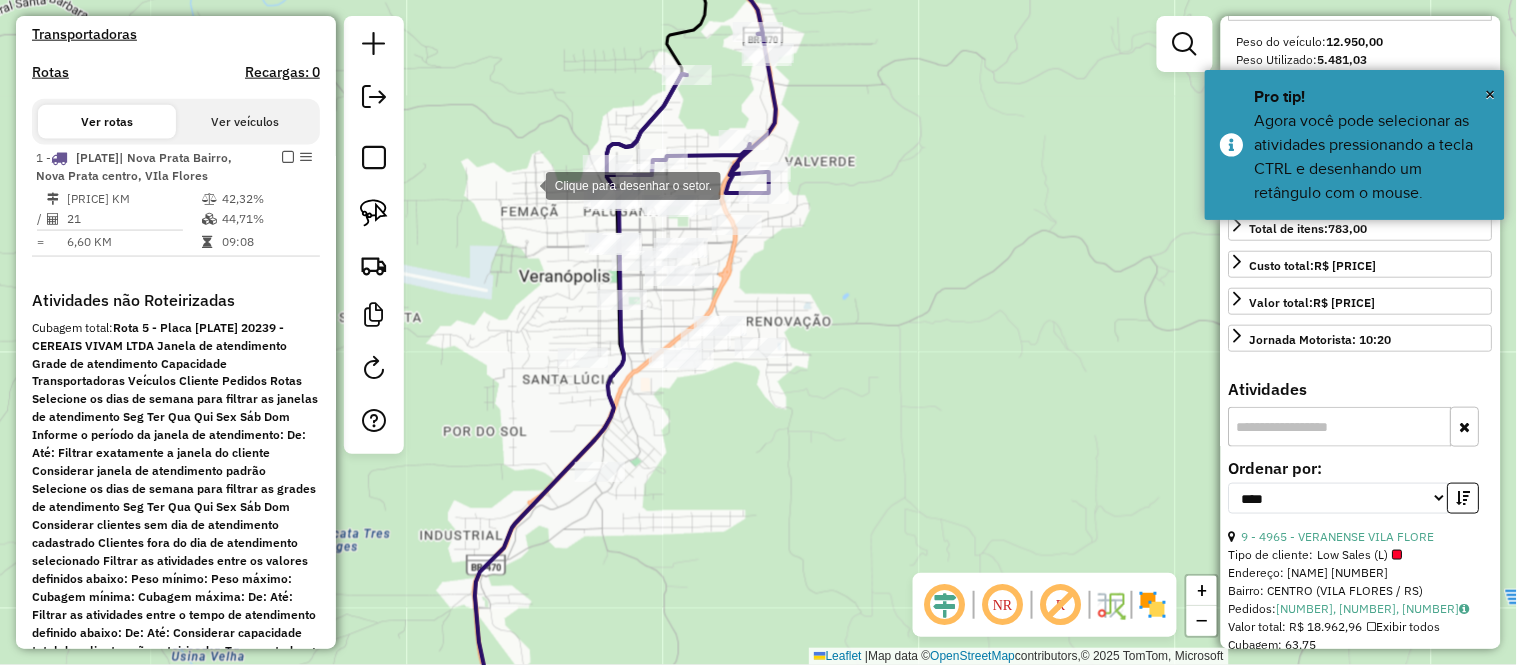 click 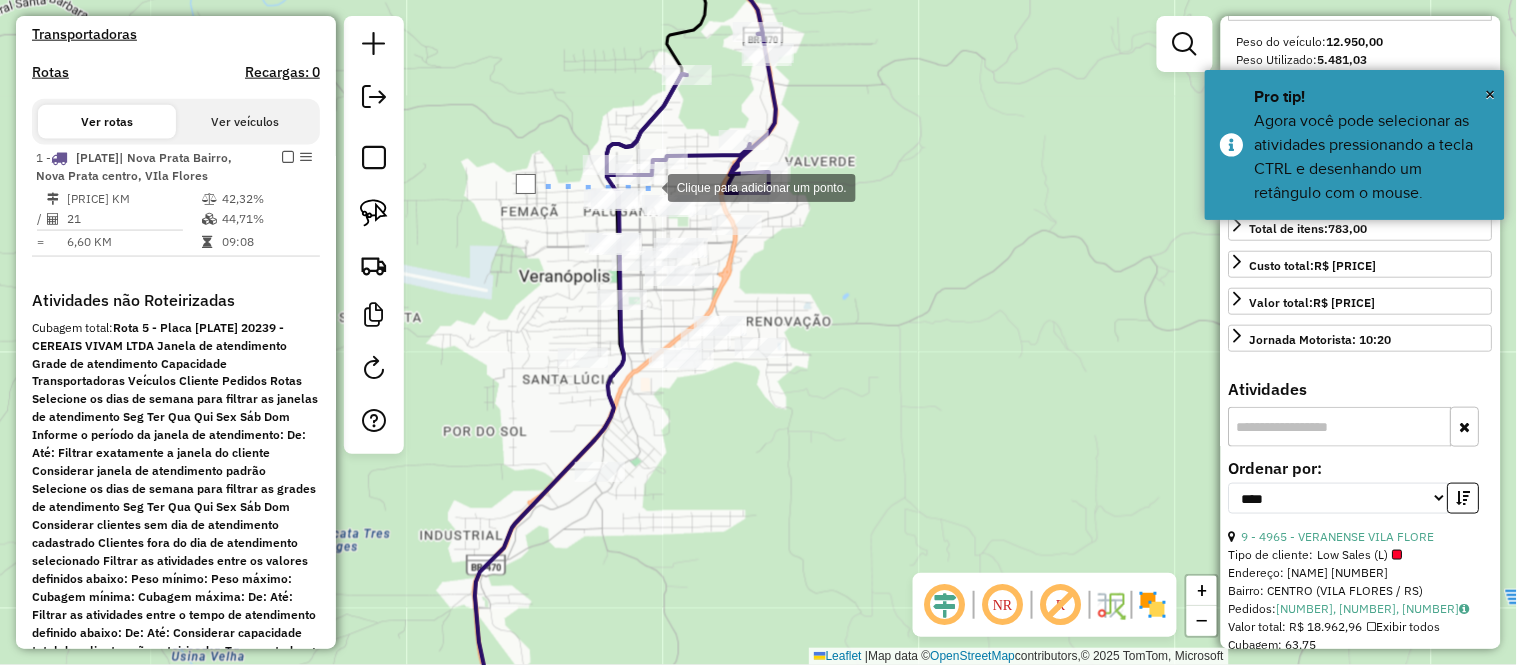 click 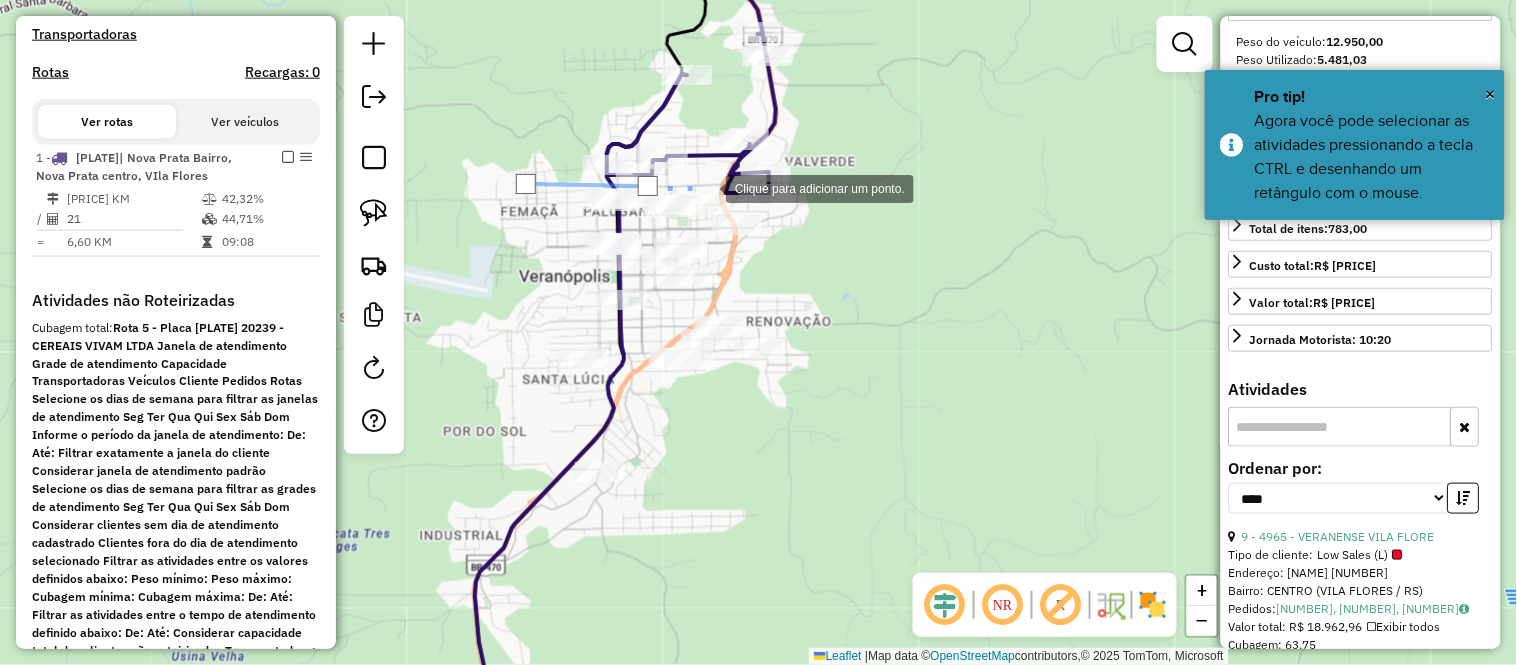 click 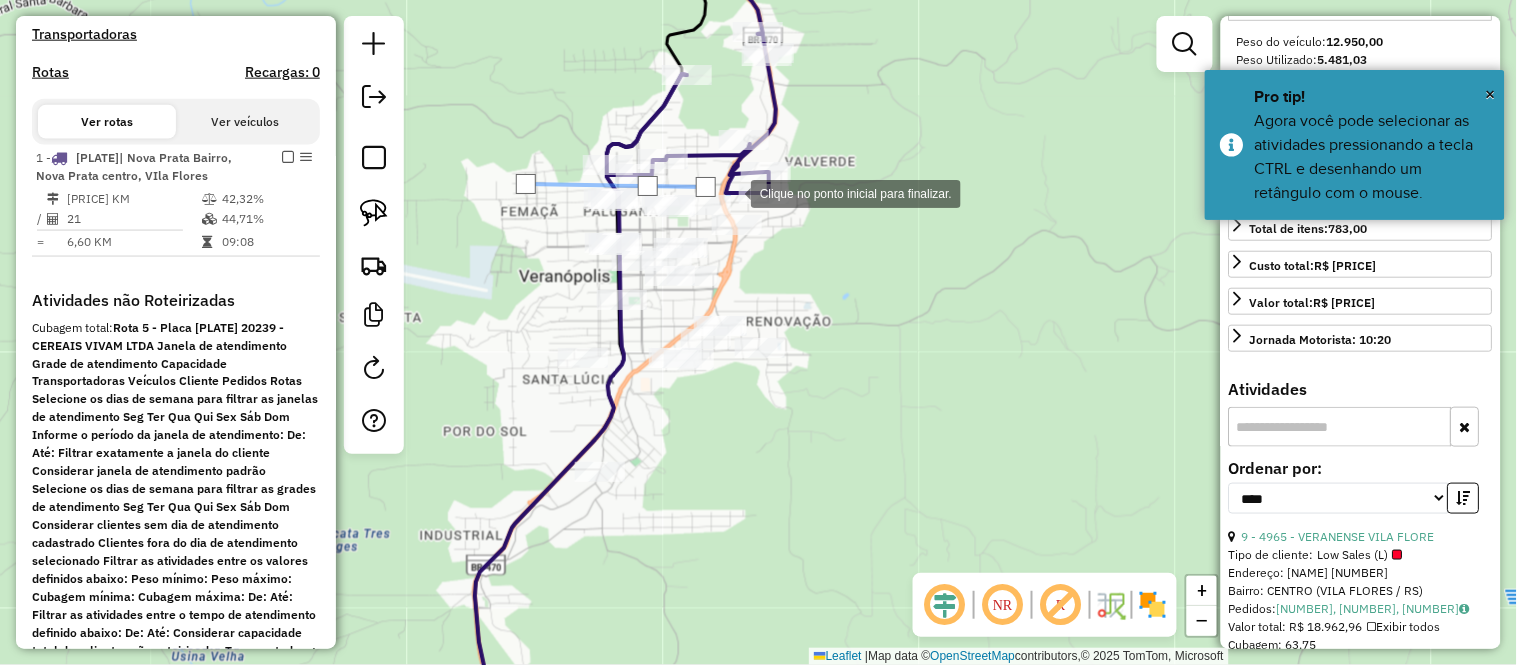 click 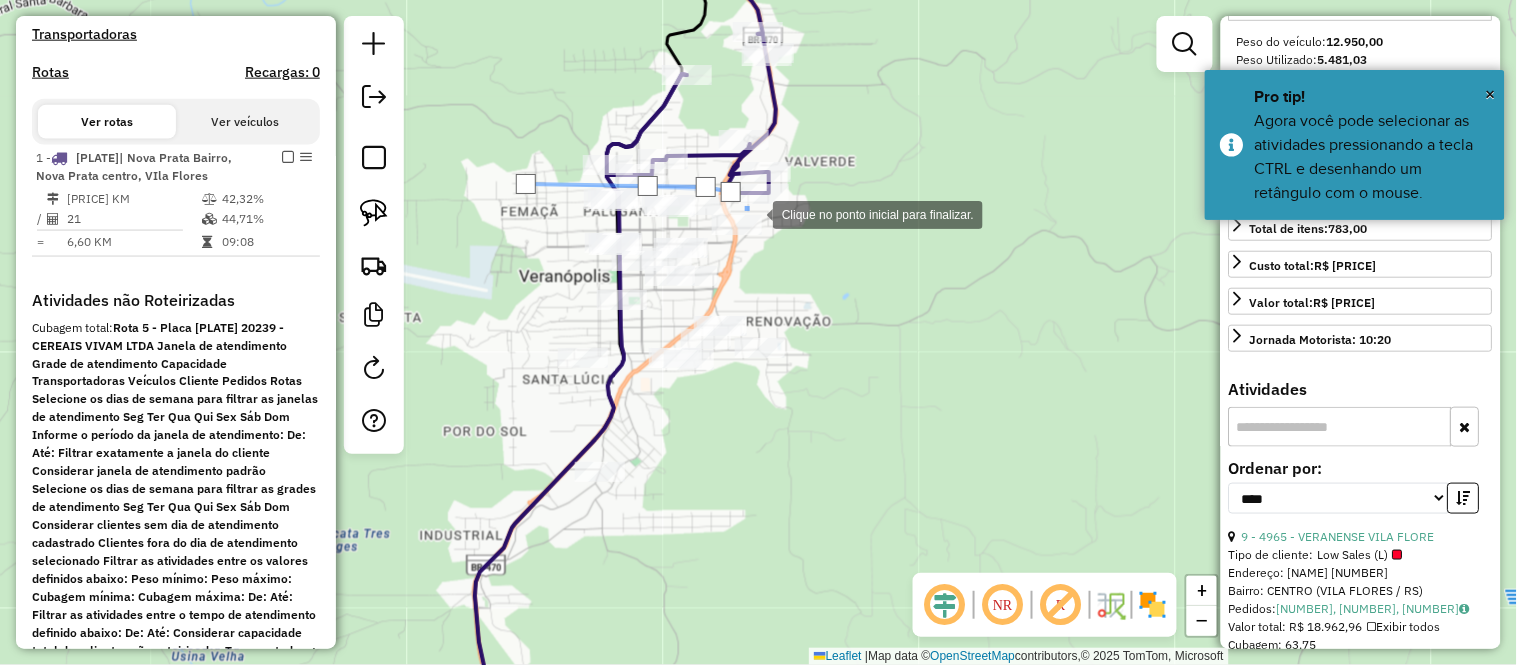 click 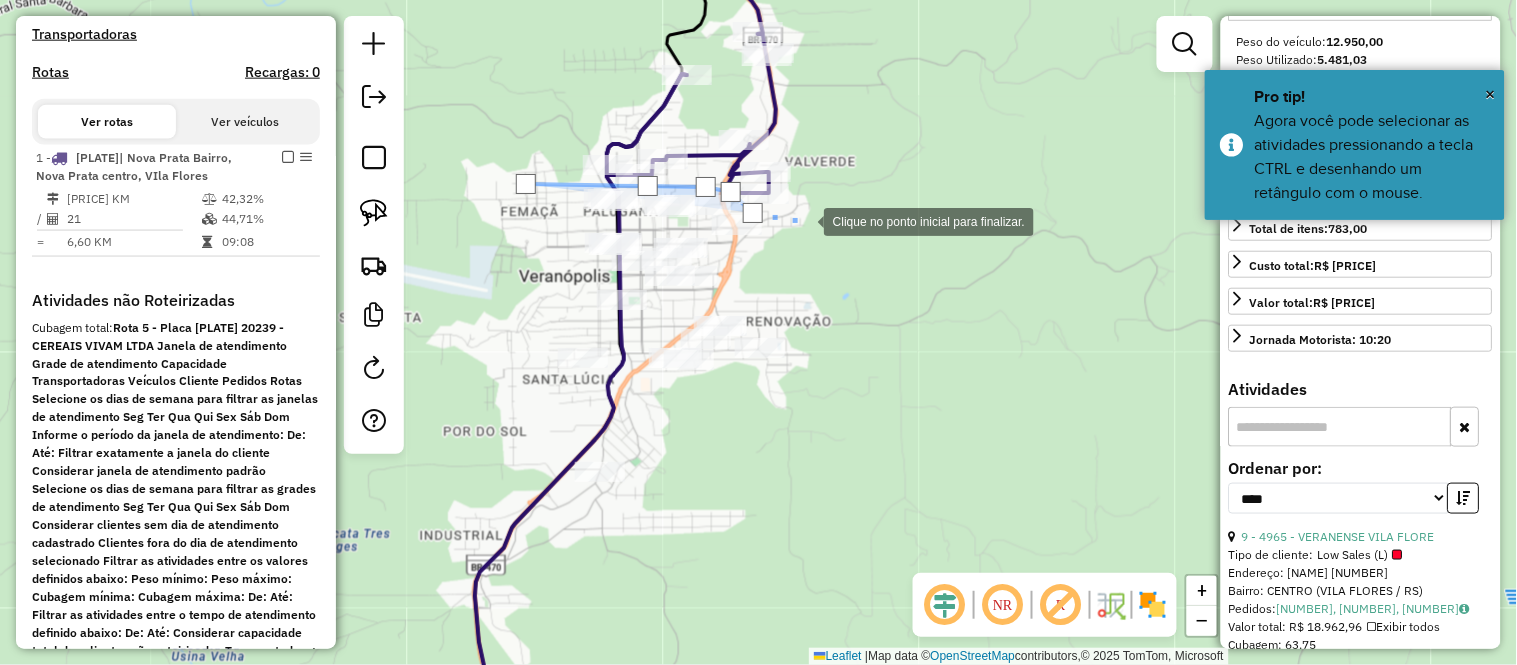 click 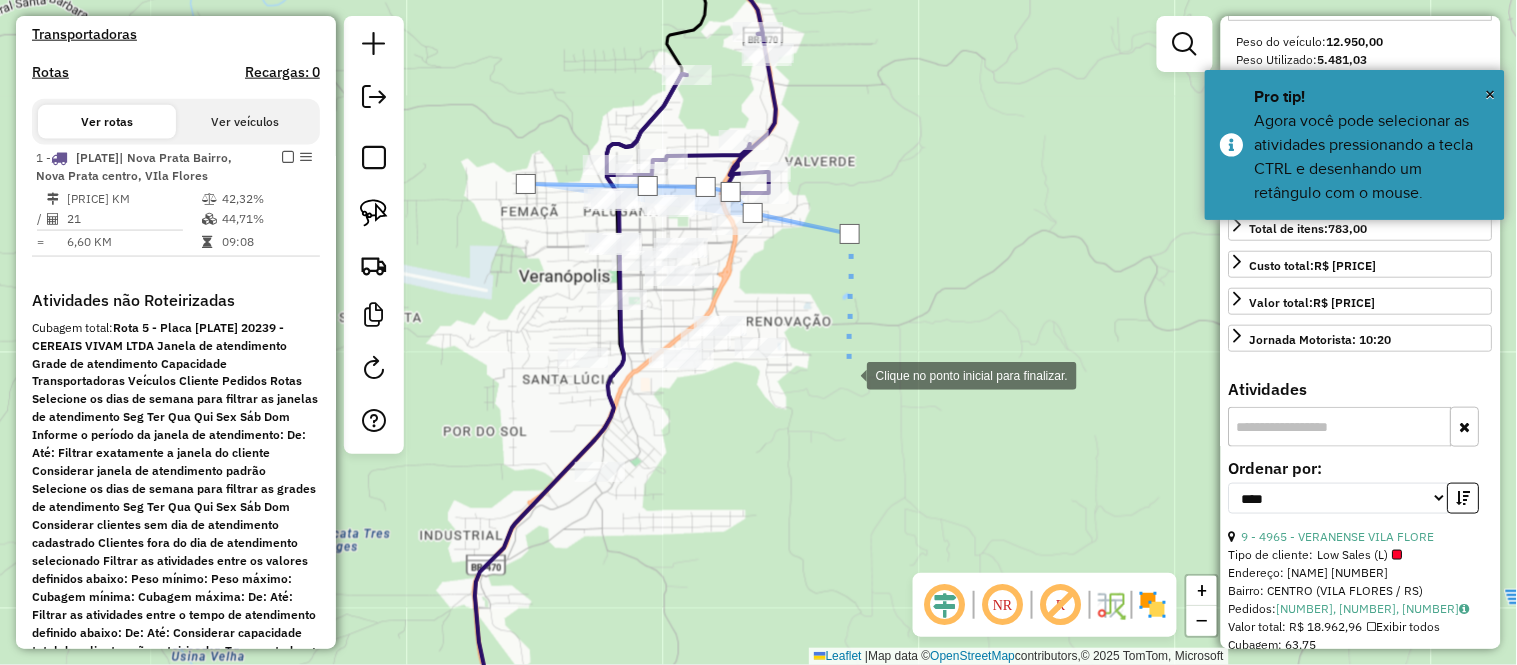 click 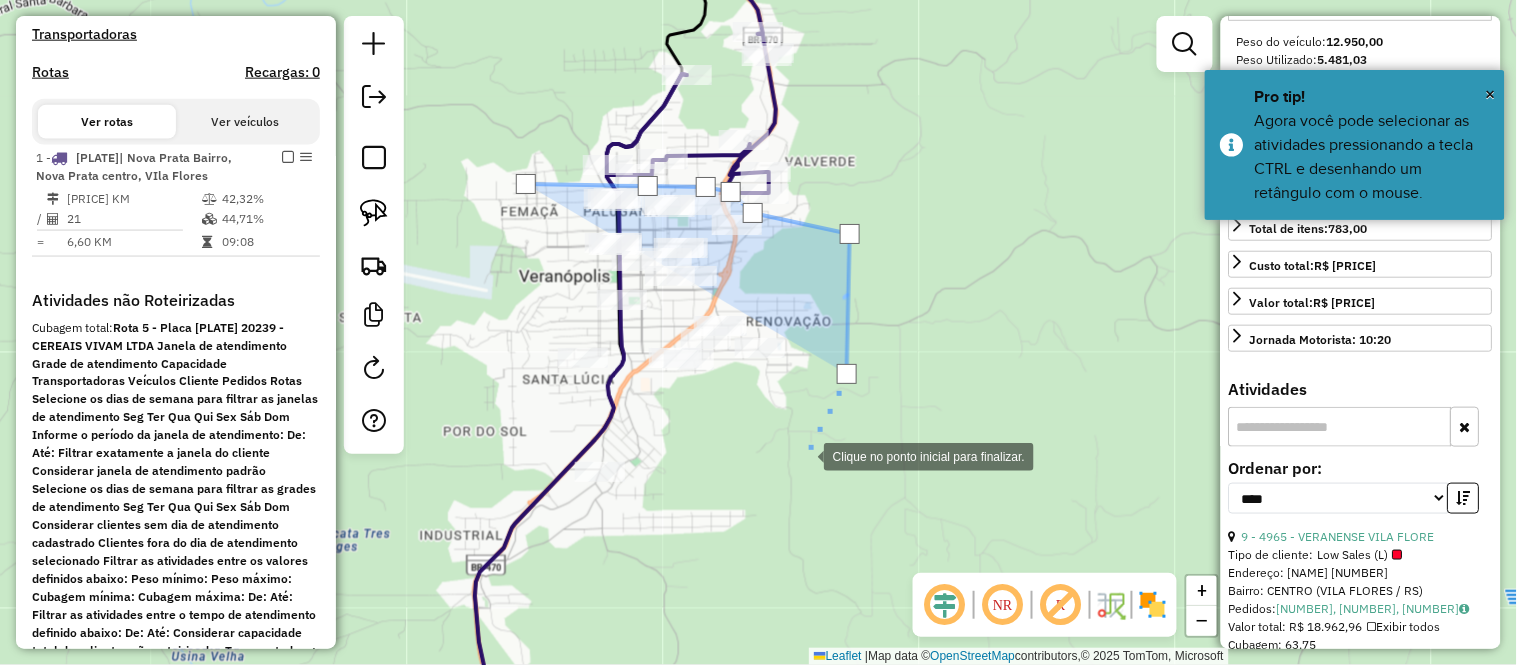 click 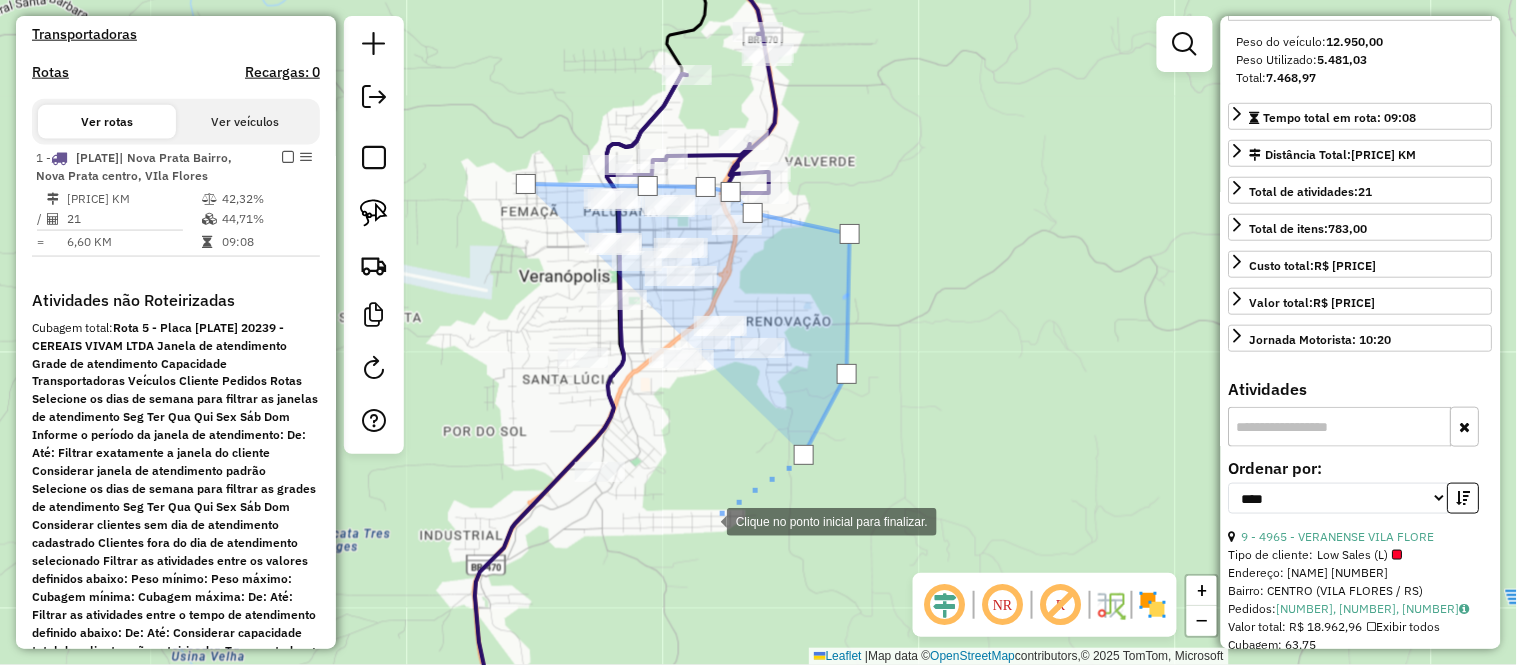 click 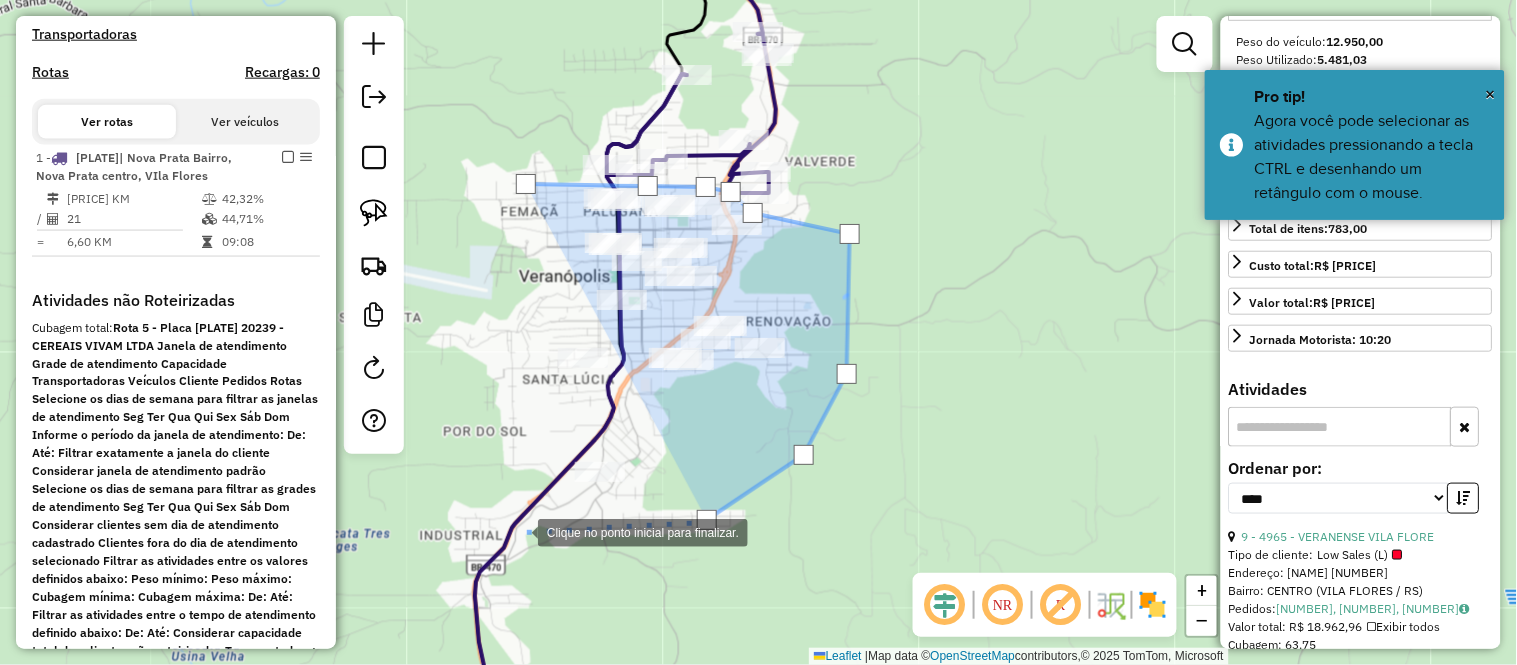 click 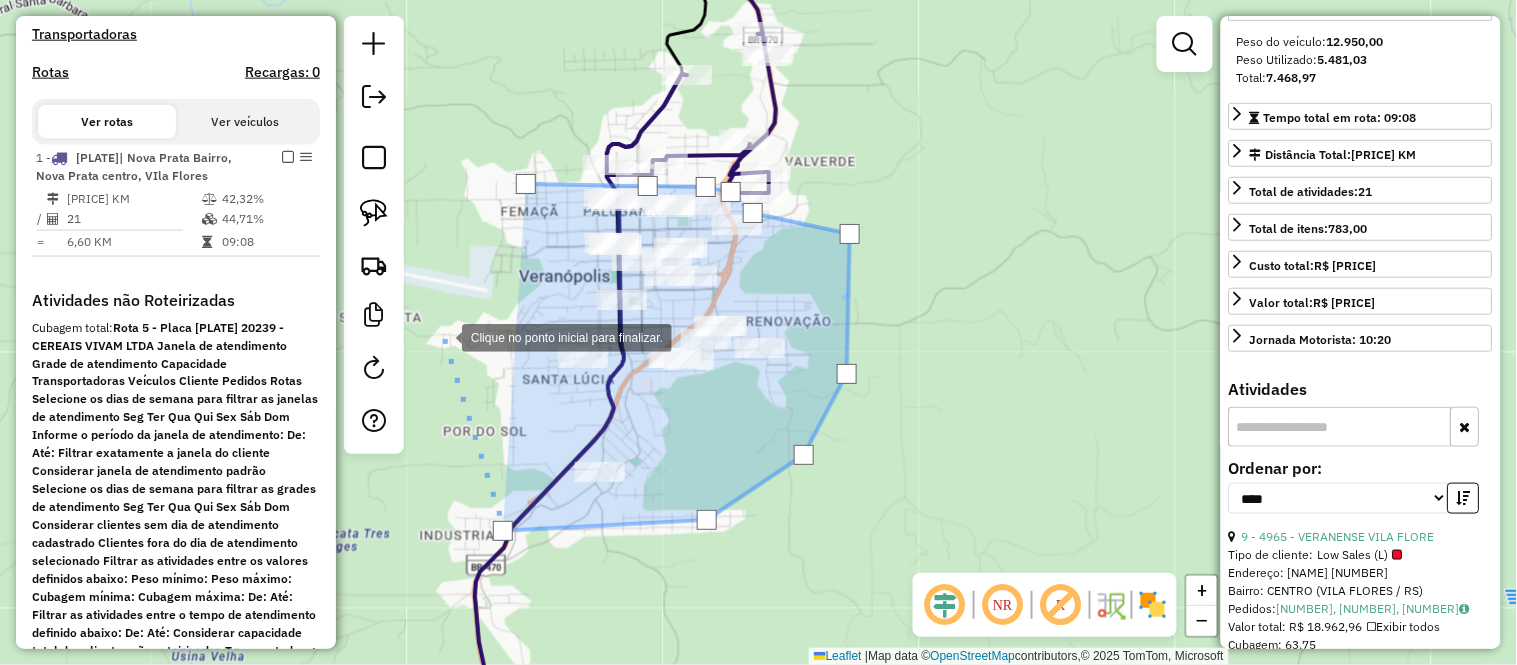 click 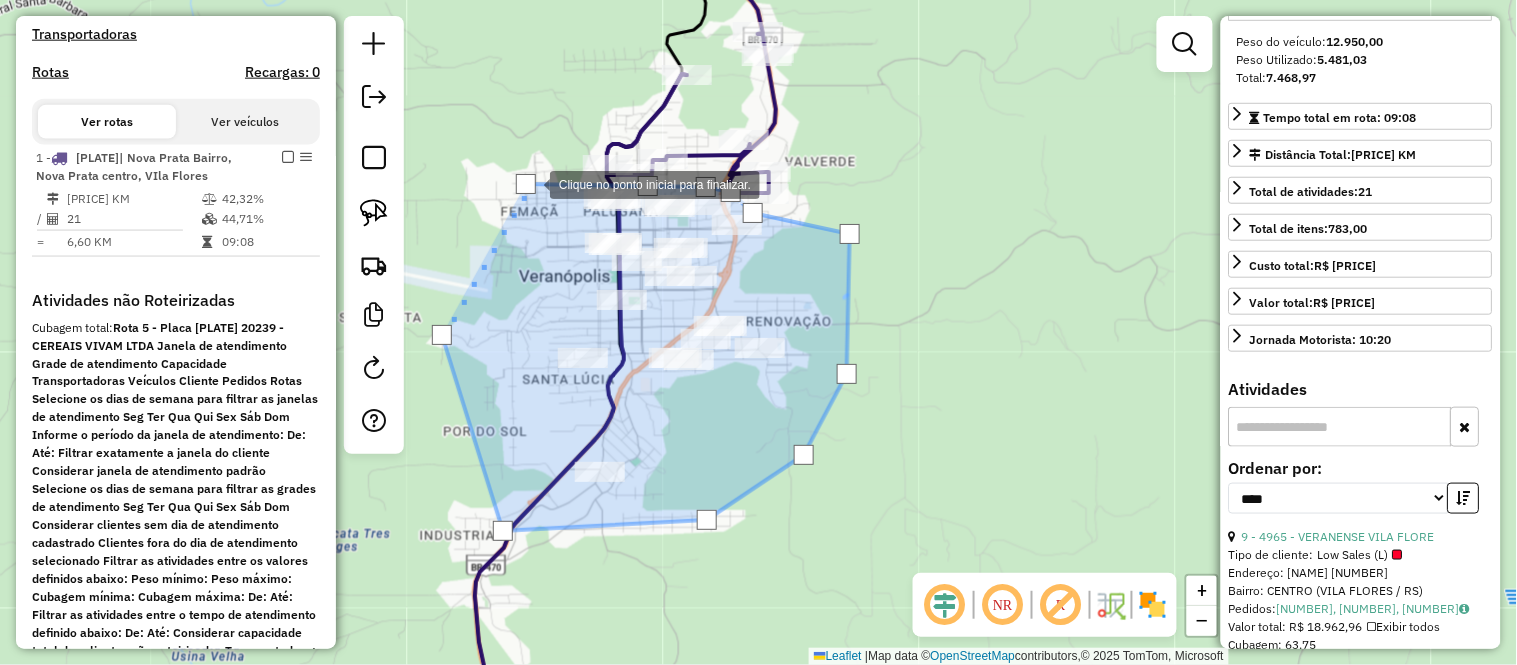 click 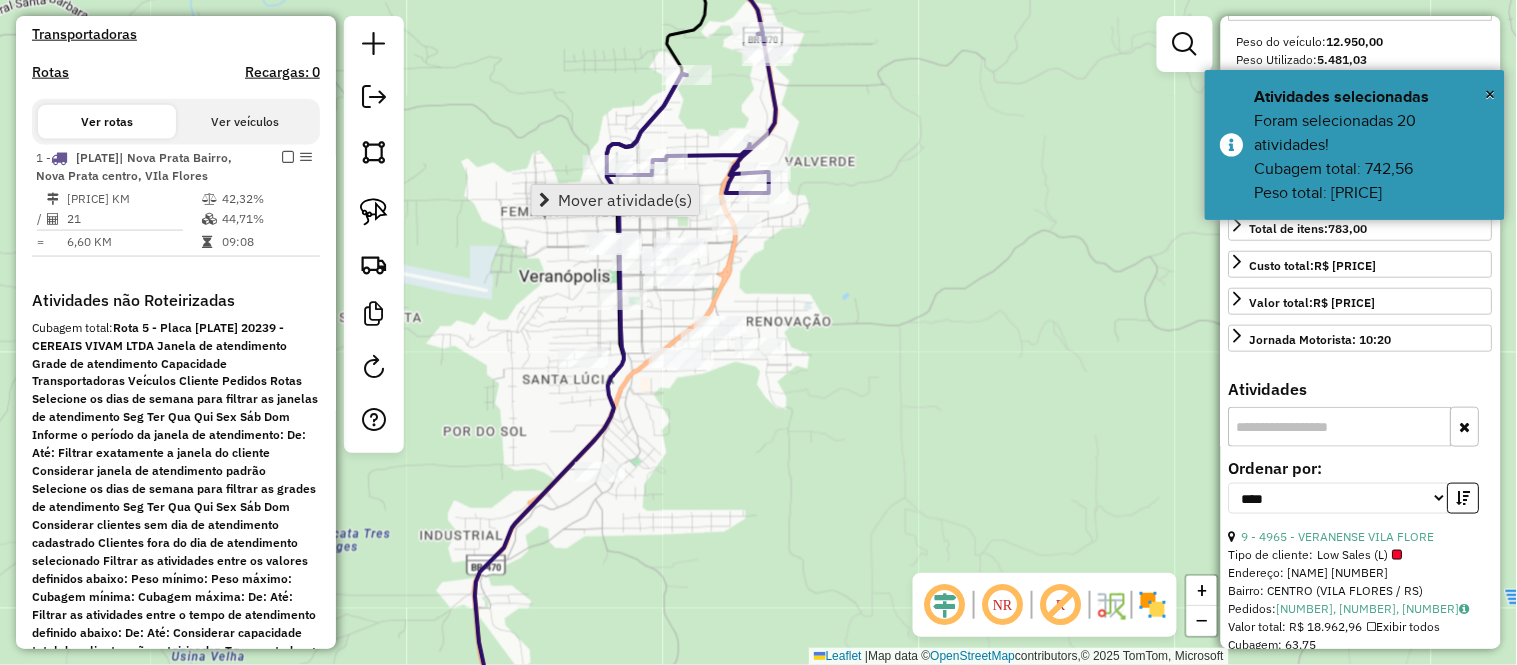 click on "Mover atividade(s)" at bounding box center (615, 200) 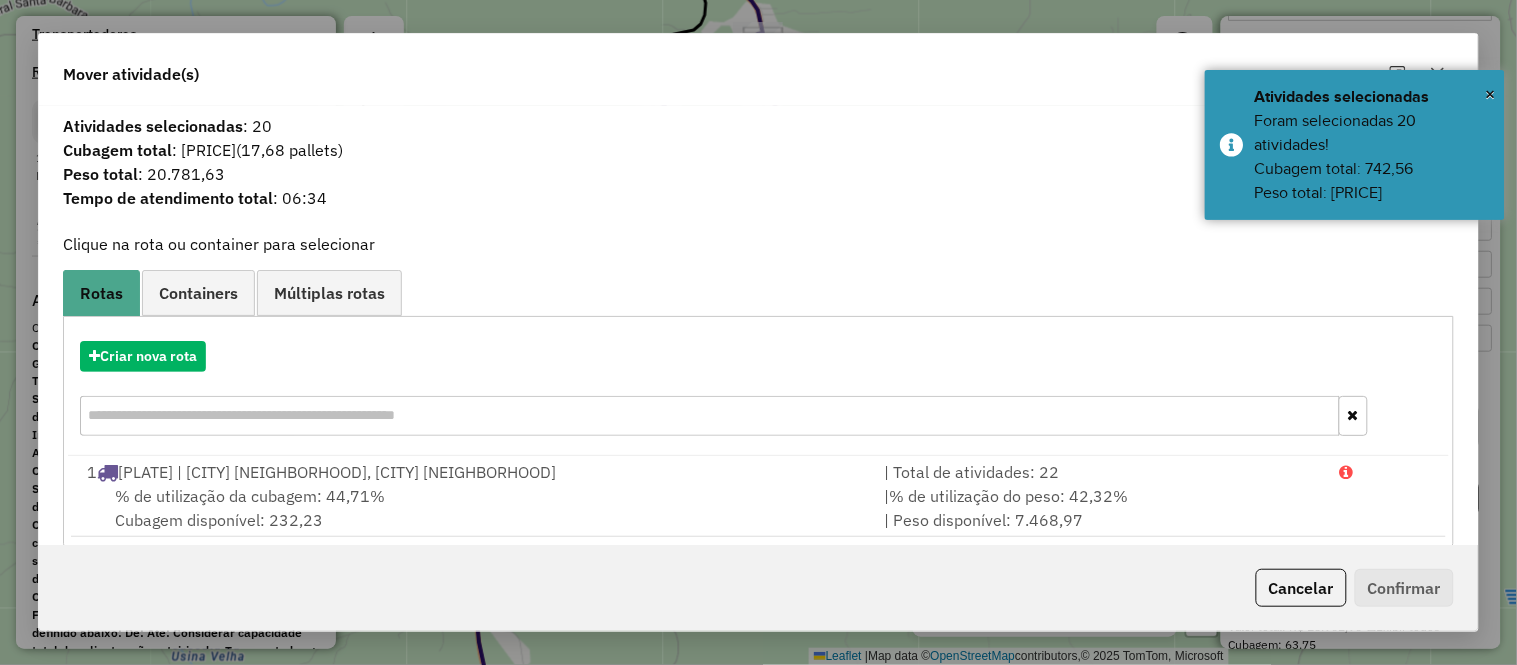 scroll, scrollTop: 25, scrollLeft: 0, axis: vertical 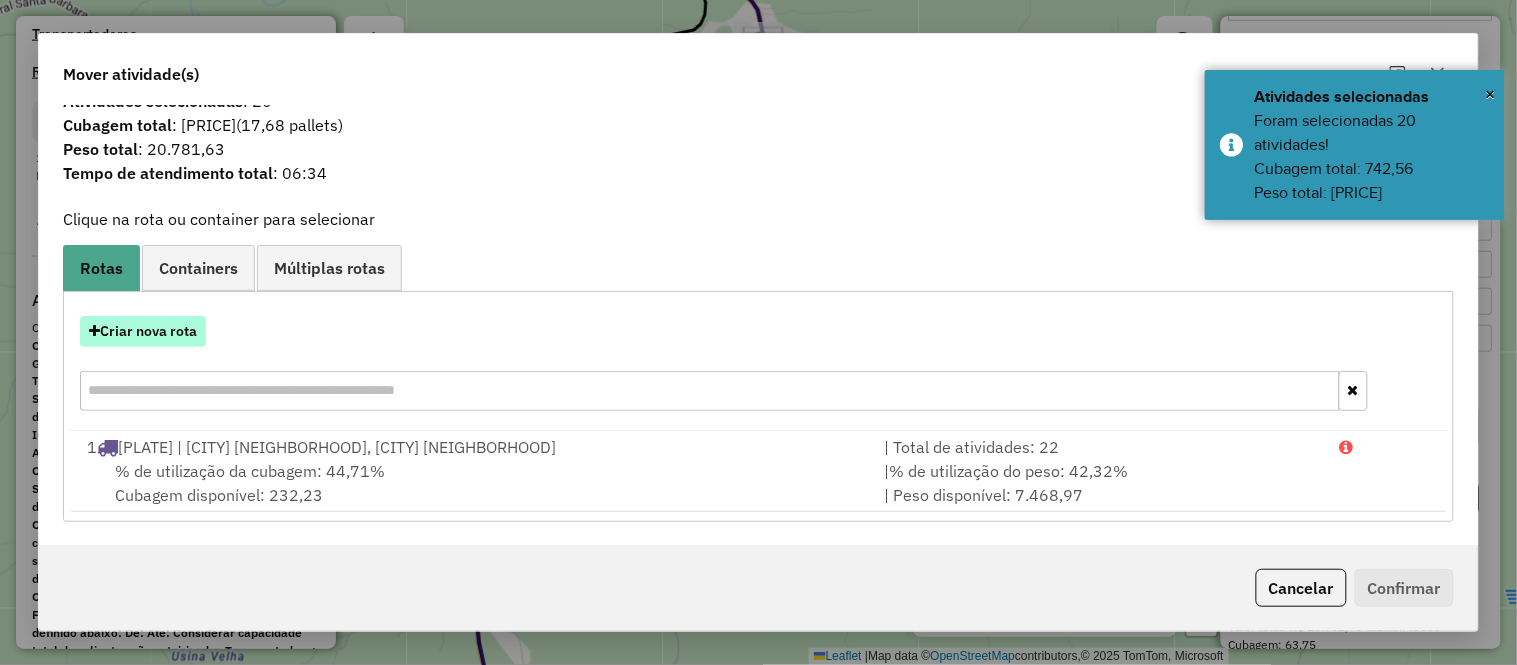 click on "Criar nova rota" at bounding box center [143, 331] 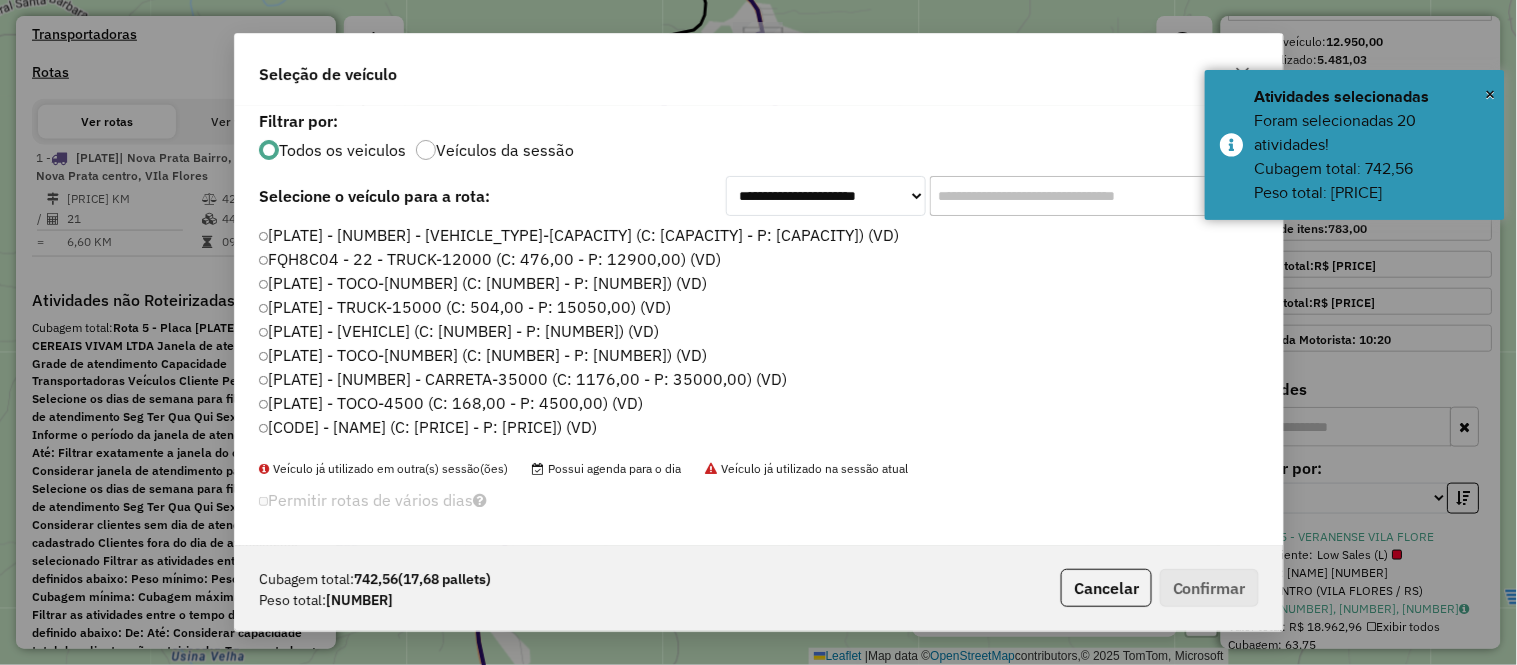 scroll, scrollTop: 11, scrollLeft: 5, axis: both 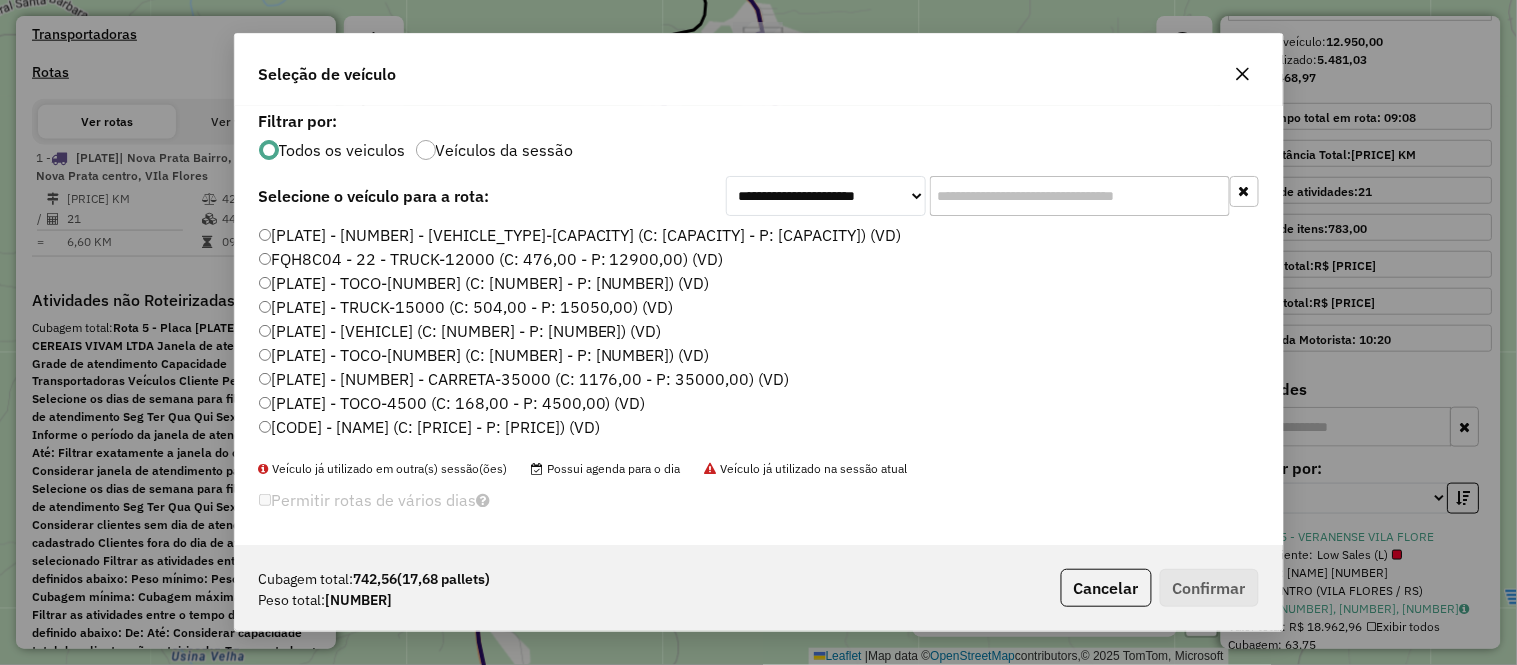 click on "FQH8C04 - 22 - TRUCK-12000 (C: 476,00 - P: 12900,00) (VD)" 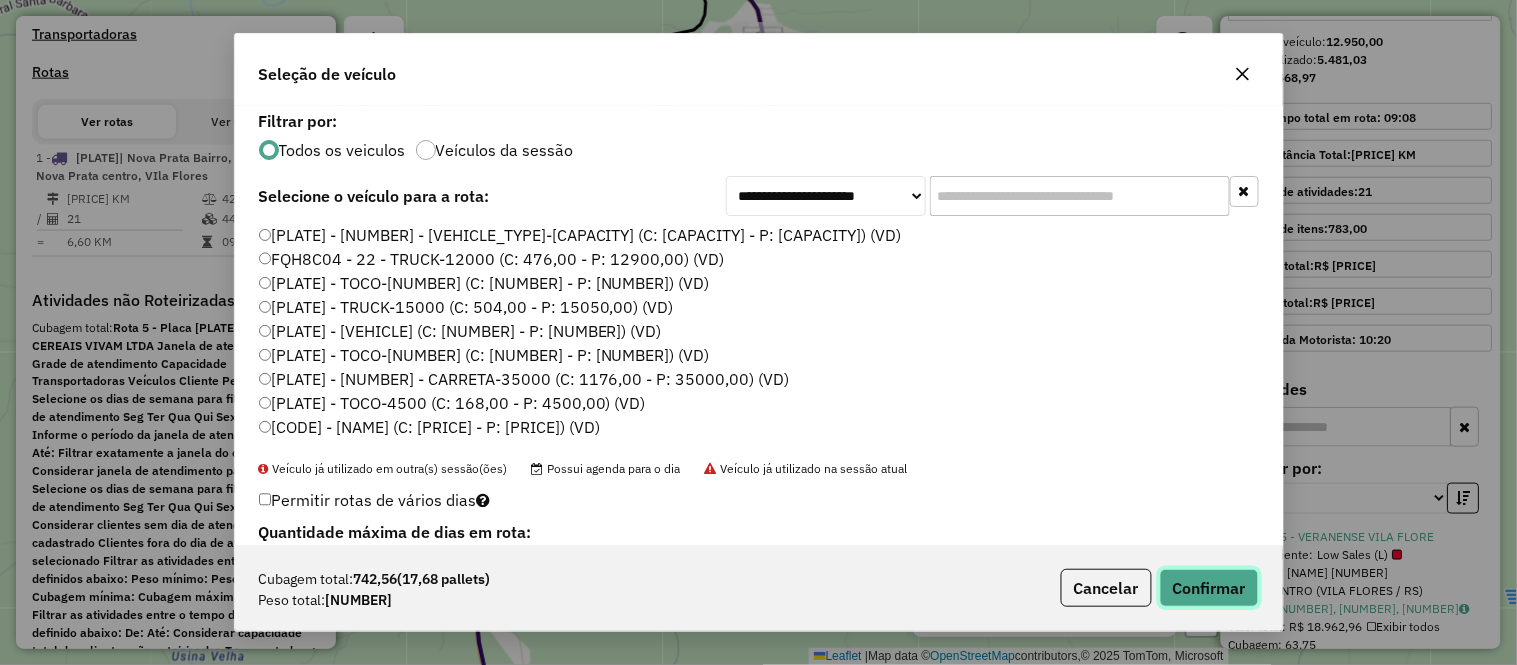 click on "Confirmar" 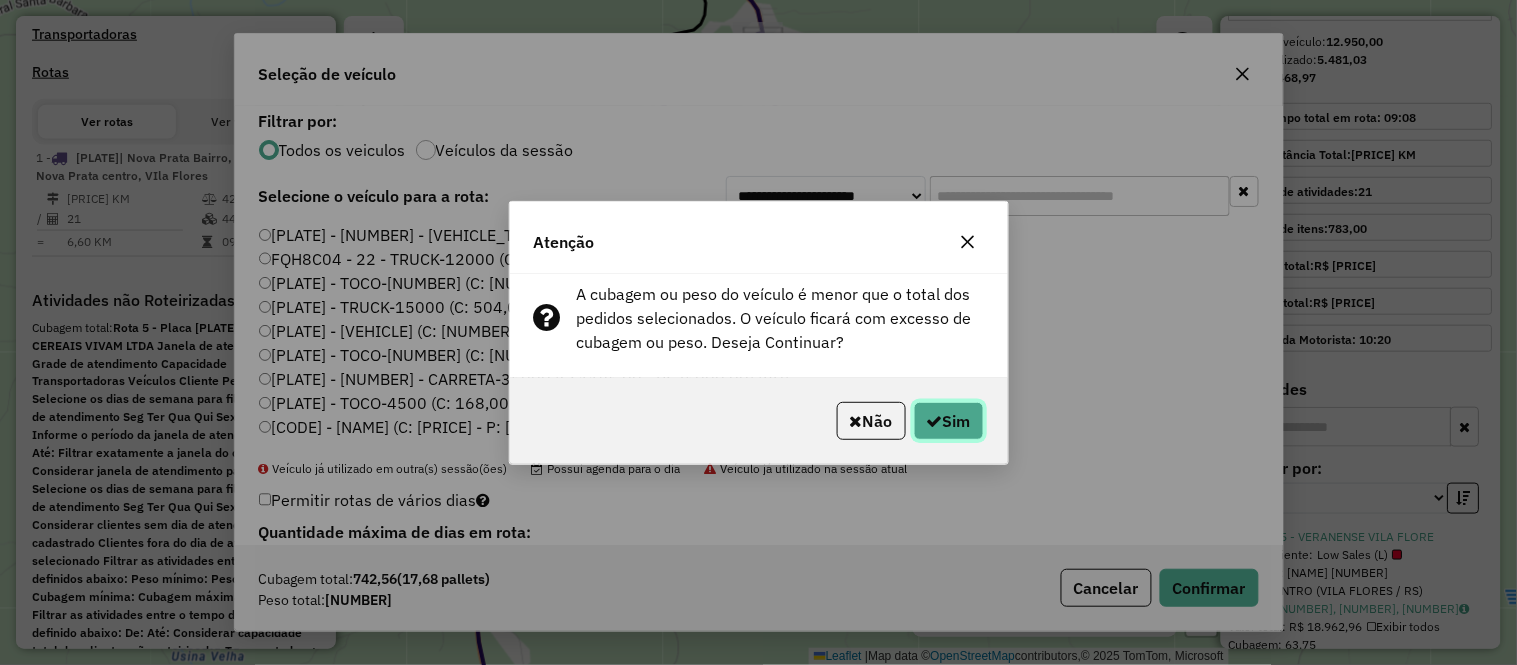 click on "Sim" 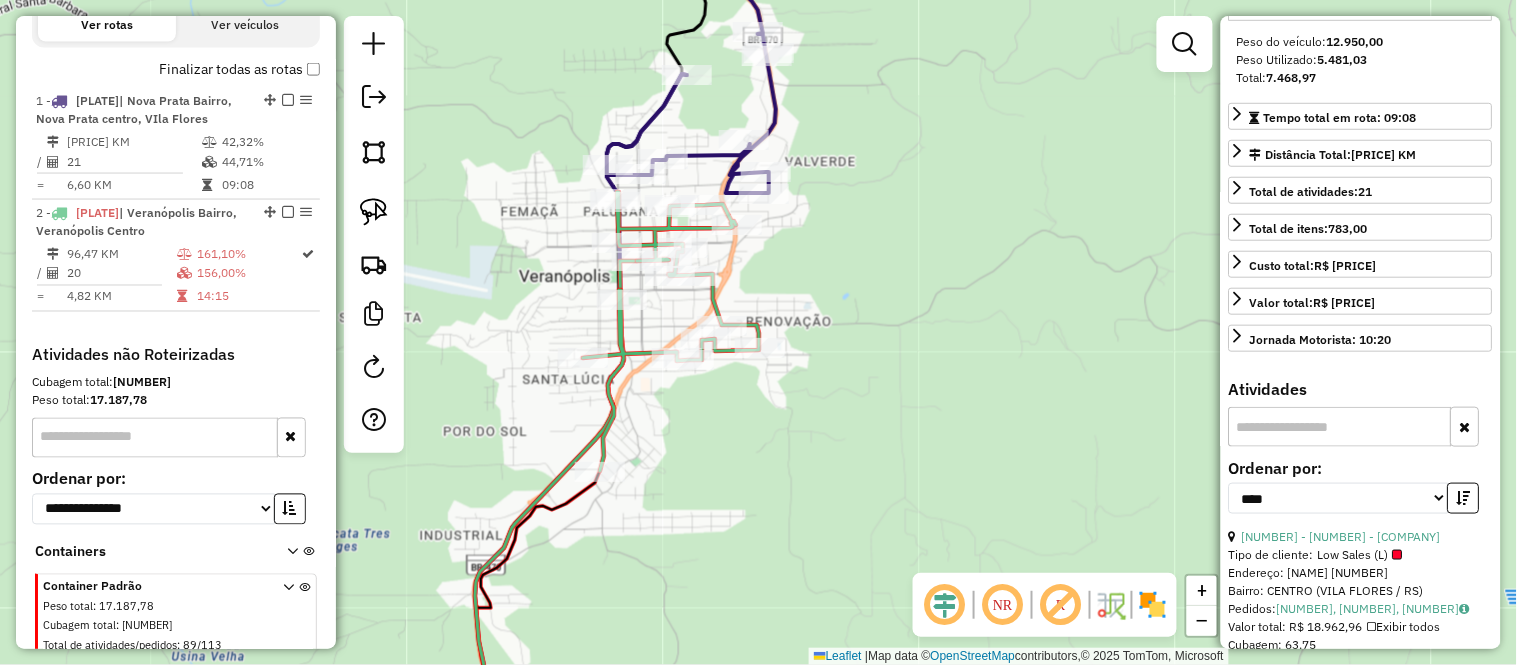 scroll, scrollTop: 751, scrollLeft: 0, axis: vertical 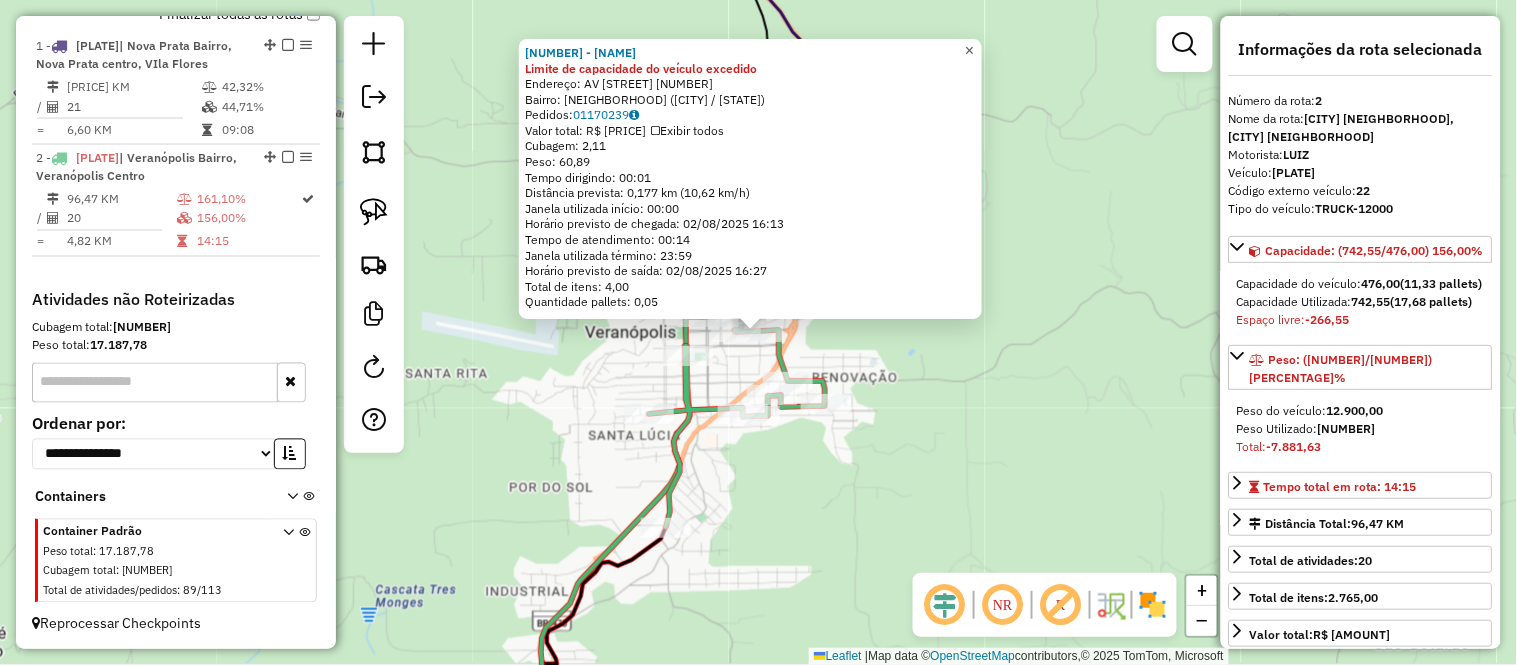 click on "×" 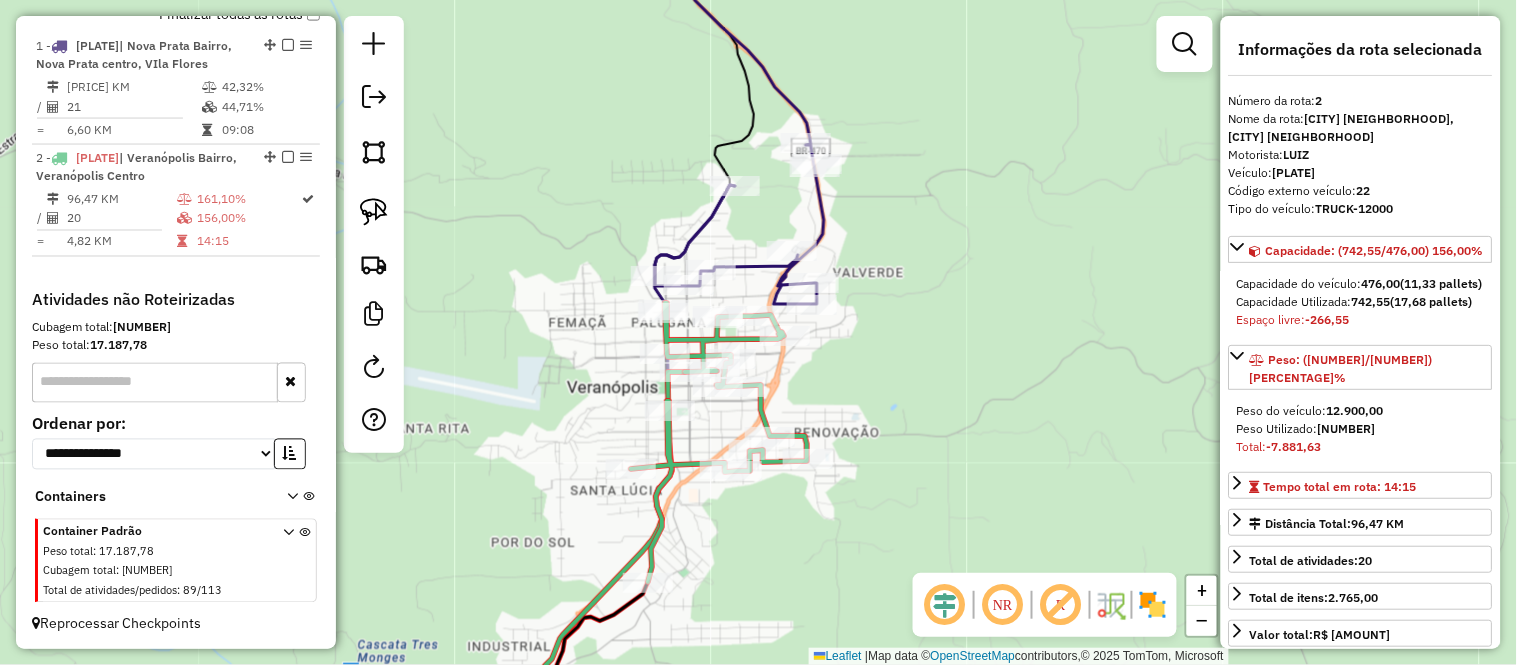 drag, startPoint x: 981, startPoint y: 206, endPoint x: 957, endPoint y: 273, distance: 71.168816 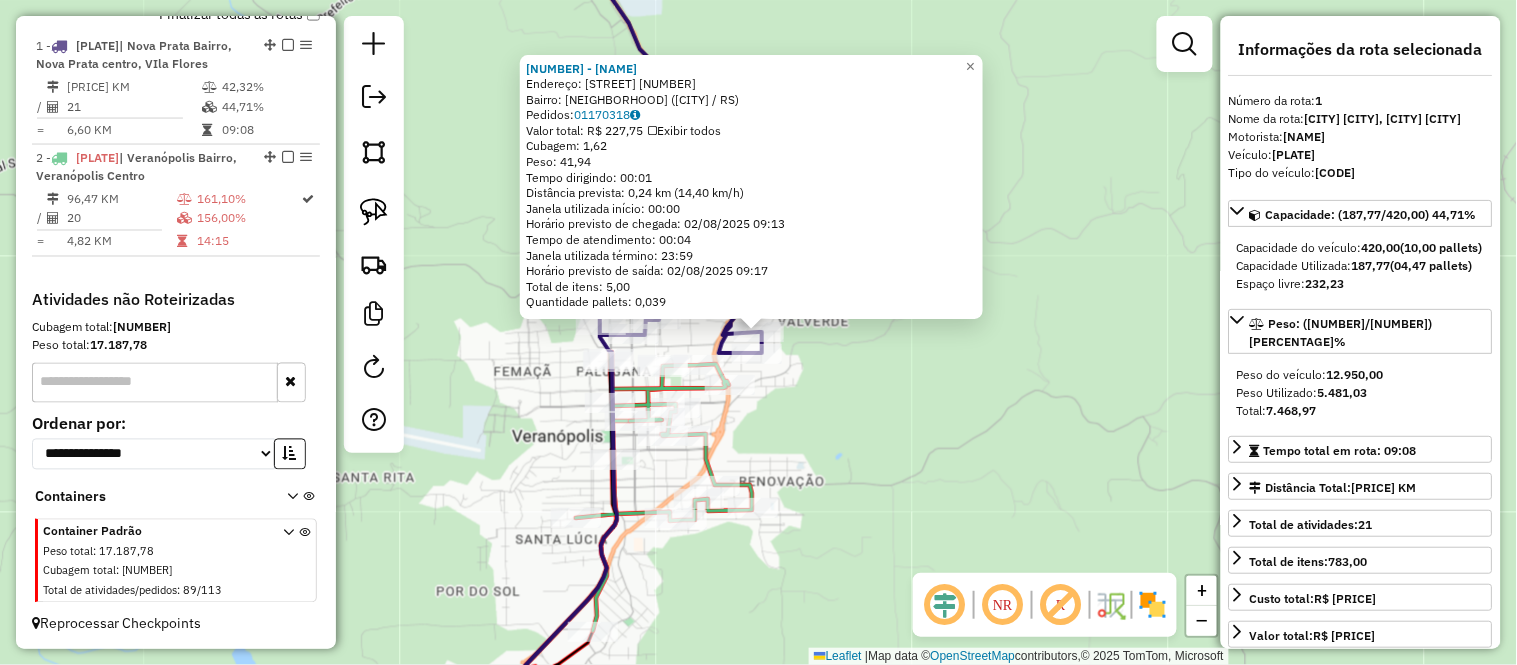 drag, startPoint x: 878, startPoint y: 376, endPoint x: 878, endPoint y: 360, distance: 16 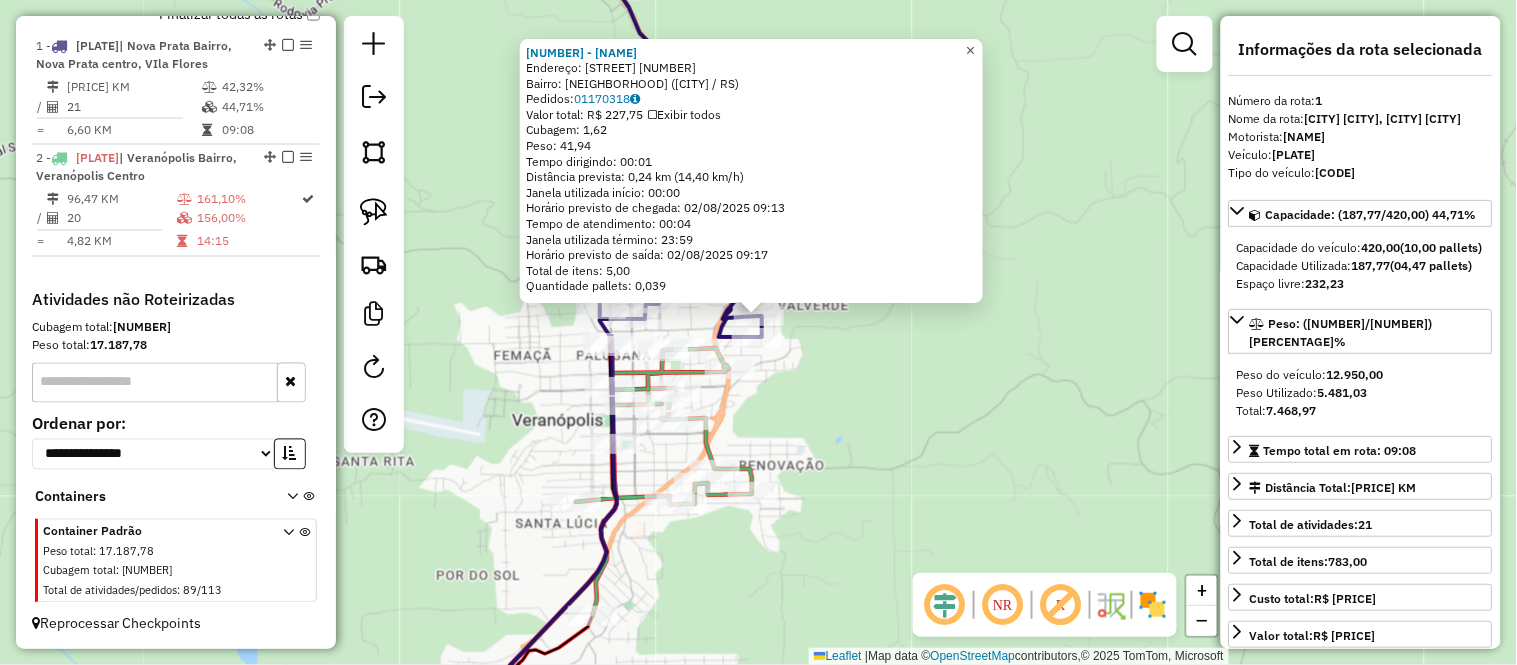 click on "×" 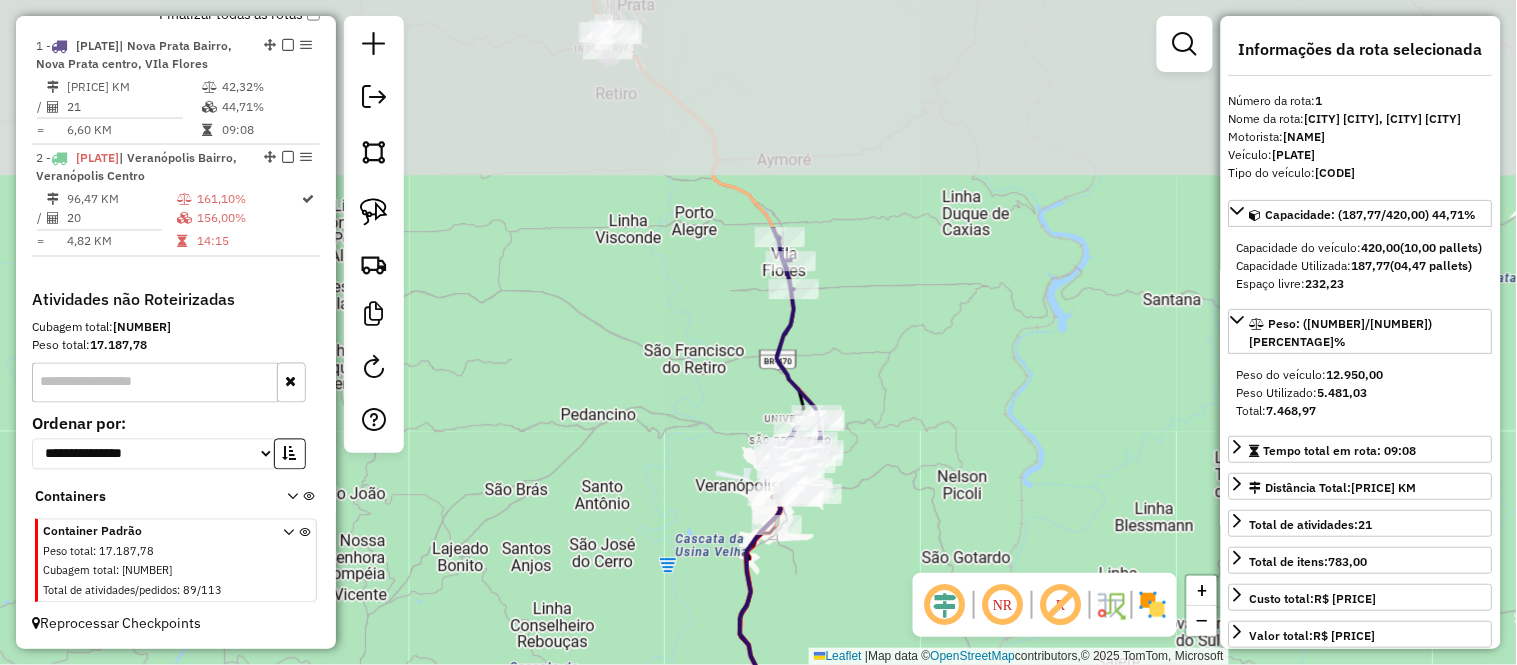 drag, startPoint x: 924, startPoint y: 97, endPoint x: 875, endPoint y: 393, distance: 300.02832 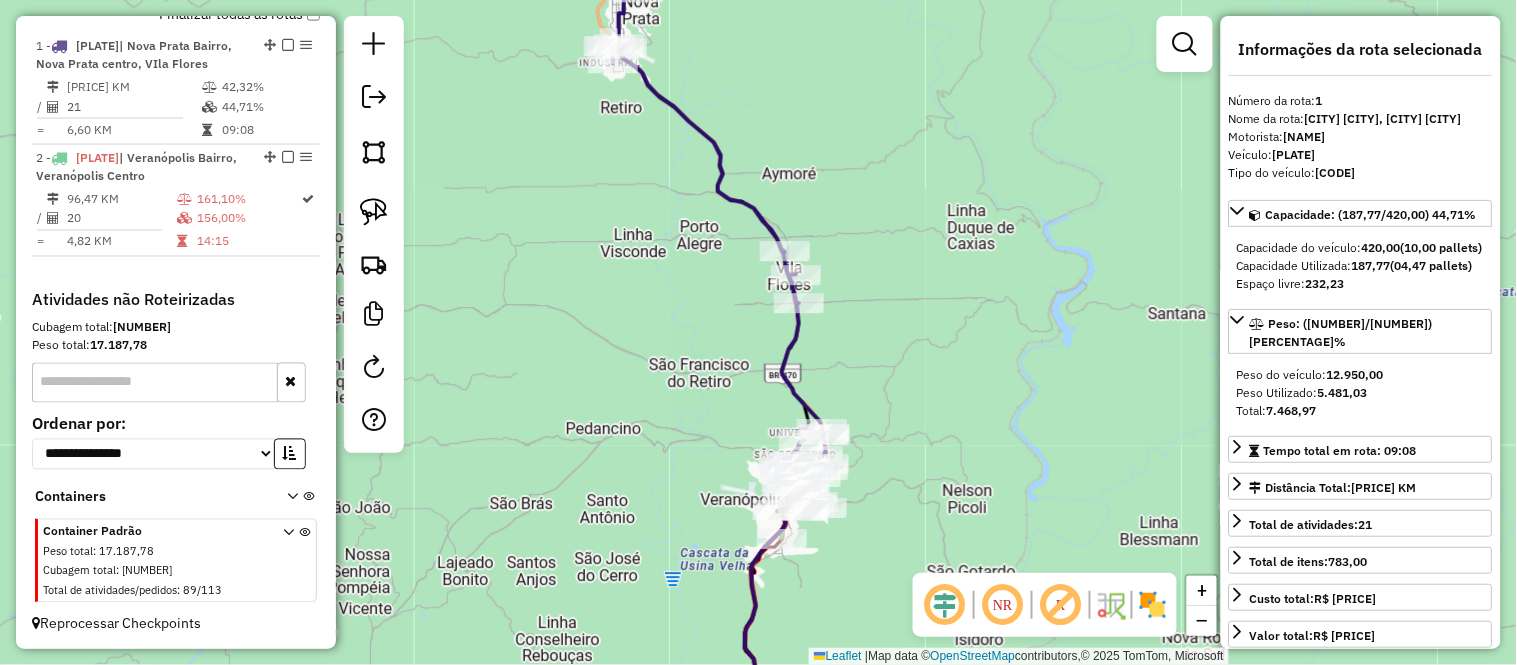 drag, startPoint x: 838, startPoint y: 160, endPoint x: 837, endPoint y: 117, distance: 43.011627 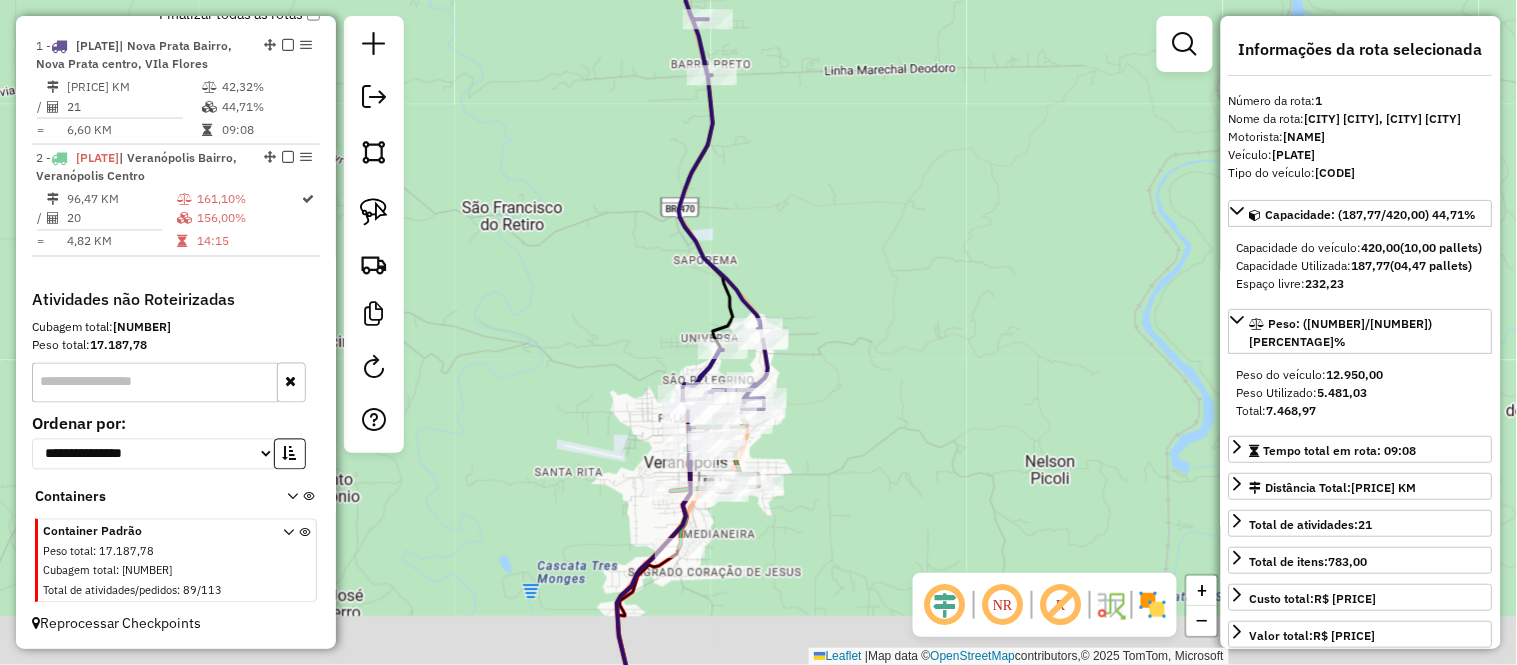 drag, startPoint x: 811, startPoint y: 427, endPoint x: 838, endPoint y: 327, distance: 103.58089 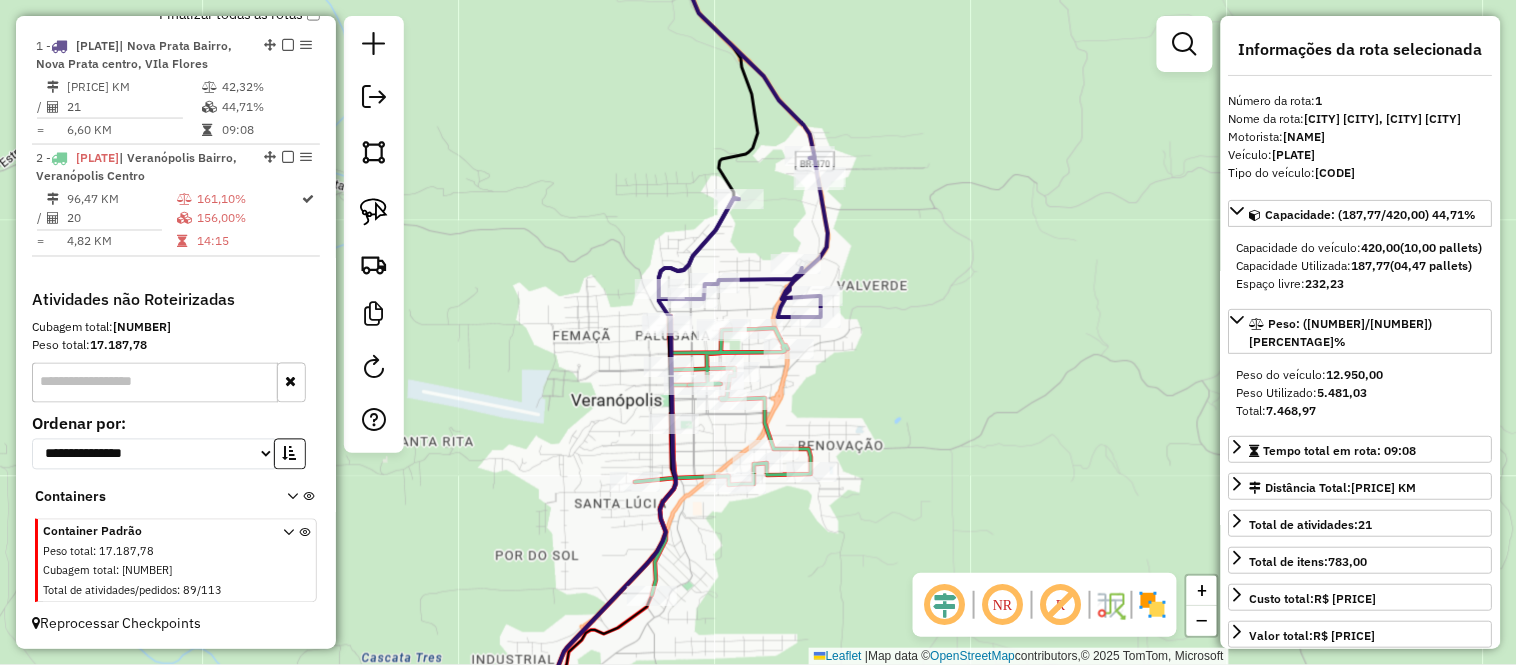 drag, startPoint x: 793, startPoint y: 375, endPoint x: 855, endPoint y: 360, distance: 63.788715 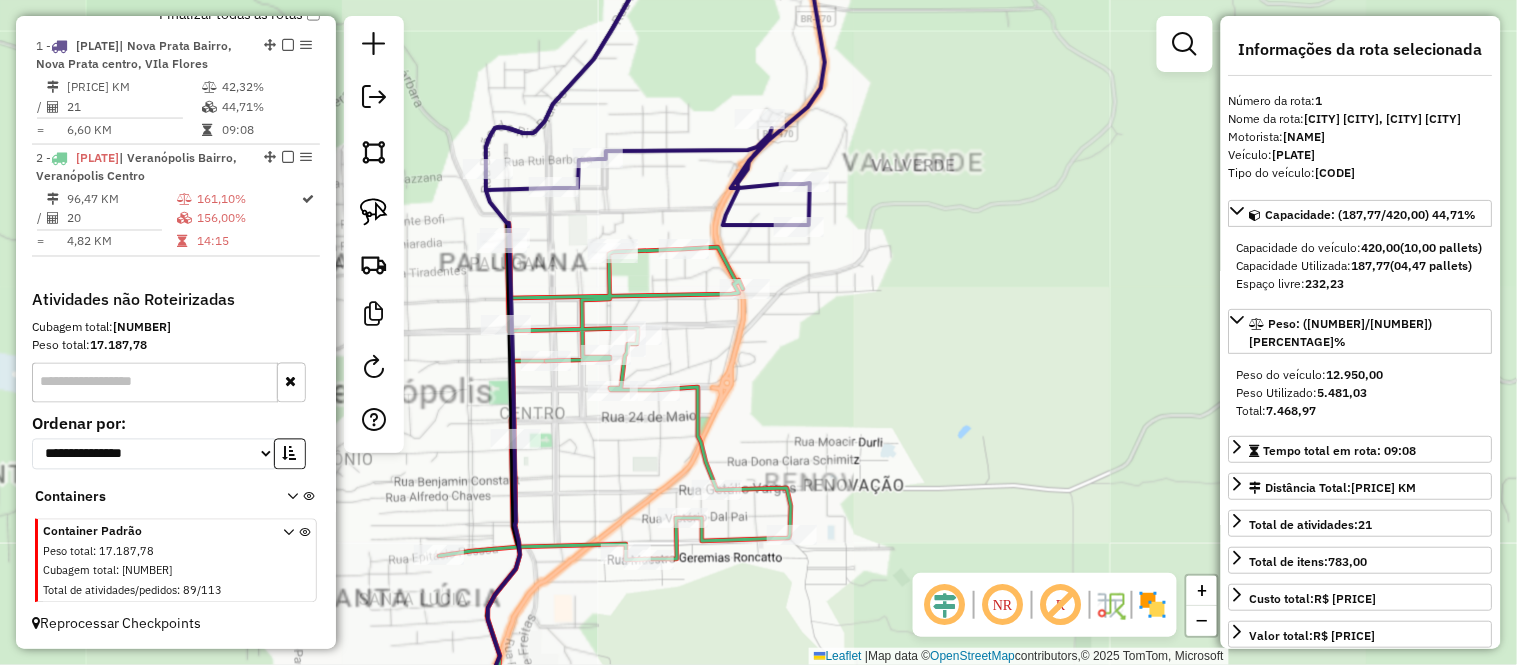 drag, startPoint x: 835, startPoint y: 444, endPoint x: 891, endPoint y: 318, distance: 137.884 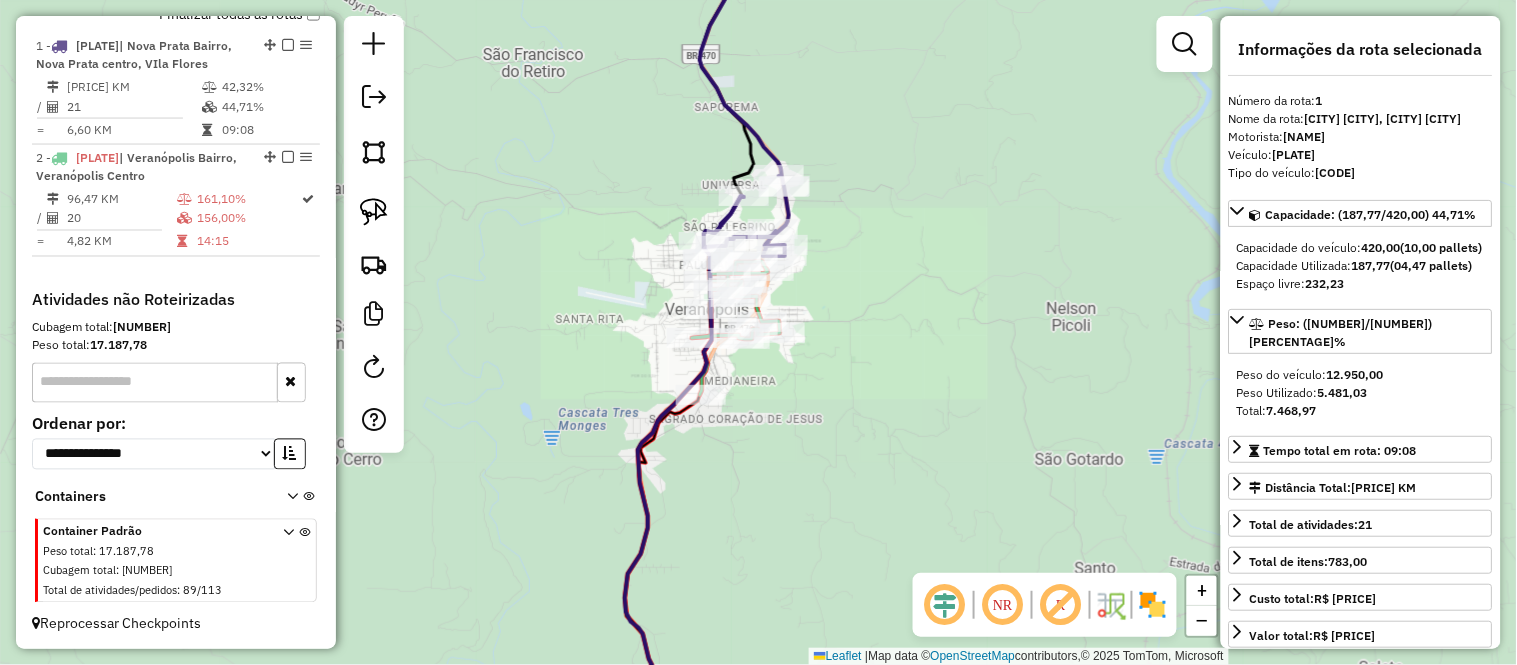 drag, startPoint x: 783, startPoint y: 483, endPoint x: 756, endPoint y: 47, distance: 436.8352 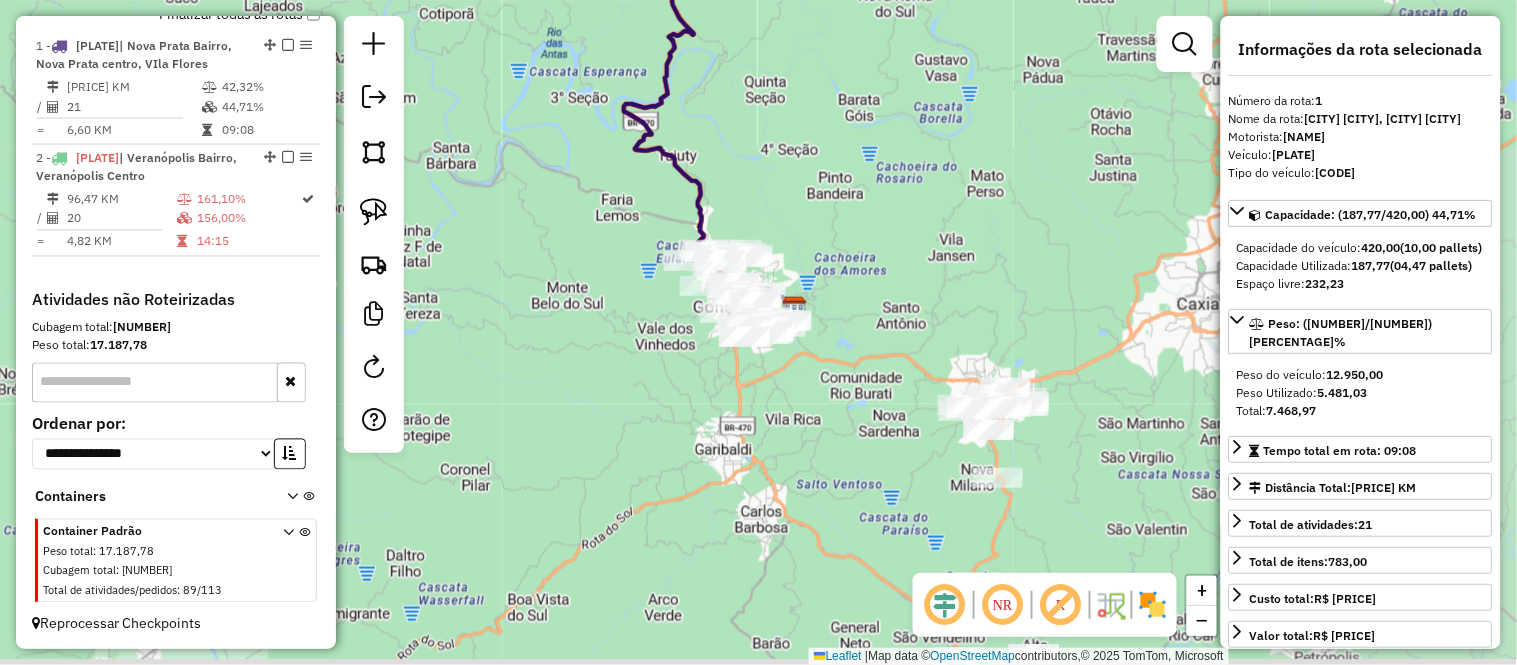 drag, startPoint x: 794, startPoint y: 268, endPoint x: 787, endPoint y: 234, distance: 34.713108 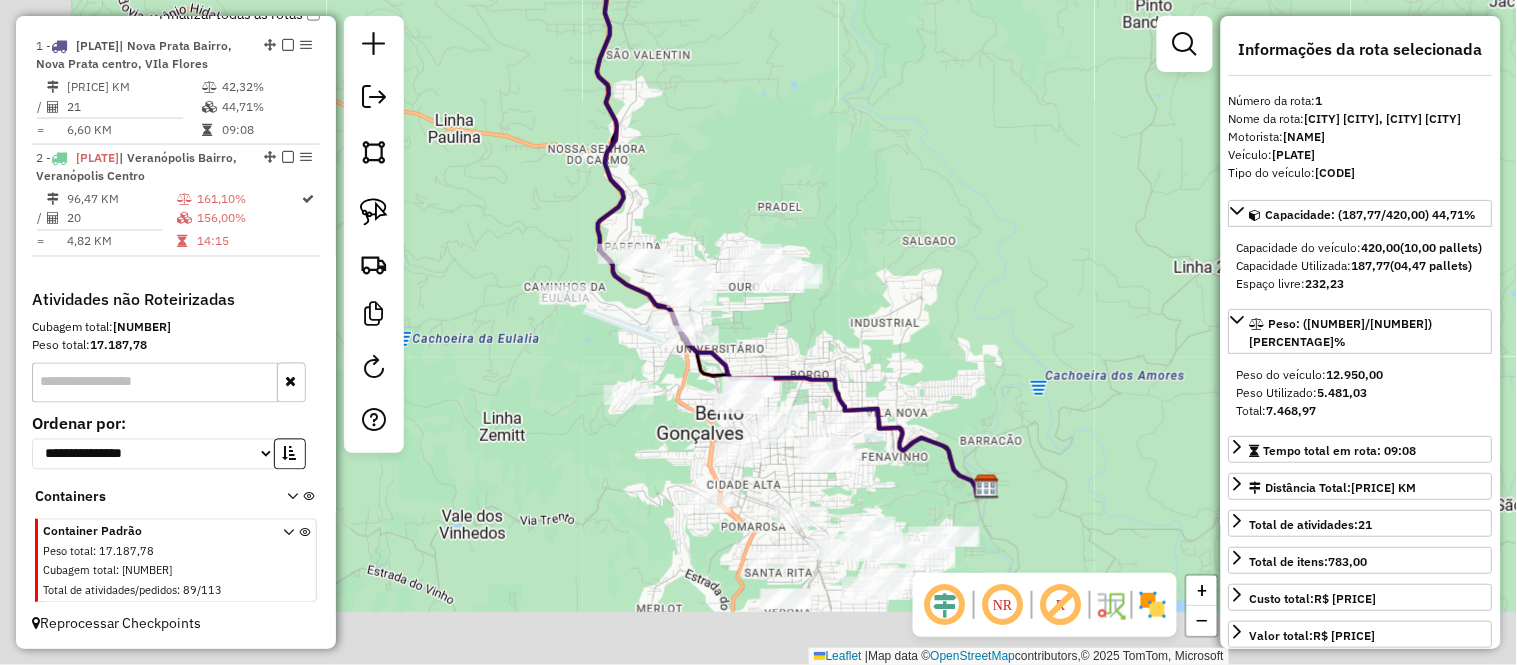 drag, startPoint x: 711, startPoint y: 226, endPoint x: 821, endPoint y: 158, distance: 129.3213 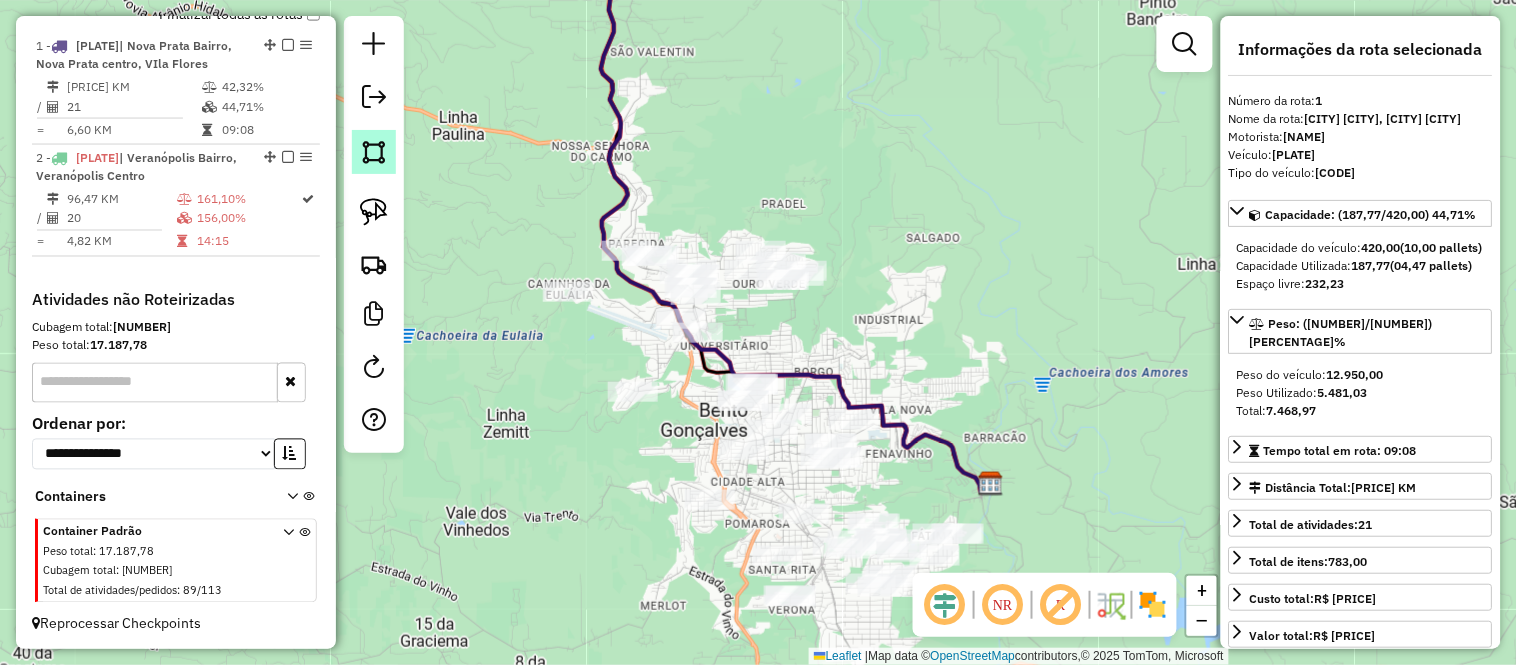click 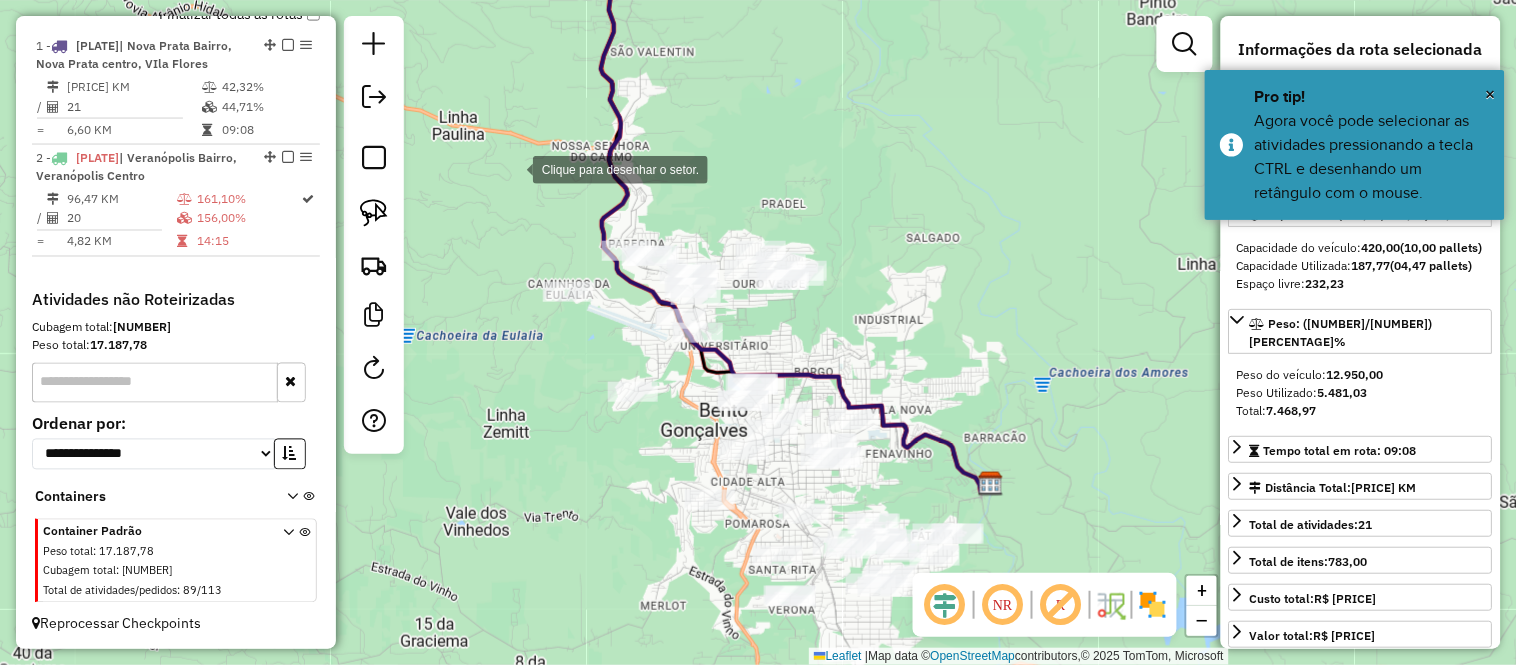 click 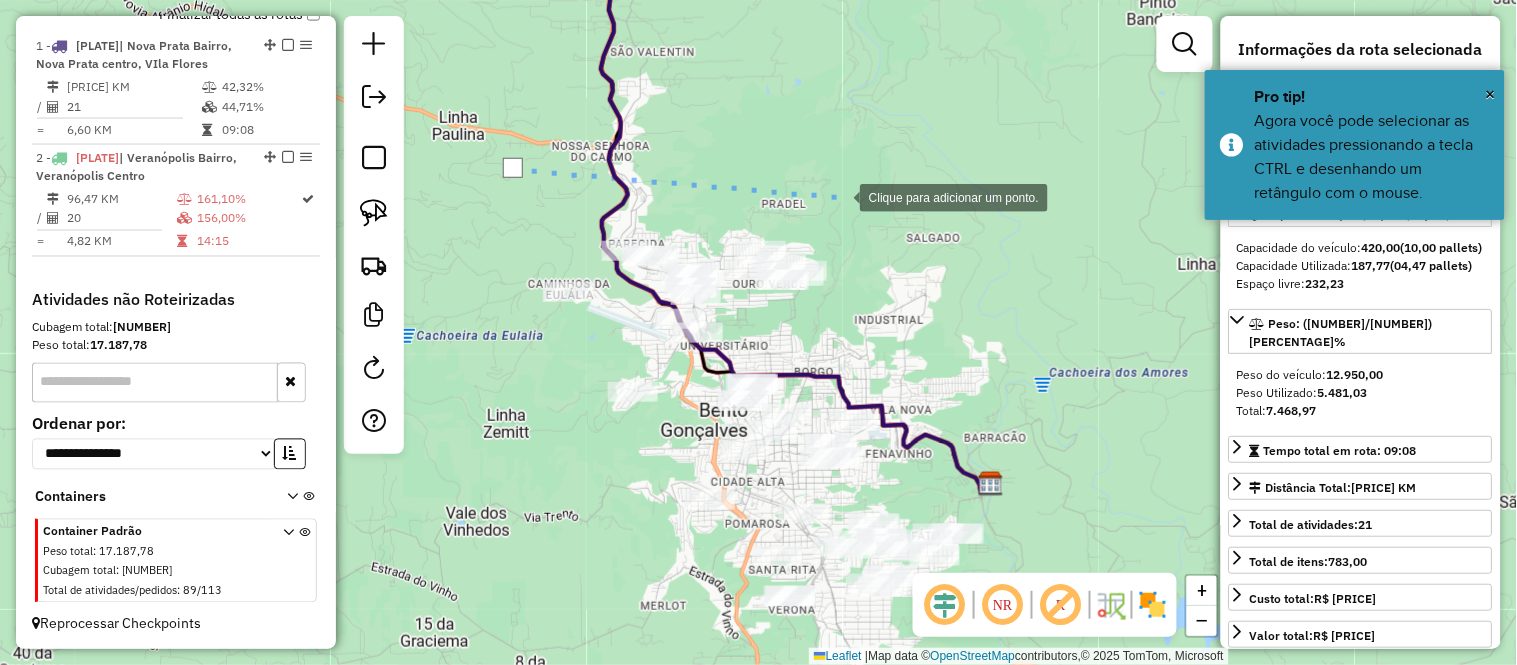click 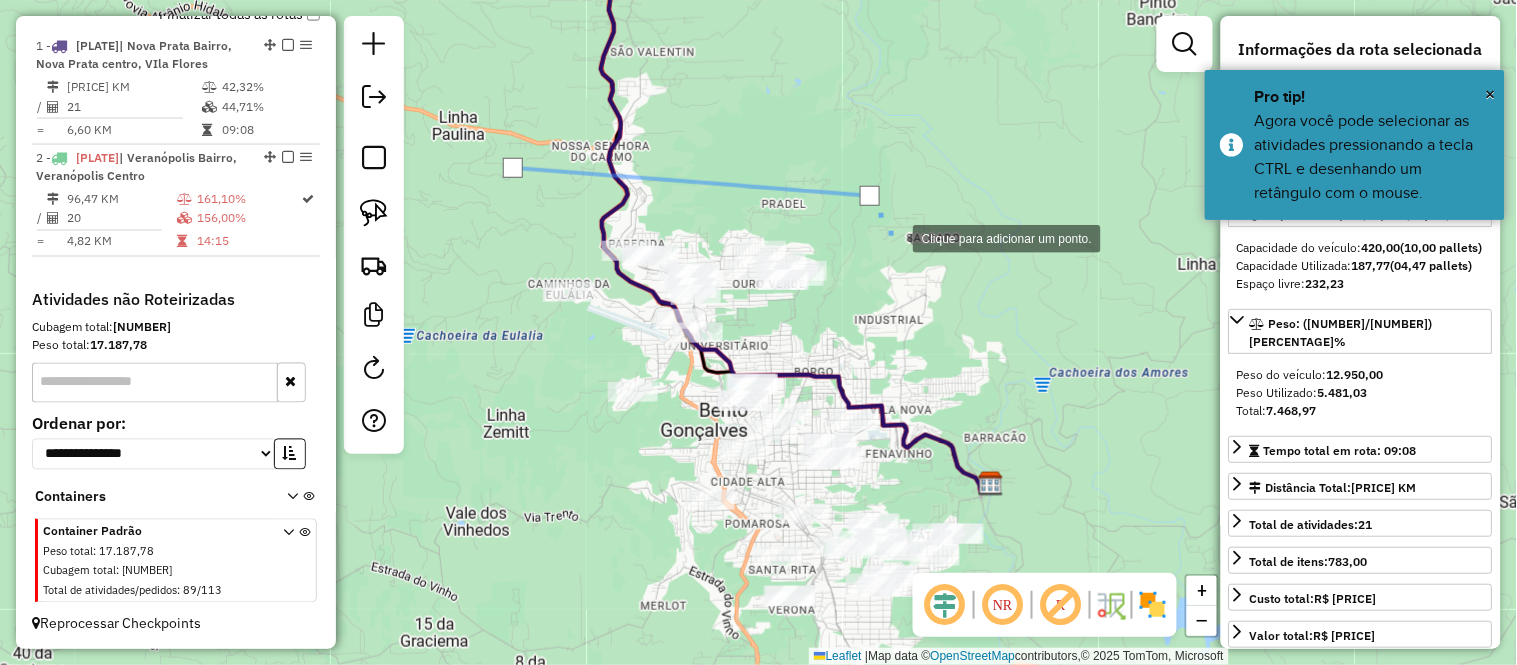 click 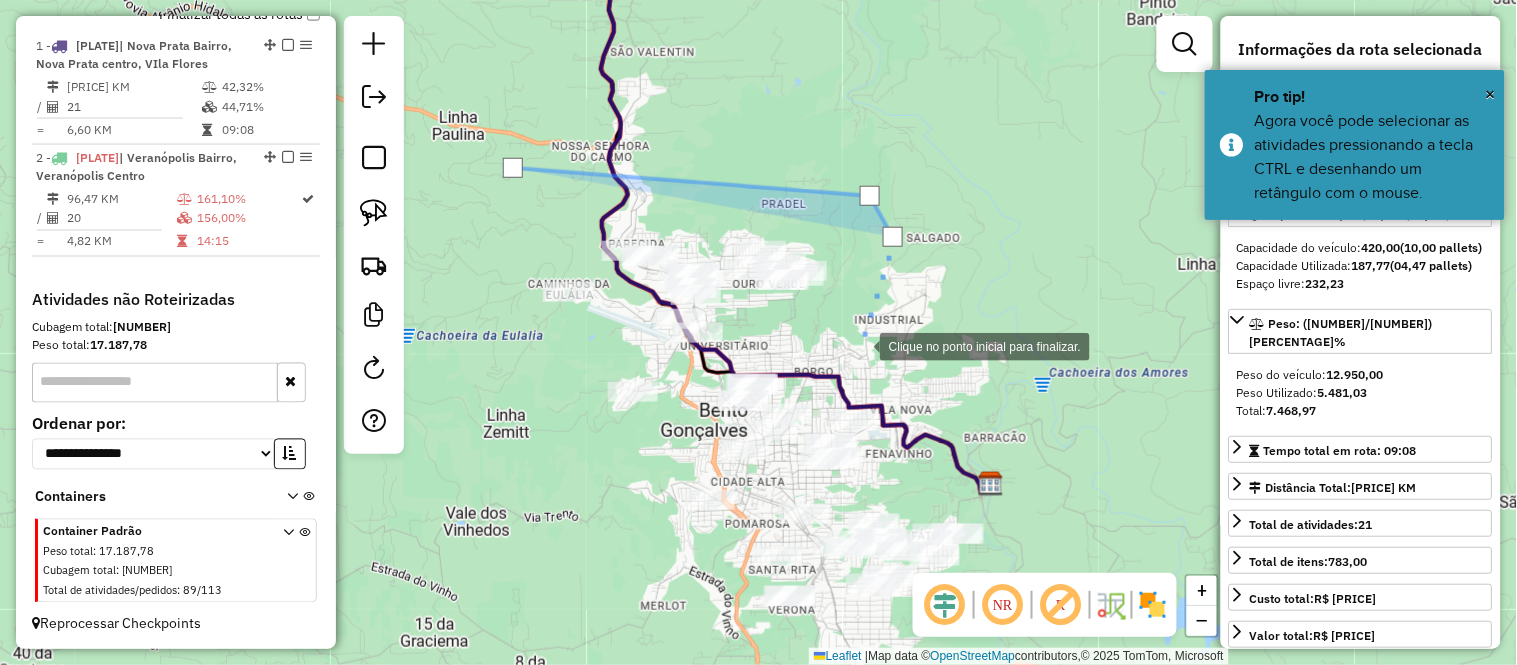 click 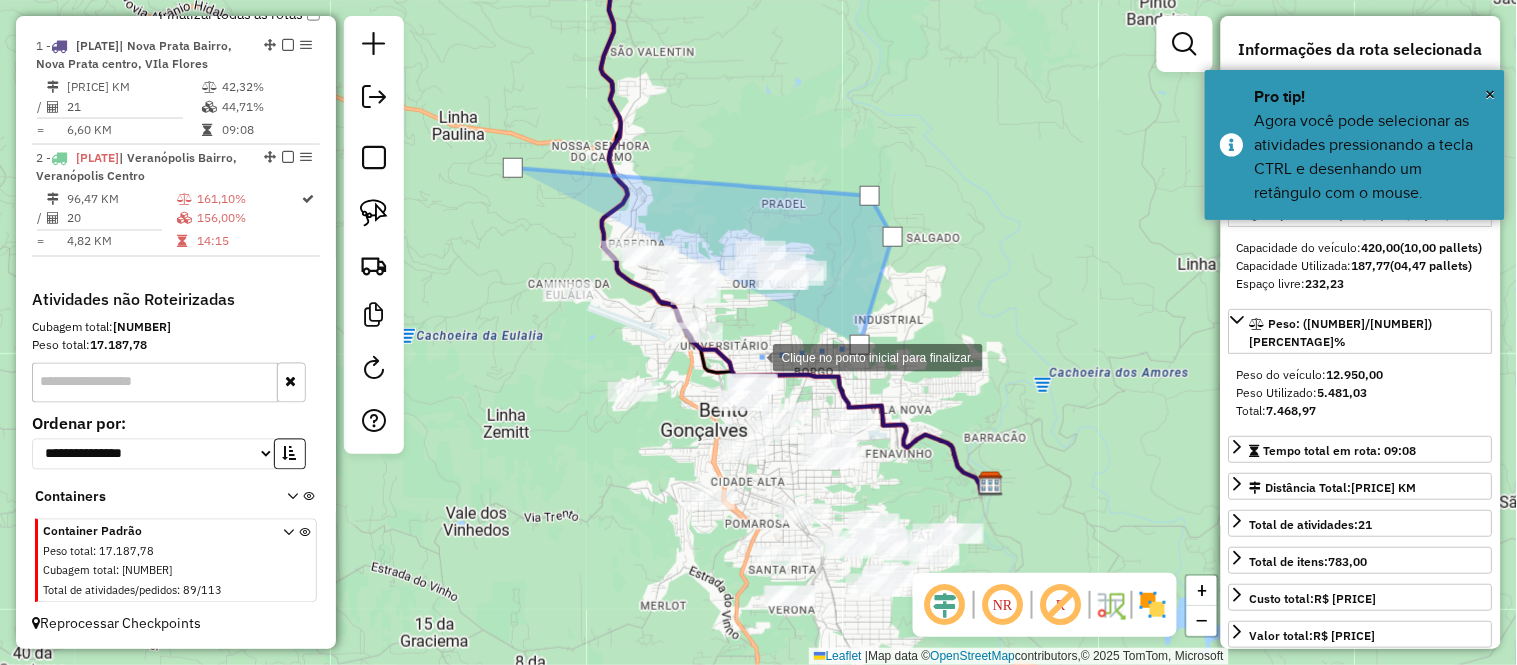click 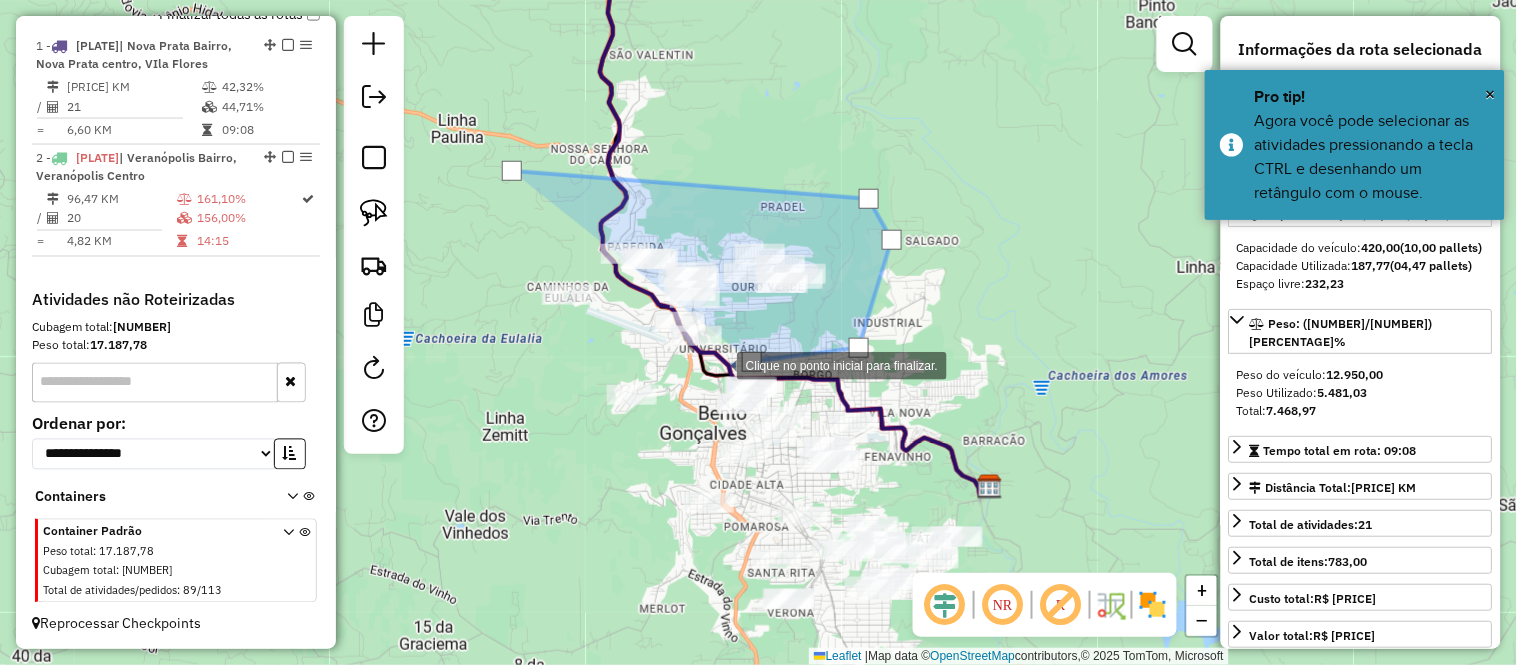 click 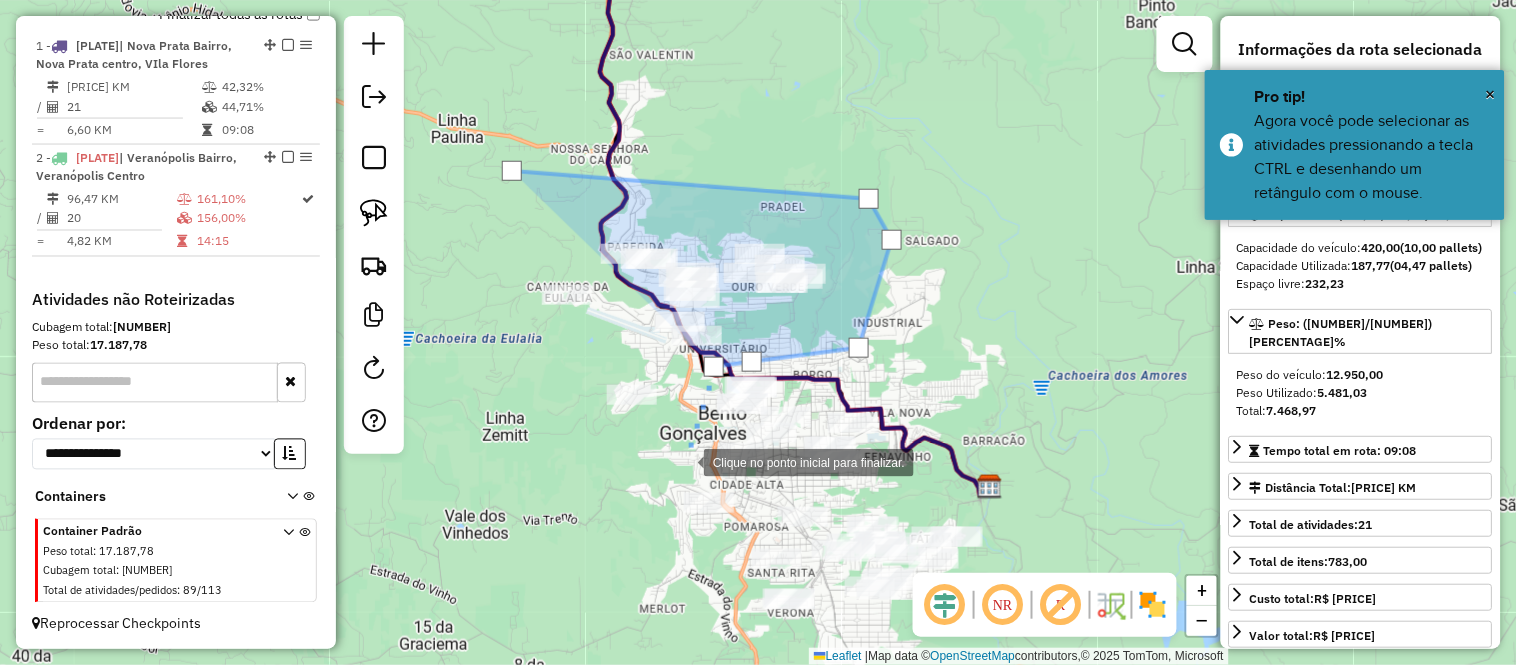 click 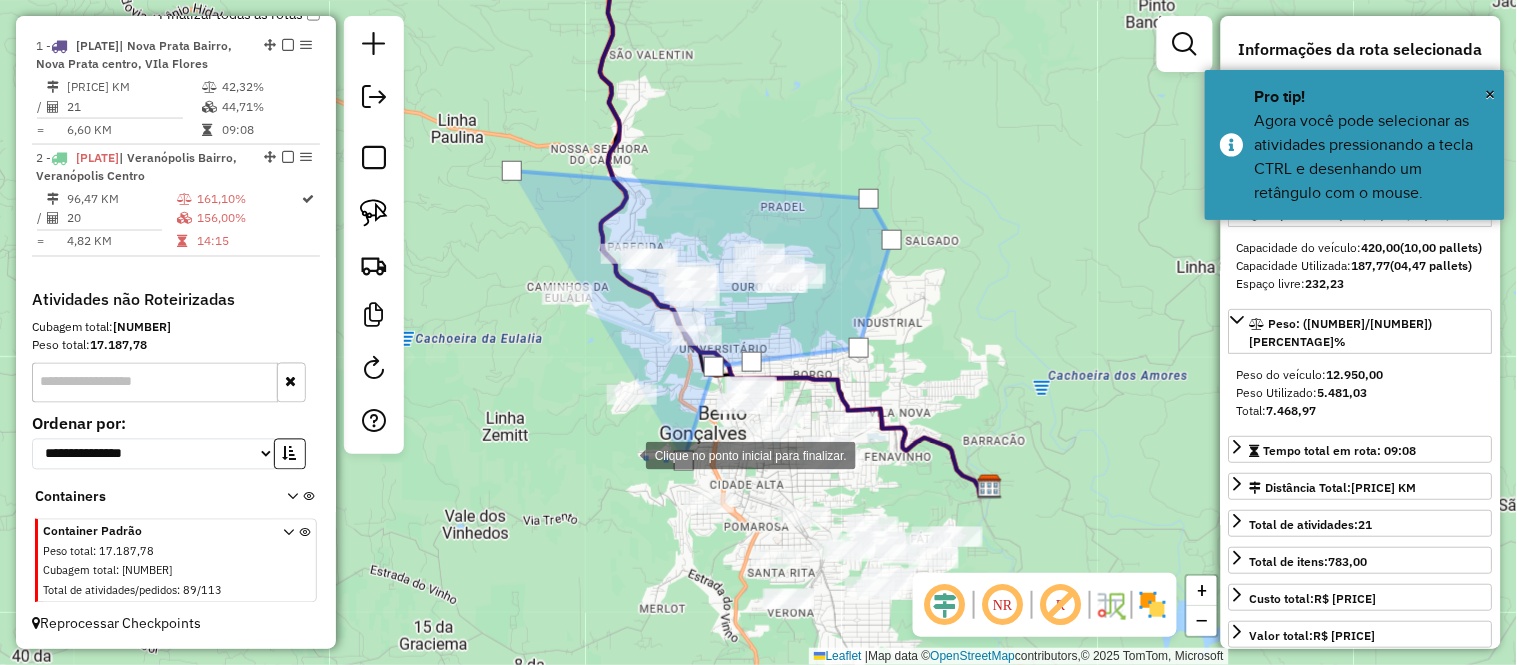 click 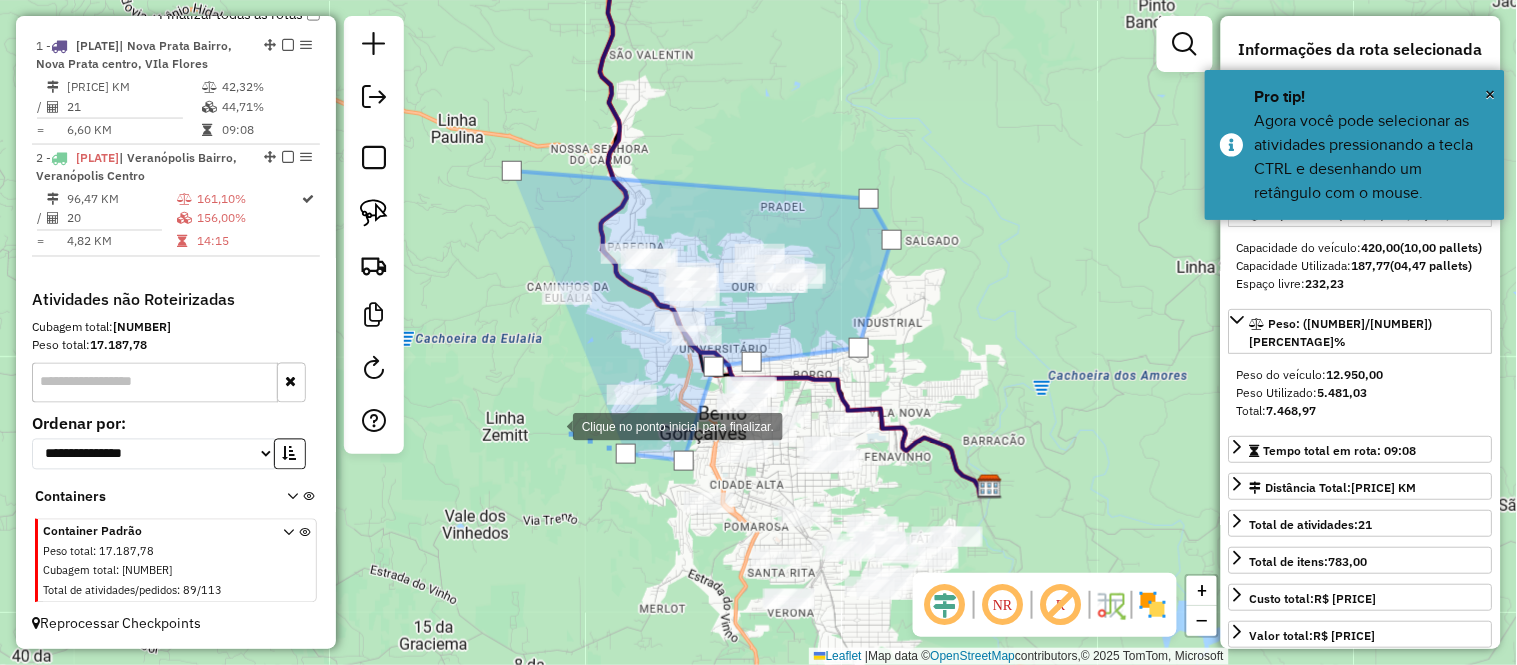 drag, startPoint x: 553, startPoint y: 425, endPoint x: 541, endPoint y: 390, distance: 37 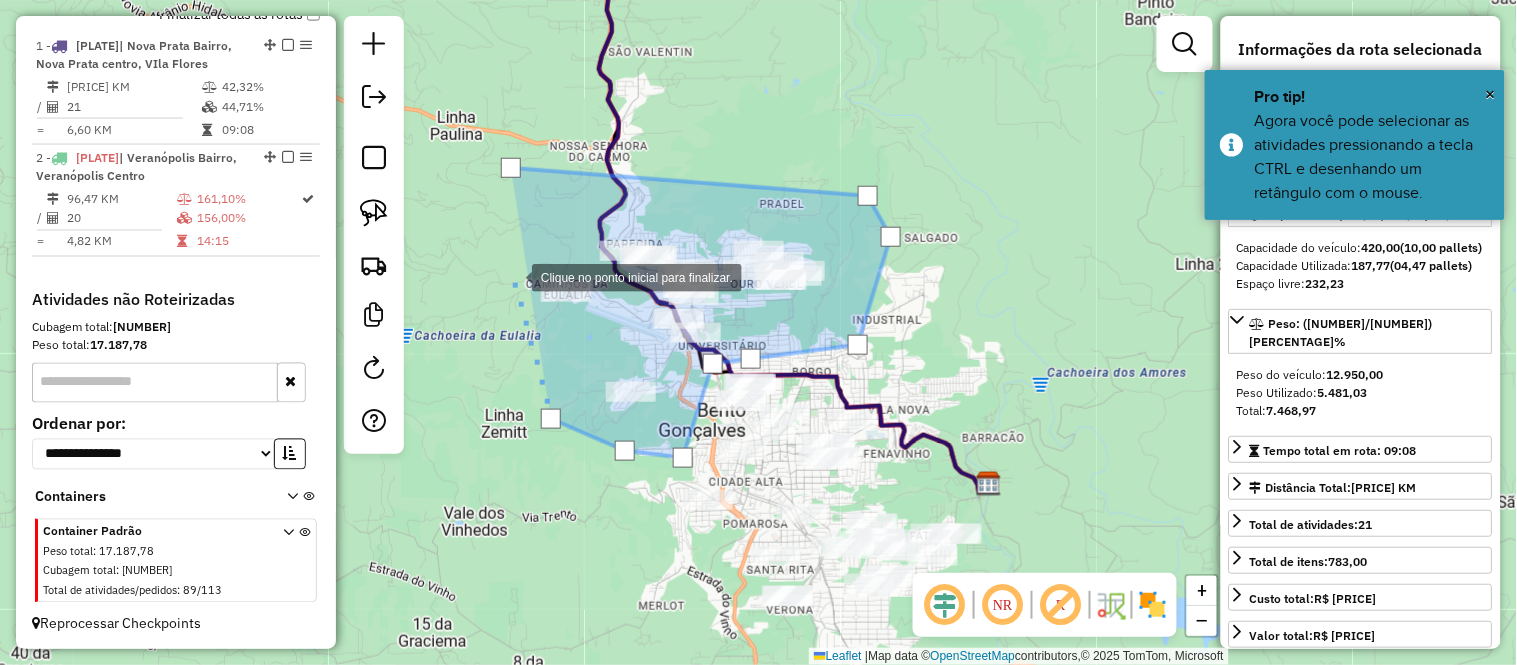 click 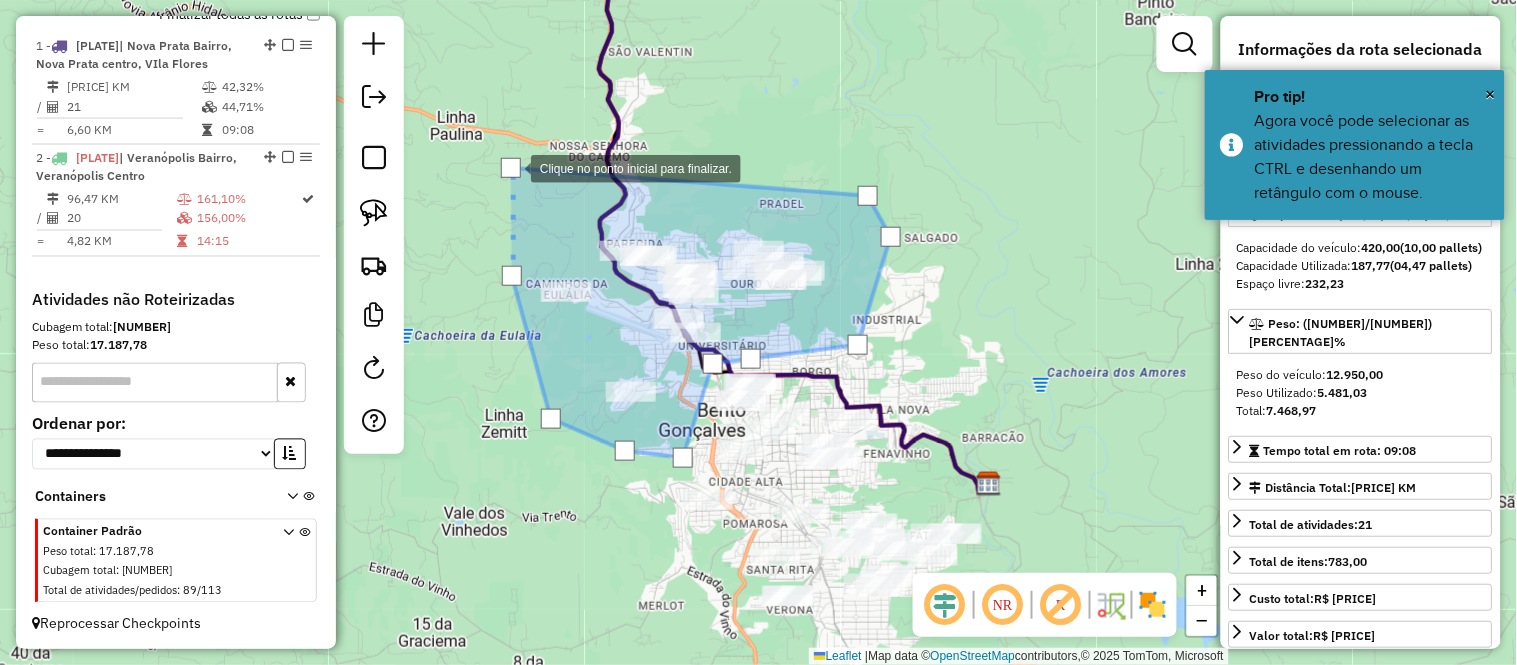 click 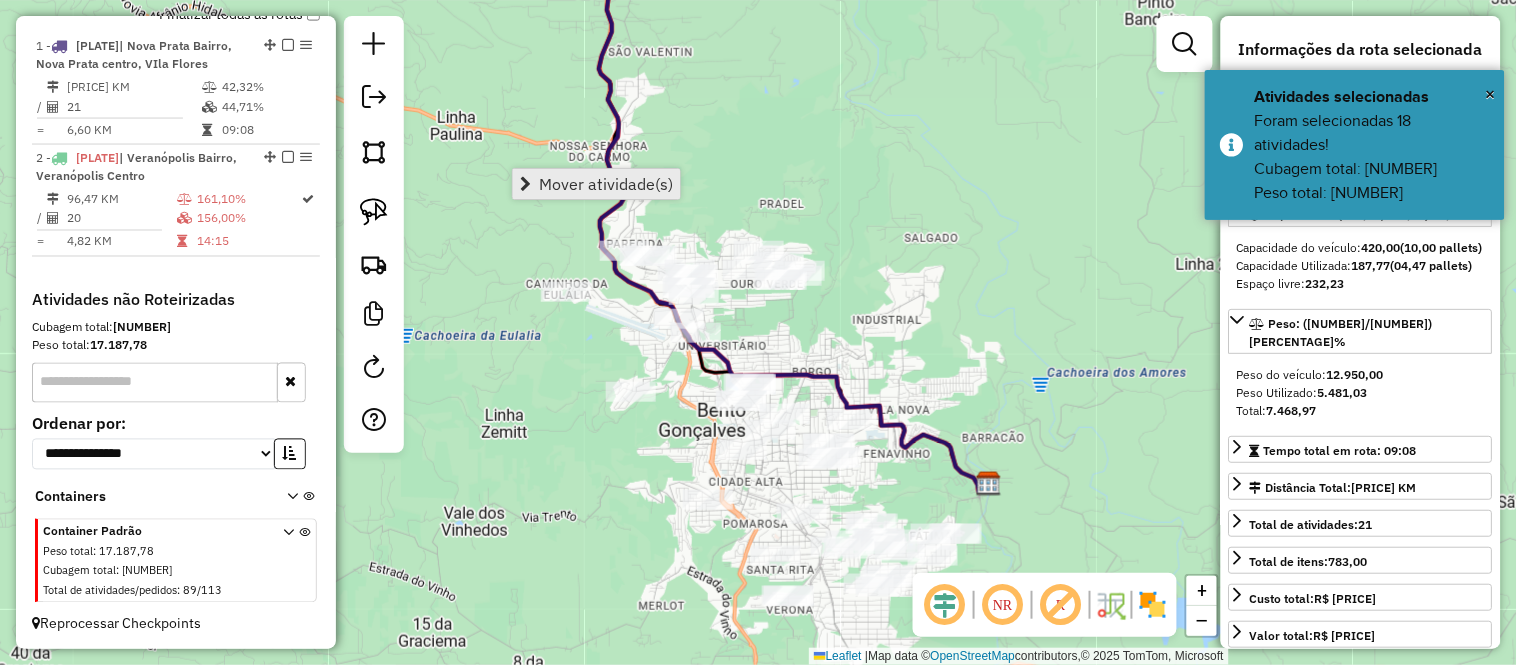 click on "Mover atividade(s)" at bounding box center (606, 184) 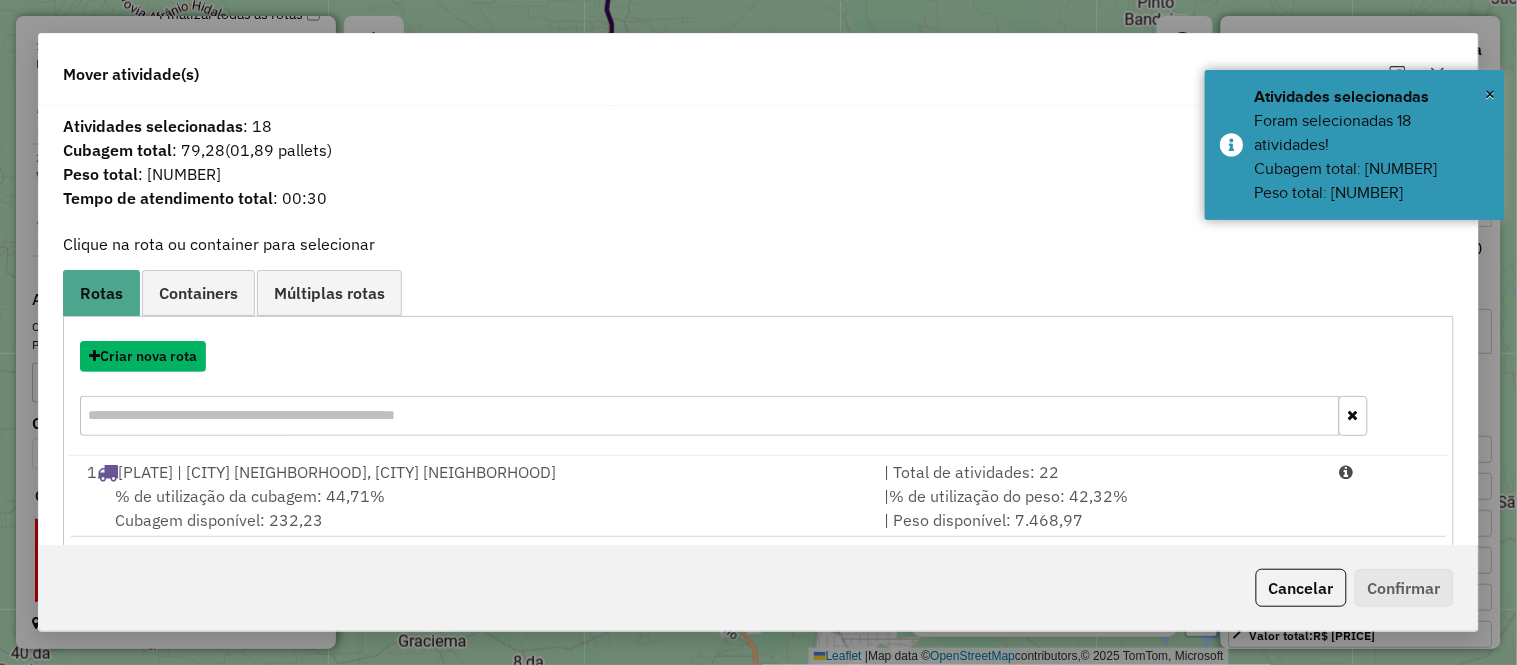 click on "Criar nova rota" at bounding box center [143, 356] 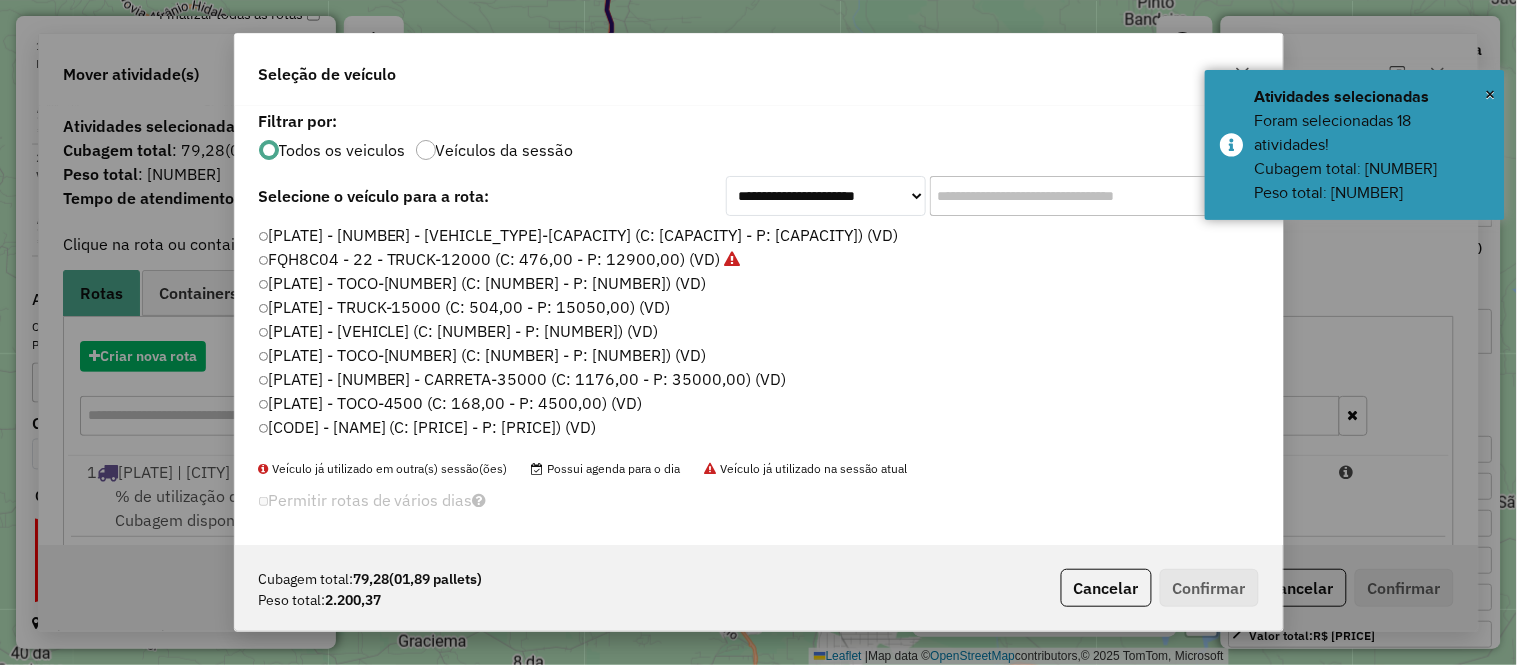 scroll, scrollTop: 11, scrollLeft: 5, axis: both 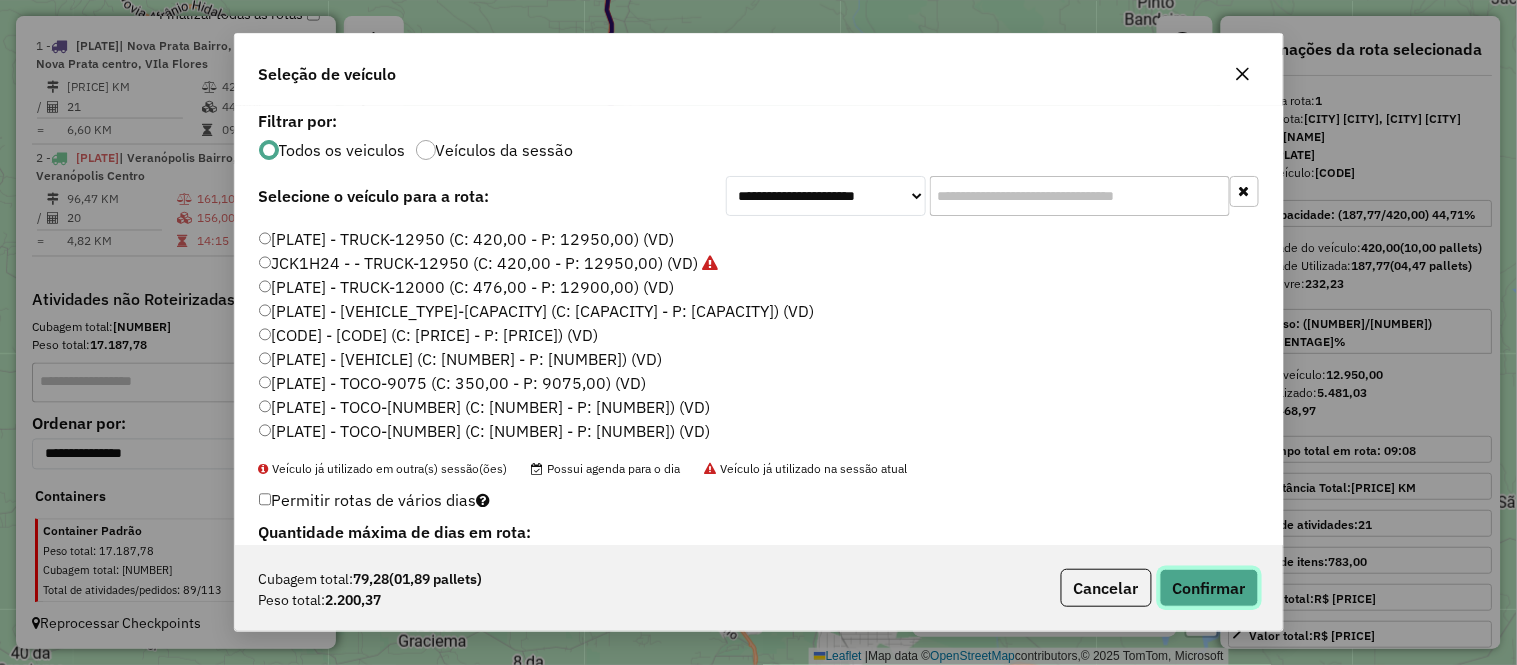 click on "Confirmar" 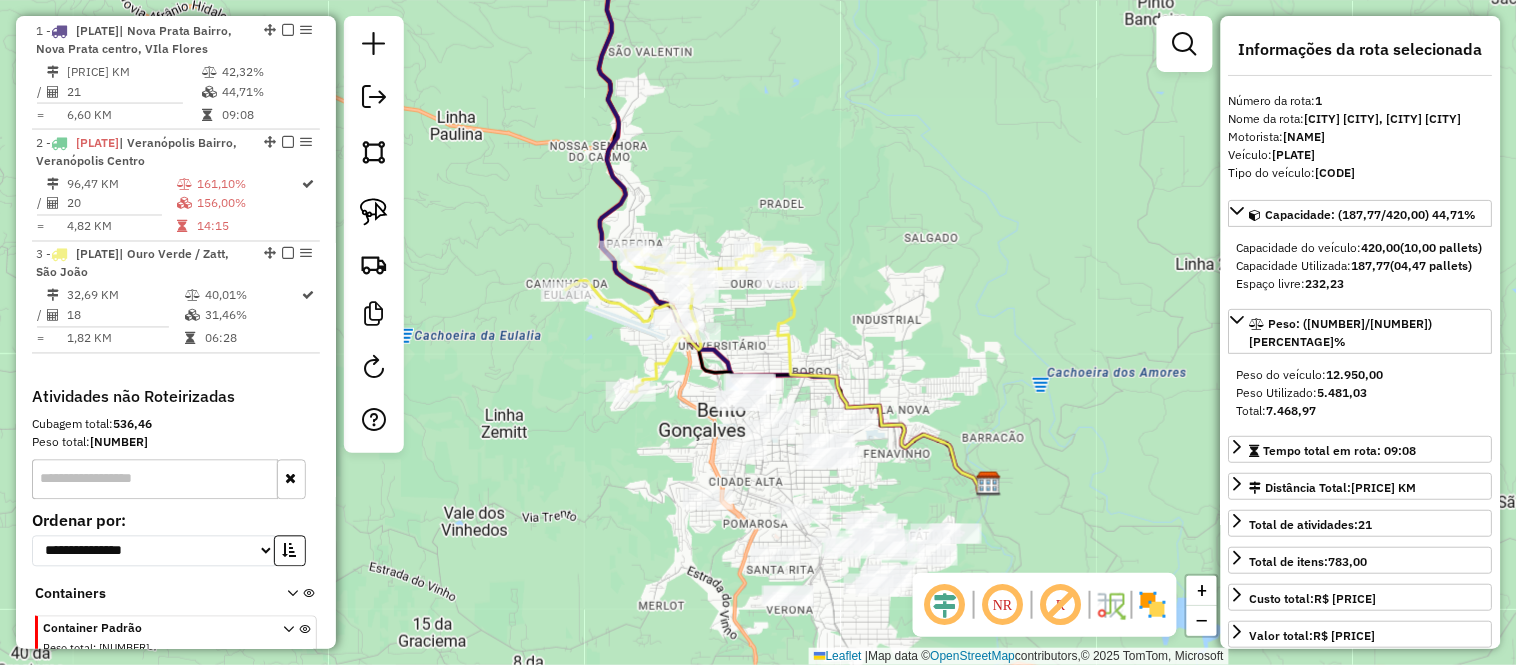 scroll, scrollTop: 791, scrollLeft: 0, axis: vertical 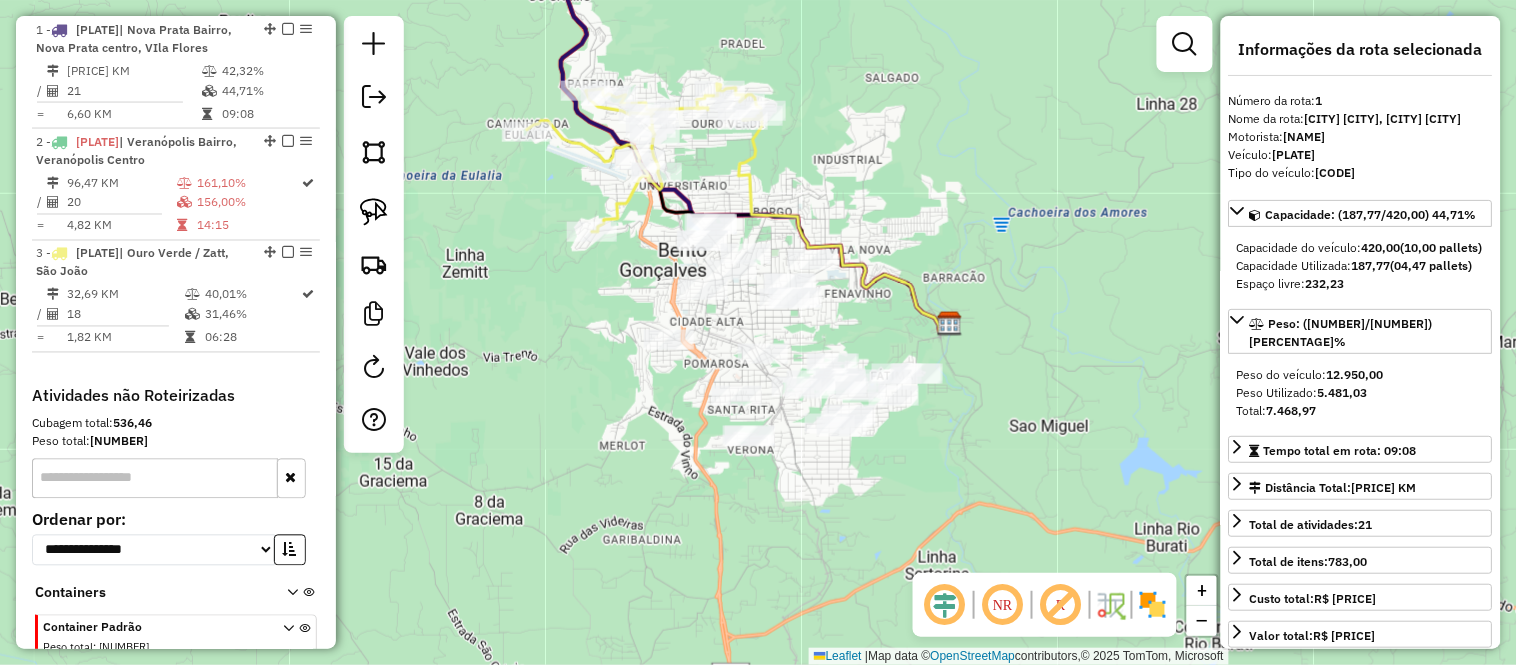 drag, startPoint x: 975, startPoint y: 395, endPoint x: 962, endPoint y: 283, distance: 112.75194 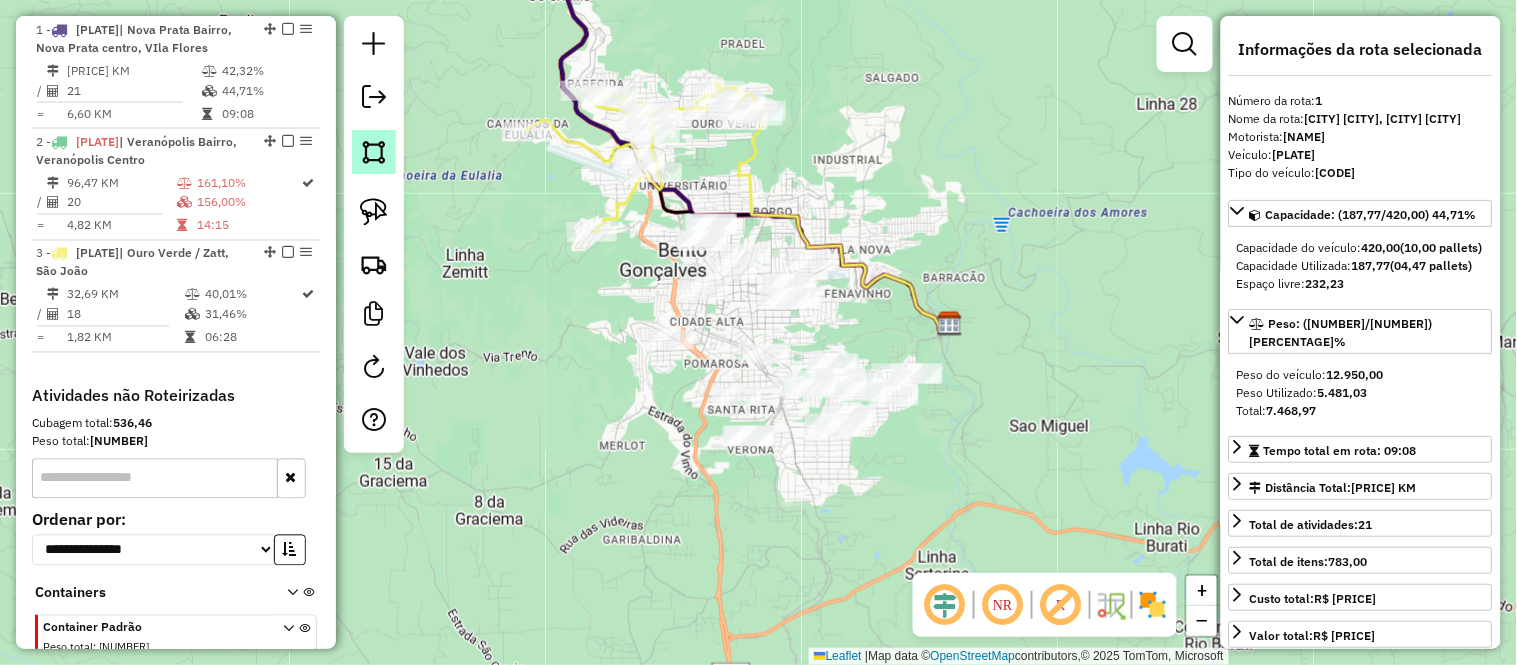 click 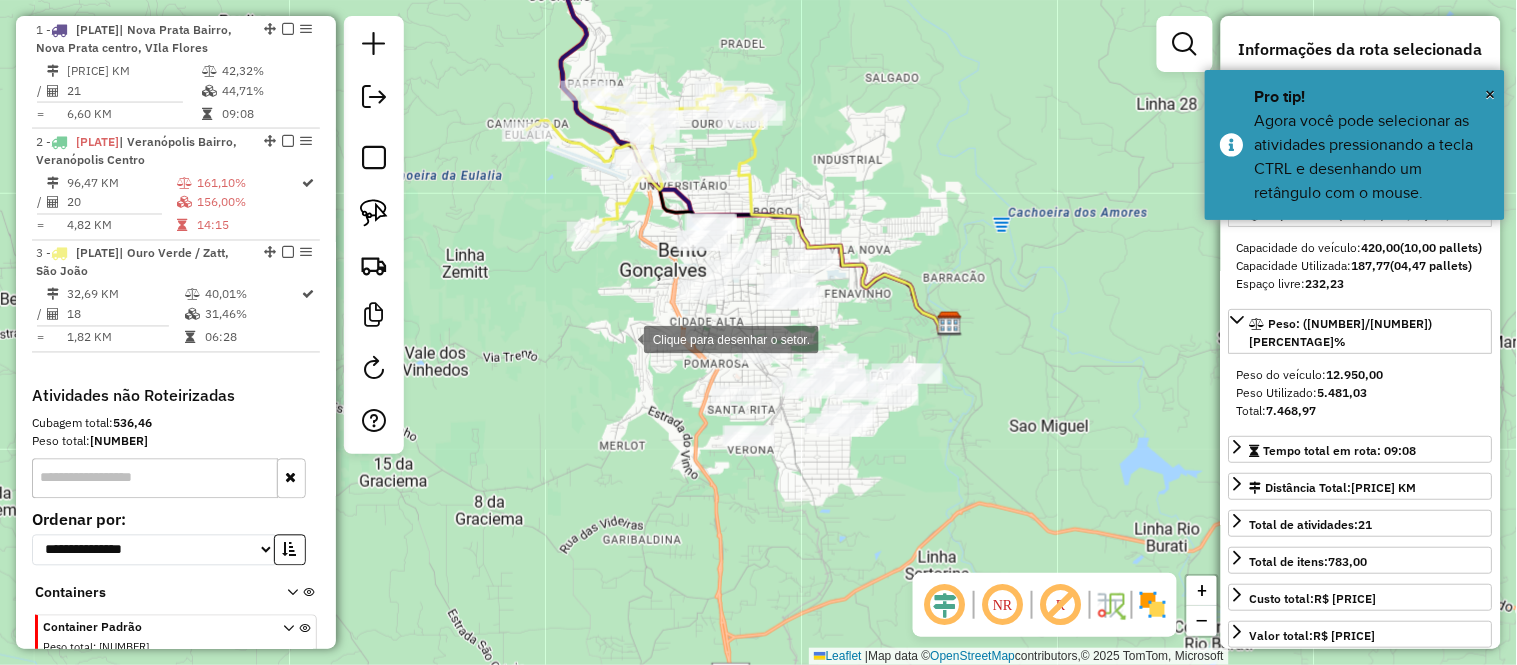 click 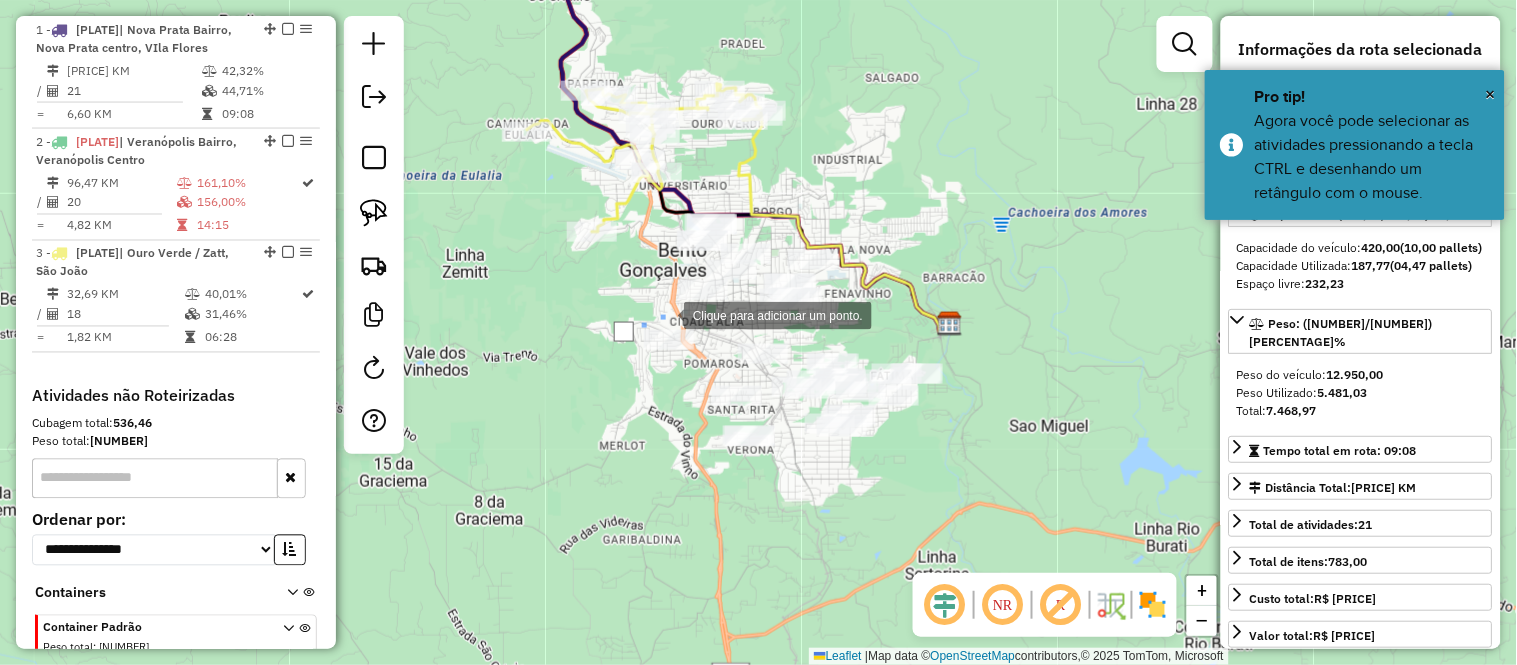 click 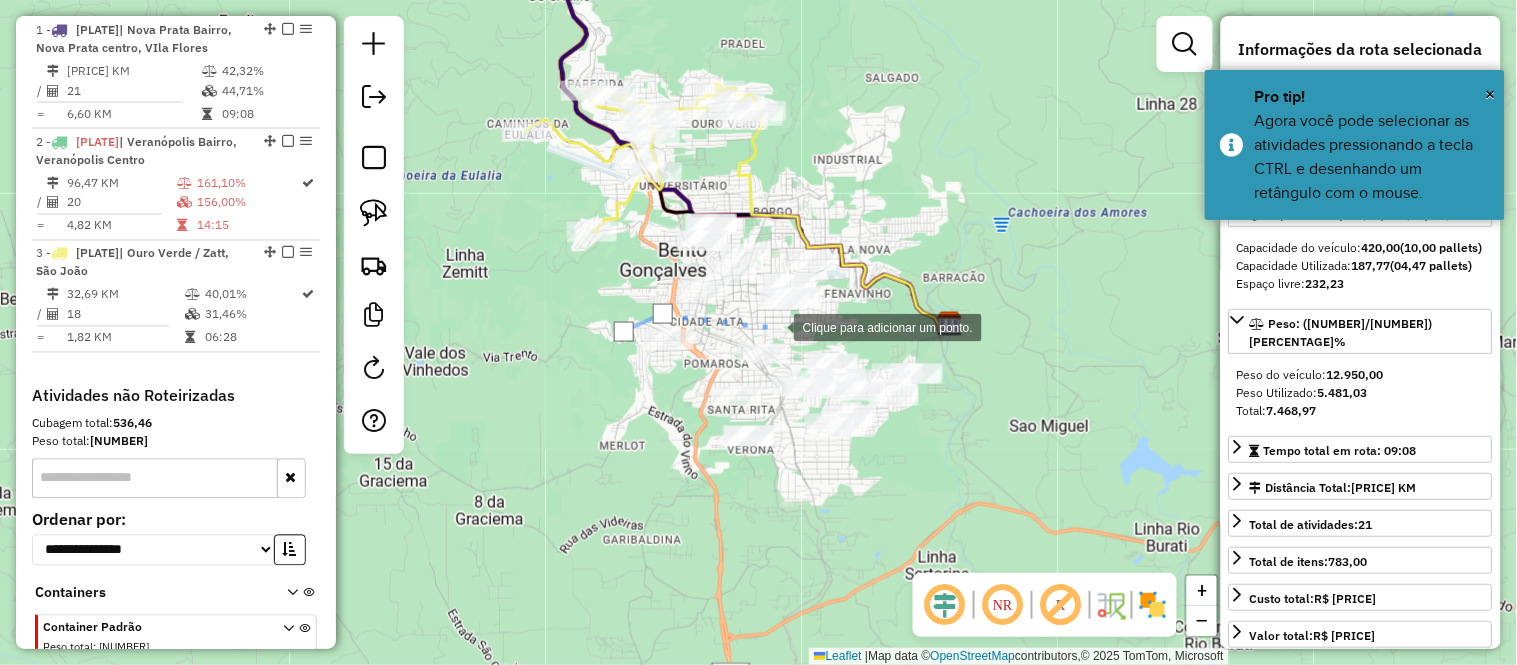 click 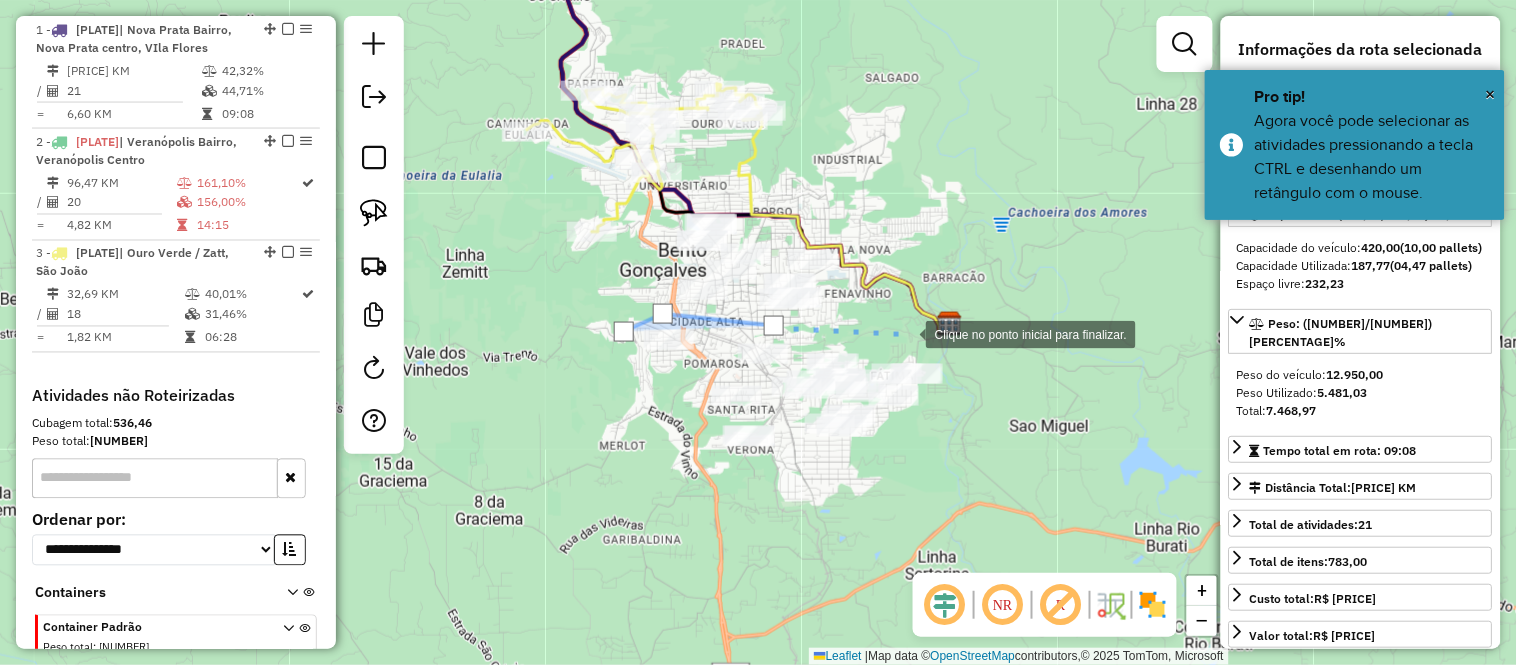 click 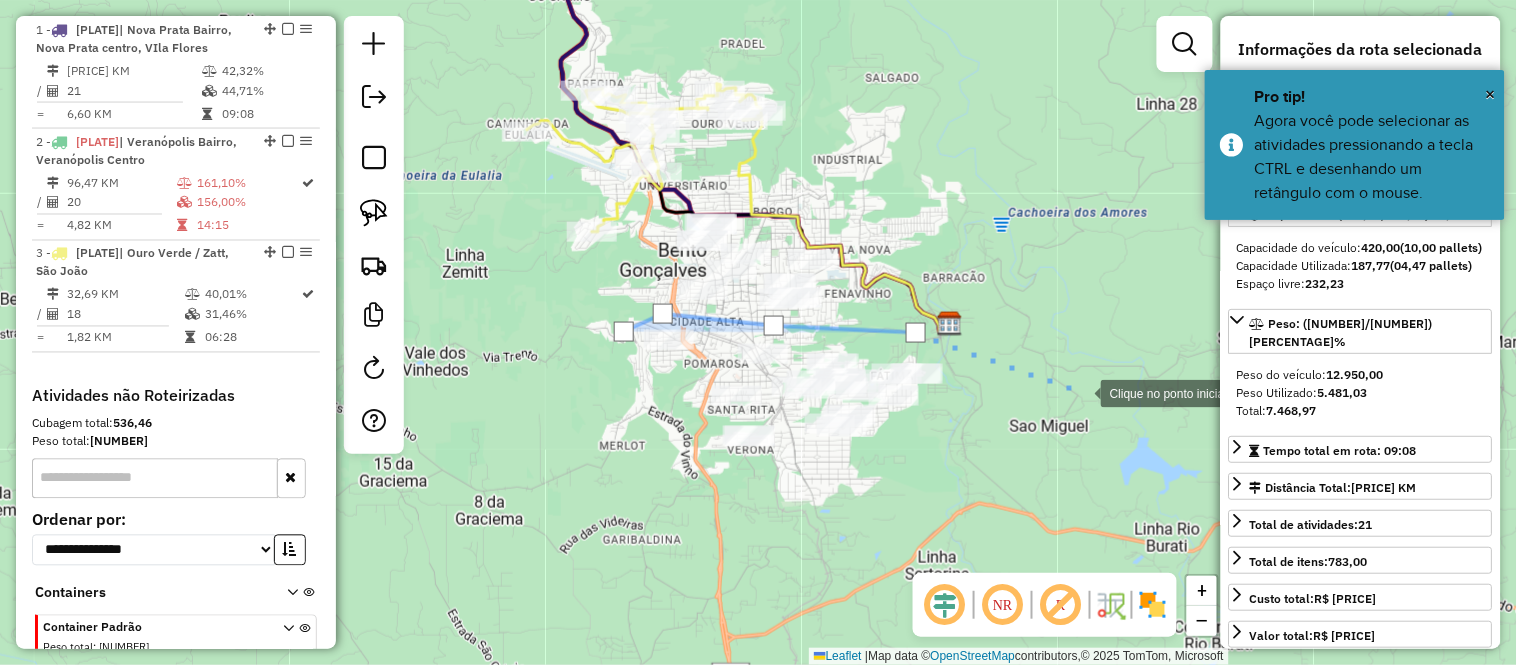 click 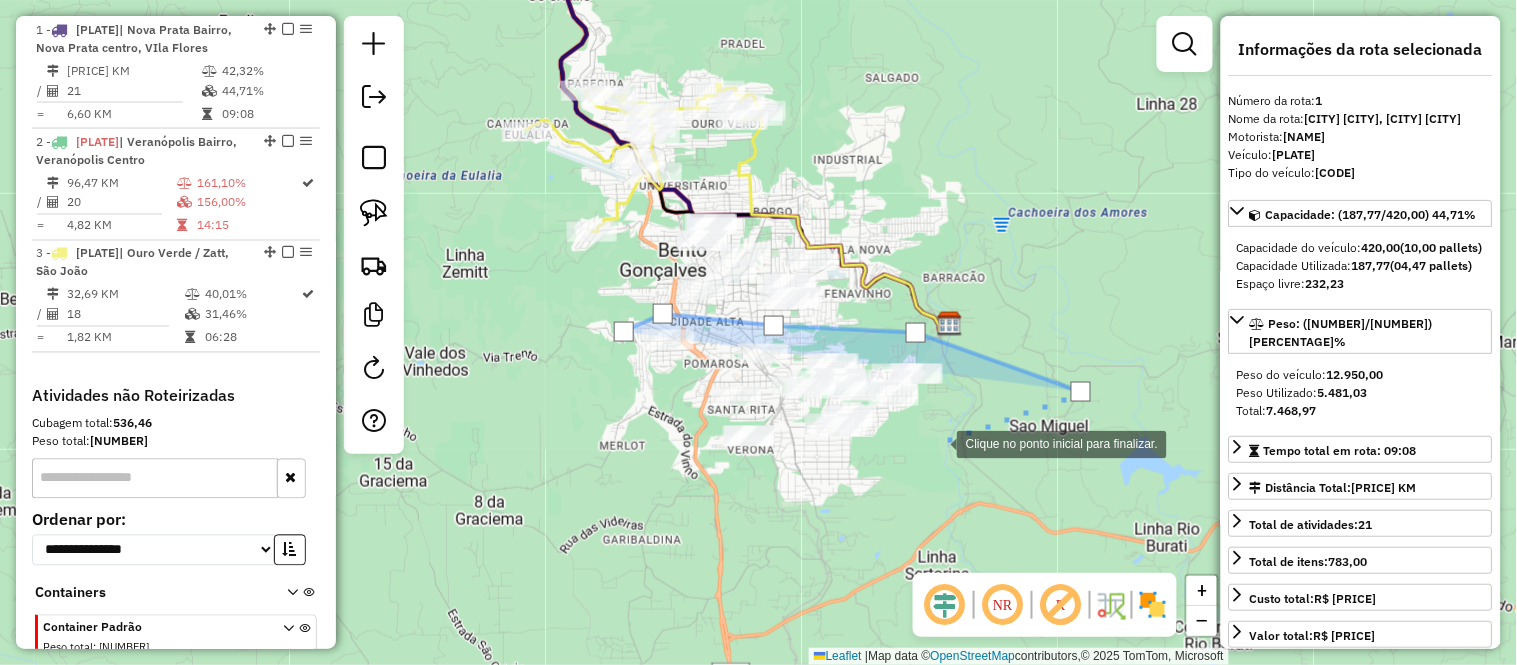 click 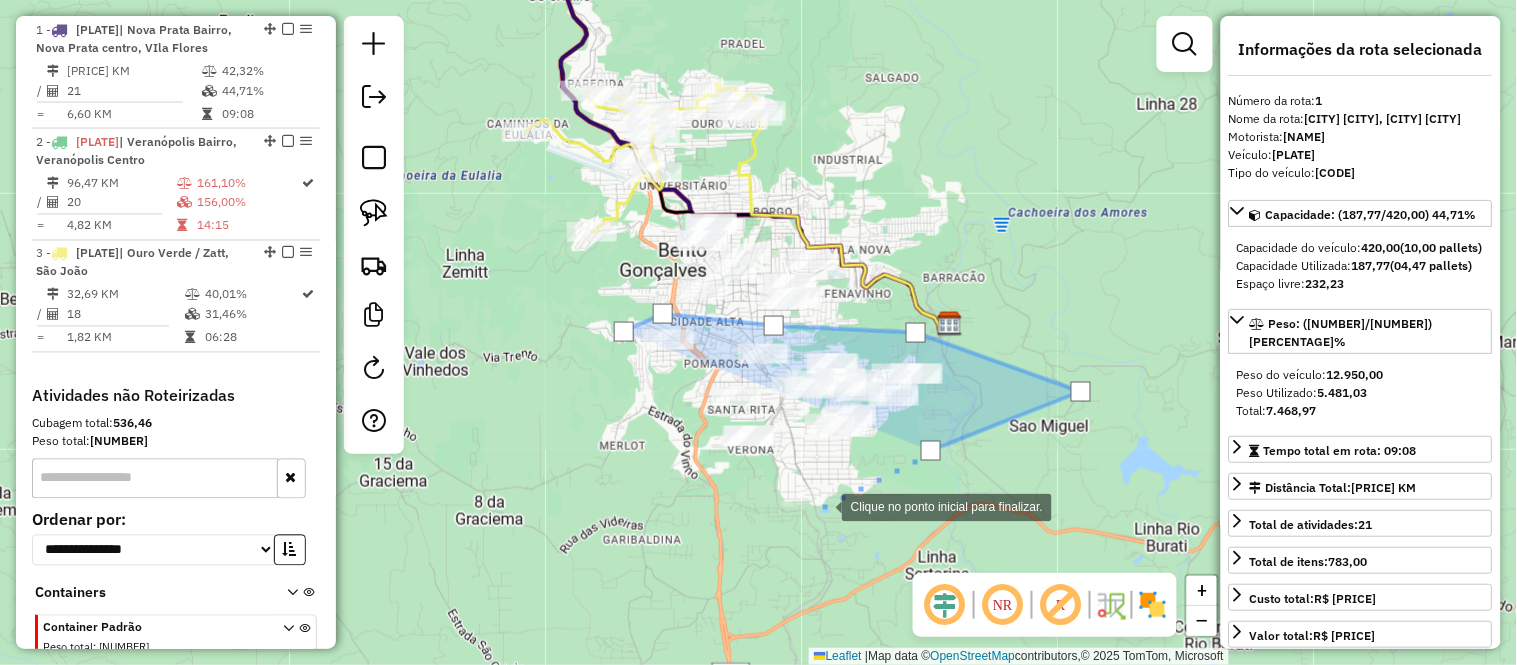 click 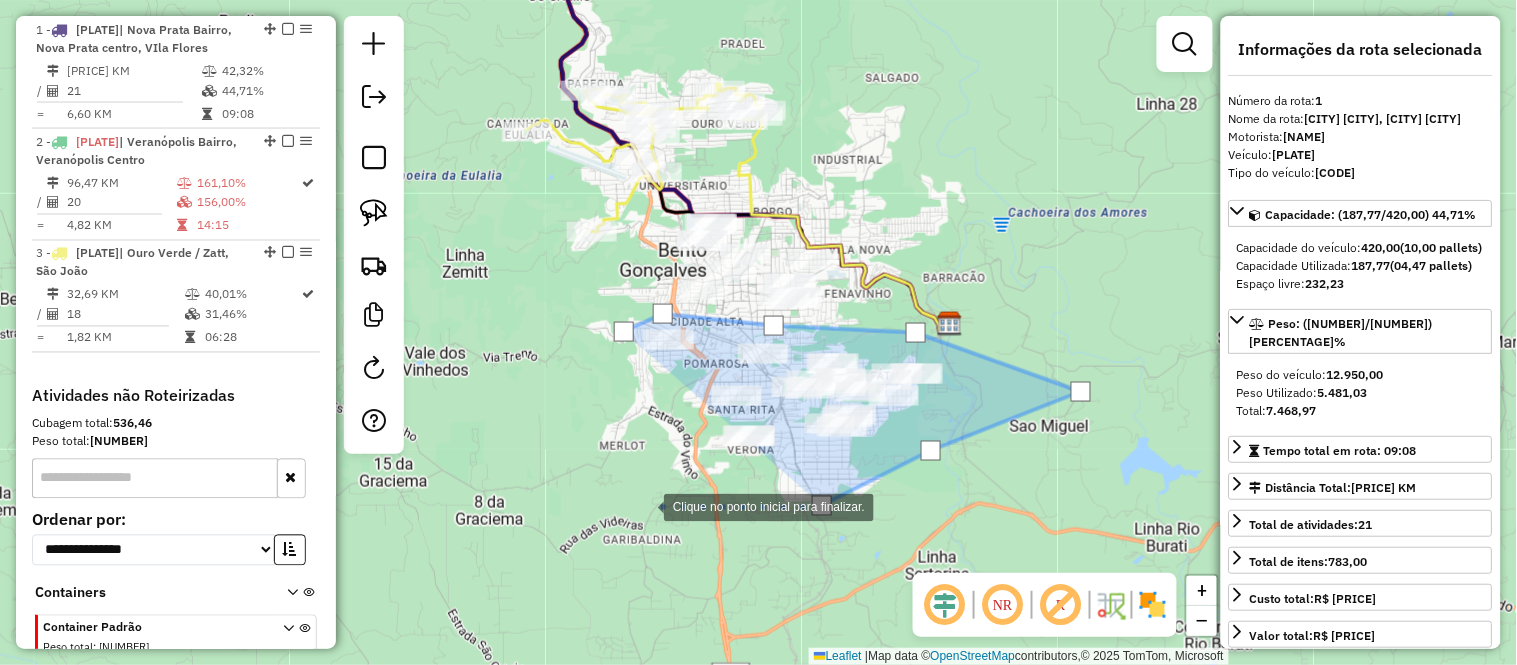 click 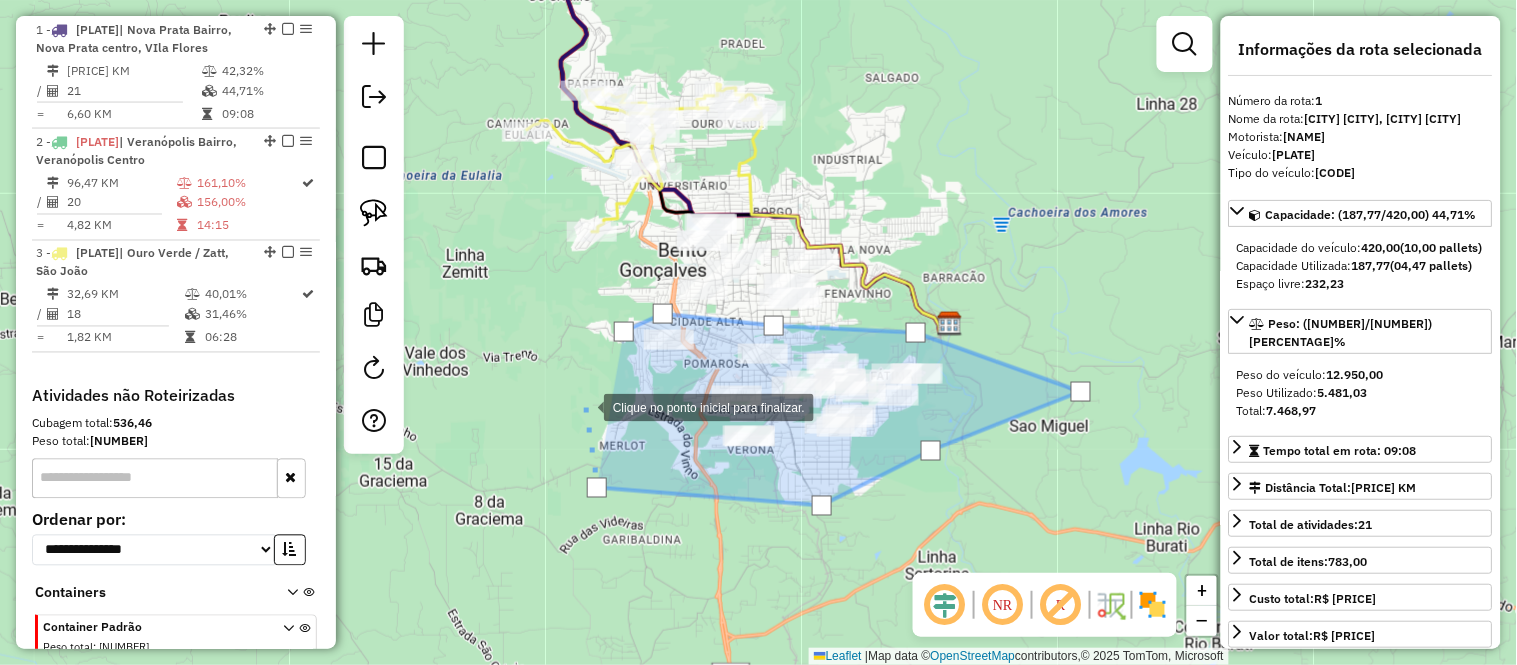click 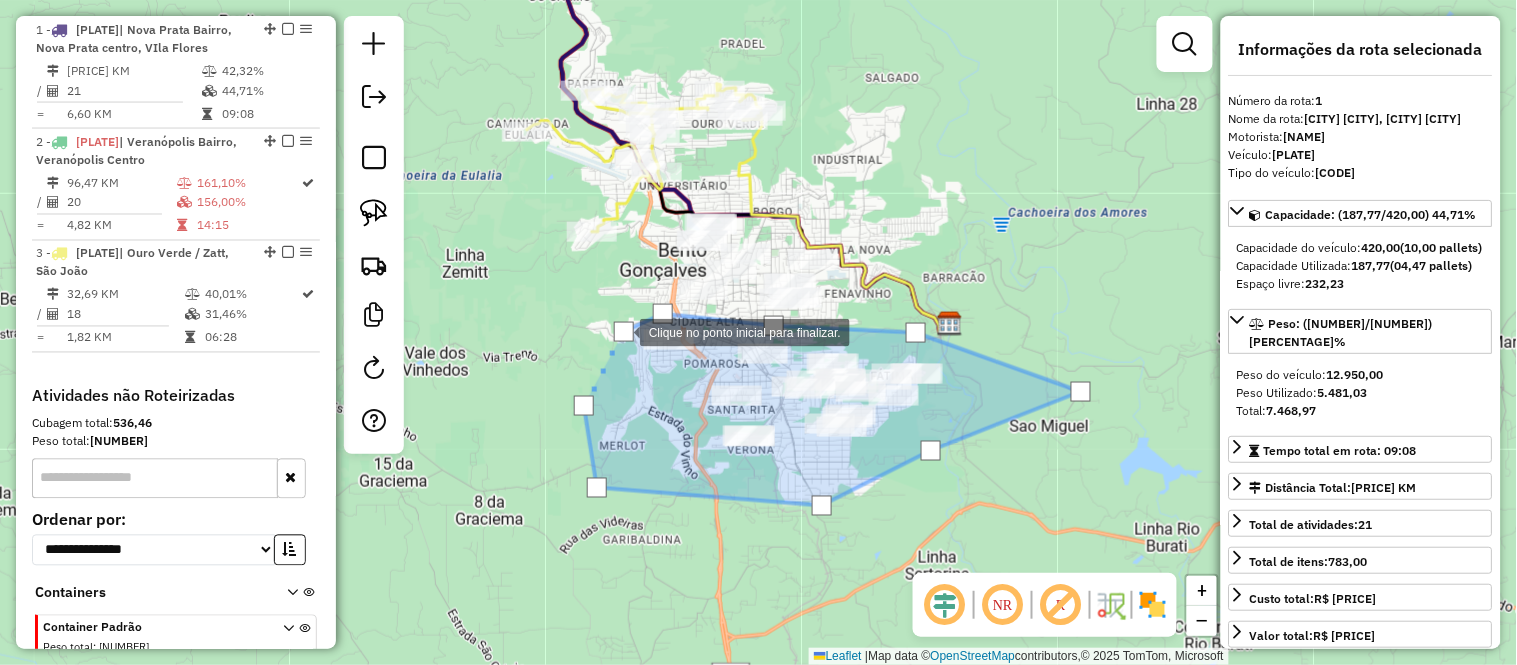 click 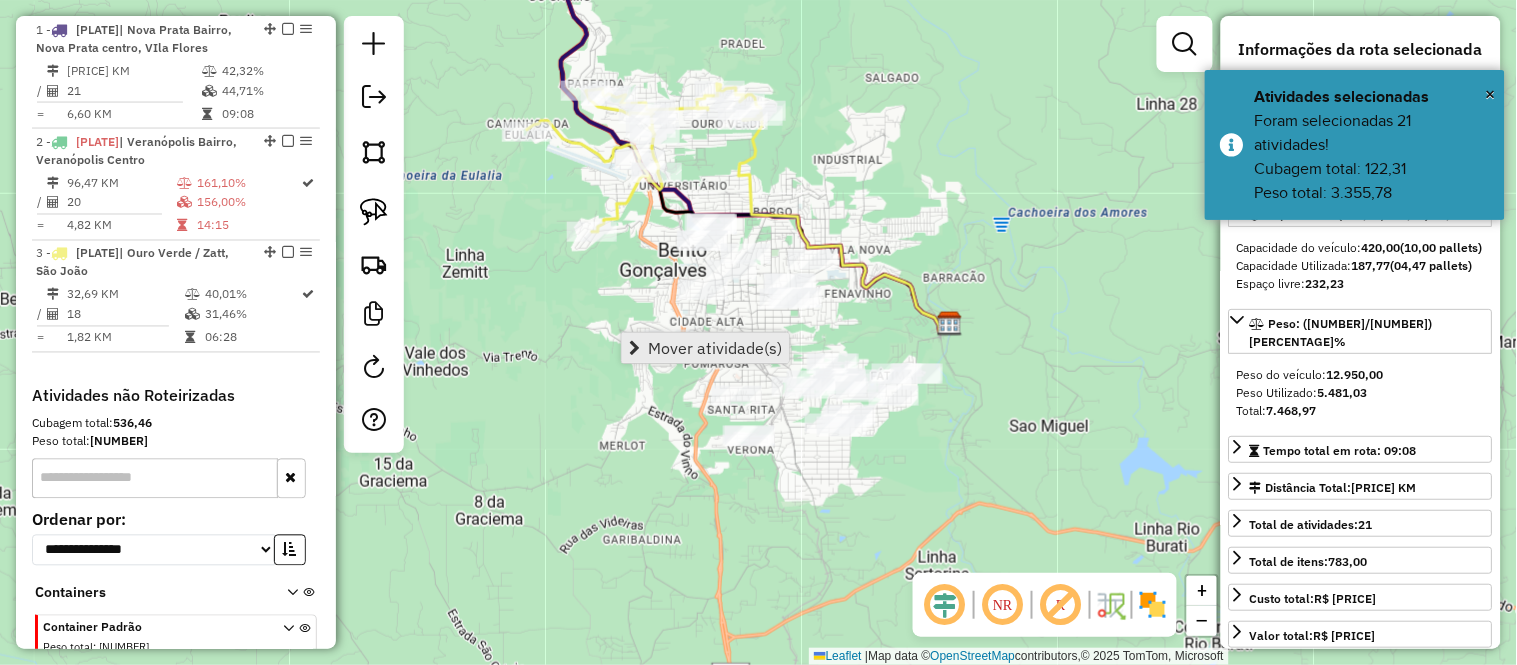 click on "Mover atividade(s)" at bounding box center [705, 348] 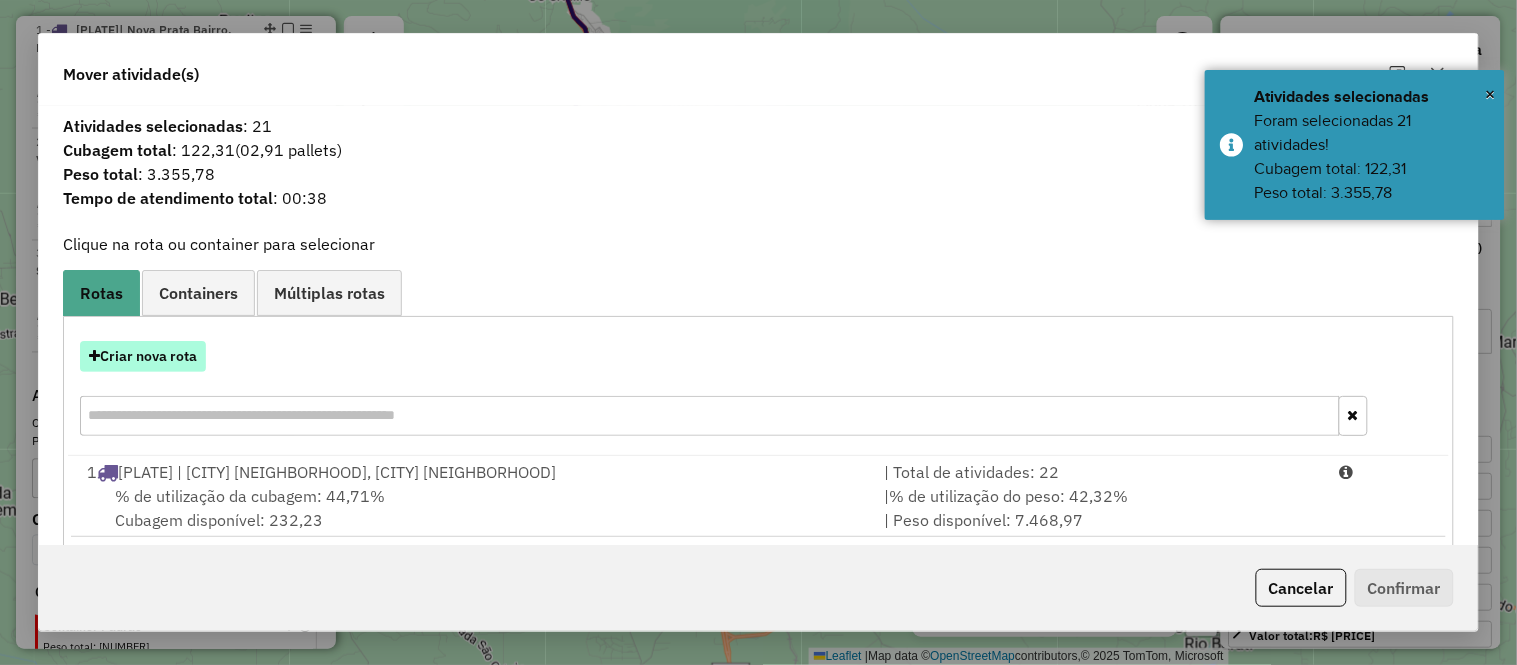 click on "Criar nova rota" at bounding box center (143, 356) 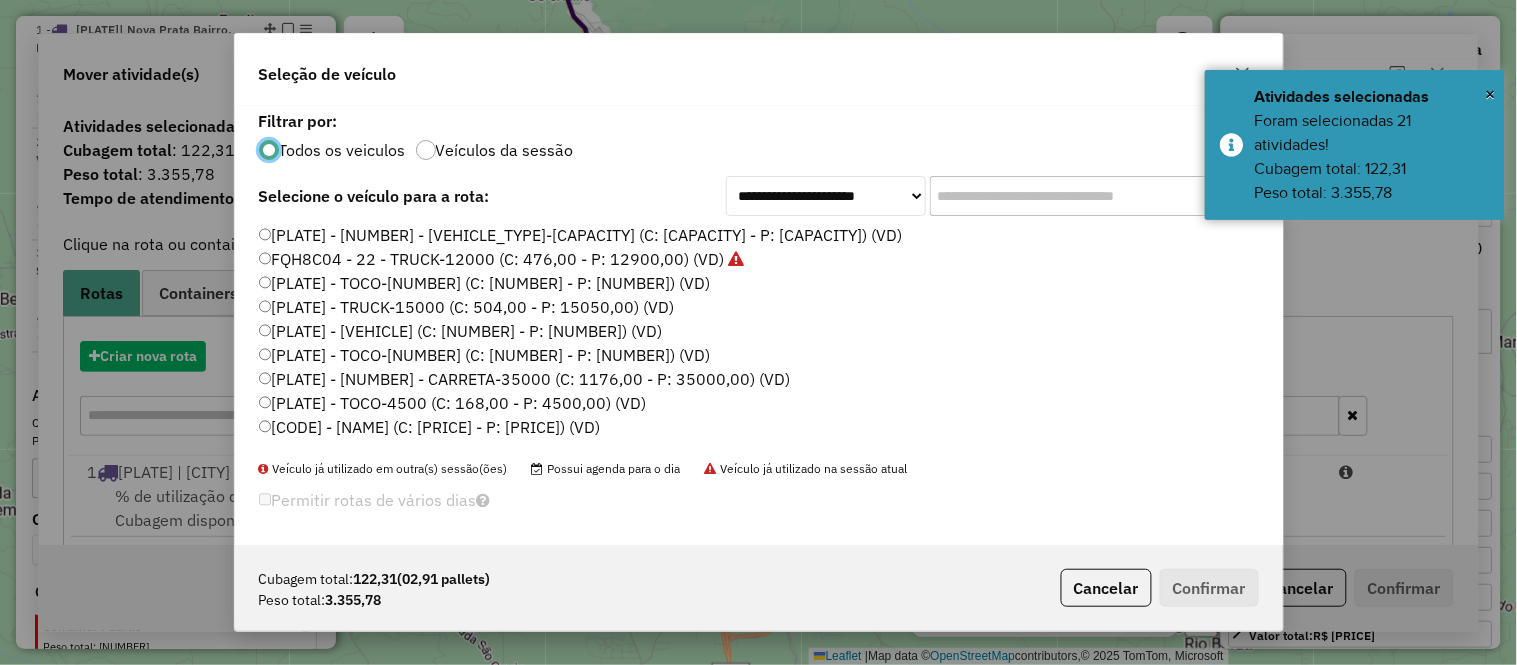 scroll, scrollTop: 11, scrollLeft: 5, axis: both 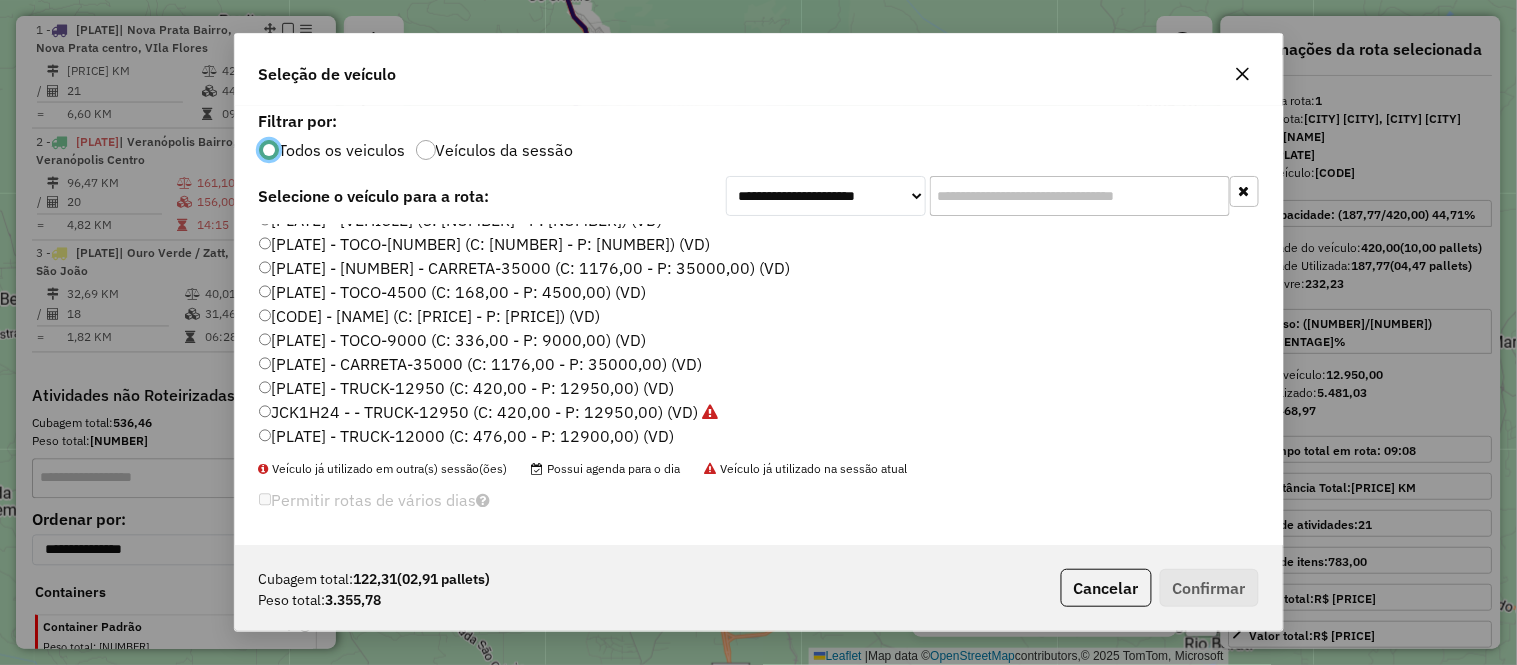 click on "[PLATE] - TOCO-9000 (C: 336,00 - P: 9000,00) (VD)" 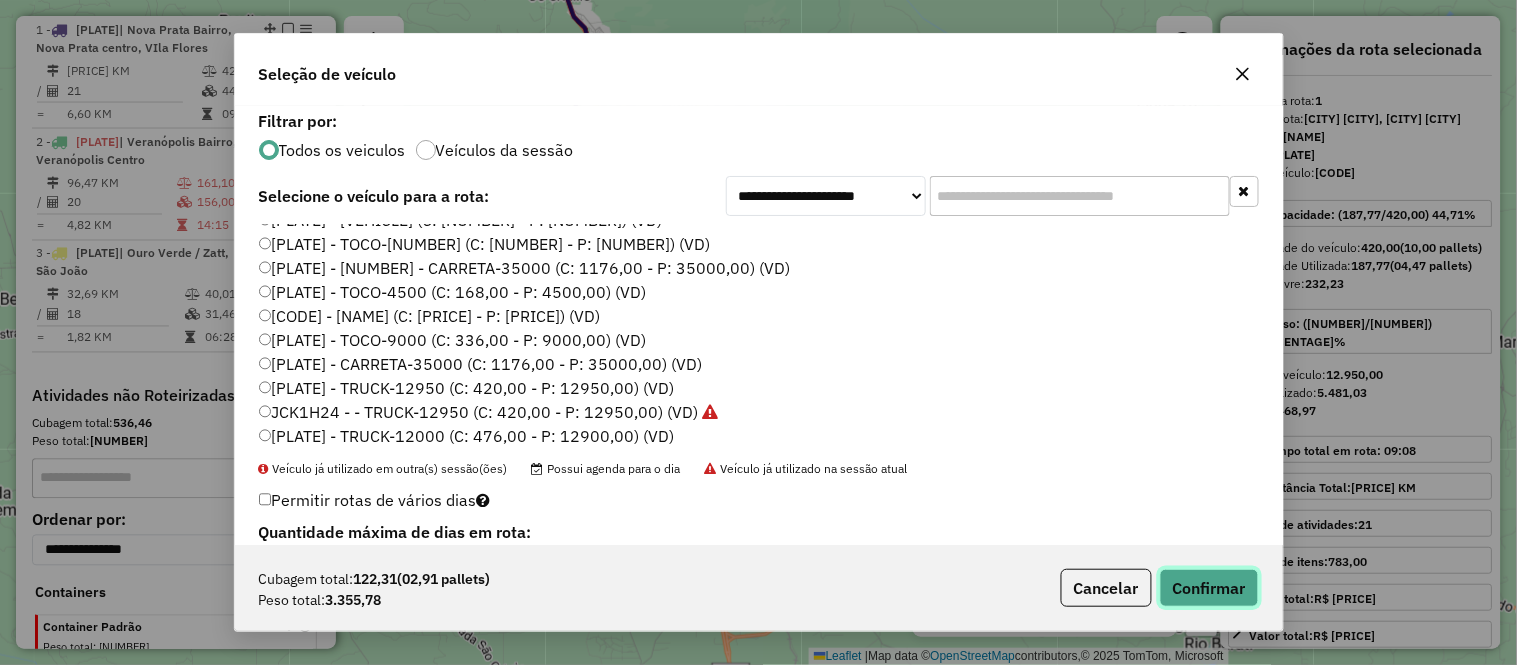 click on "Confirmar" 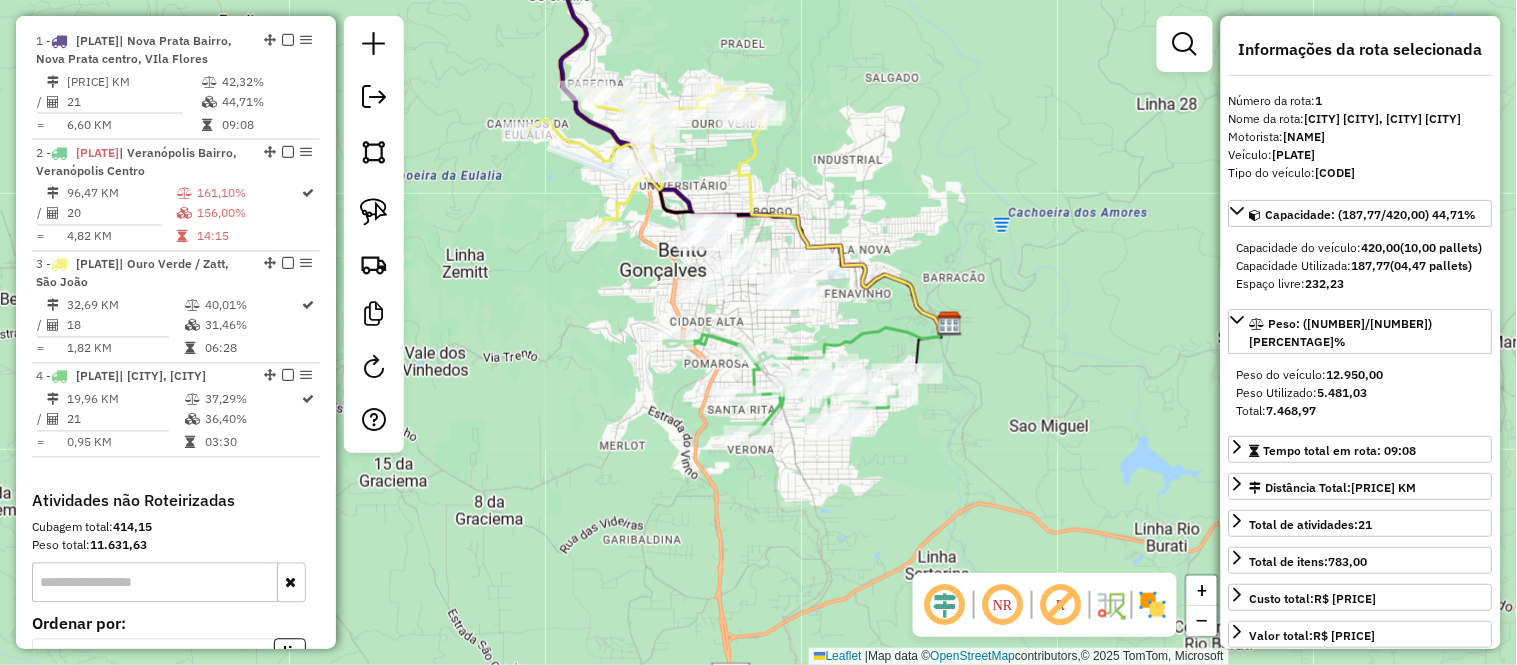 scroll, scrollTop: 791, scrollLeft: 0, axis: vertical 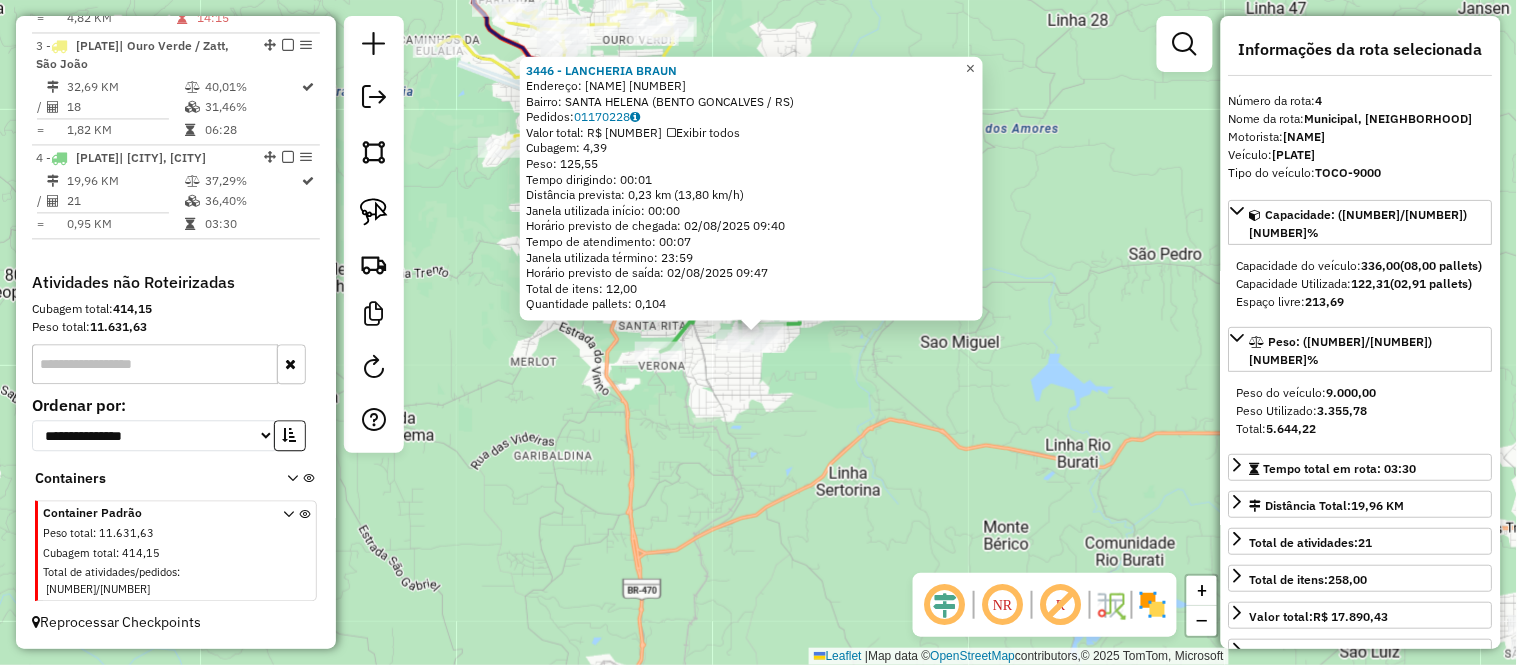 click on "×" 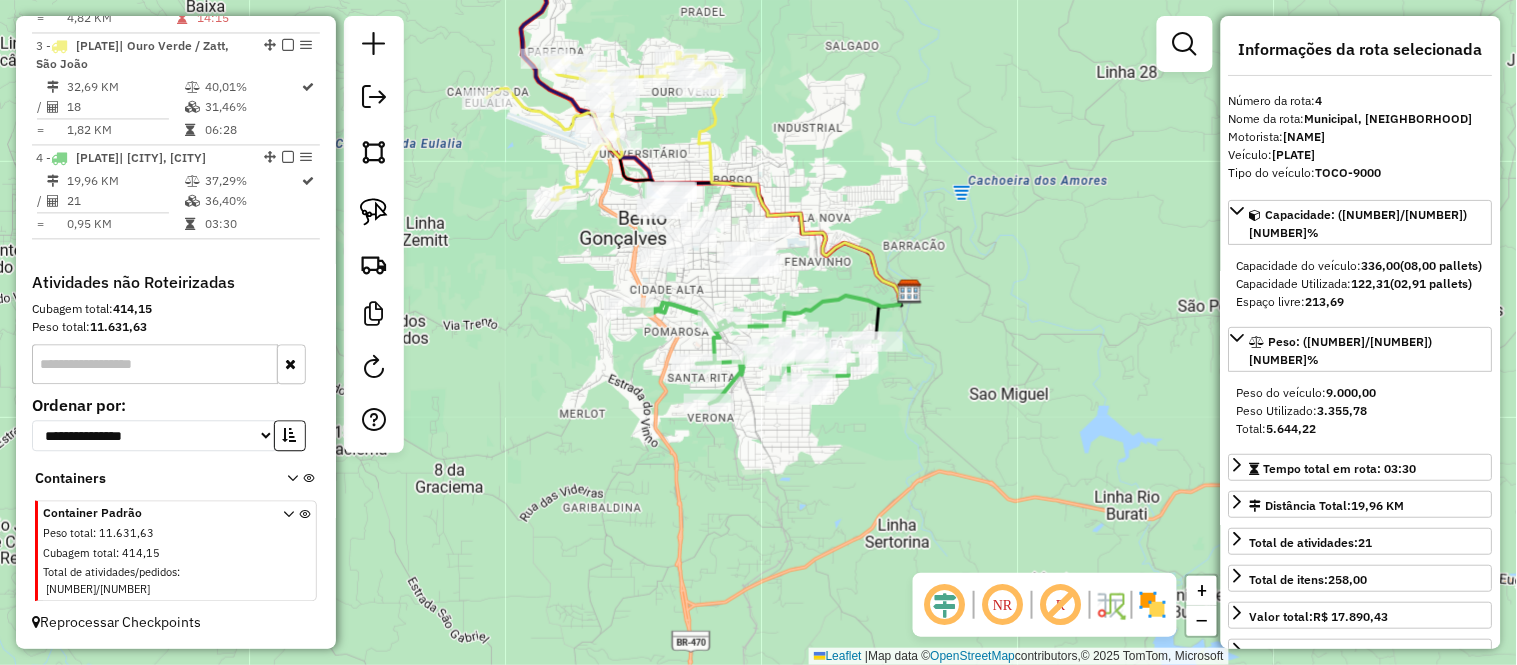 drag, startPoint x: 845, startPoint y: 156, endPoint x: 908, endPoint y: 222, distance: 91.24144 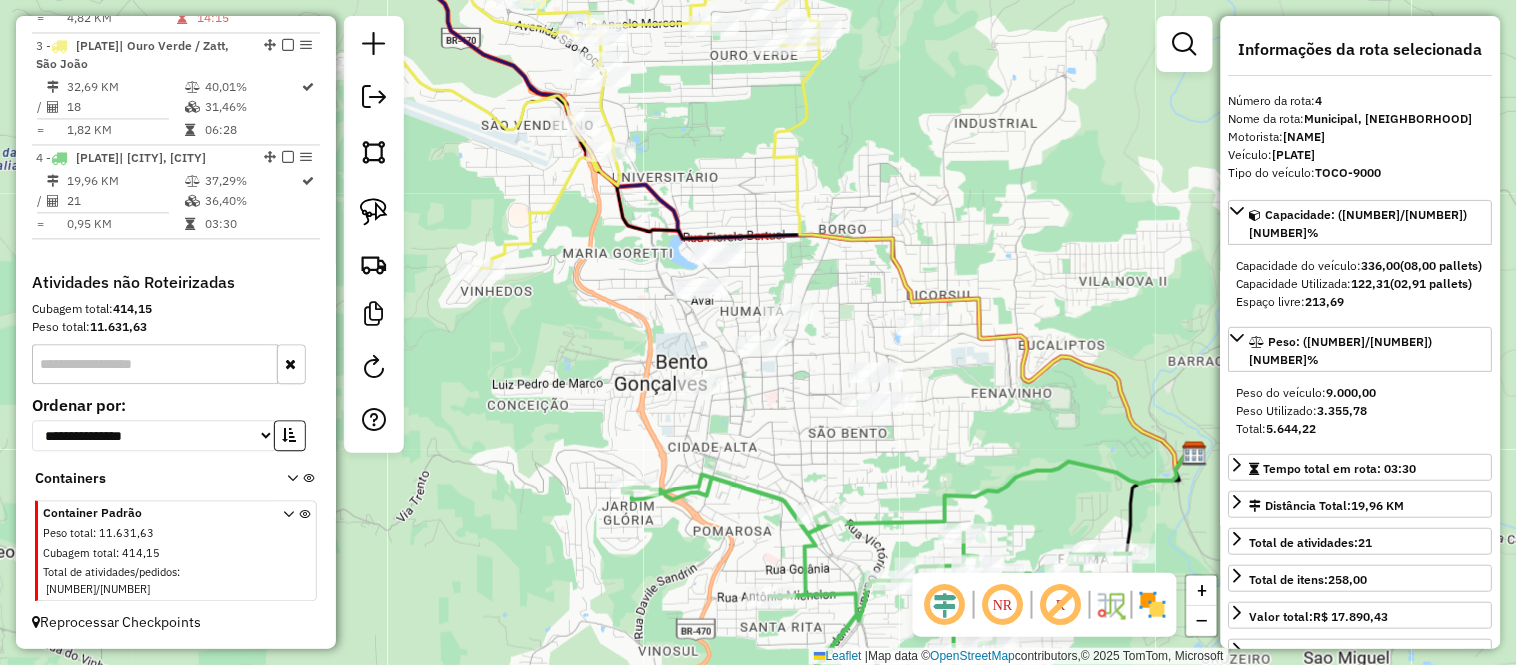 drag, startPoint x: 677, startPoint y: 72, endPoint x: 805, endPoint y: 117, distance: 135.67976 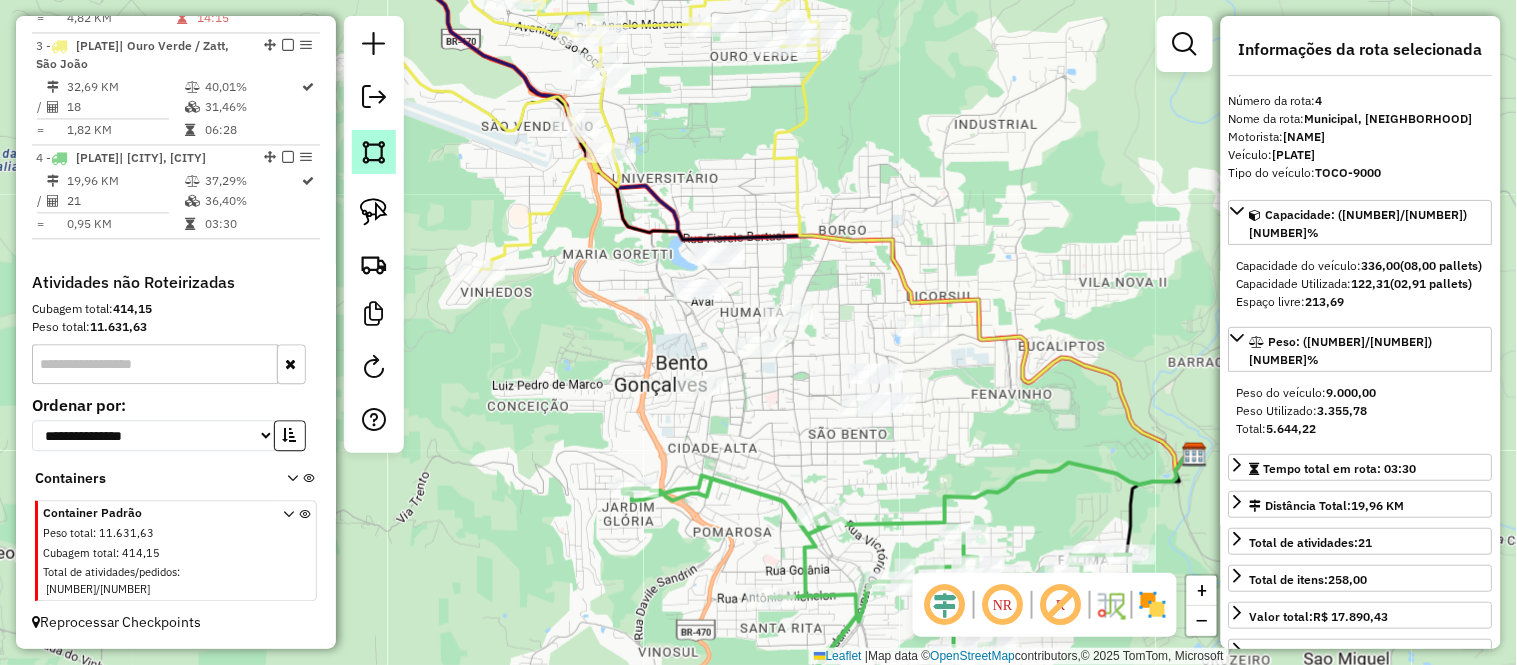 click 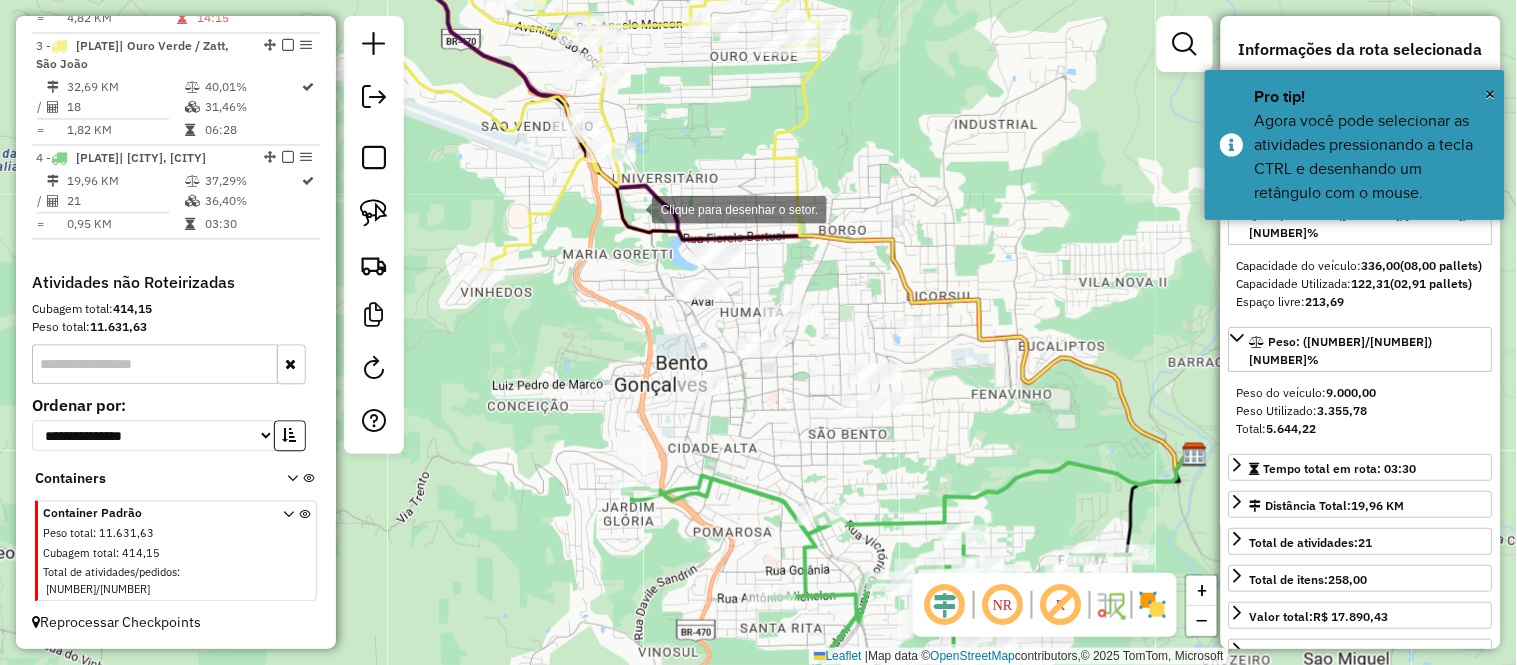 click 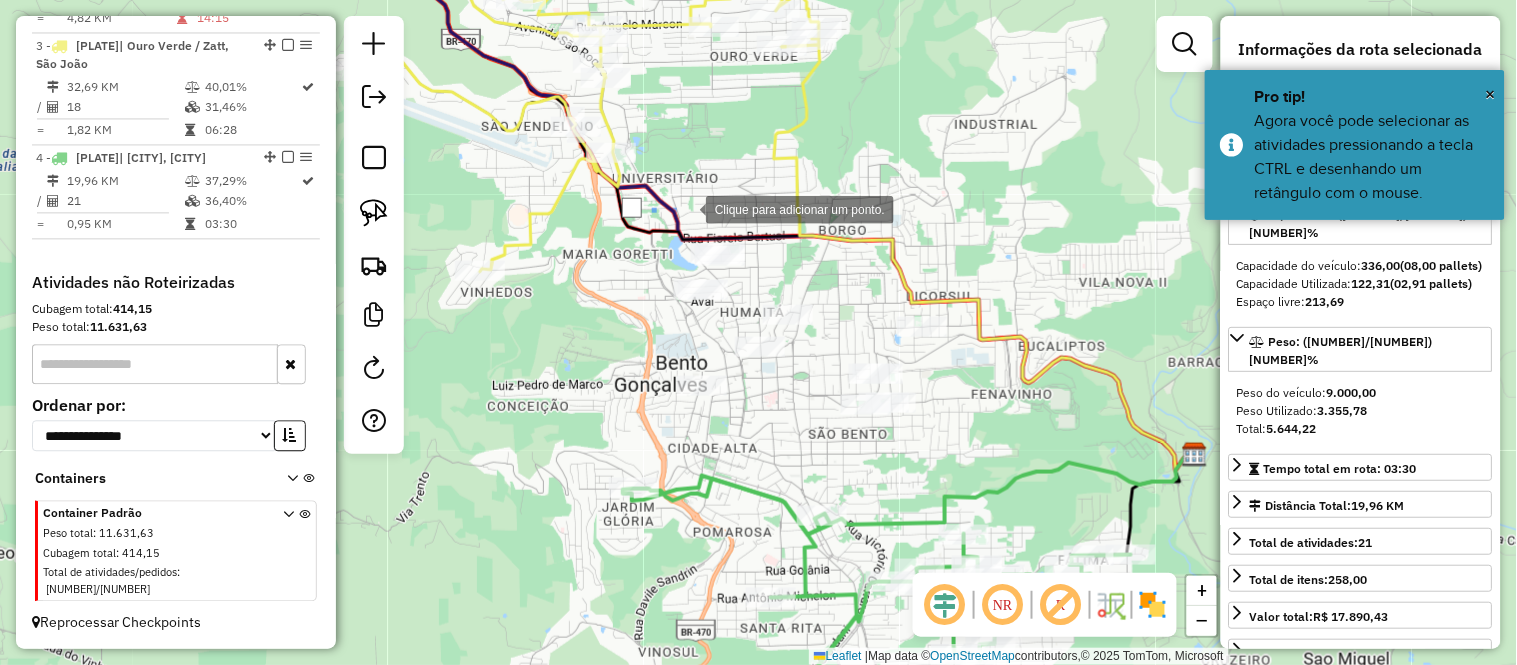 click 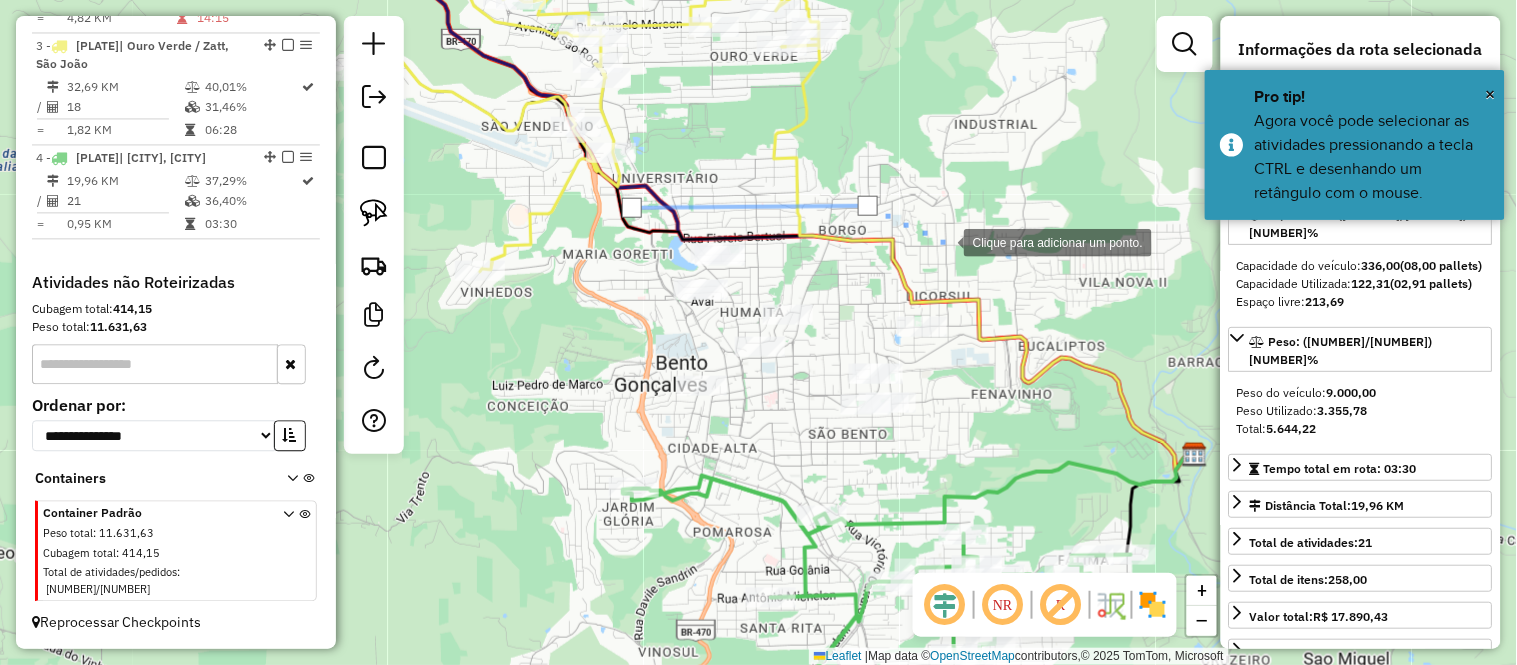 click 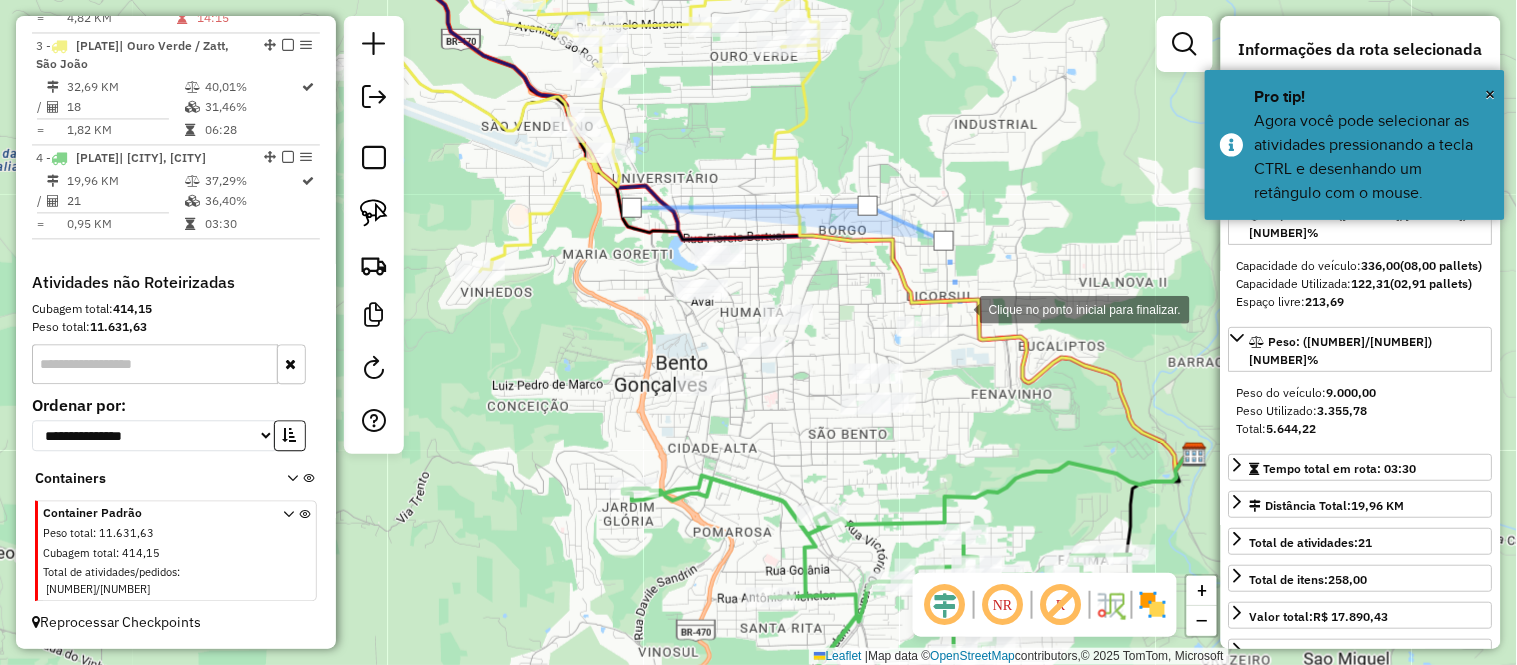 click 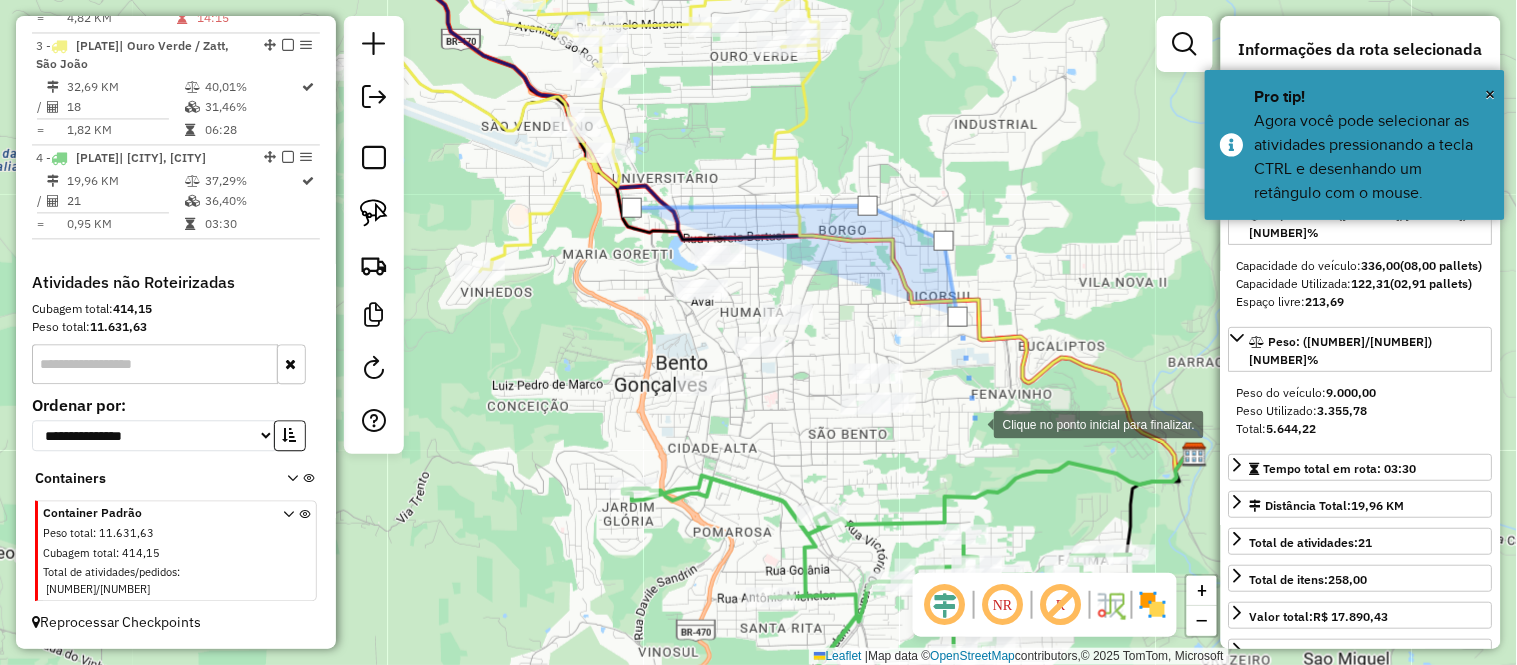 click 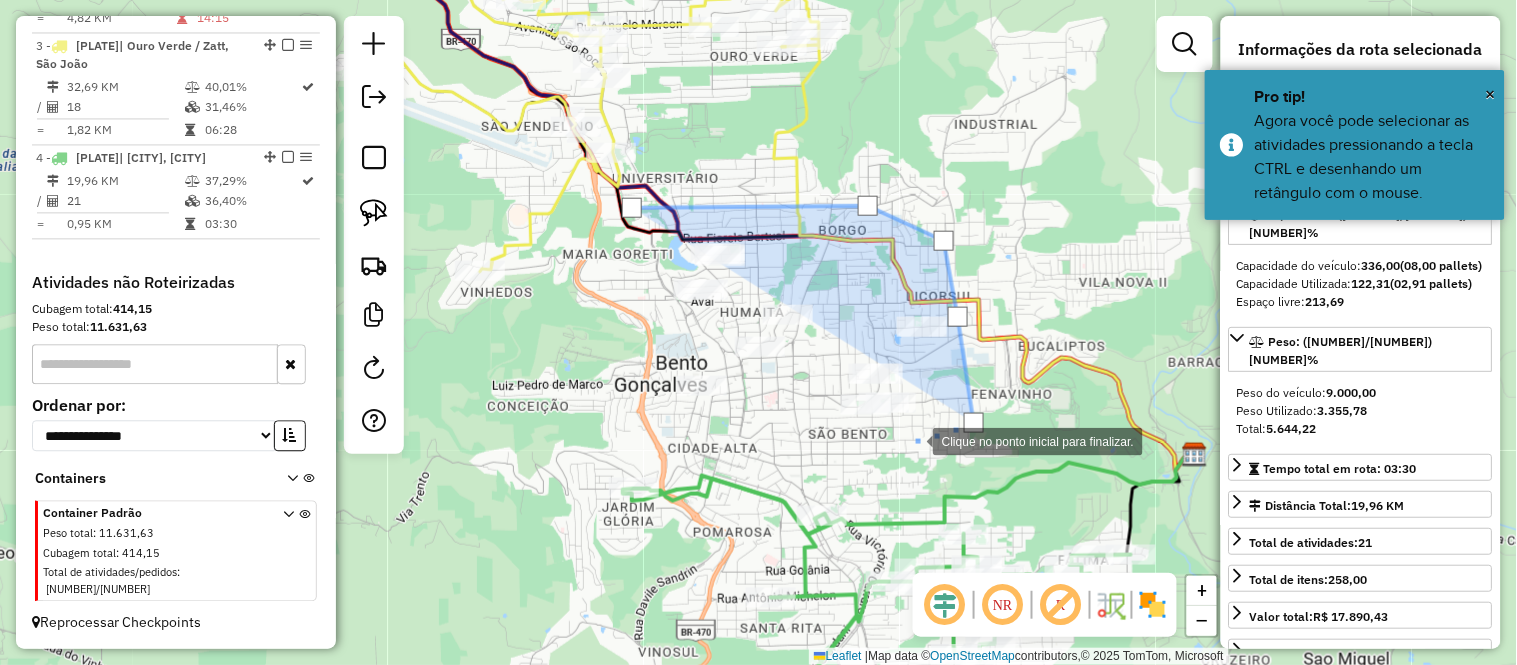 click 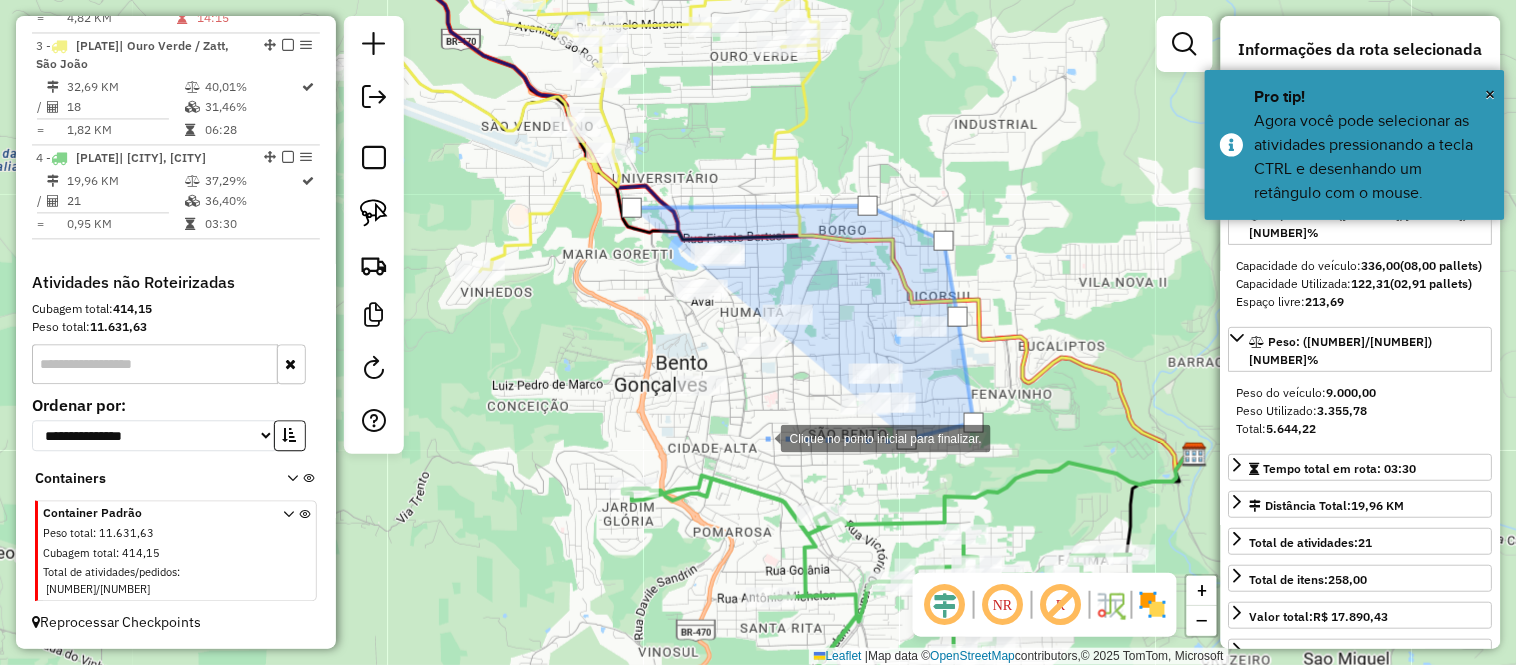 click 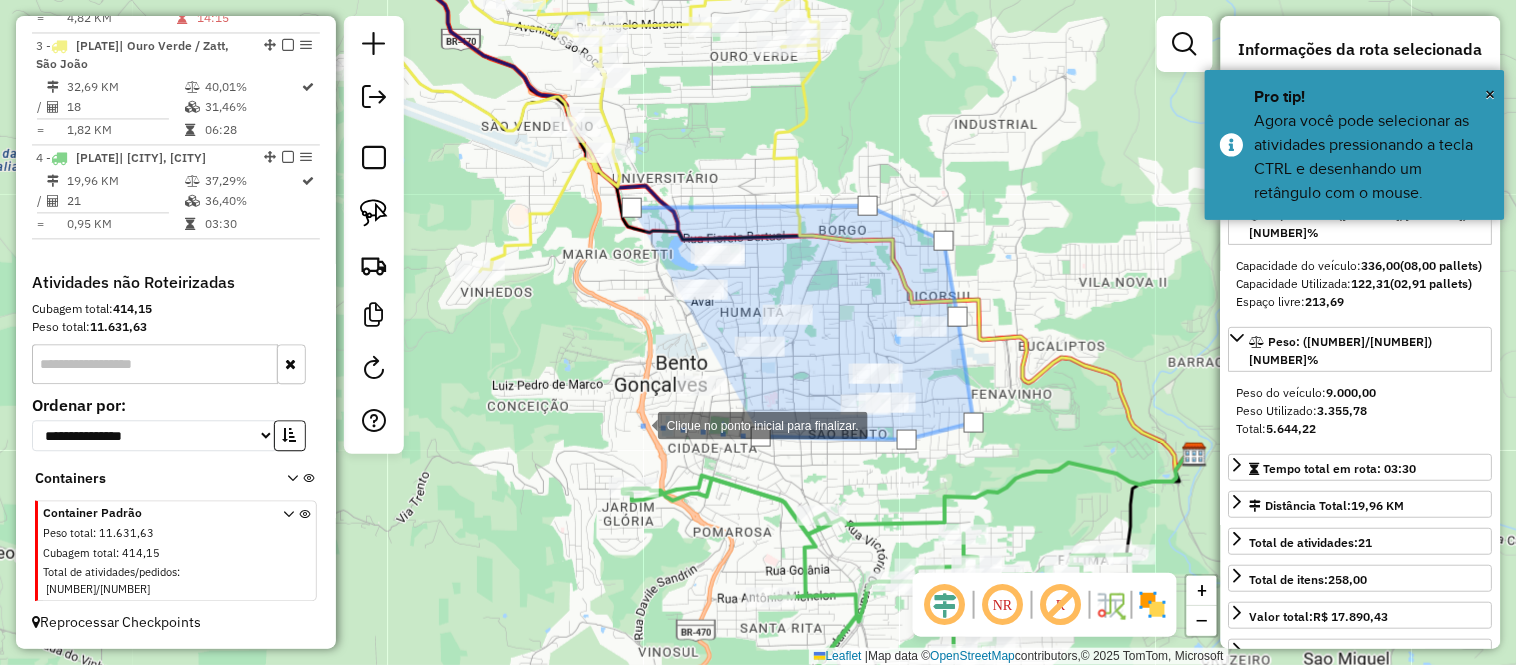 click 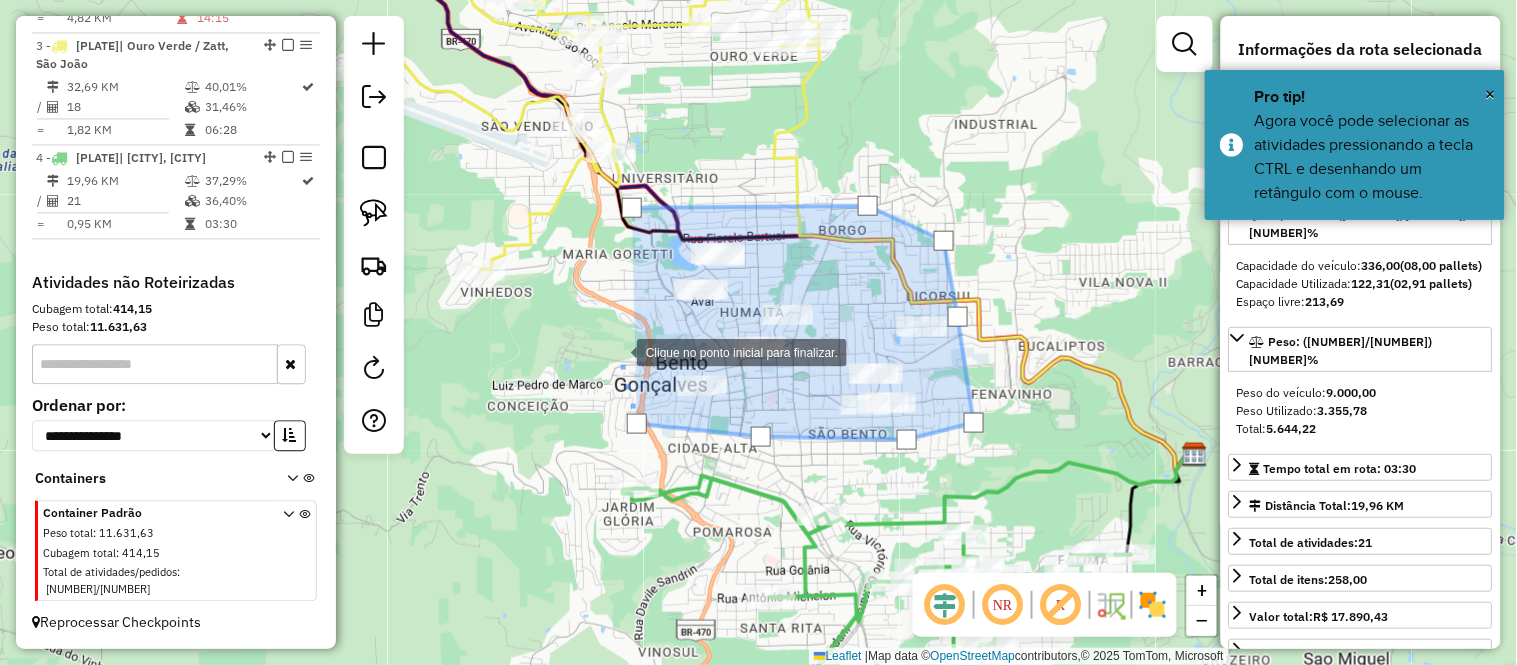 drag, startPoint x: 616, startPoint y: 348, endPoint x: 627, endPoint y: 244, distance: 104.58012 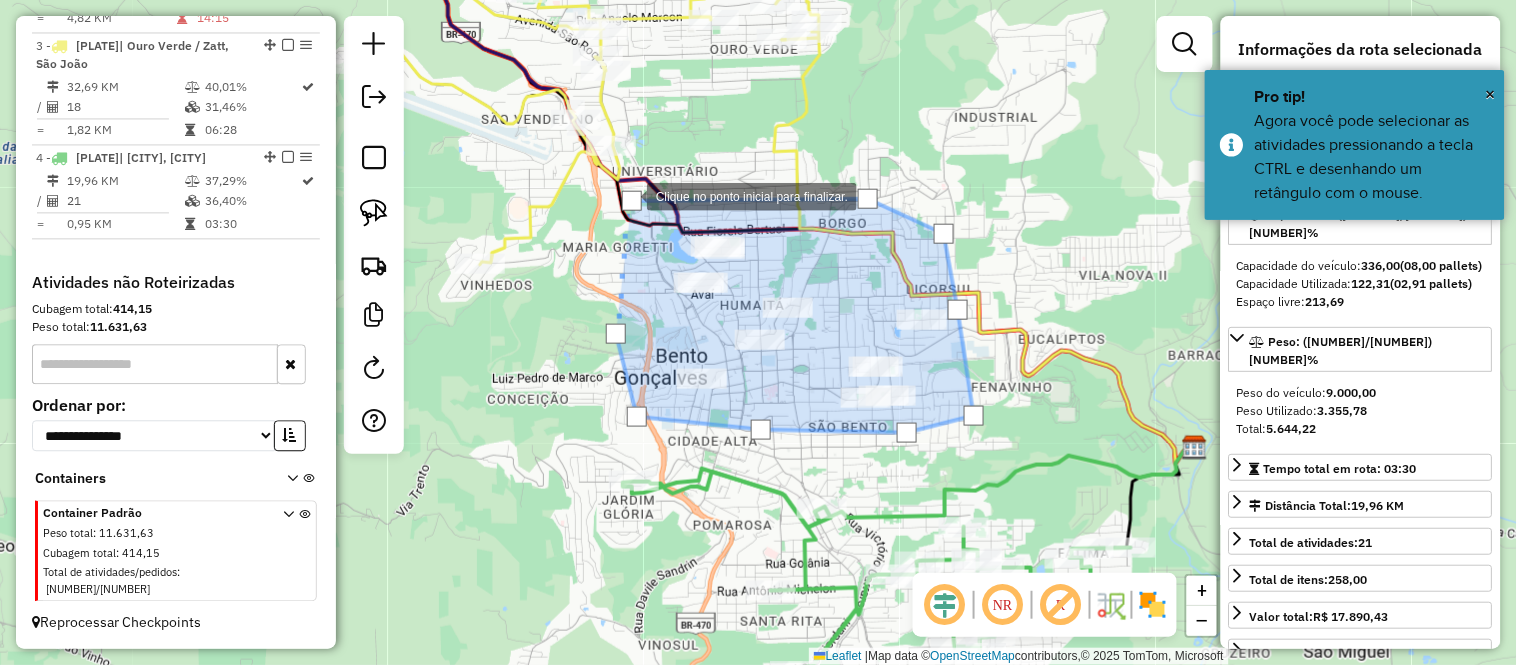 click 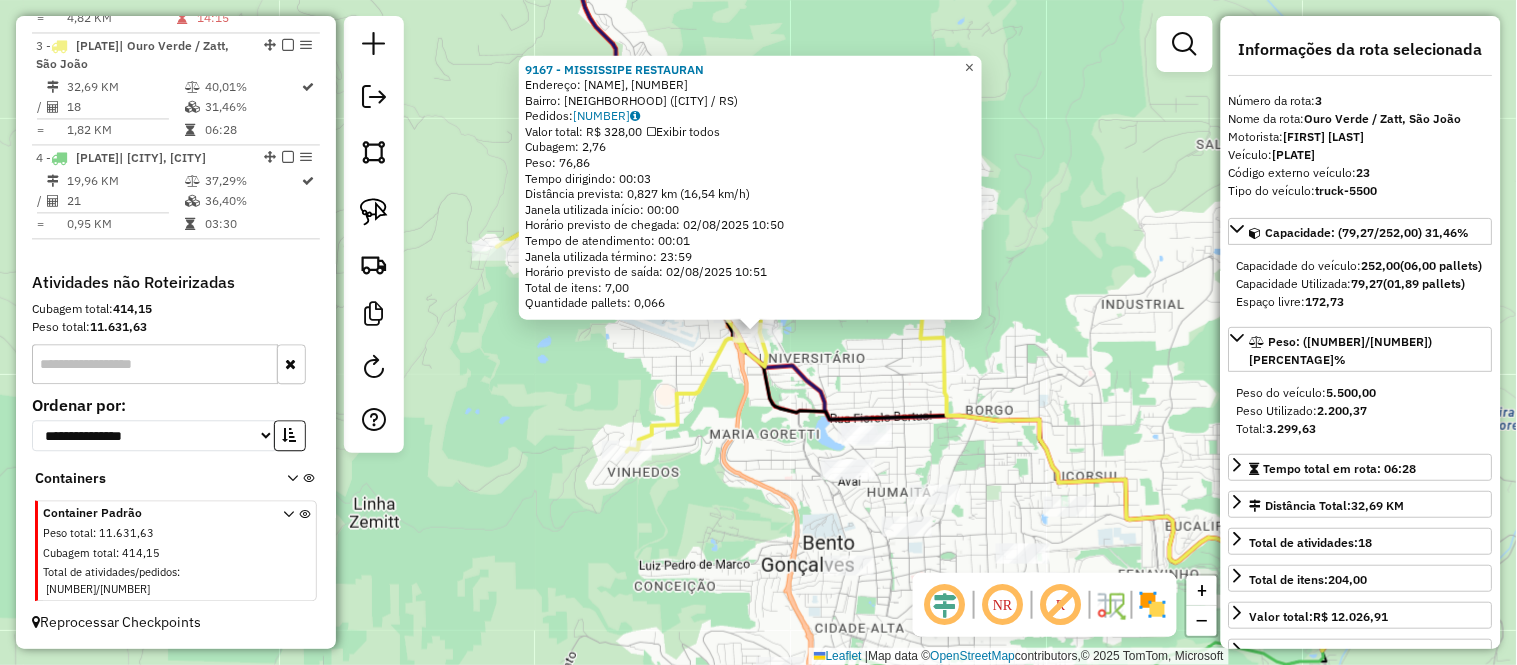 click on "×" 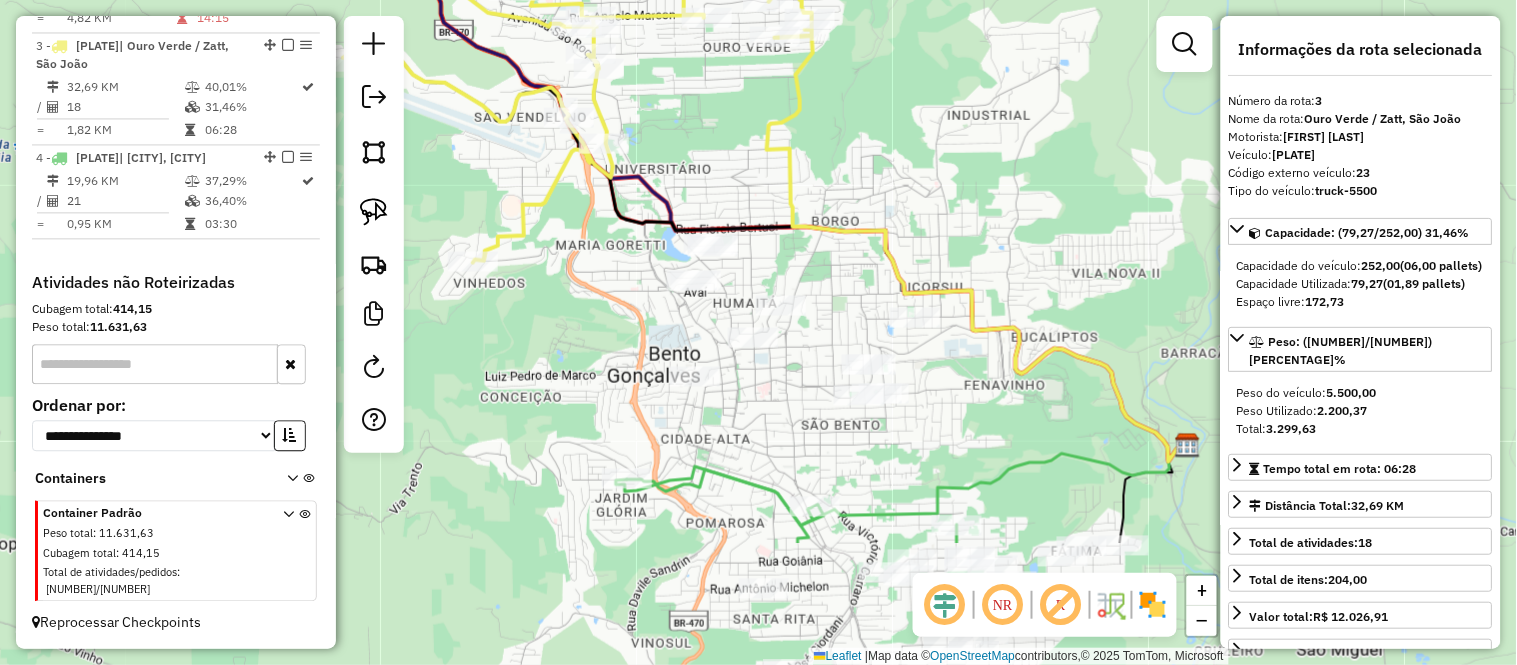 drag, startPoint x: 1050, startPoint y: 355, endPoint x: 897, endPoint y: 166, distance: 243.16661 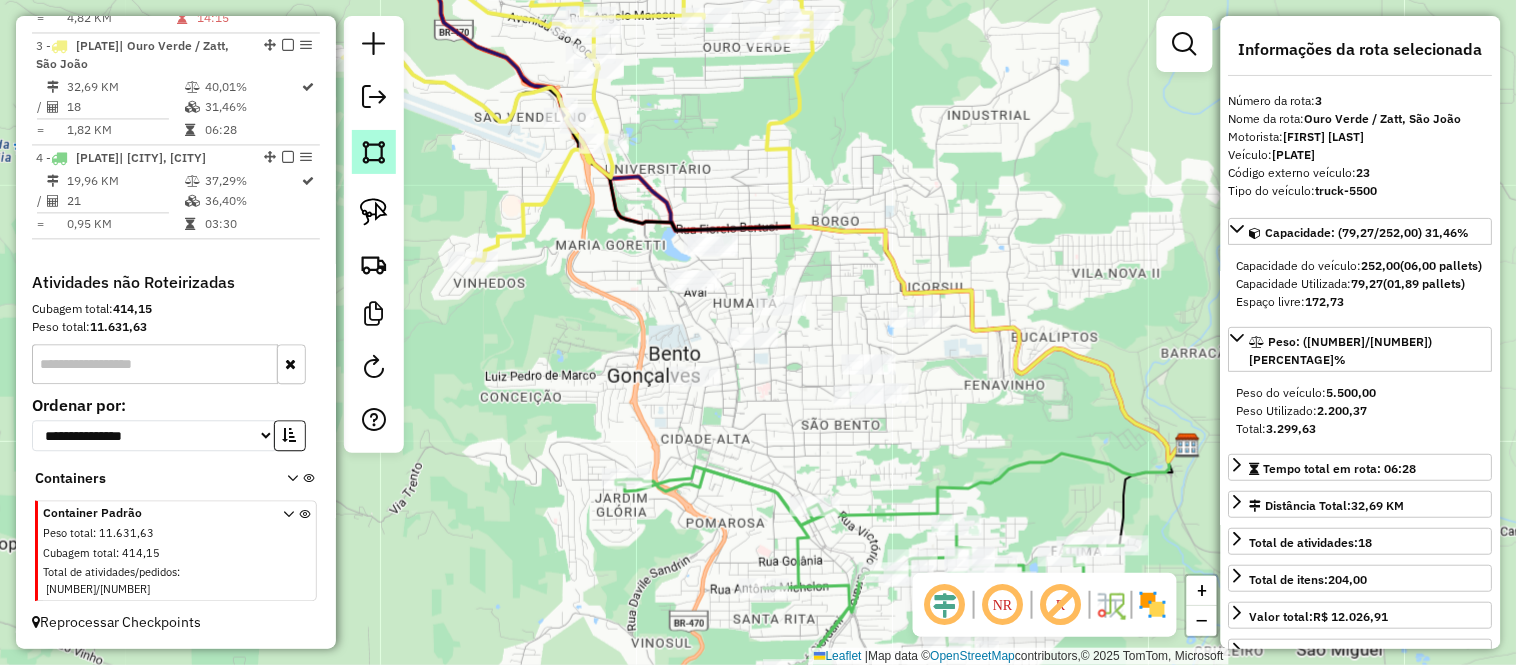 click 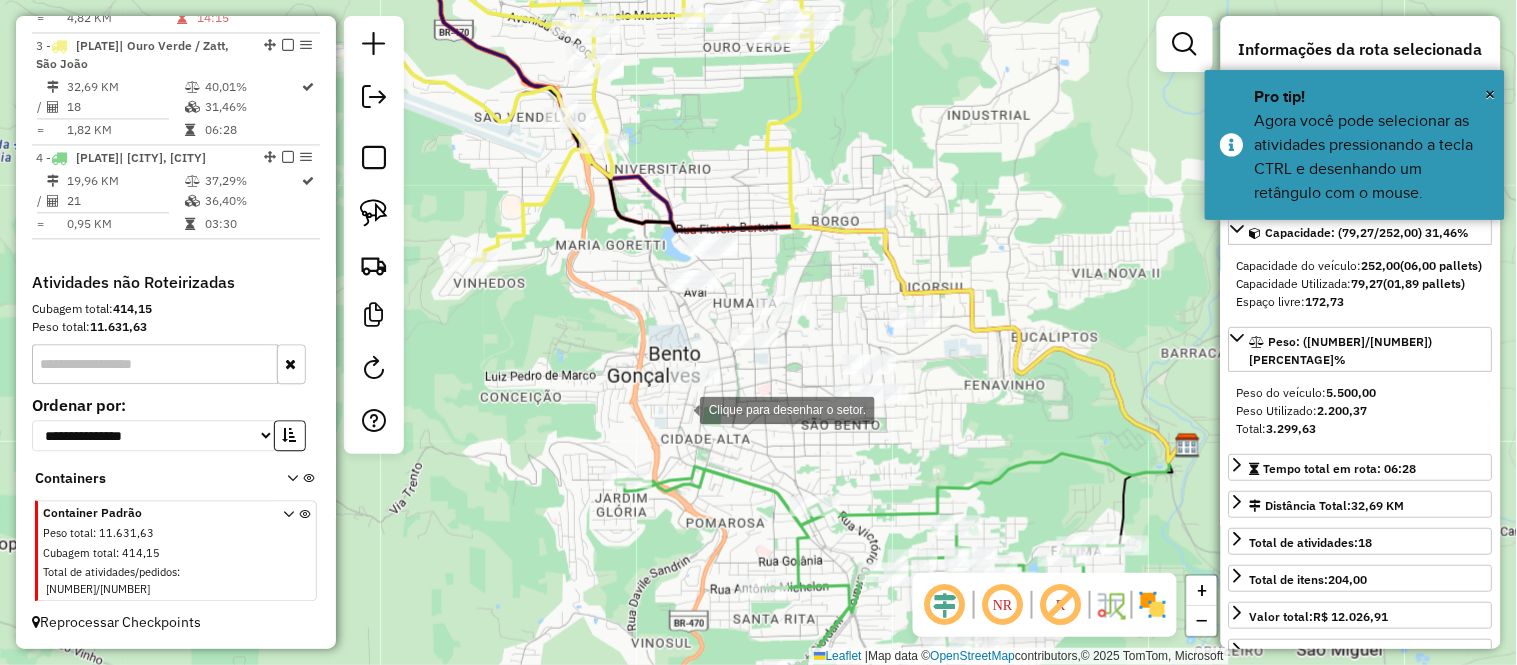 click 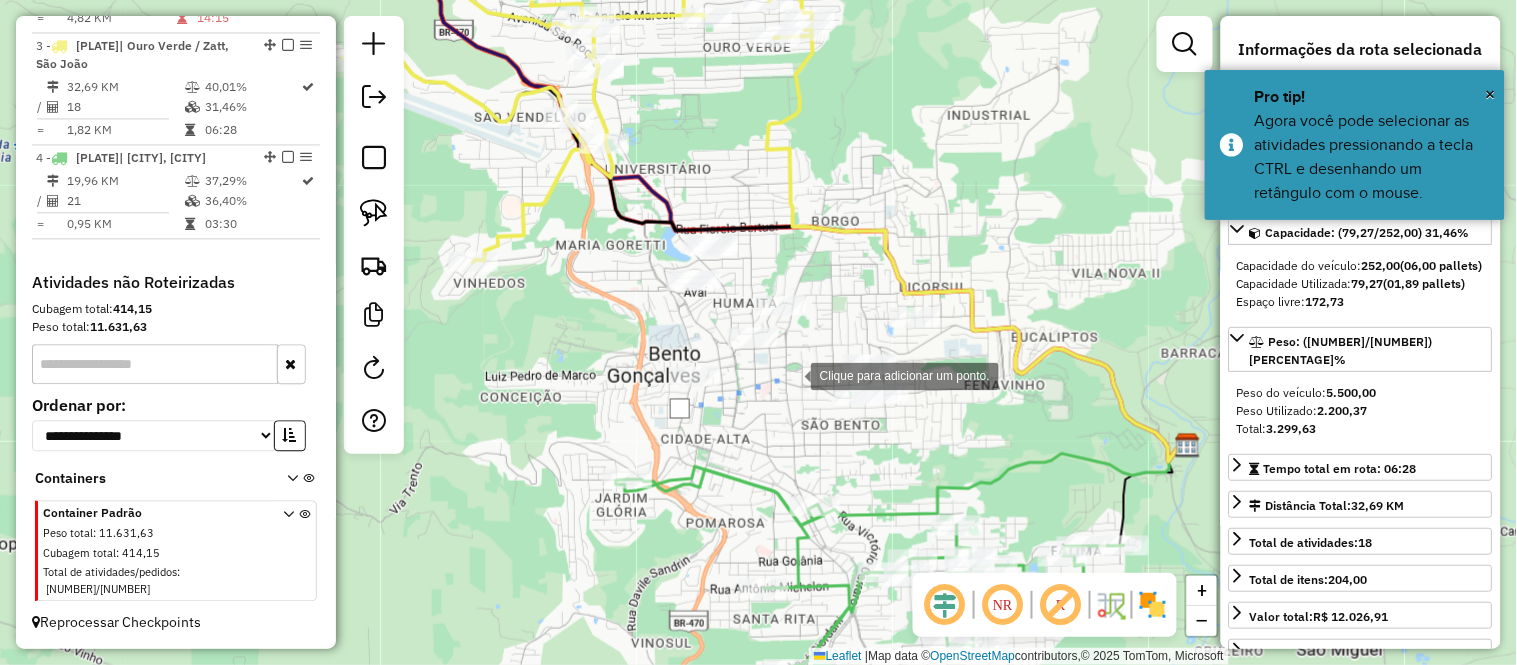 click 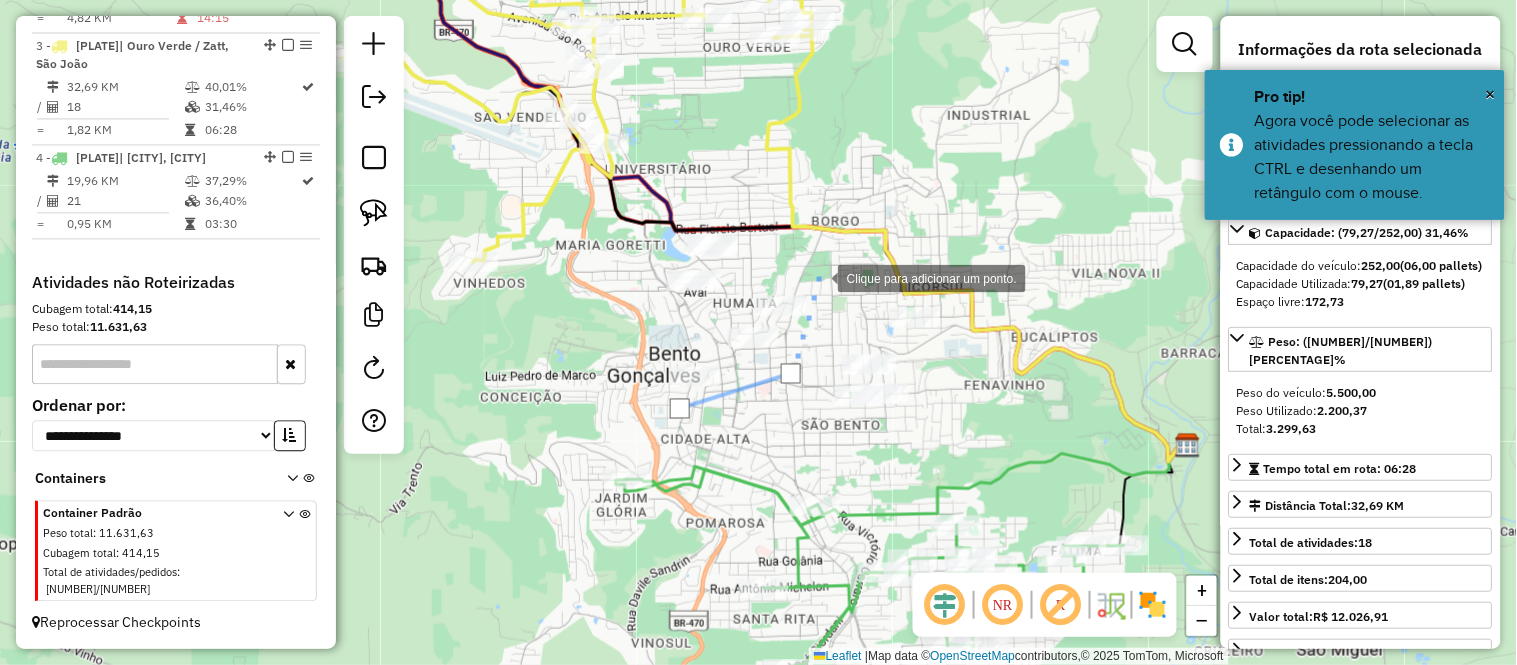 drag, startPoint x: 818, startPoint y: 276, endPoint x: 782, endPoint y: 192, distance: 91.389275 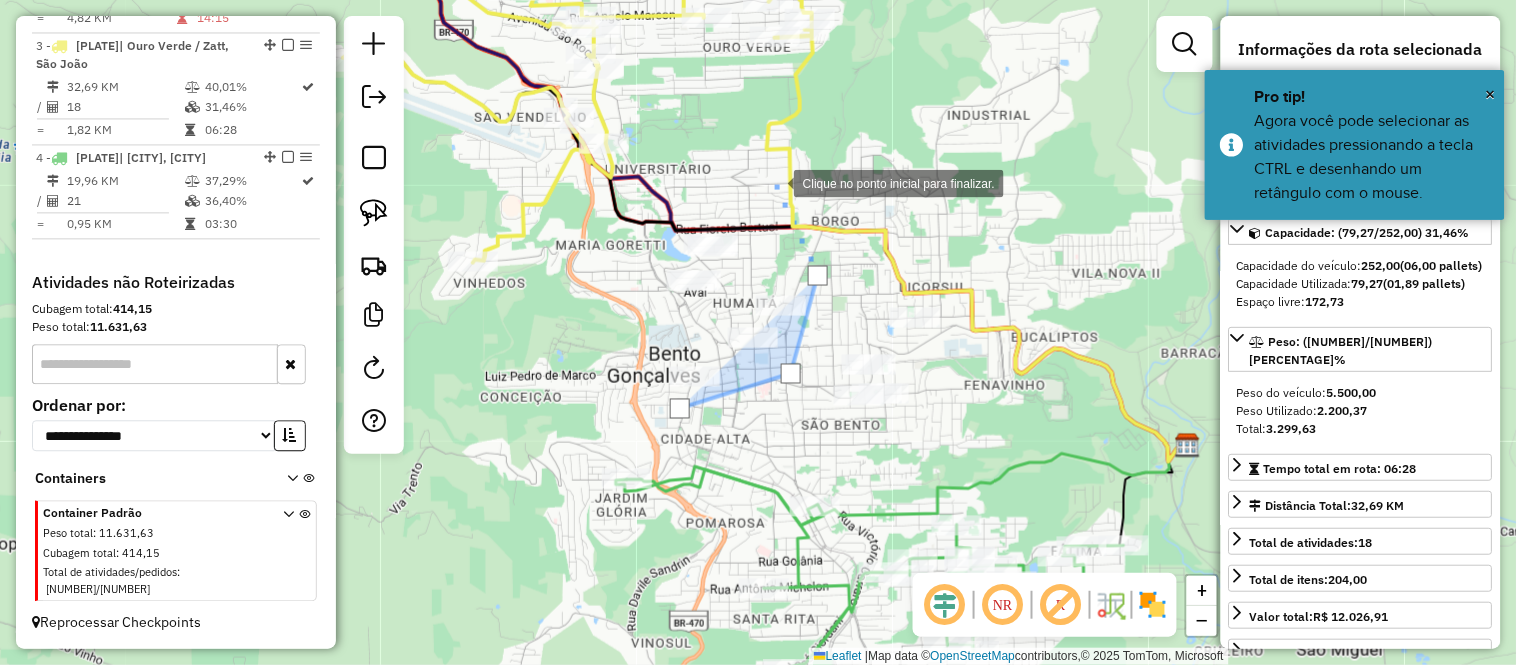 click 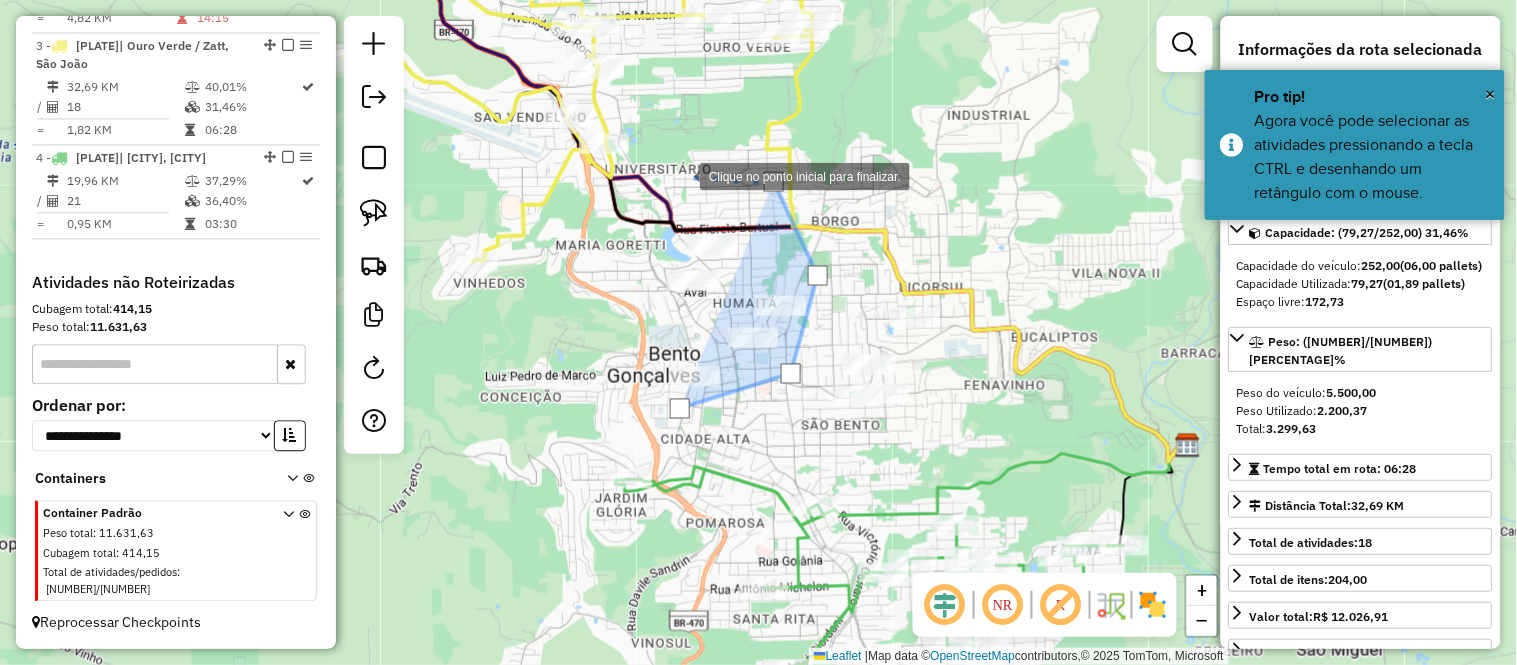 click 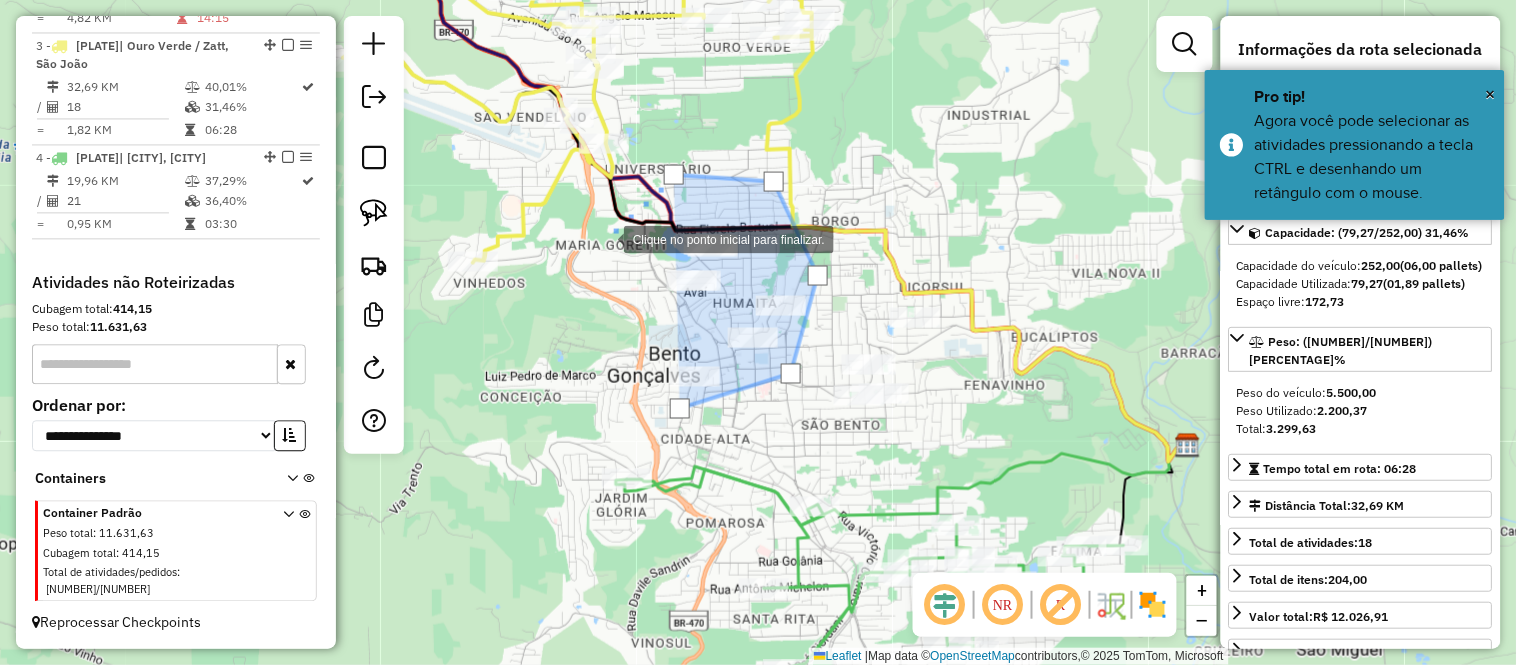 click 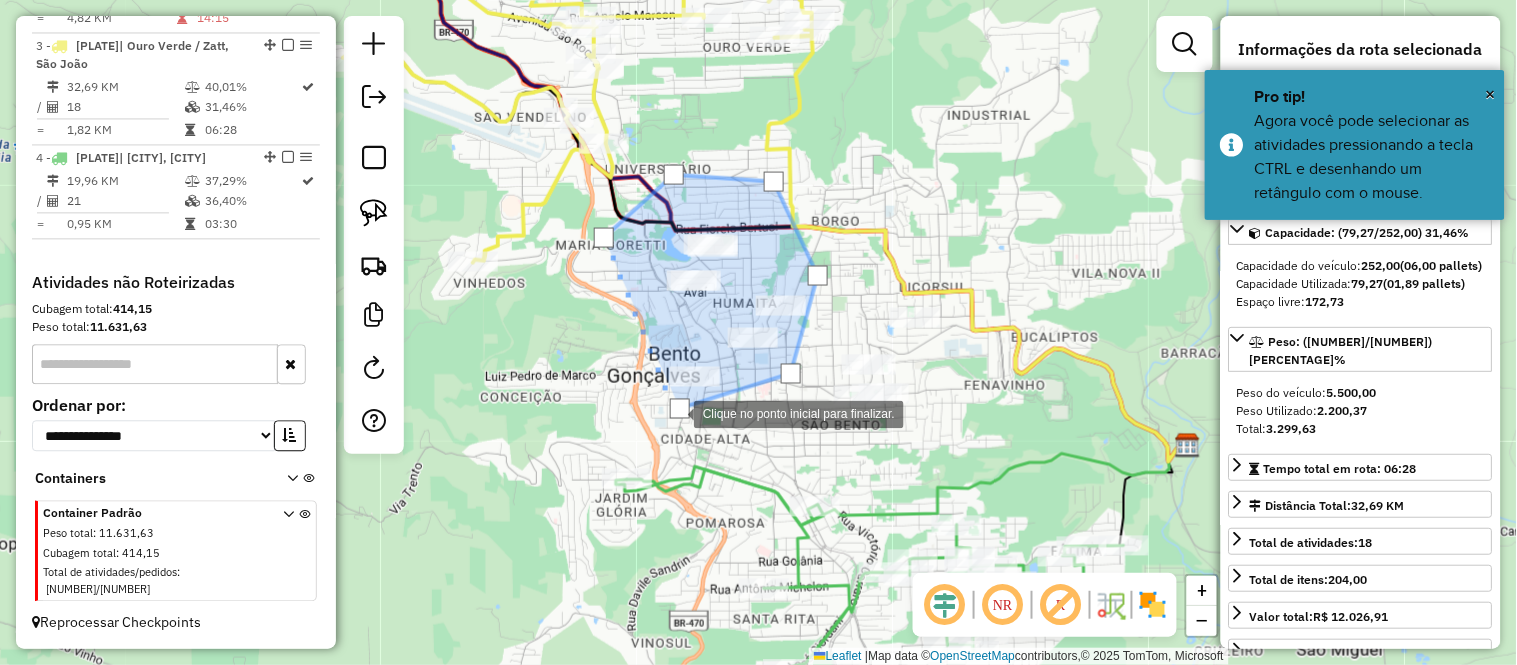 click 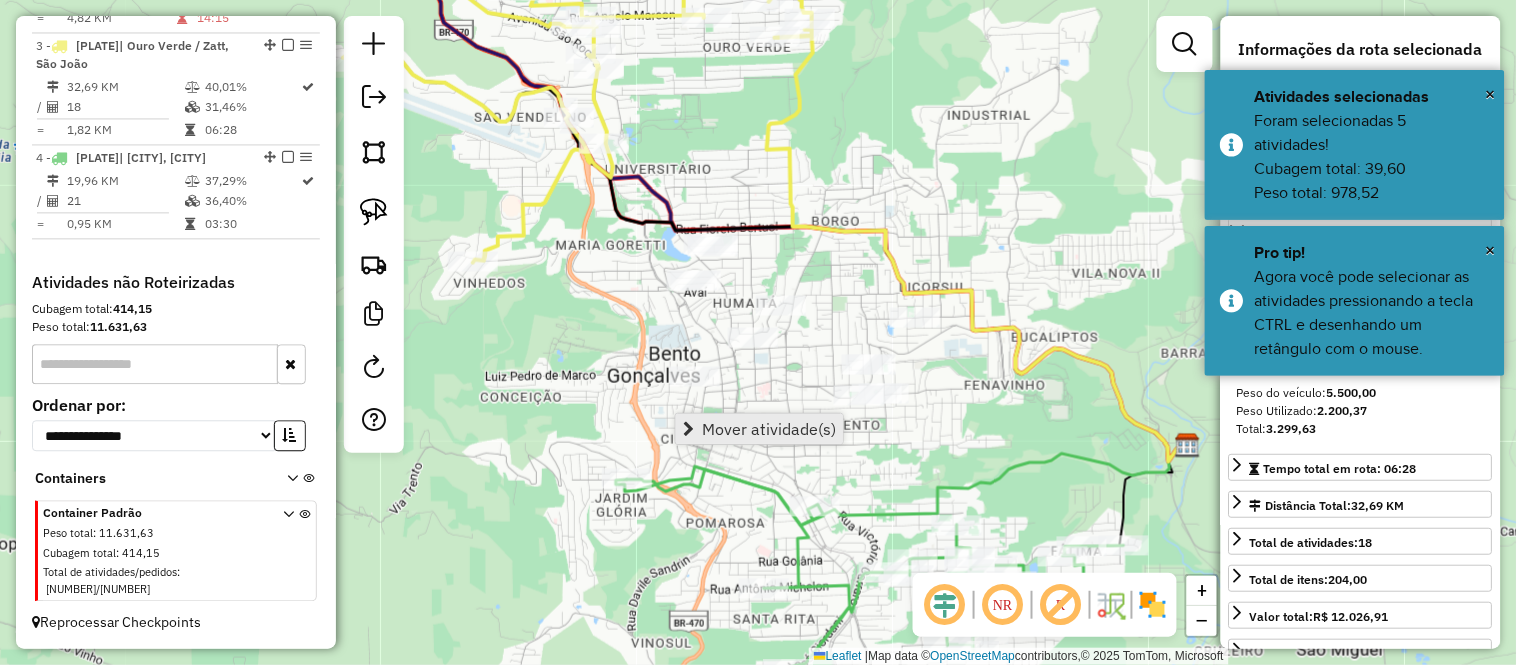 click on "Mover atividade(s)" at bounding box center (769, 429) 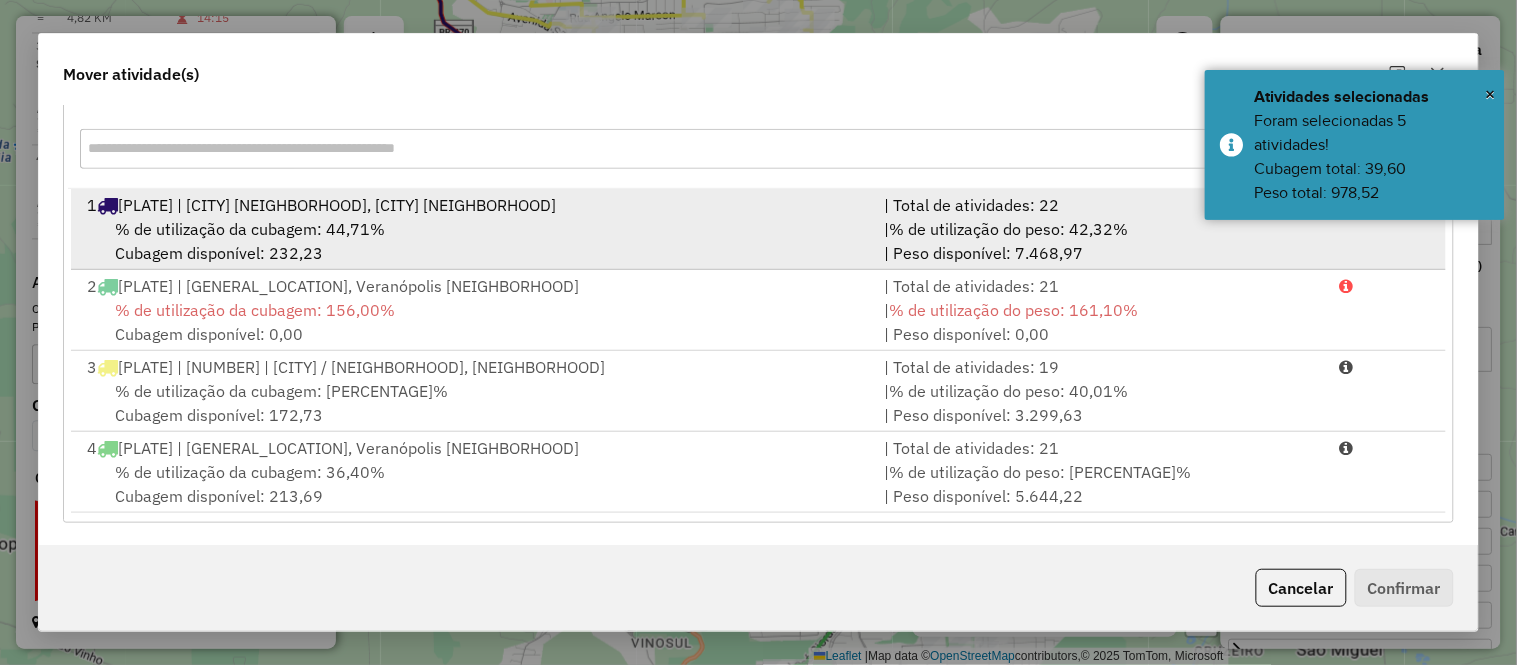 scroll, scrollTop: 268, scrollLeft: 0, axis: vertical 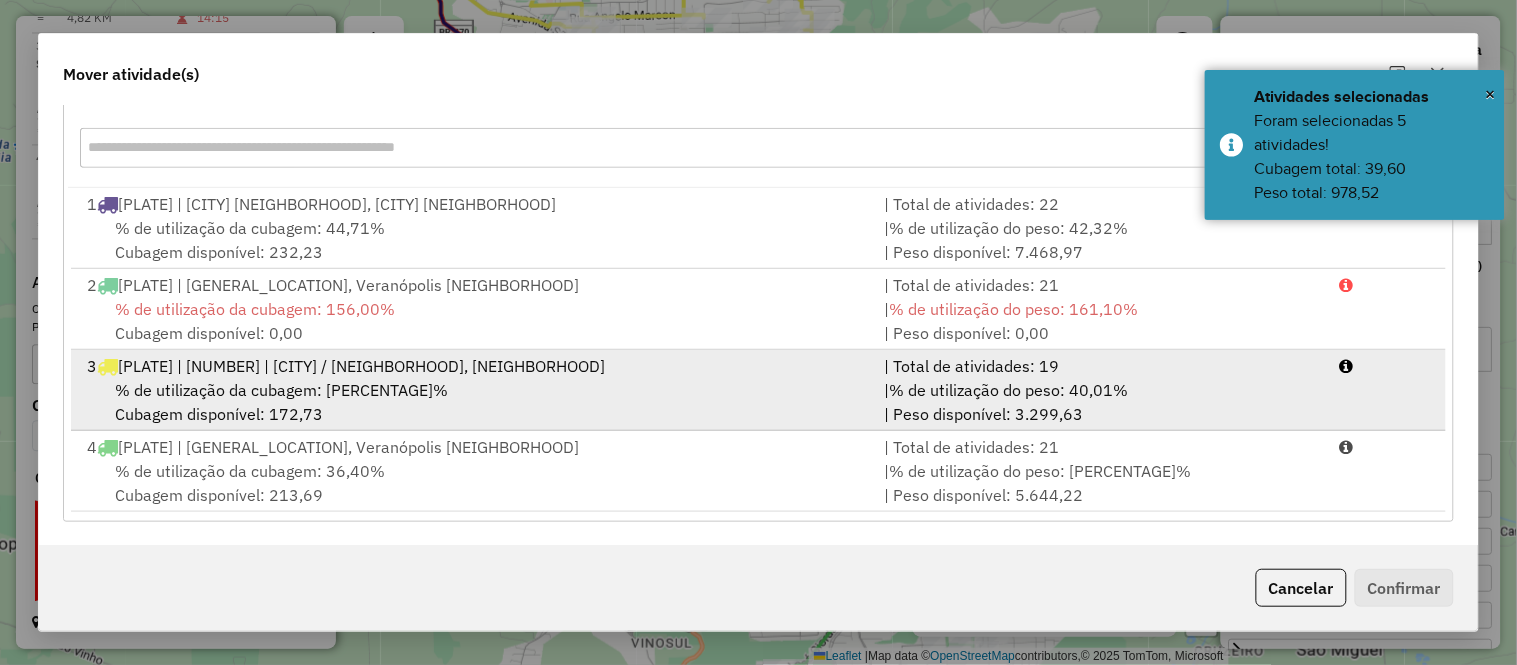 click on "[PLATE] | [NUMBER] | [CITY] / [NEIGHBORHOOD], [NEIGHBORHOOD]" at bounding box center (361, 366) 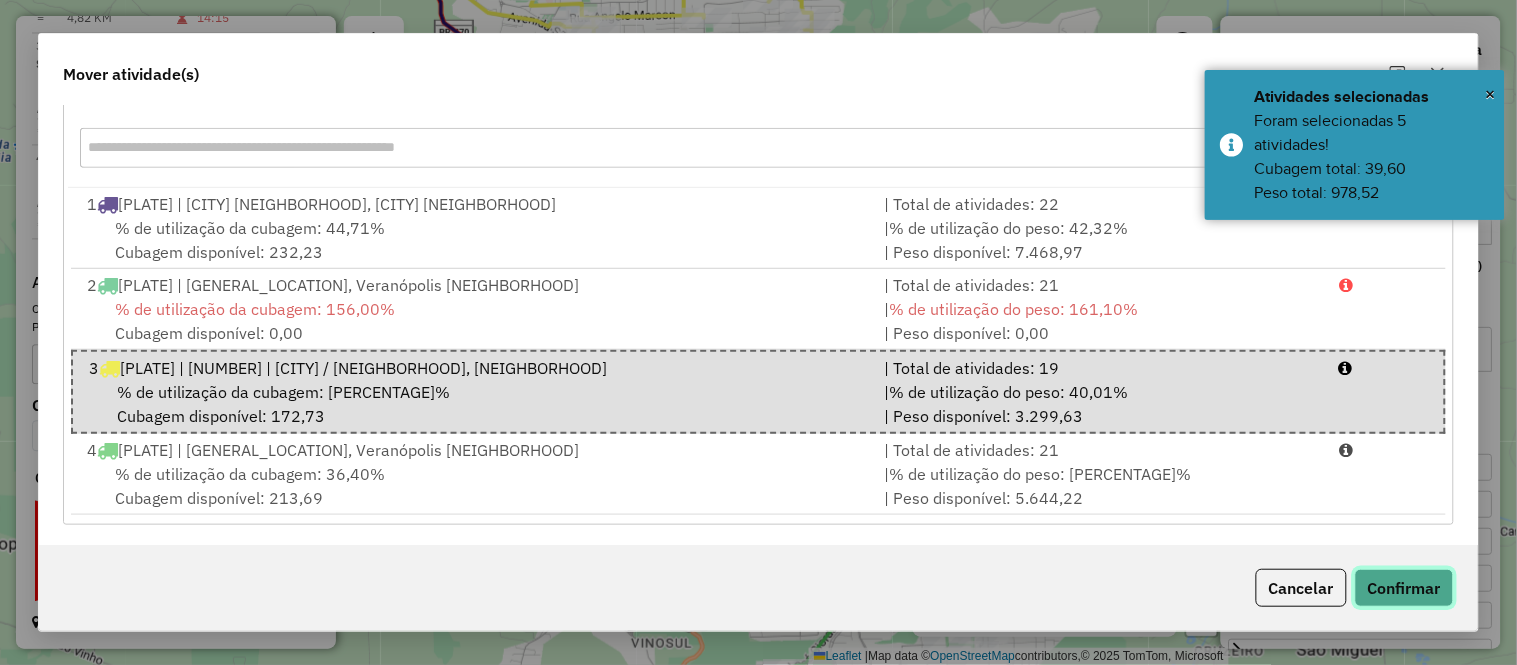 click on "Confirmar" 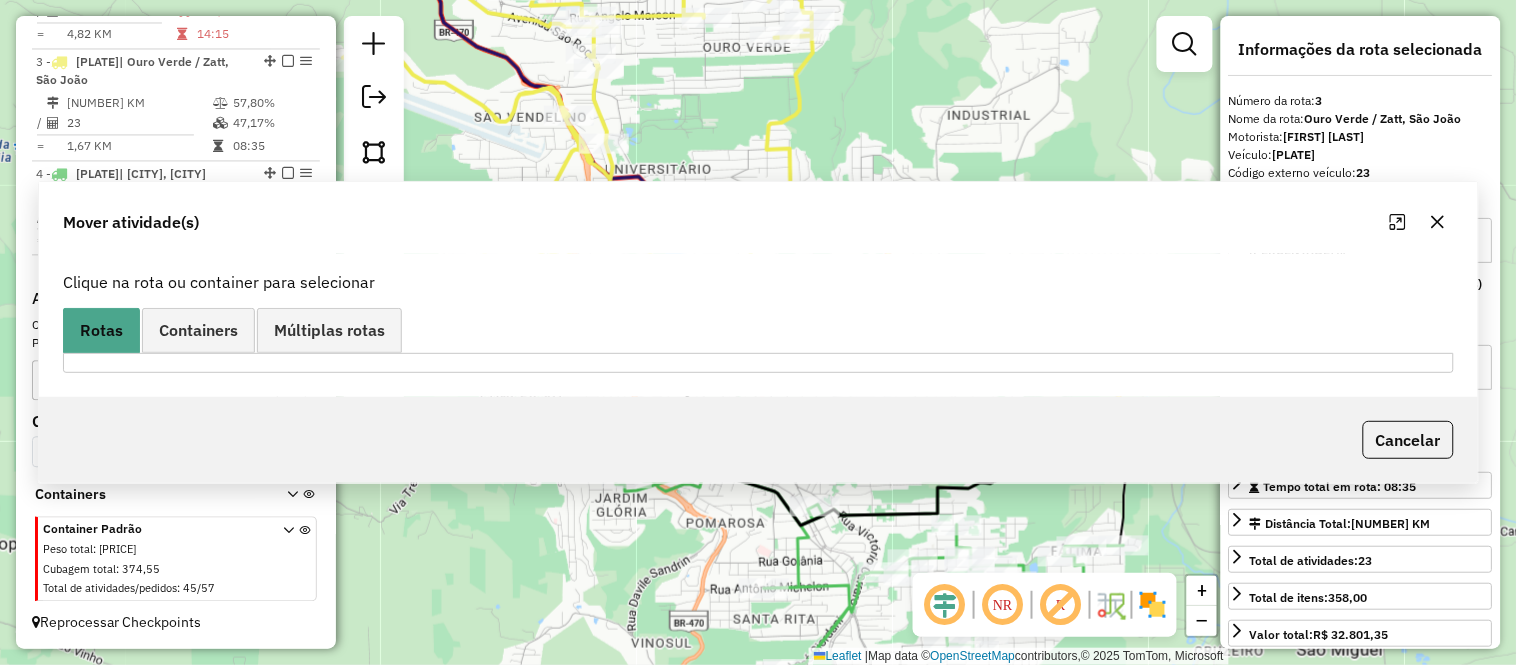 scroll, scrollTop: 0, scrollLeft: 0, axis: both 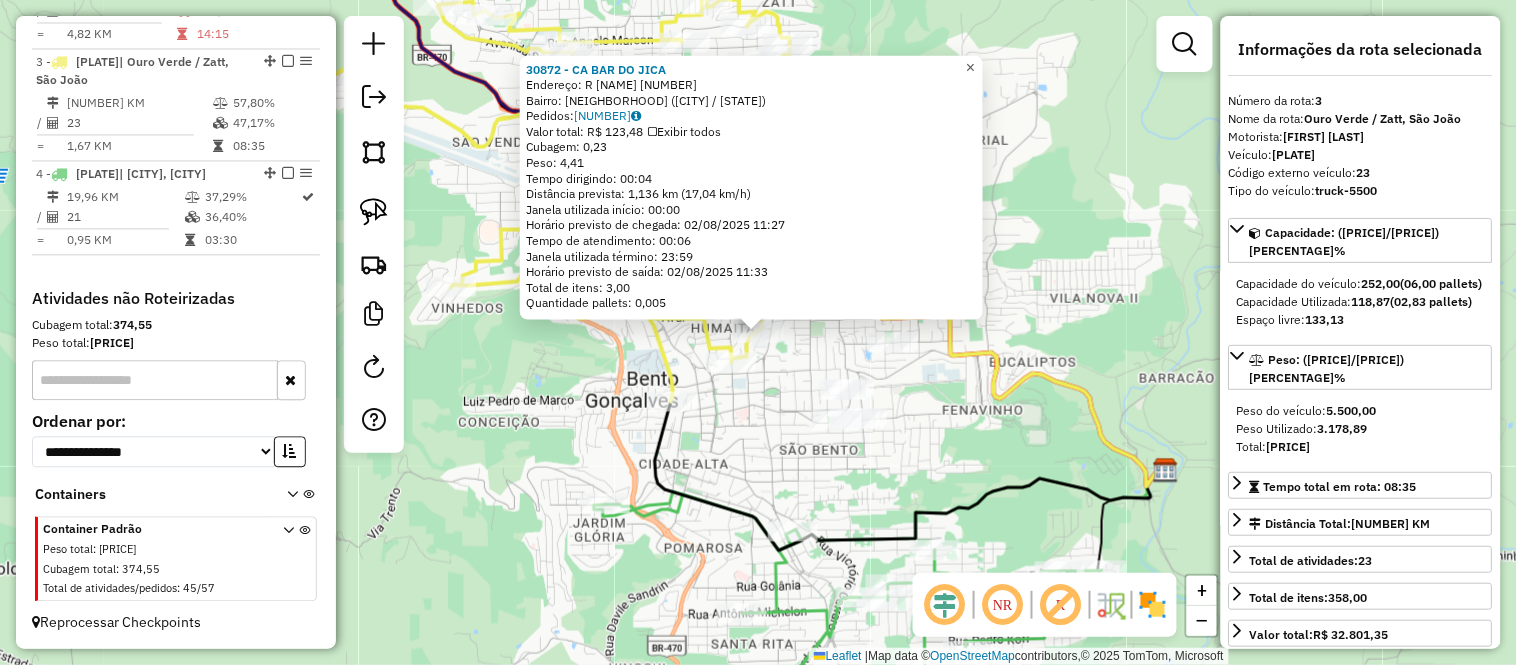 click on "×" 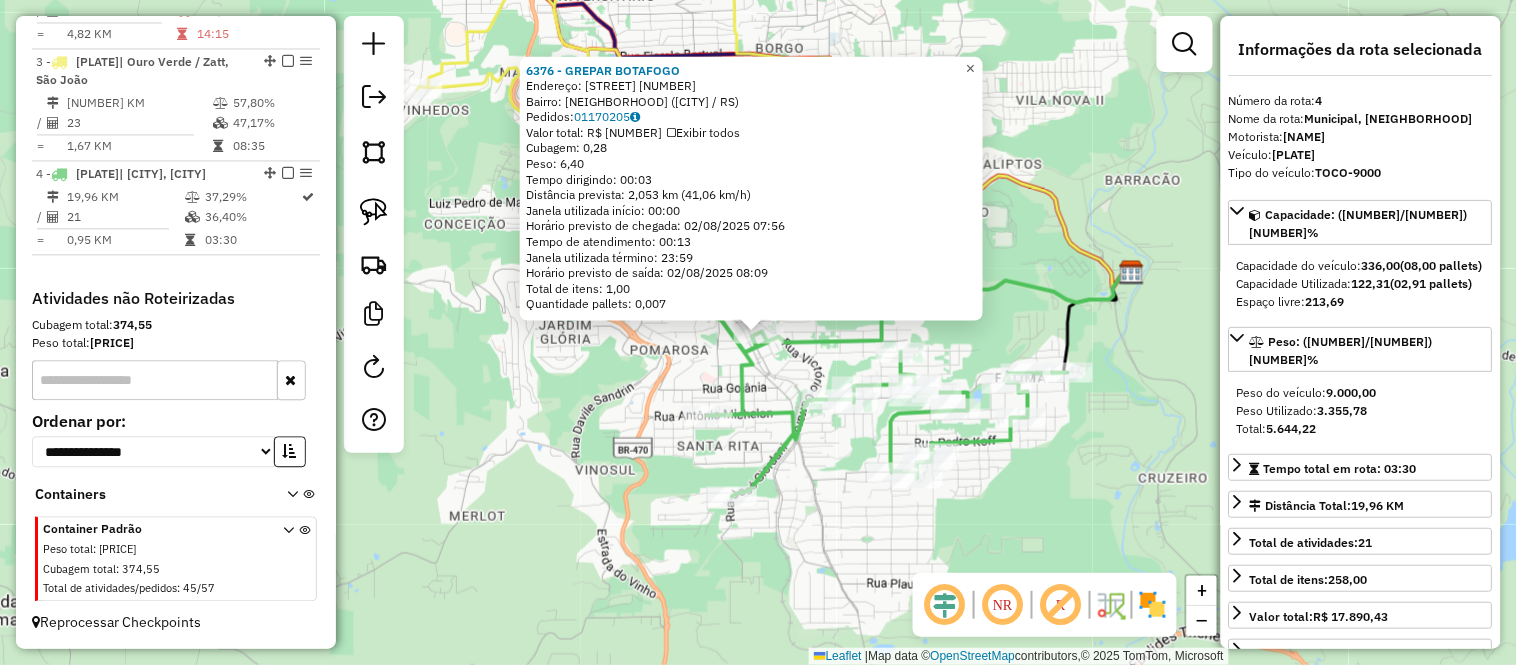 click on "×" 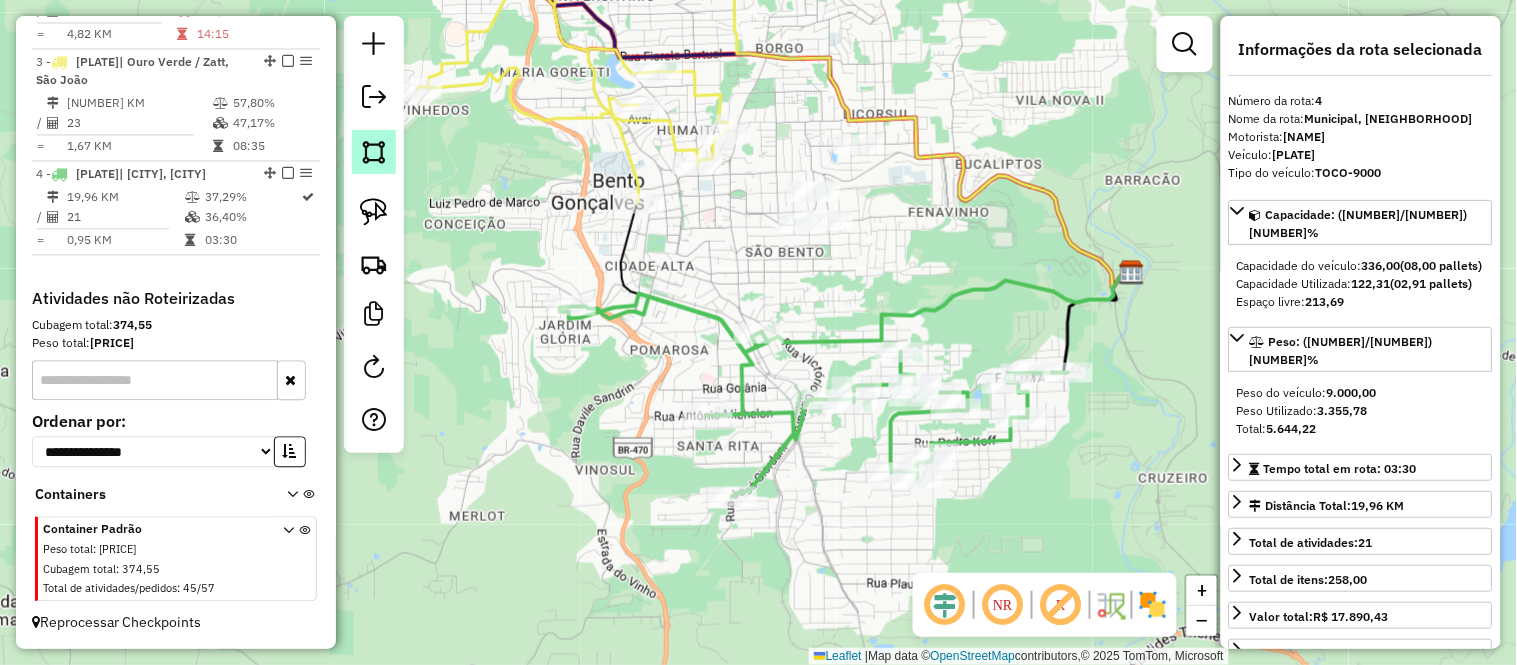 click 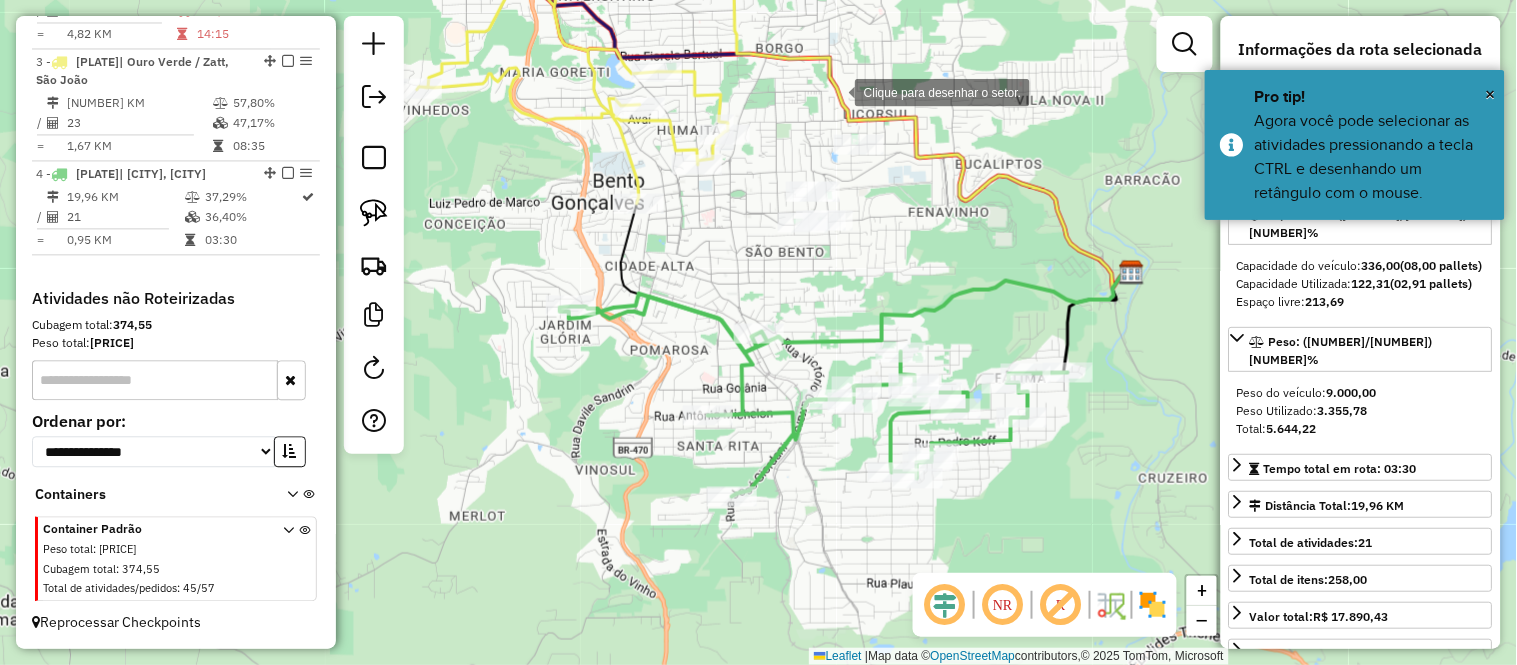 click 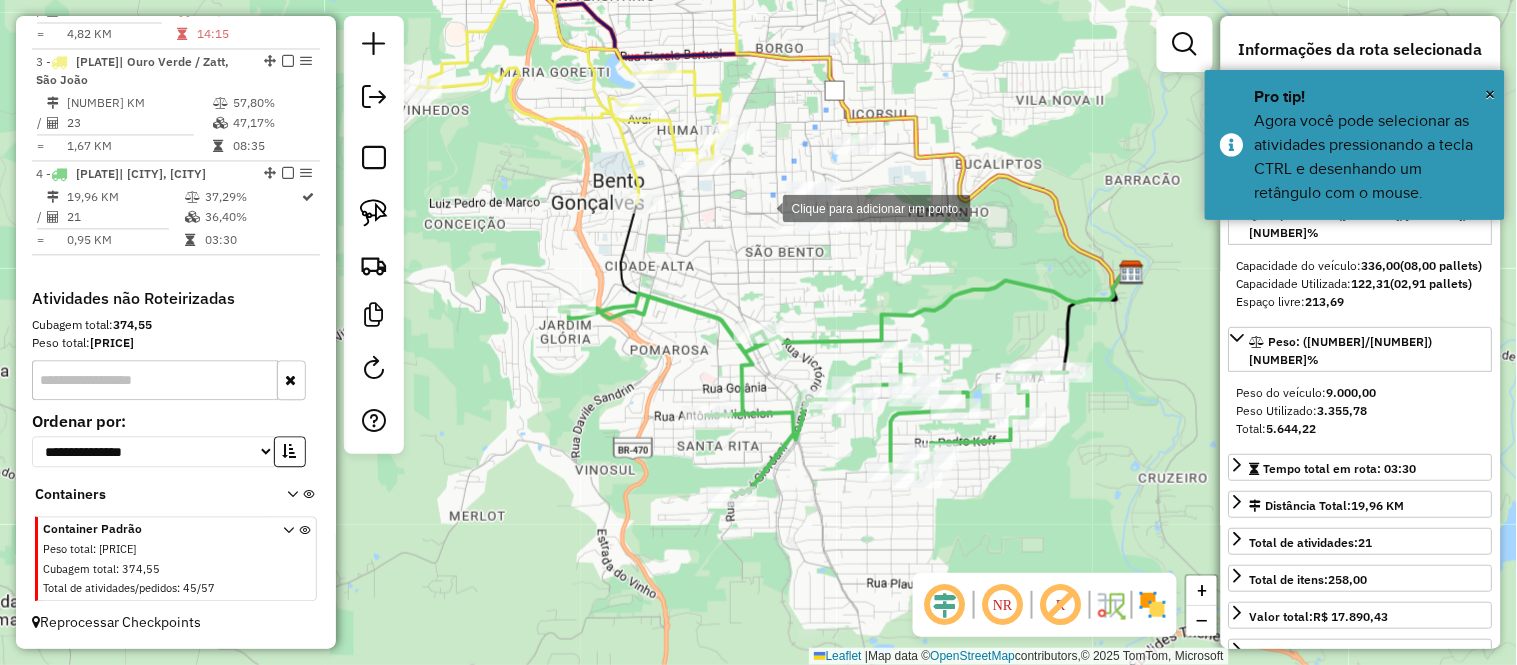 click 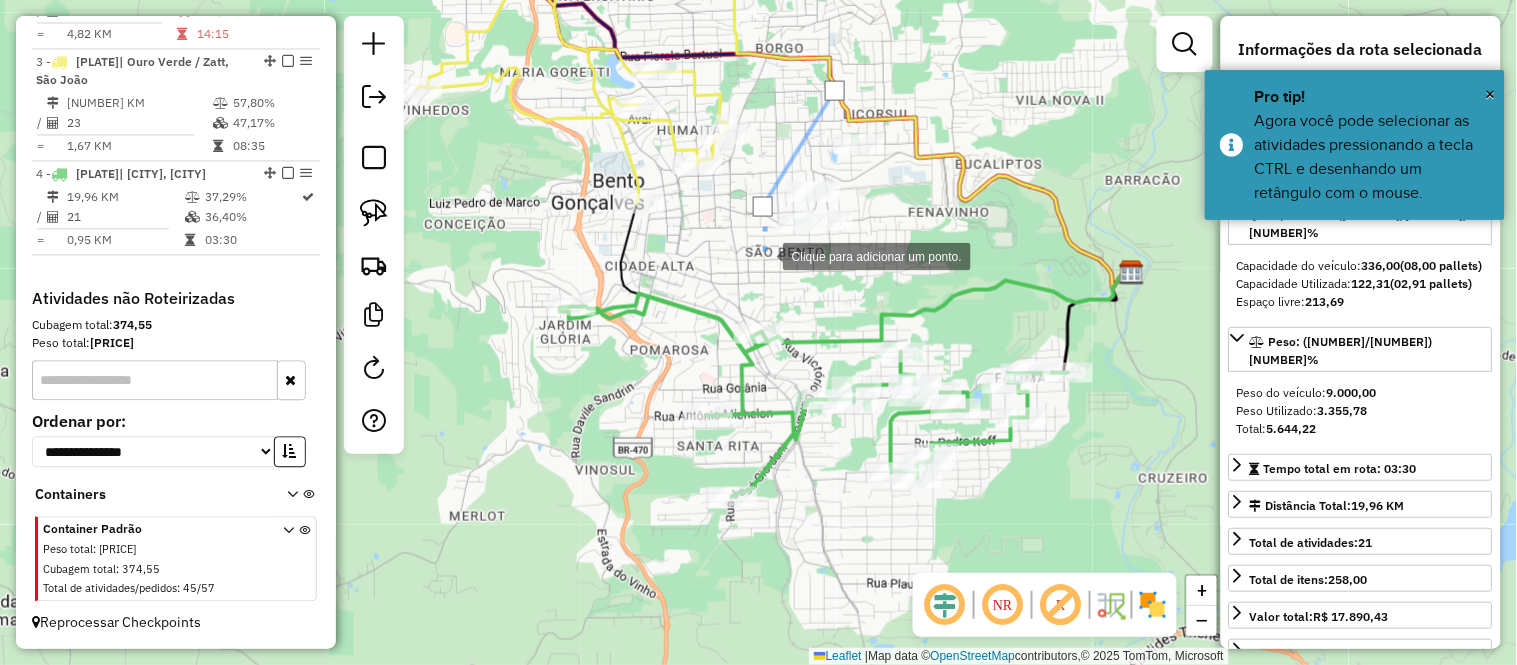 click 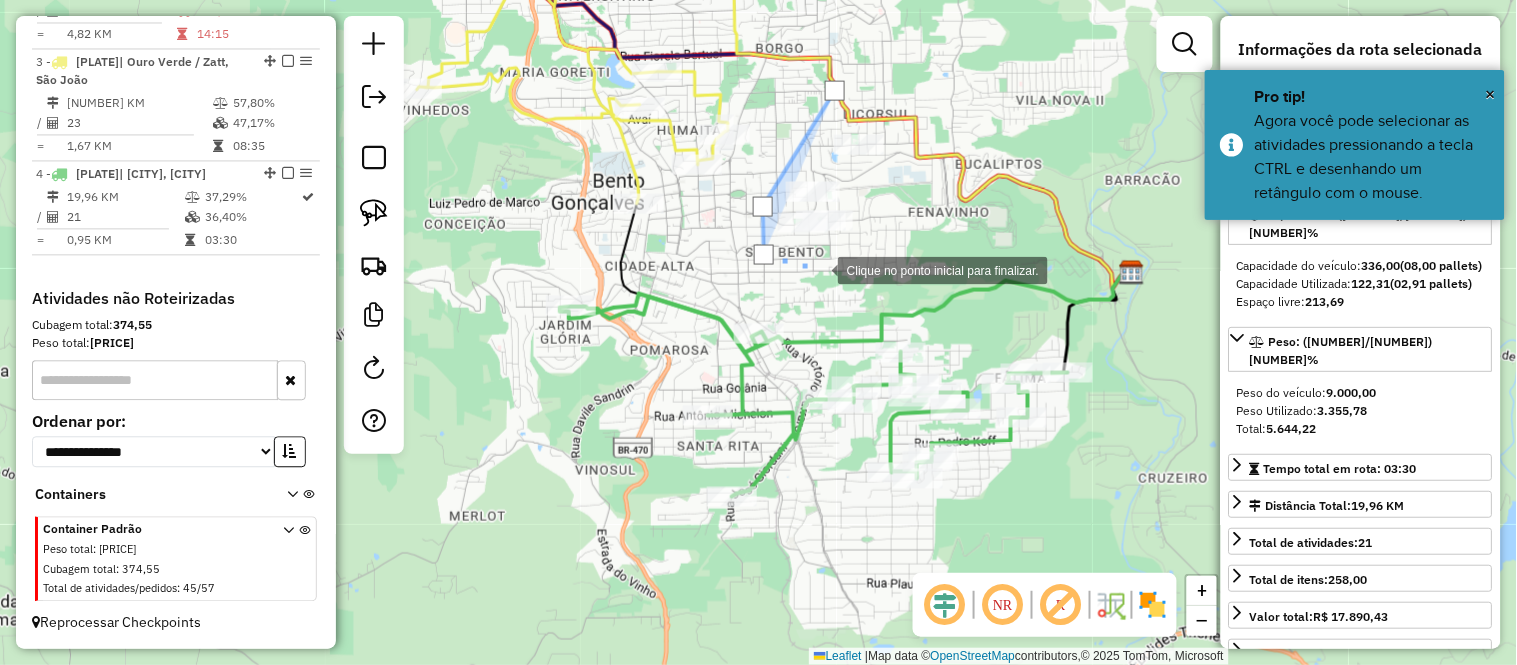 click 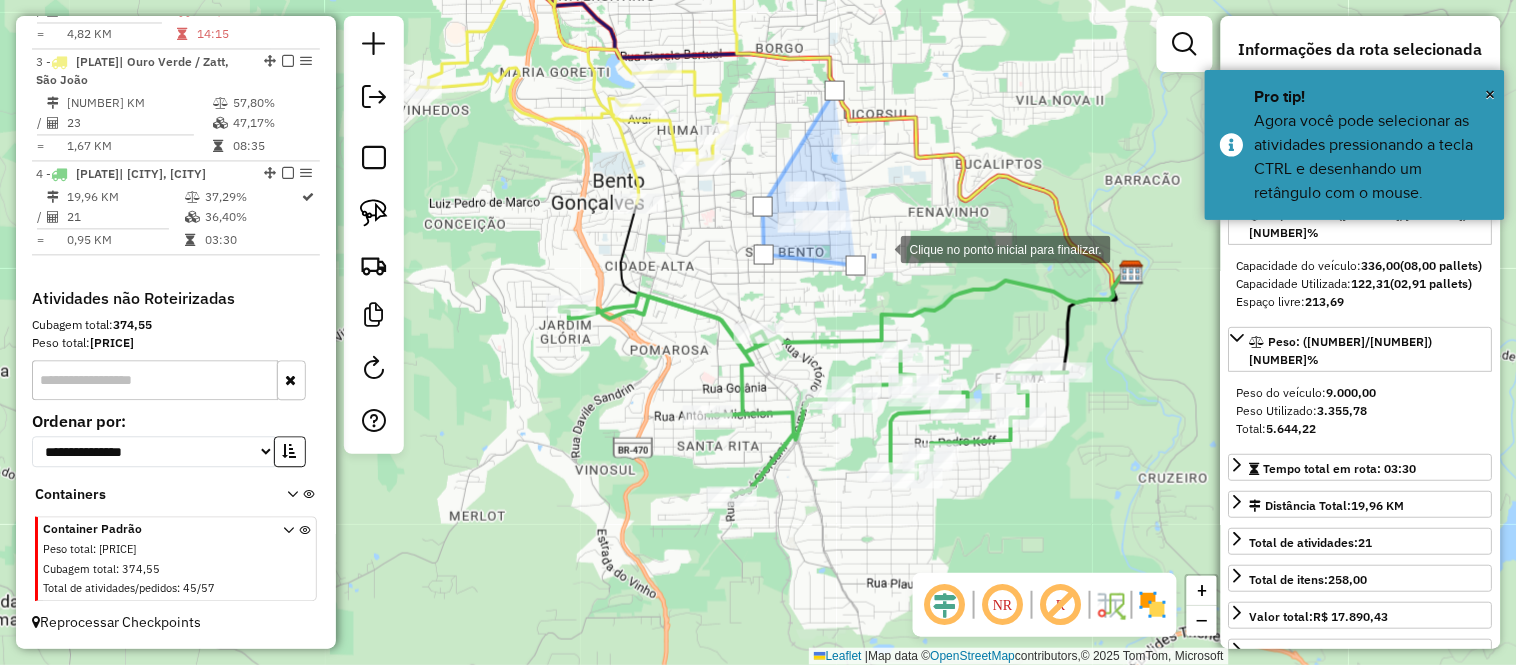 drag, startPoint x: 912, startPoint y: 218, endPoint x: 921, endPoint y: 170, distance: 48.83646 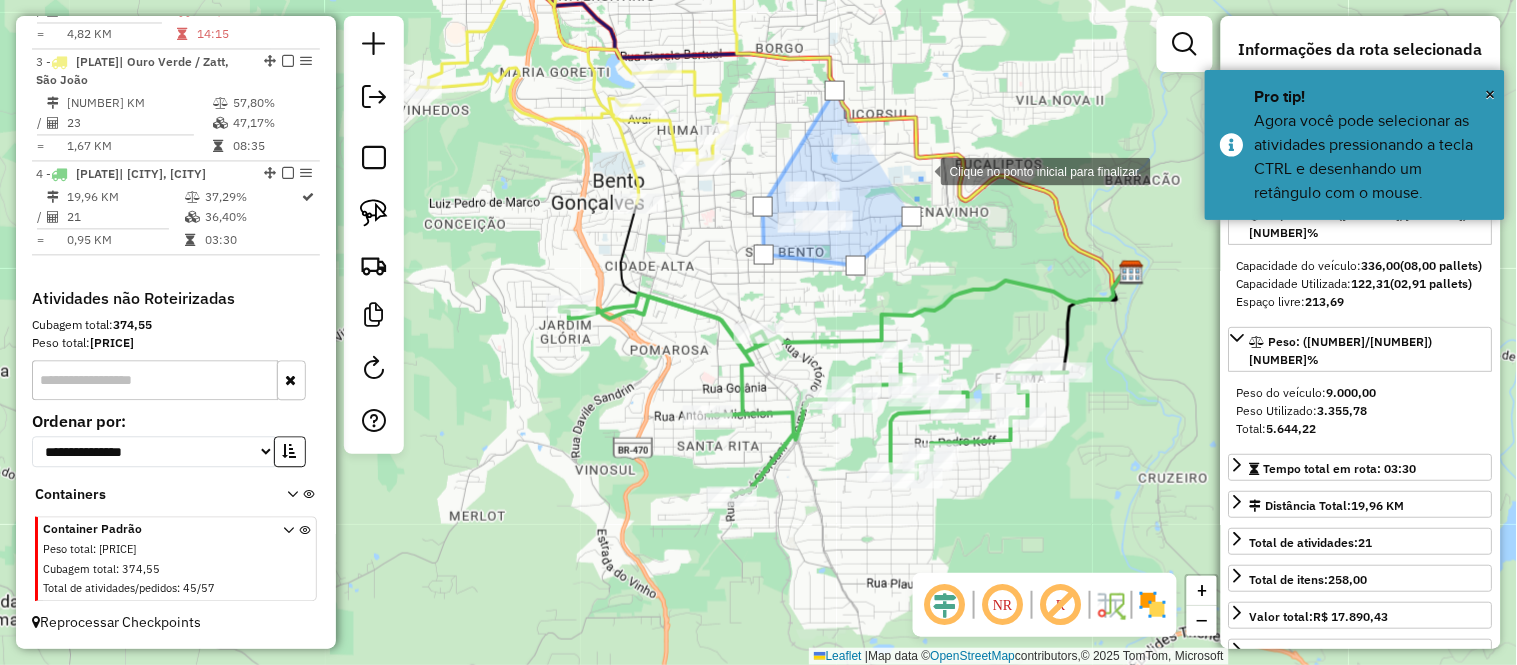 click 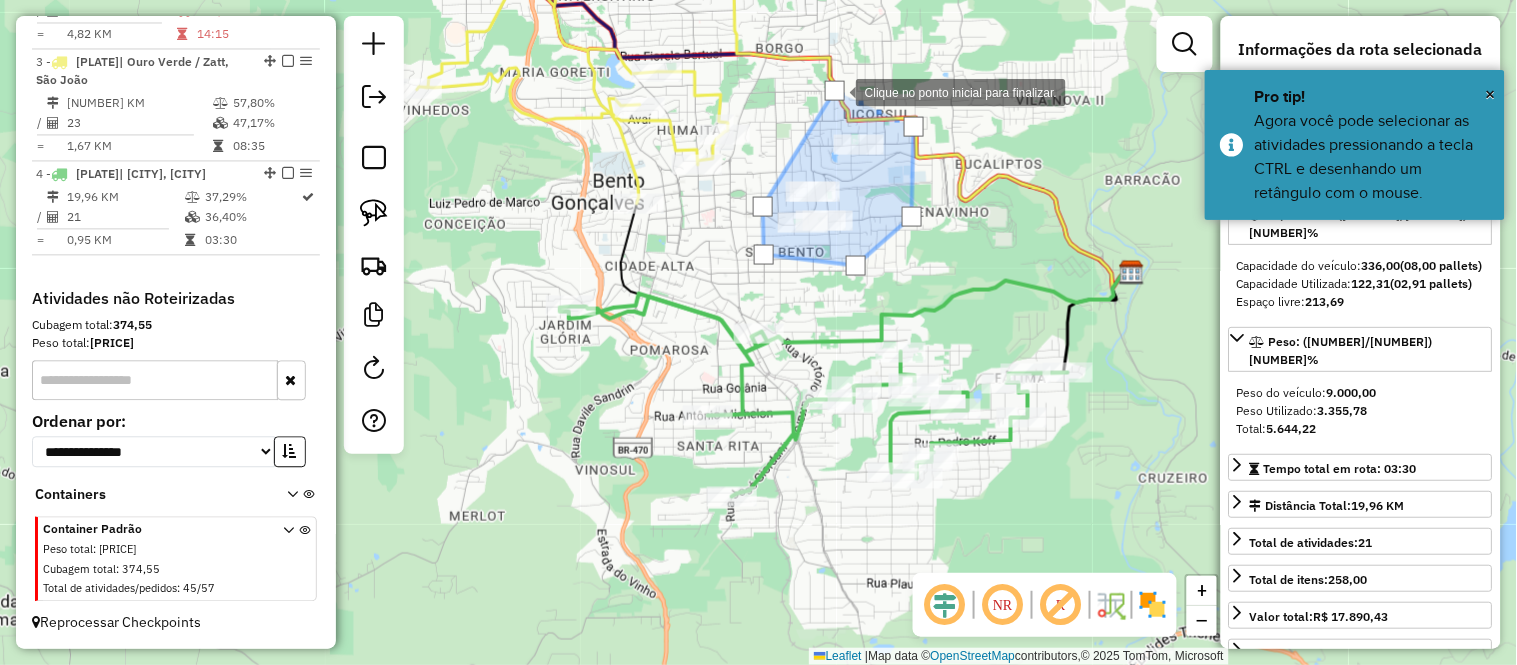 click 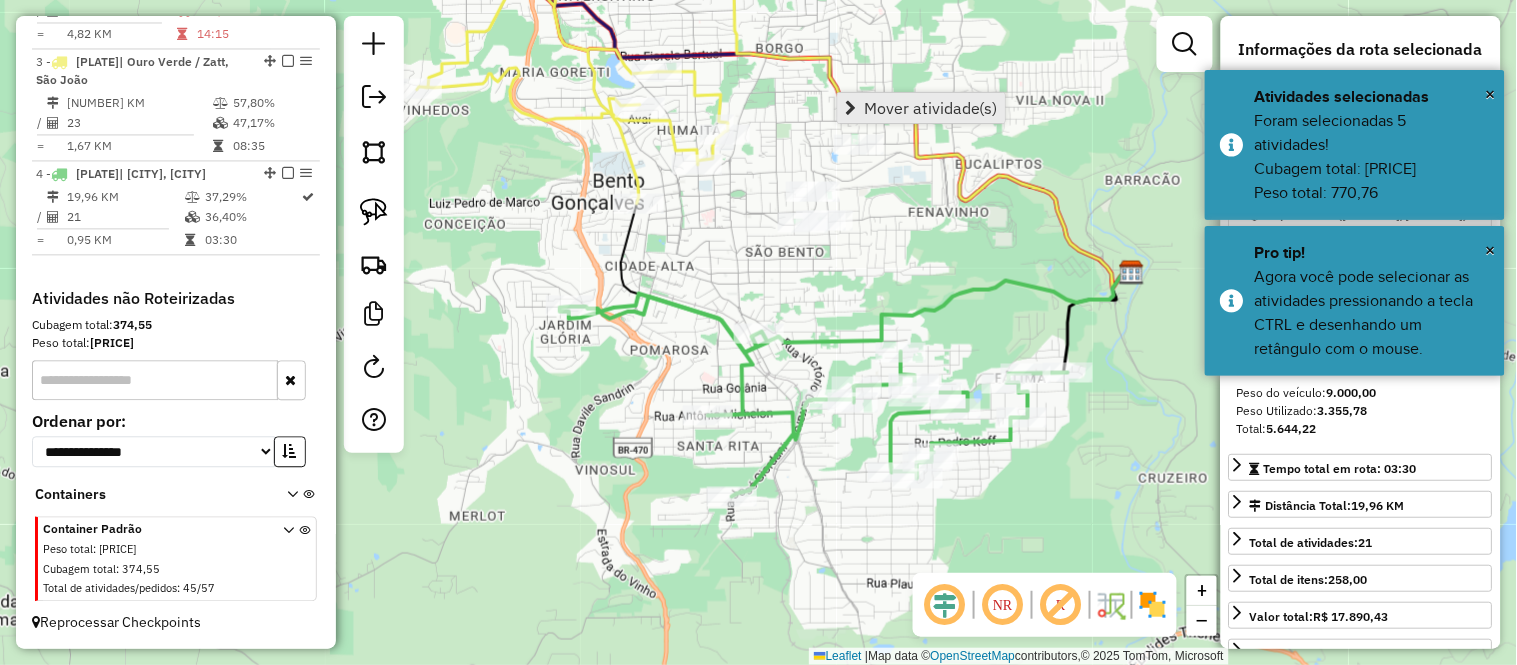 click on "Mover atividade(s)" at bounding box center [921, 108] 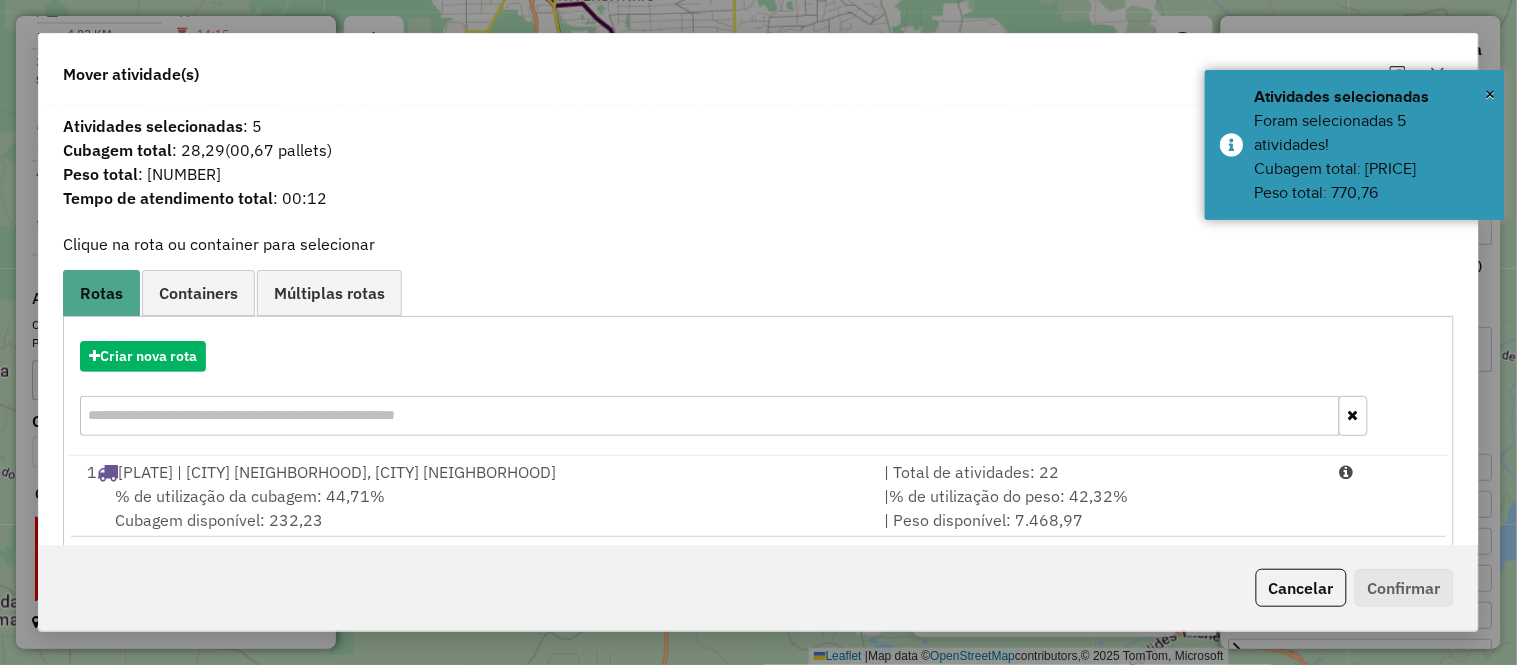 scroll, scrollTop: 268, scrollLeft: 0, axis: vertical 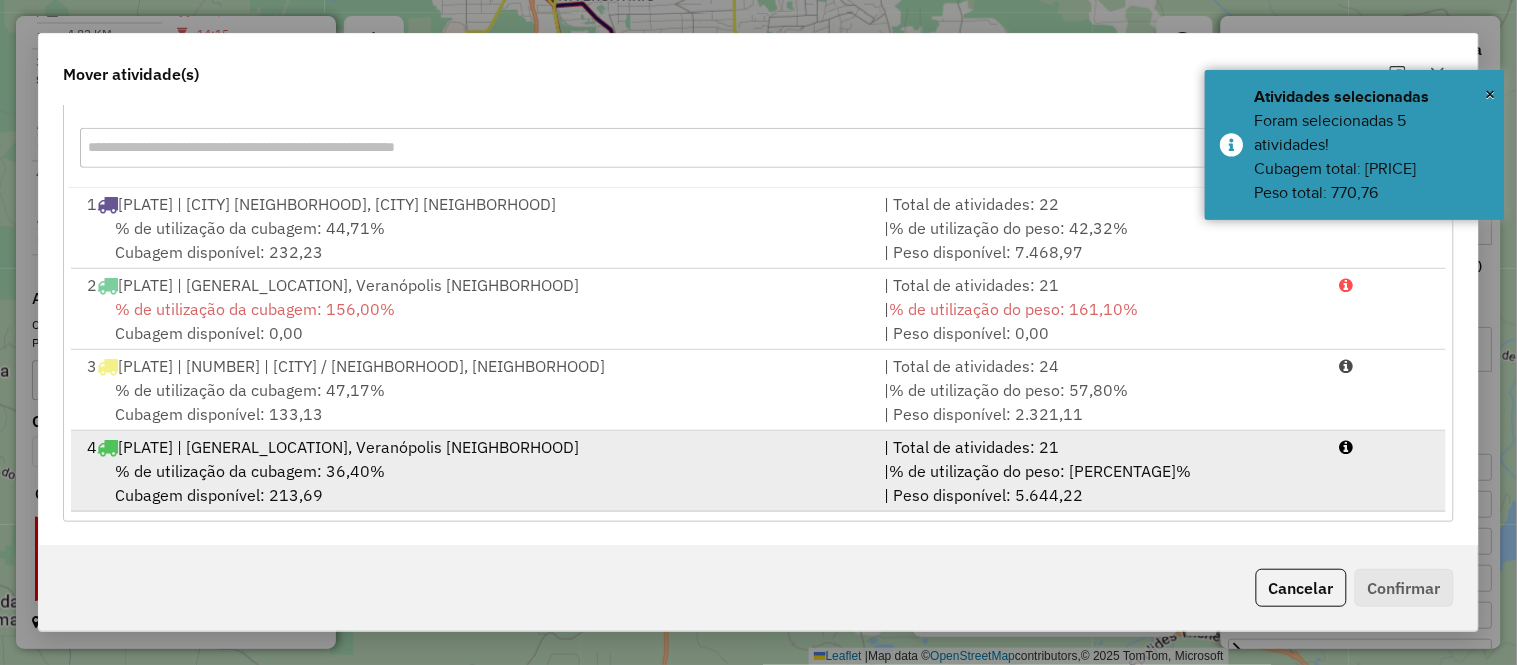 click on "[PLATE] | [CITY], [CITY]" at bounding box center [473, 447] 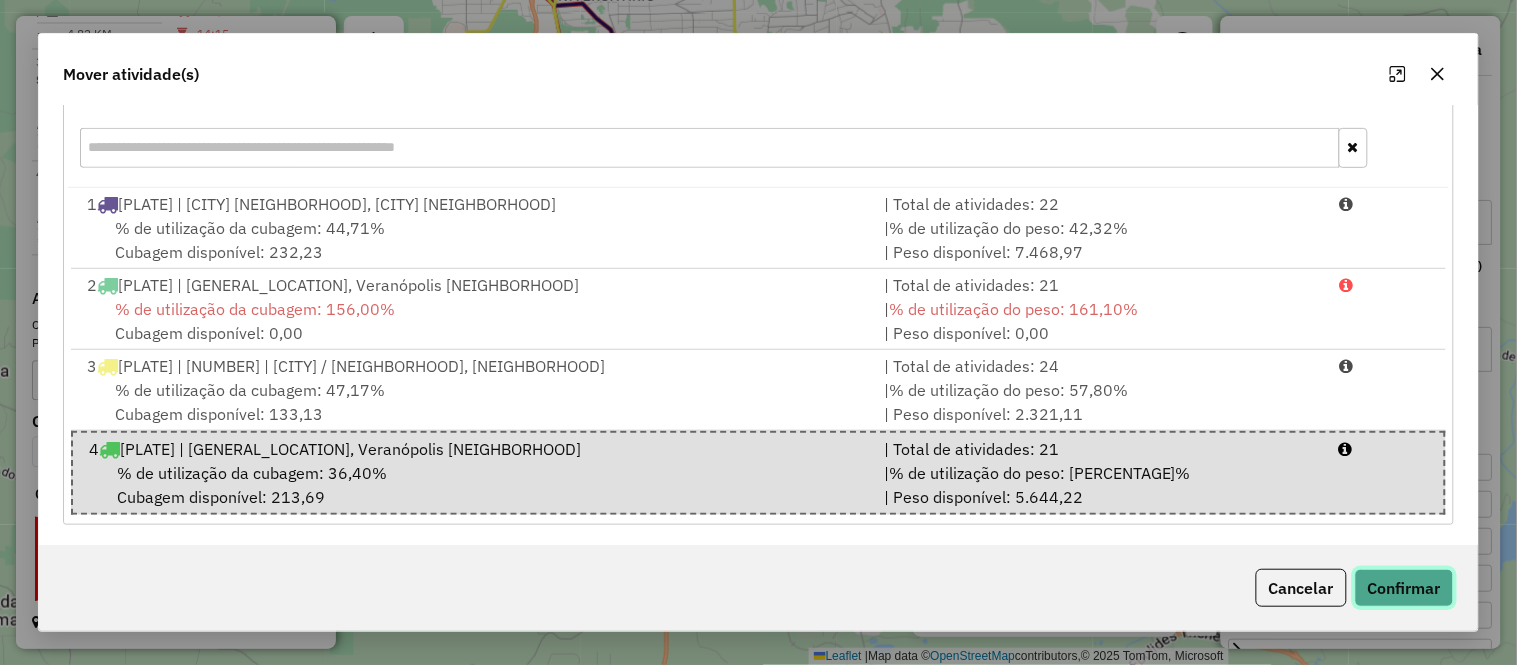 click on "Confirmar" 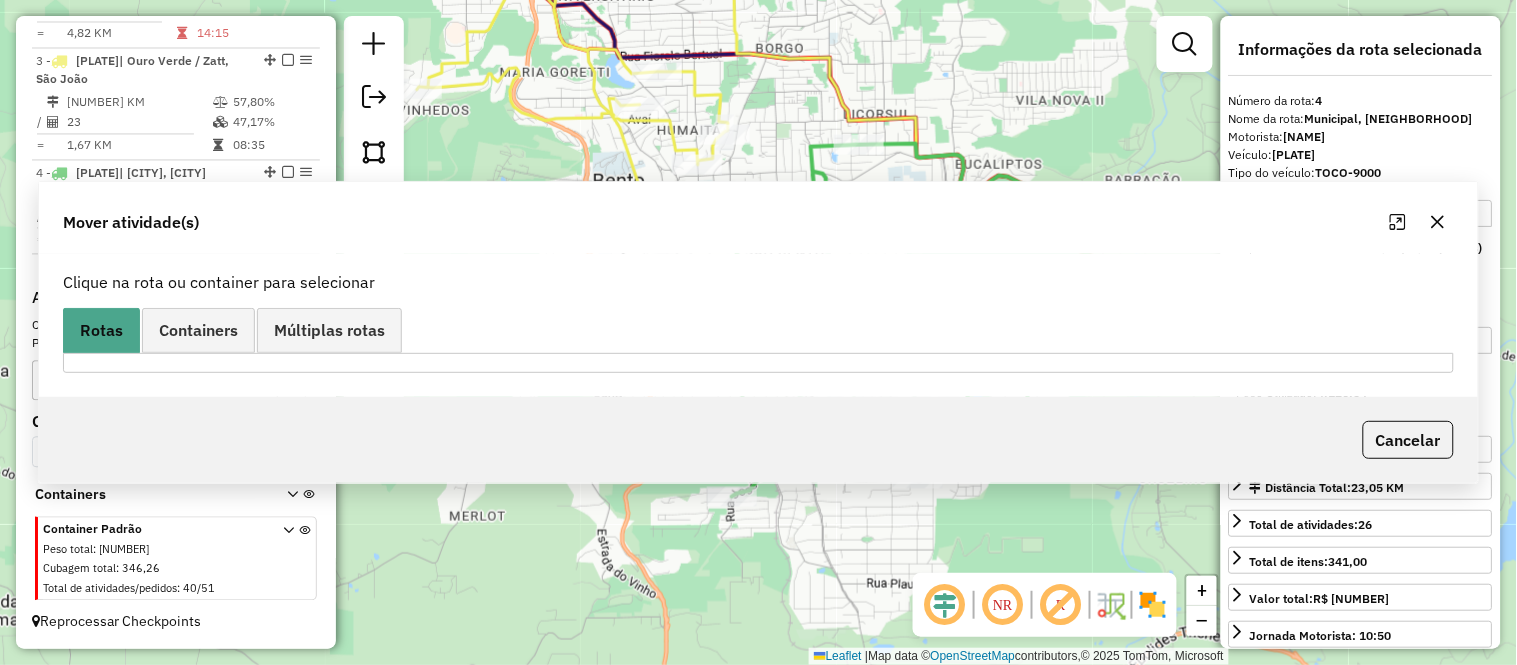 scroll, scrollTop: 1000, scrollLeft: 0, axis: vertical 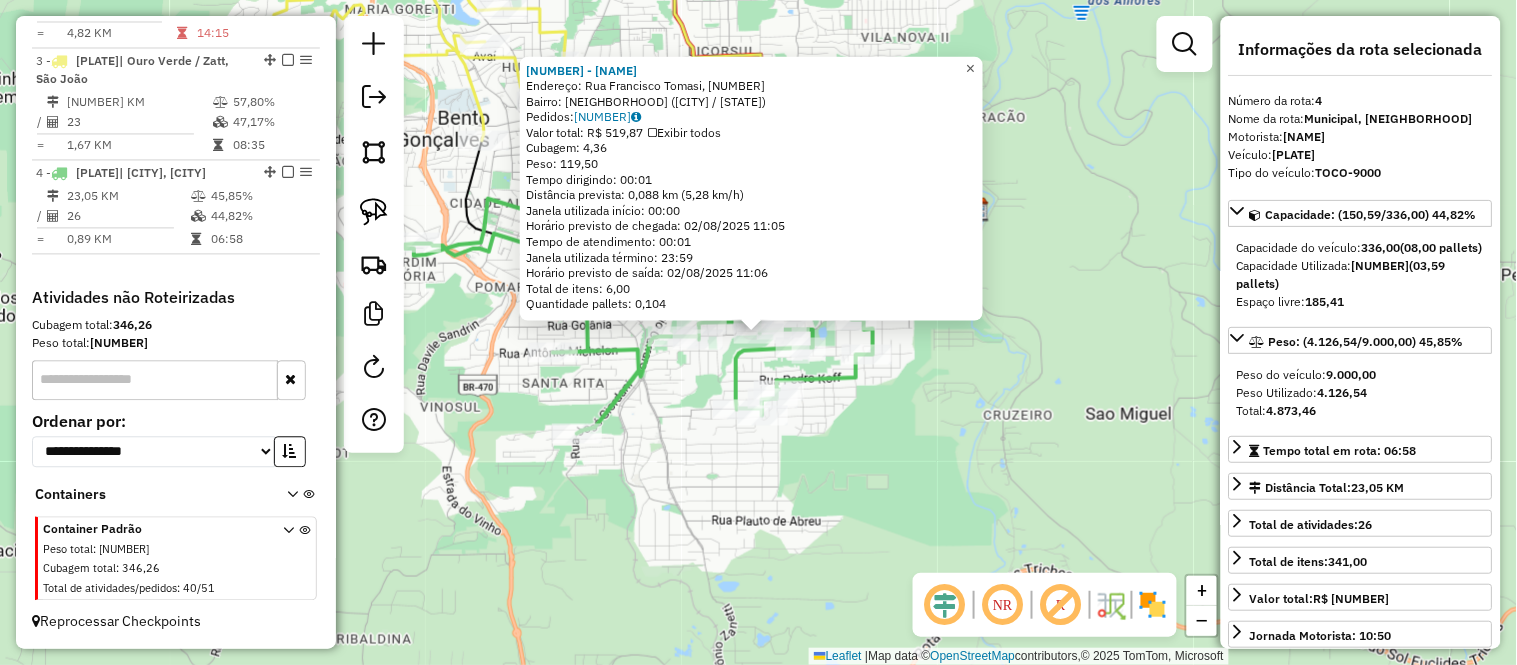 click on "×" 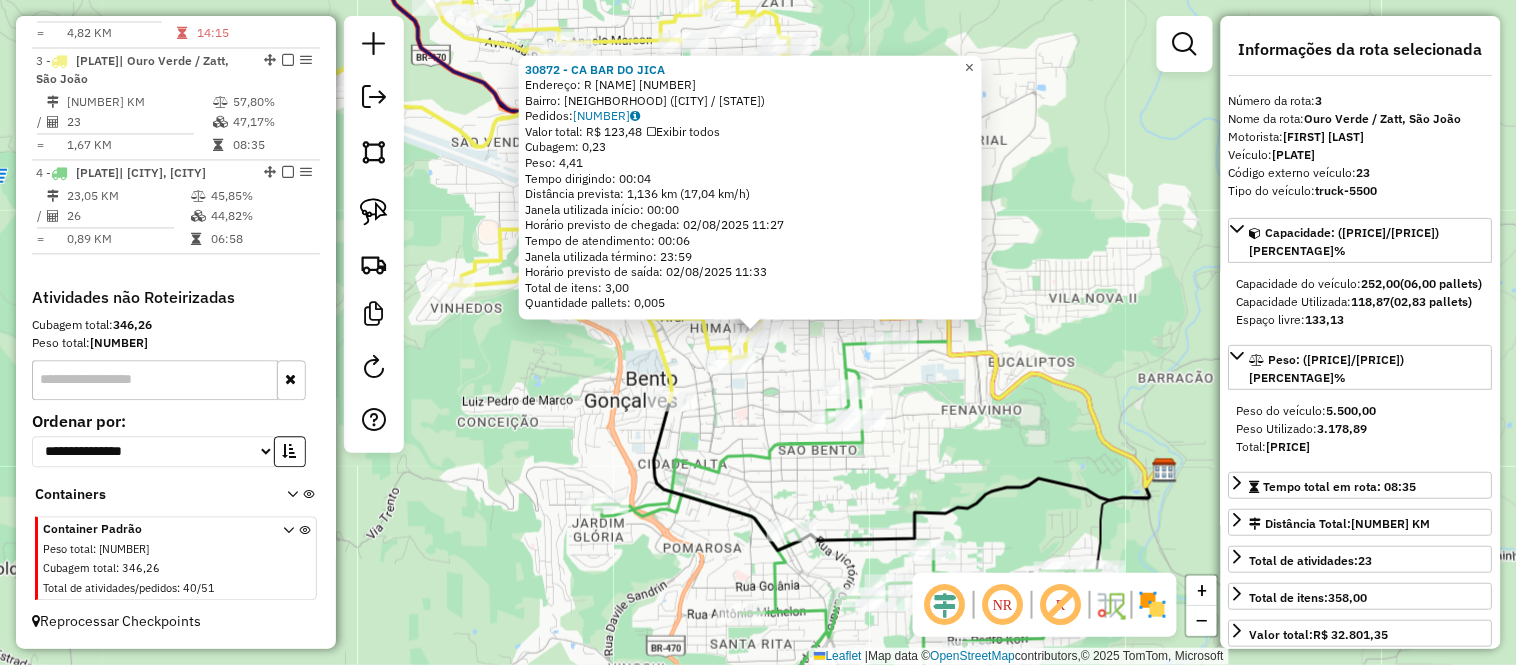 click on "×" 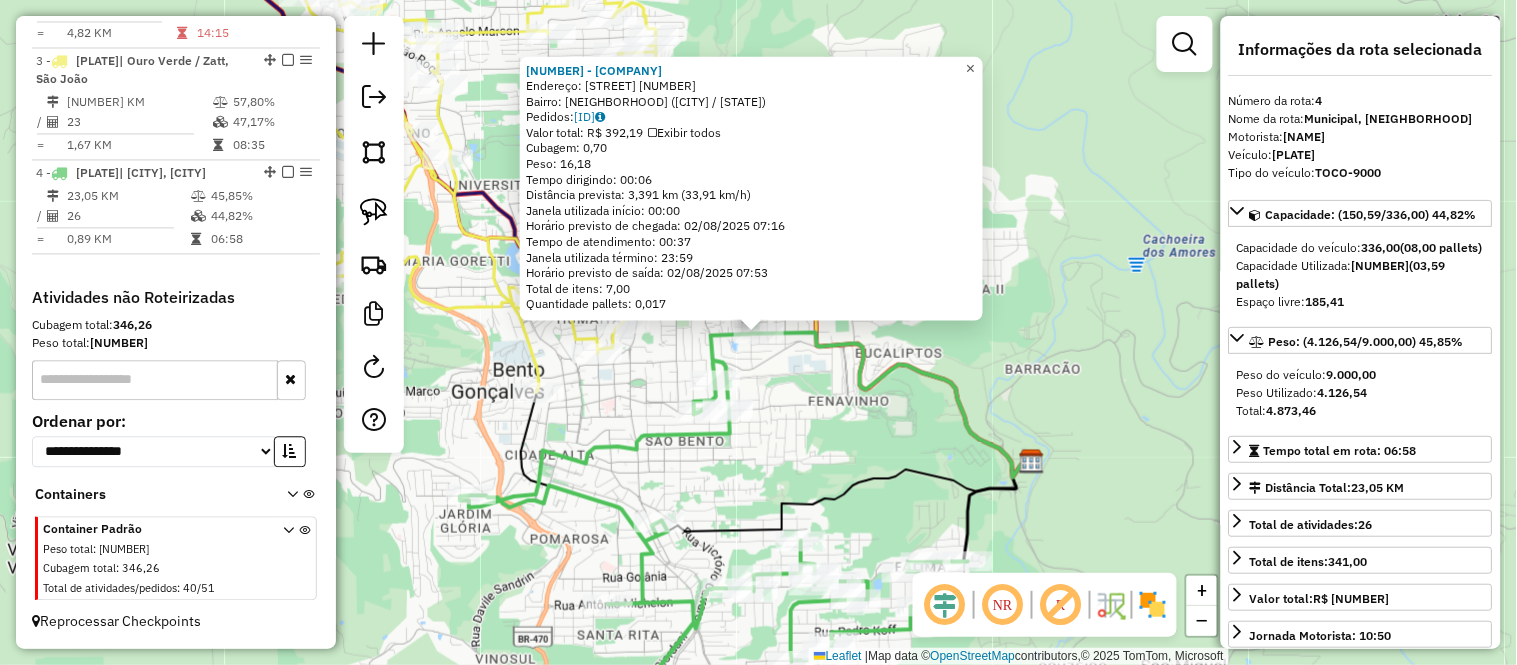 click on "×" 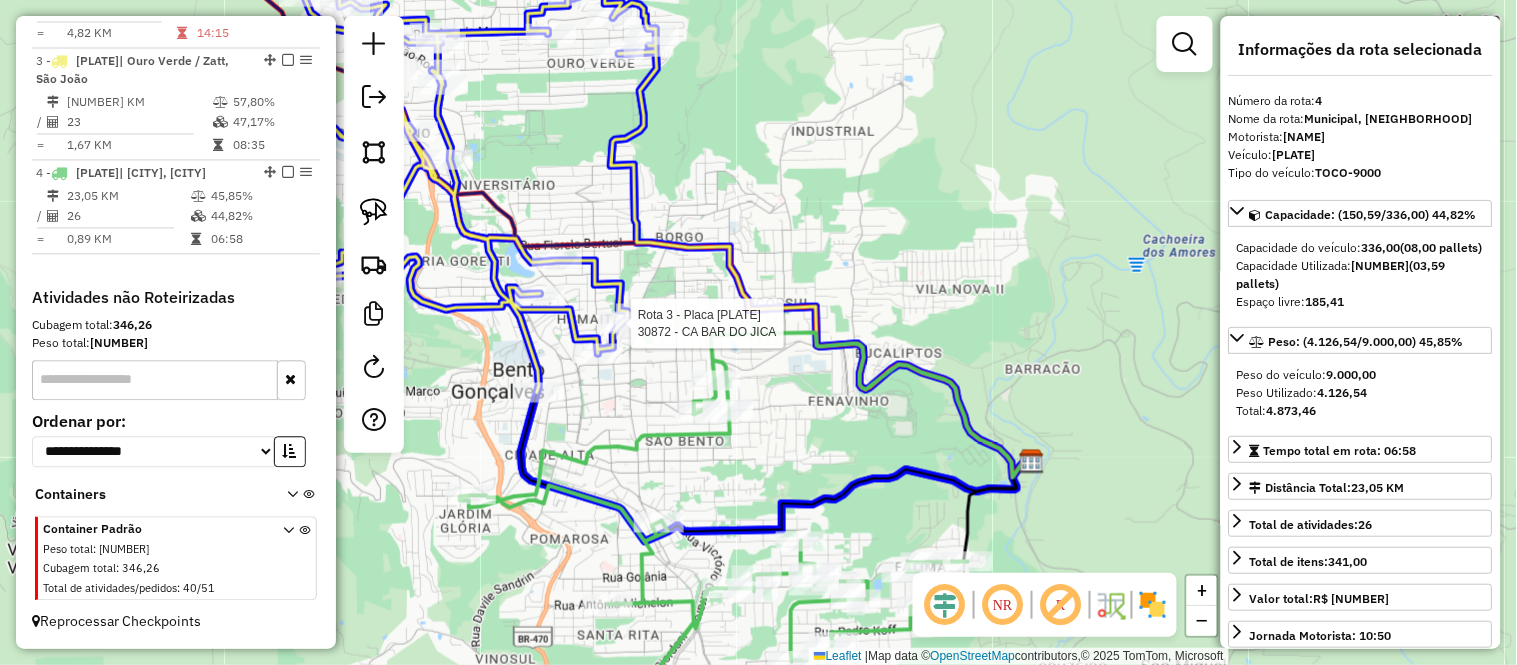 click 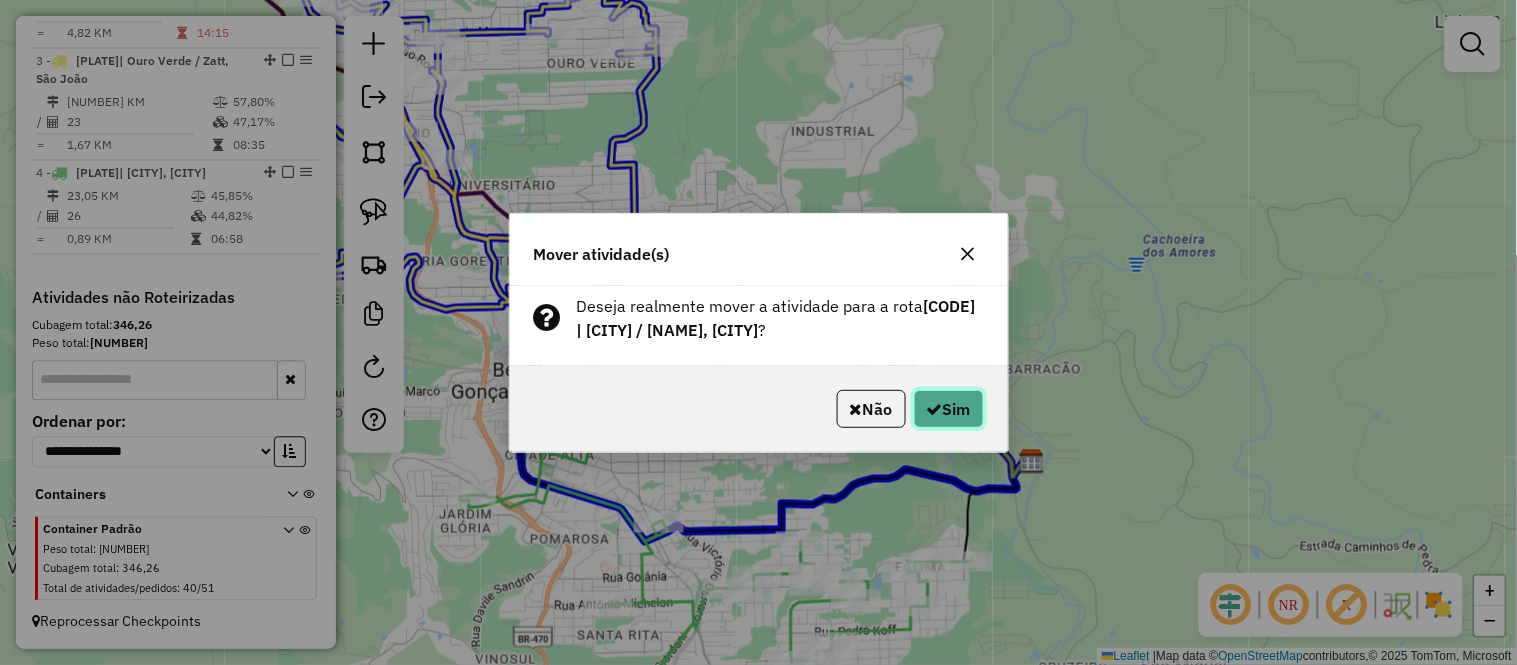 click 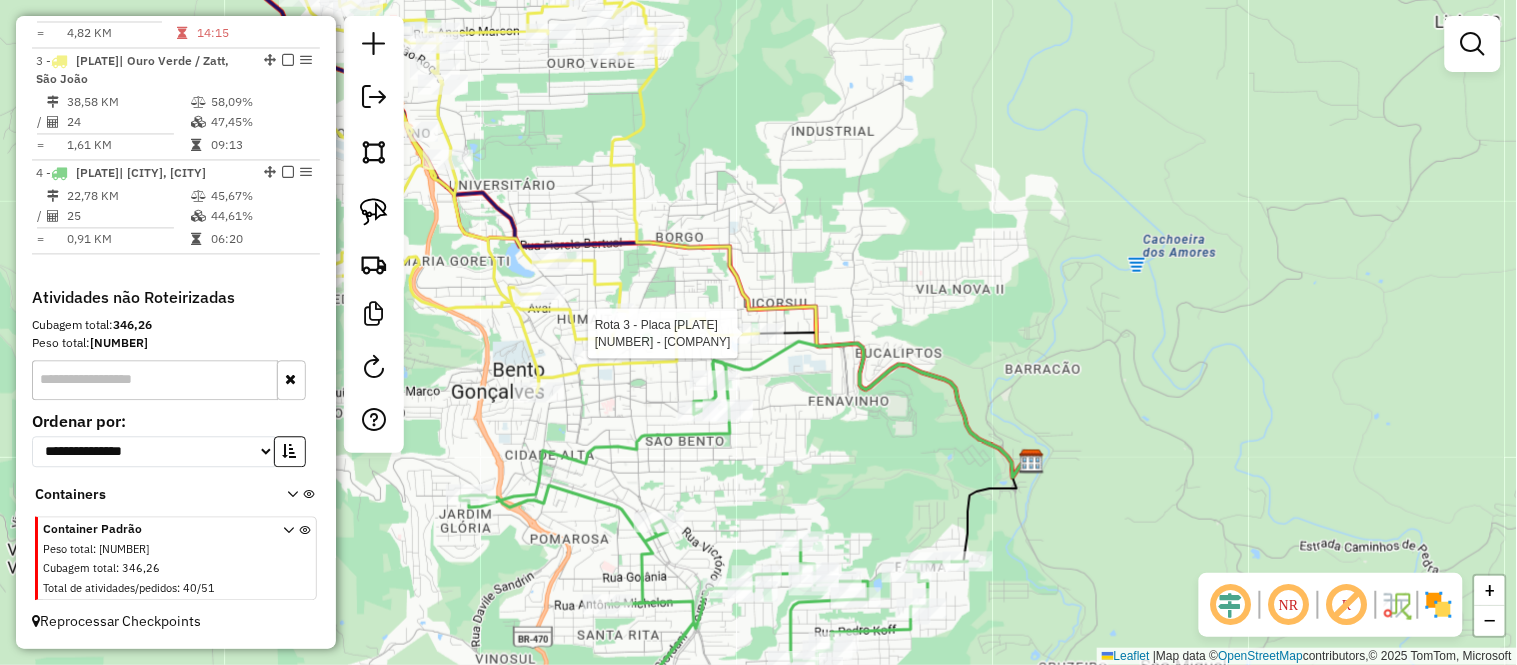 select on "*********" 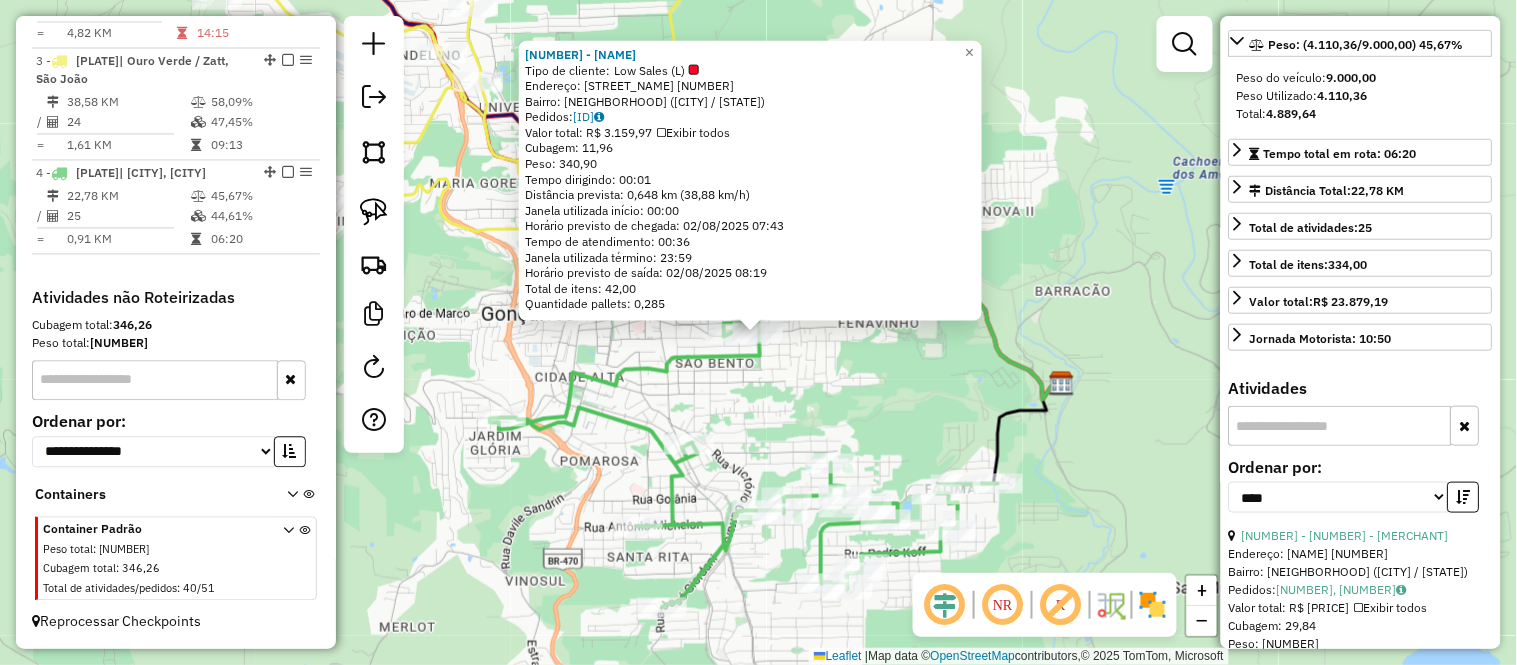 scroll, scrollTop: 333, scrollLeft: 0, axis: vertical 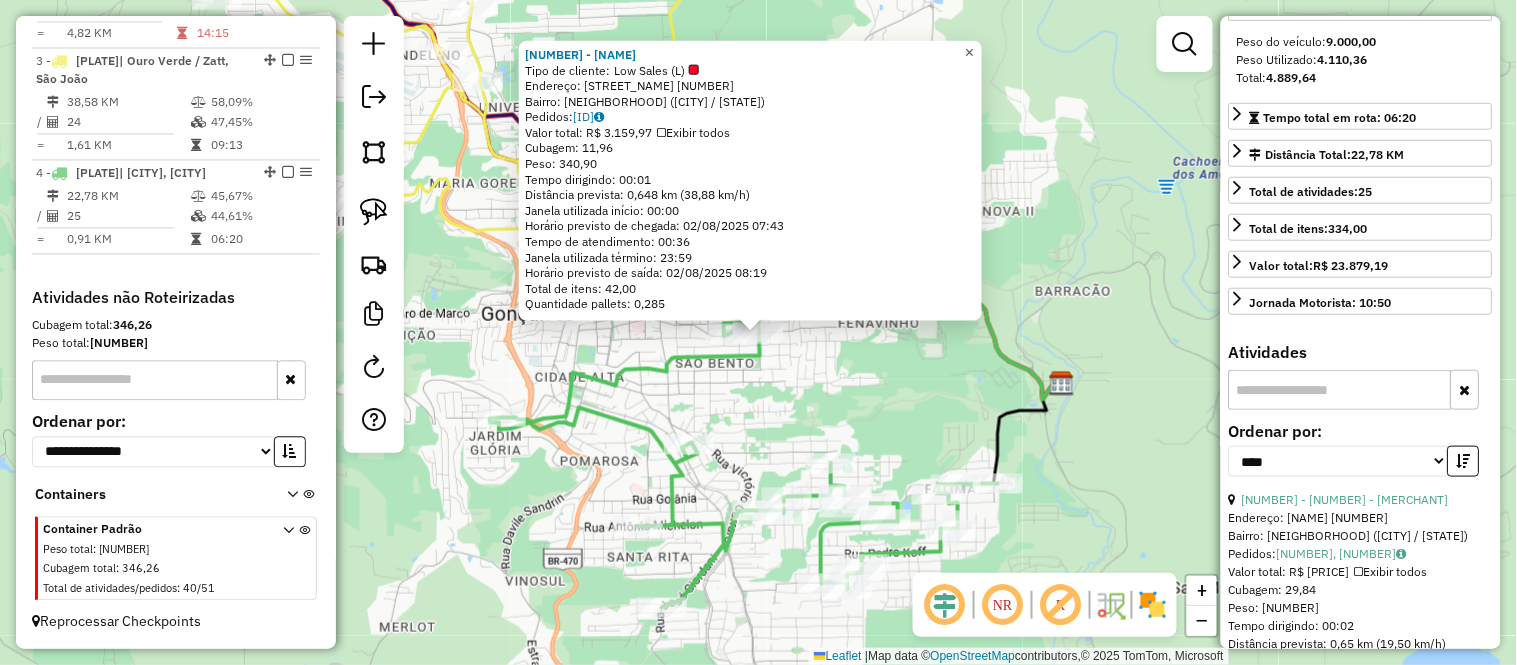 click on "×" 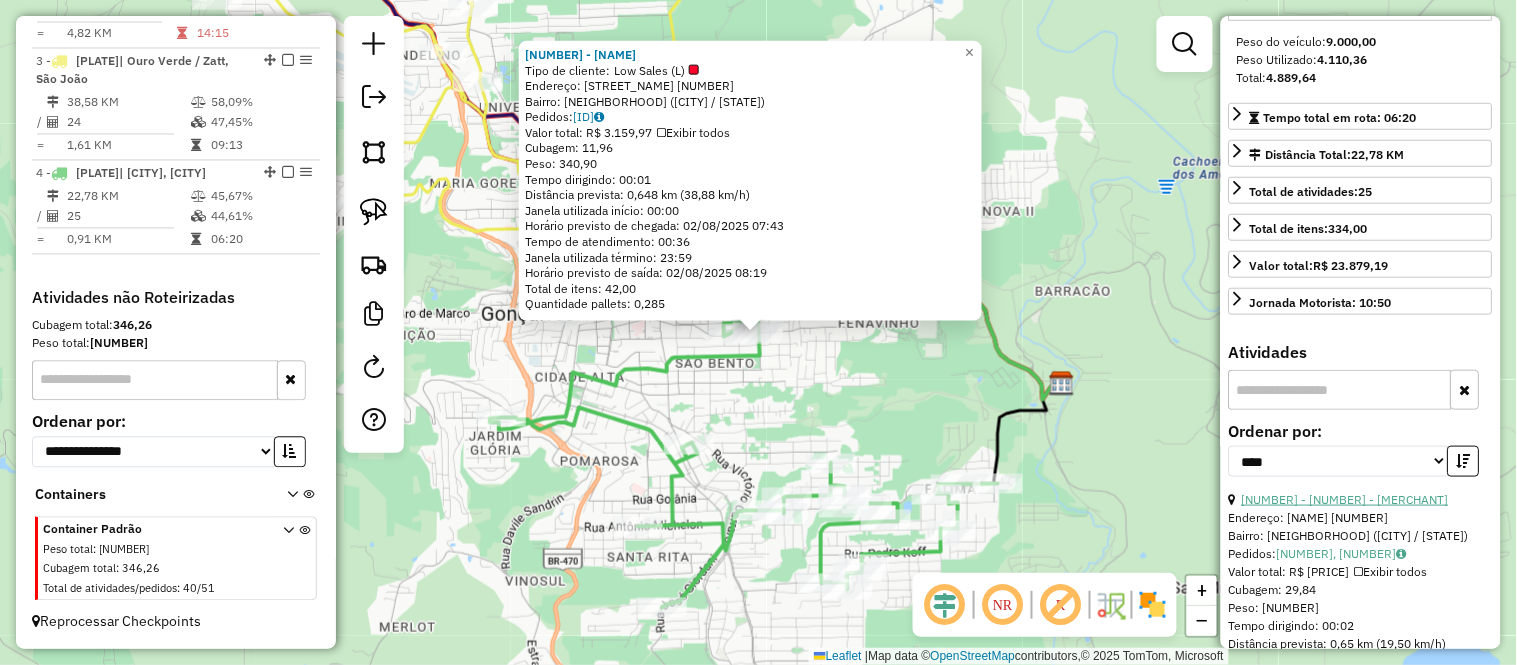 click on "[NUMBER] - [NUMBER] - [MERCHANT]" at bounding box center [1345, 499] 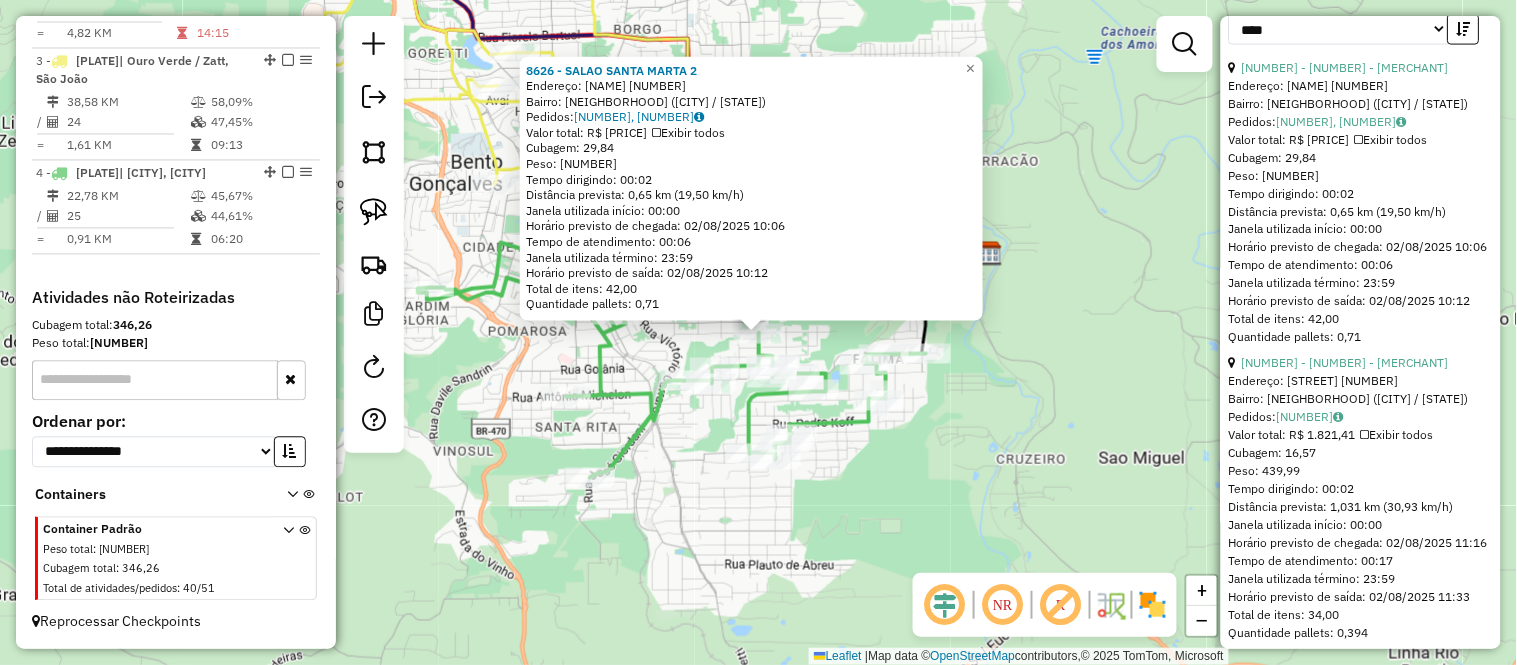 scroll, scrollTop: 777, scrollLeft: 0, axis: vertical 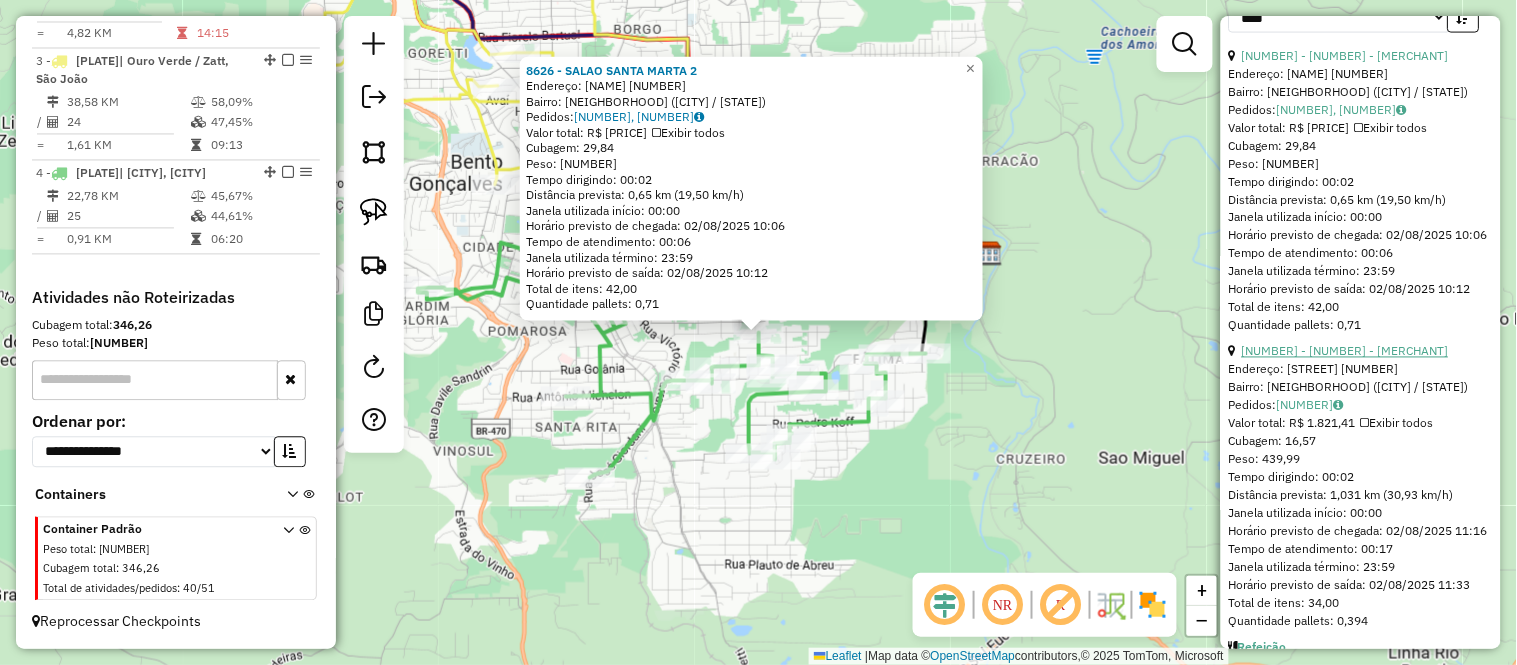 click on "[NUMBER] - [NUMBER] - [MERCHANT]" at bounding box center (1345, 351) 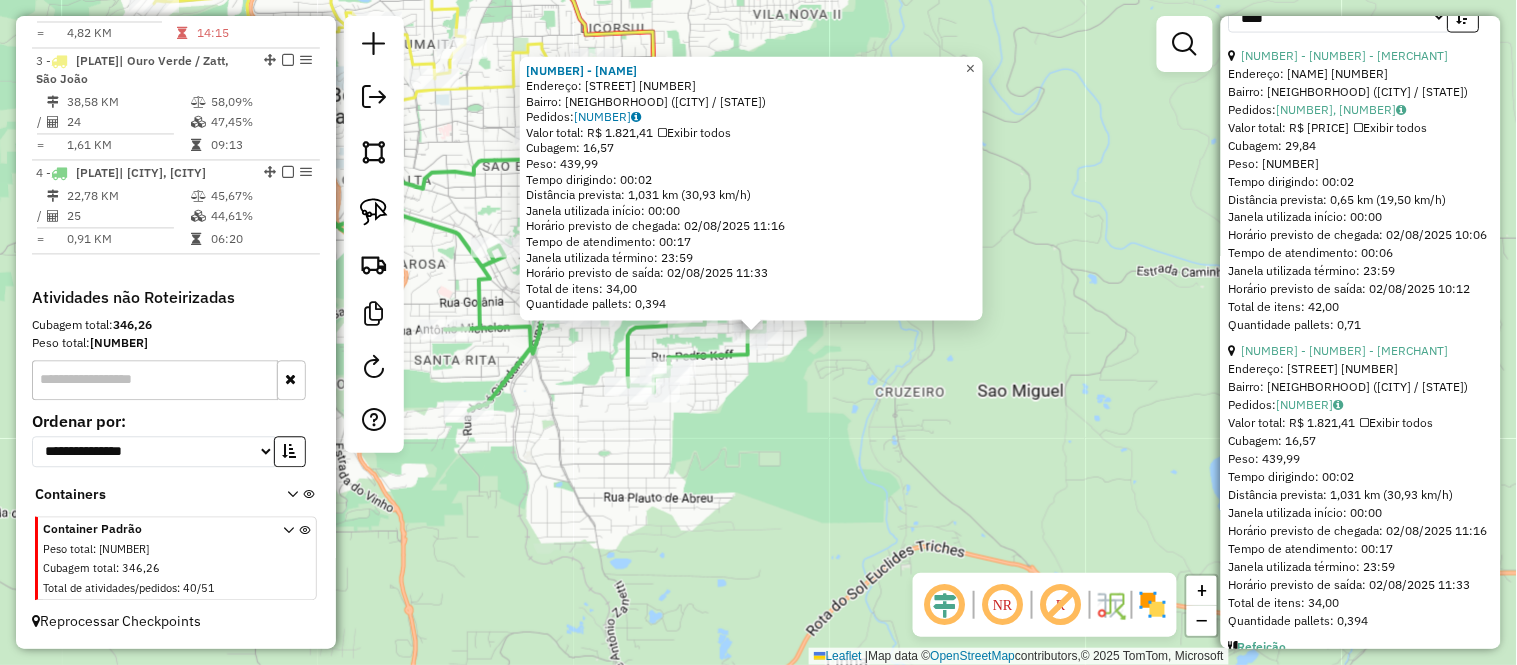 click on "×" 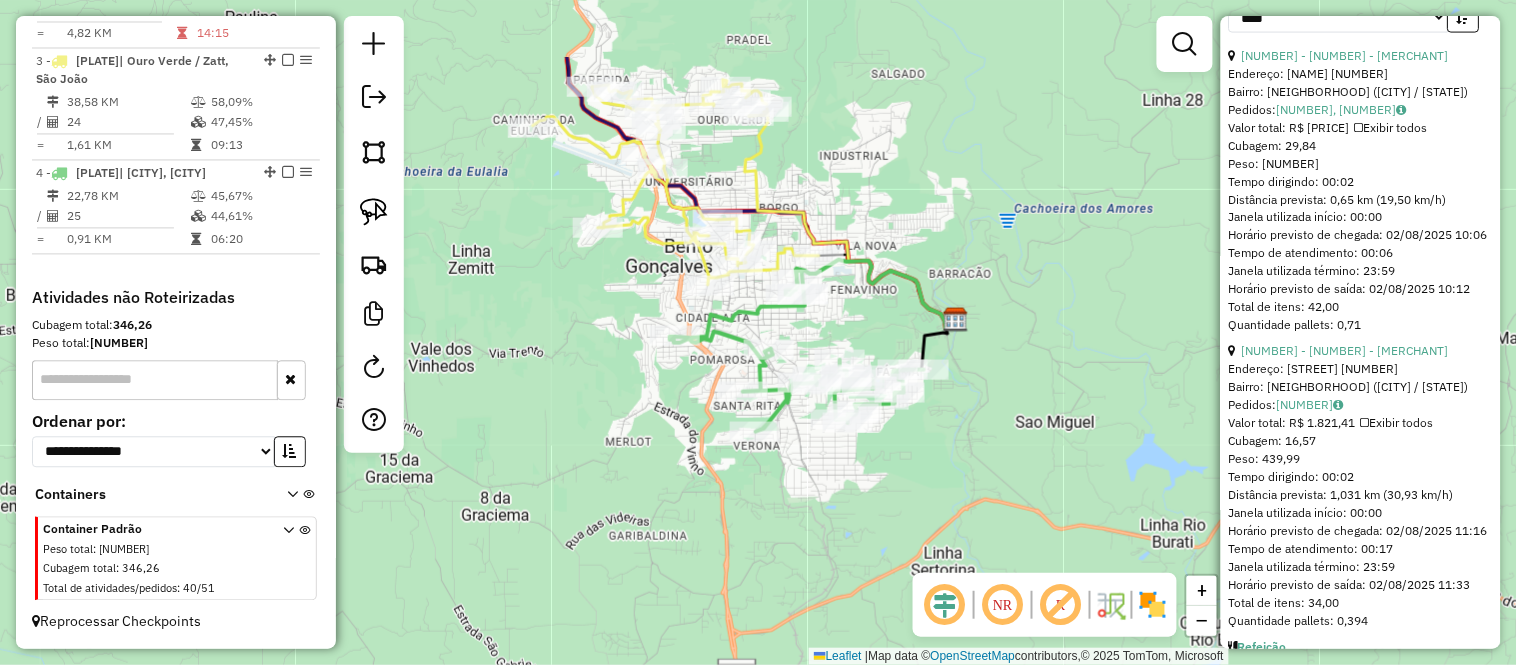 drag, startPoint x: 965, startPoint y: 125, endPoint x: 1007, endPoint y: 257, distance: 138.52075 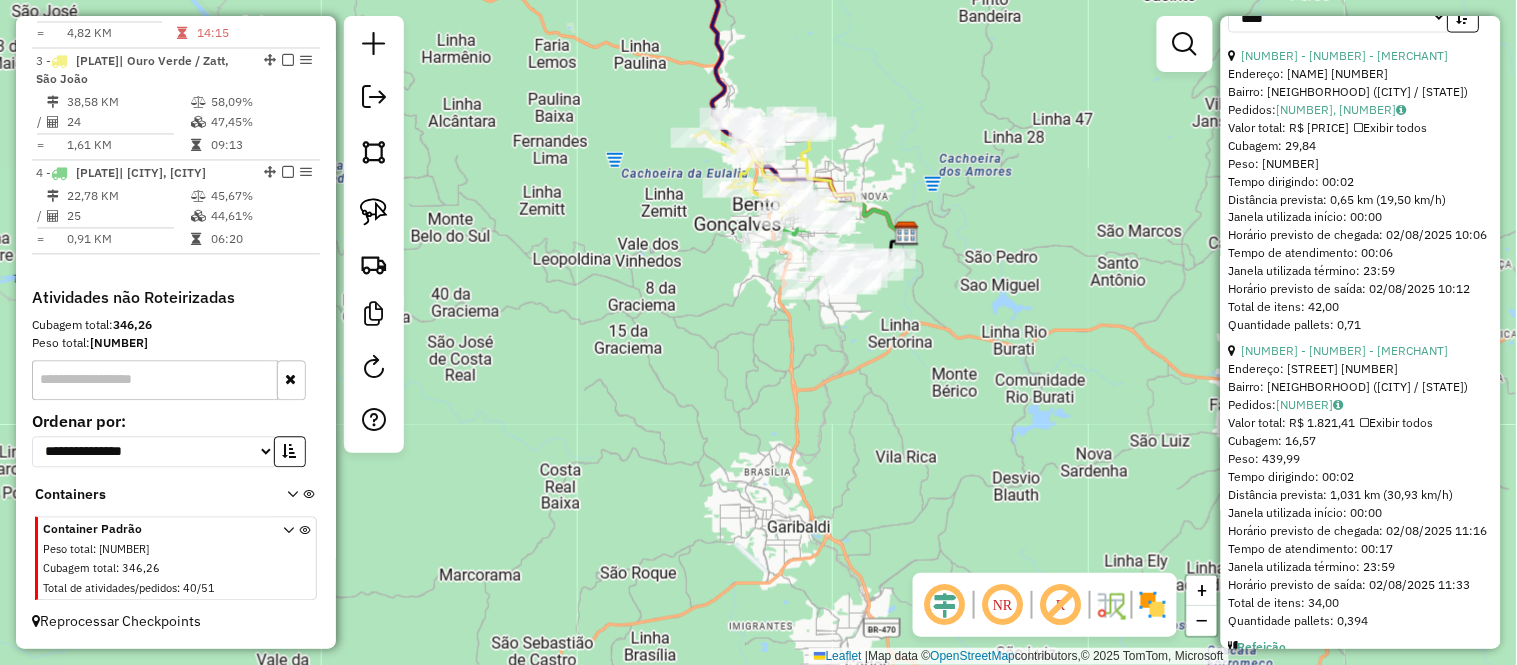 drag, startPoint x: 1012, startPoint y: 366, endPoint x: 750, endPoint y: 180, distance: 321.3098 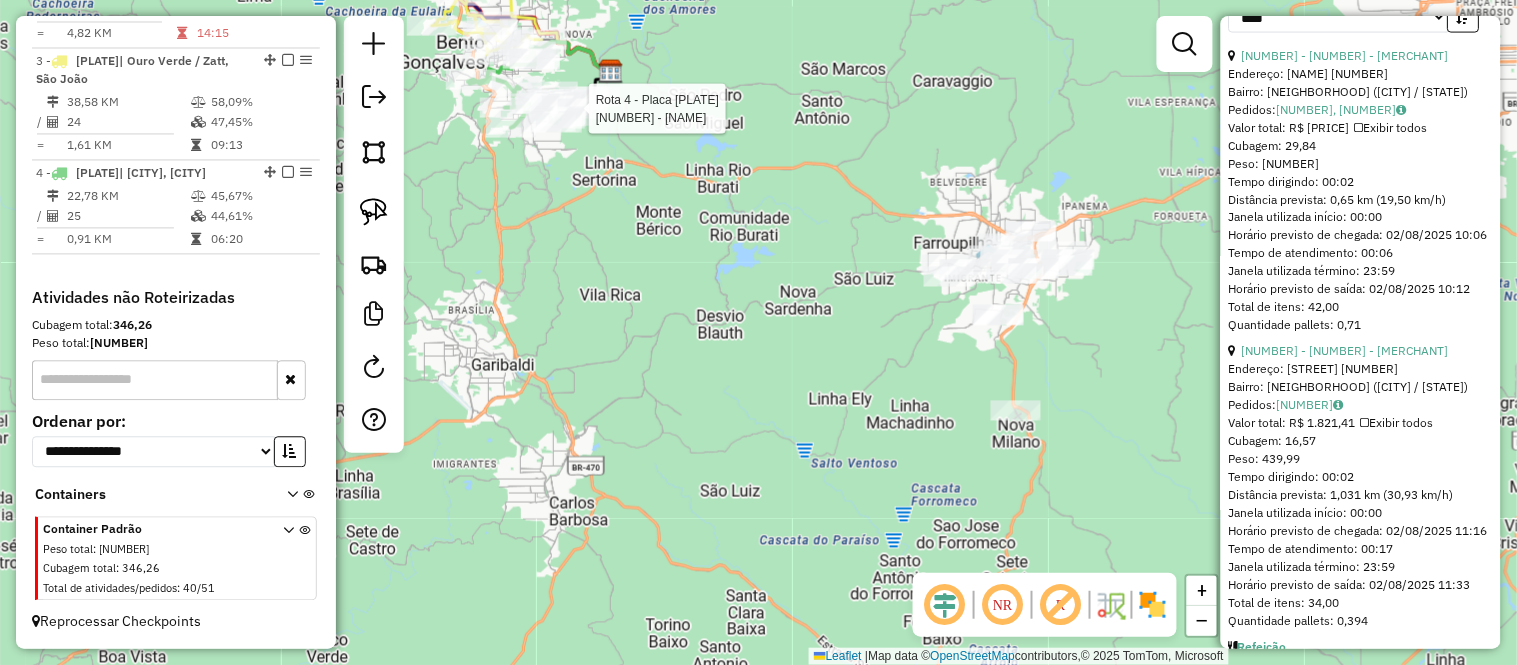 drag, startPoint x: 952, startPoint y: 188, endPoint x: 856, endPoint y: 165, distance: 98.71677 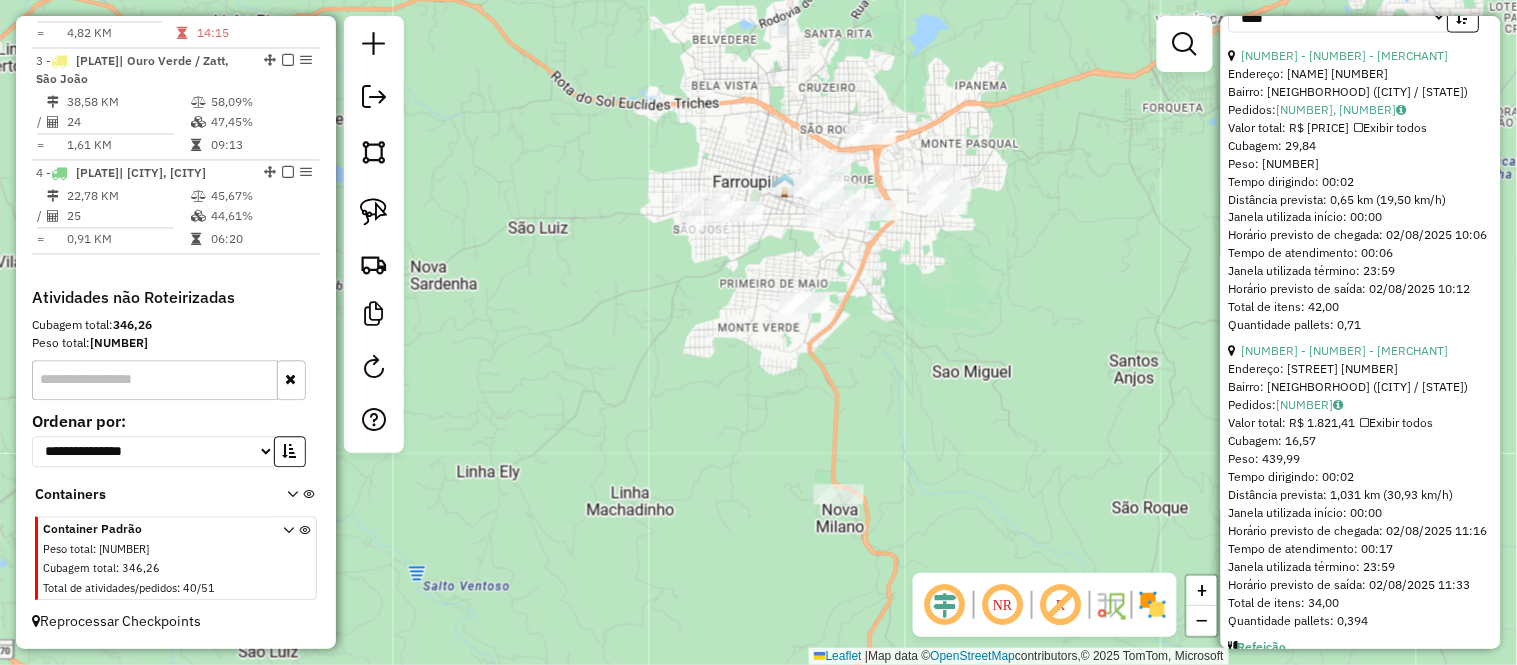 drag, startPoint x: 1035, startPoint y: 191, endPoint x: 791, endPoint y: 45, distance: 284.34485 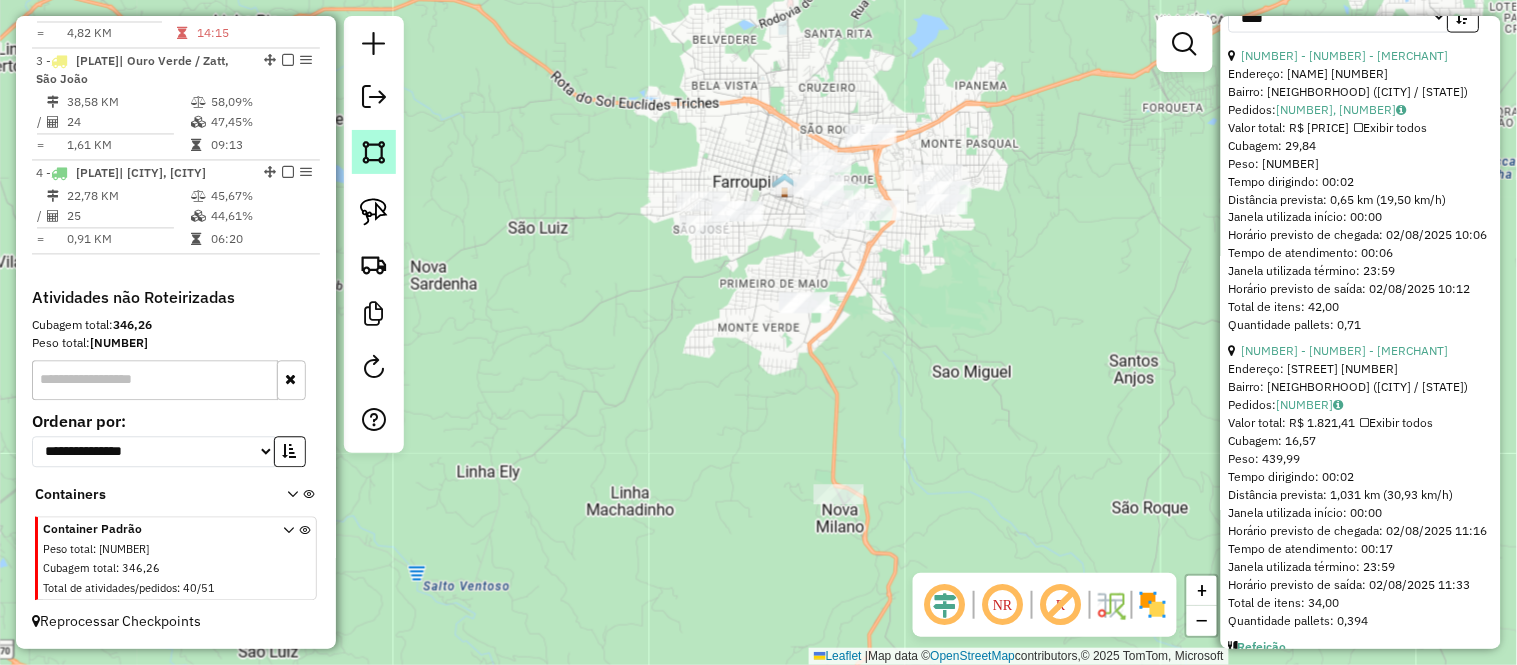 click 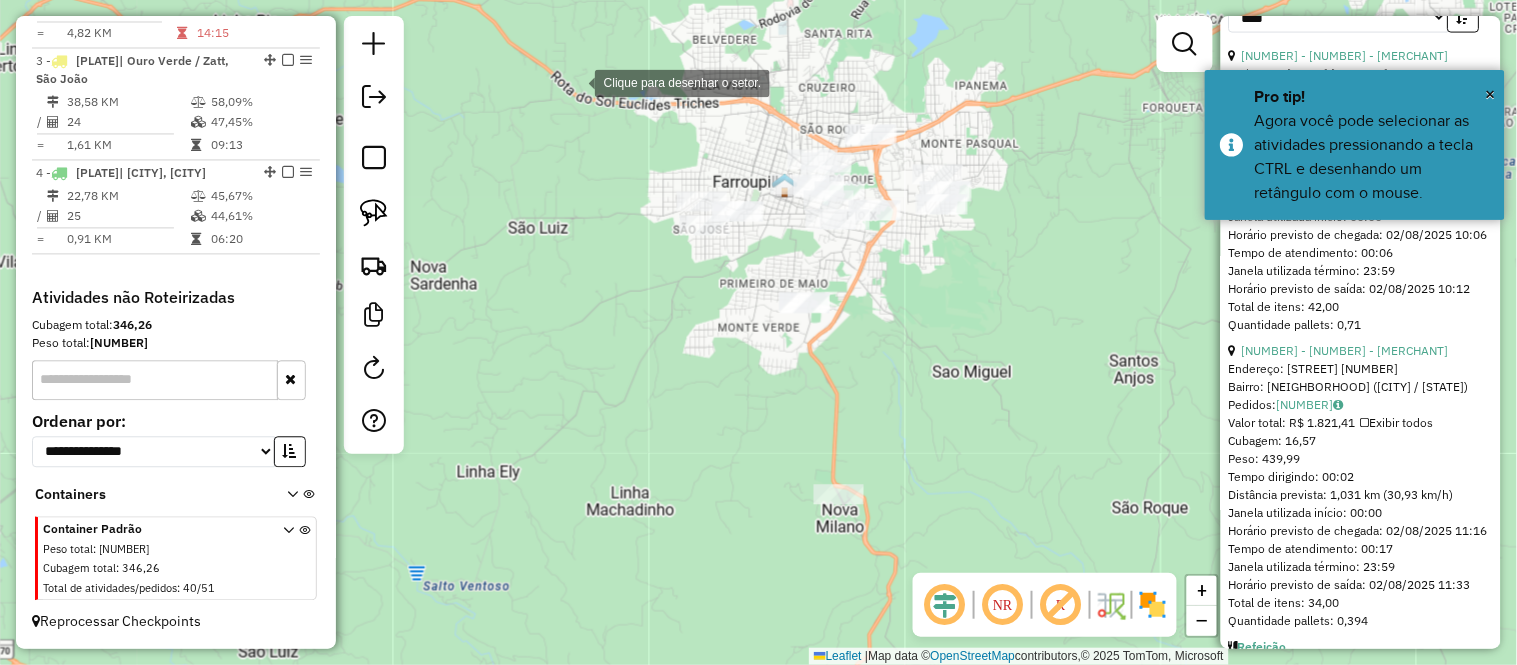 click 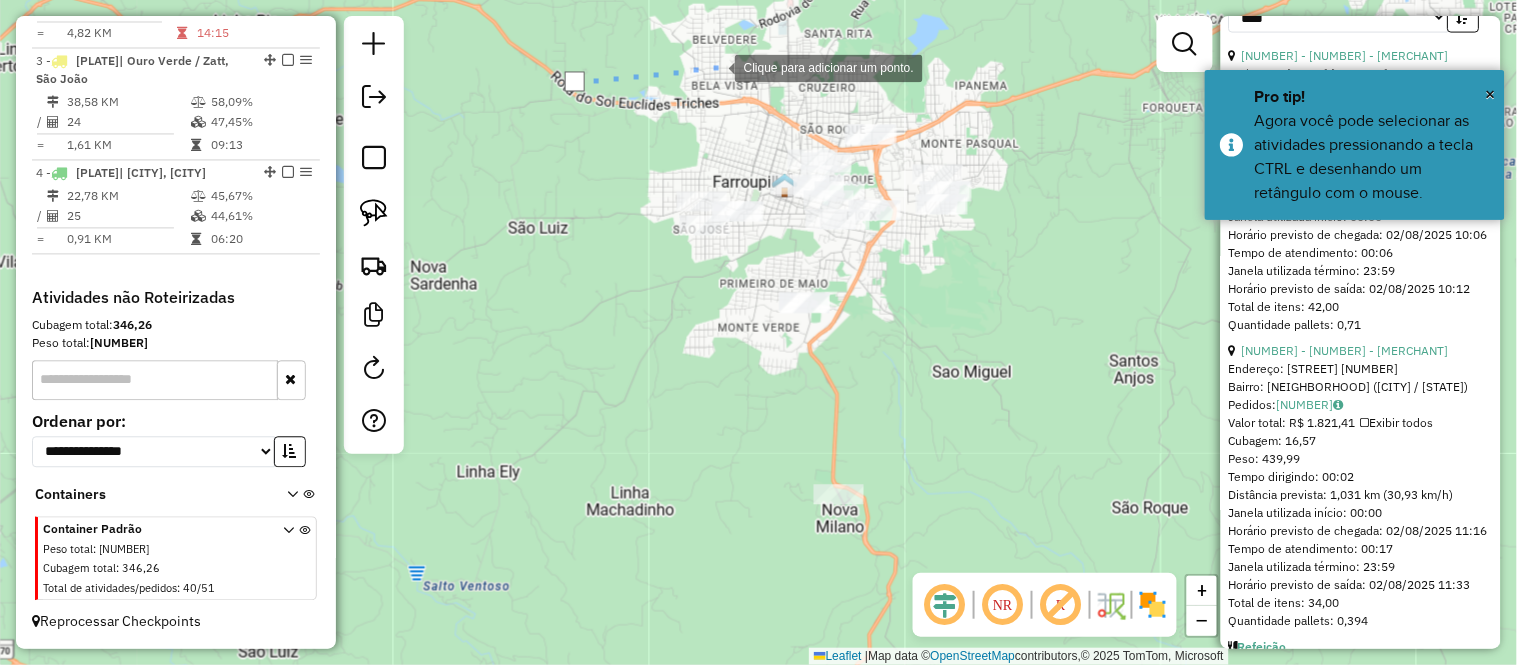 click 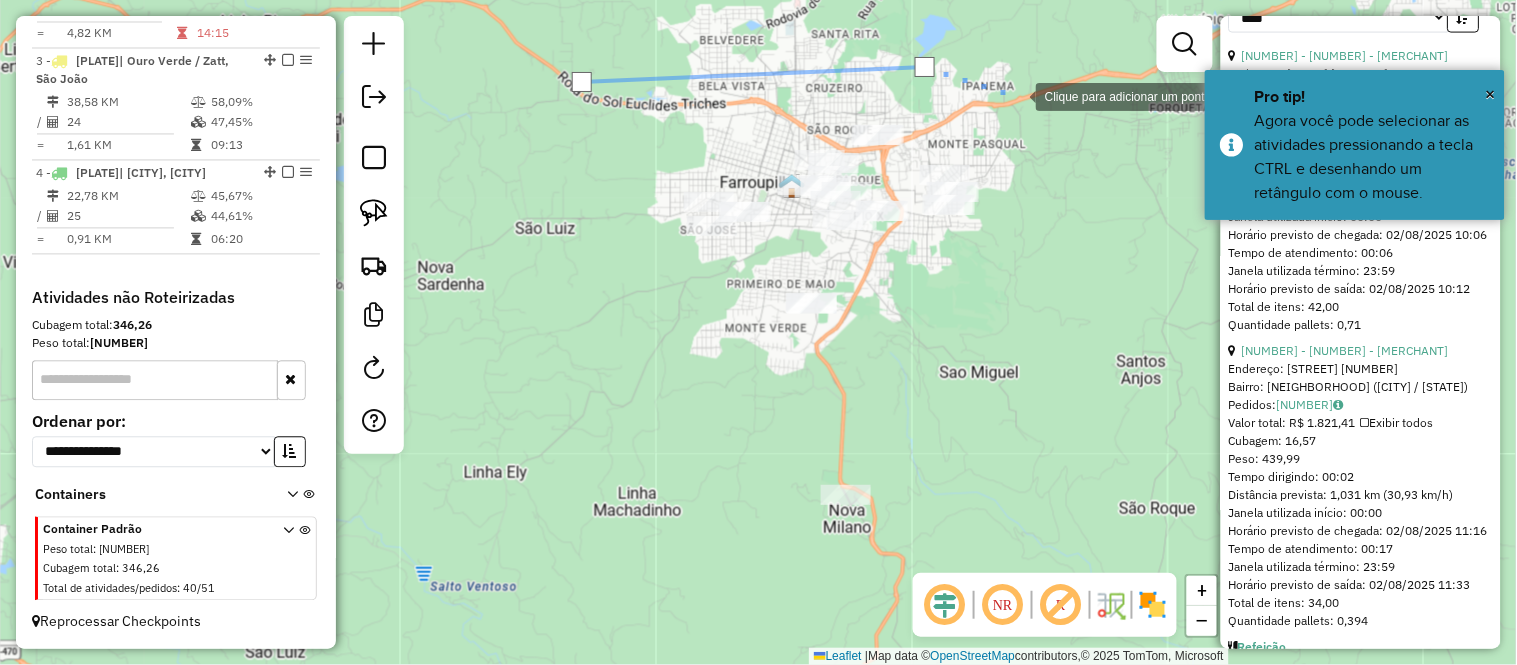 click 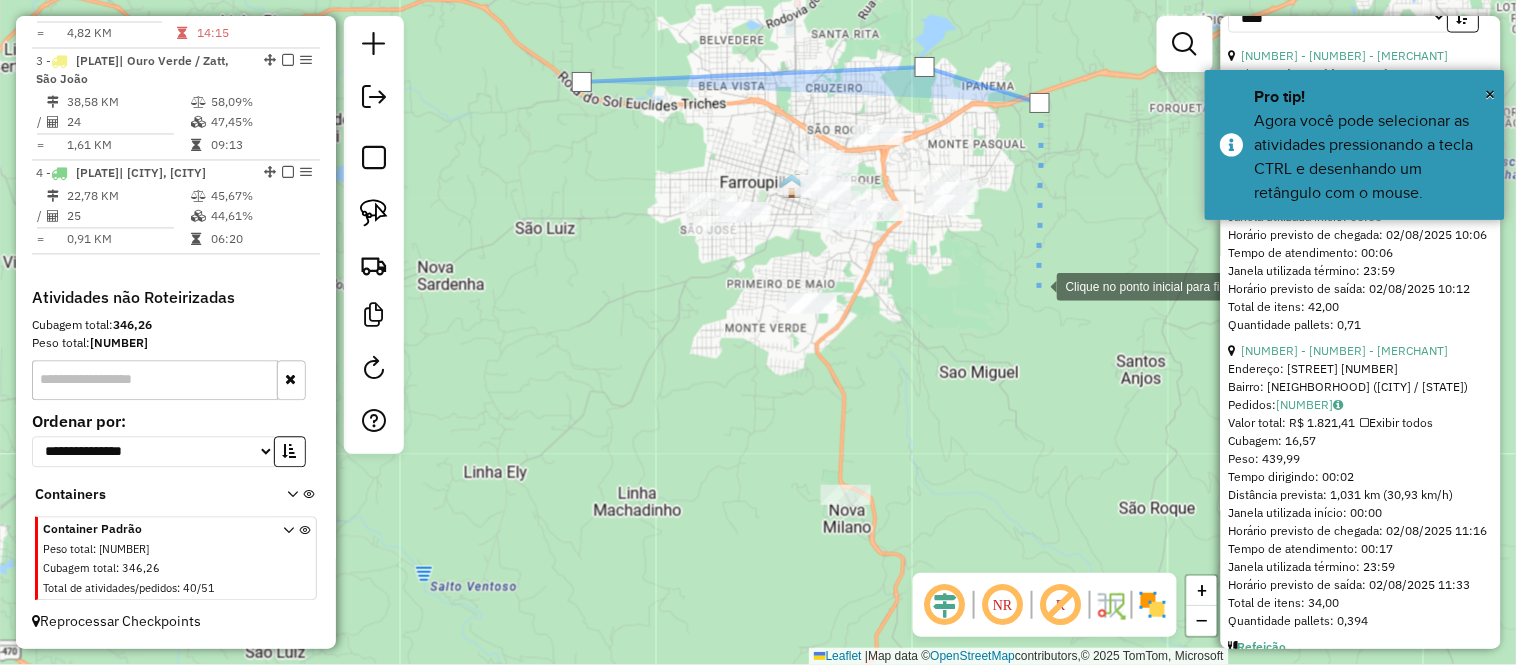 click 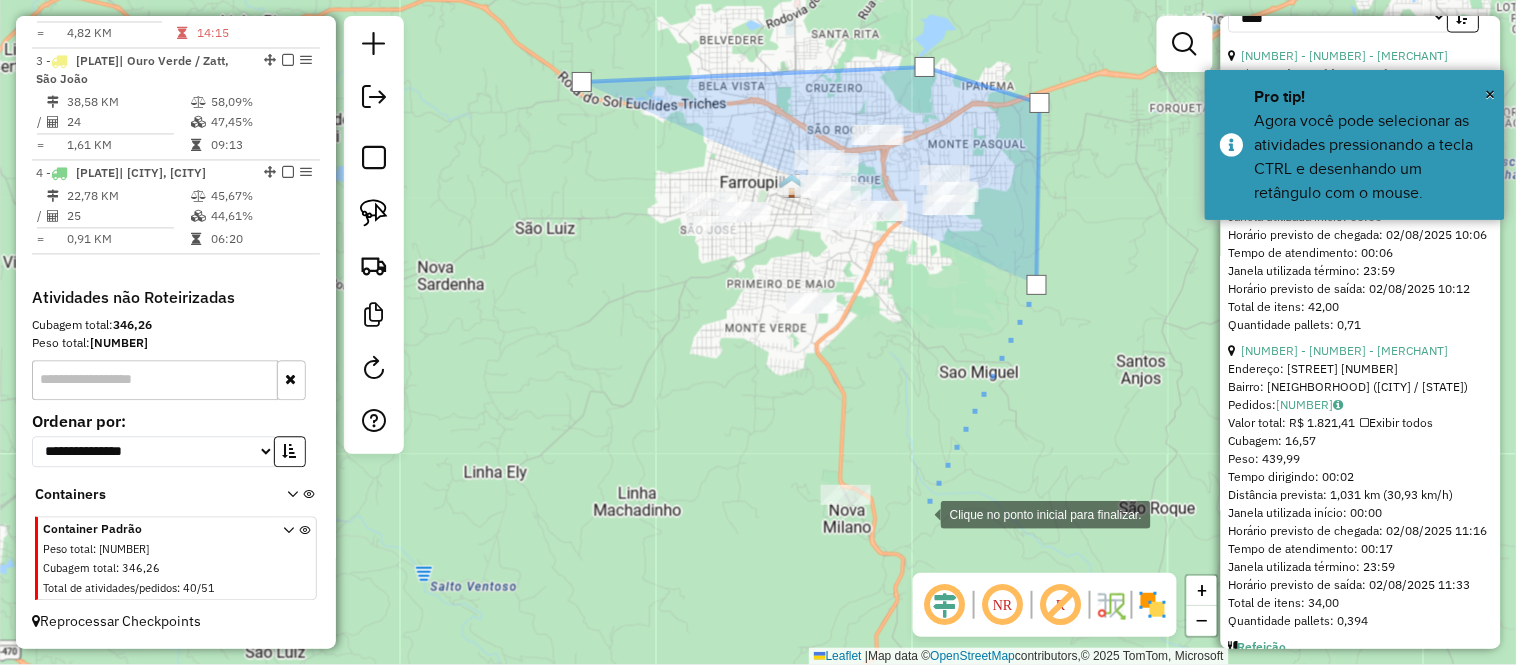 click 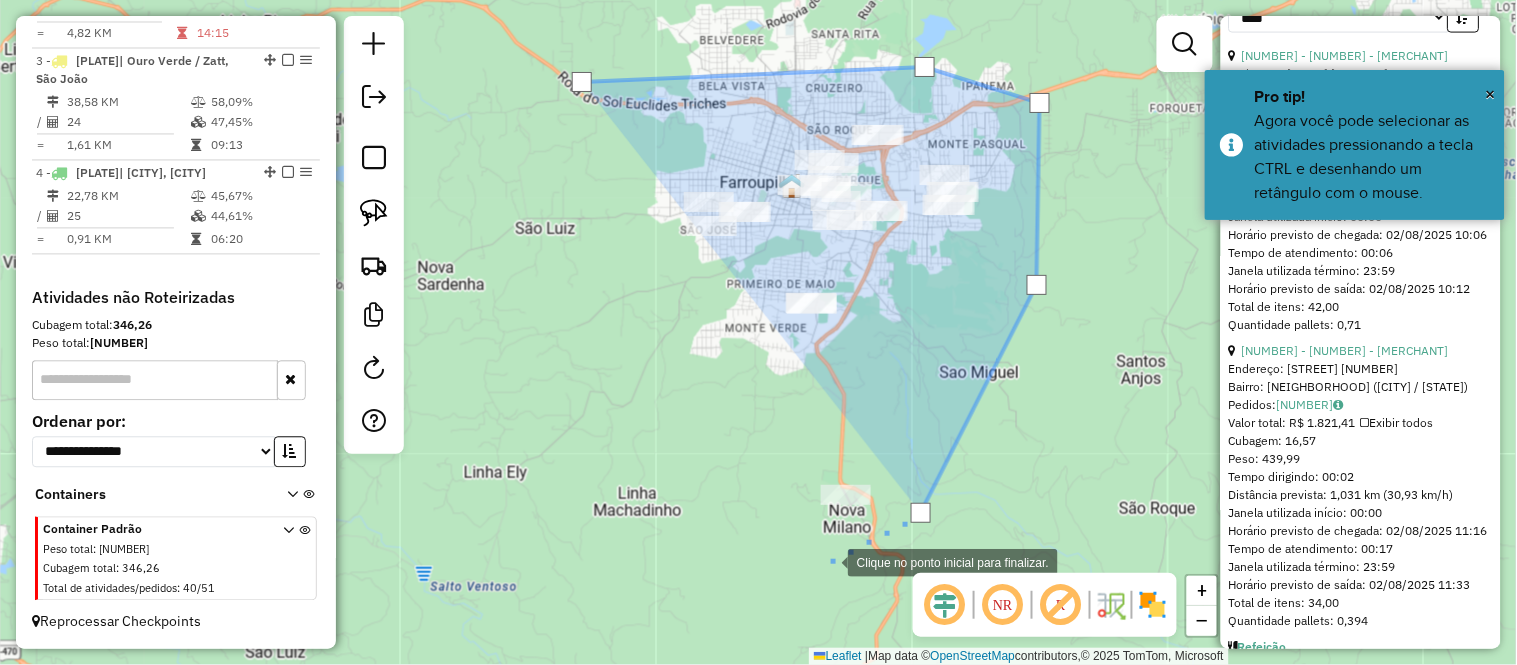 click 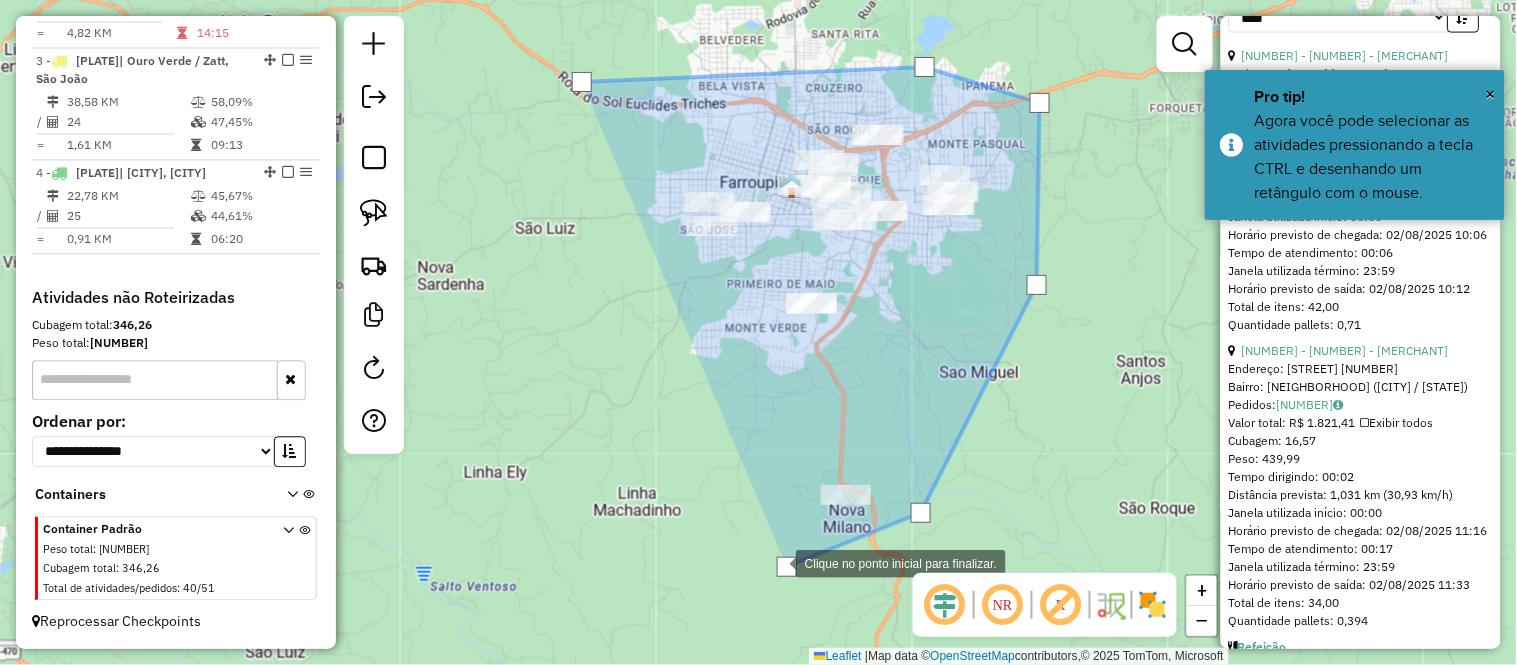 click 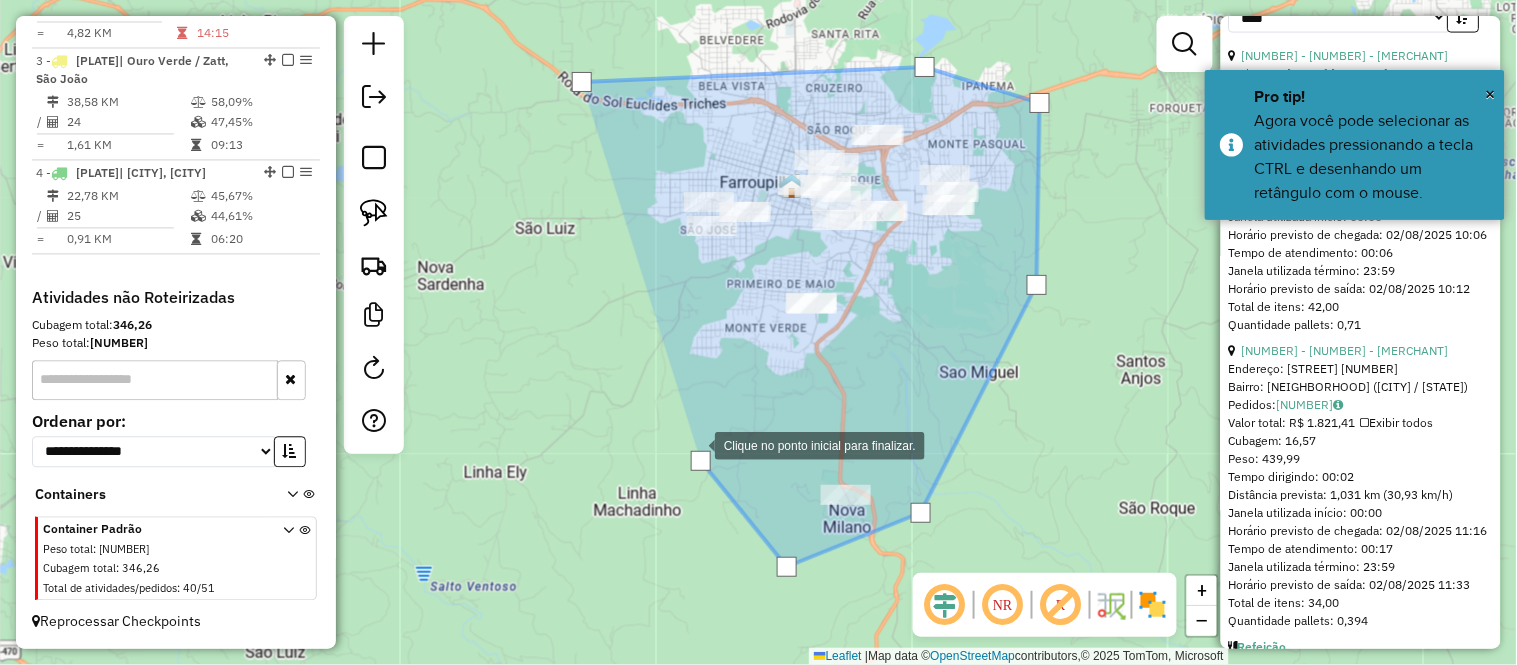 click 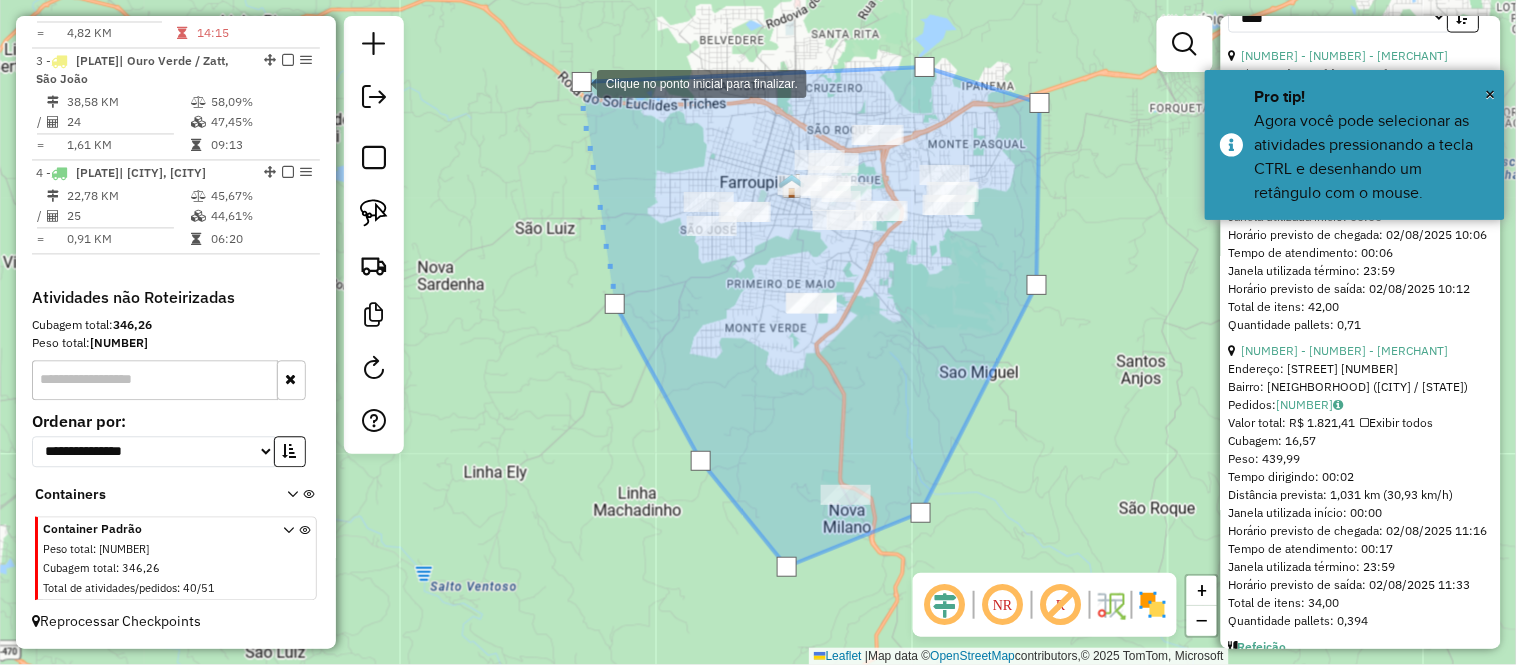 click 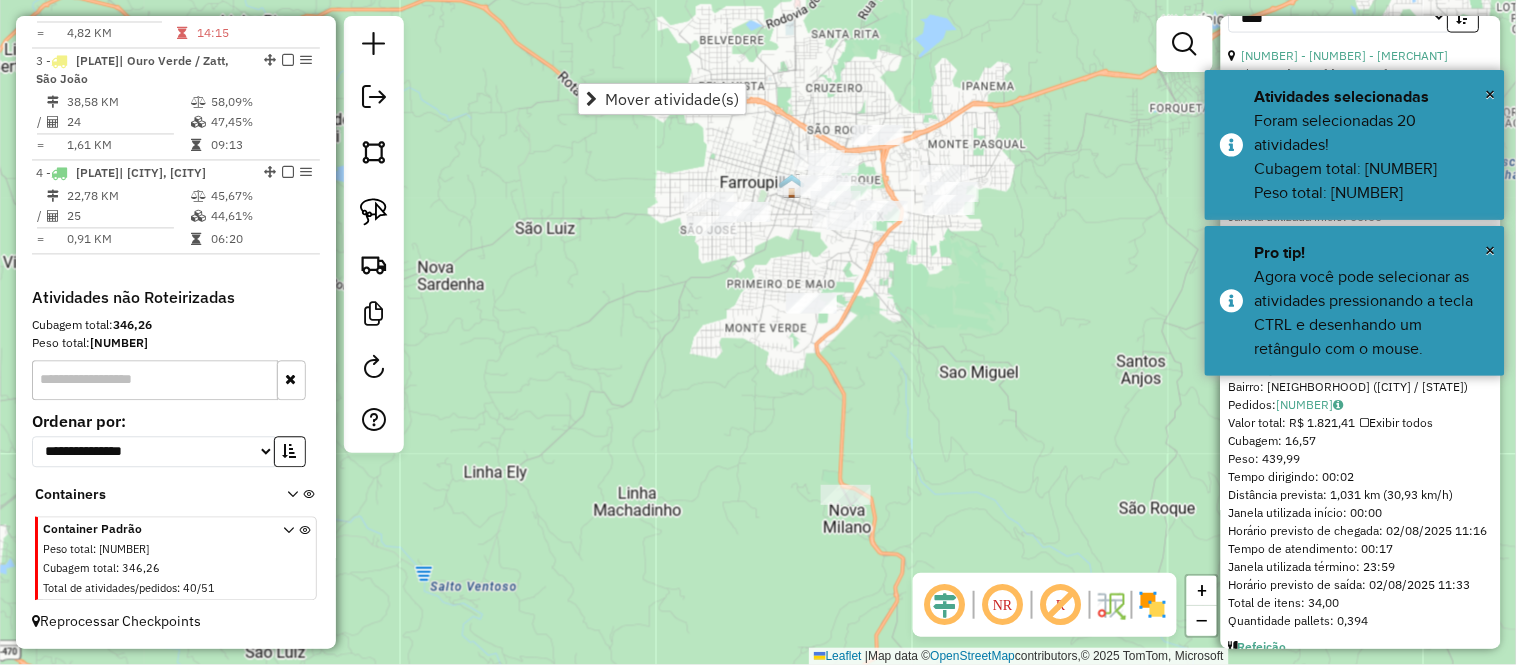 click on "Janela de atendimento Grade de atendimento Capacidade Transportadoras Veículos Cliente Pedidos  Rotas Selecione os dias de semana para filtrar as janelas de atendimento  Seg   Ter   Qua   Qui   Sex   Sáb   Dom  Informe o período da janela de atendimento: De: Até:  Filtrar exatamente a janela do cliente  Considerar janela de atendimento padrão  Selecione os dias de semana para filtrar as grades de atendimento  Seg   Ter   Qua   Qui   Sex   Sáb   Dom   Considerar clientes sem dia de atendimento cadastrado  Clientes fora do dia de atendimento selecionado Filtrar as atividades entre os valores definidos abaixo:  Peso mínimo:   Peso máximo:   Cubagem mínima:   Cubagem máxima:   De:   Até:  Filtrar as atividades entre o tempo de atendimento definido abaixo:  De:   Até:   Considerar capacidade total dos clientes não roteirizados Transportadora: Selecione um ou mais itens Tipo de veículo: Selecione um ou mais itens Veículo: Selecione um ou mais itens Motorista: Selecione um ou mais itens Nome: Rótulo:" 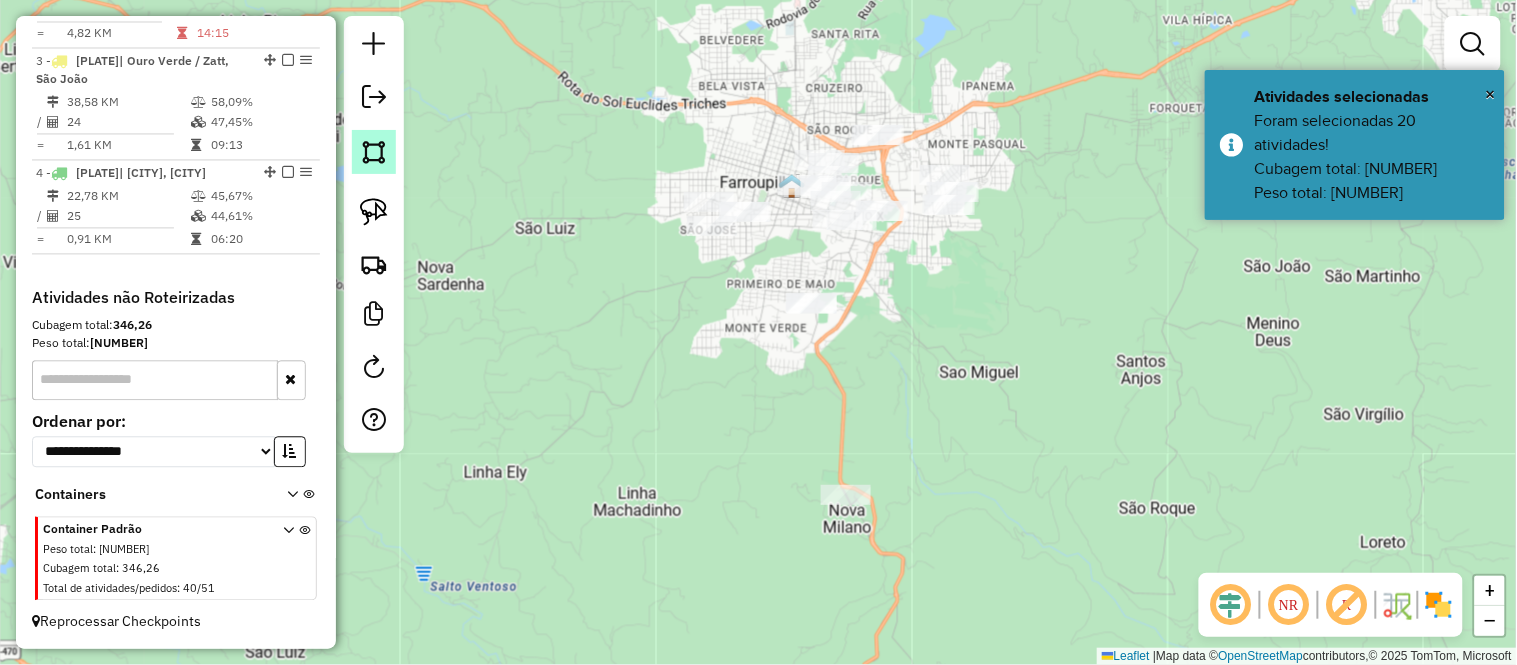 click 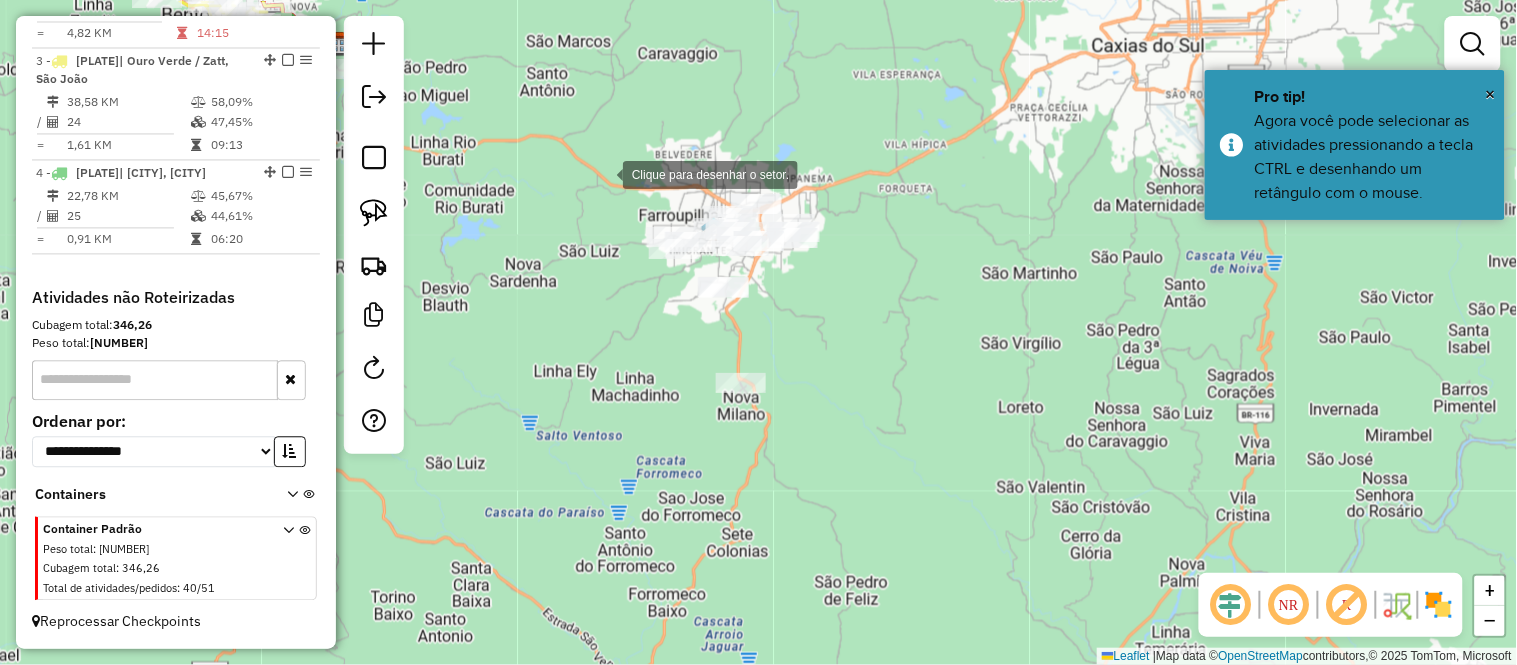 drag, startPoint x: 573, startPoint y: 106, endPoint x: 603, endPoint y: 174, distance: 74.323616 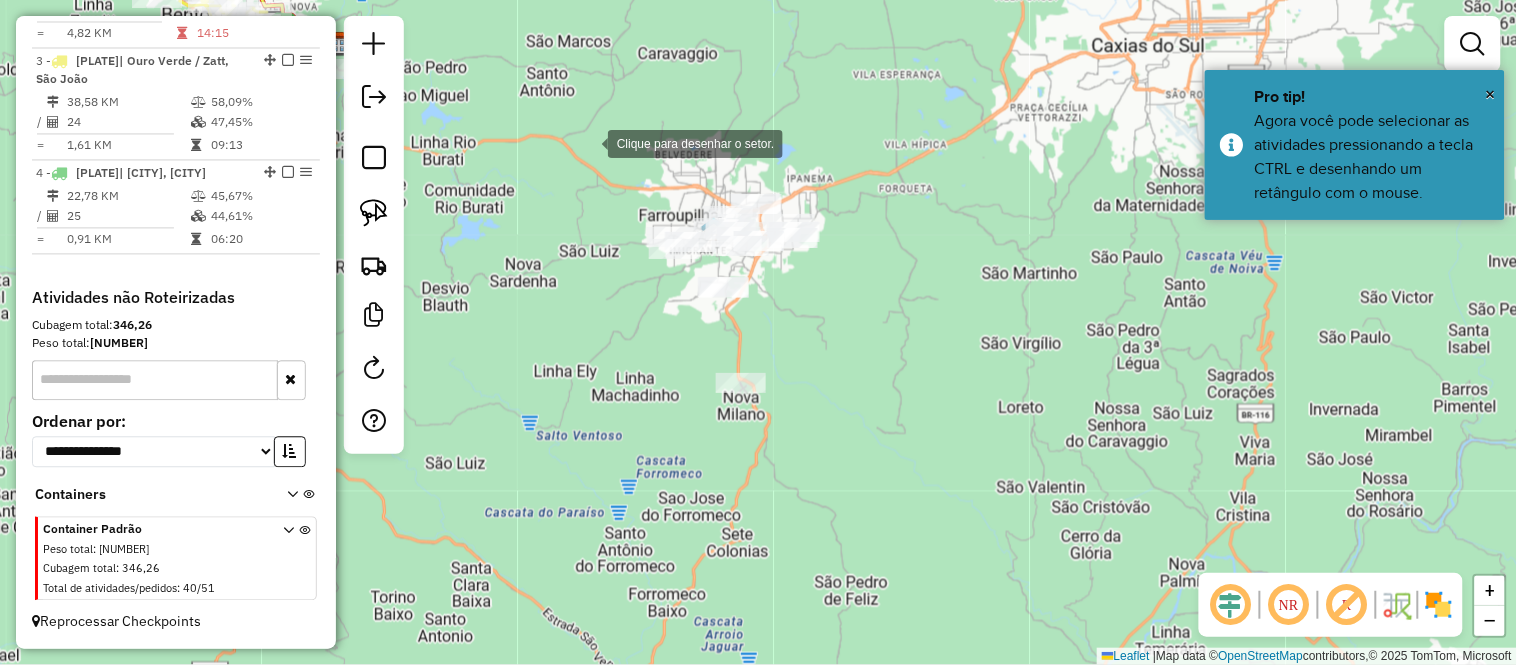 click 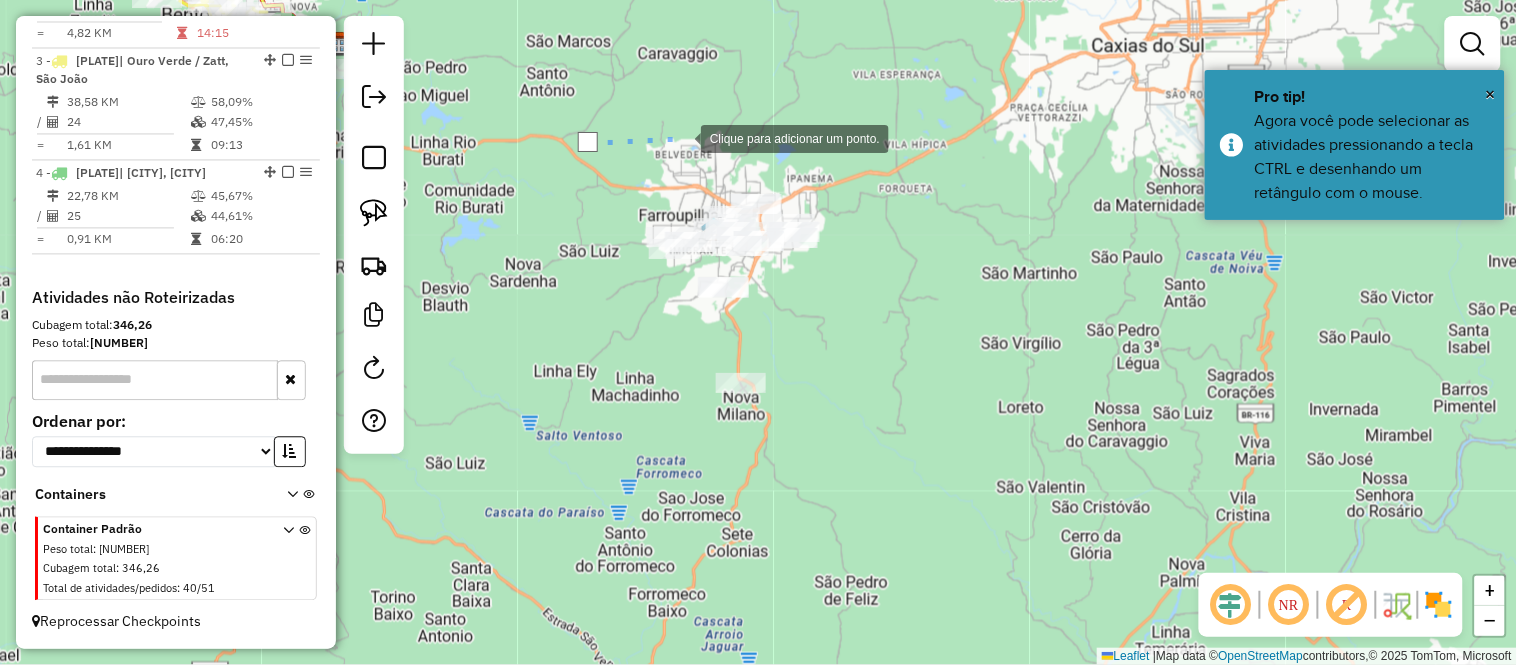 click 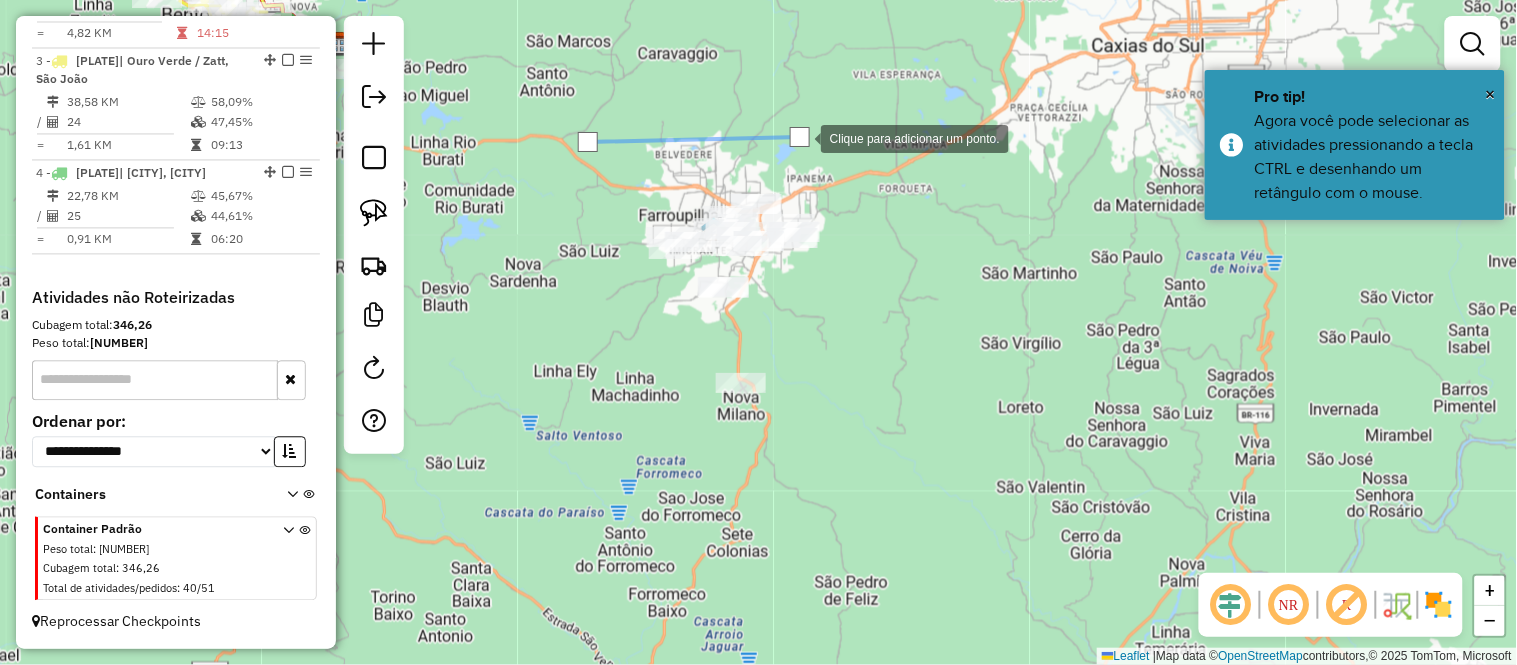 click 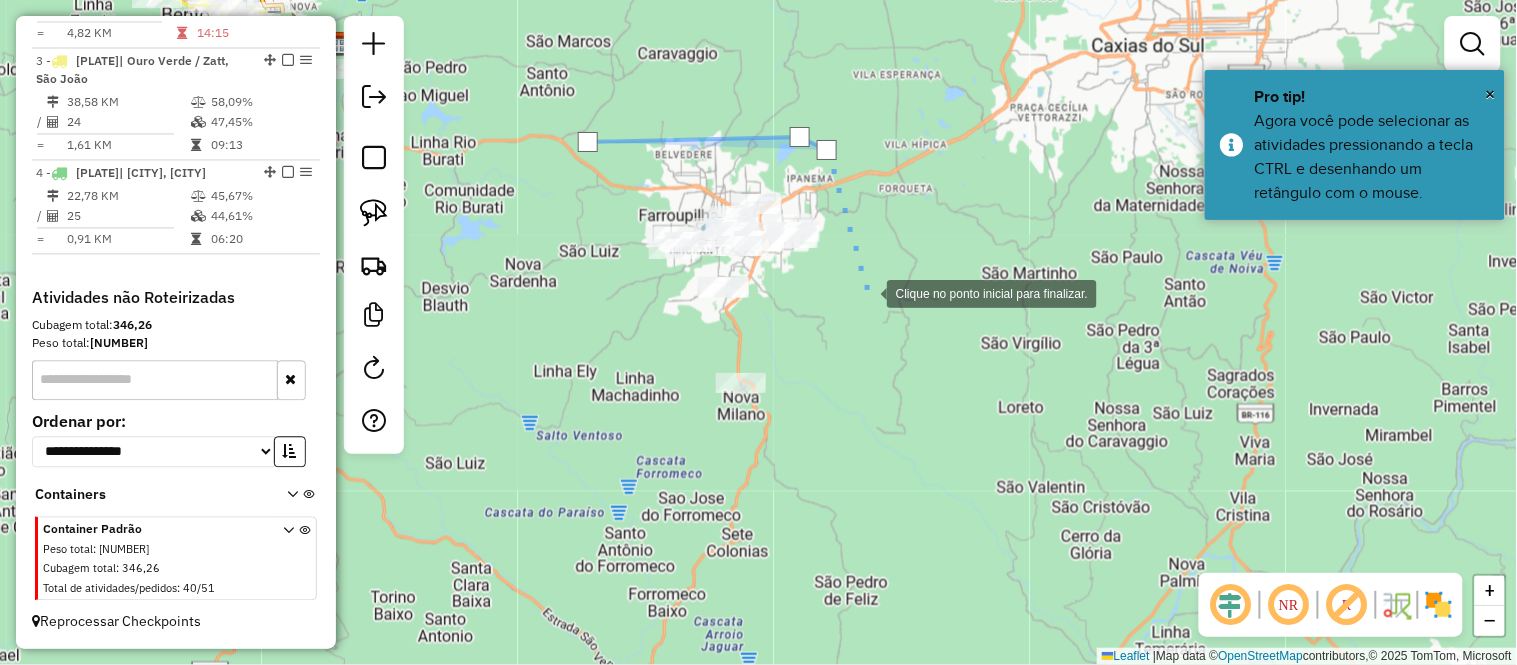 click 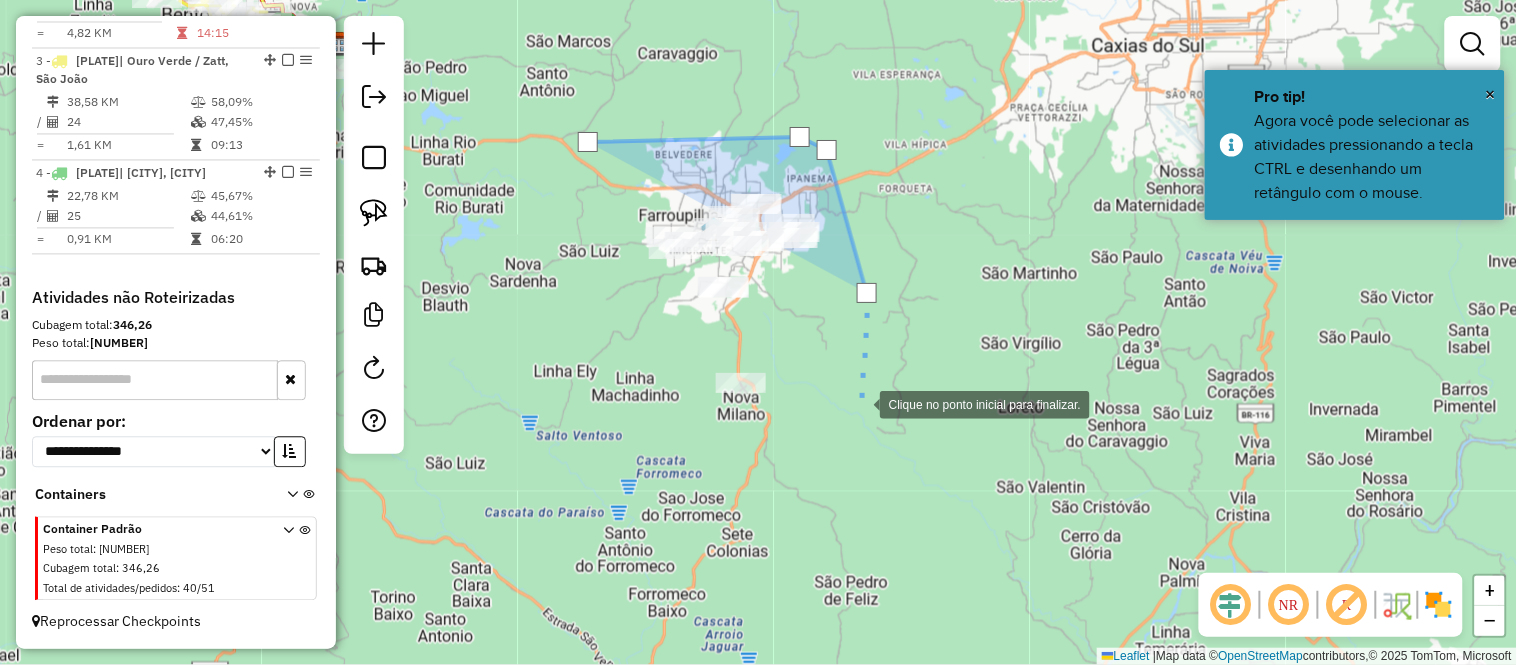 click 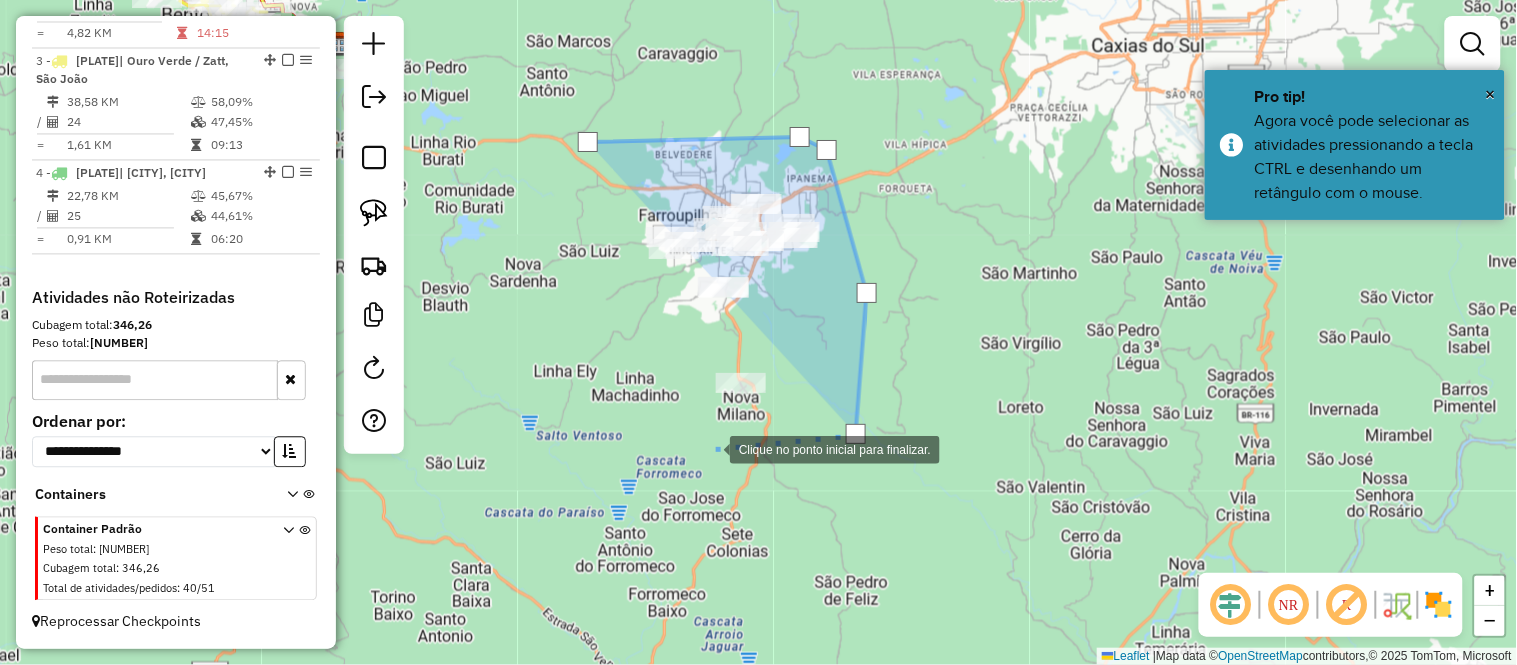 click 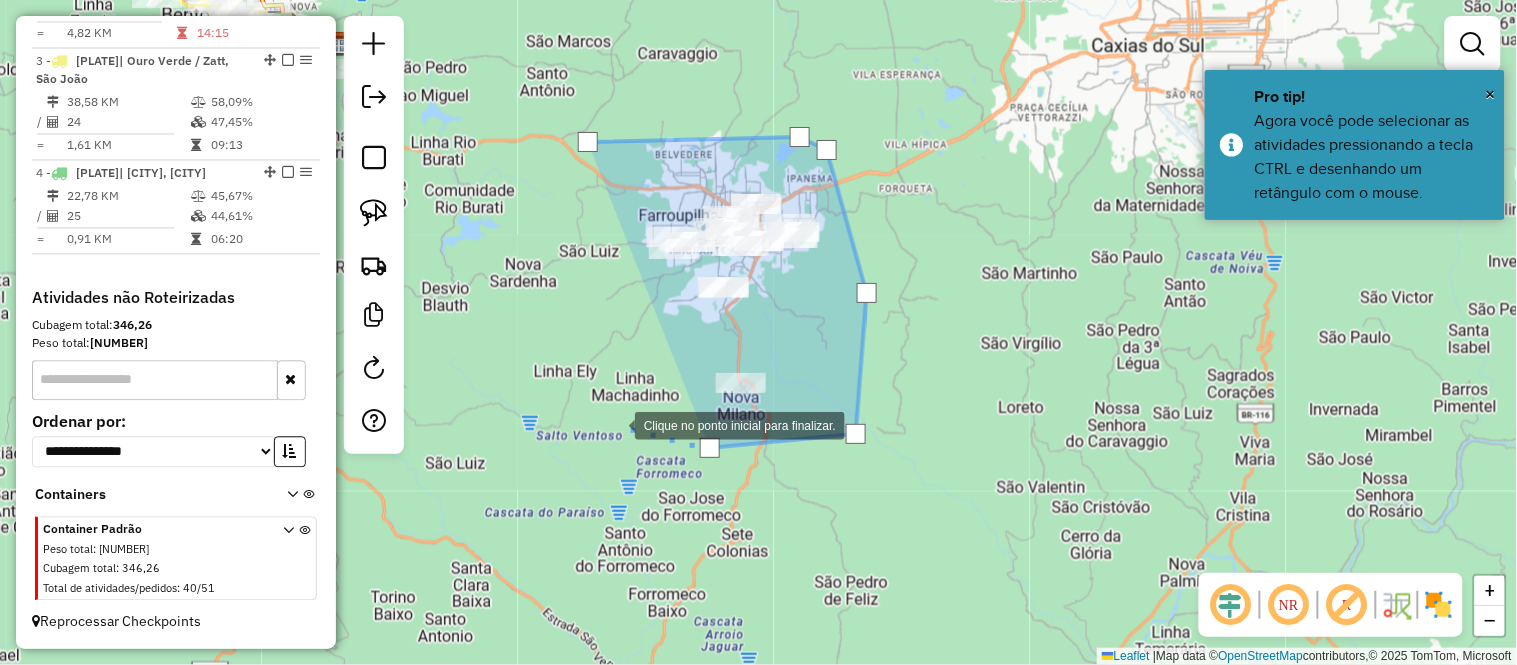 drag, startPoint x: 615, startPoint y: 424, endPoint x: 602, endPoint y: 385, distance: 41.109608 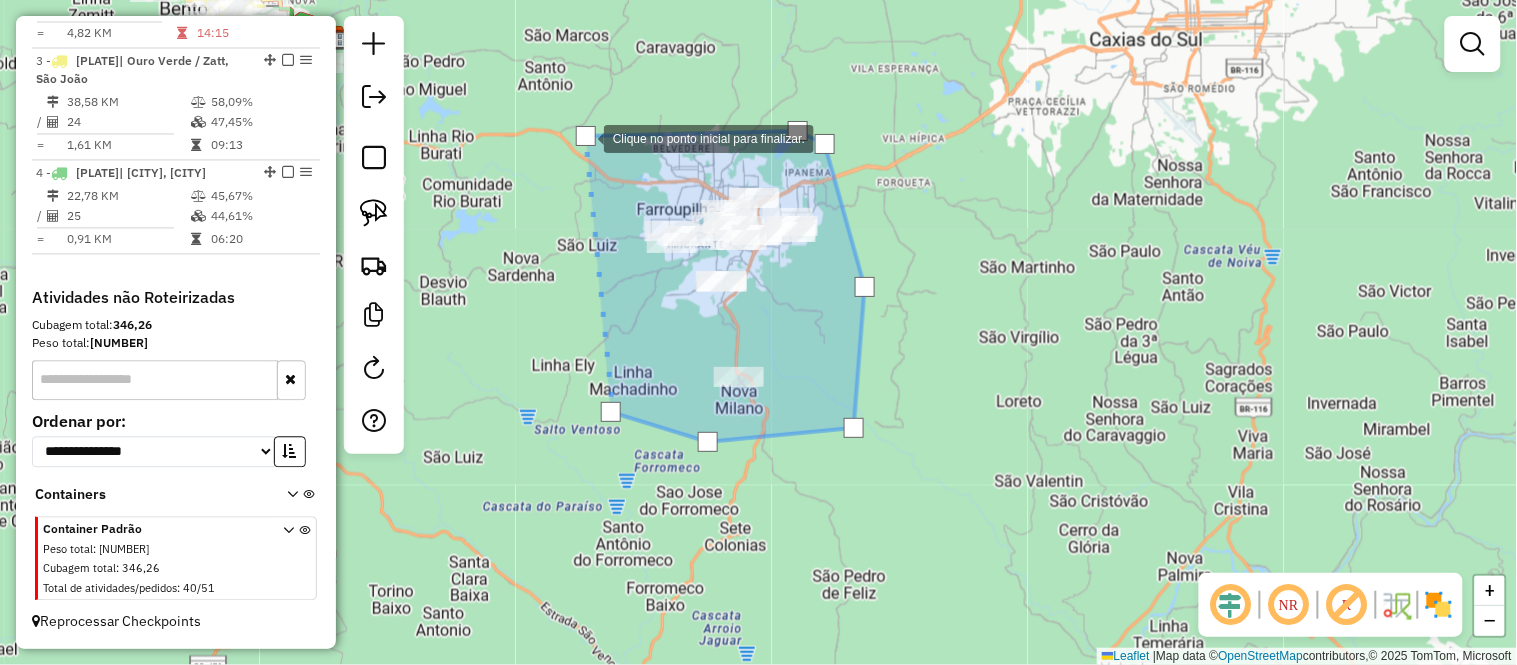 click 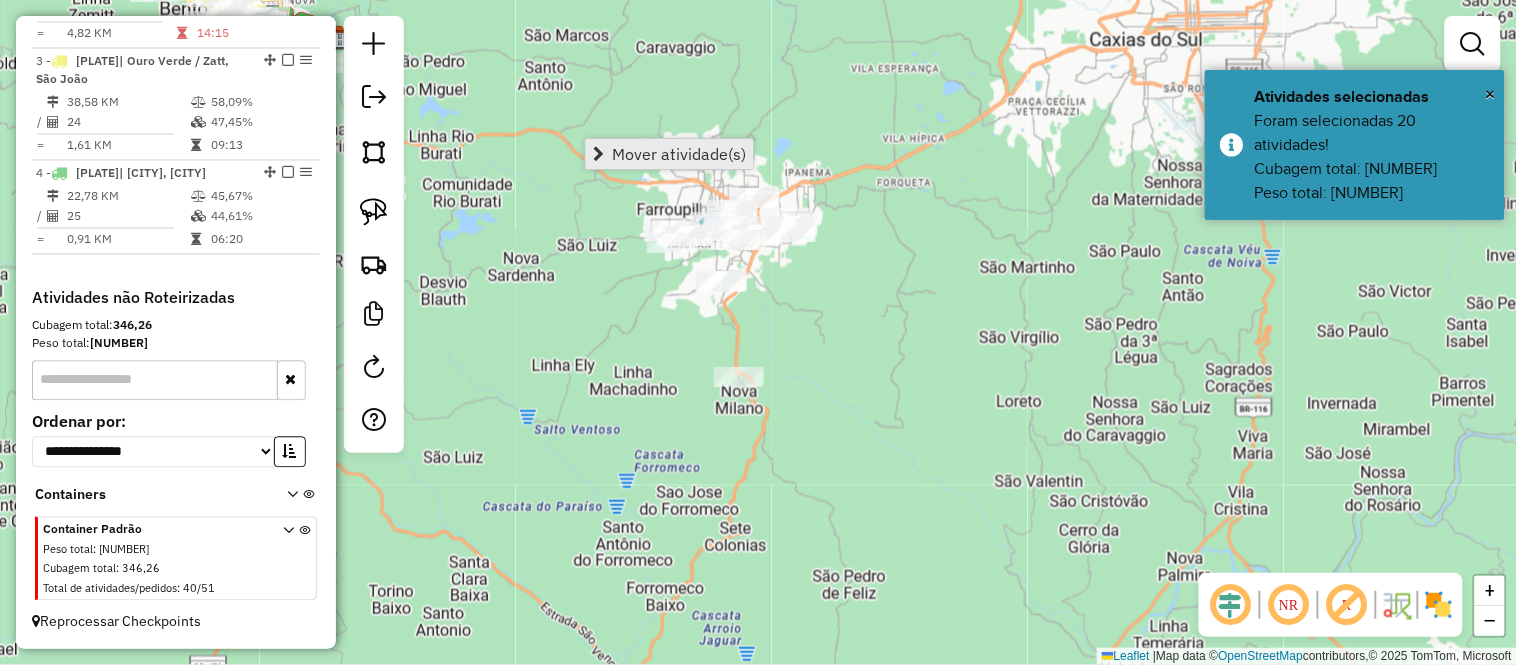 click on "Mover atividade(s)" at bounding box center (679, 154) 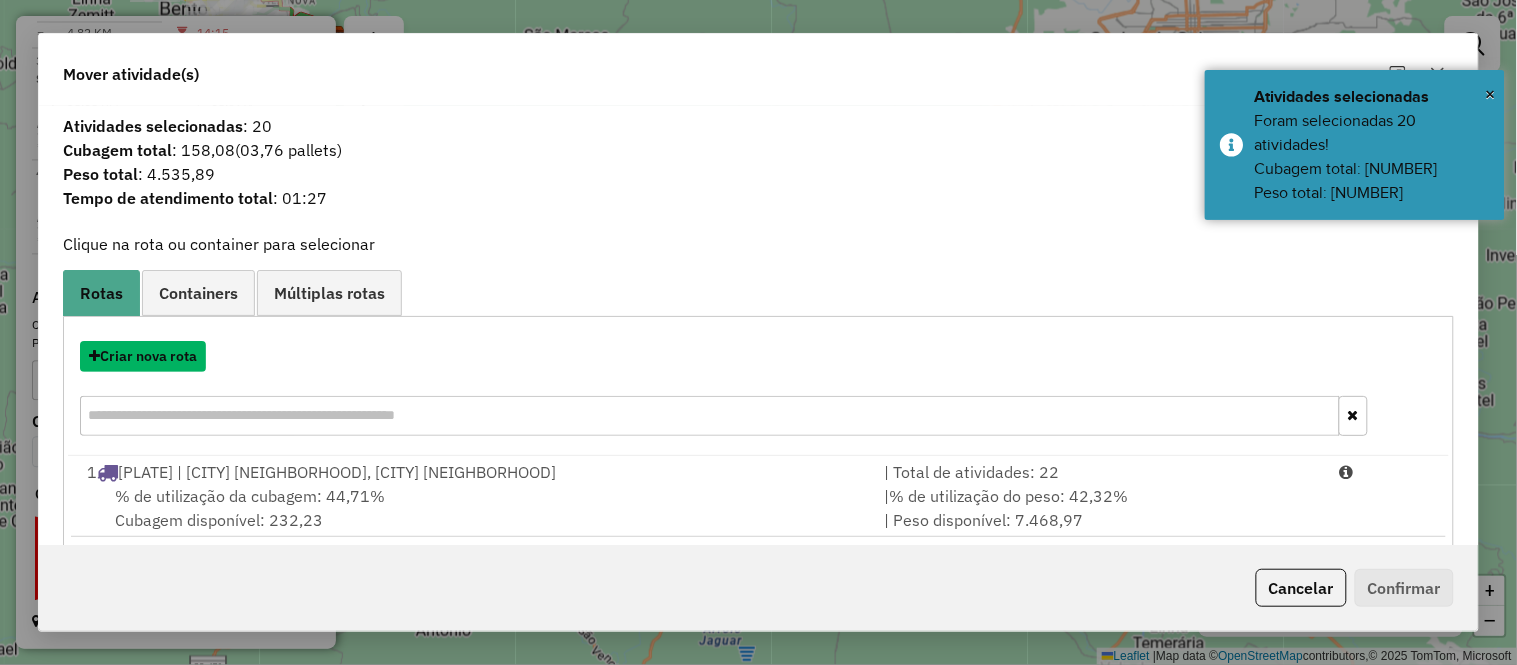click on "Criar nova rota" at bounding box center [143, 356] 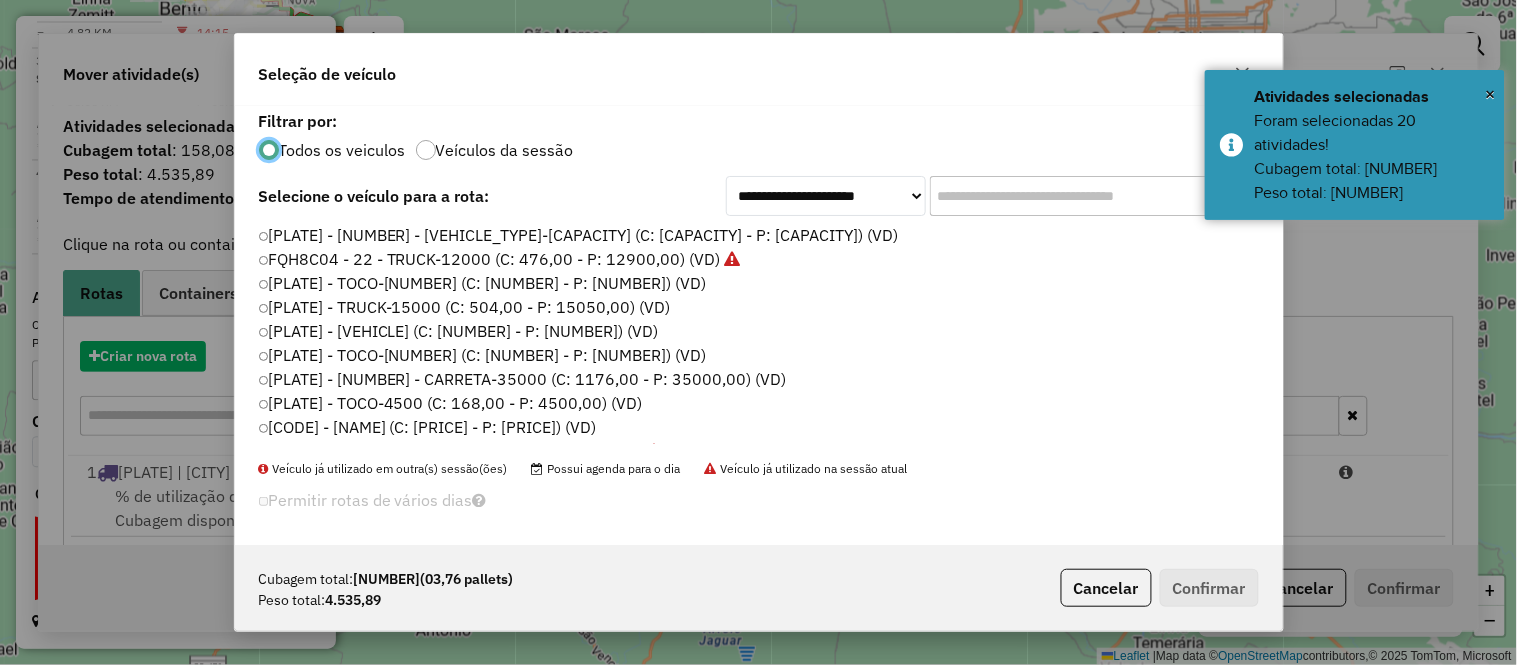 scroll, scrollTop: 11, scrollLeft: 5, axis: both 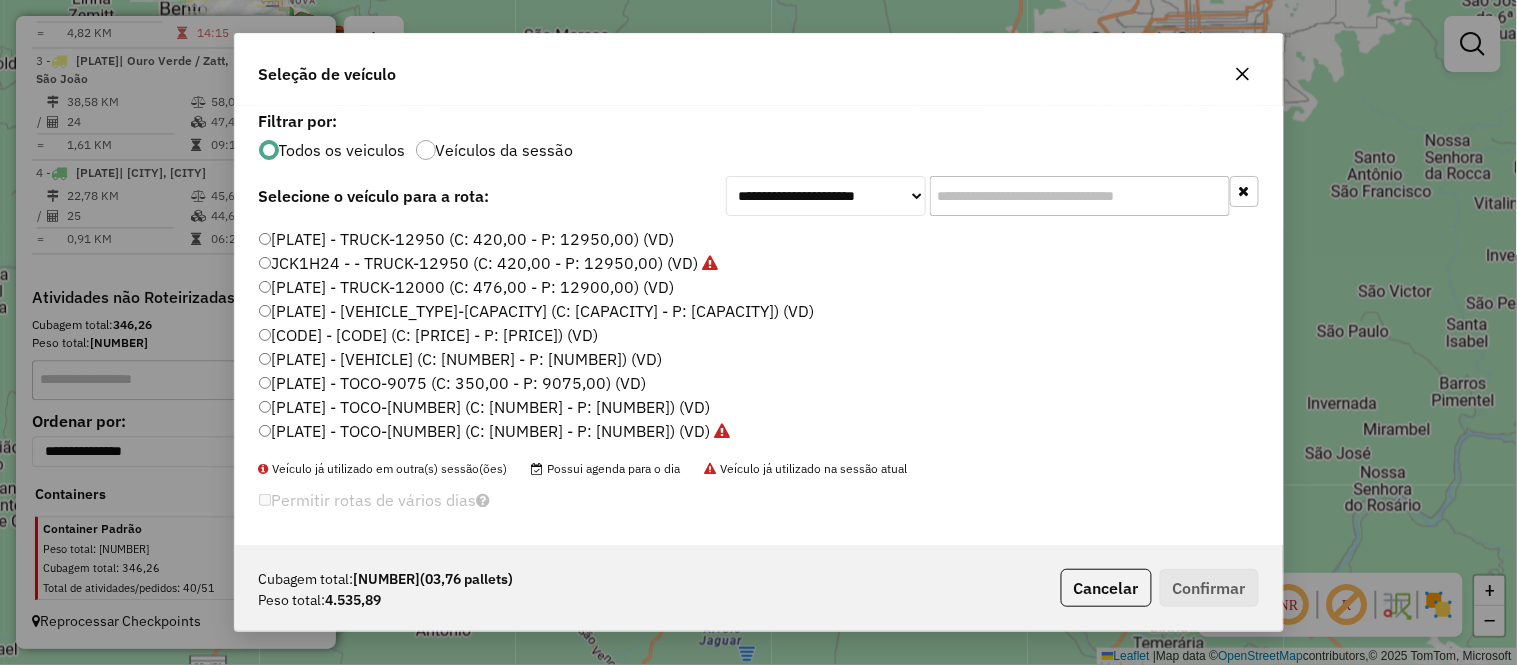 click on "[PLATE] - TRUCK-12950 (C: 420,00 - P: 12950,00) (VD)" 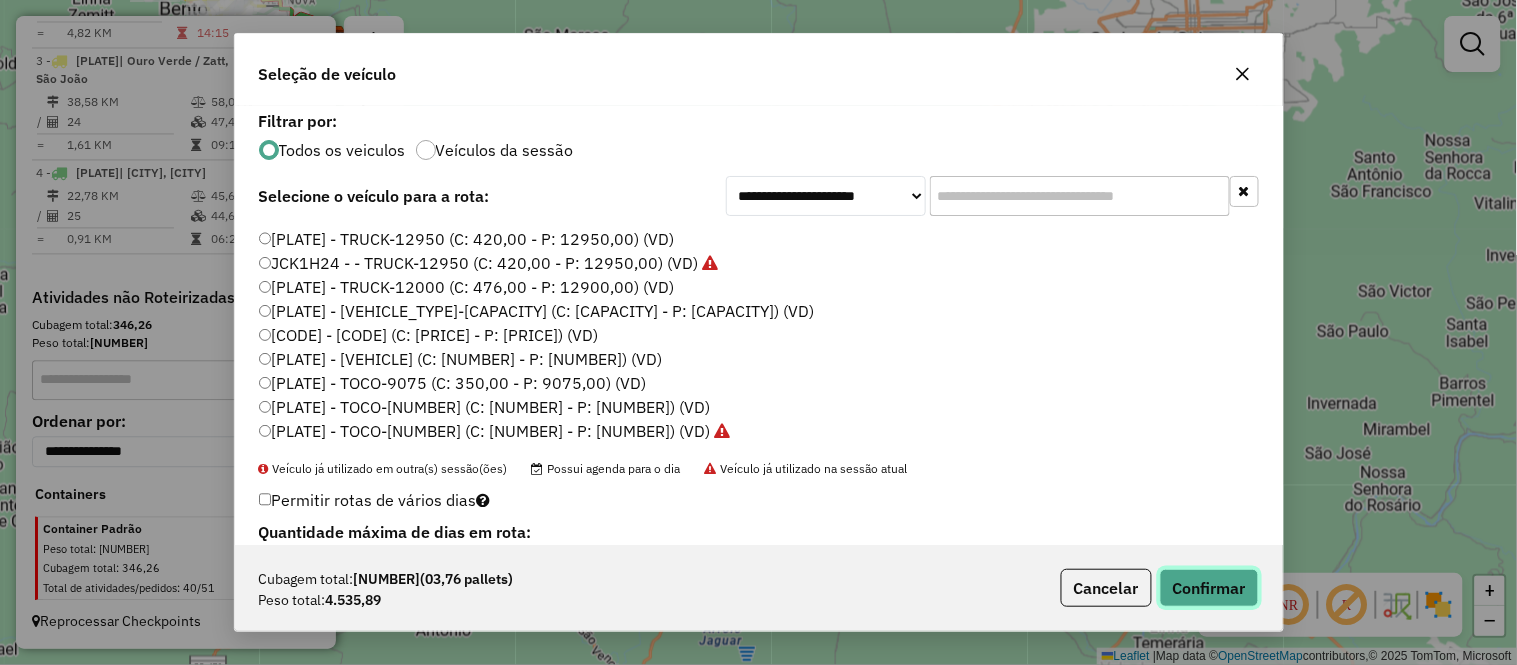 click on "Confirmar" 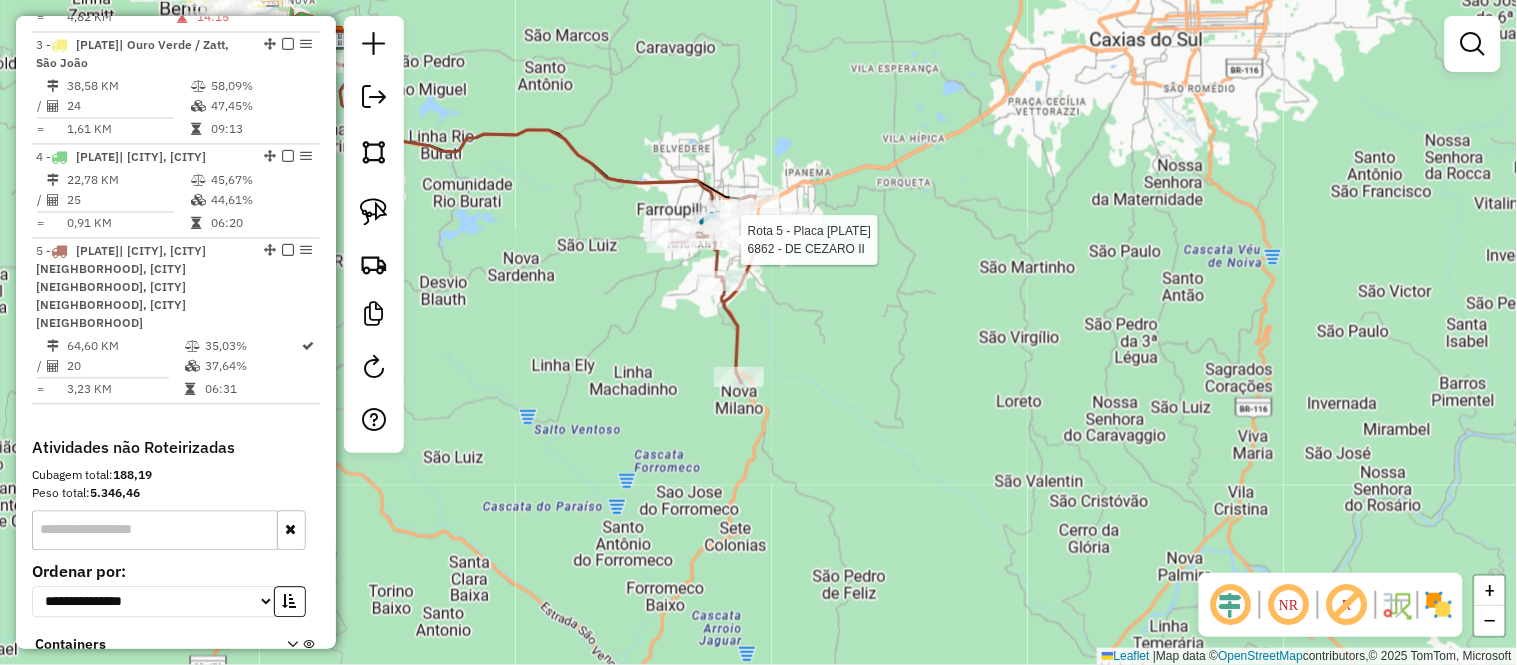 select on "*********" 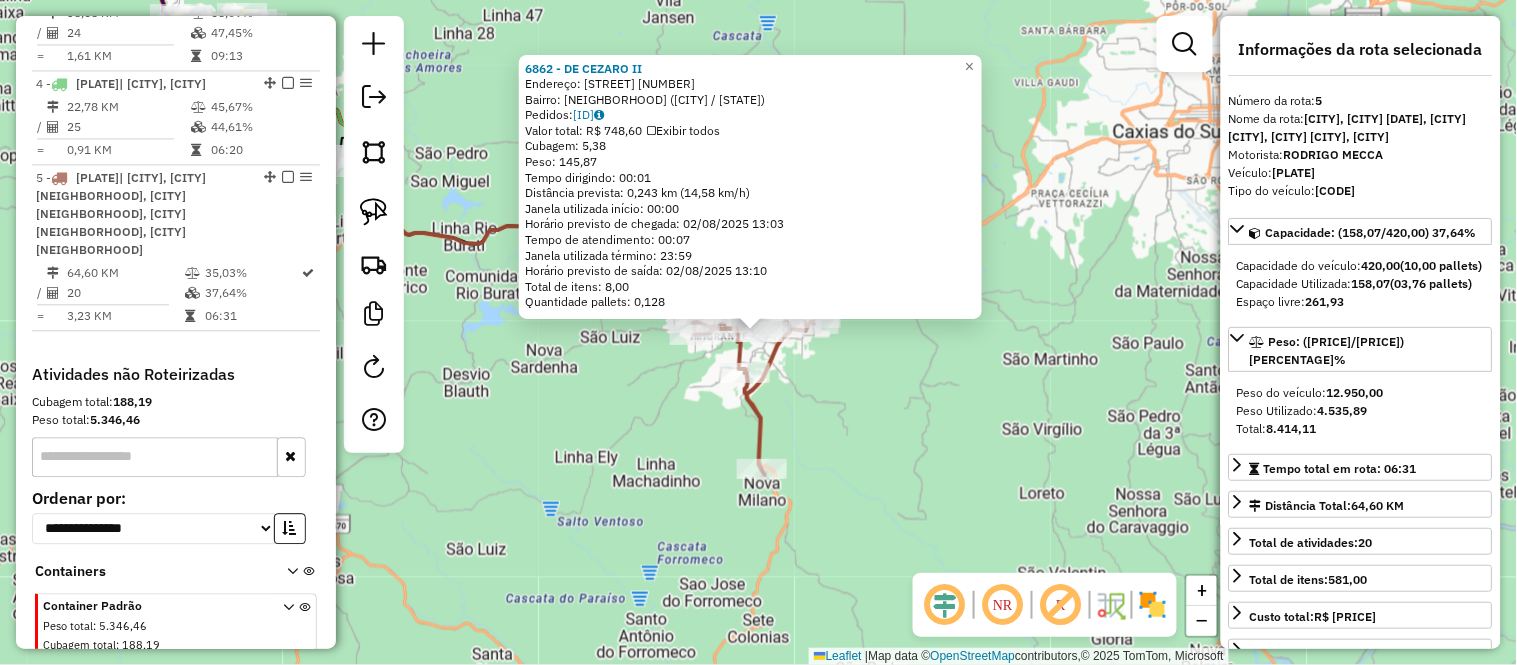 scroll, scrollTop: 1147, scrollLeft: 0, axis: vertical 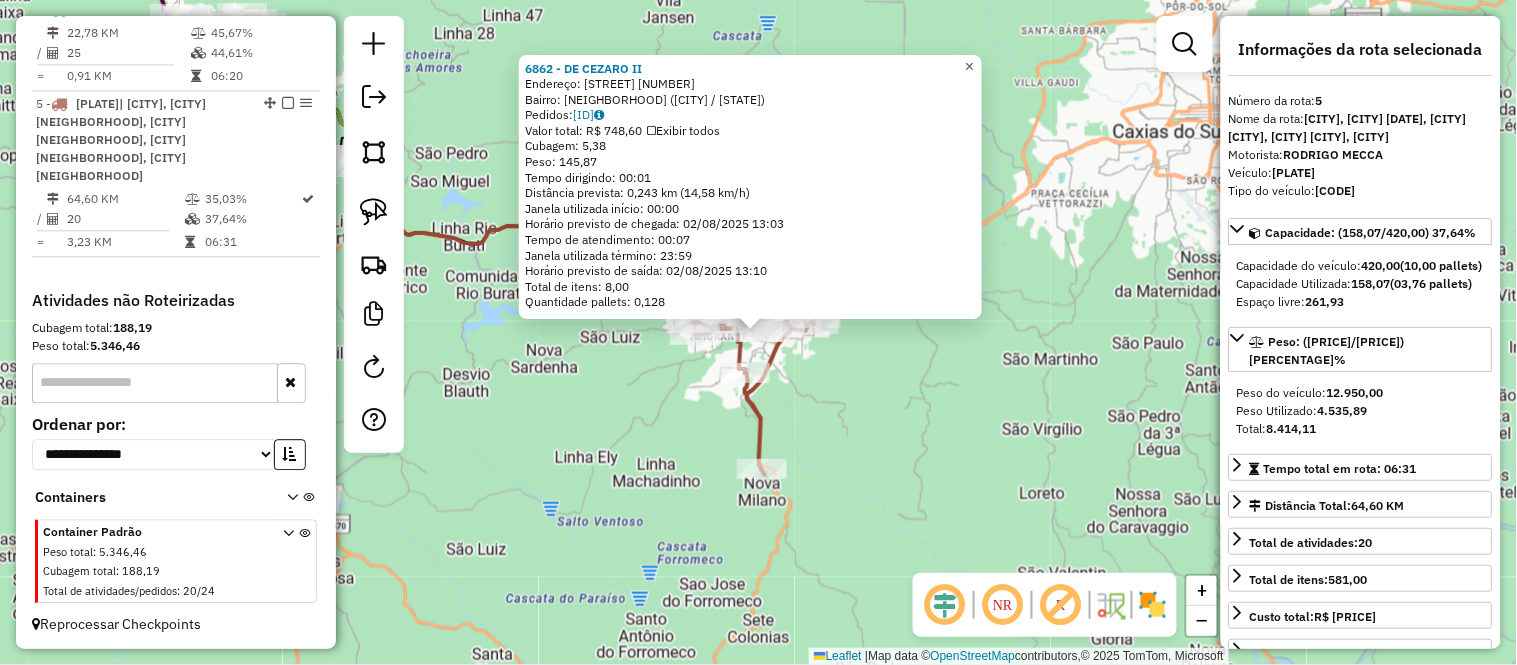 click on "×" 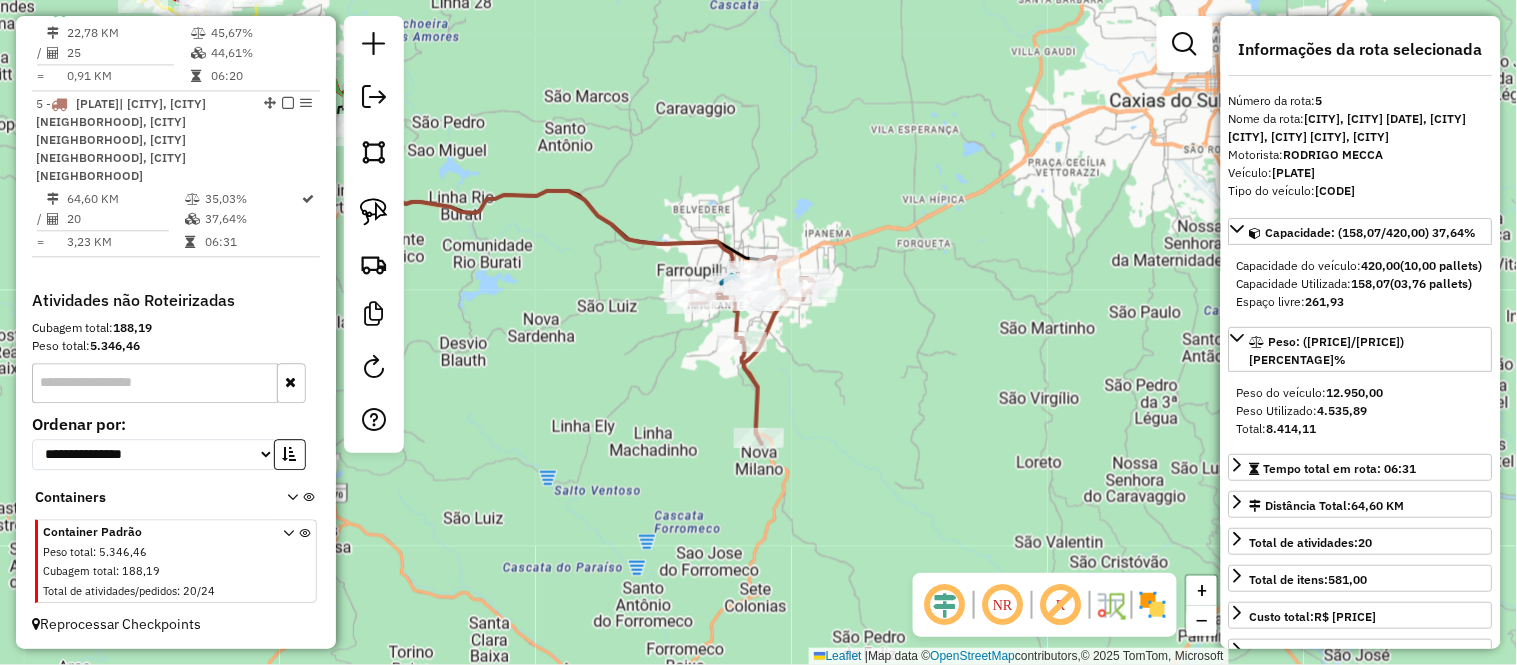 drag, startPoint x: 954, startPoint y: 471, endPoint x: 978, endPoint y: 202, distance: 270.0685 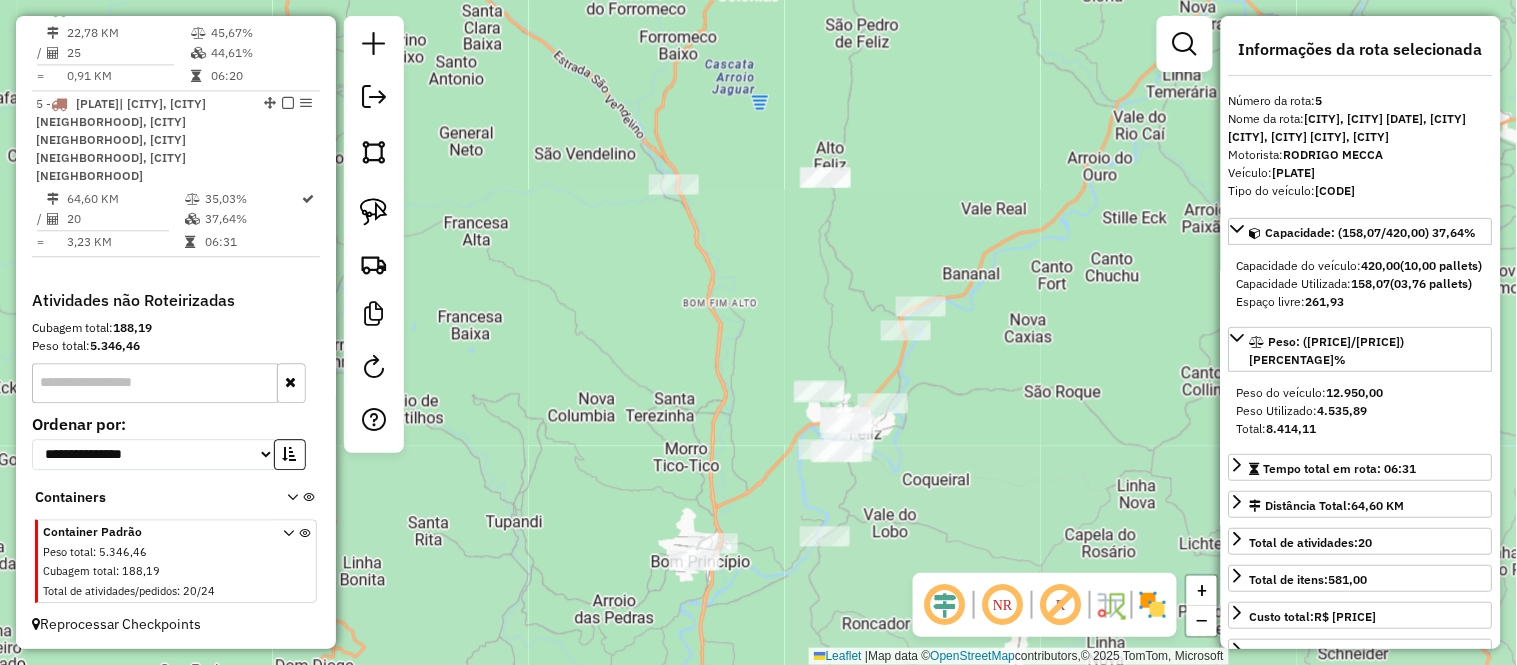 drag, startPoint x: 974, startPoint y: 462, endPoint x: 936, endPoint y: 82, distance: 381.89526 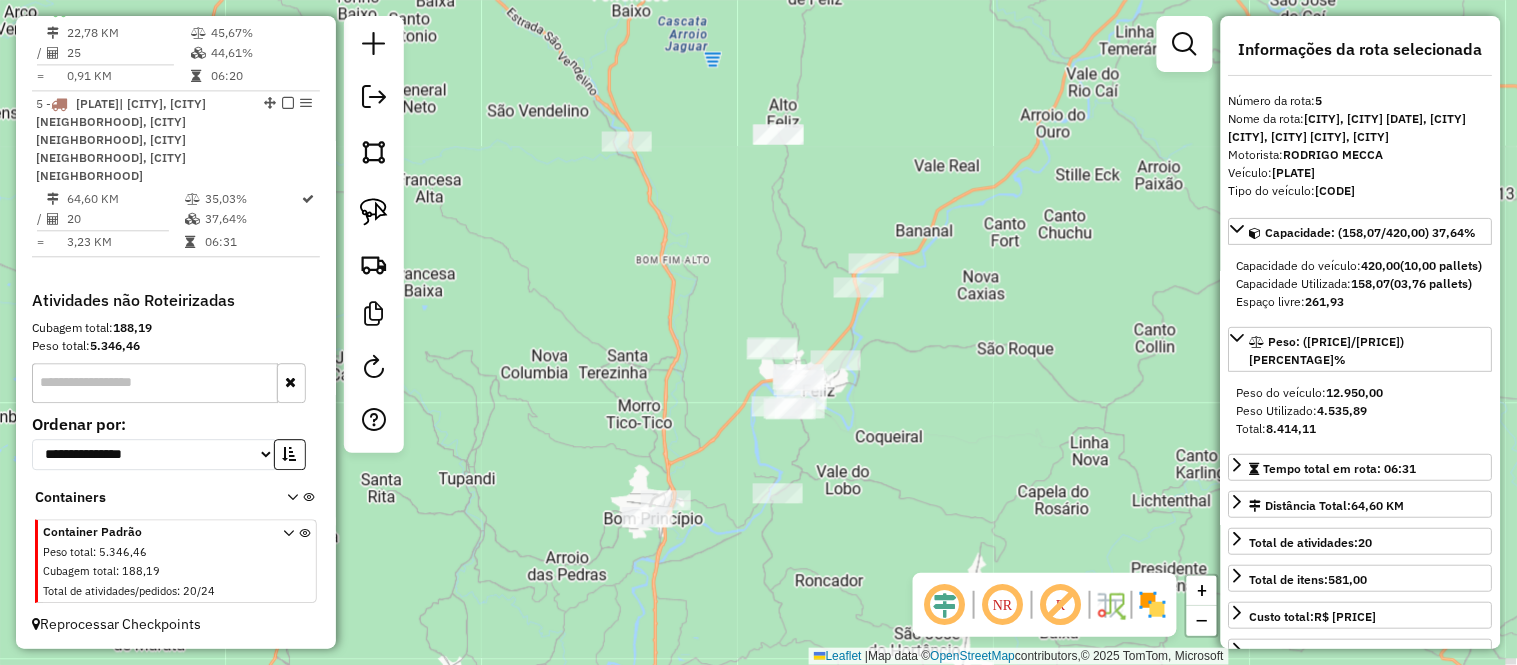 drag, startPoint x: 945, startPoint y: 162, endPoint x: 901, endPoint y: 122, distance: 59.464275 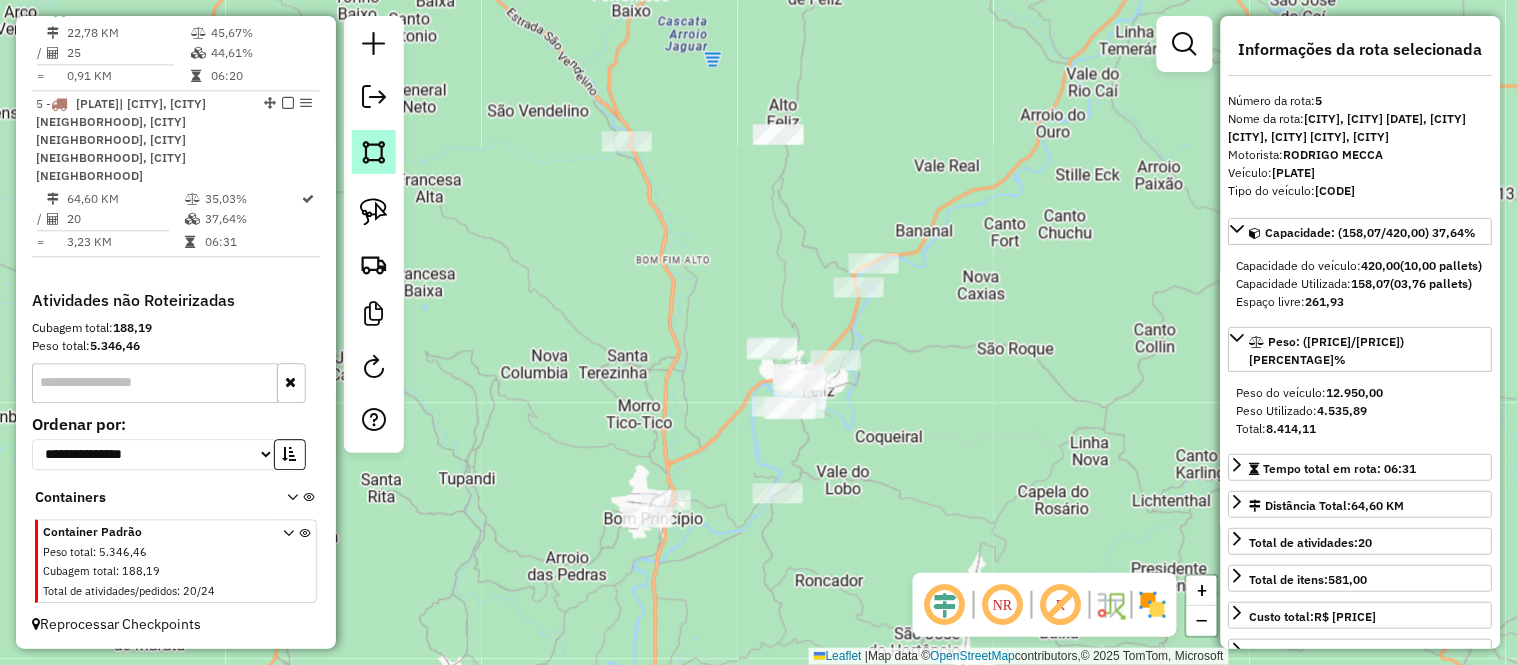 click 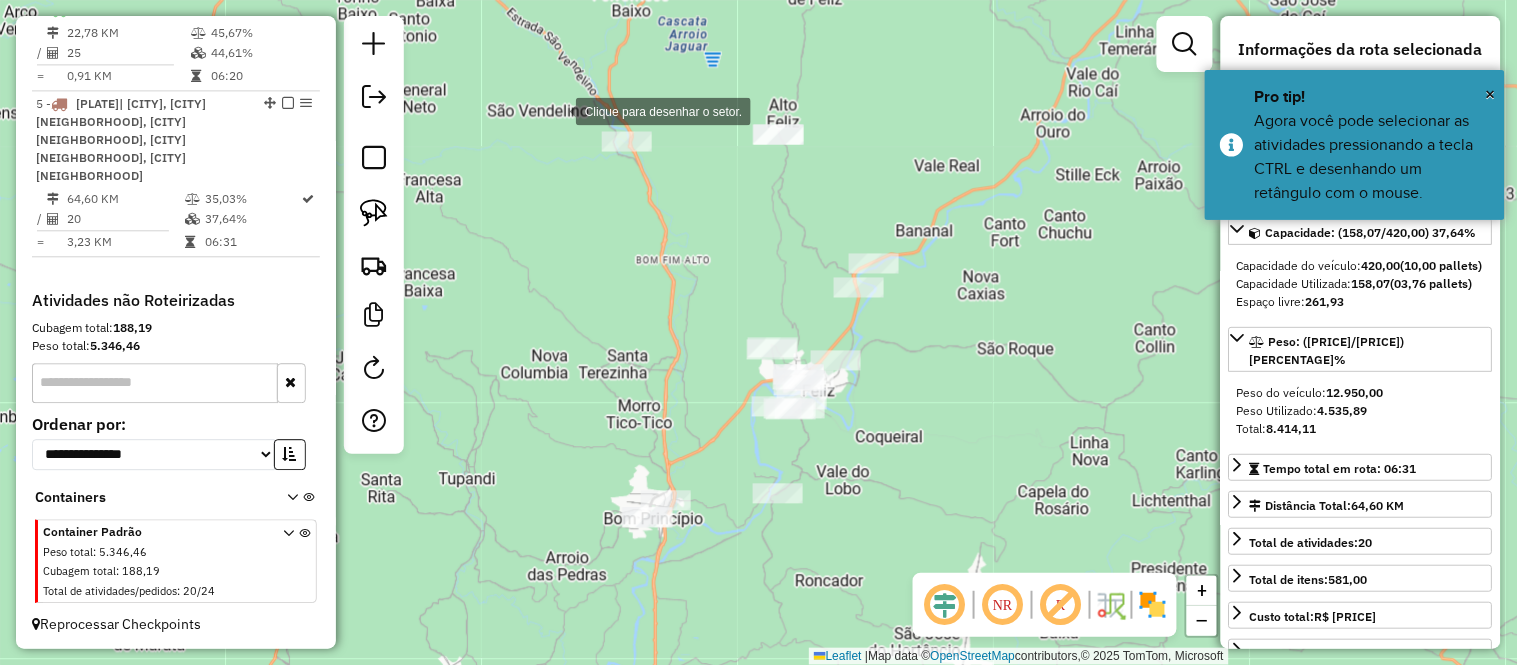 click 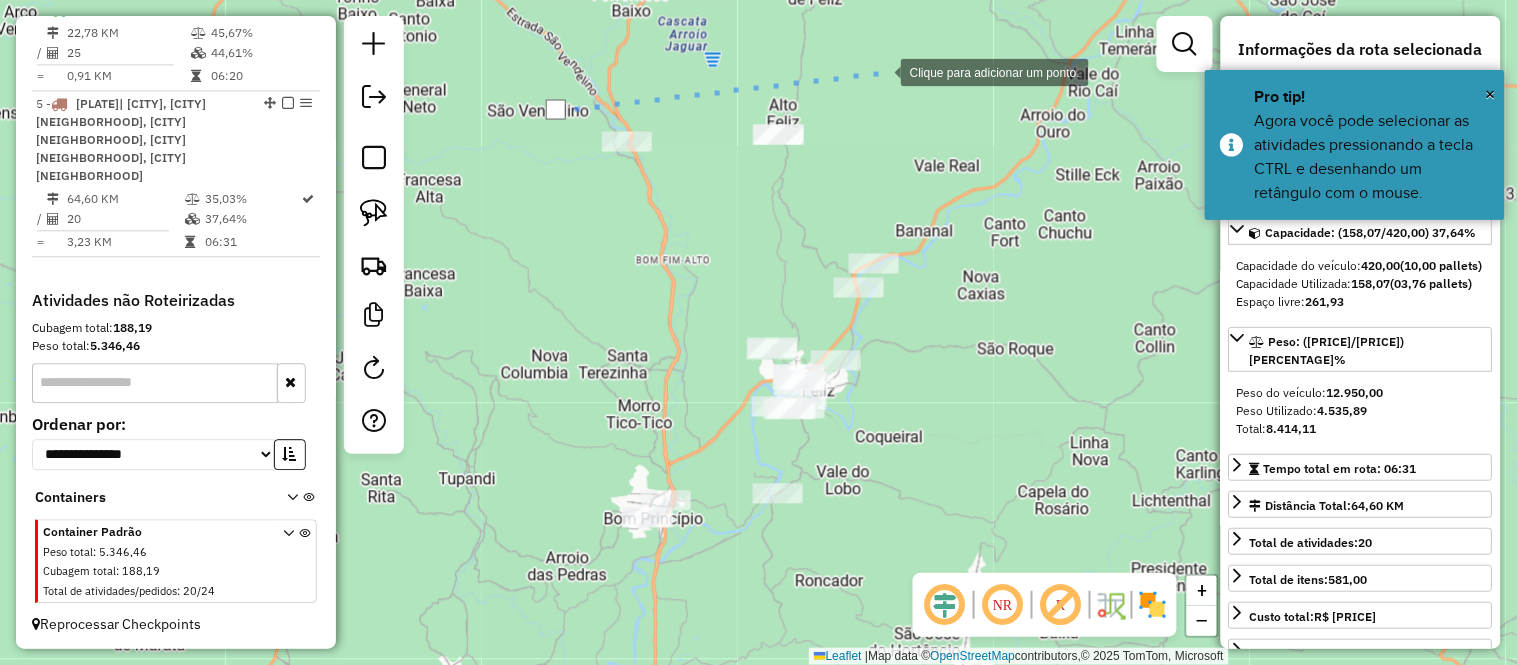 click 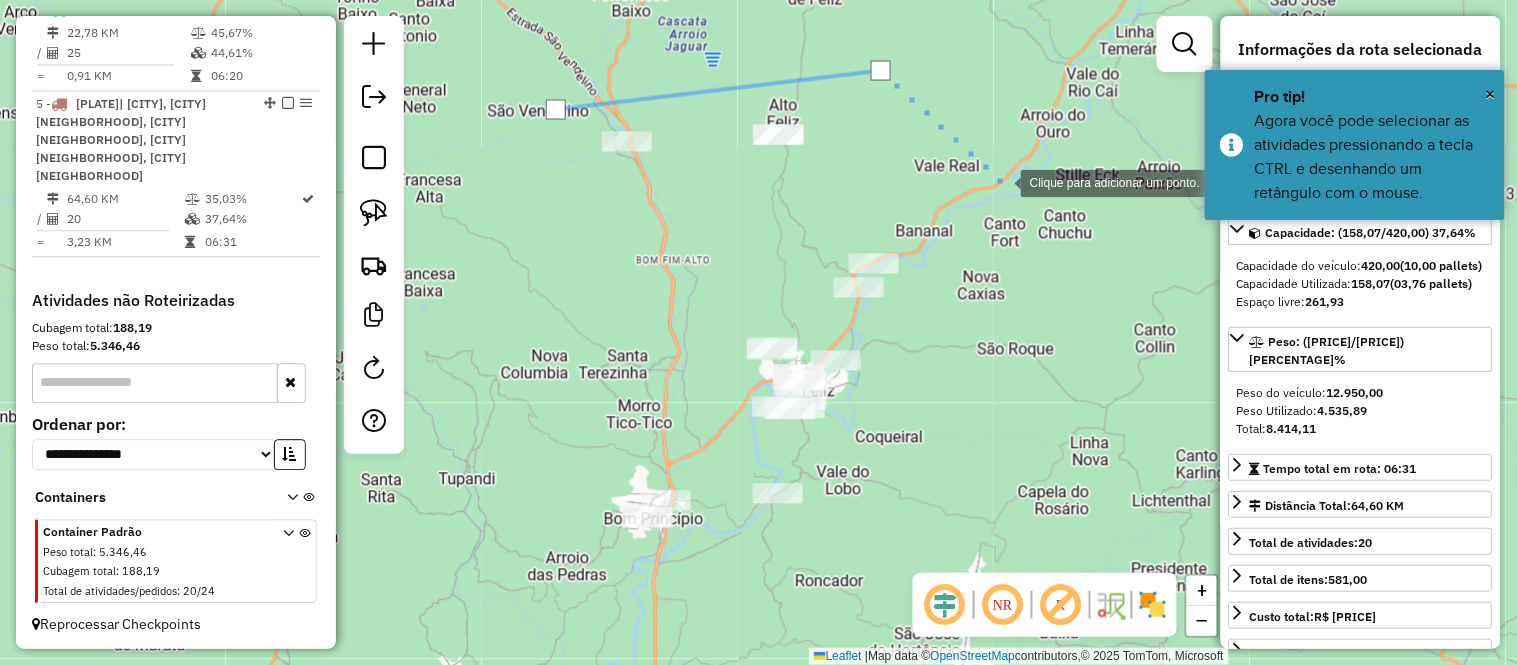 click 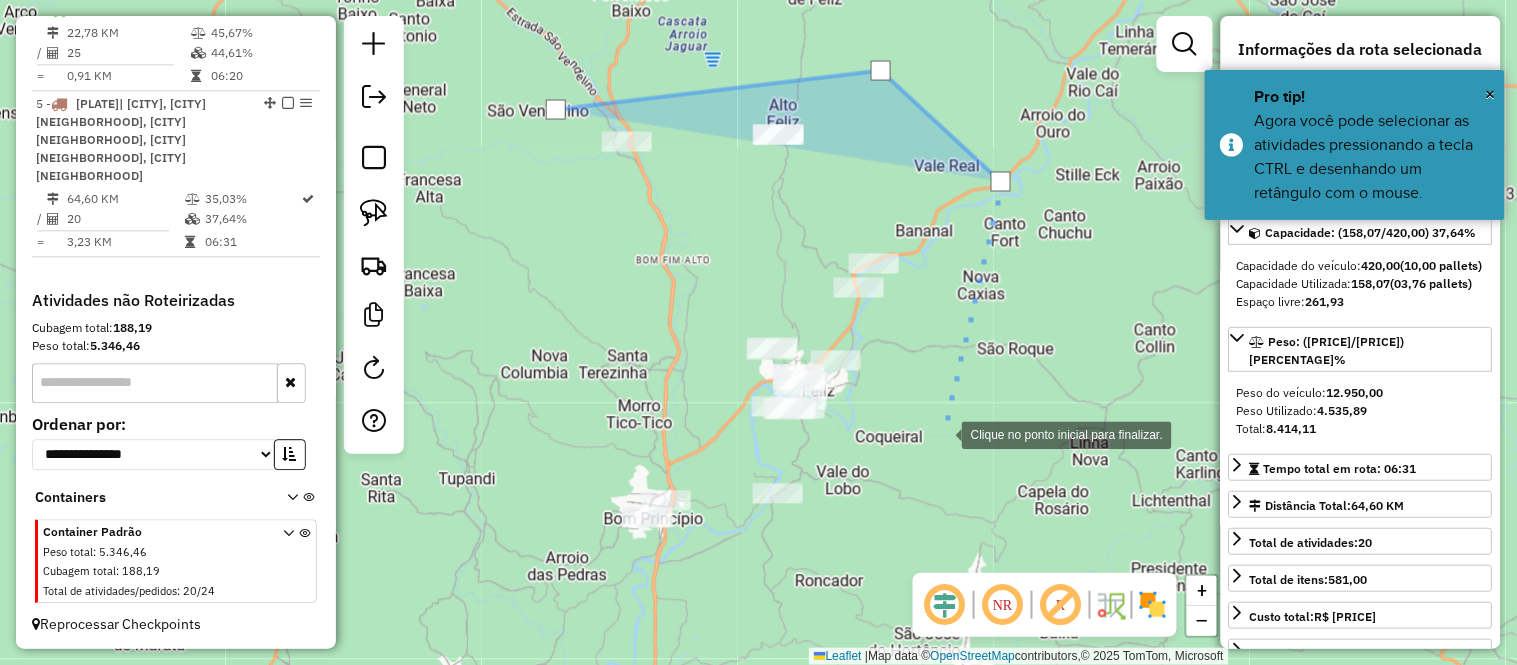 click 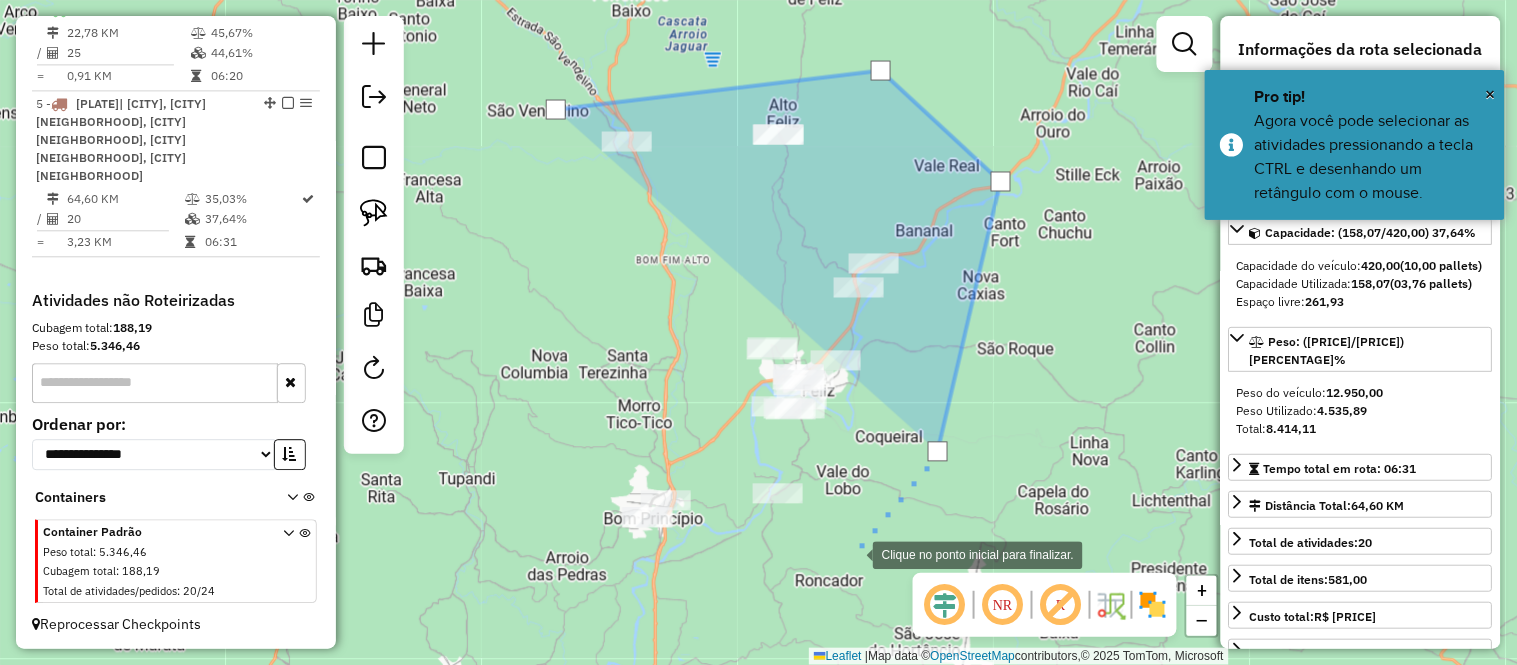 click 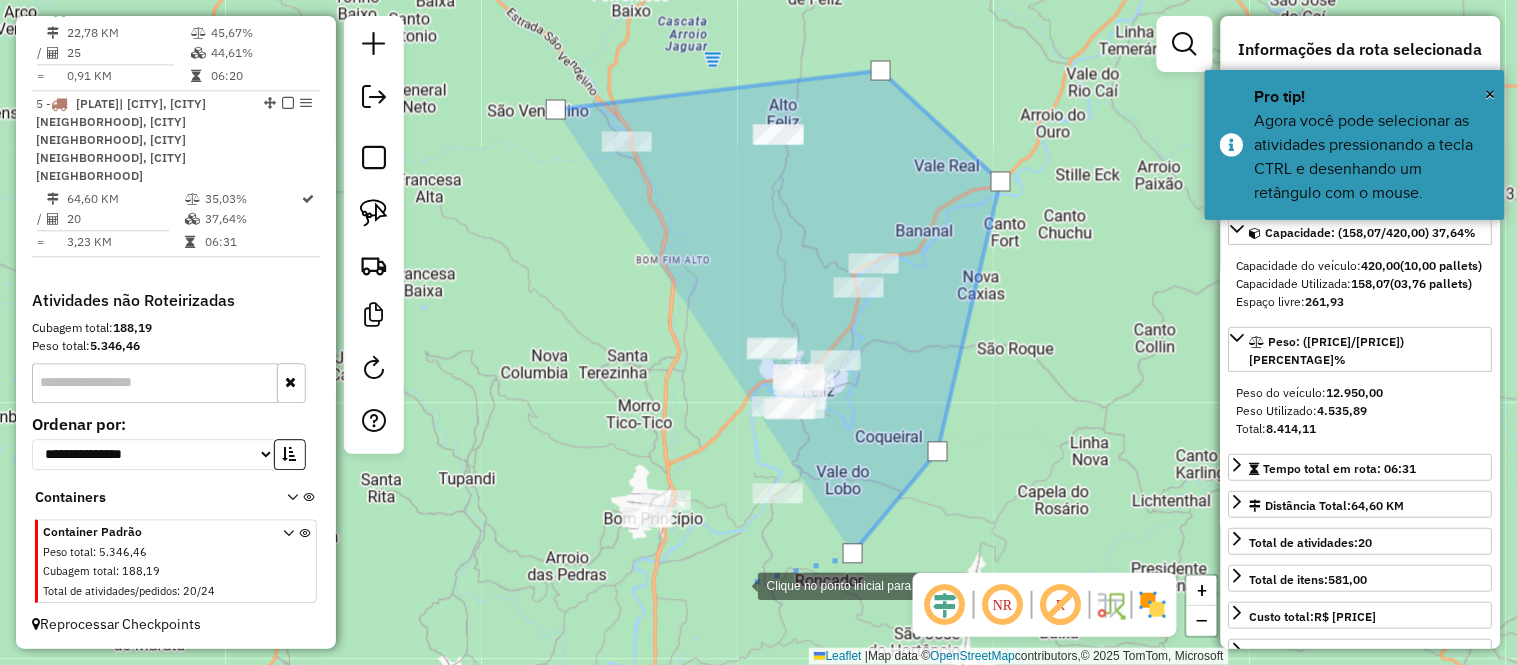 click 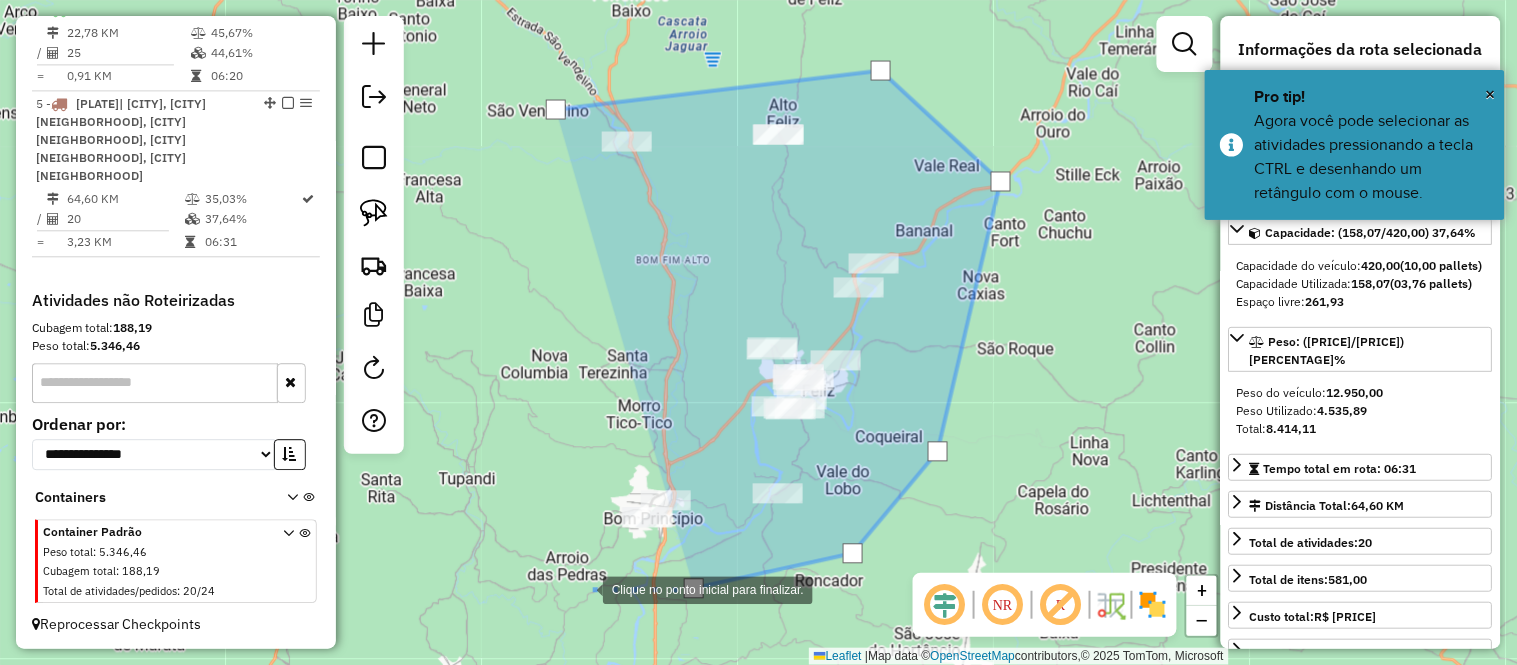click 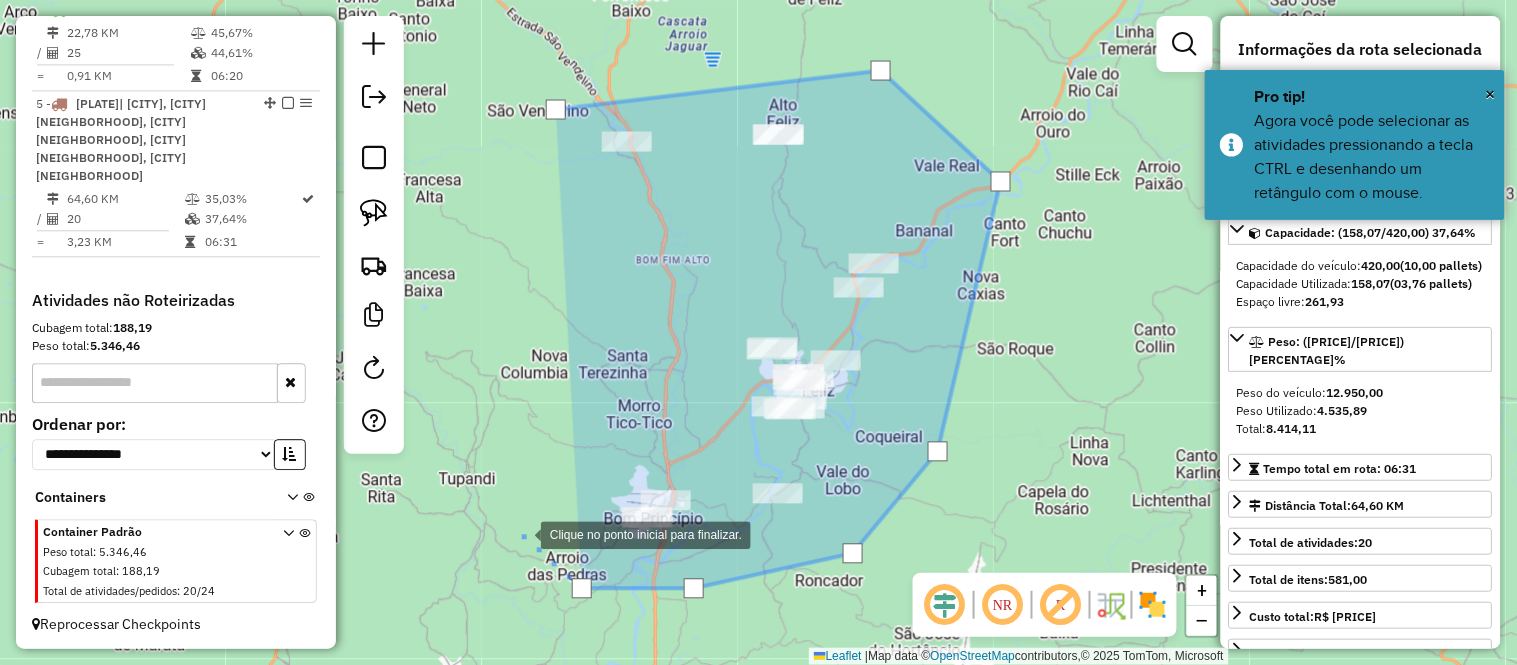 drag, startPoint x: 521, startPoint y: 533, endPoint x: 523, endPoint y: 240, distance: 293.00684 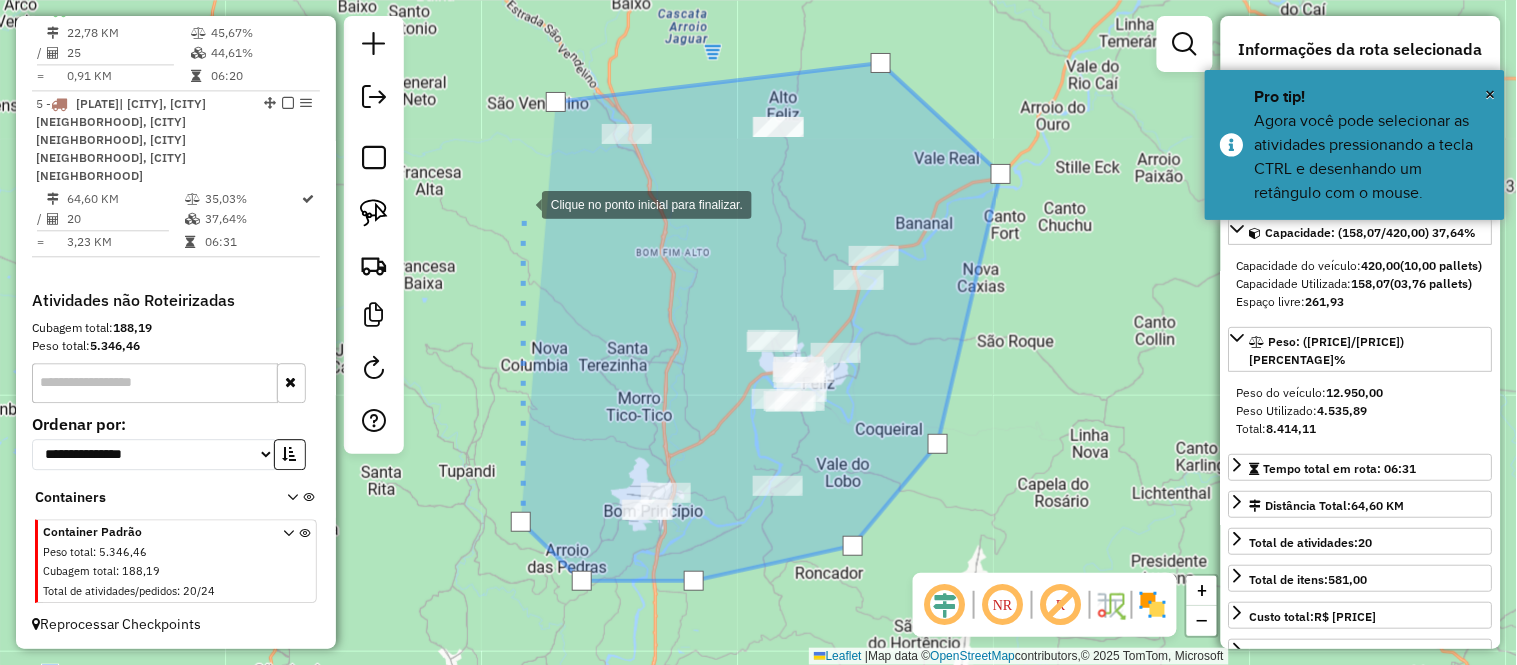 drag, startPoint x: 522, startPoint y: 203, endPoint x: 540, endPoint y: 127, distance: 78.10249 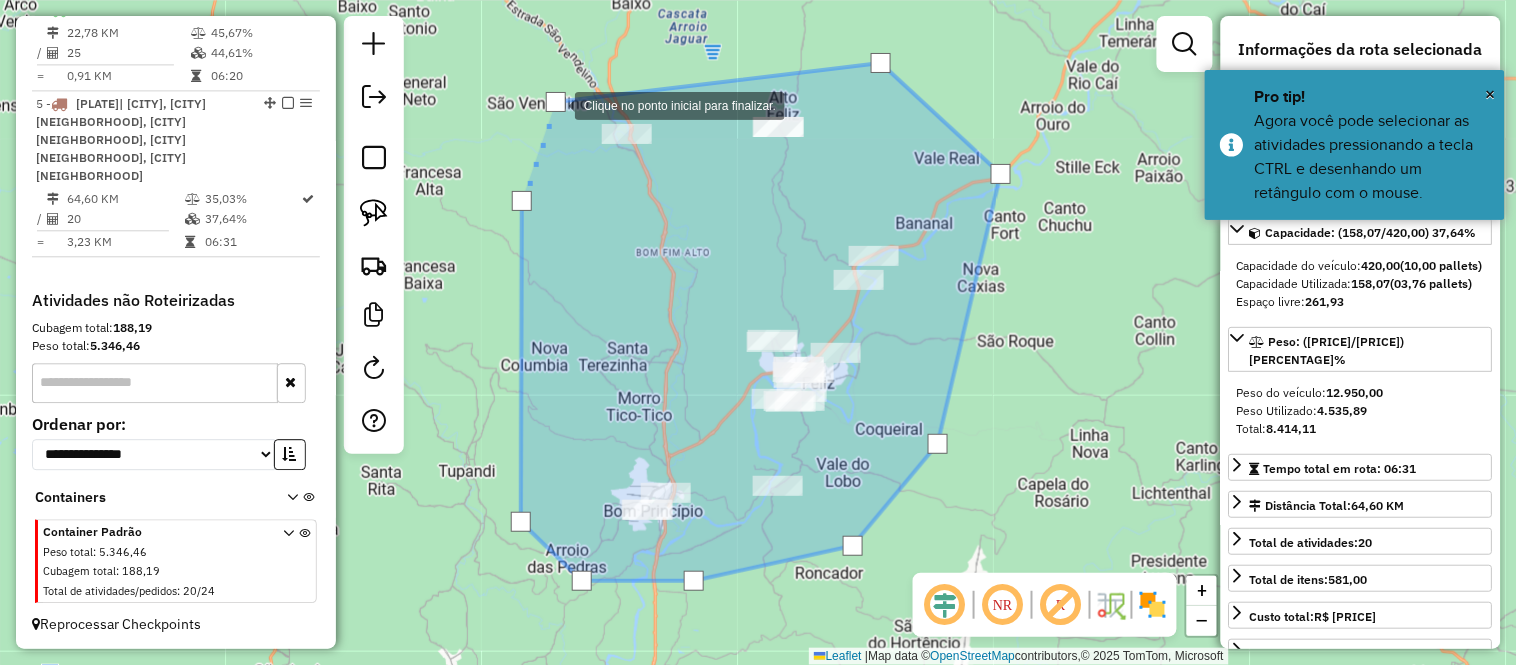 click 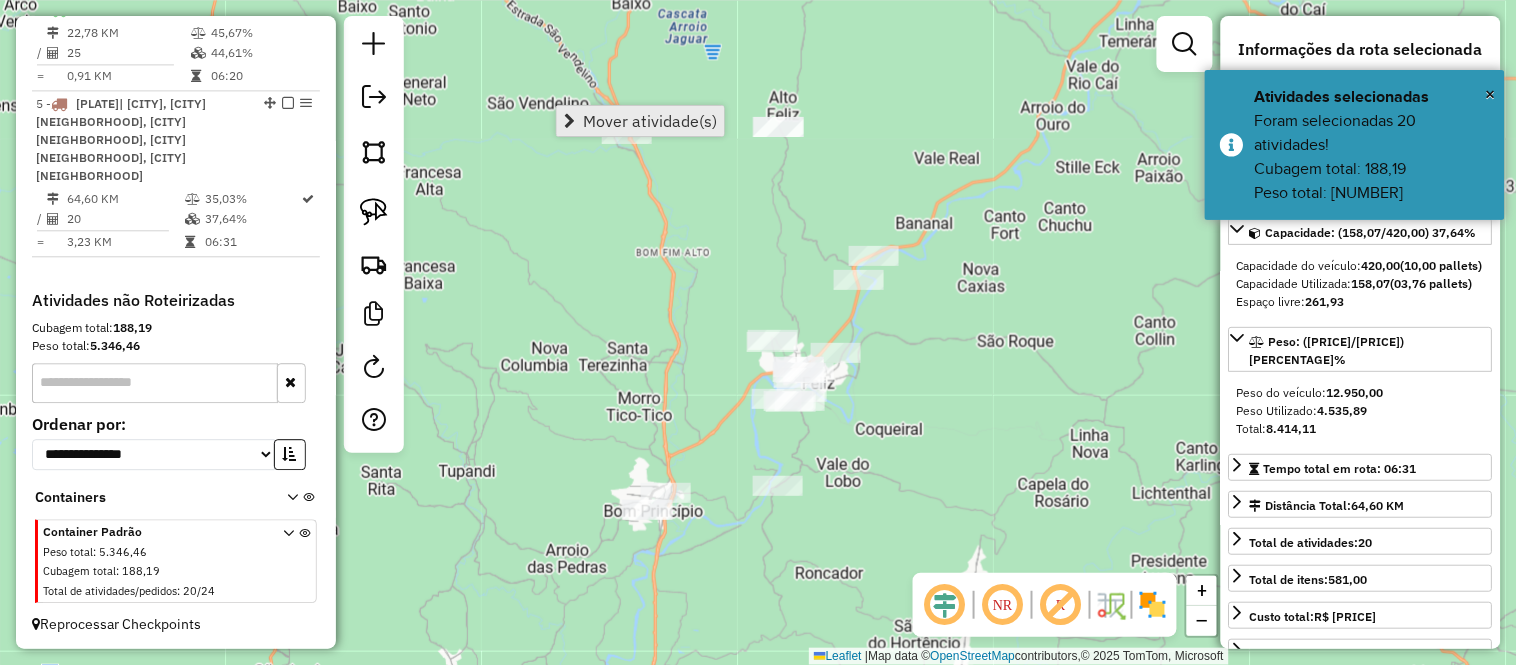 click on "Mover atividade(s)" at bounding box center (650, 121) 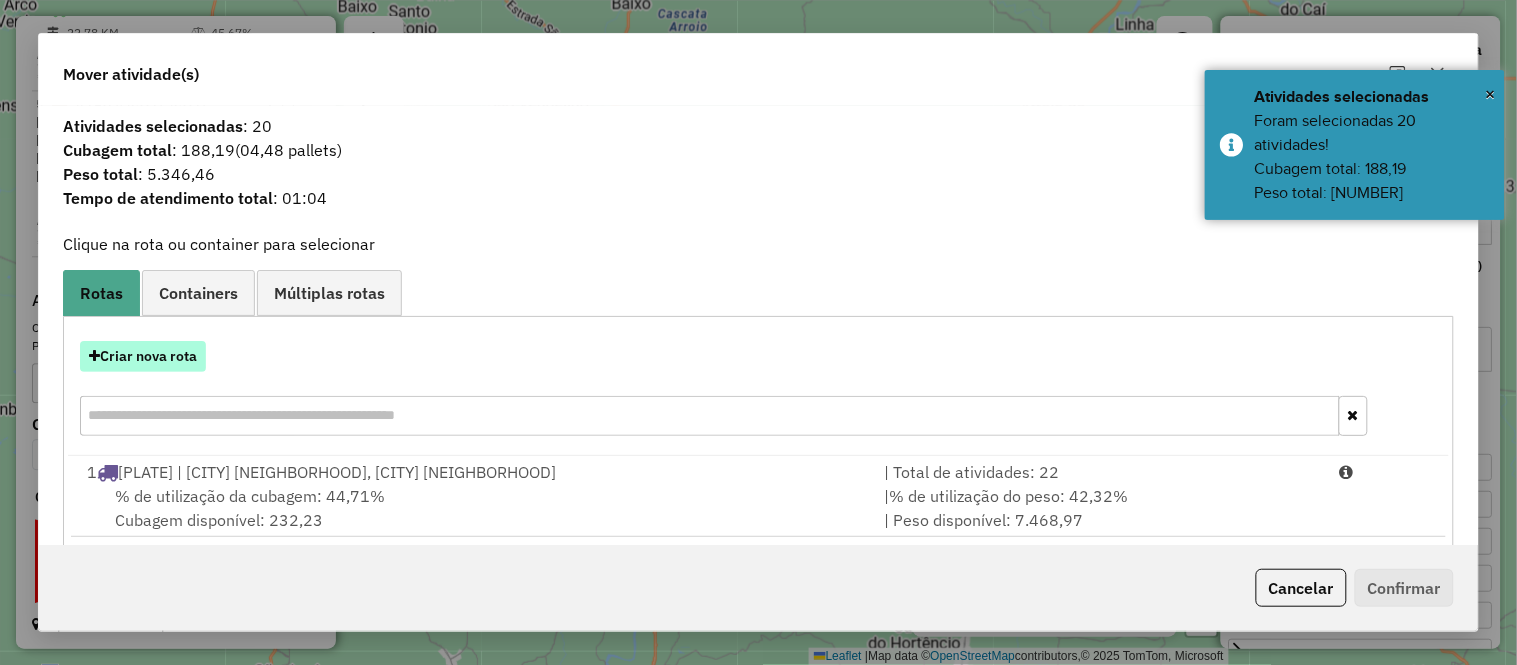 click on "Criar nova rota" at bounding box center [143, 356] 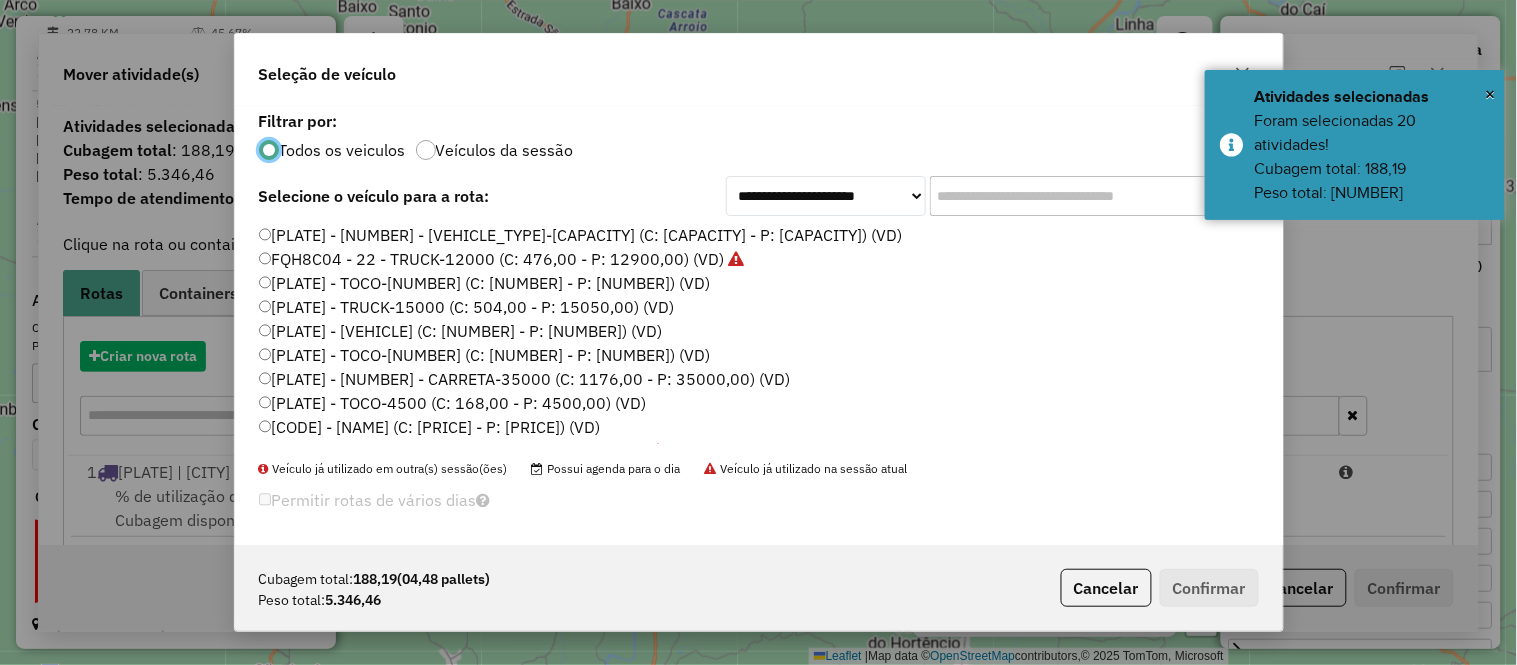 scroll, scrollTop: 11, scrollLeft: 5, axis: both 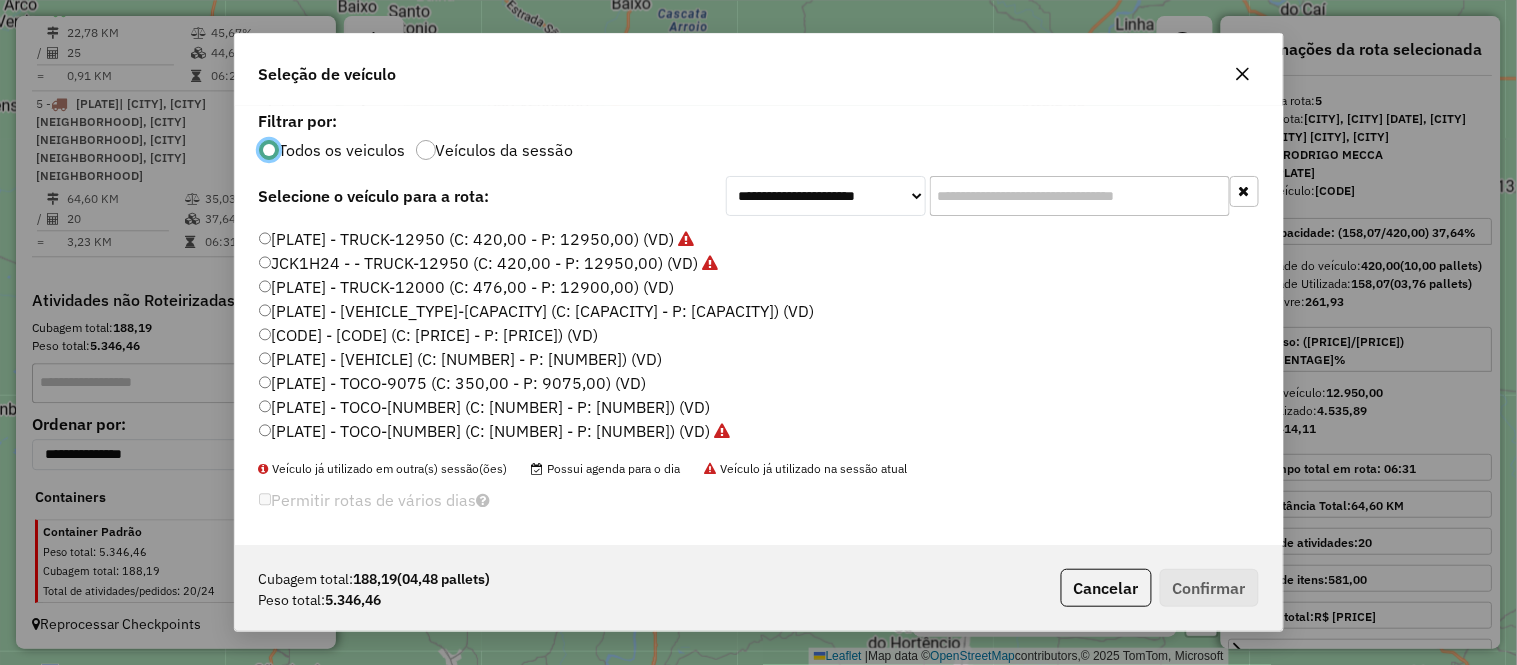 click on "[PLATE] - TRUCK-12000 (C: 476,00 - P: 12900,00) (VD)" 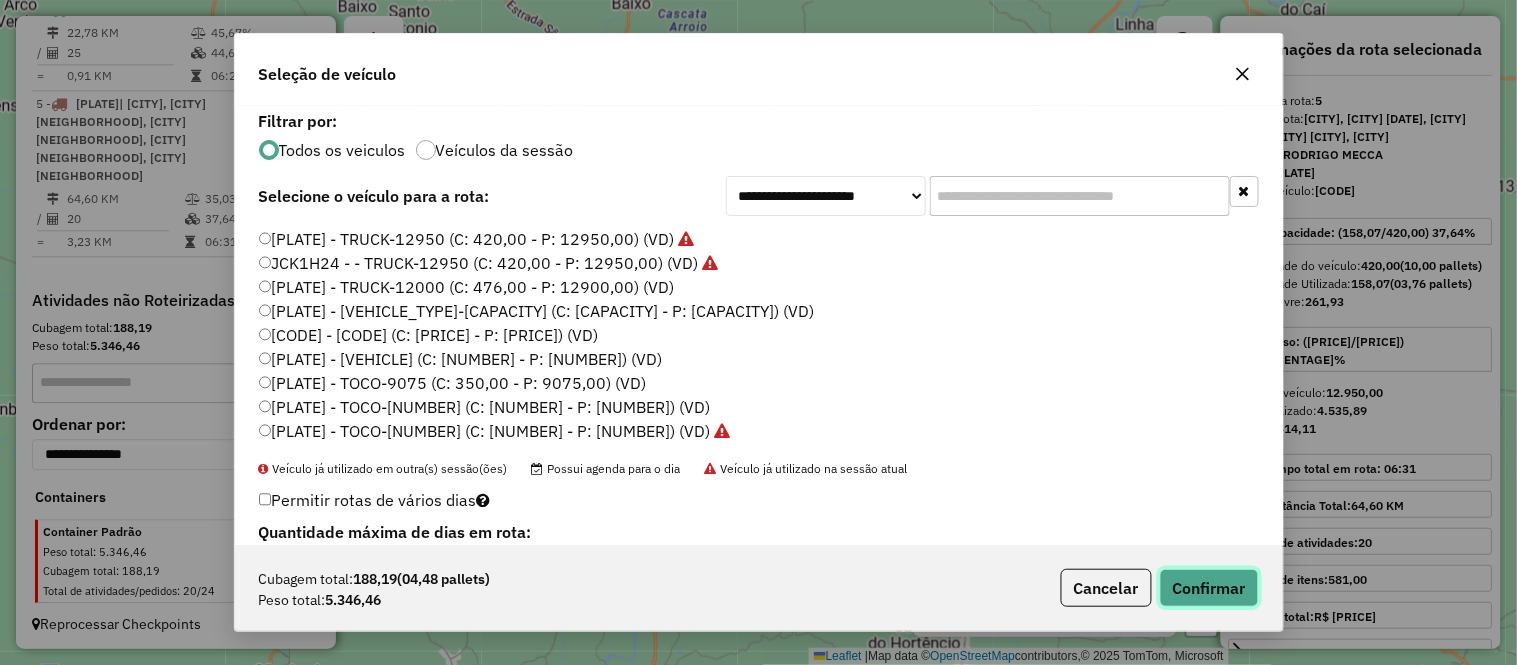 click on "Confirmar" 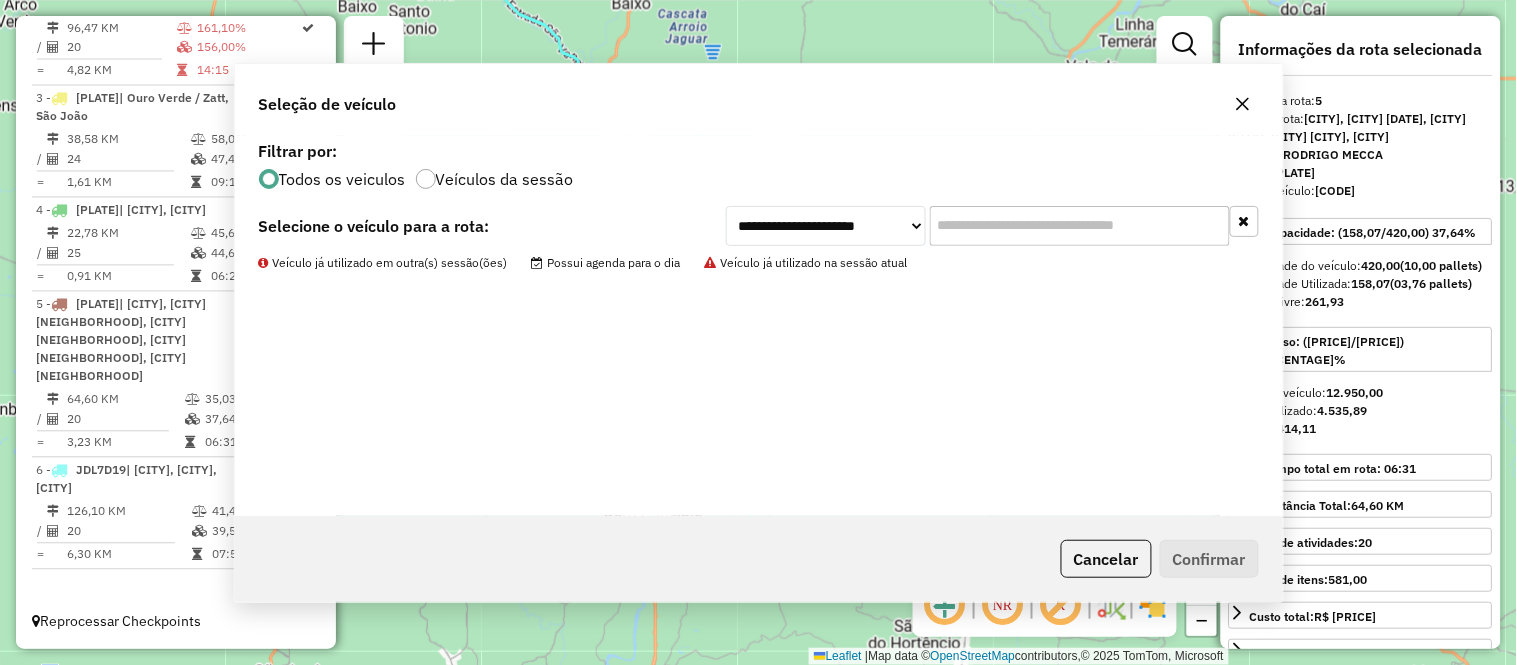 scroll, scrollTop: 944, scrollLeft: 0, axis: vertical 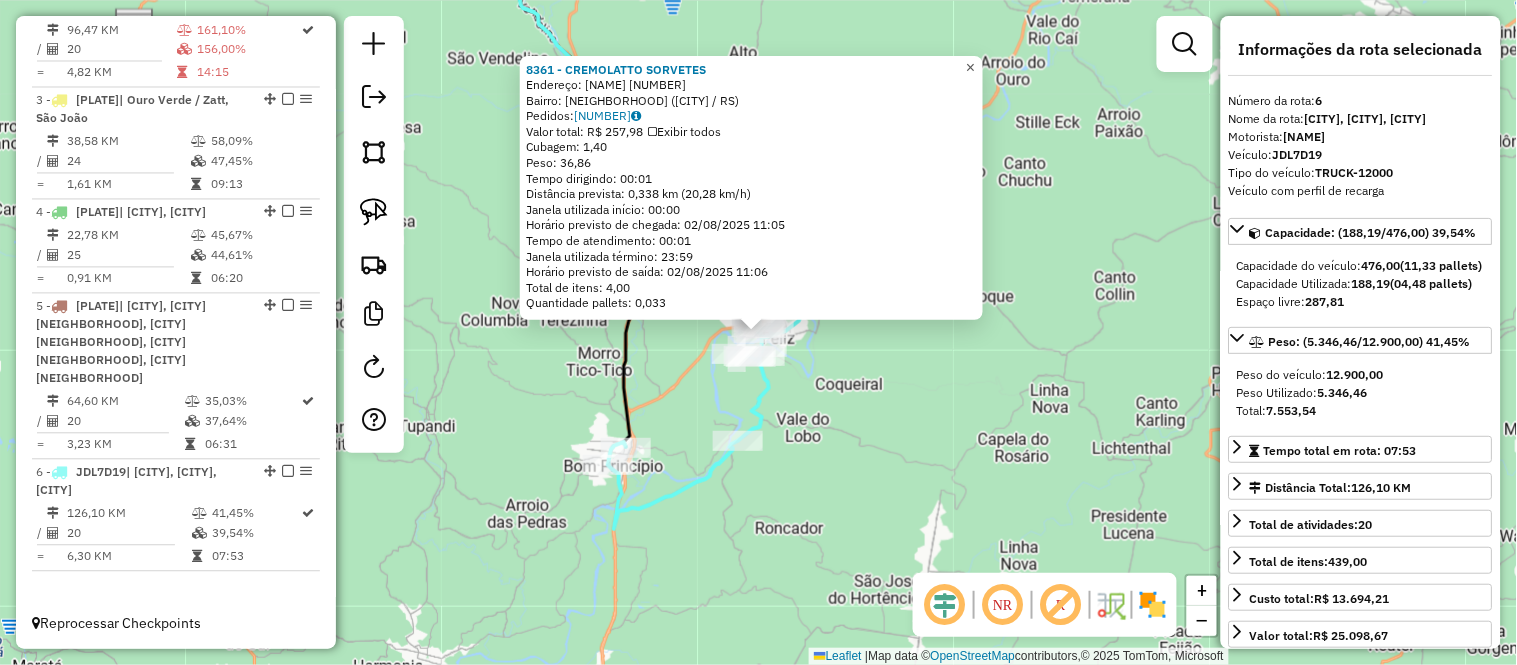 click on "×" 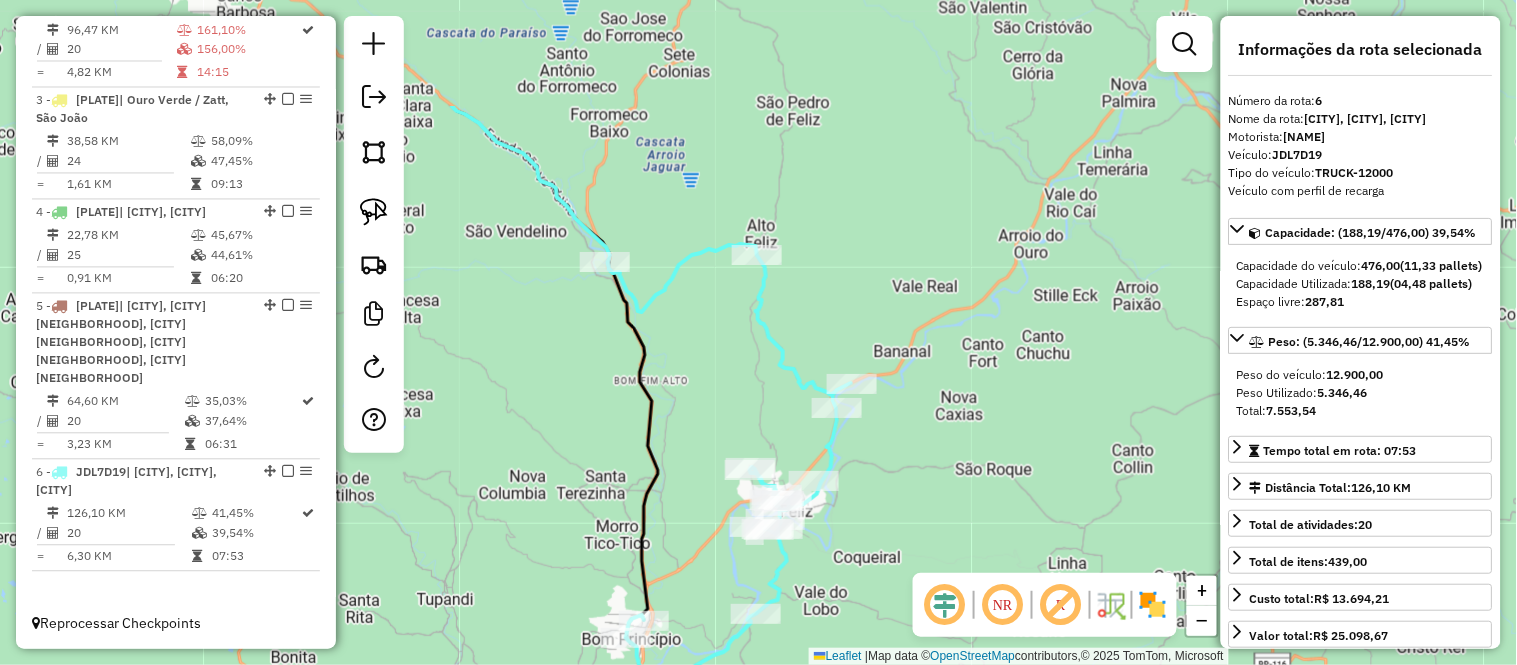 drag, startPoint x: 897, startPoint y: 97, endPoint x: 915, endPoint y: 273, distance: 176.91806 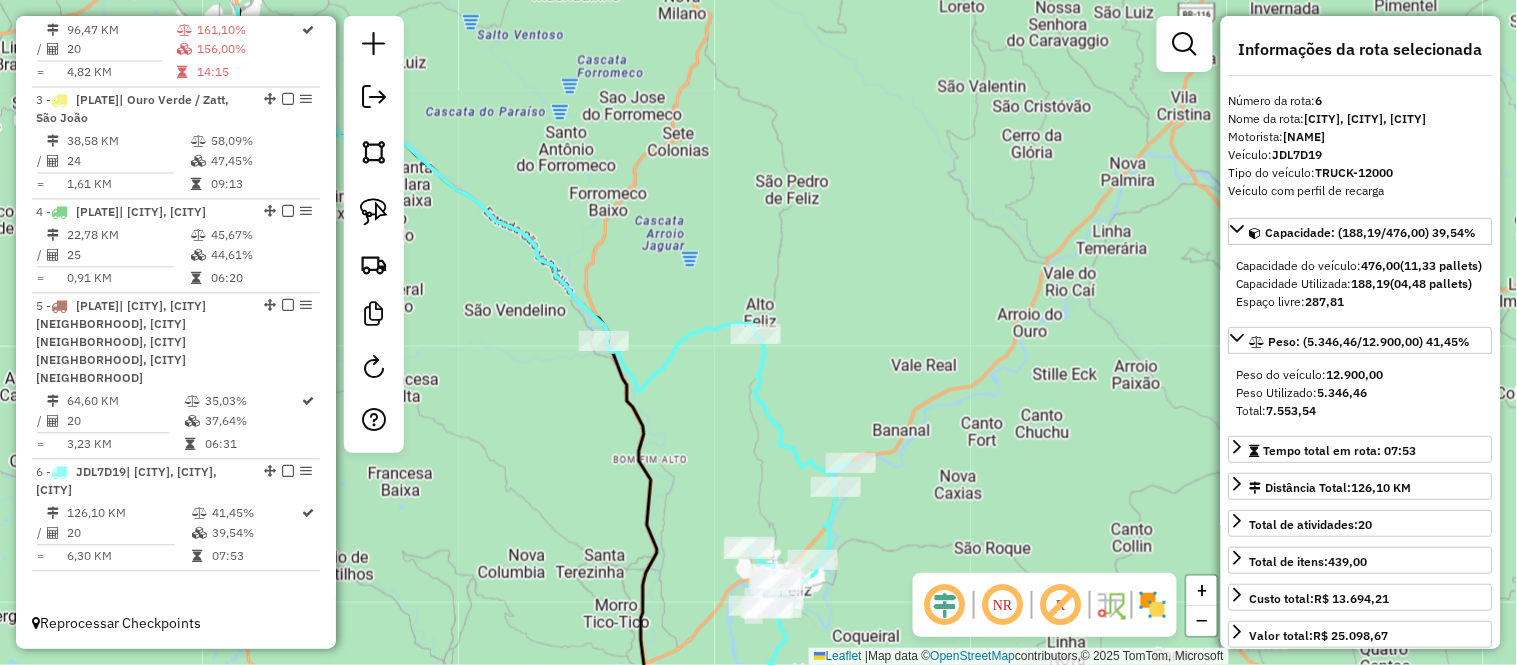 drag, startPoint x: 917, startPoint y: 198, endPoint x: 913, endPoint y: 371, distance: 173.04623 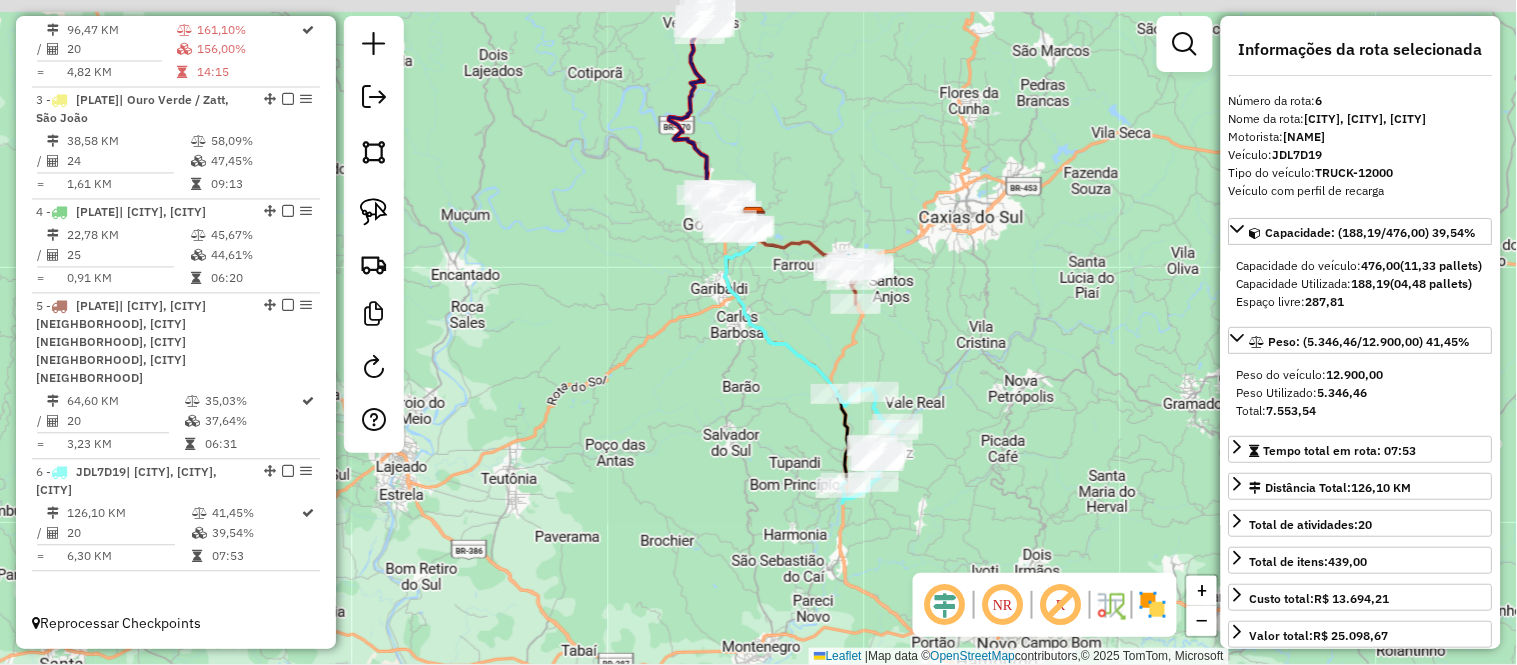 drag, startPoint x: 908, startPoint y: 177, endPoint x: 940, endPoint y: 290, distance: 117.4436 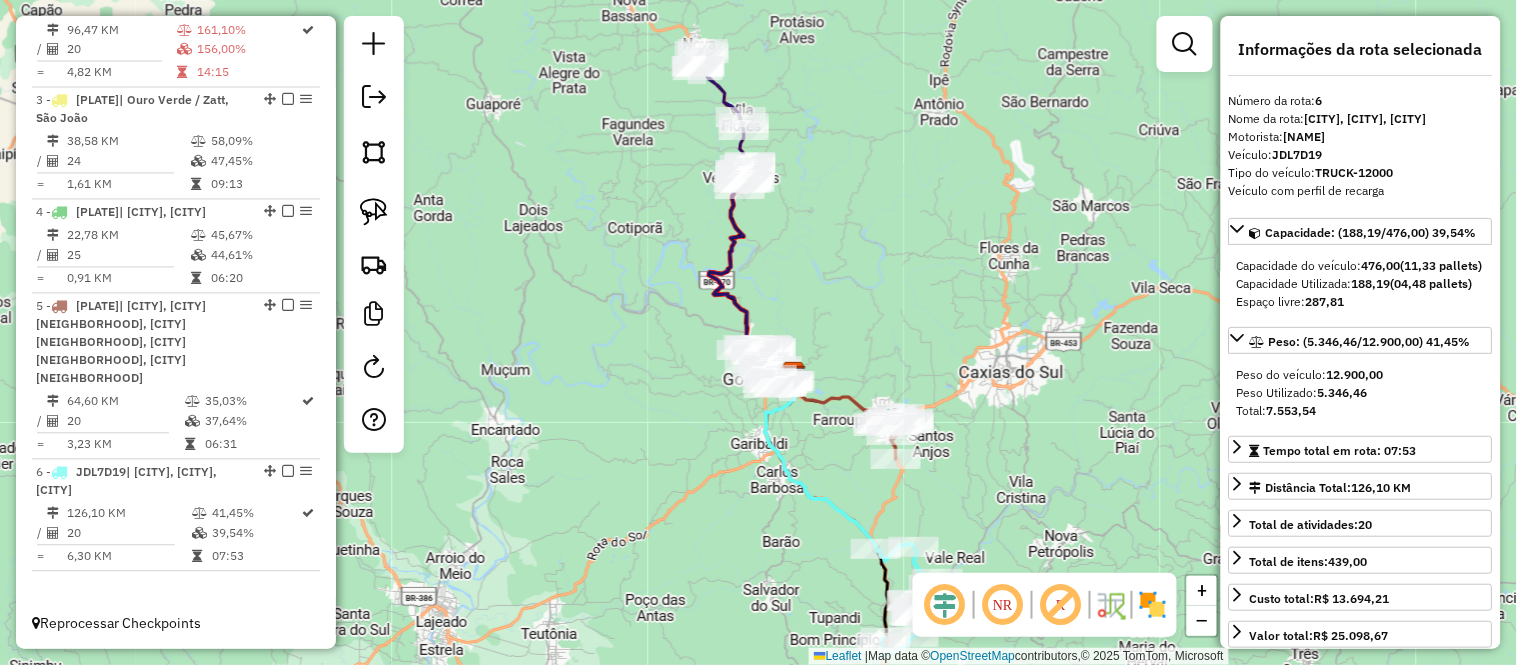 drag, startPoint x: 874, startPoint y: 182, endPoint x: 883, endPoint y: 218, distance: 37.107952 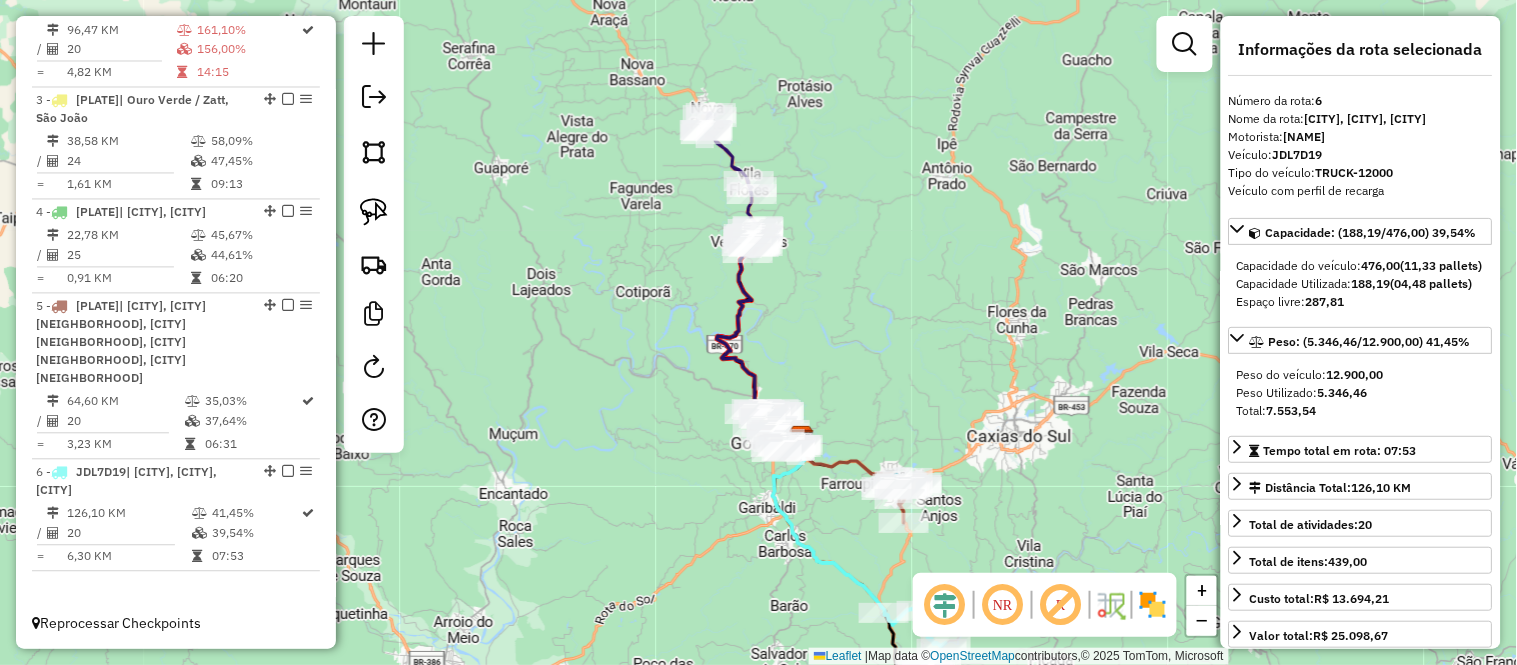 drag, startPoint x: 906, startPoint y: 124, endPoint x: 913, endPoint y: 182, distance: 58.420887 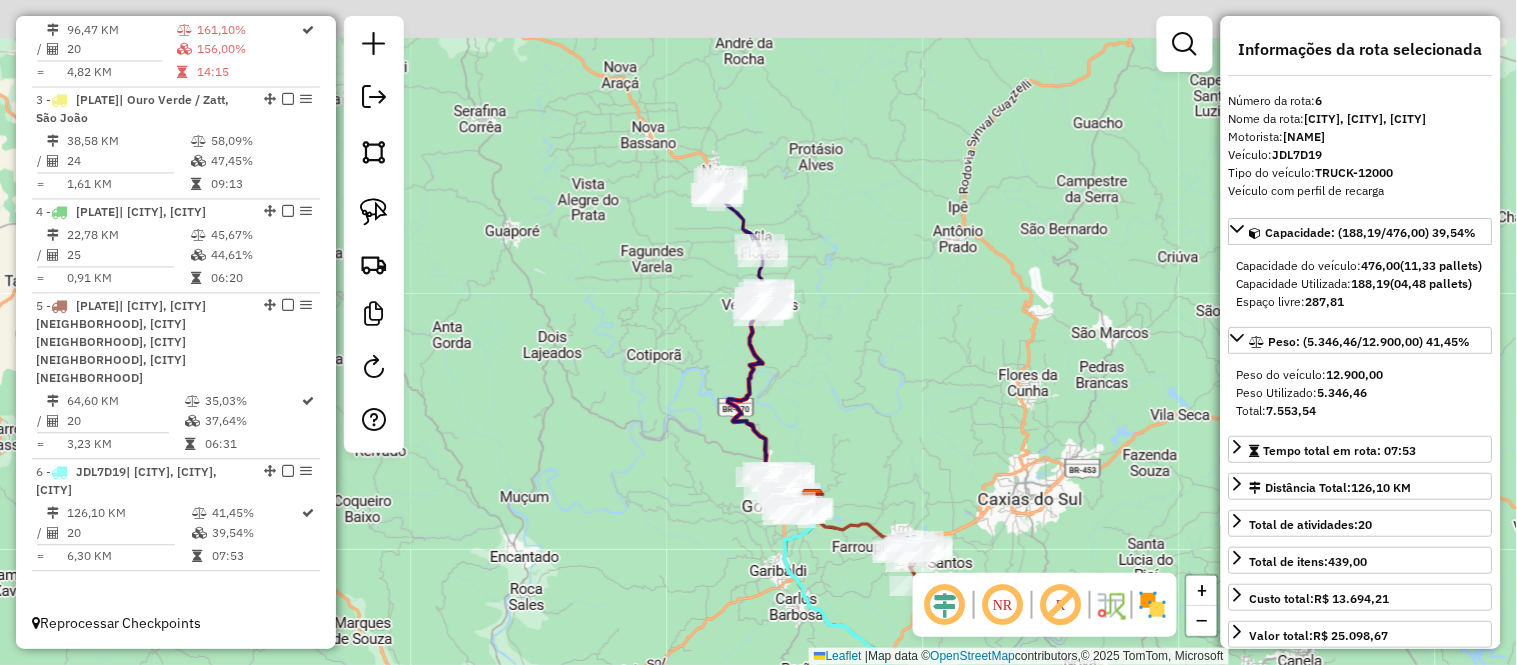 drag, startPoint x: 874, startPoint y: 134, endPoint x: 886, endPoint y: 200, distance: 67.08204 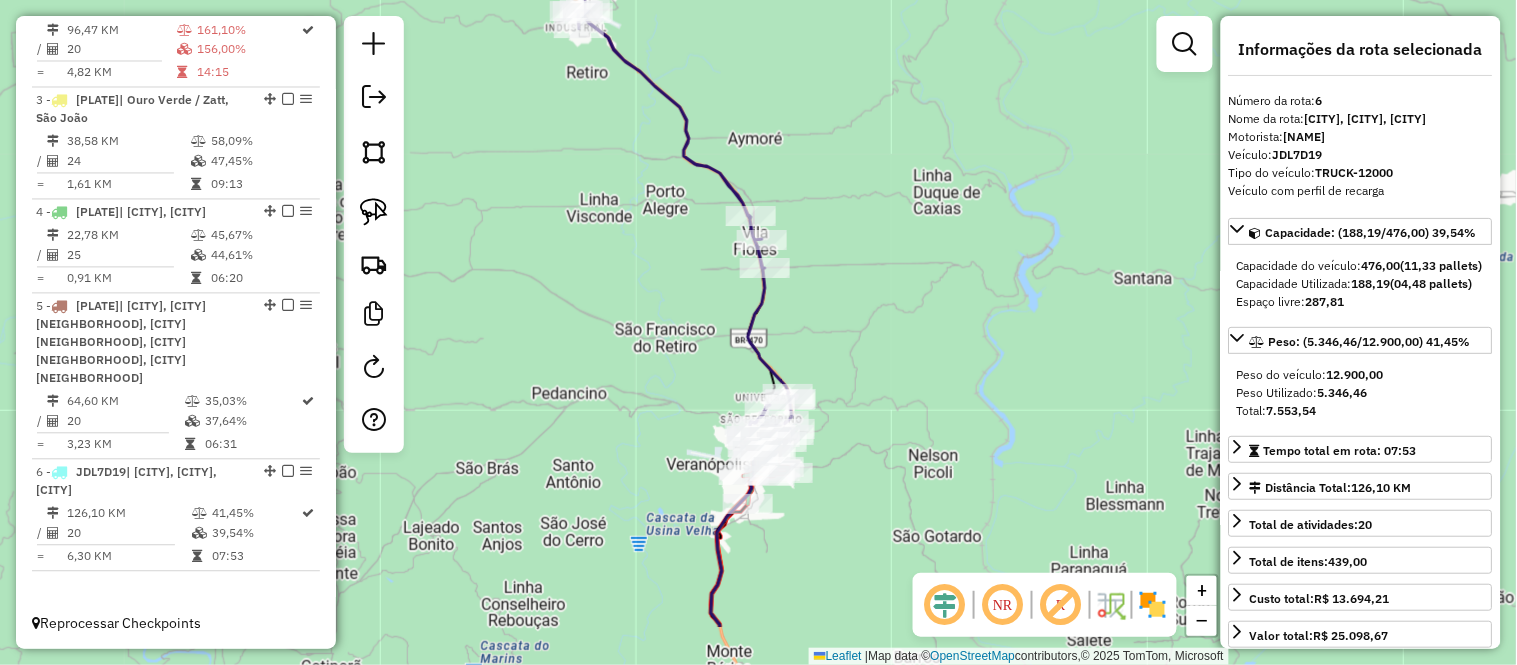 drag, startPoint x: 777, startPoint y: 228, endPoint x: 816, endPoint y: 123, distance: 112.00893 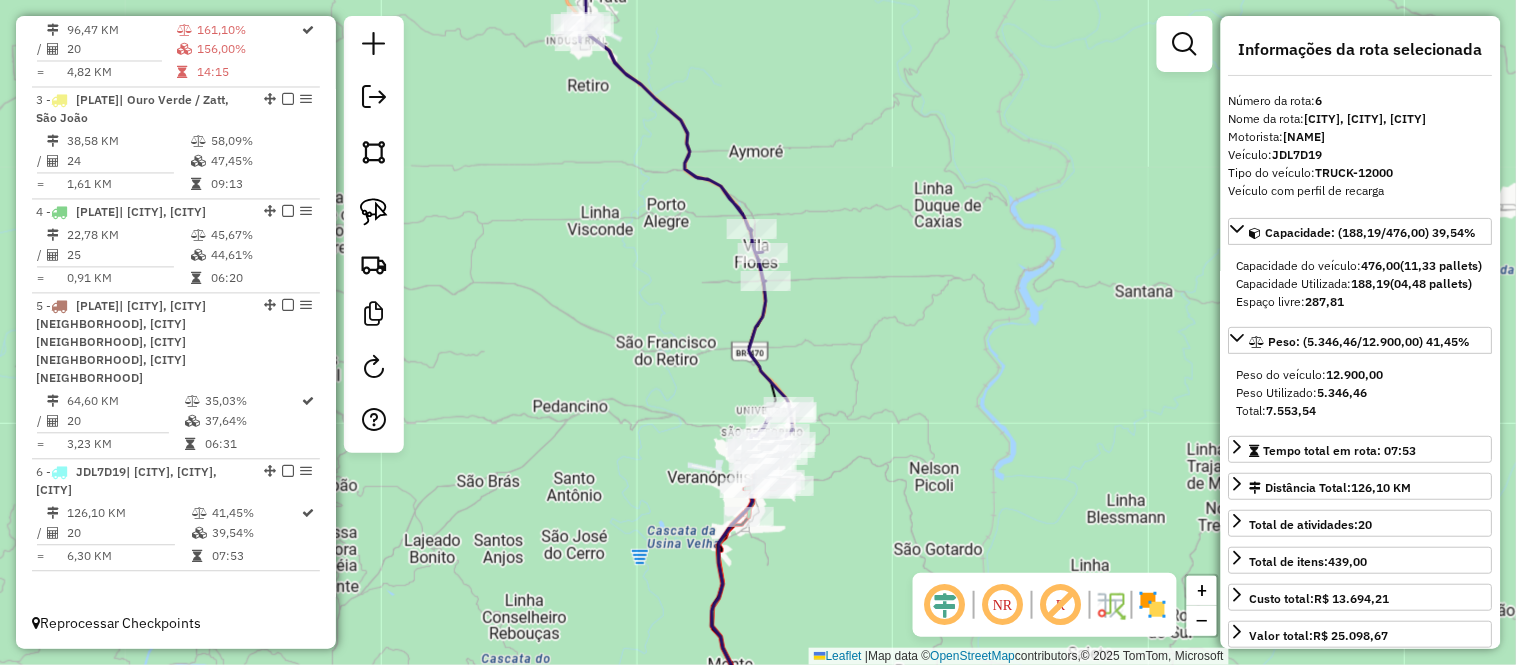 drag, startPoint x: 744, startPoint y: 105, endPoint x: 812, endPoint y: 204, distance: 120.10412 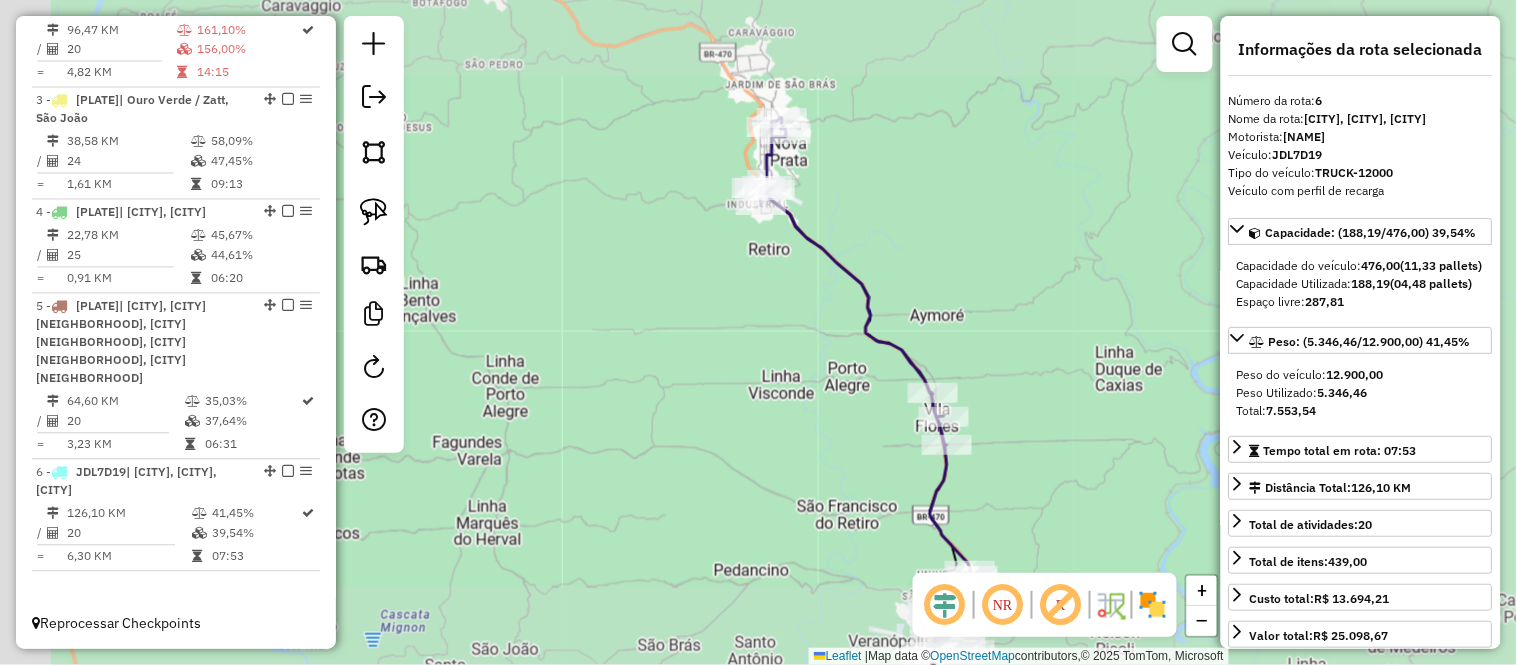 drag, startPoint x: 1014, startPoint y: 326, endPoint x: 826, endPoint y: 63, distance: 323.2847 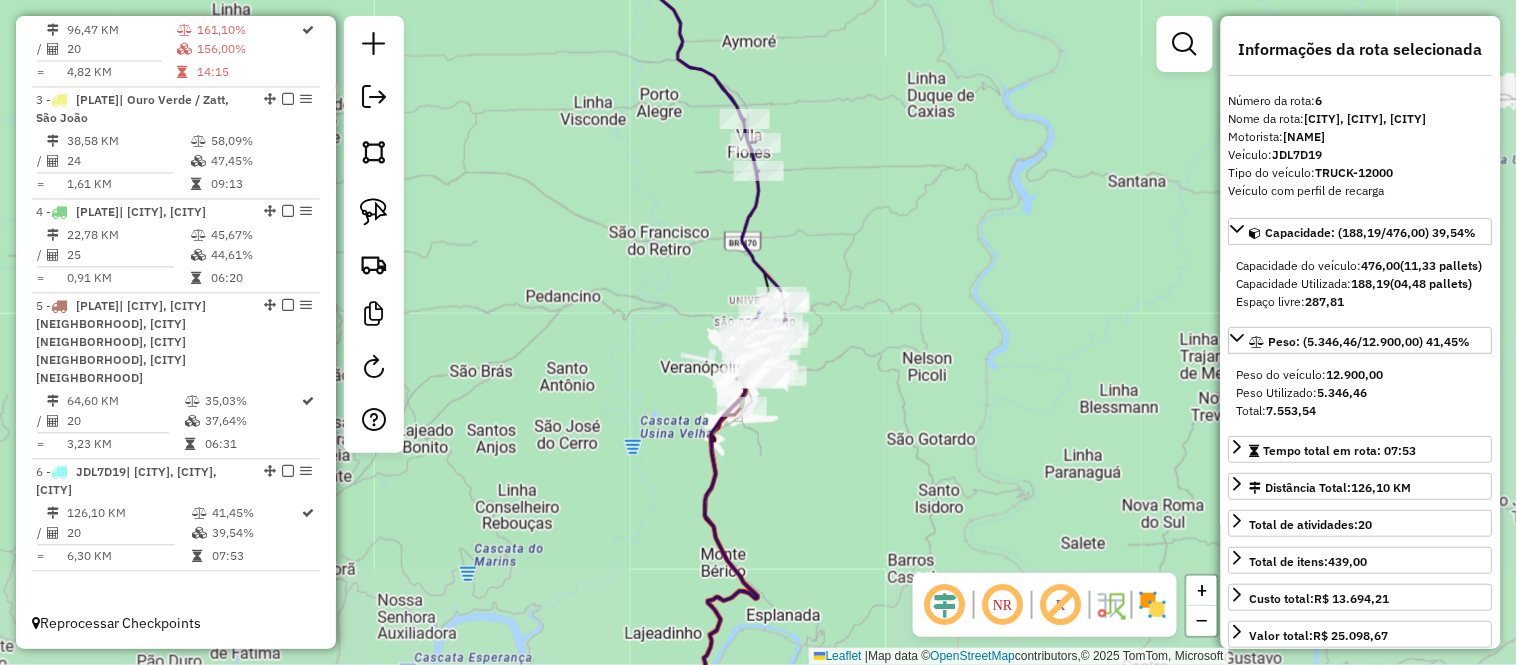 drag, startPoint x: 874, startPoint y: 237, endPoint x: 874, endPoint y: 221, distance: 16 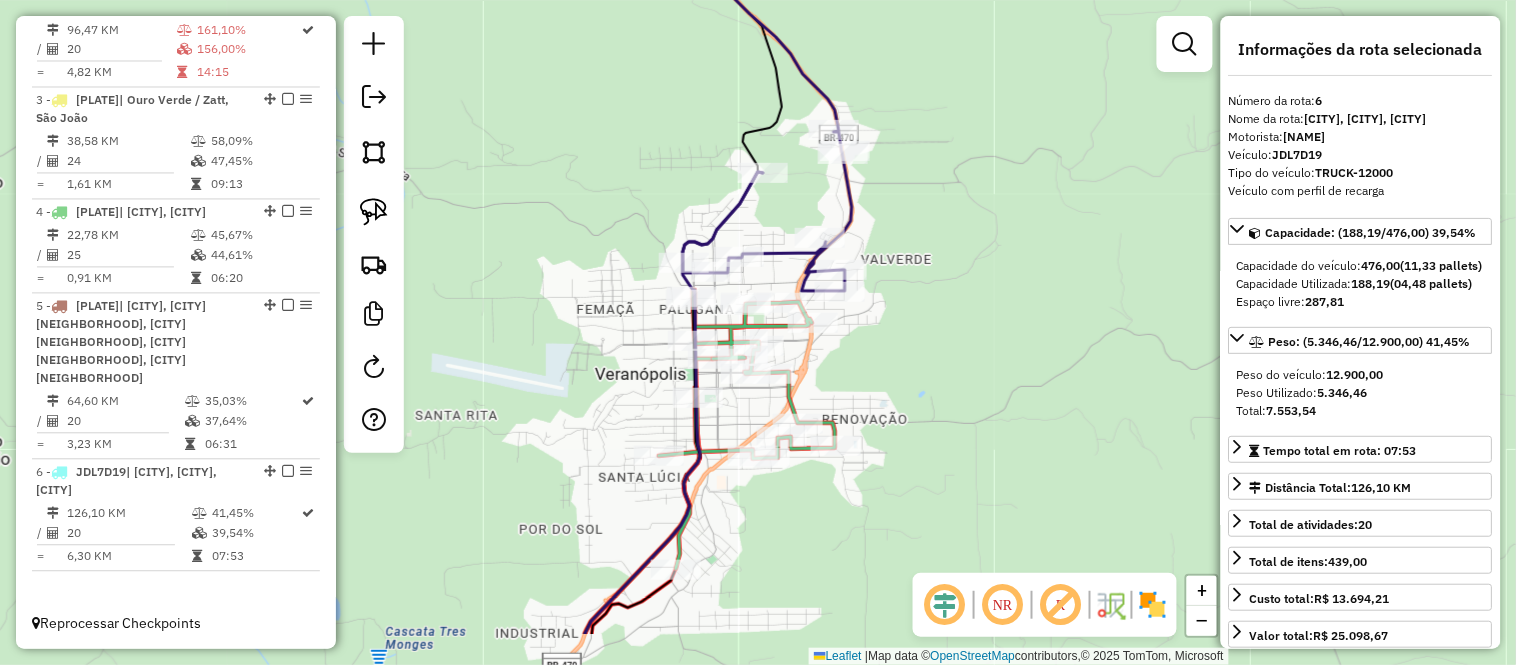 drag, startPoint x: 791, startPoint y: 316, endPoint x: 1011, endPoint y: 212, distance: 243.34338 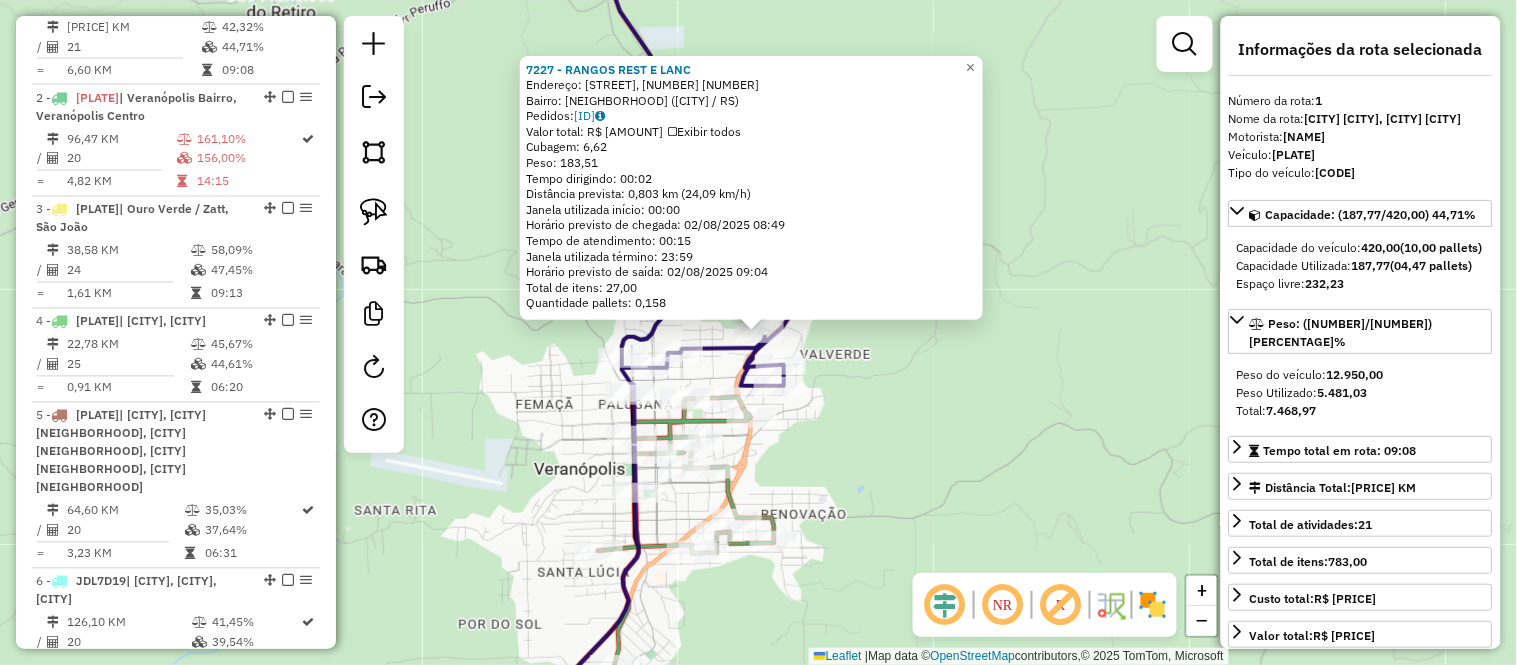 scroll, scrollTop: 791, scrollLeft: 0, axis: vertical 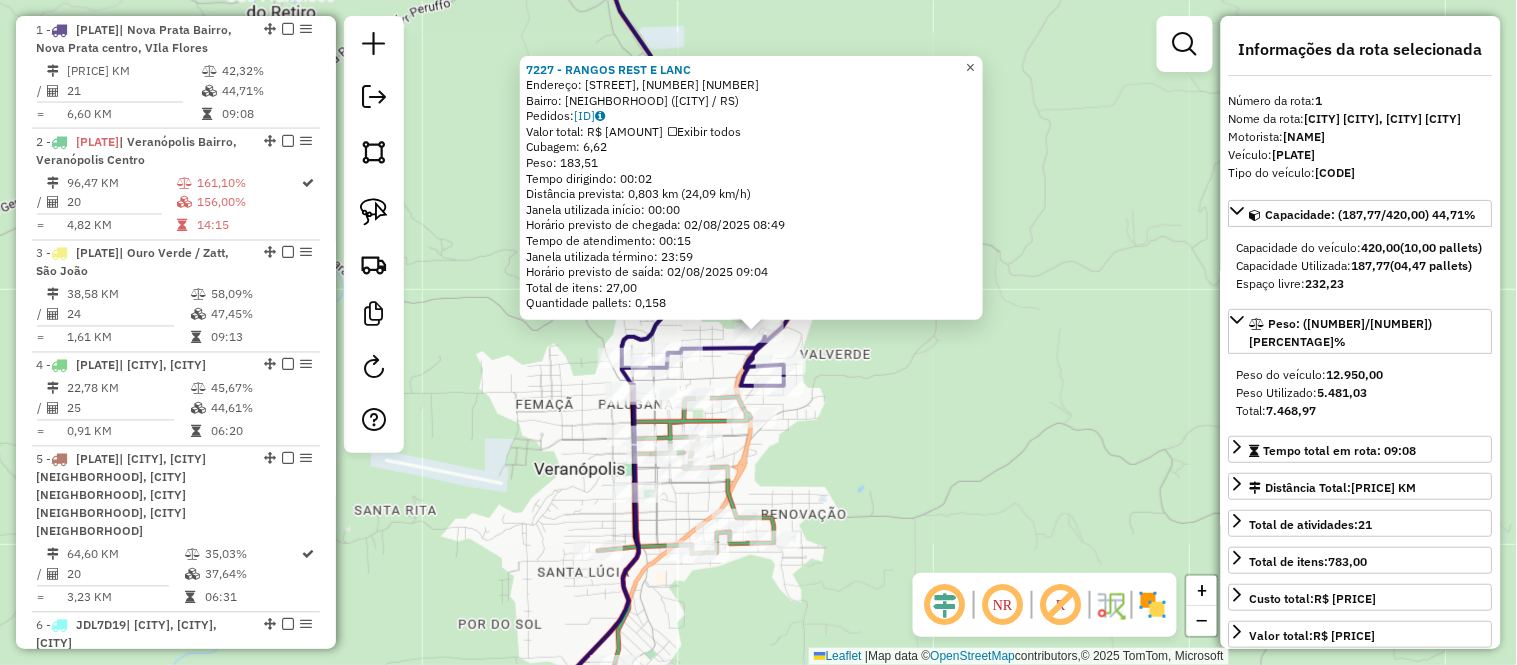 click on "×" 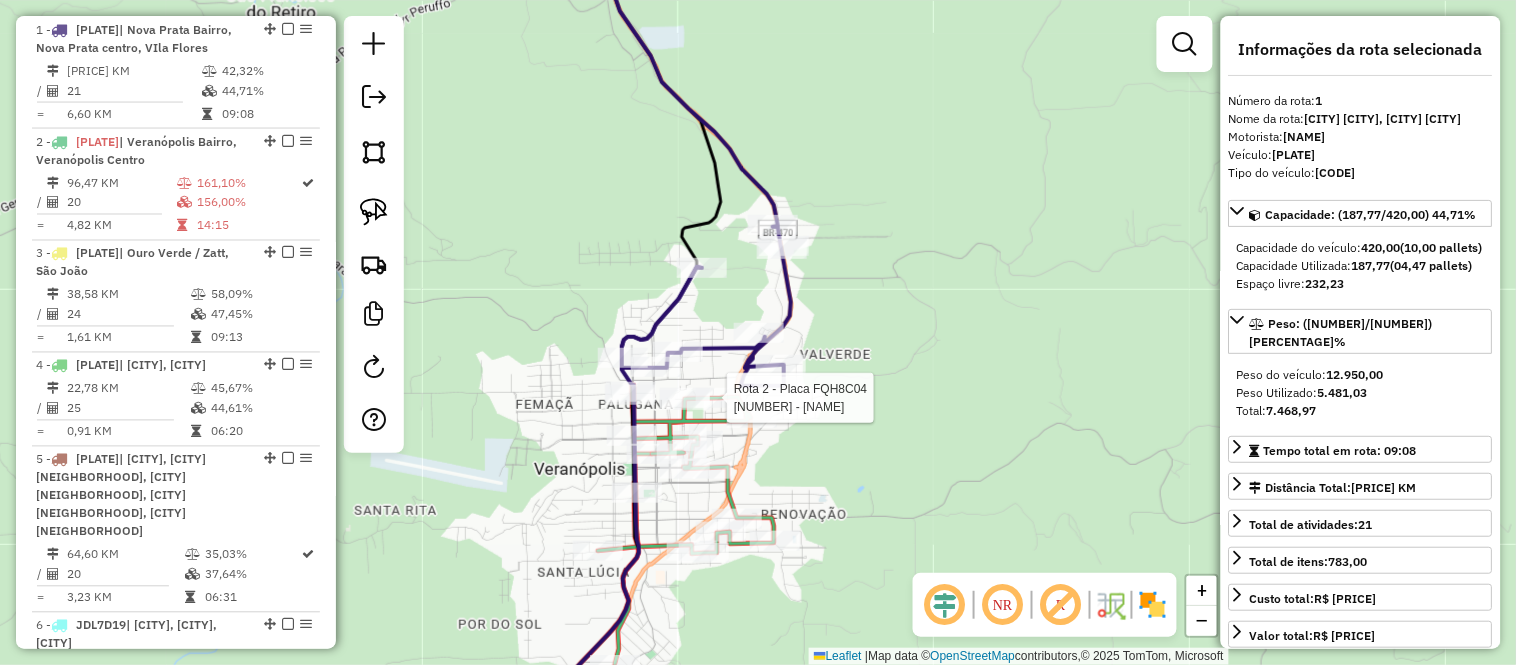 click 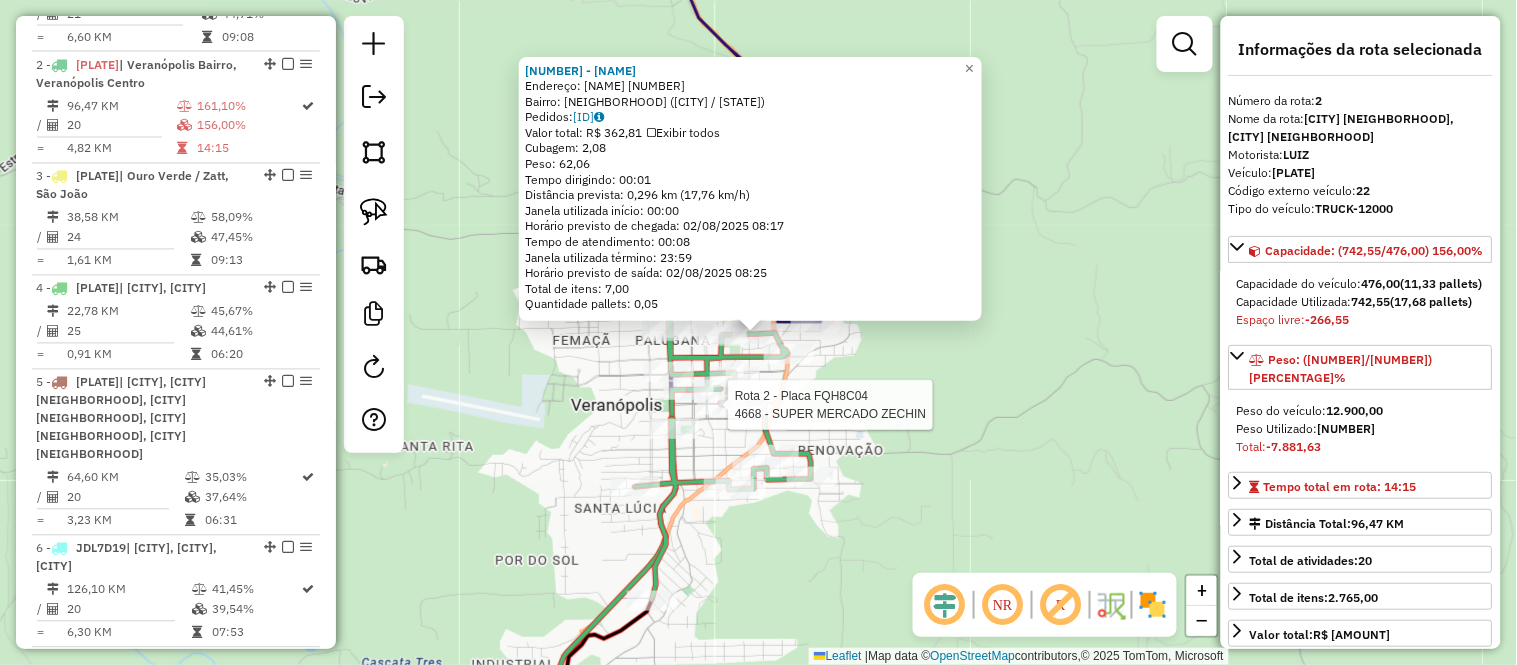 scroll, scrollTop: 903, scrollLeft: 0, axis: vertical 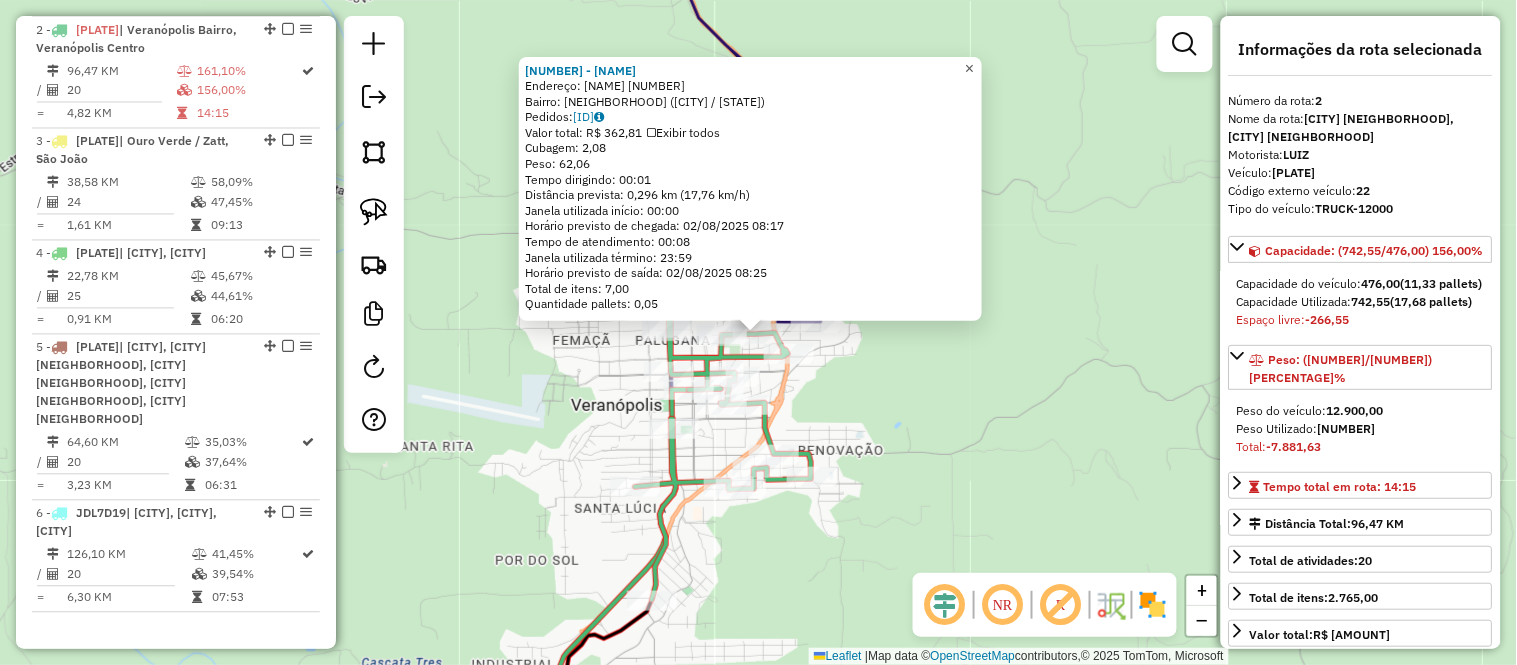 click on "×" 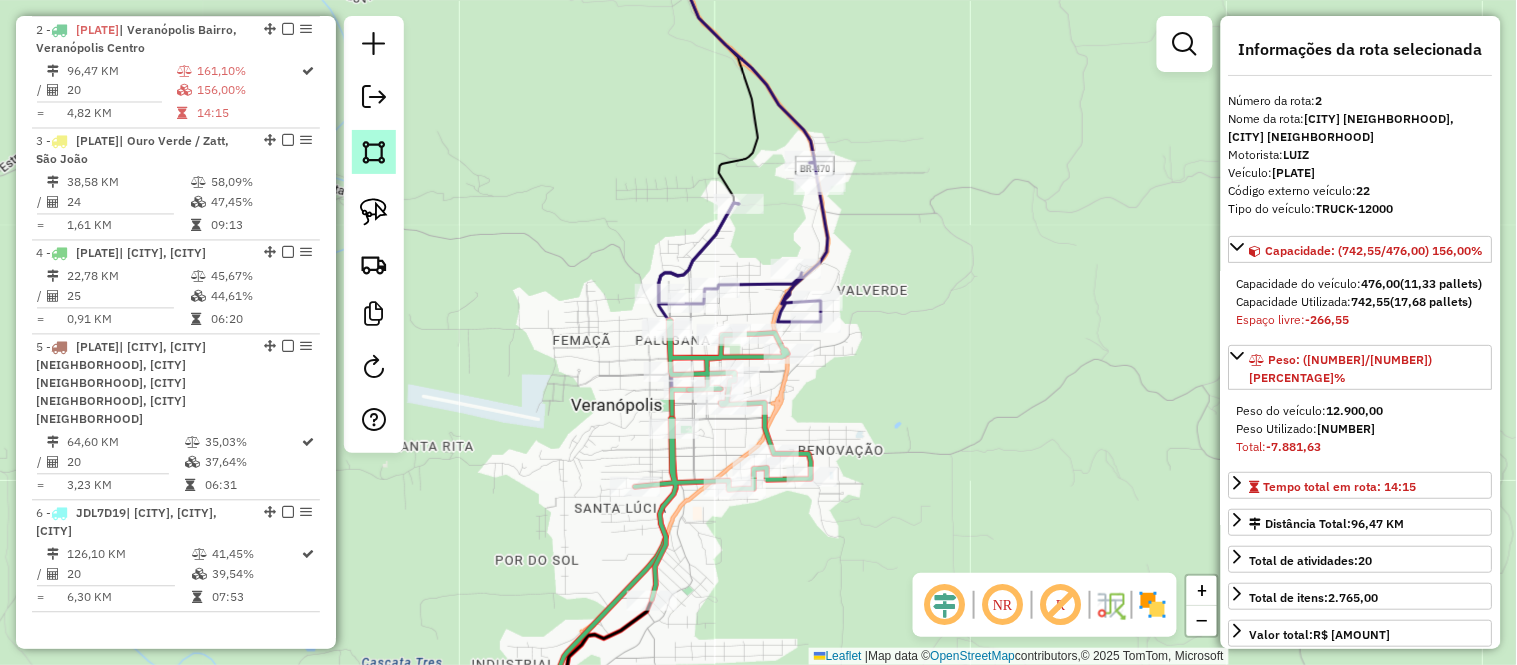 click 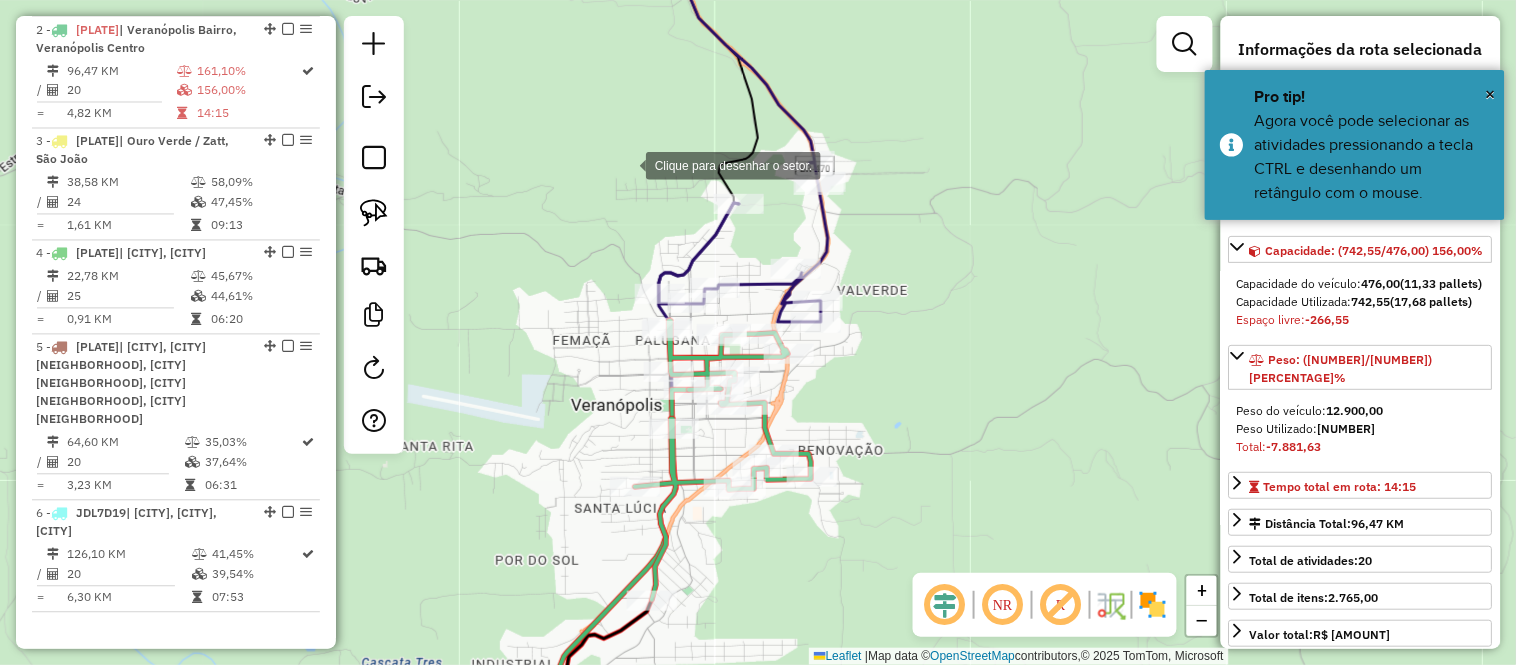 click 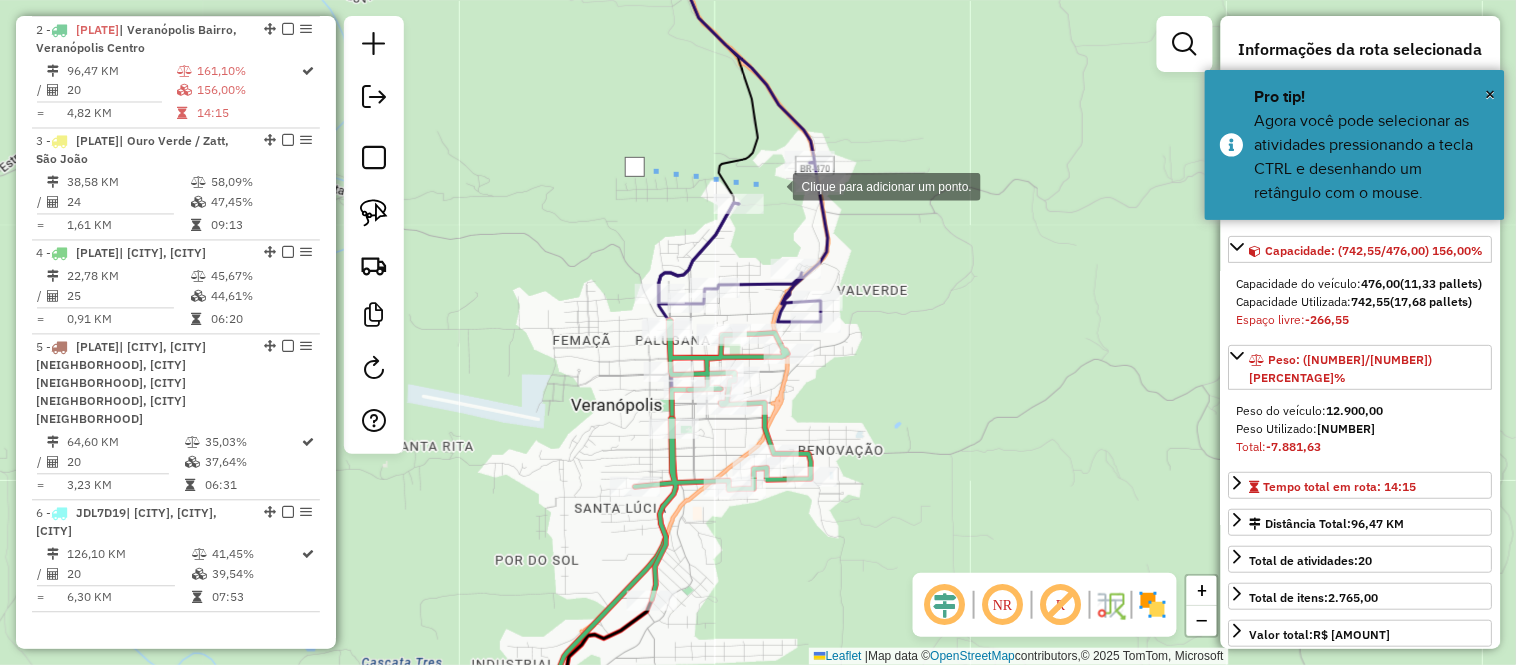click 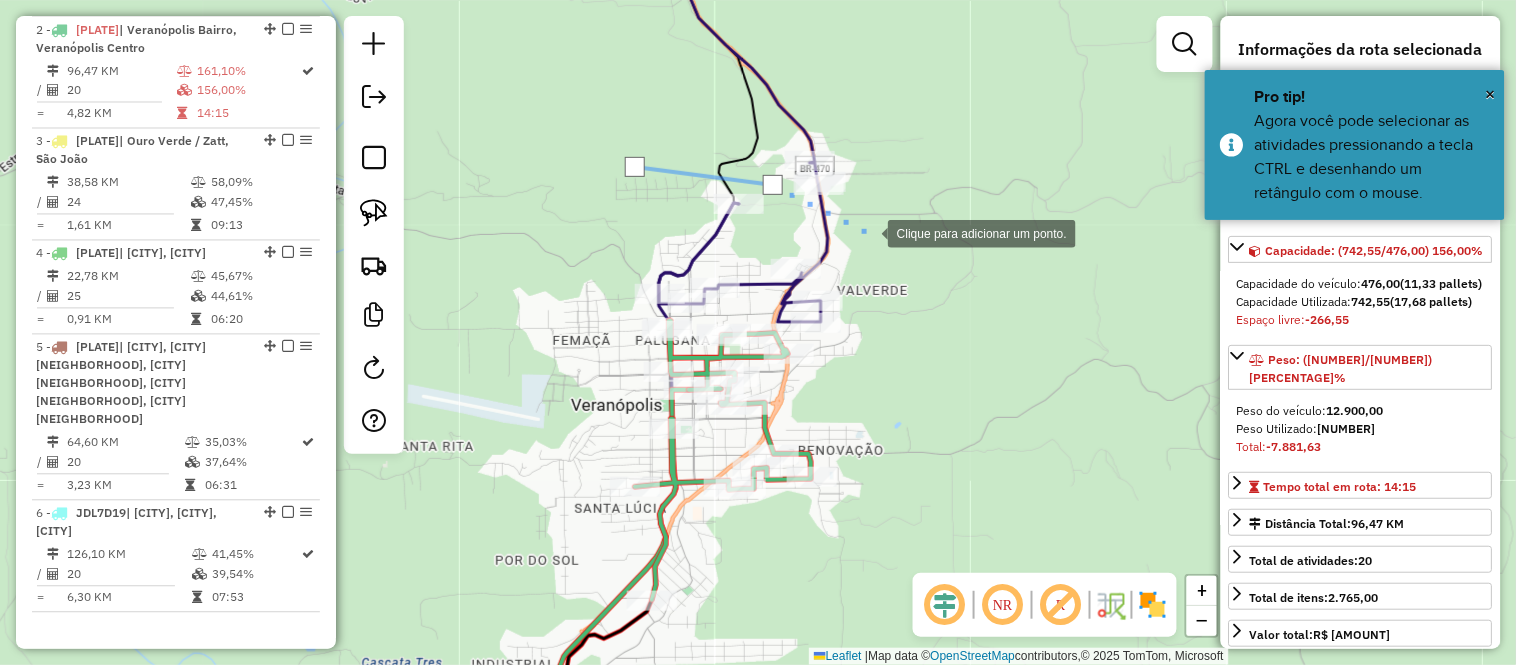 click 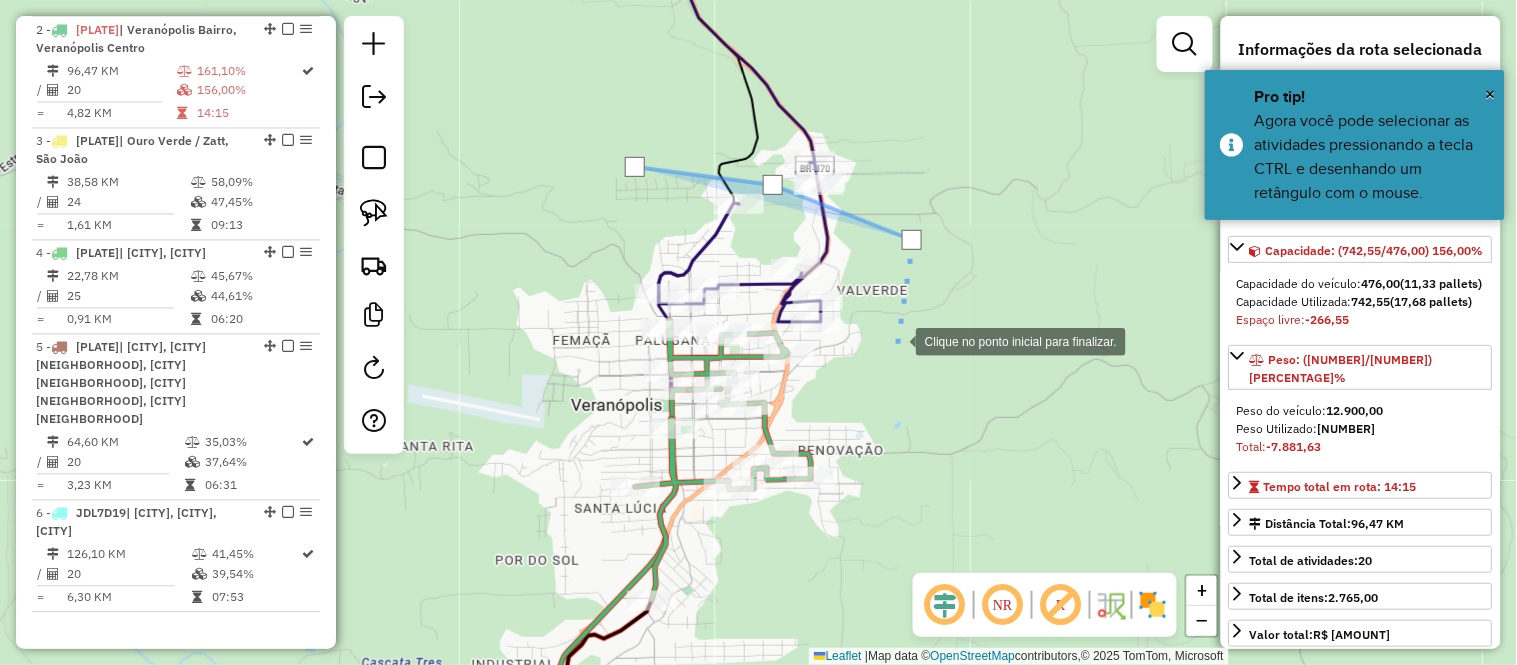 click 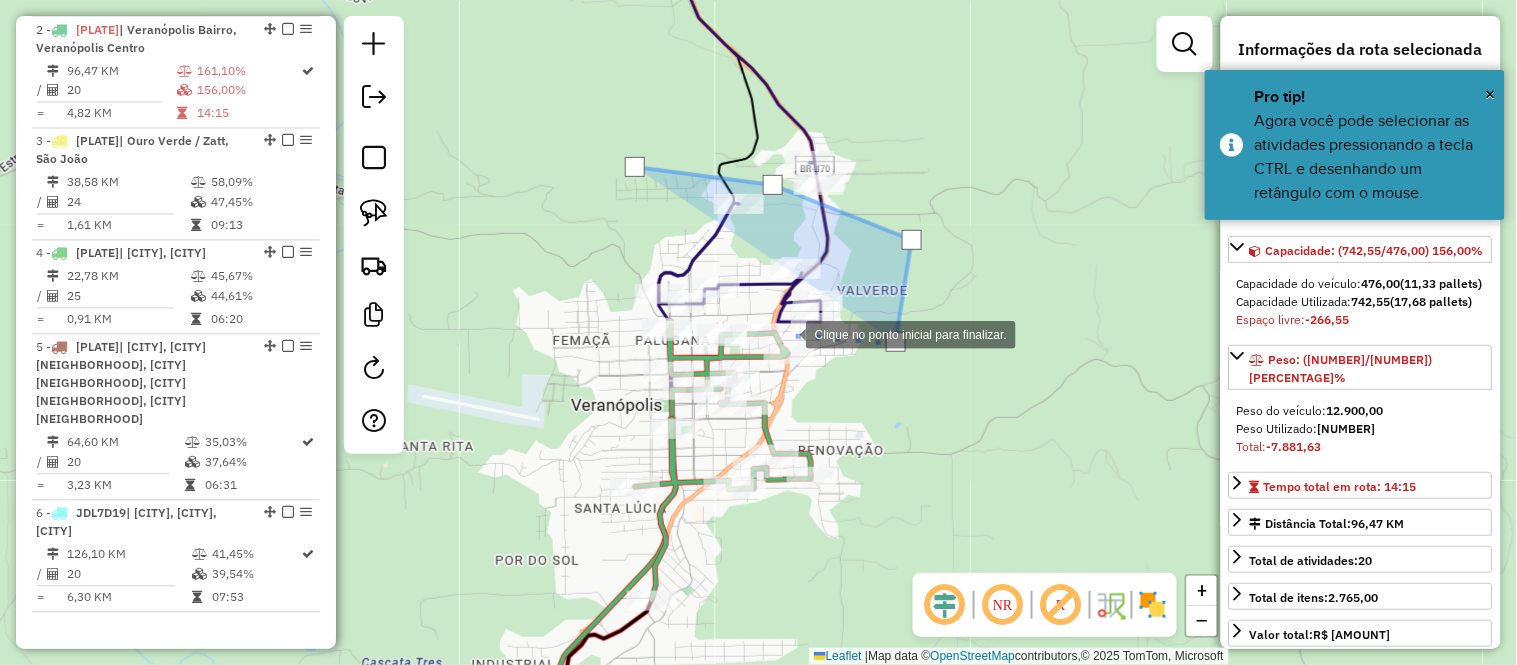 click 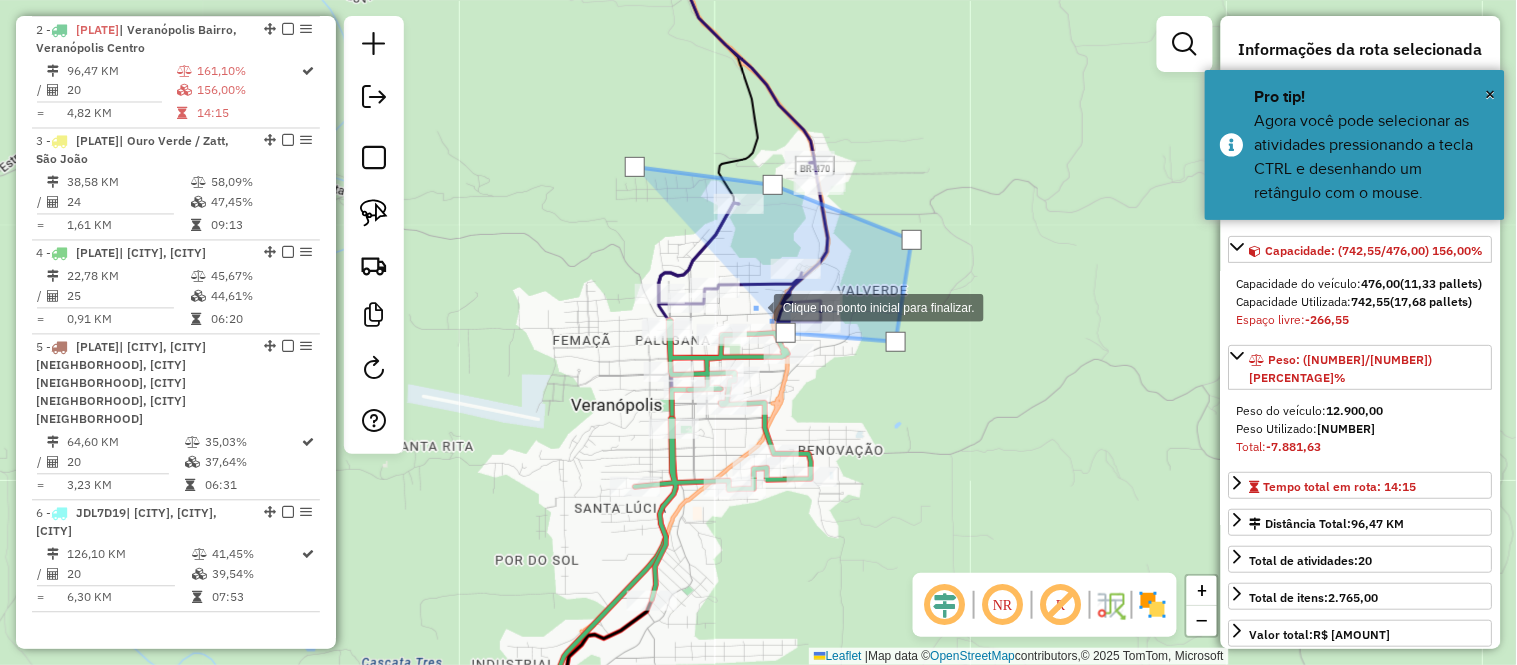 click 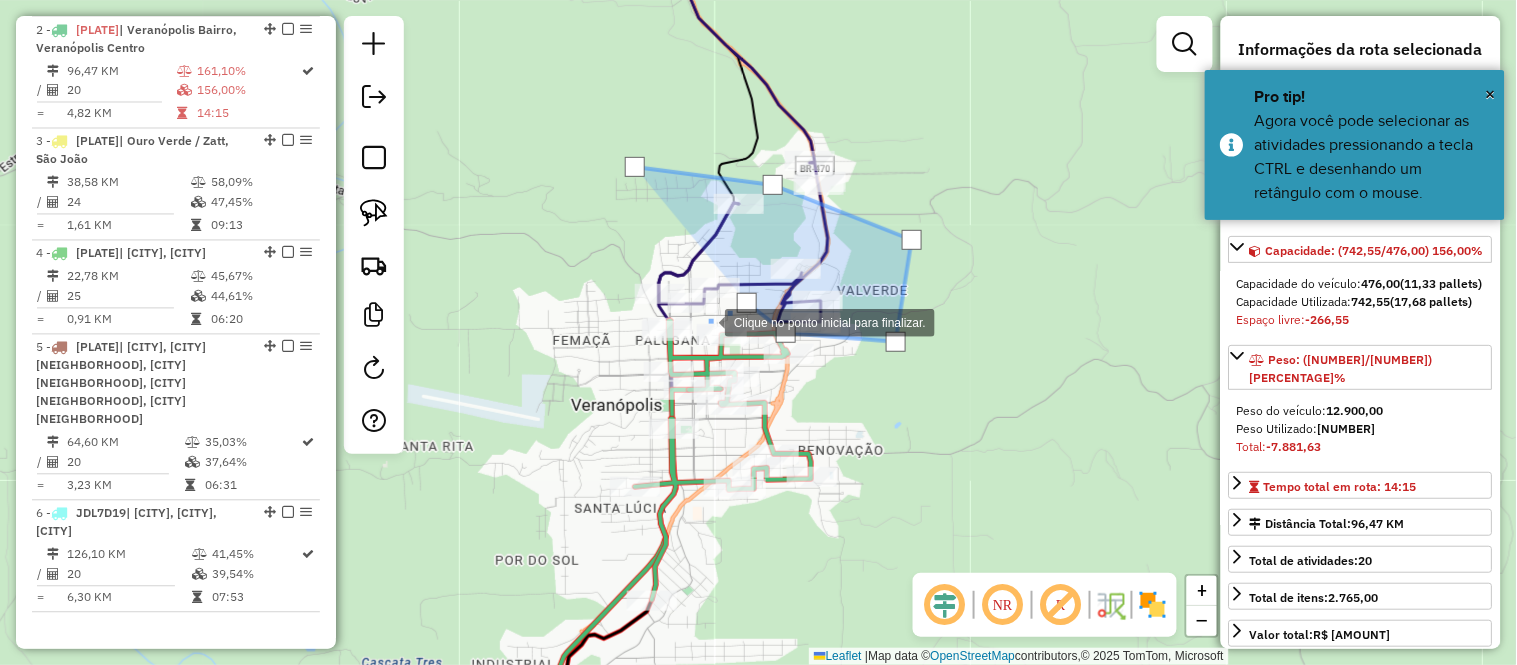 click 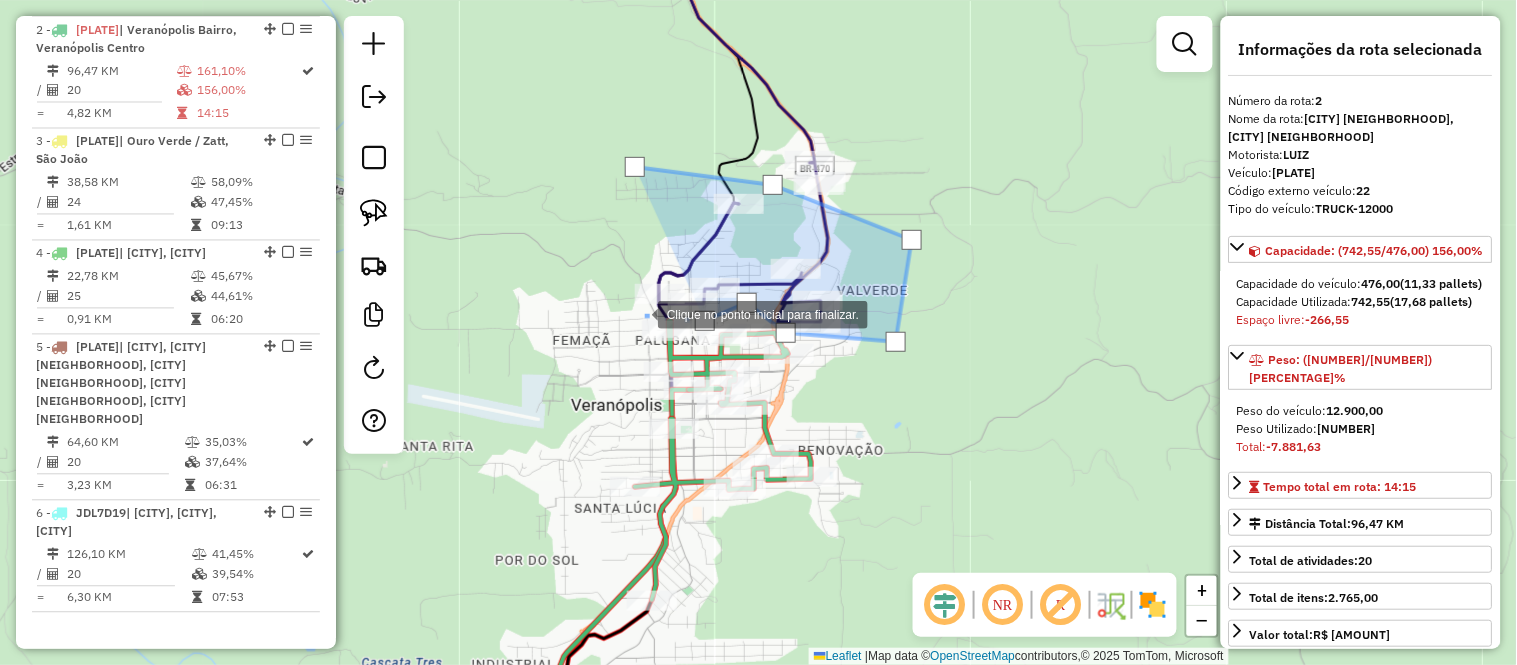click 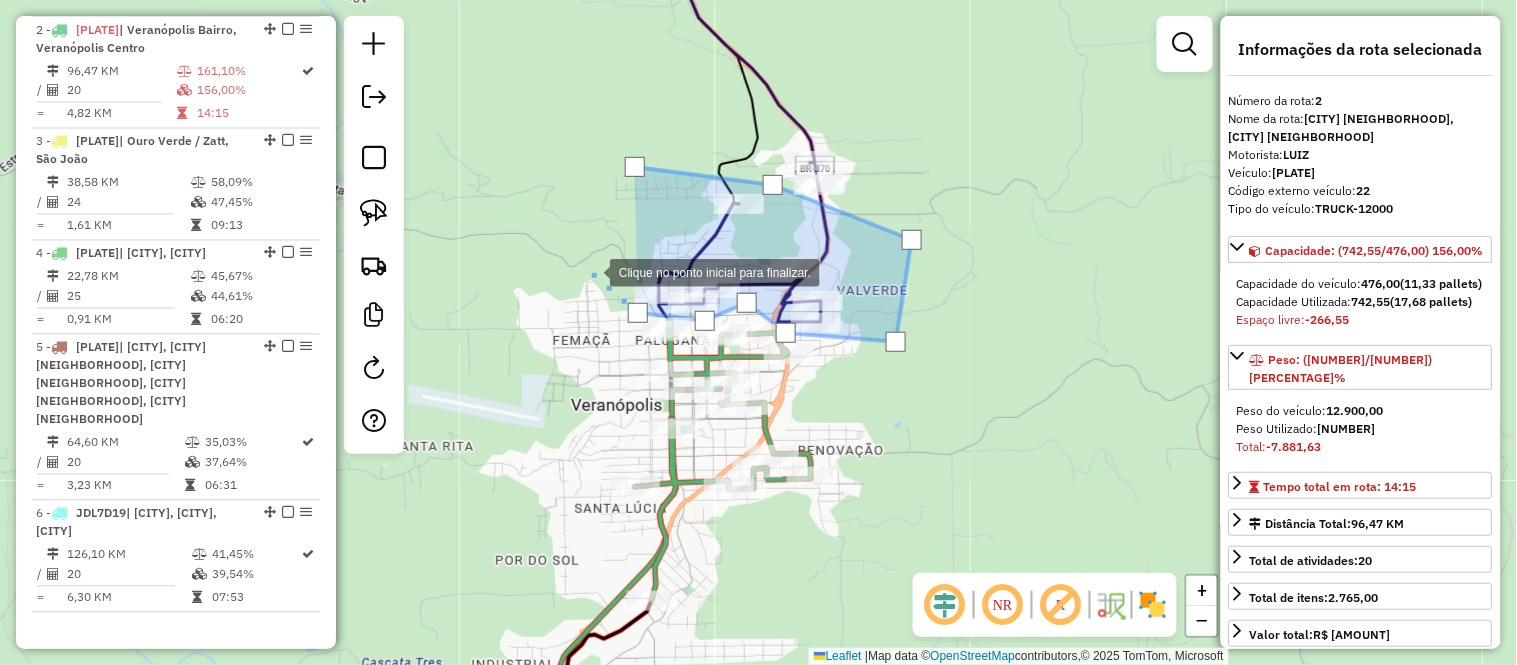 click 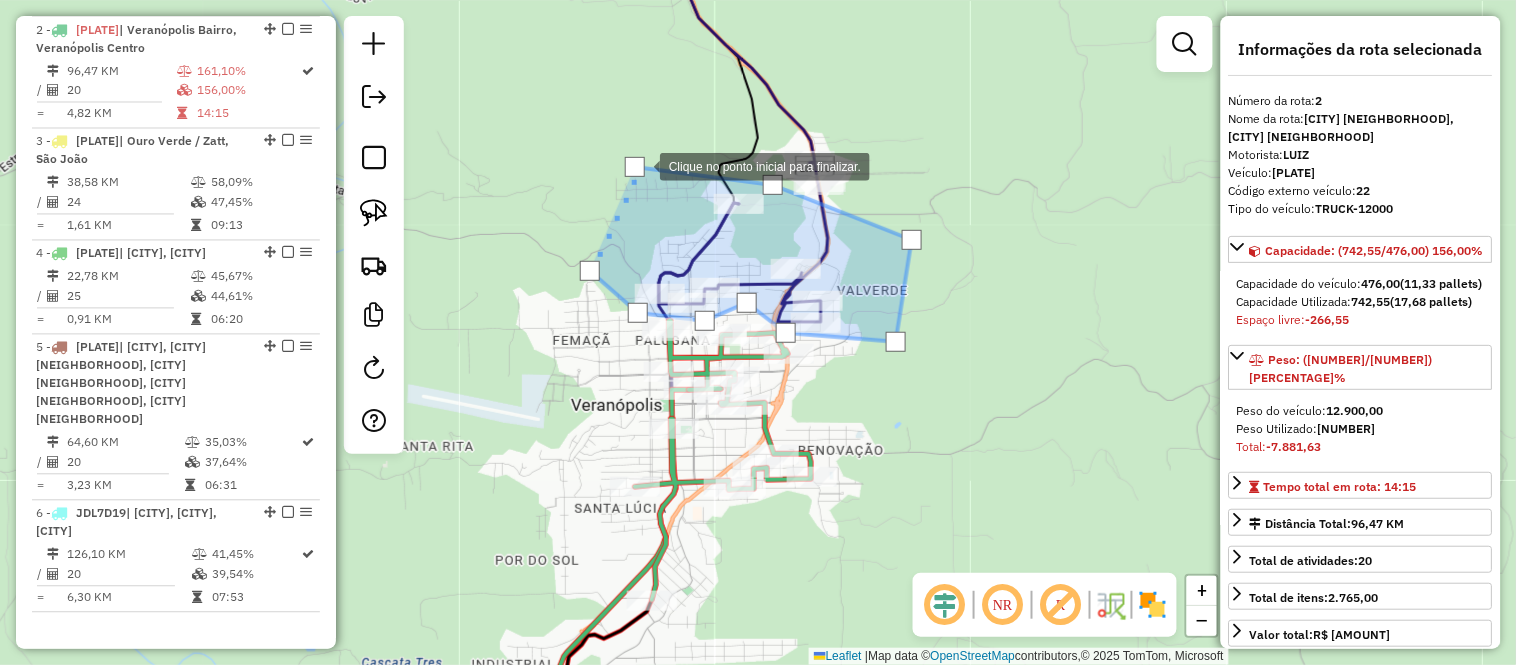click 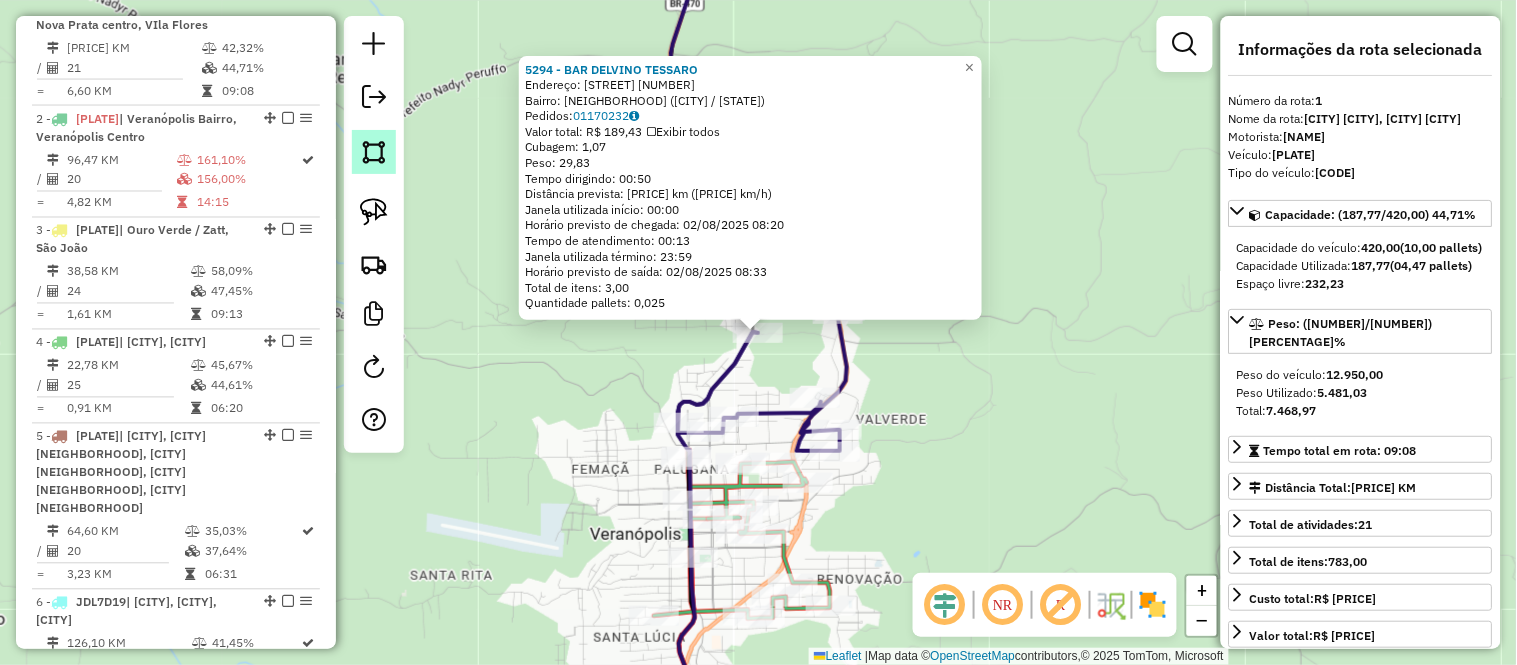 scroll, scrollTop: 791, scrollLeft: 0, axis: vertical 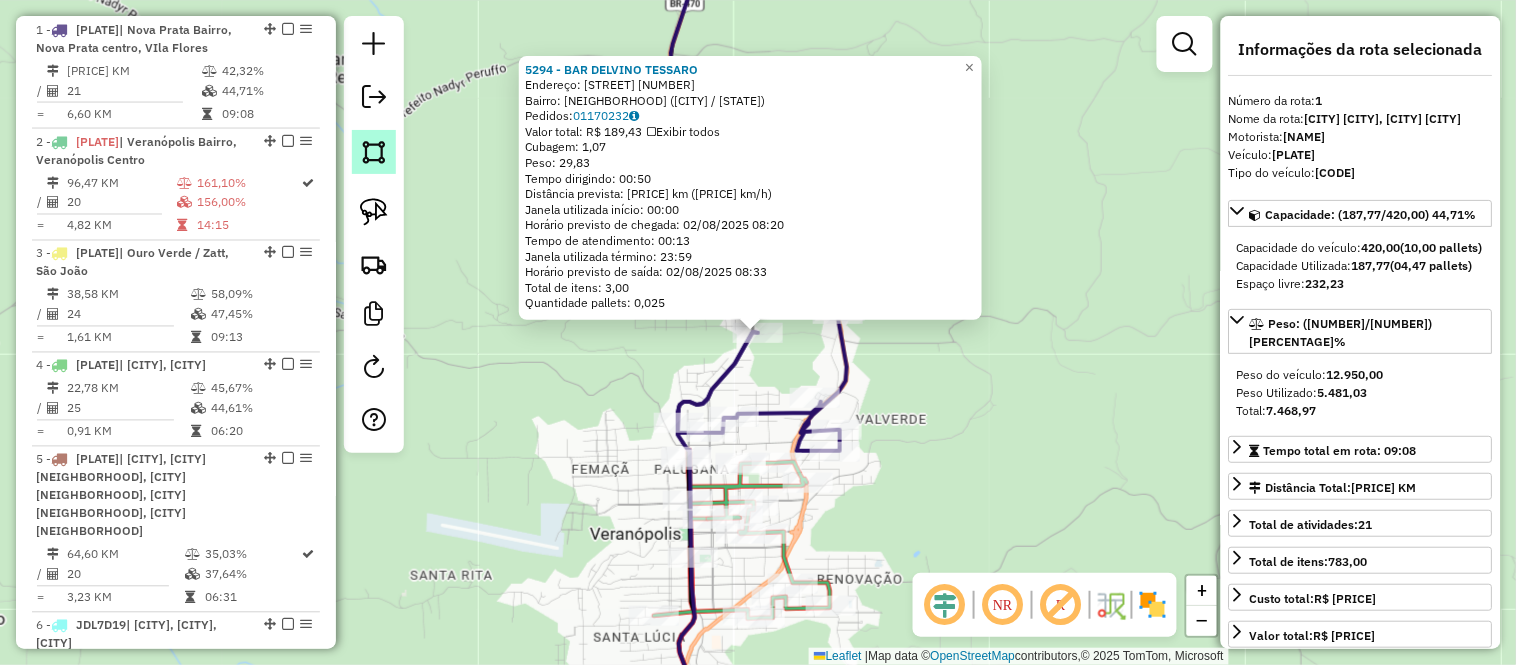 click 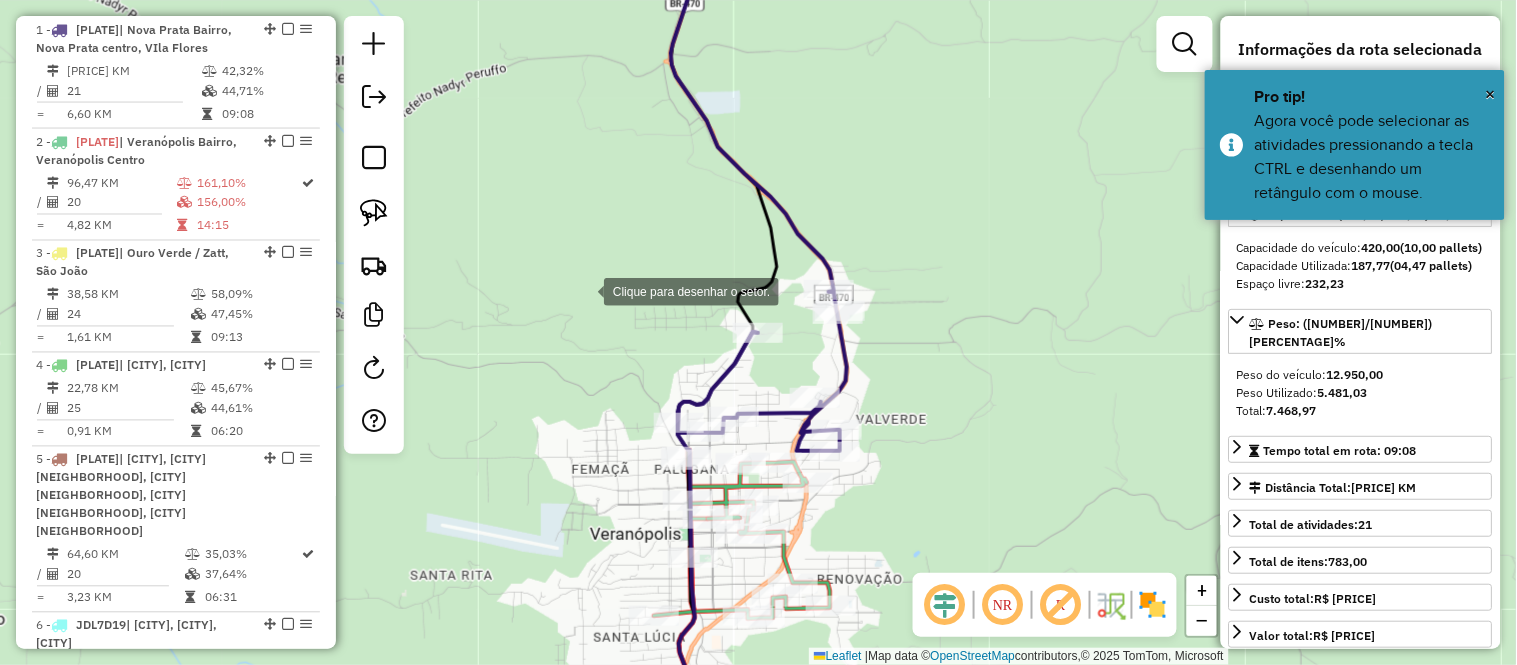 click 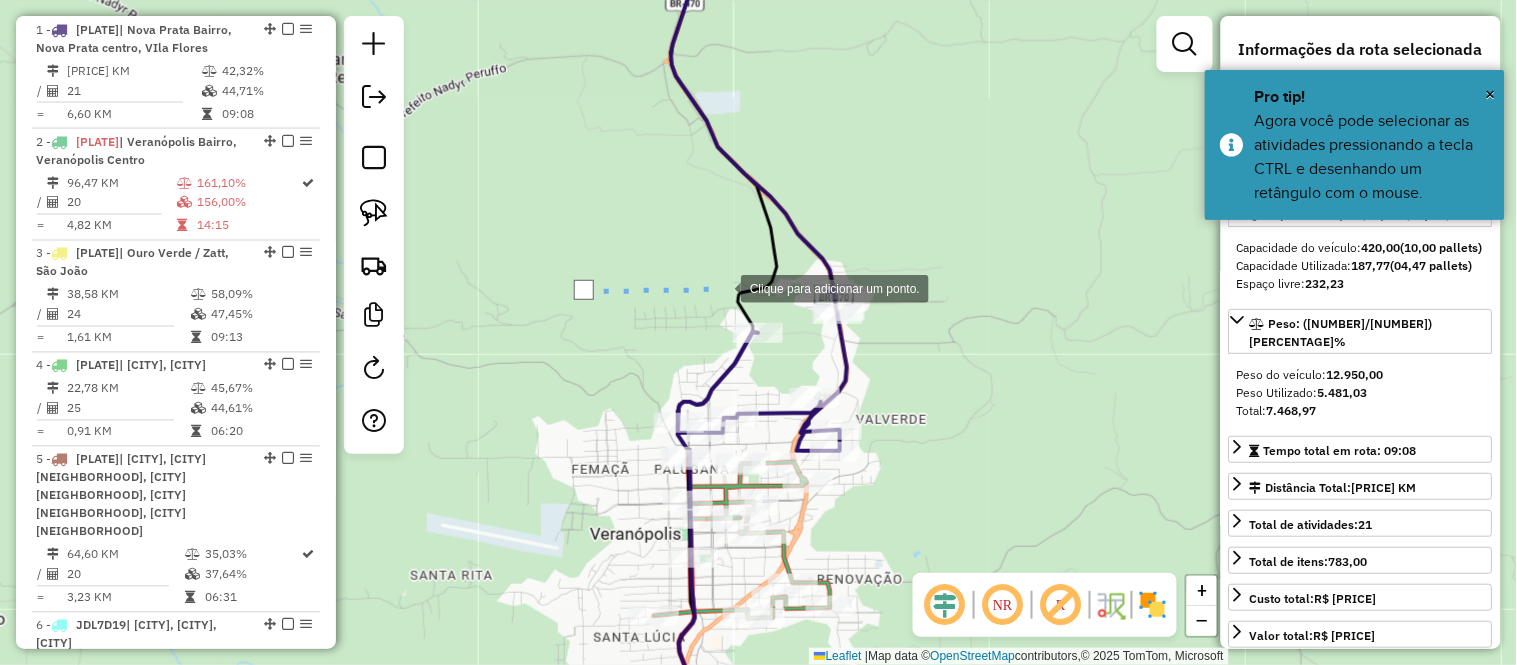 click 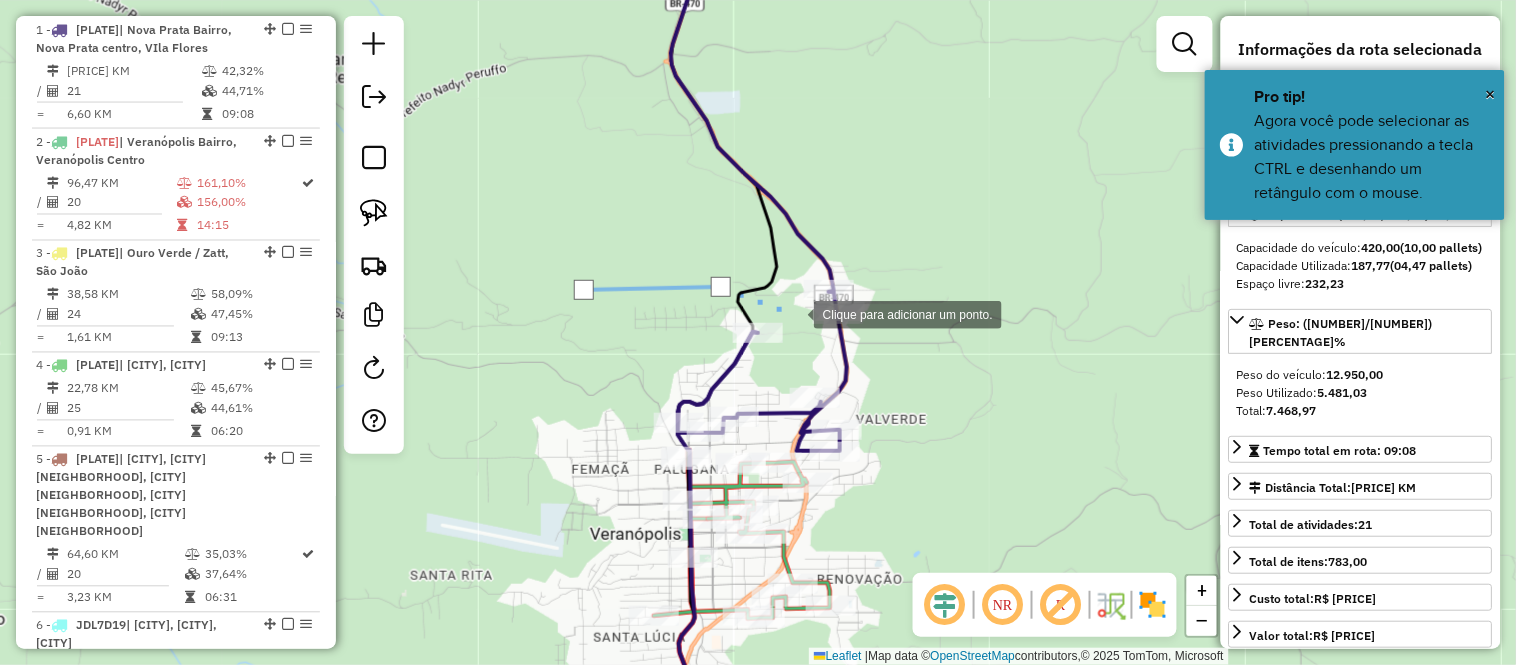 click 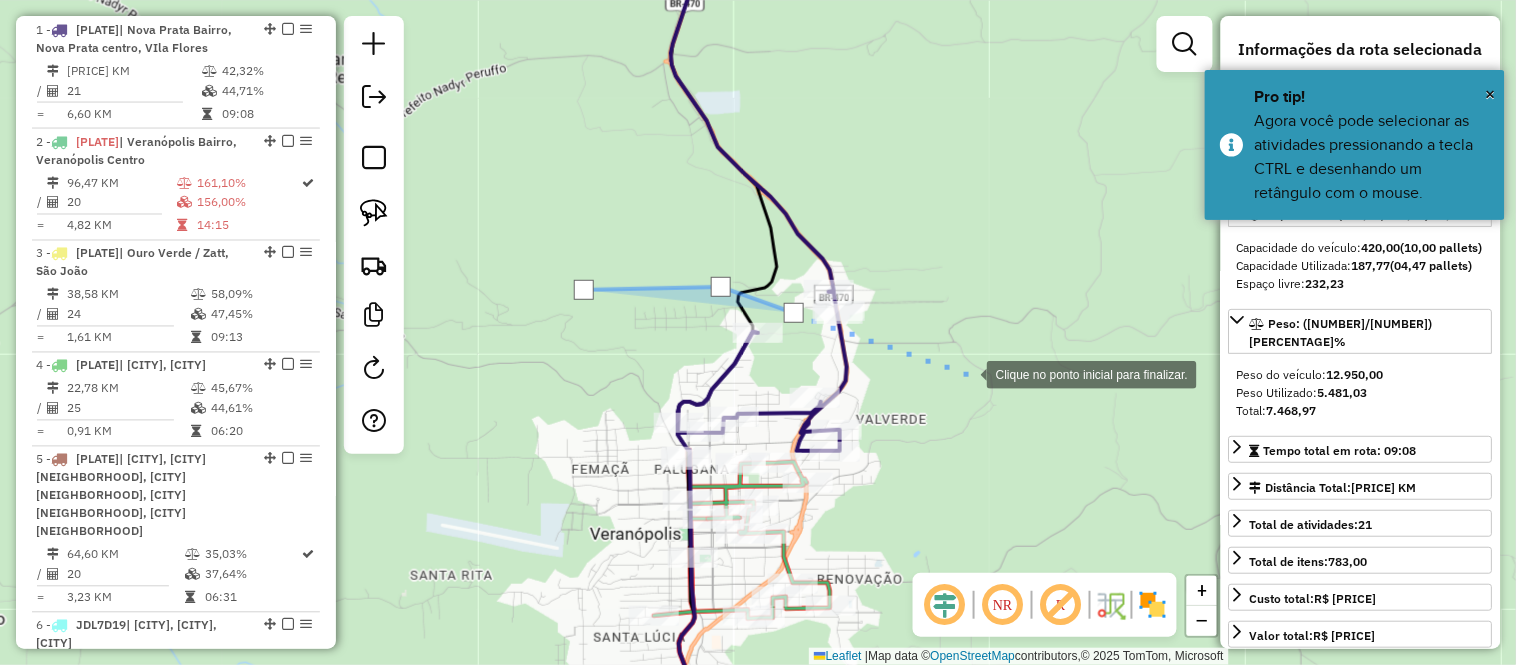 click 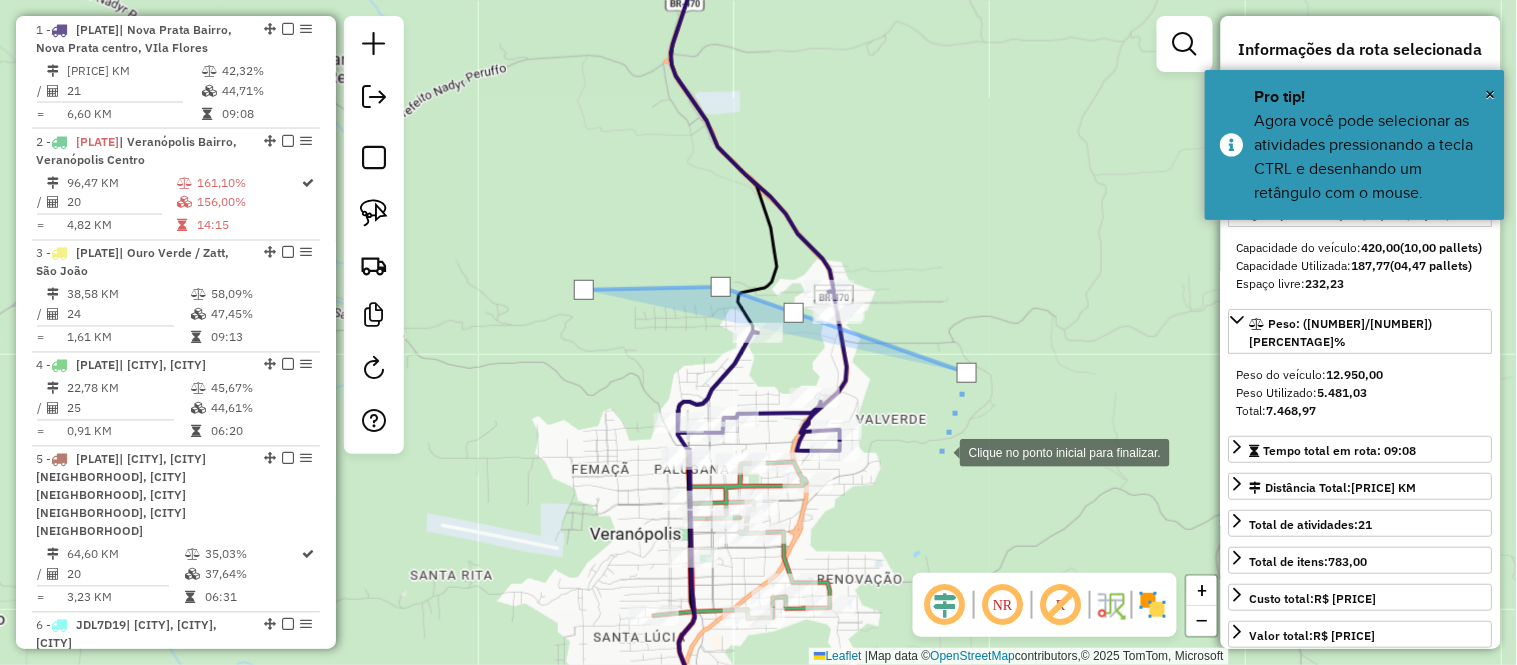 click 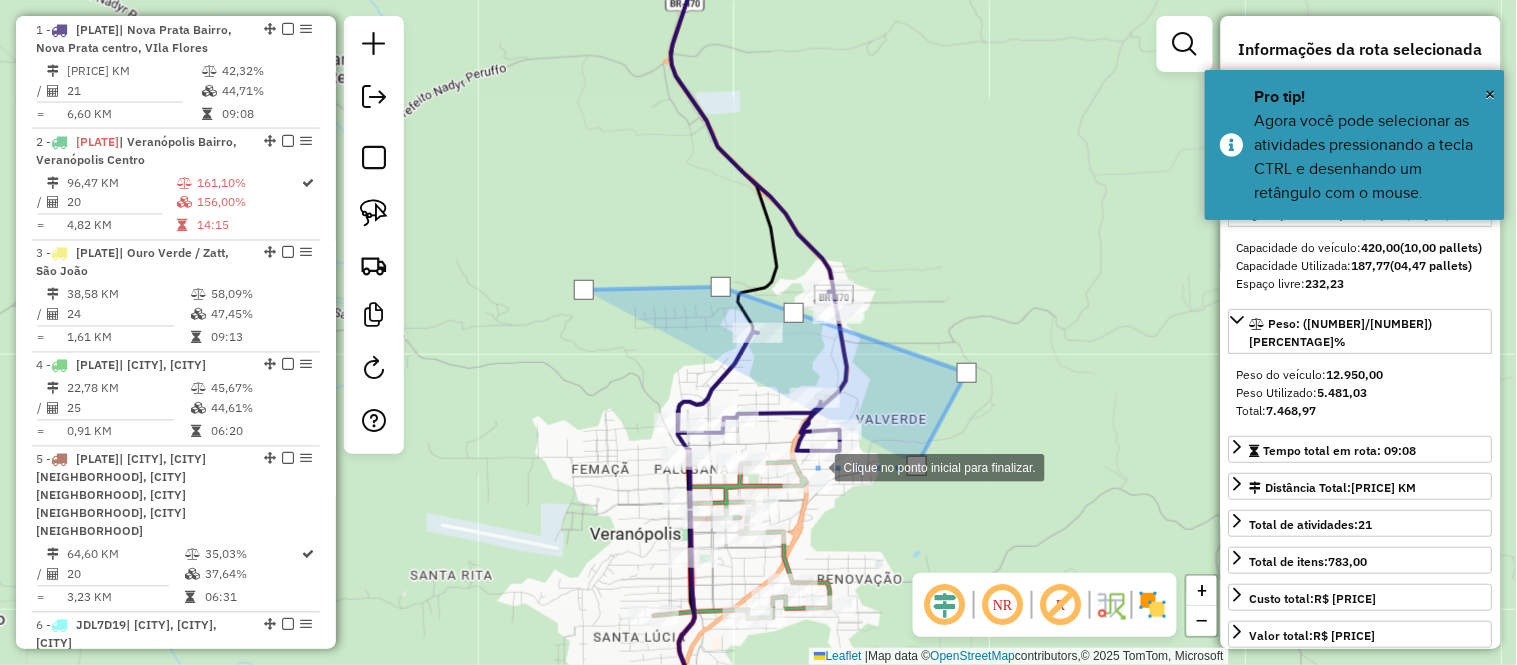 click 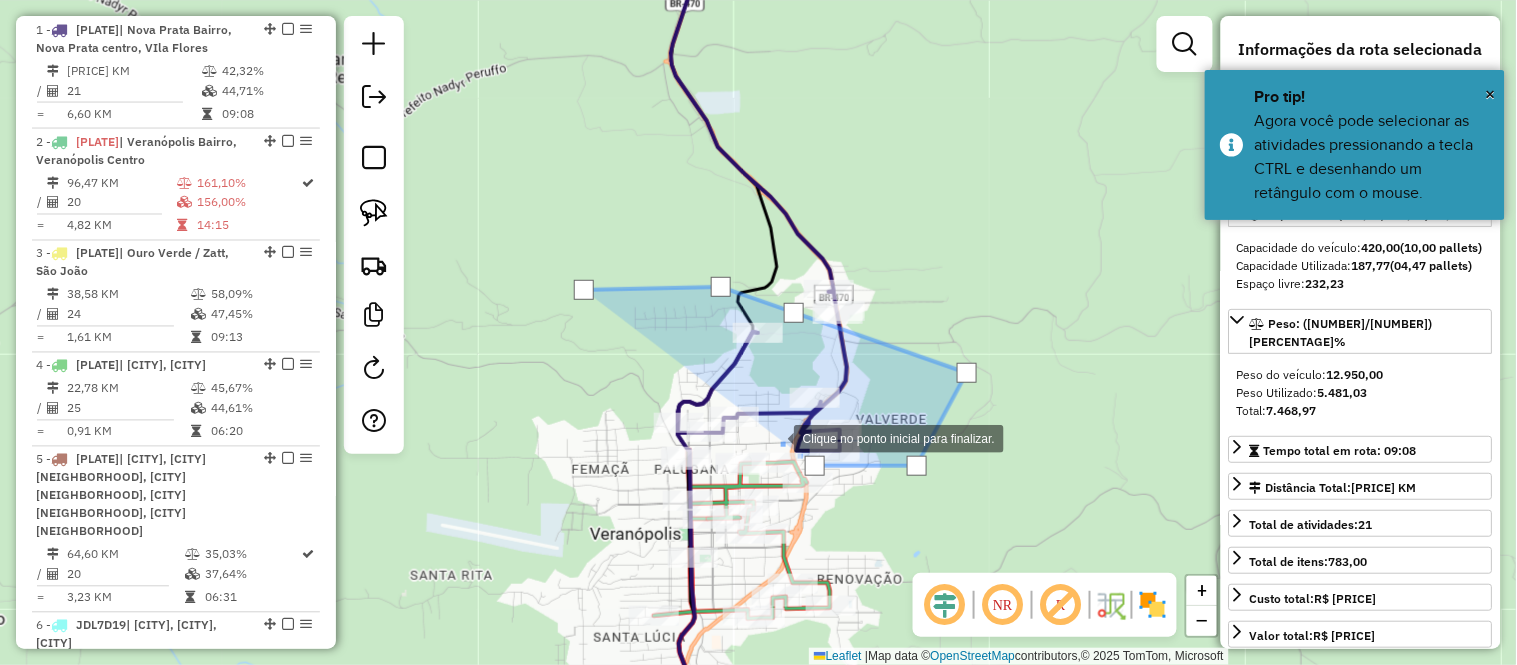 click 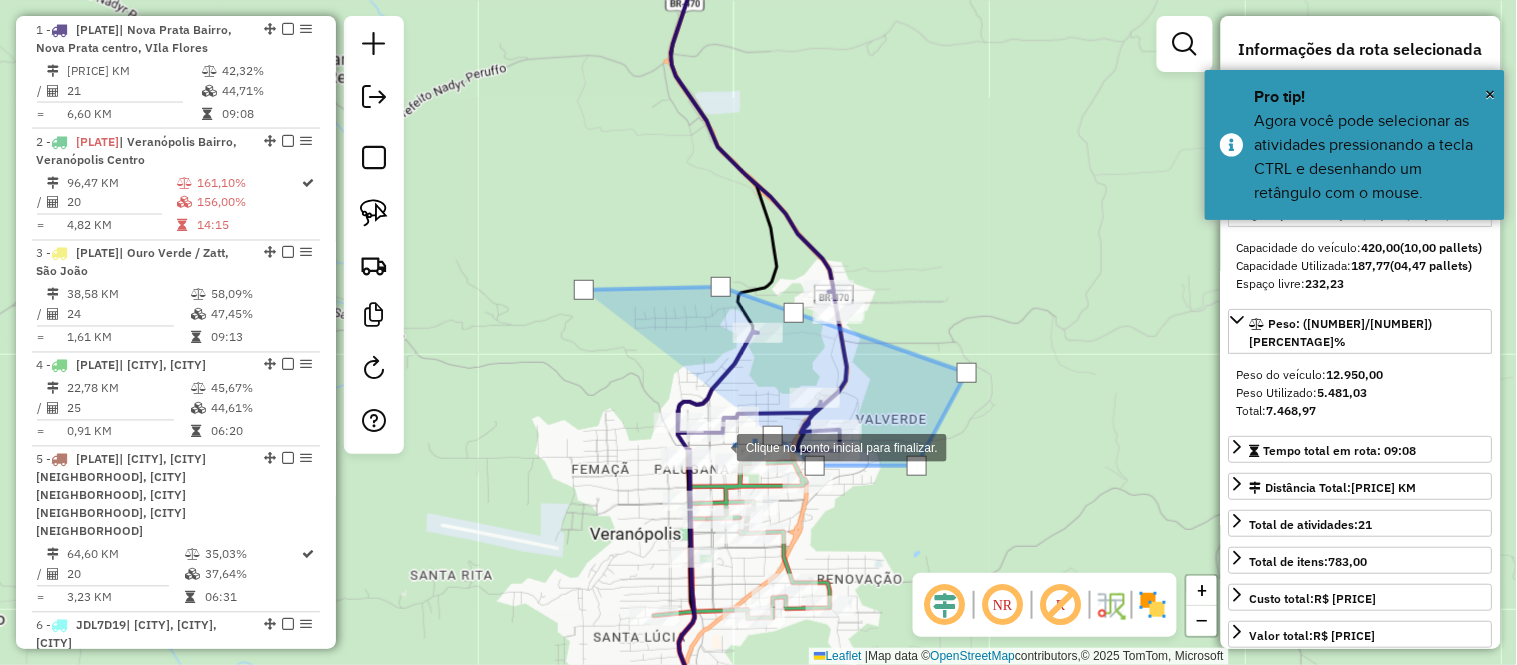 click 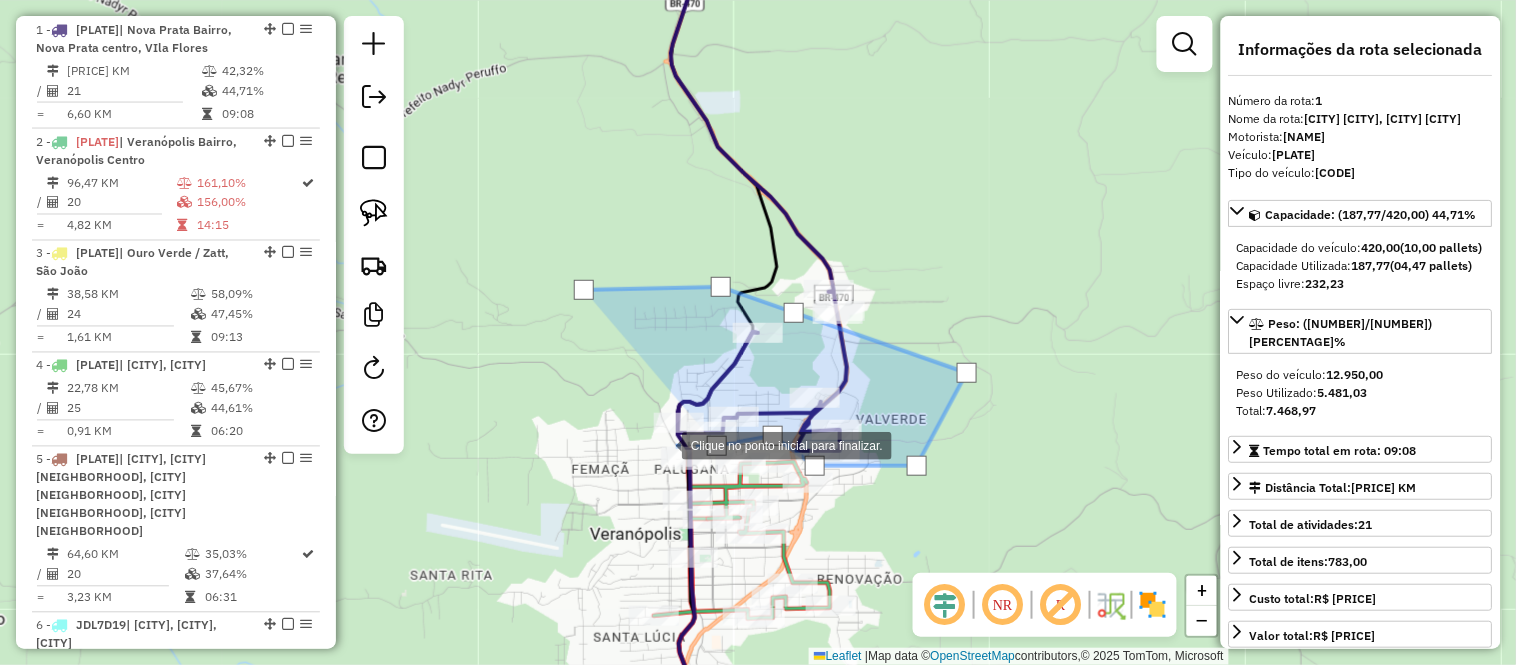 click 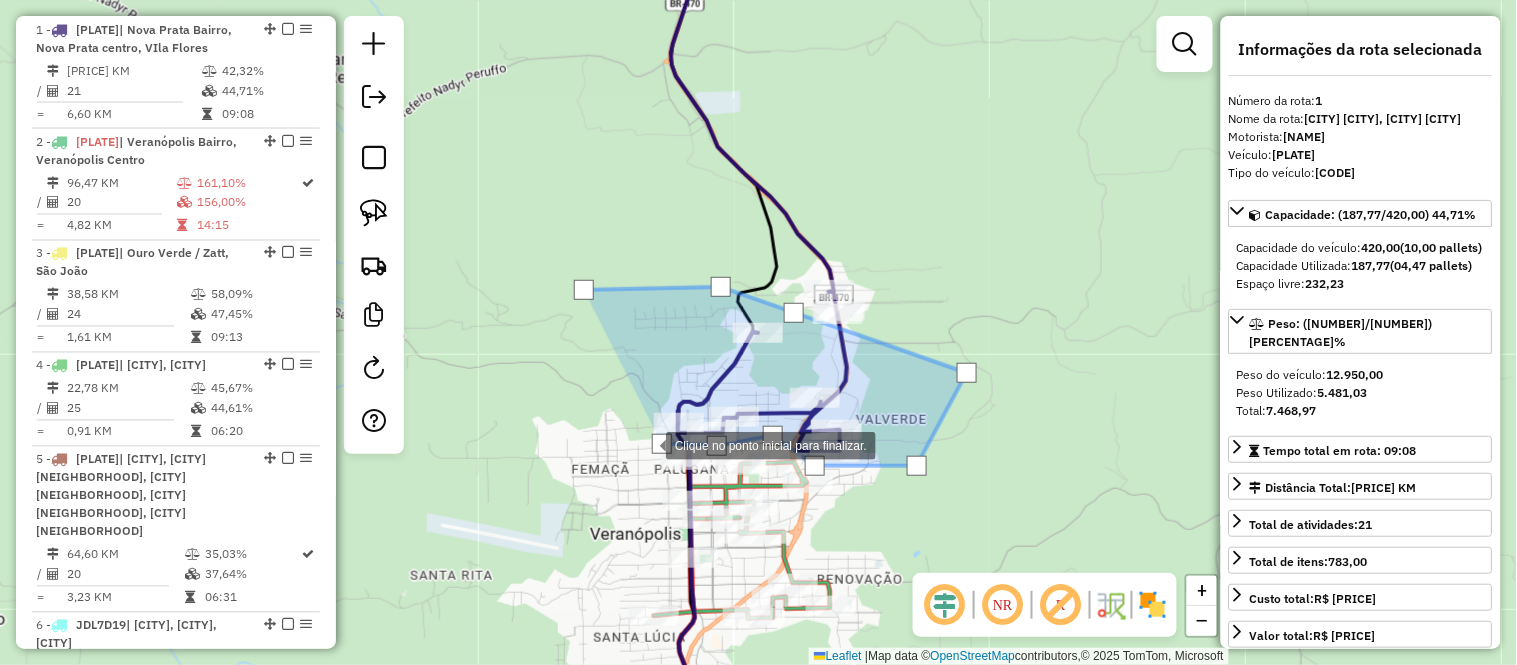 click 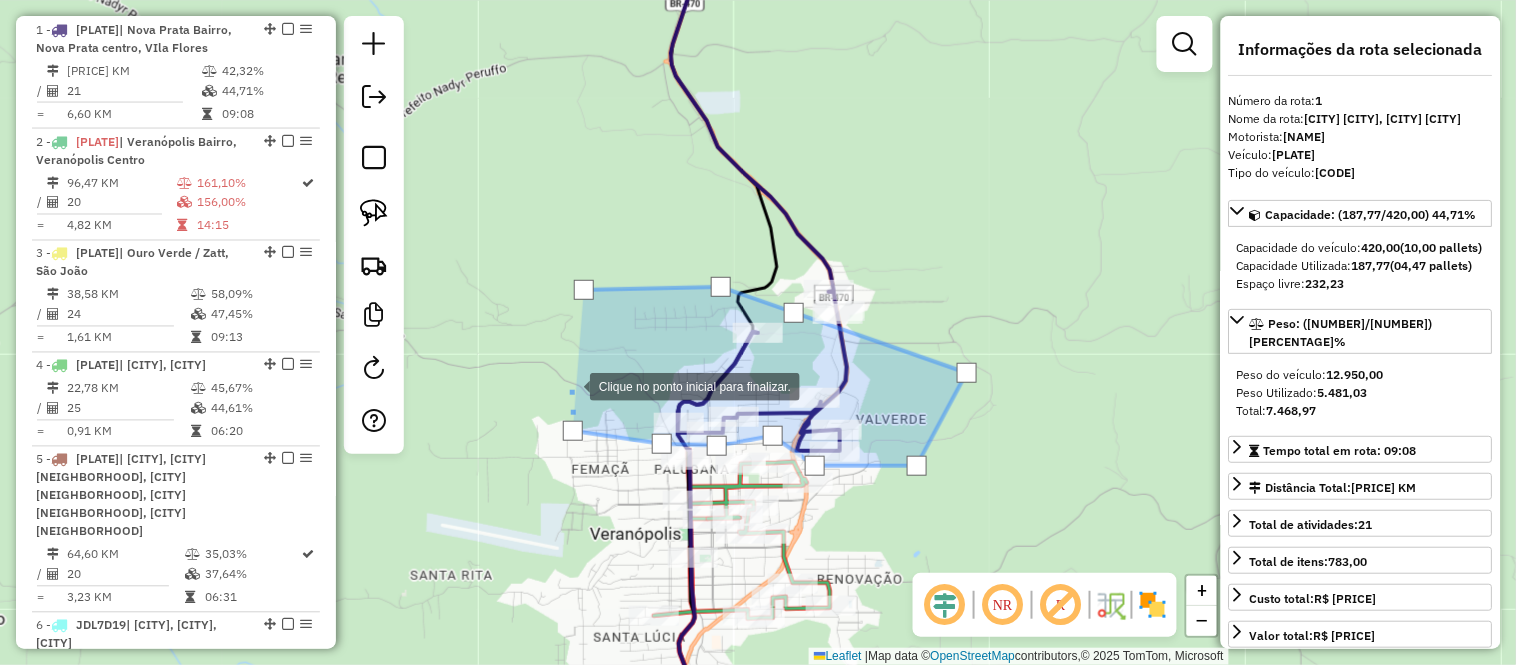 drag, startPoint x: 570, startPoint y: 385, endPoint x: 575, endPoint y: 312, distance: 73.171036 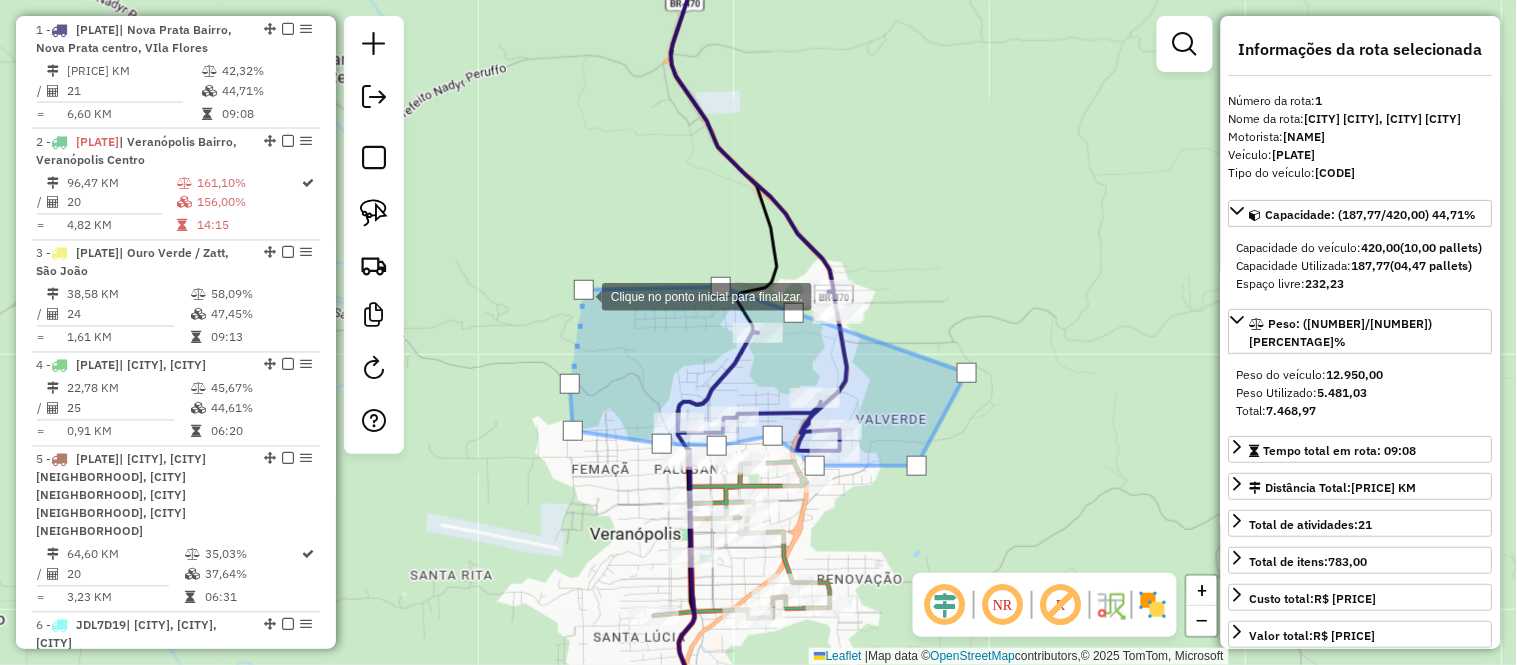 click 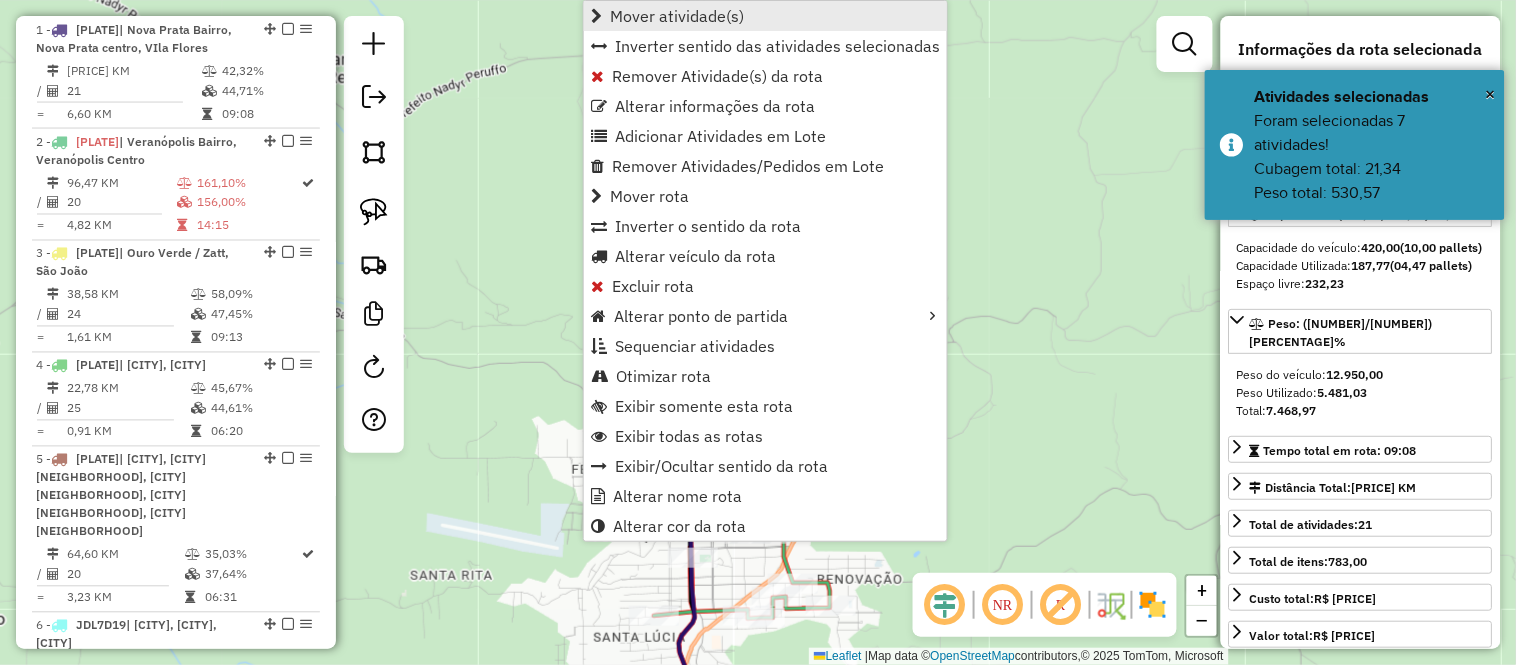 click on "Mover atividade(s)" at bounding box center (677, 16) 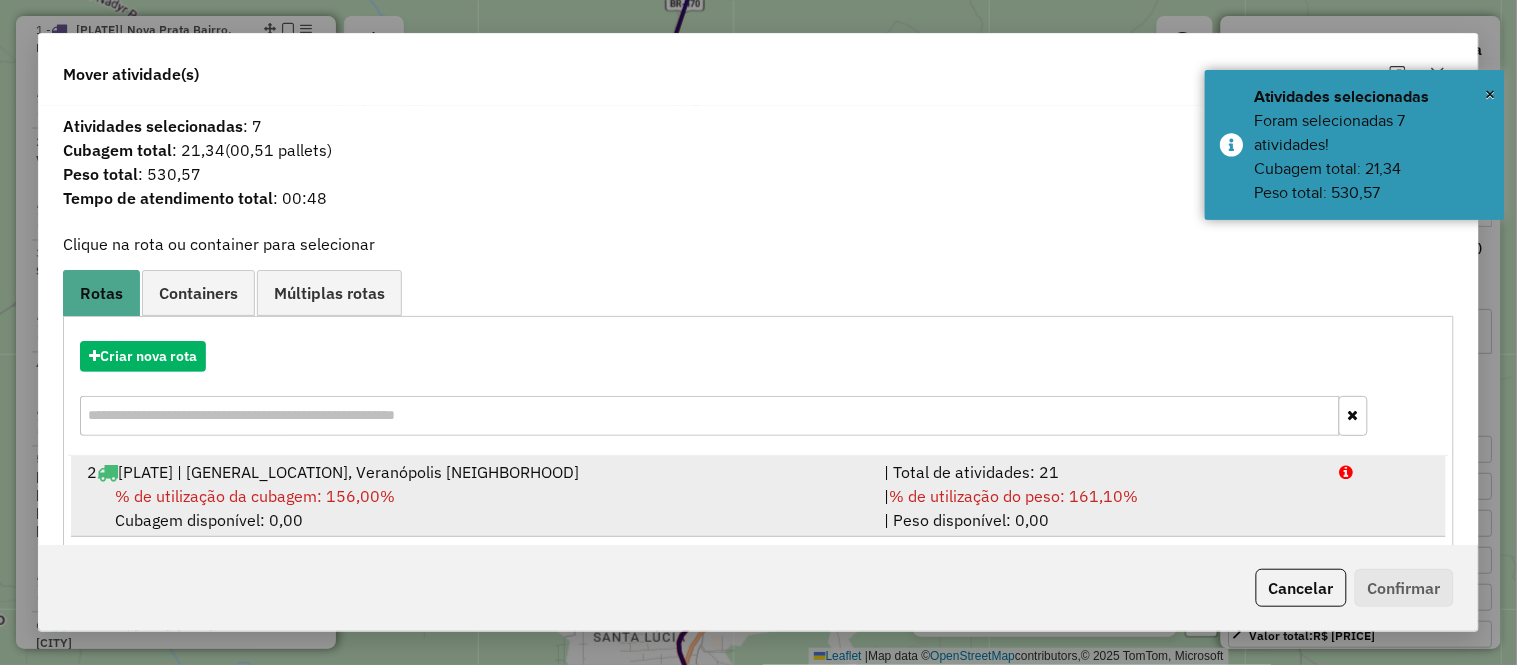 click on "% de utilização da cubagem: 156,00%" at bounding box center [255, 496] 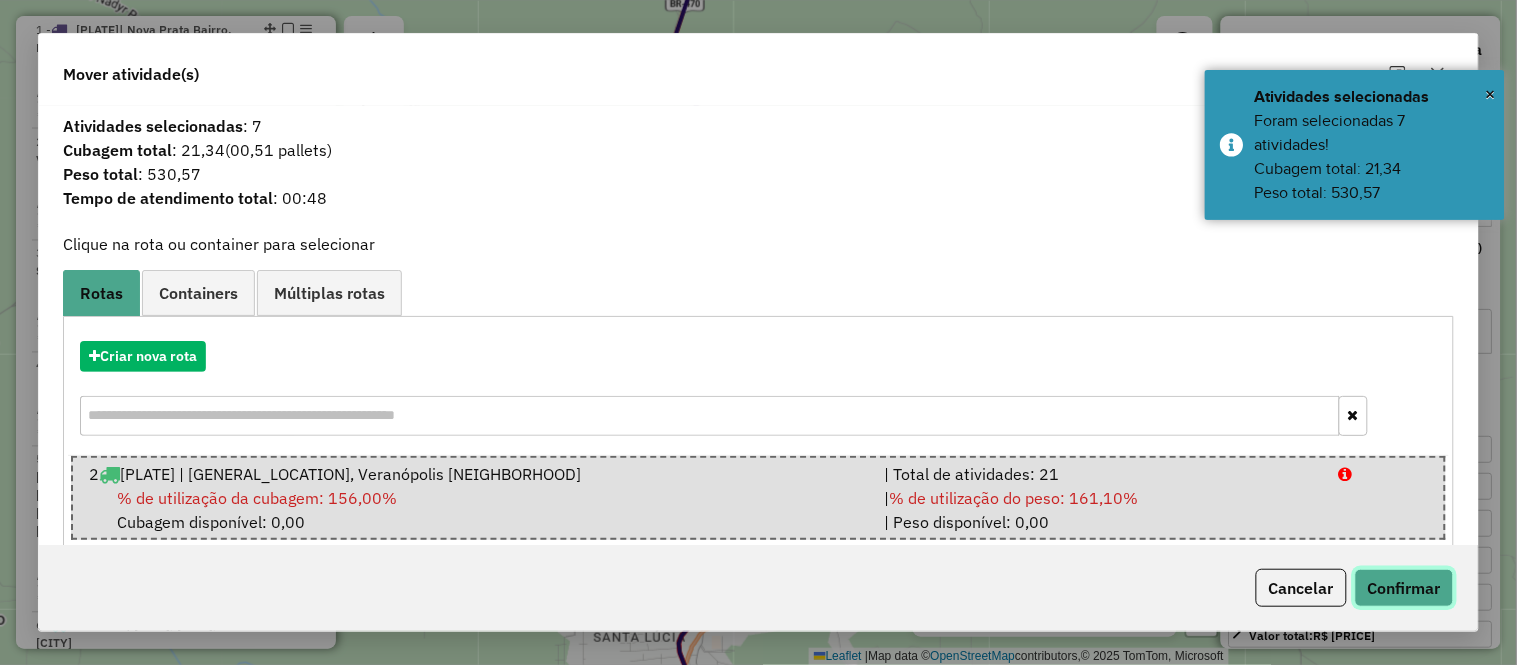 click on "Confirmar" 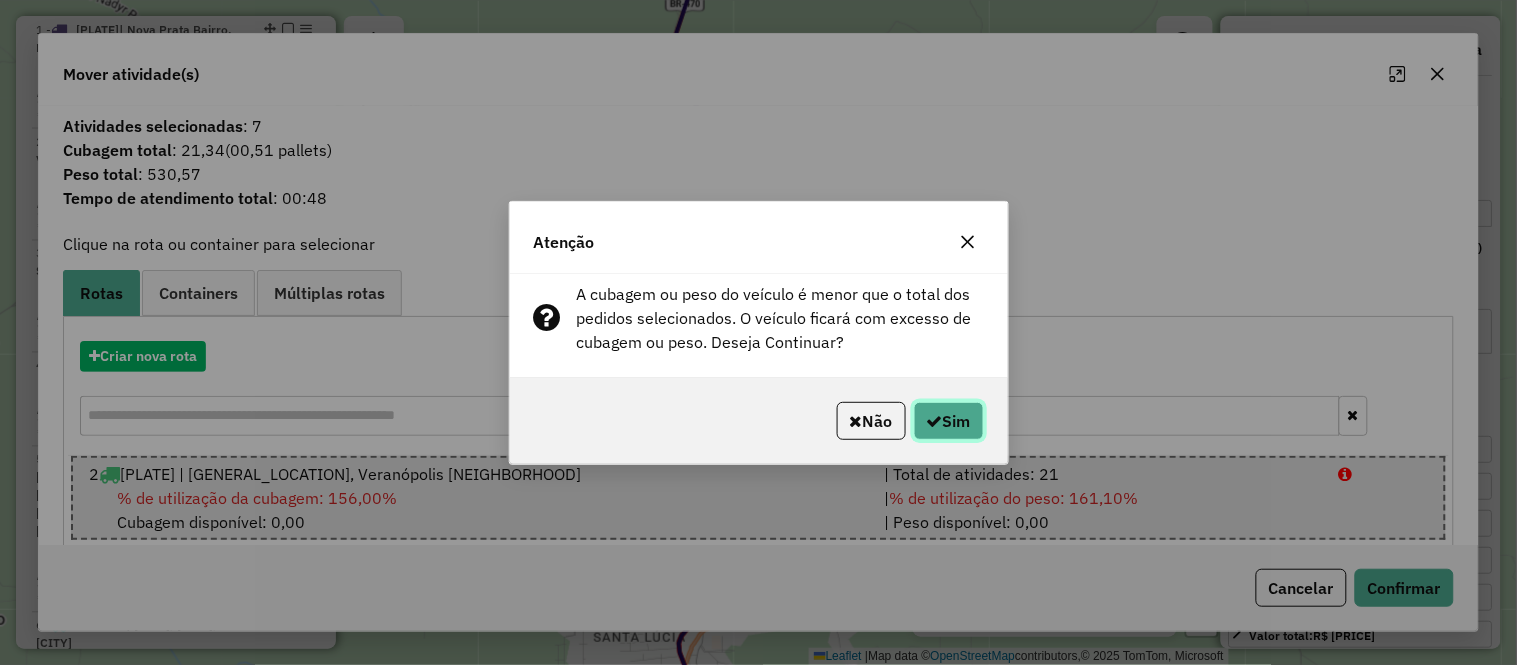 click on "Sim" 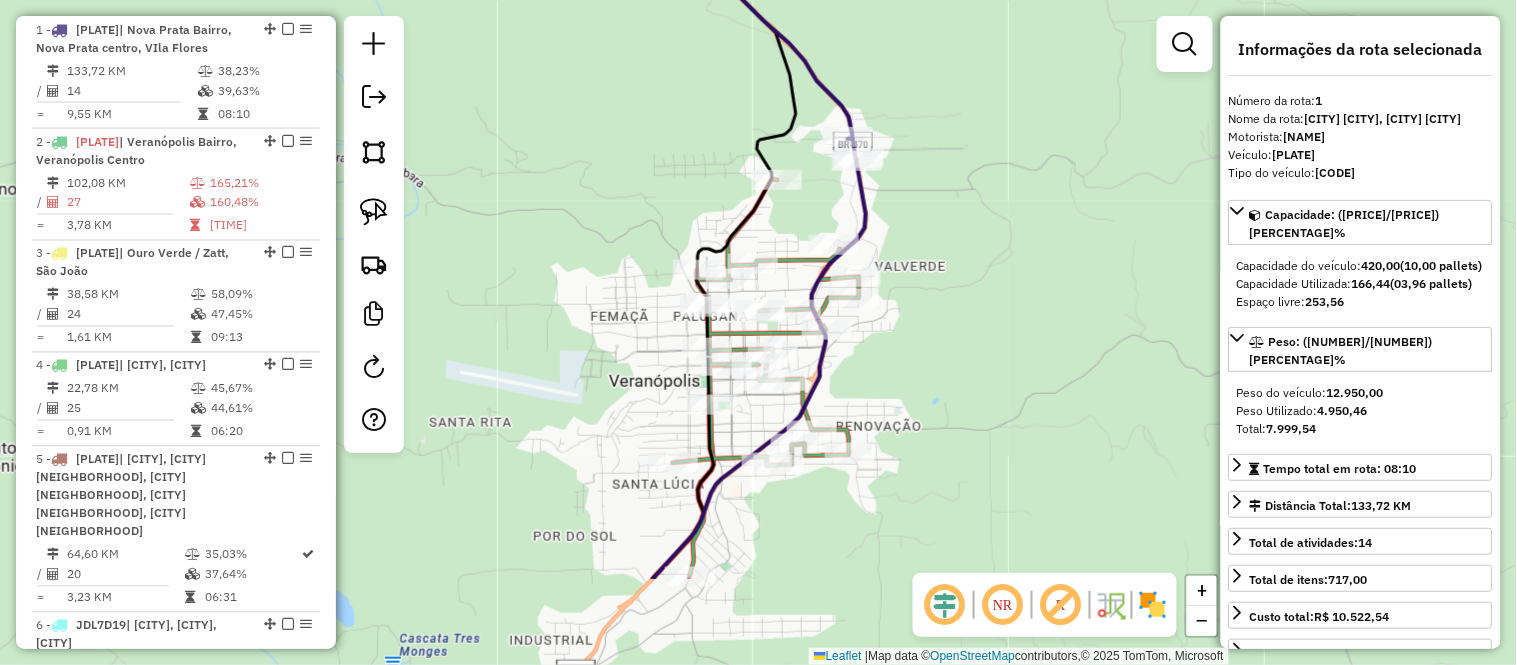 drag, startPoint x: 925, startPoint y: 433, endPoint x: 944, endPoint y: 280, distance: 154.17523 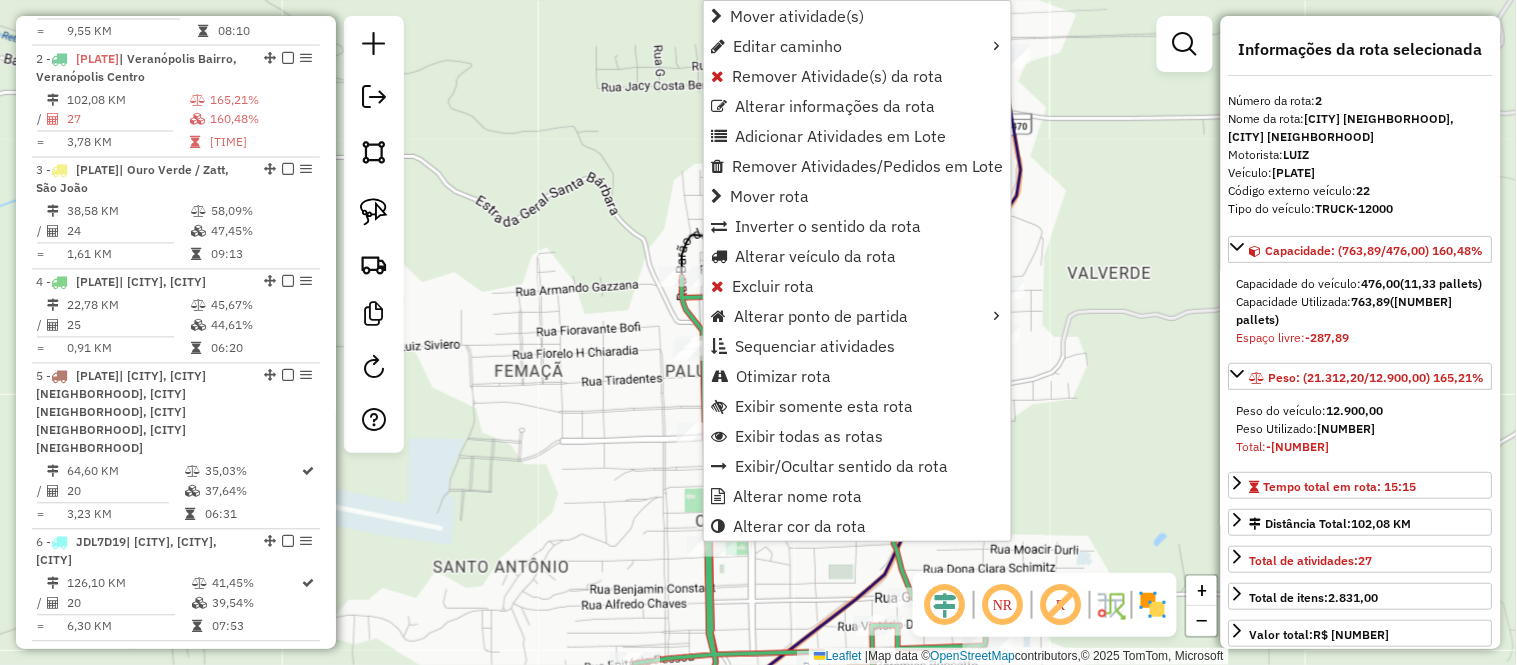 scroll, scrollTop: 903, scrollLeft: 0, axis: vertical 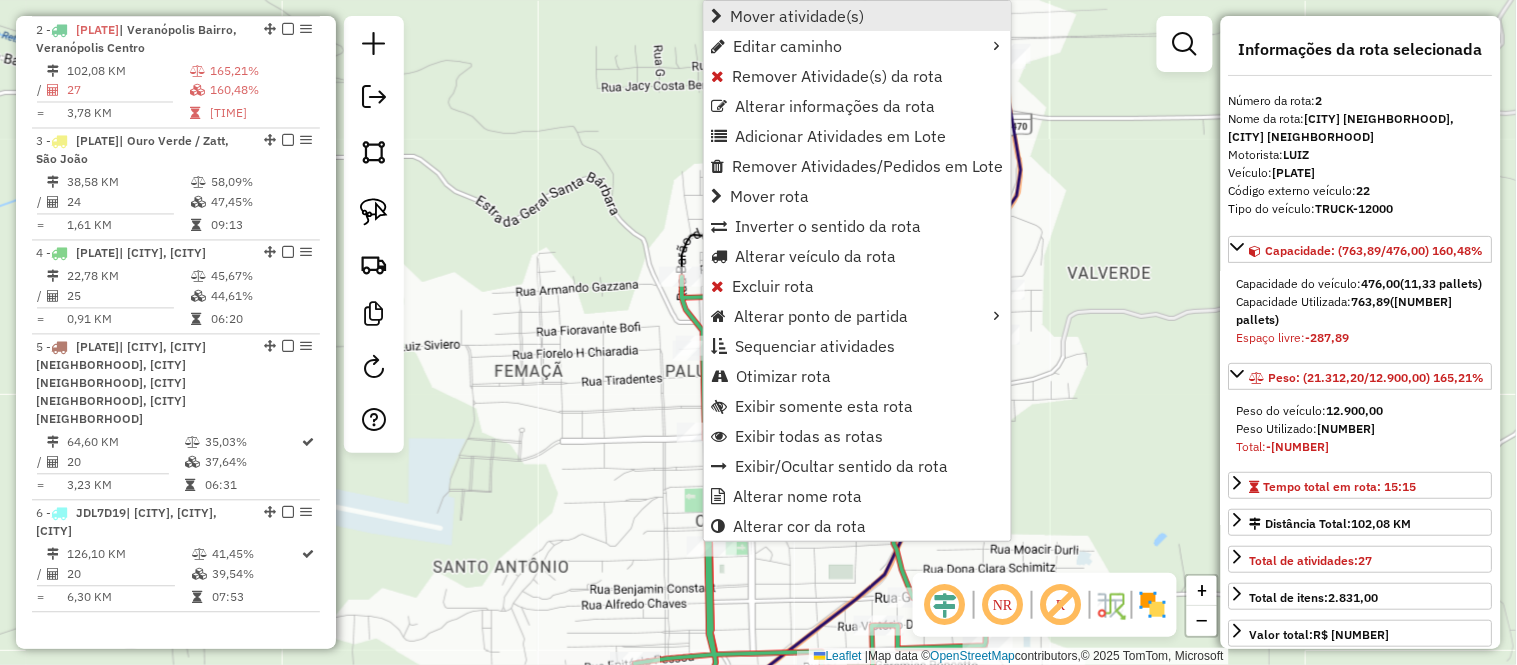 click on "Mover atividade(s)" at bounding box center [797, 16] 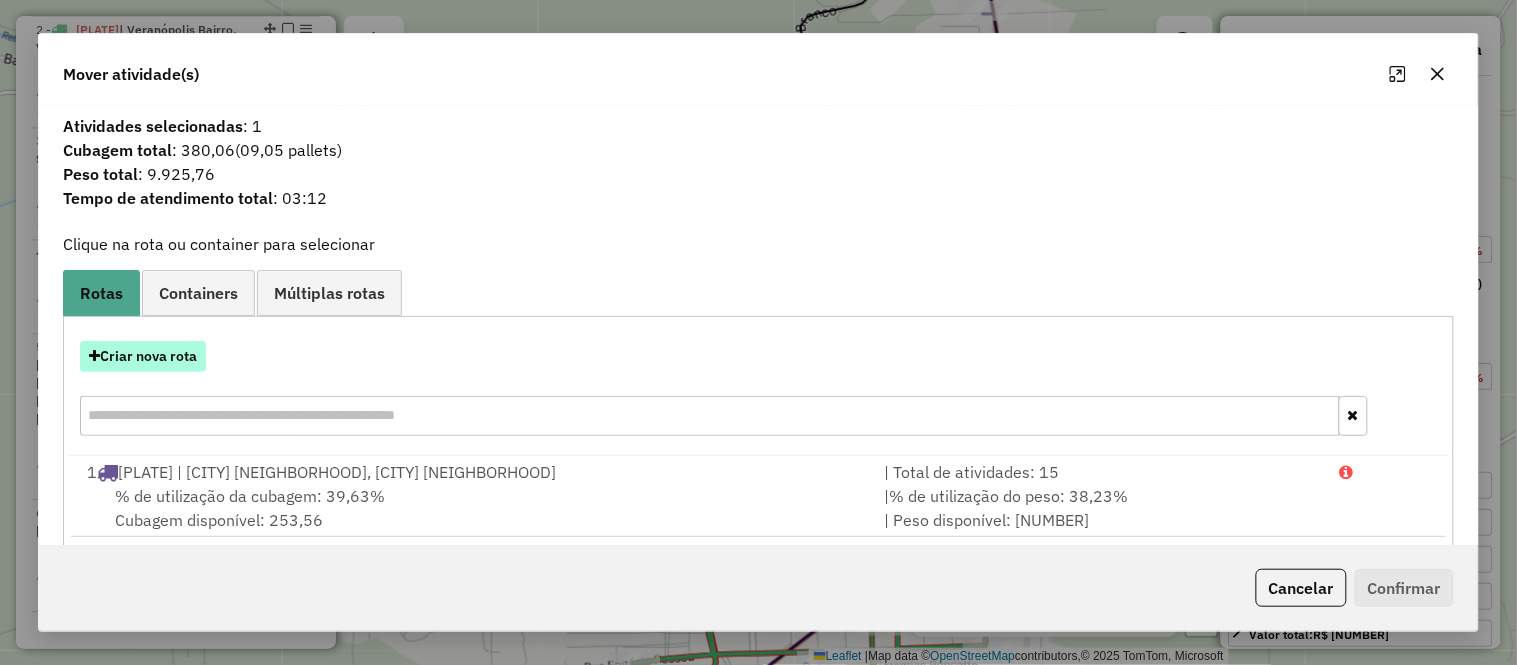 click on "Criar nova rota" at bounding box center [143, 356] 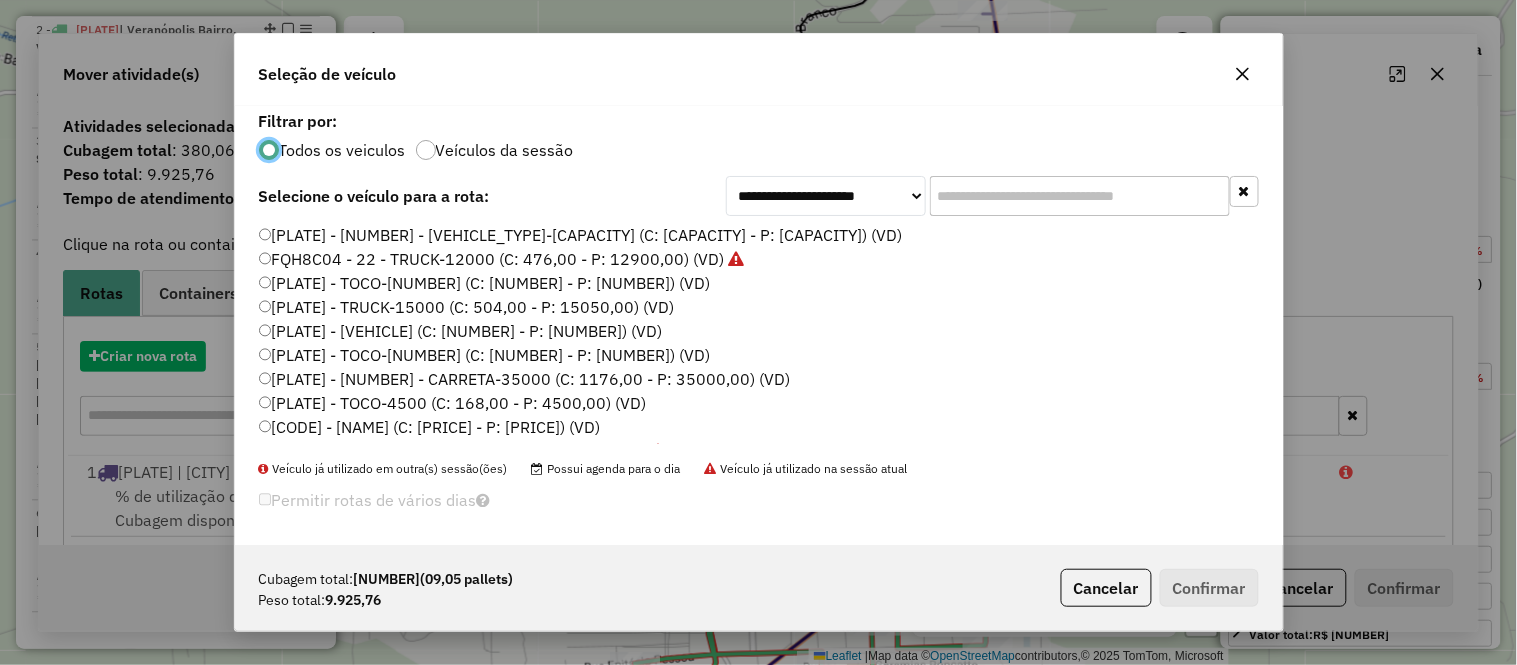scroll, scrollTop: 11, scrollLeft: 5, axis: both 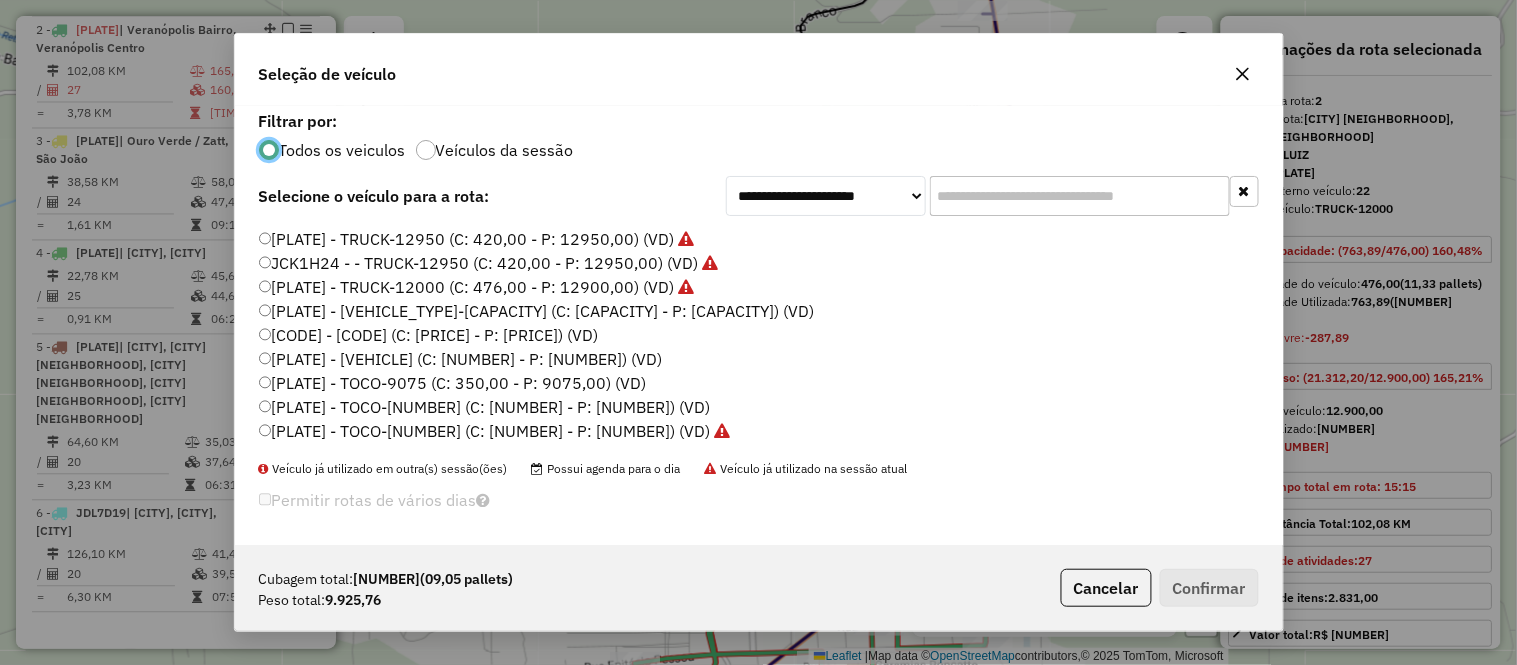 click on "[PLATE] - TOCO-[NUMBER] (C: [NUMBER] - P: [NUMBER]) (VD)" 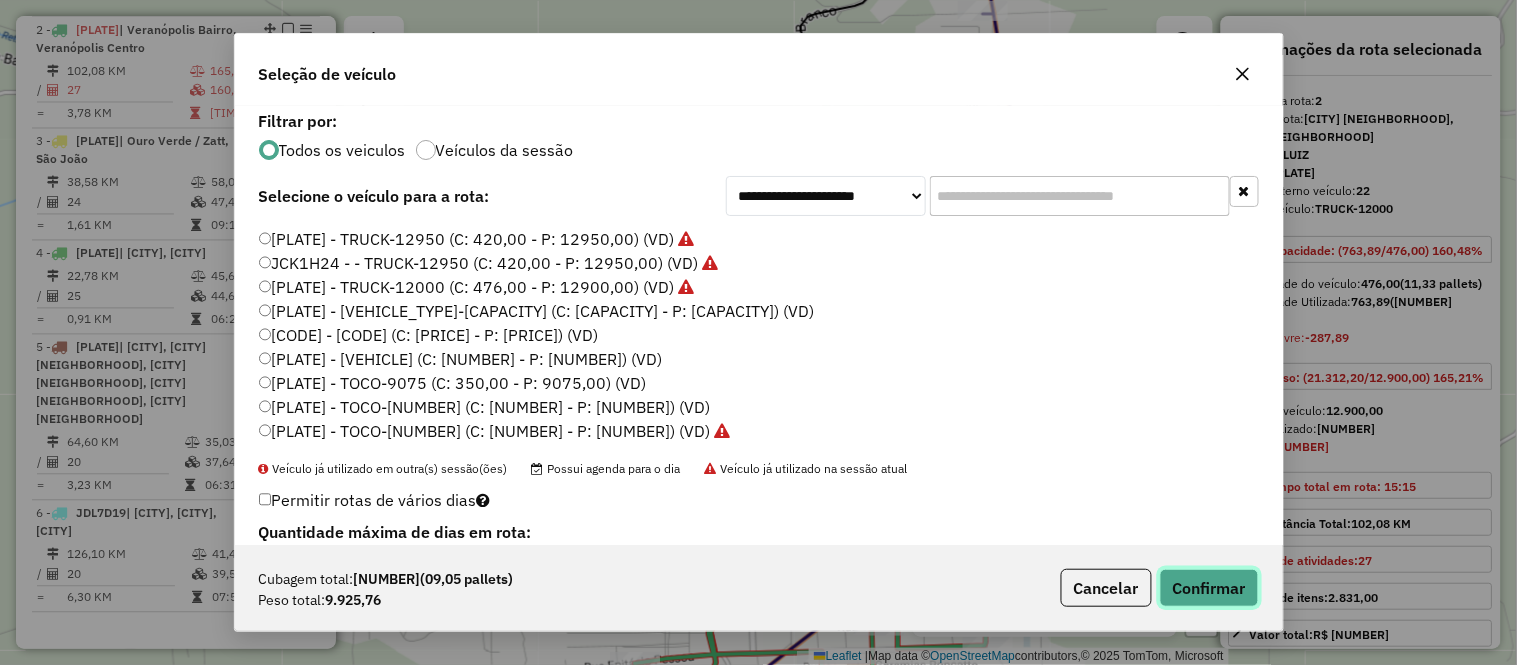 click on "Confirmar" 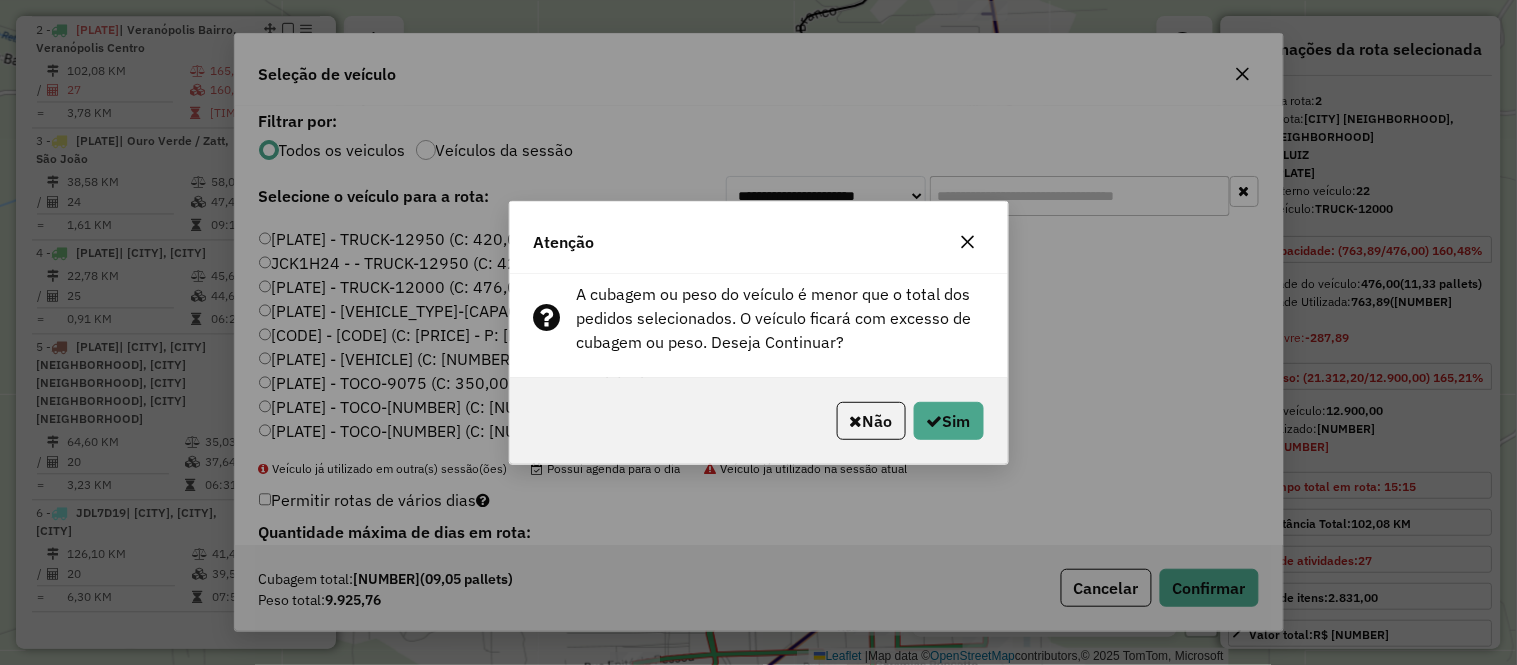 click 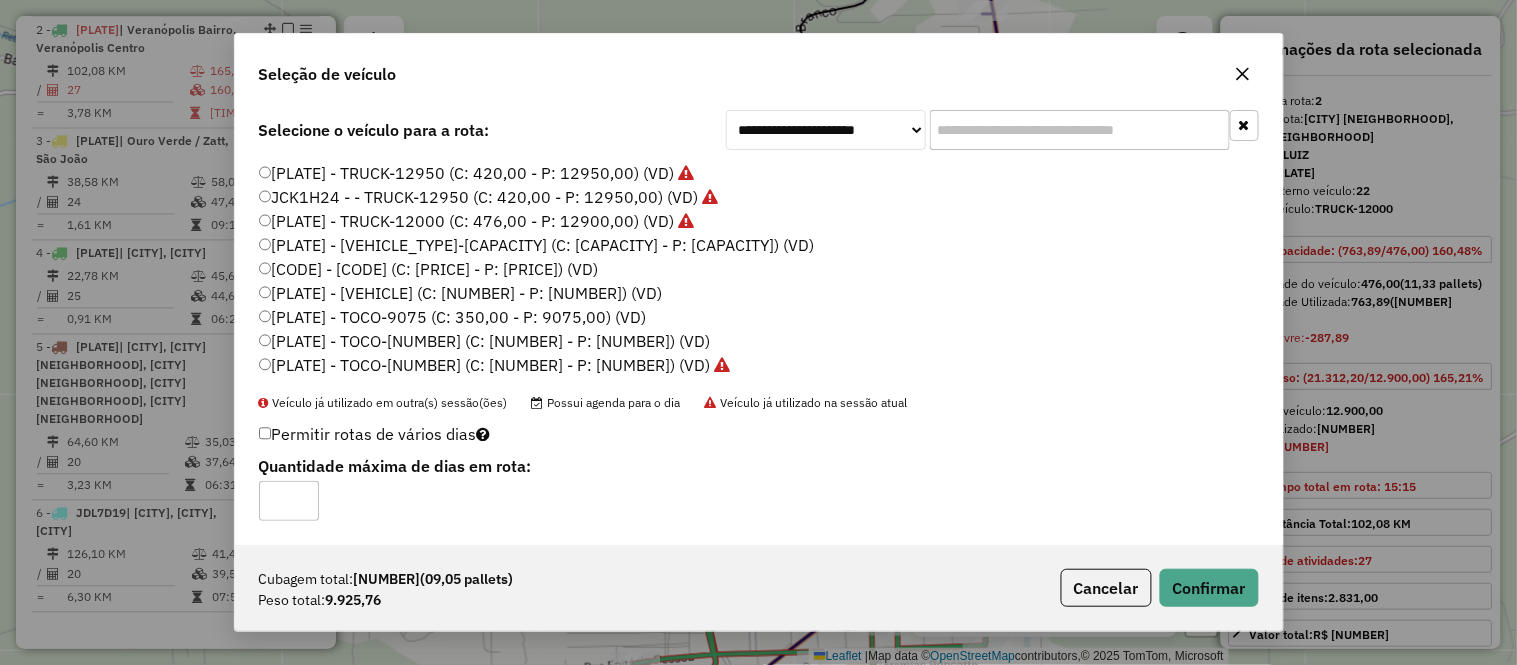 scroll, scrollTop: 0, scrollLeft: 0, axis: both 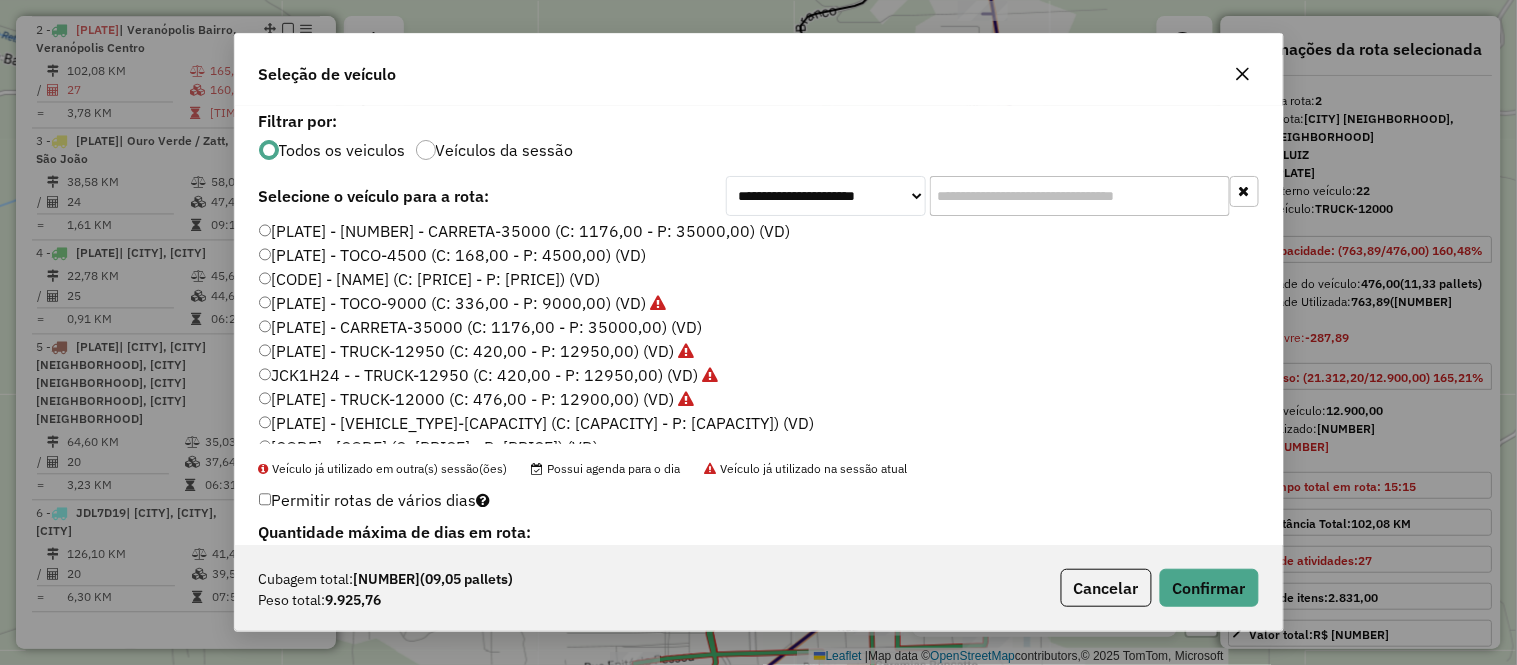 click on "[PLATE] - TRUCK-12950 (C: 420,00 - P: 12950,00) (VD)" 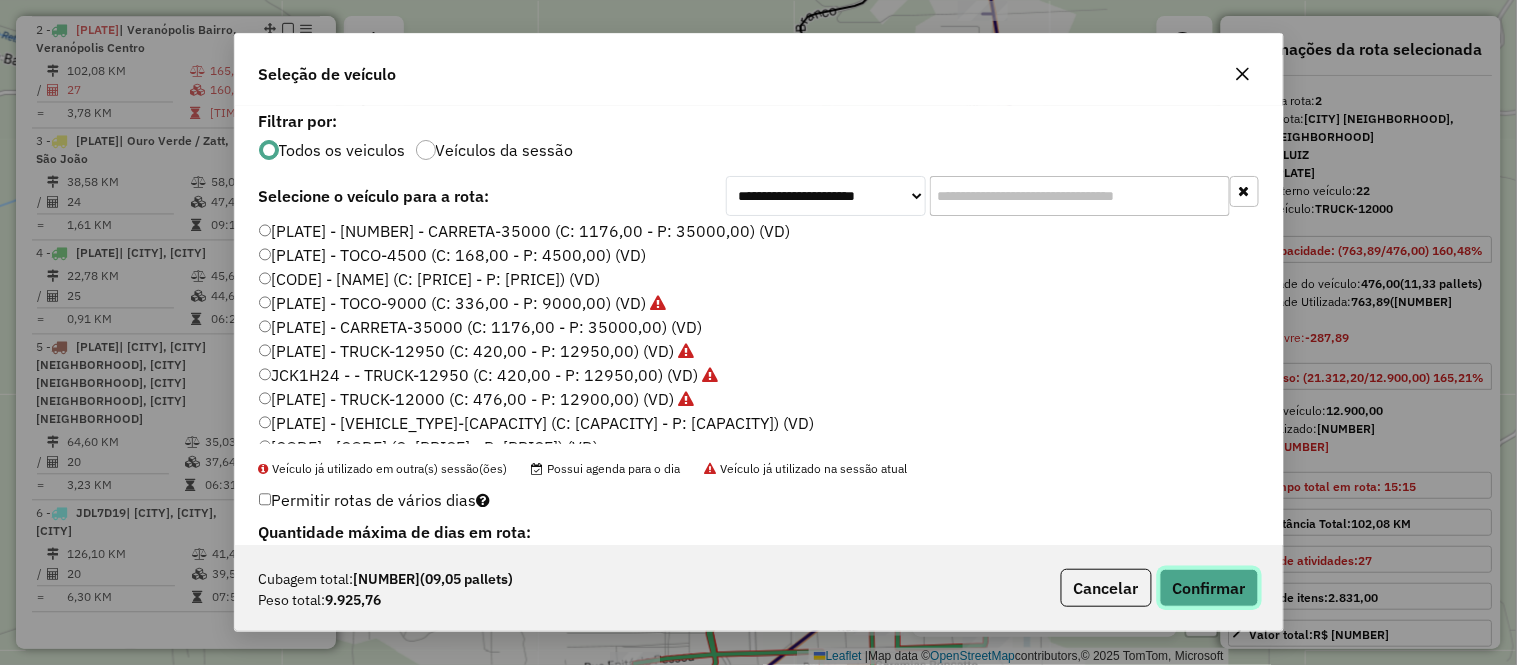 click on "Confirmar" 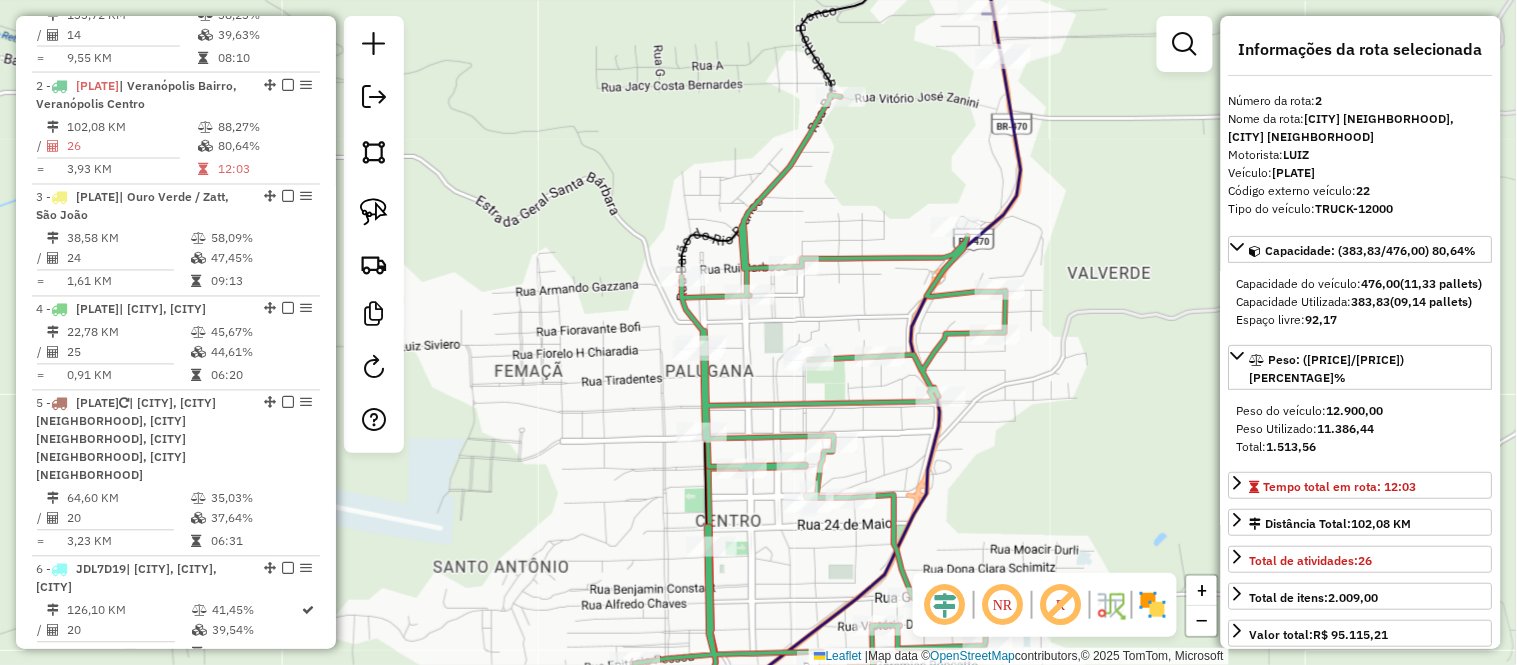 scroll, scrollTop: 903, scrollLeft: 0, axis: vertical 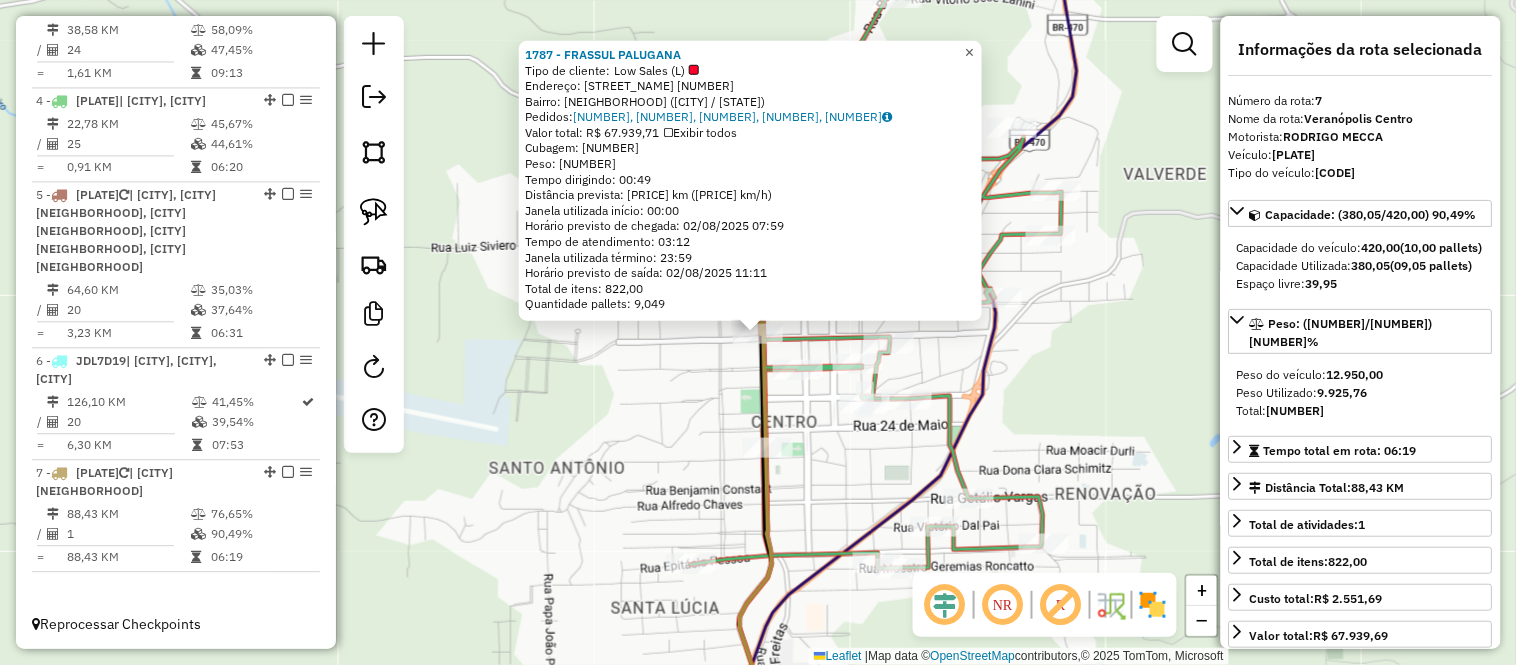 click on "×" 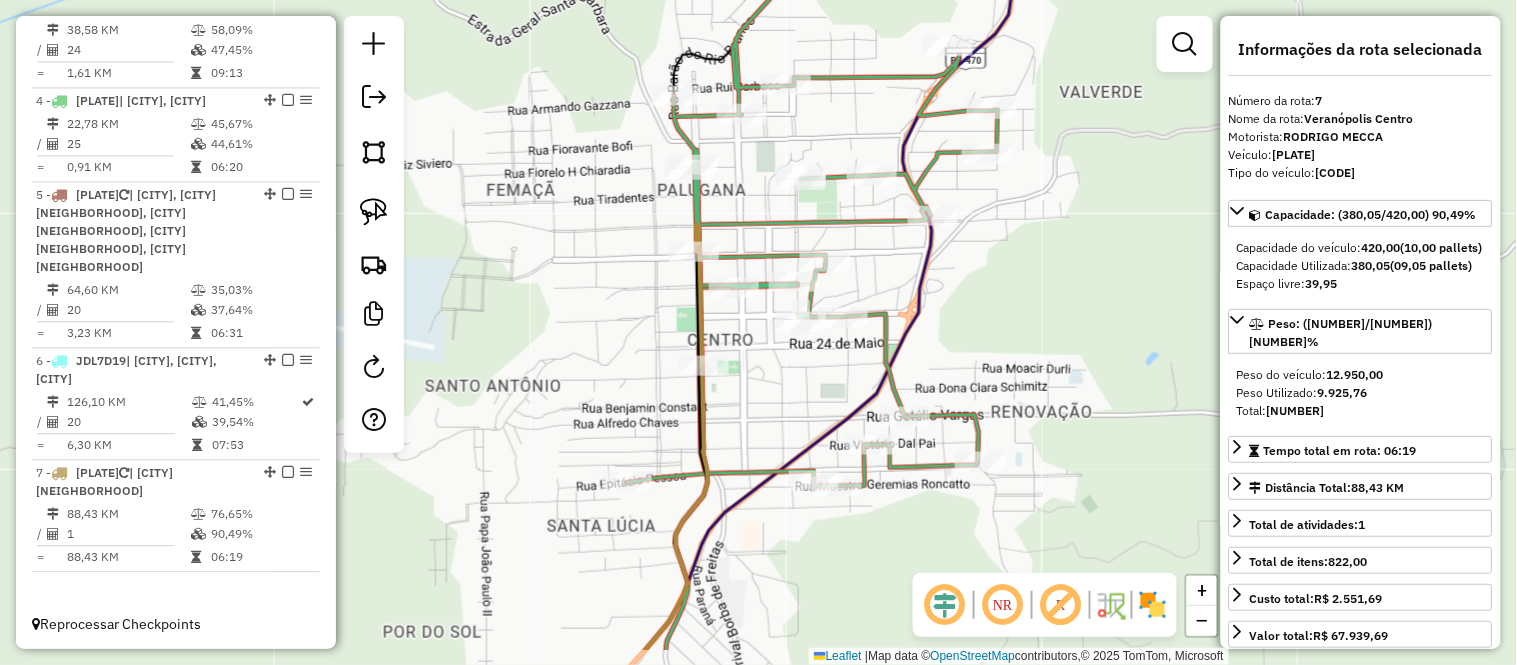 drag, startPoint x: 1056, startPoint y: 425, endPoint x: 947, endPoint y: 316, distance: 154.14928 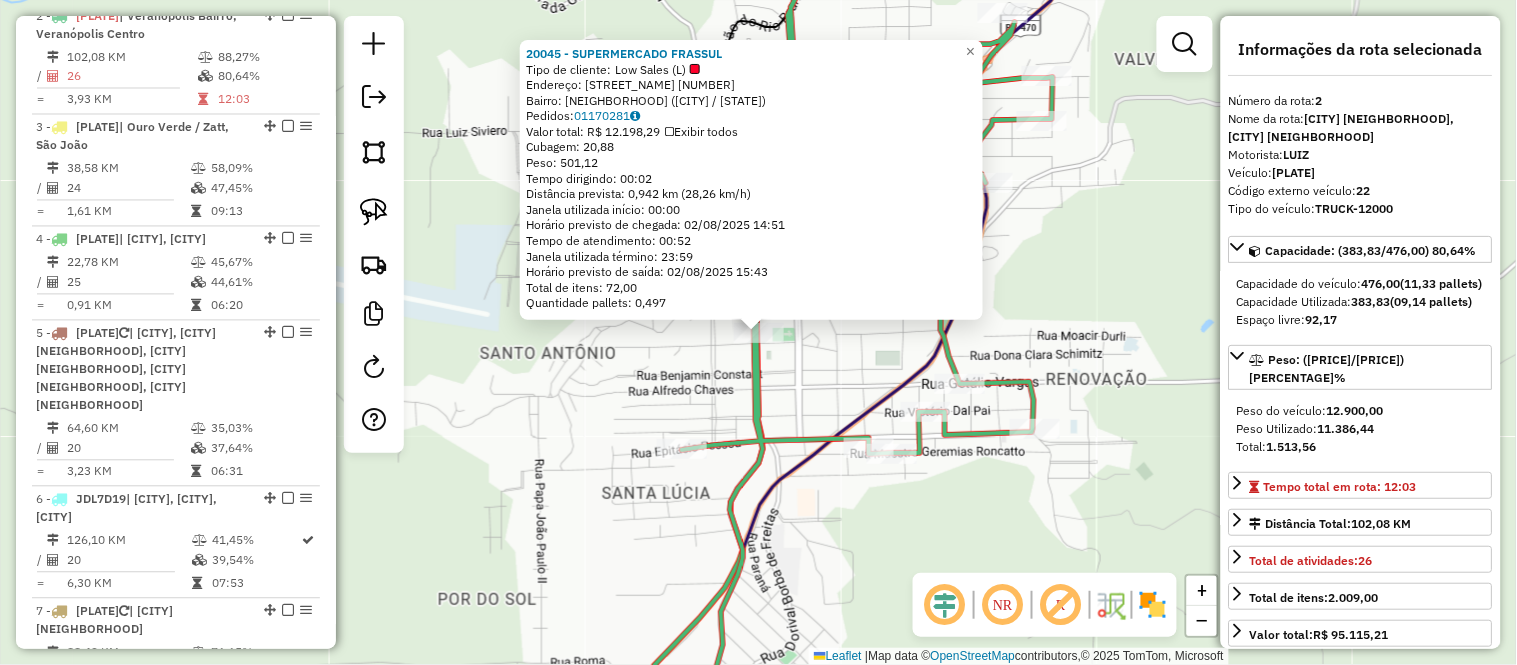 scroll, scrollTop: 903, scrollLeft: 0, axis: vertical 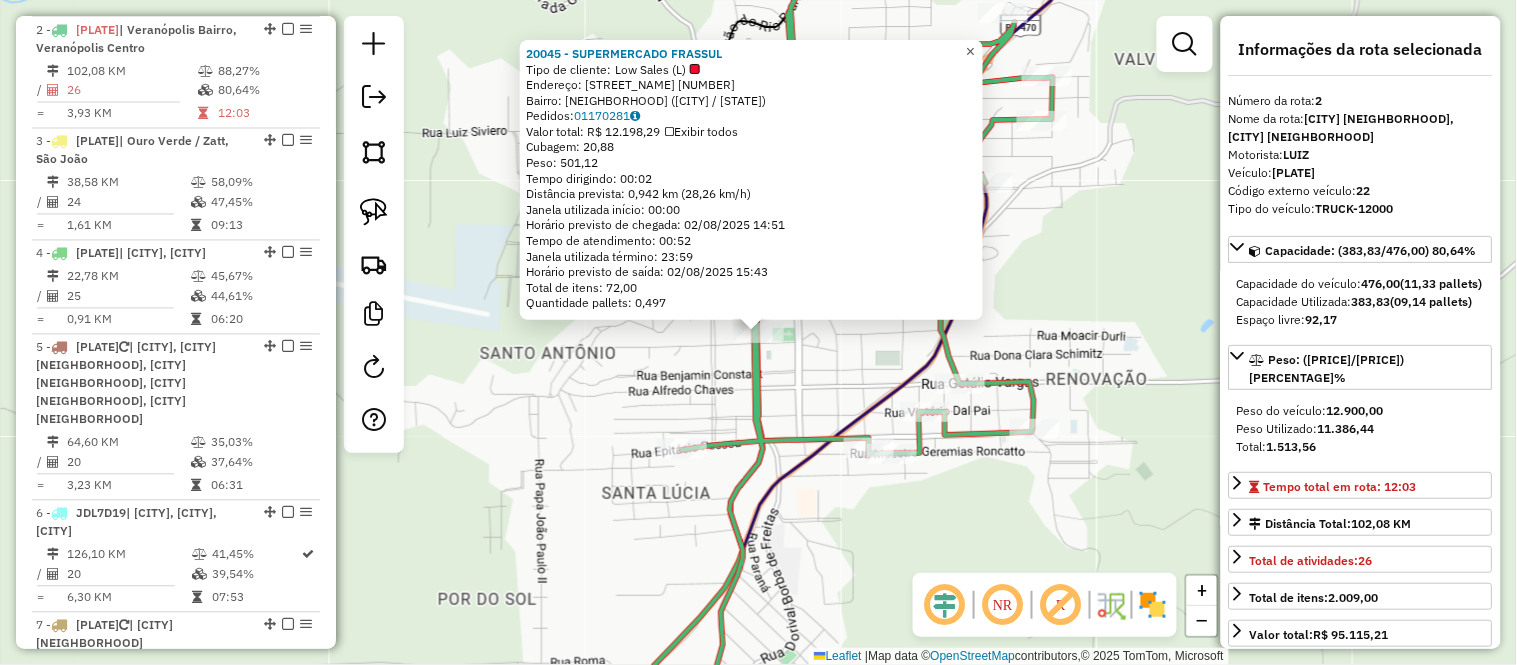 click on "×" 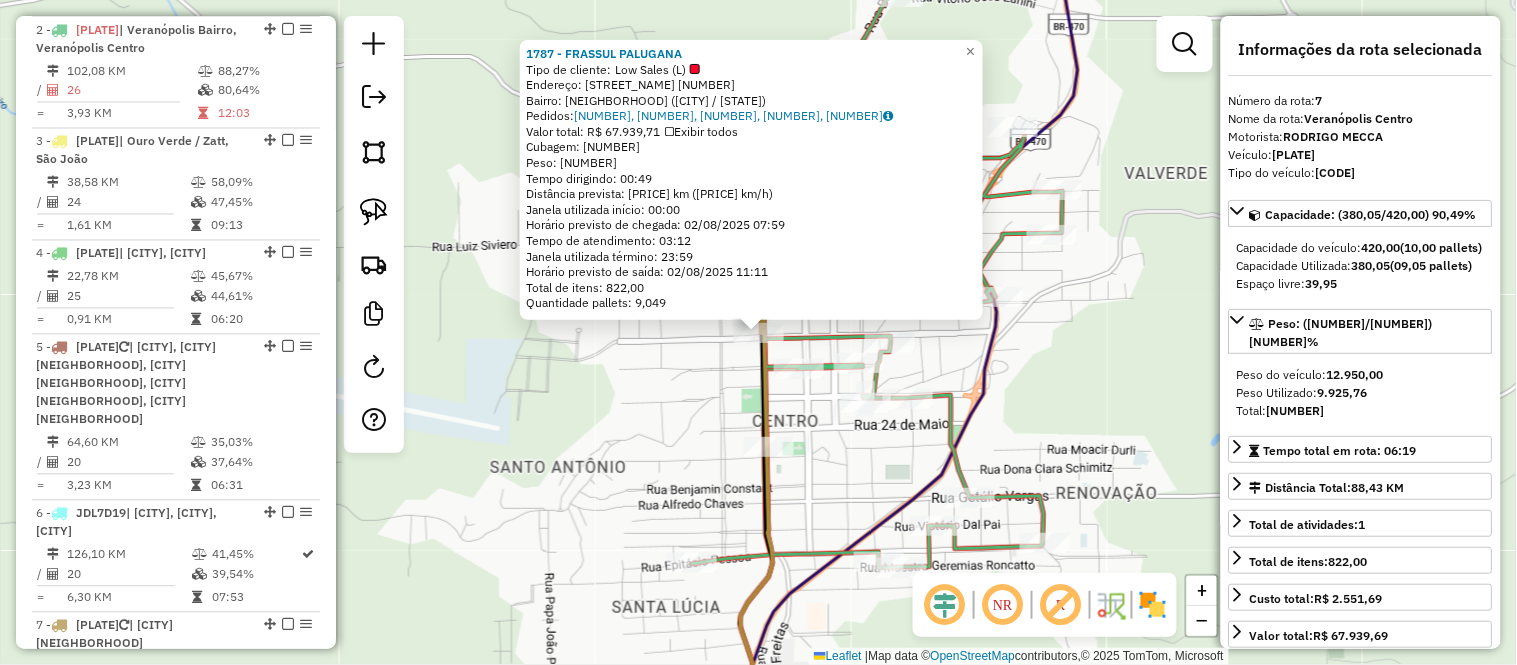 scroll, scrollTop: 1056, scrollLeft: 0, axis: vertical 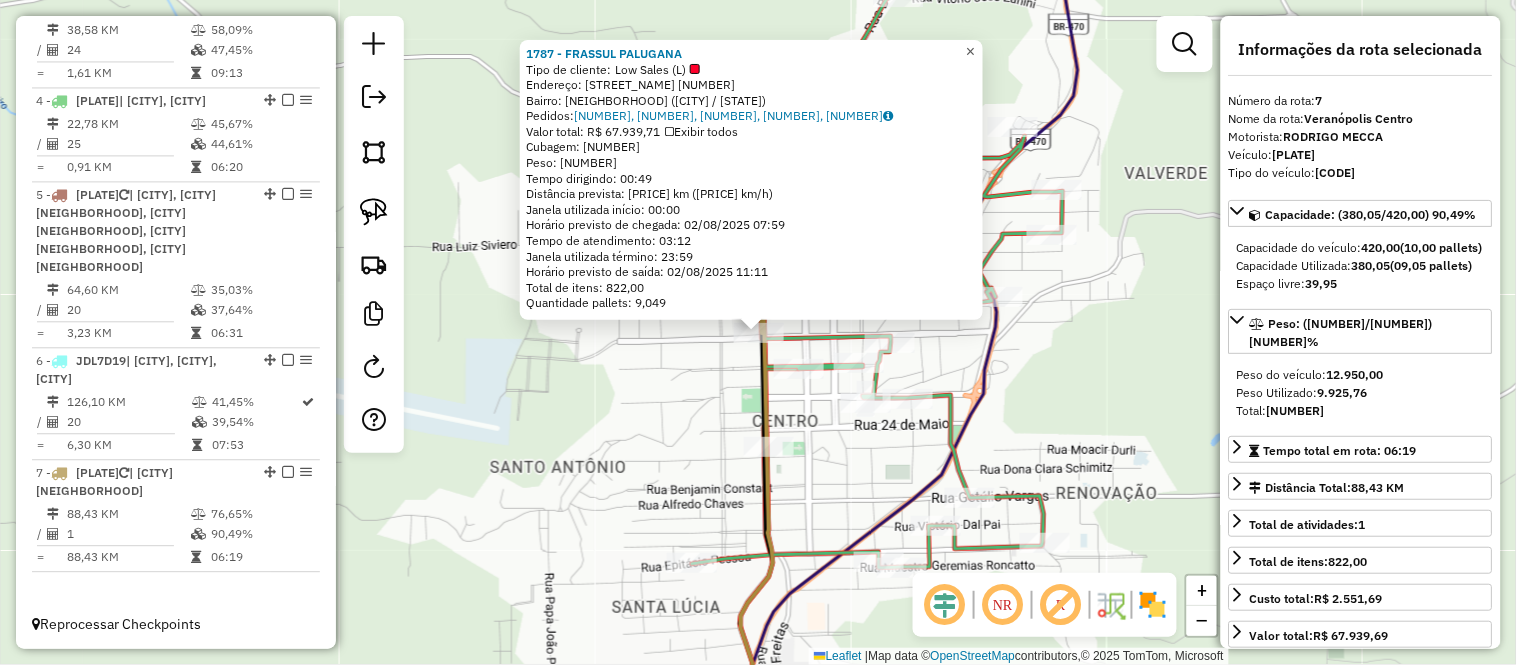 click on "×" 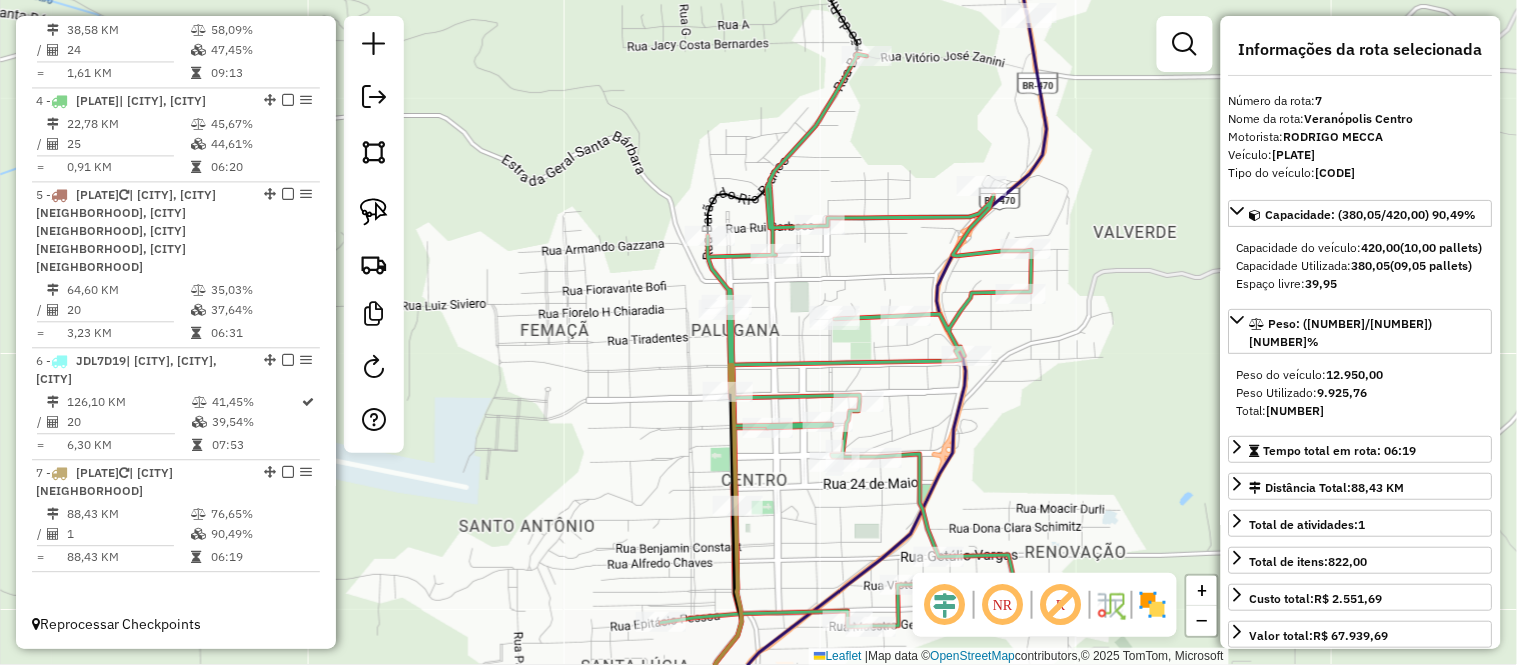 drag, startPoint x: 924, startPoint y: 107, endPoint x: 836, endPoint y: 283, distance: 196.77399 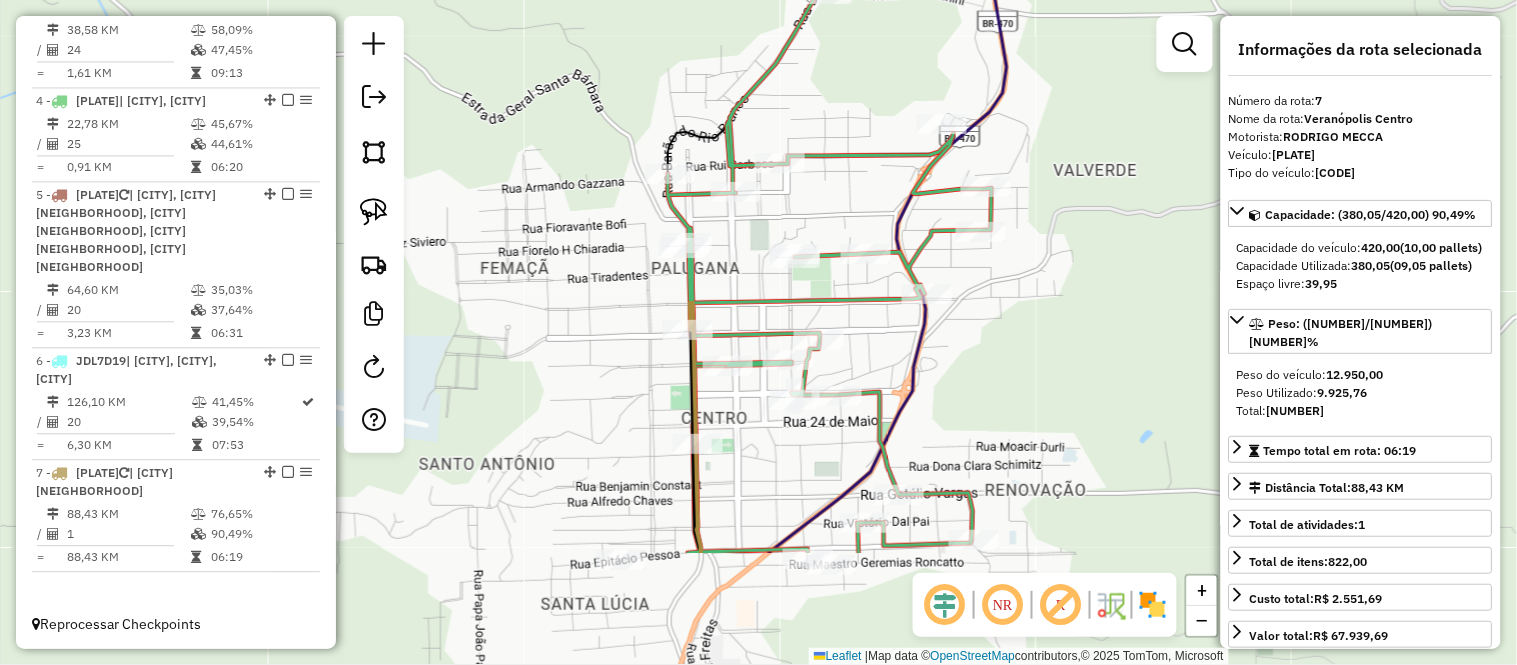 drag, startPoint x: 841, startPoint y: 266, endPoint x: 858, endPoint y: 77, distance: 189.76302 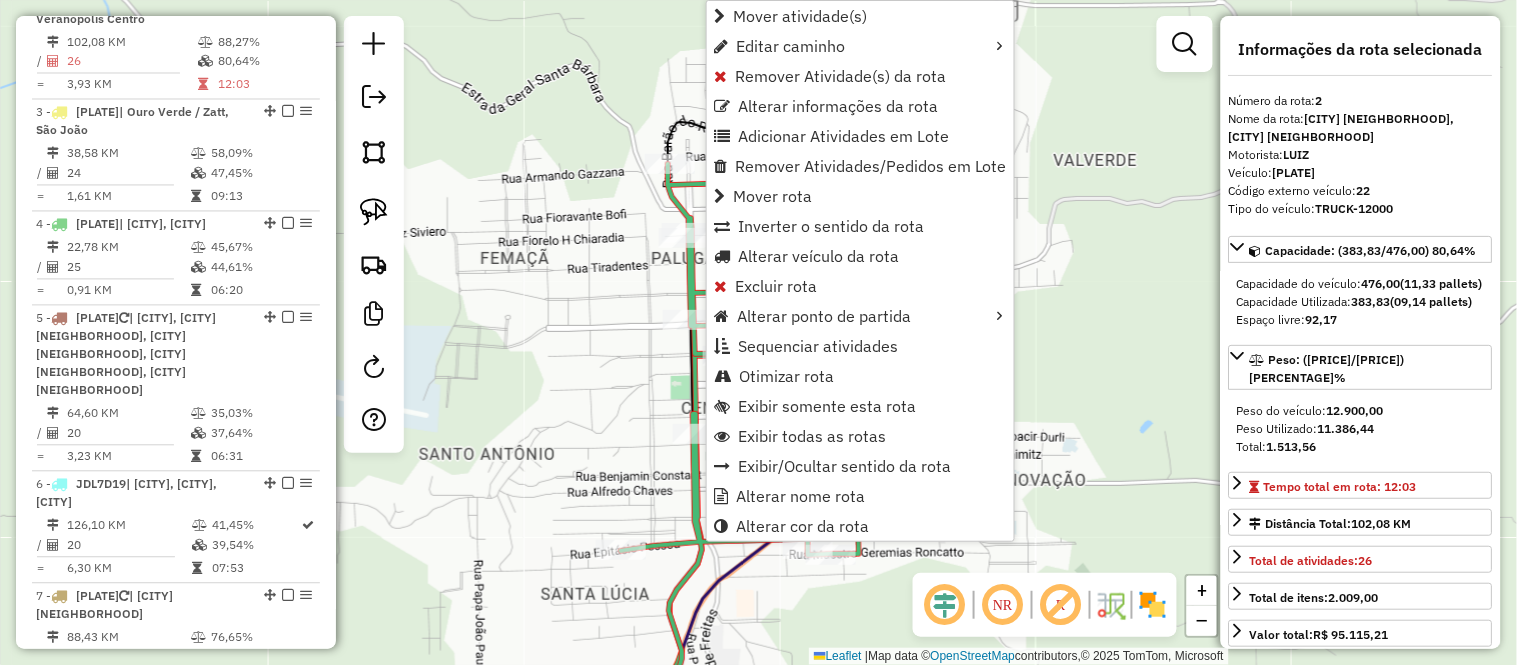 scroll, scrollTop: 903, scrollLeft: 0, axis: vertical 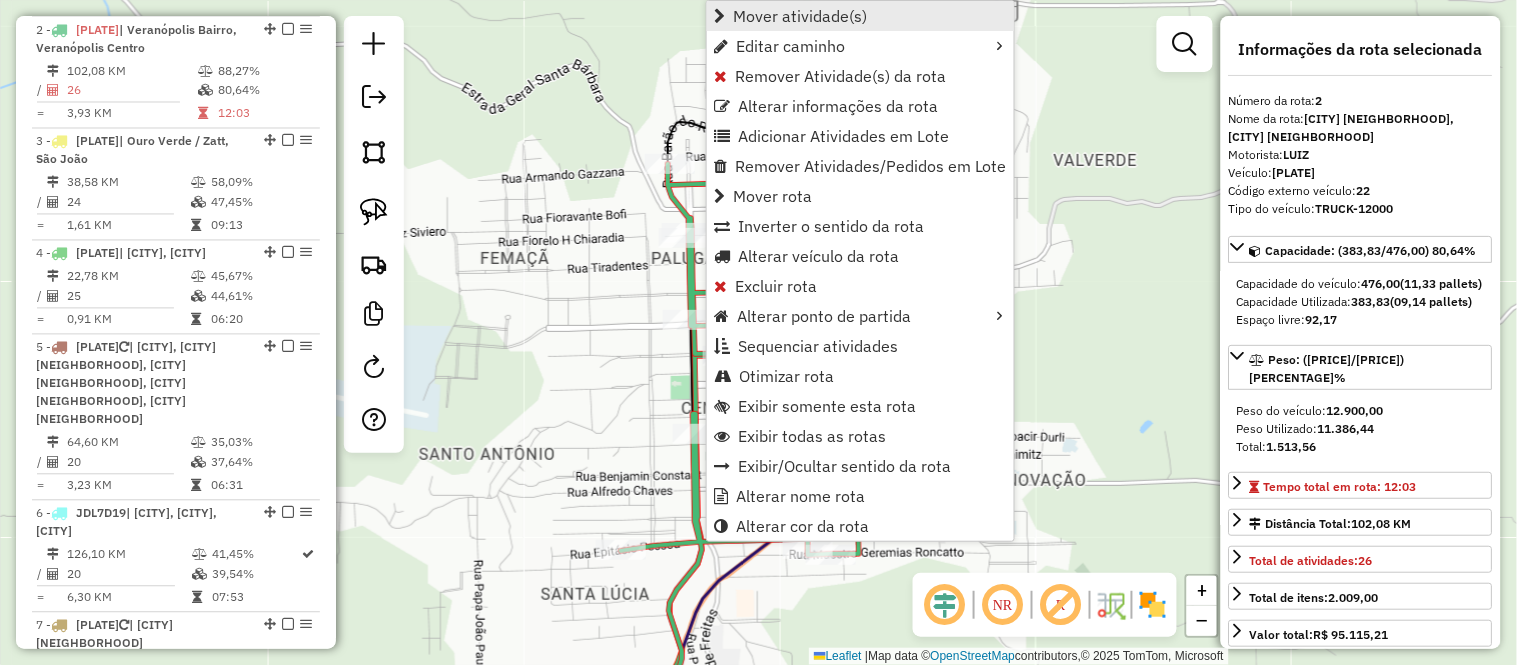 click on "Mover atividade(s)" at bounding box center [800, 16] 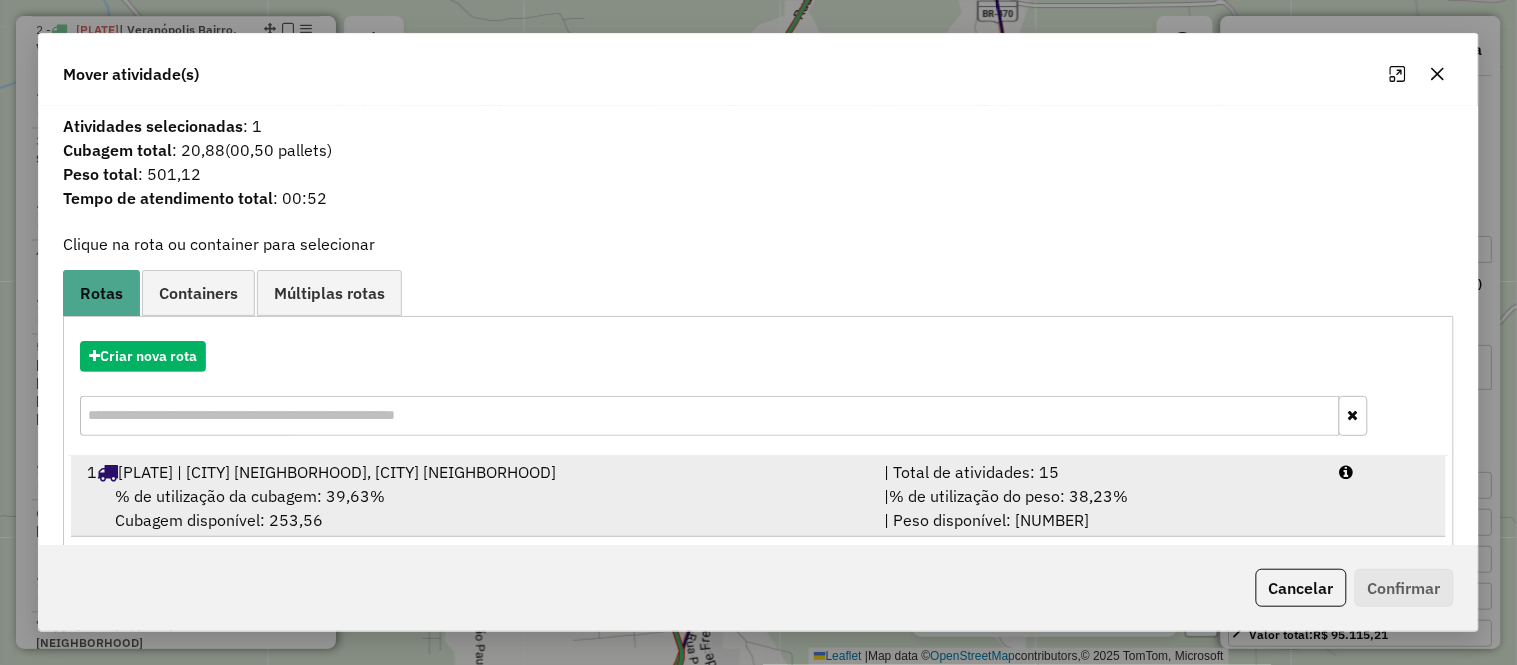 click on "% de utilização da cubagem: 39,63%" at bounding box center [250, 496] 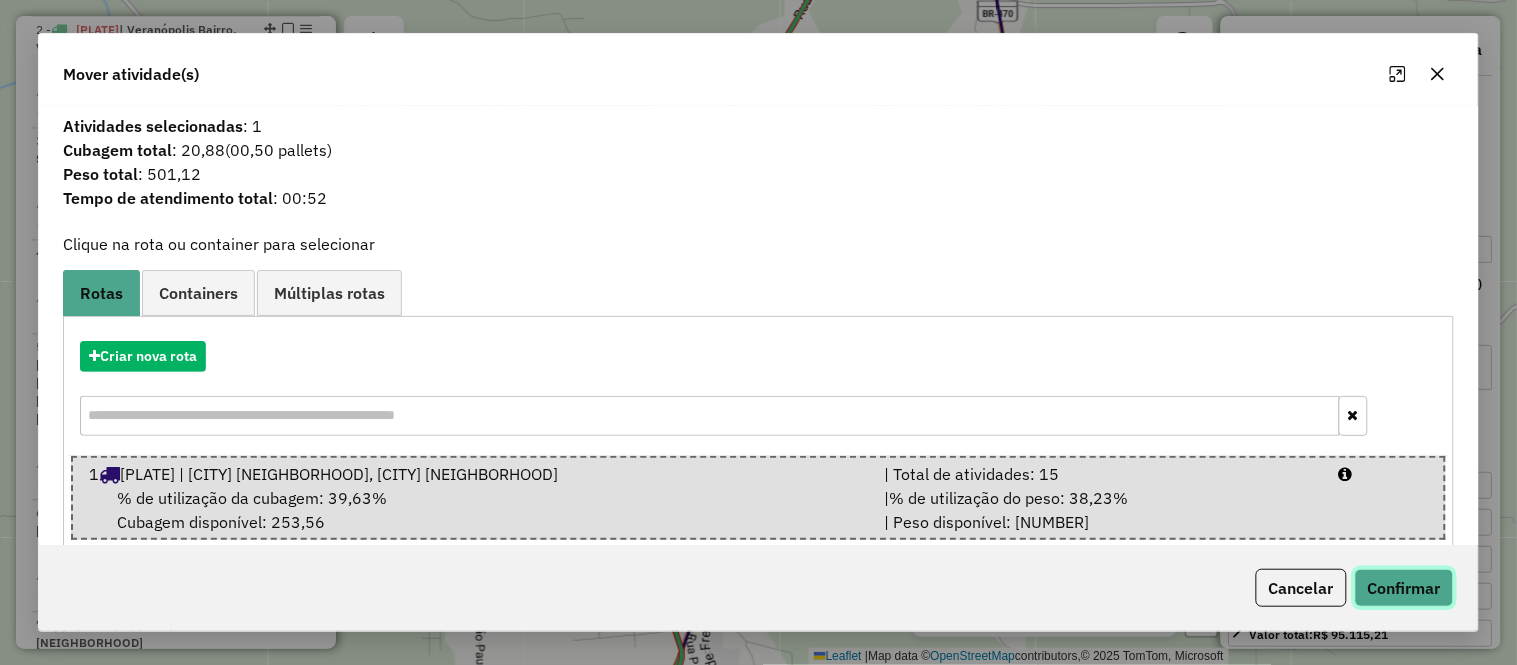 click on "Confirmar" 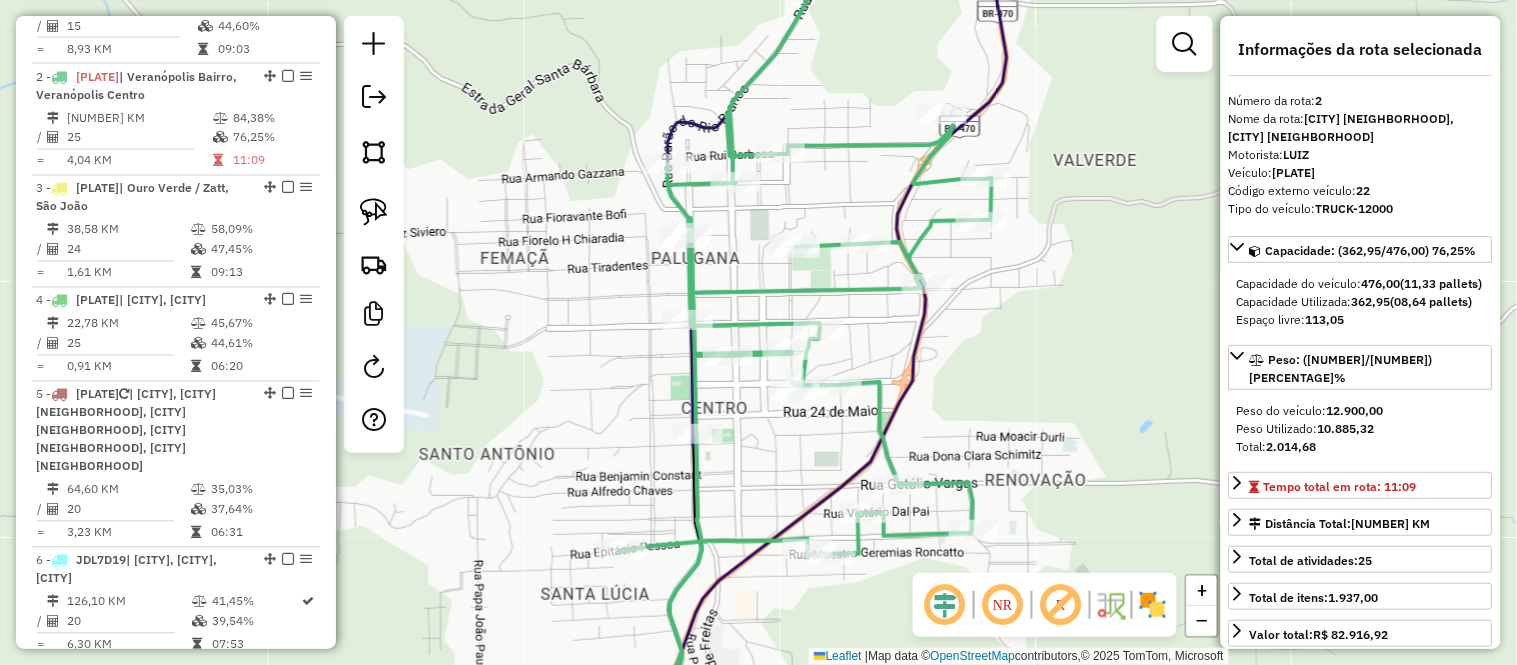 scroll, scrollTop: 903, scrollLeft: 0, axis: vertical 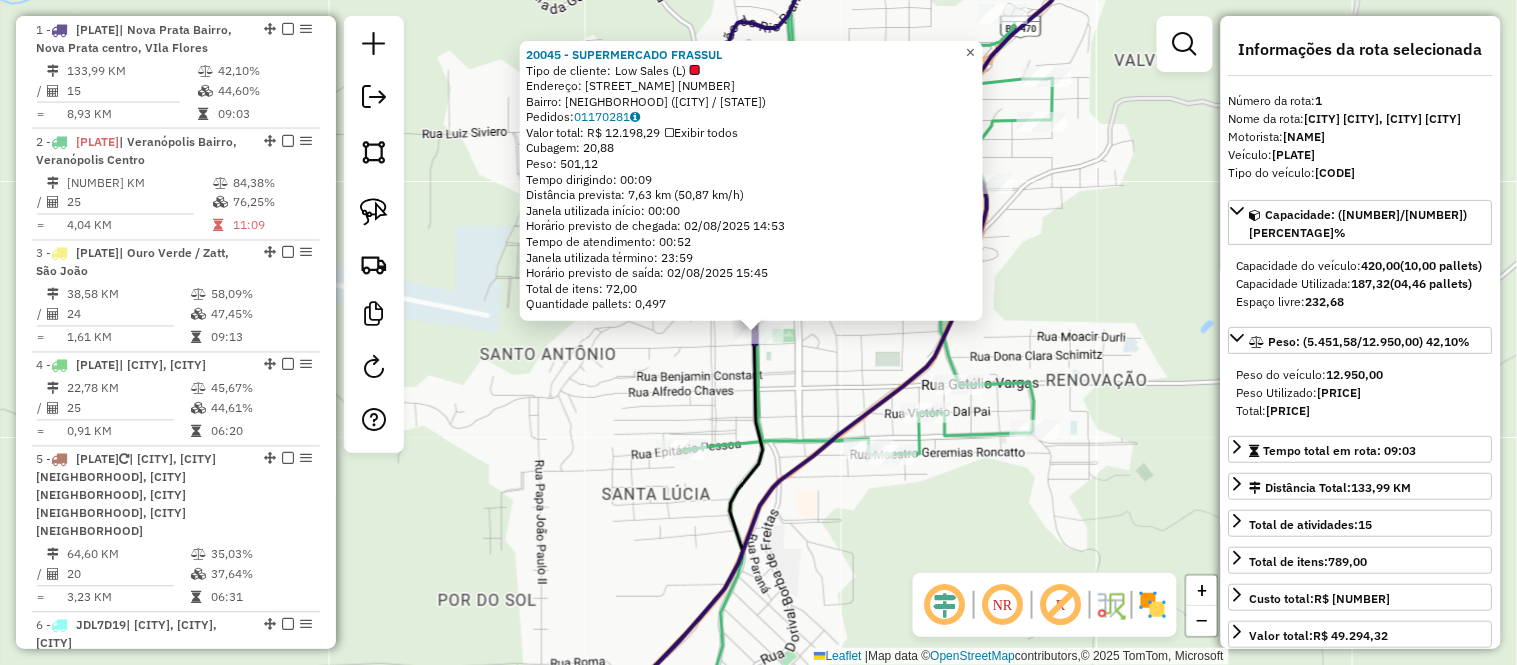 click on "×" 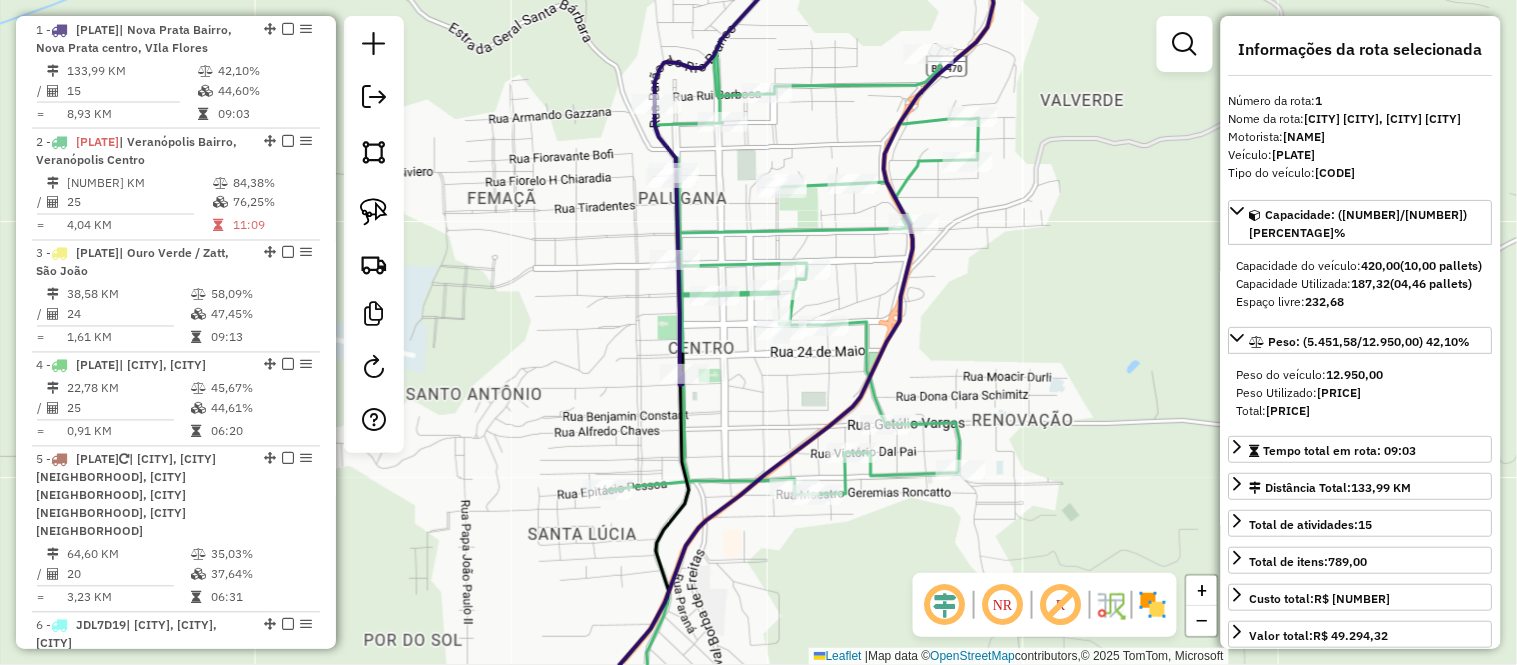 drag, startPoint x: 825, startPoint y: 348, endPoint x: 751, endPoint y: 388, distance: 84.118965 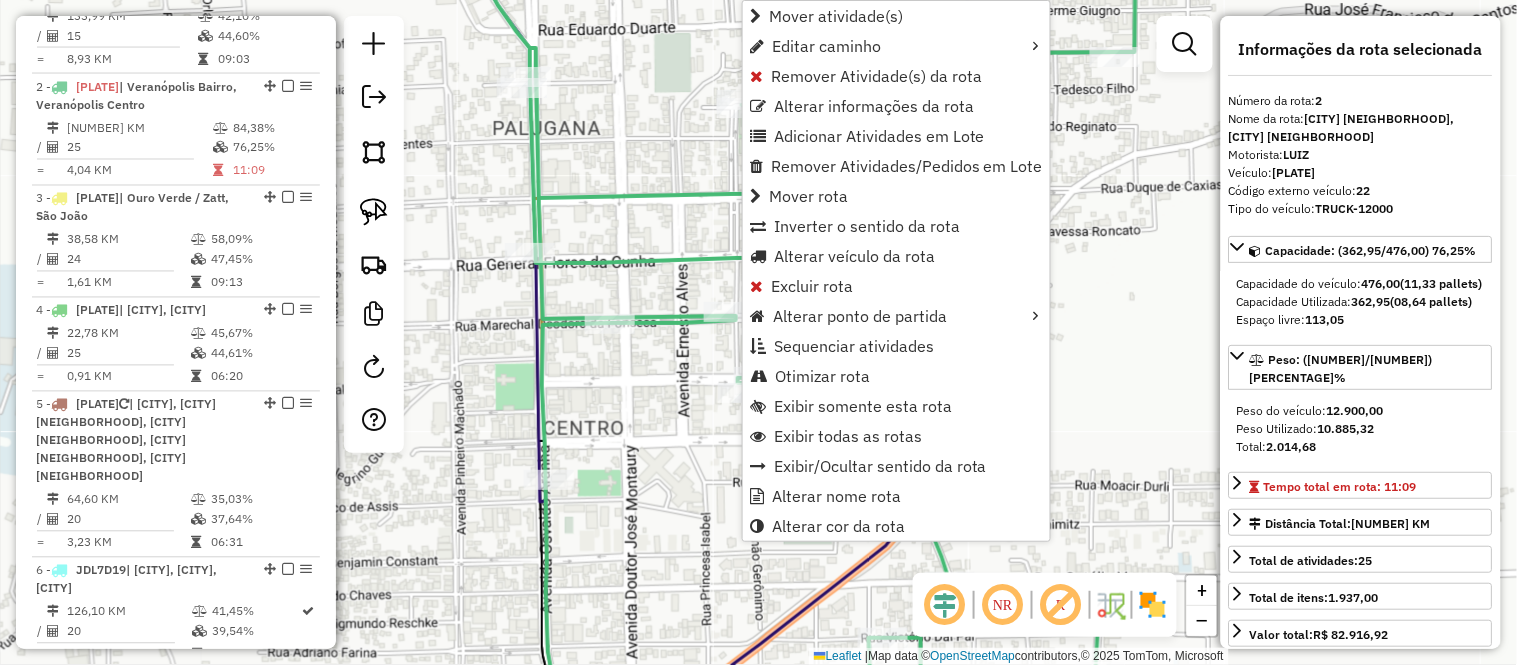 scroll, scrollTop: 903, scrollLeft: 0, axis: vertical 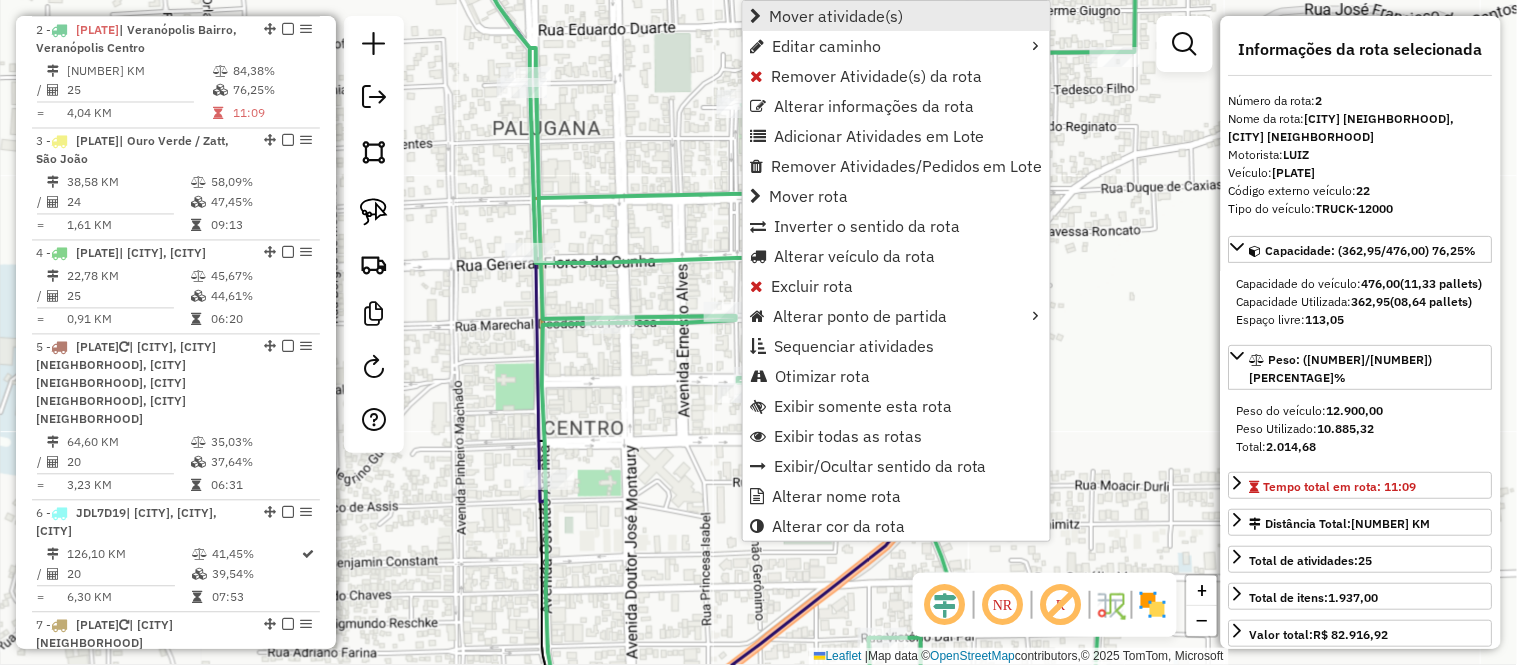 click on "Mover atividade(s)" at bounding box center [836, 16] 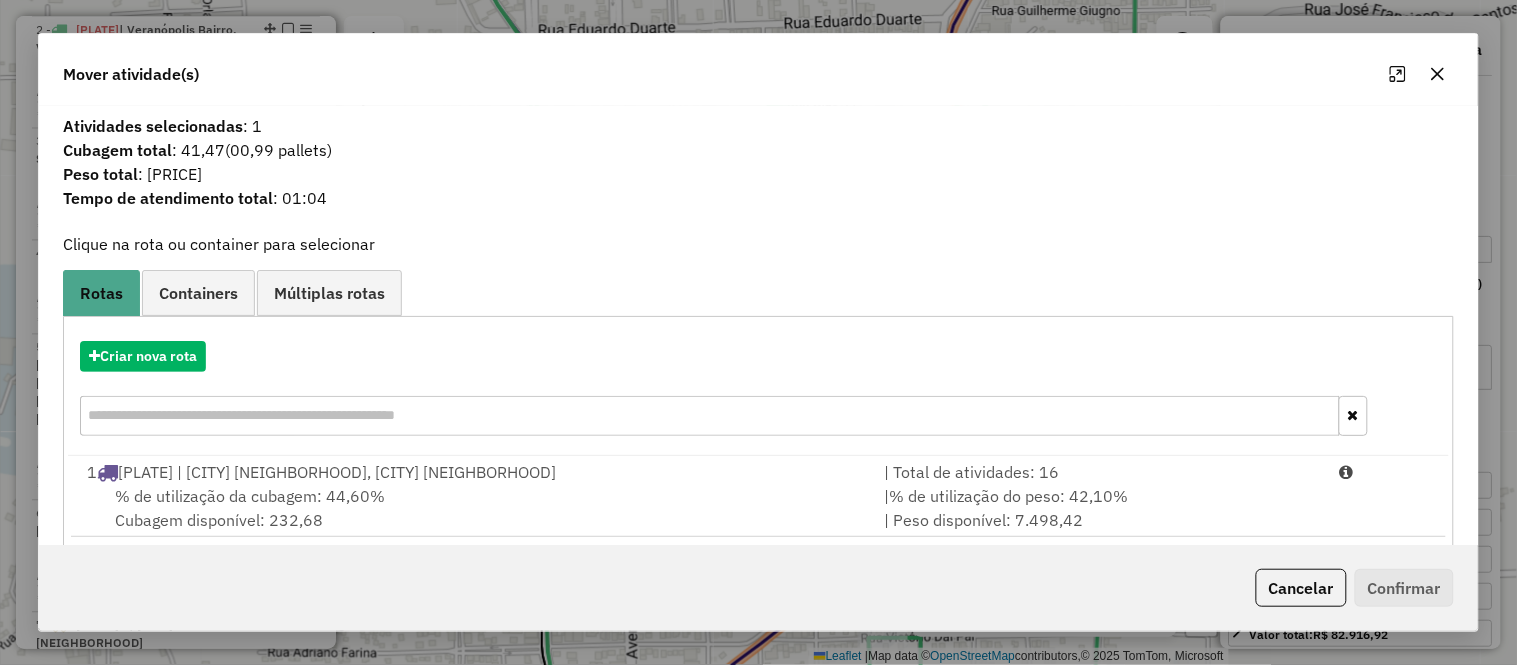 click on "% de utilização da cubagem: 44,60%" at bounding box center [250, 496] 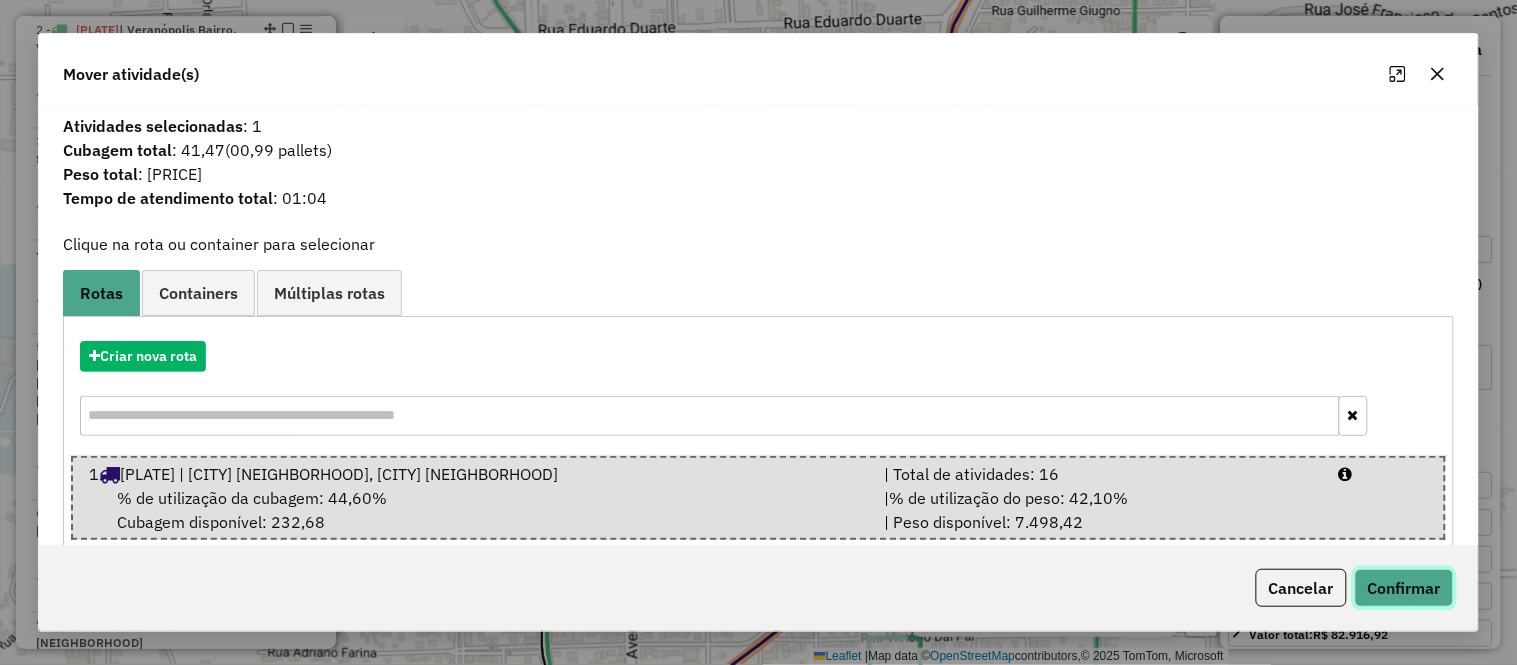 click on "Confirmar" 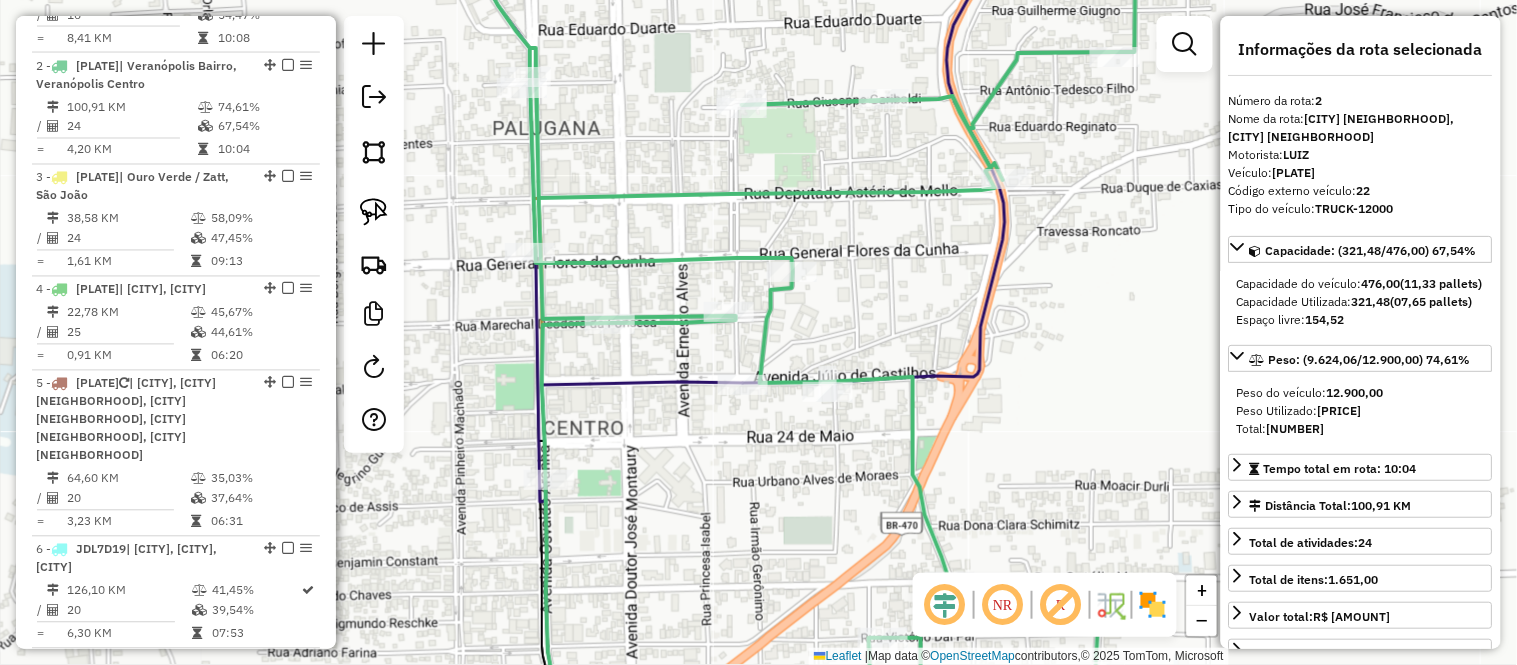 scroll, scrollTop: 903, scrollLeft: 0, axis: vertical 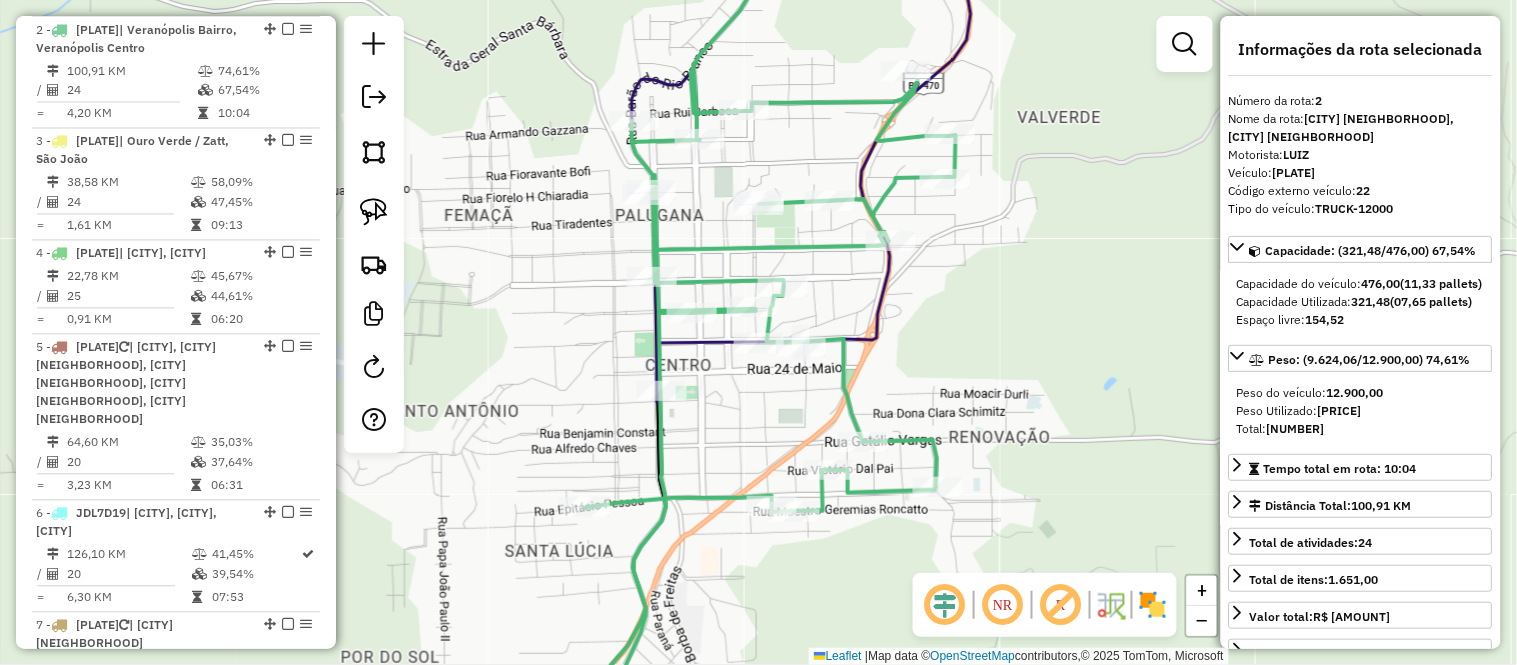drag, startPoint x: 1080, startPoint y: 376, endPoint x: 1035, endPoint y: 347, distance: 53.535034 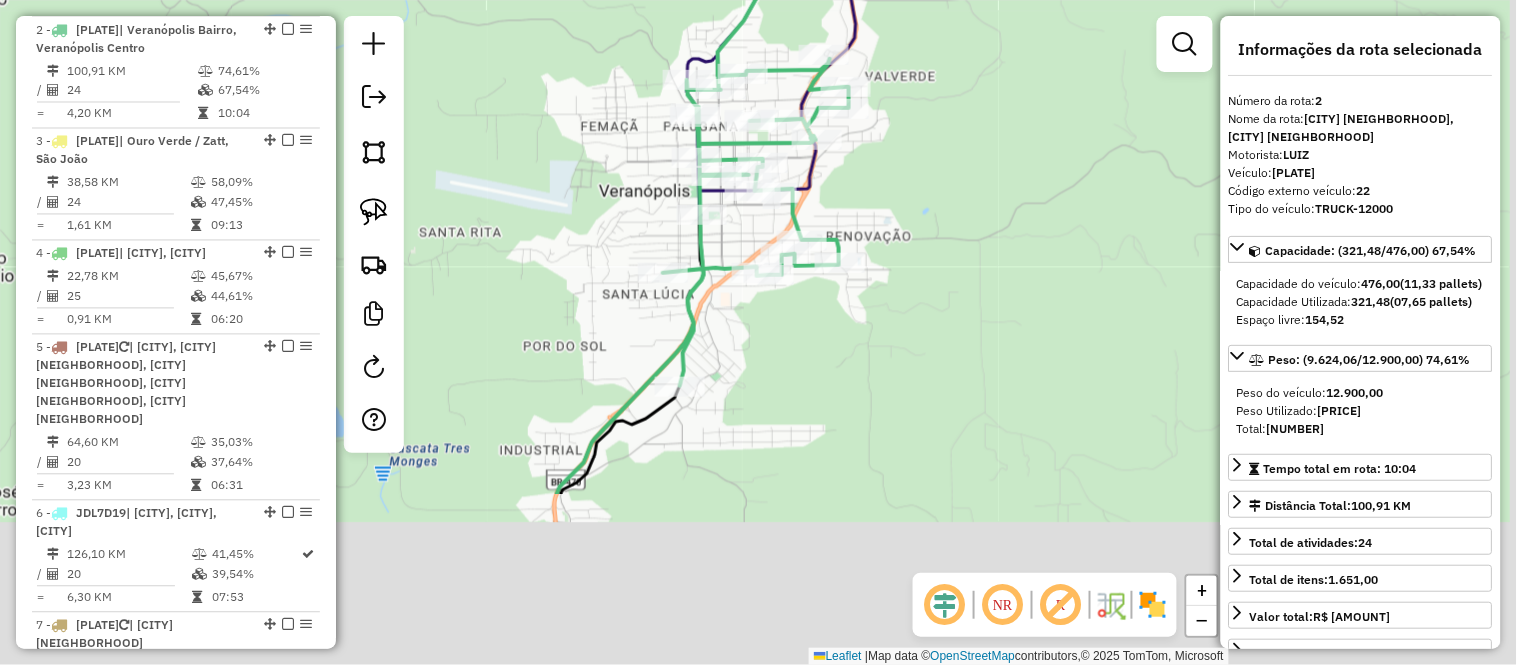 drag, startPoint x: 797, startPoint y: 573, endPoint x: 768, endPoint y: 332, distance: 242.73854 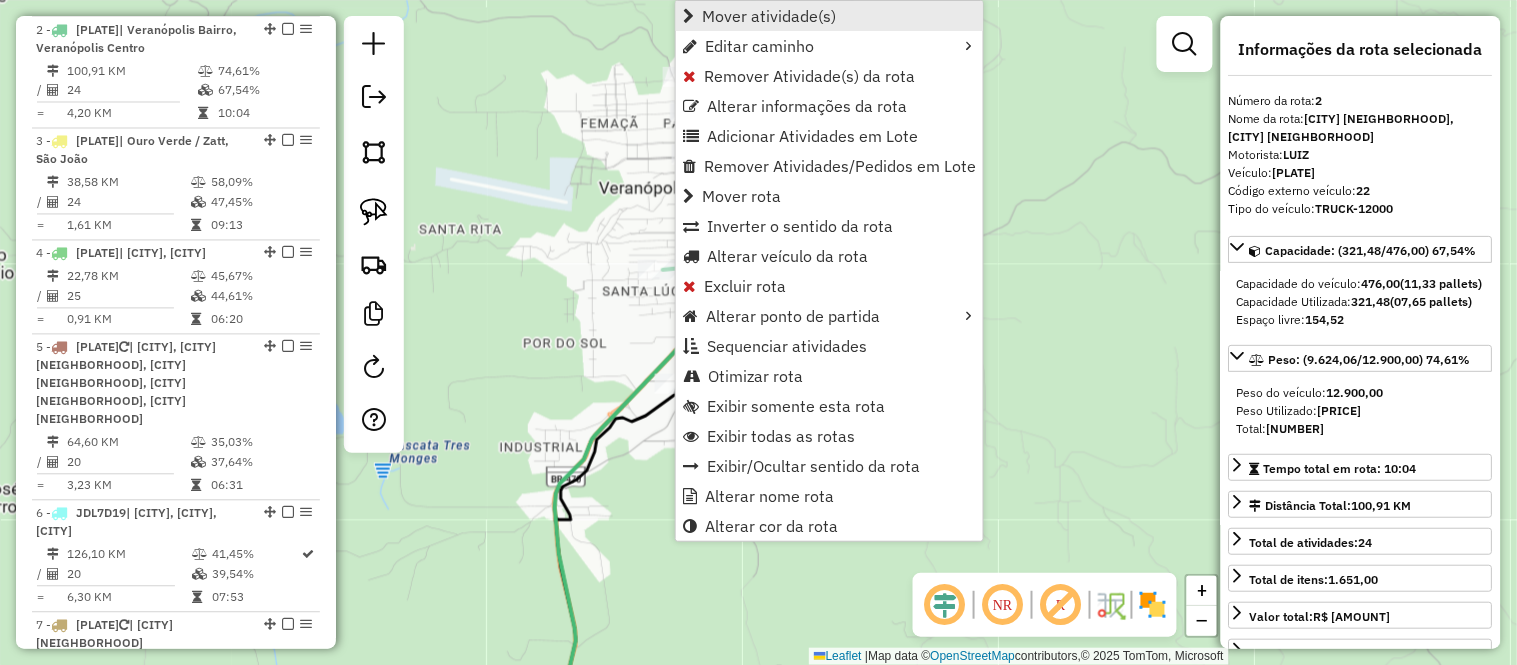 click on "Mover atividade(s)" at bounding box center (769, 16) 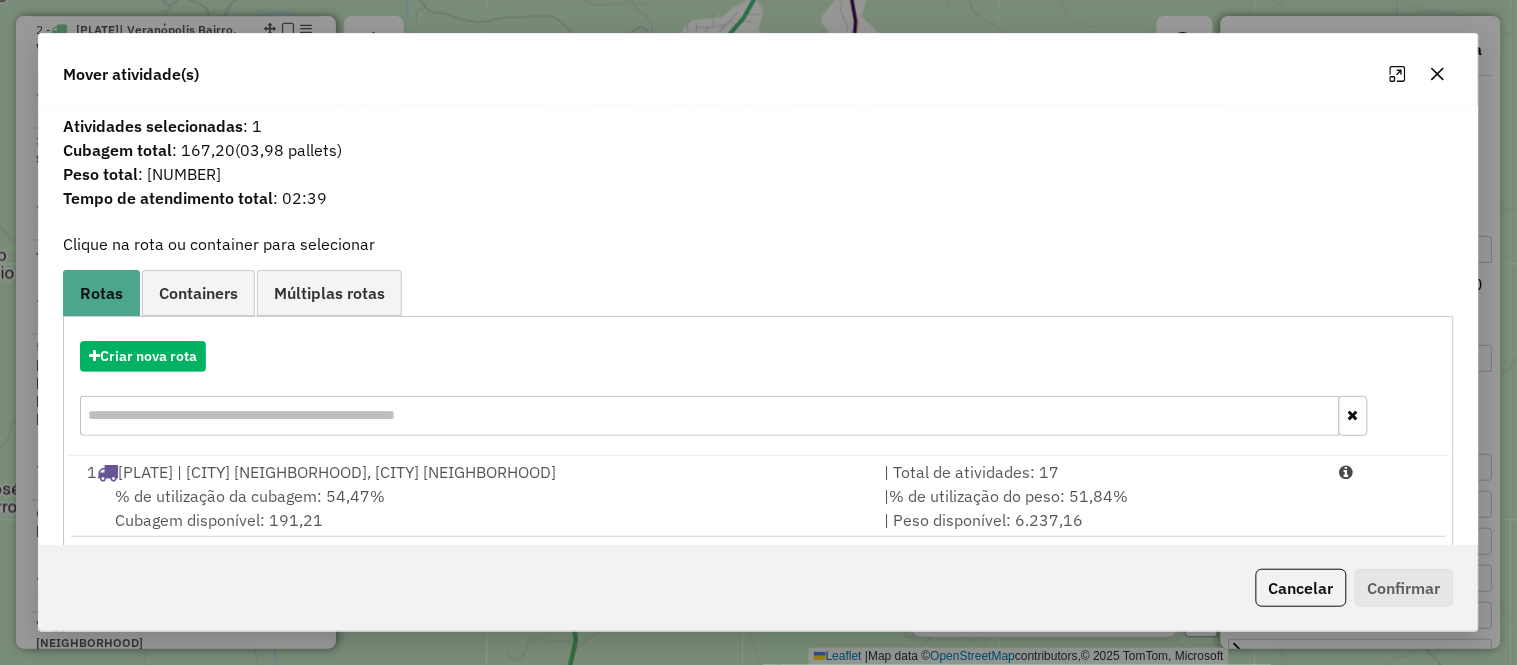 click on "% de utilização da cubagem: 54,47%" at bounding box center [250, 496] 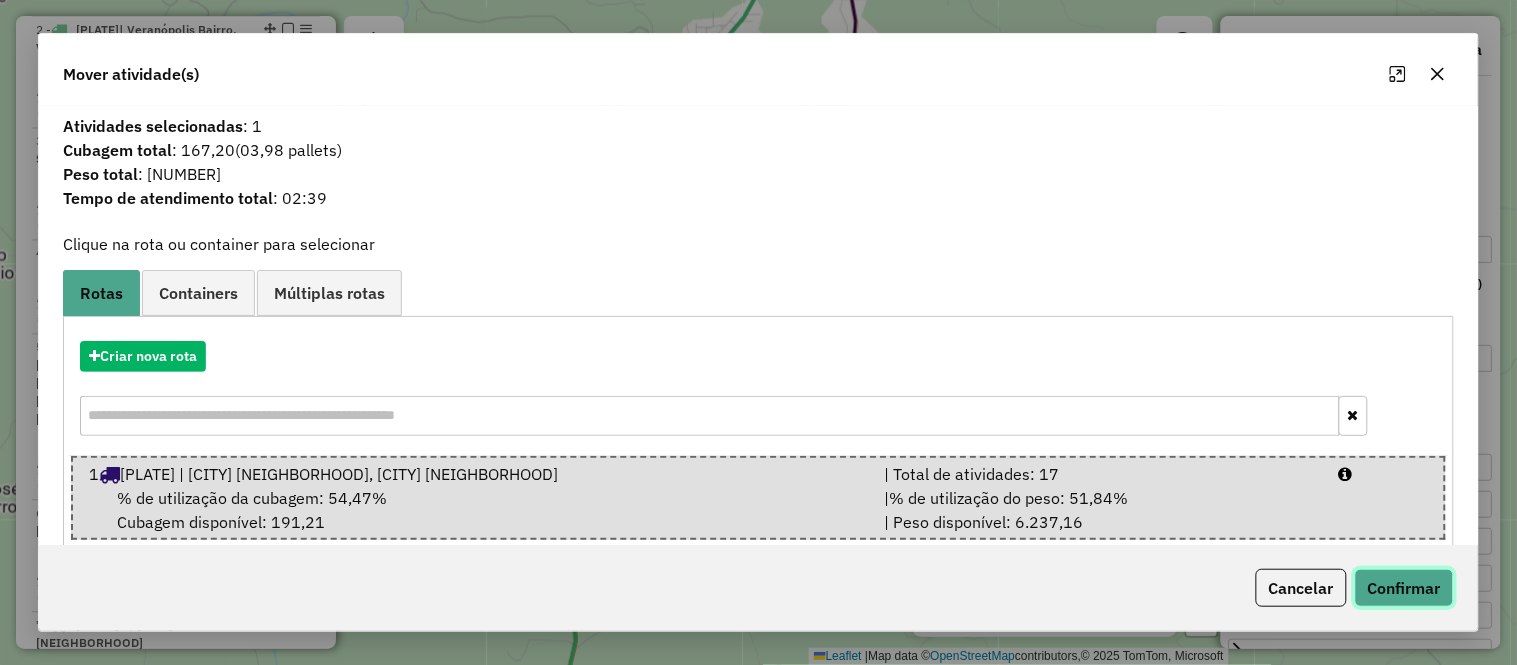 click on "Confirmar" 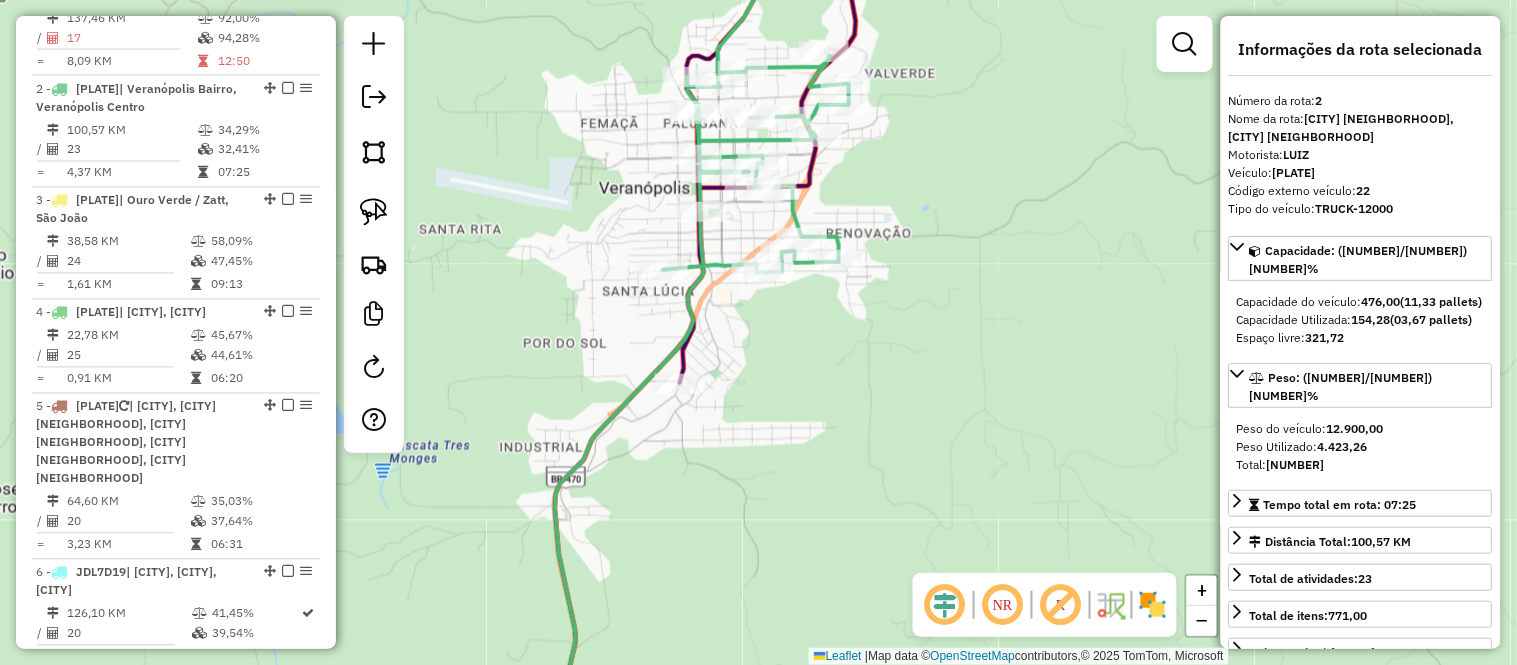 scroll, scrollTop: 903, scrollLeft: 0, axis: vertical 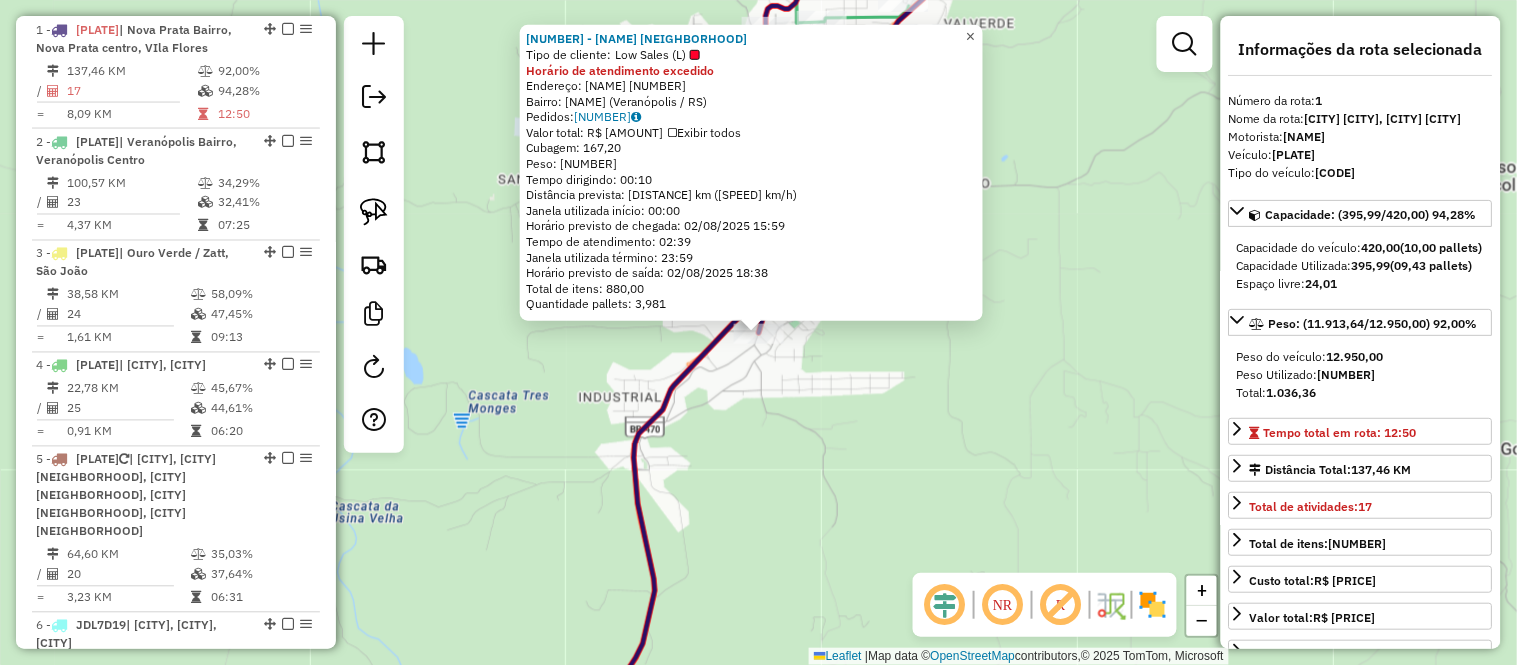click on "×" 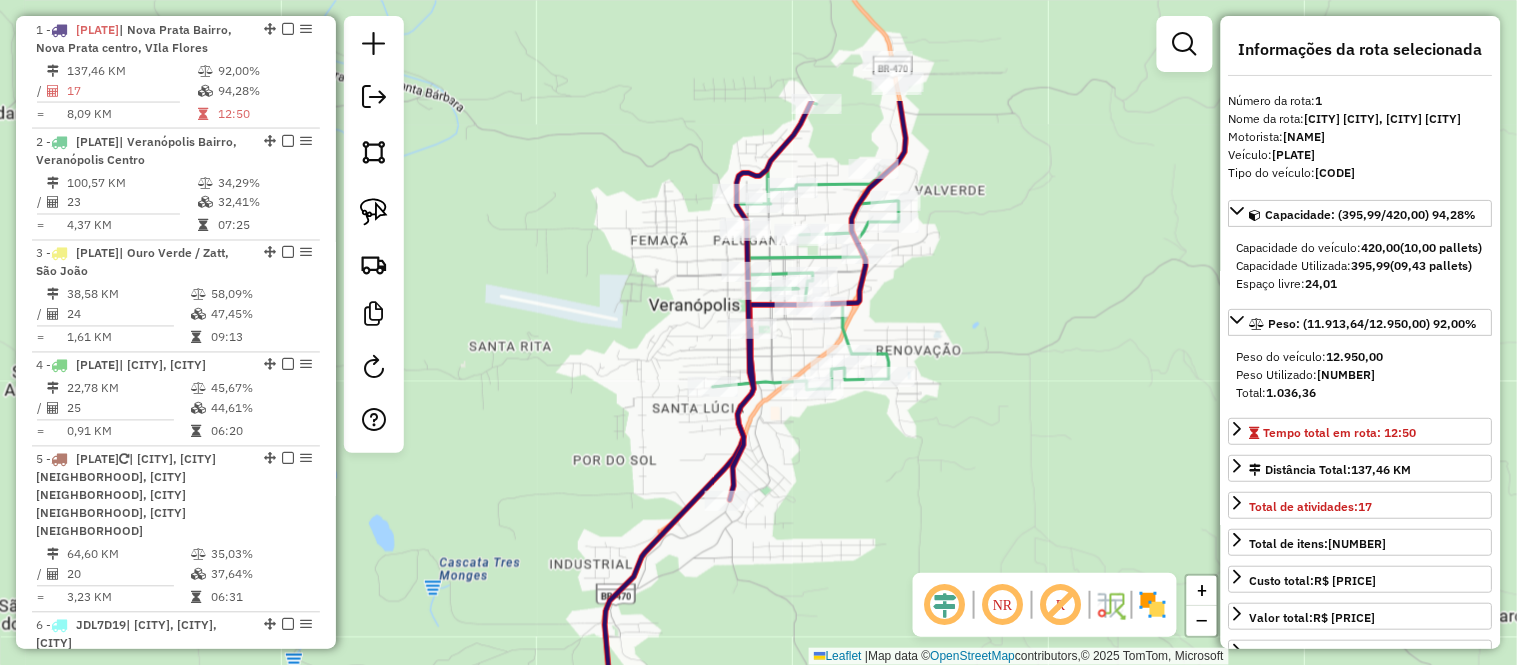 drag, startPoint x: 842, startPoint y: 303, endPoint x: 813, endPoint y: 470, distance: 169.49927 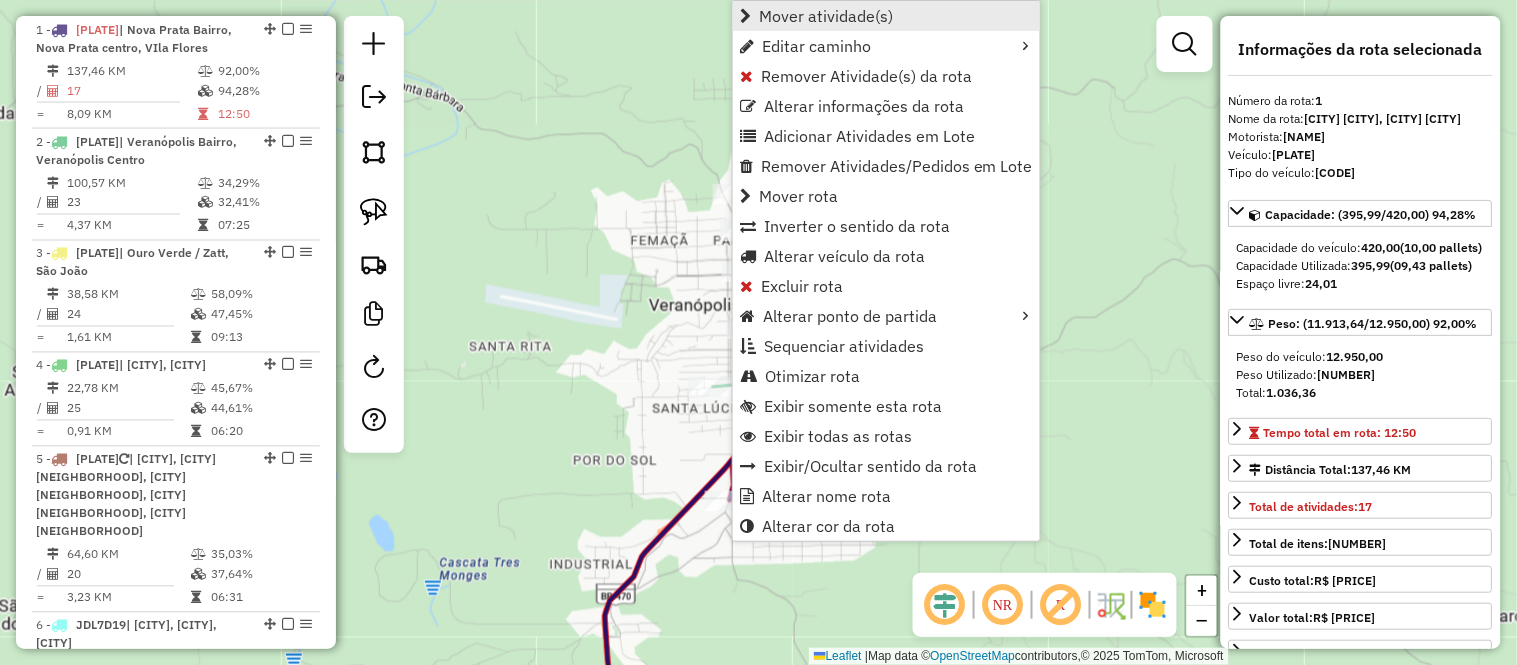 click on "Mover atividade(s)" at bounding box center (826, 16) 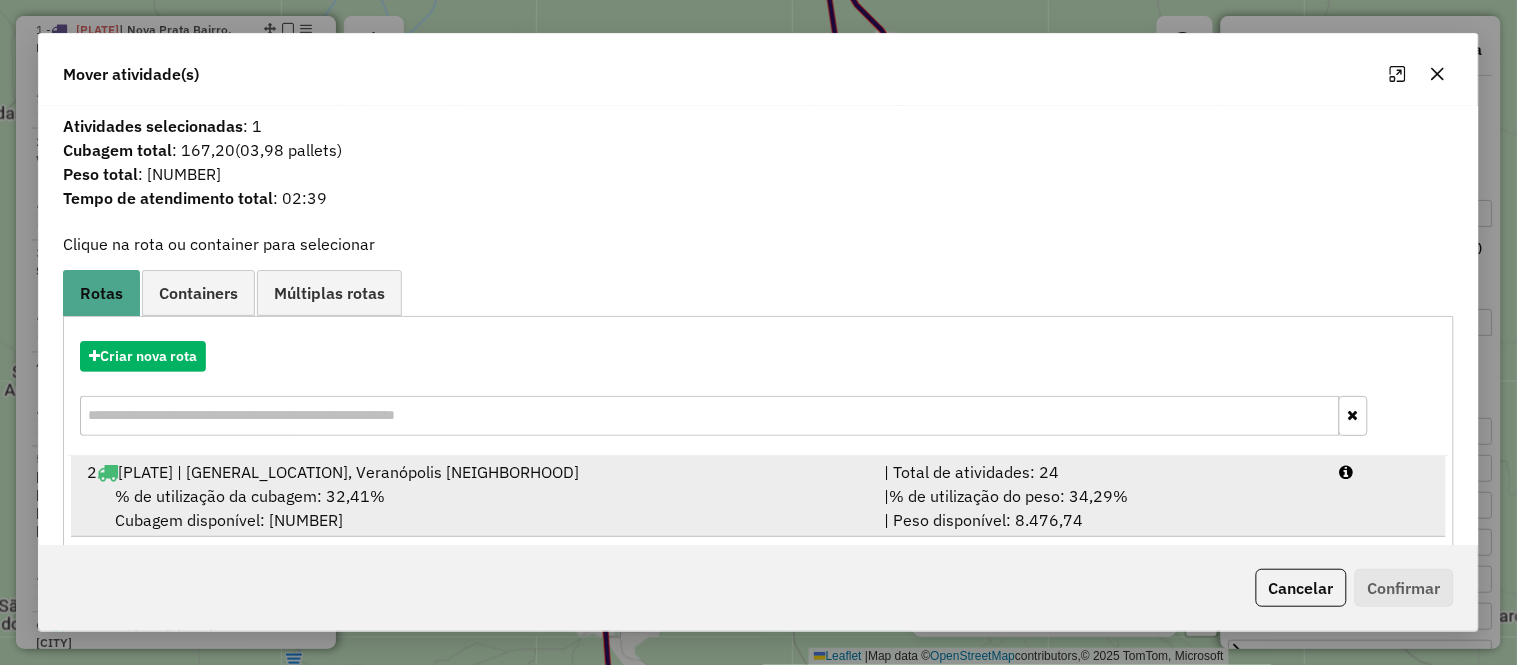 scroll, scrollTop: 111, scrollLeft: 0, axis: vertical 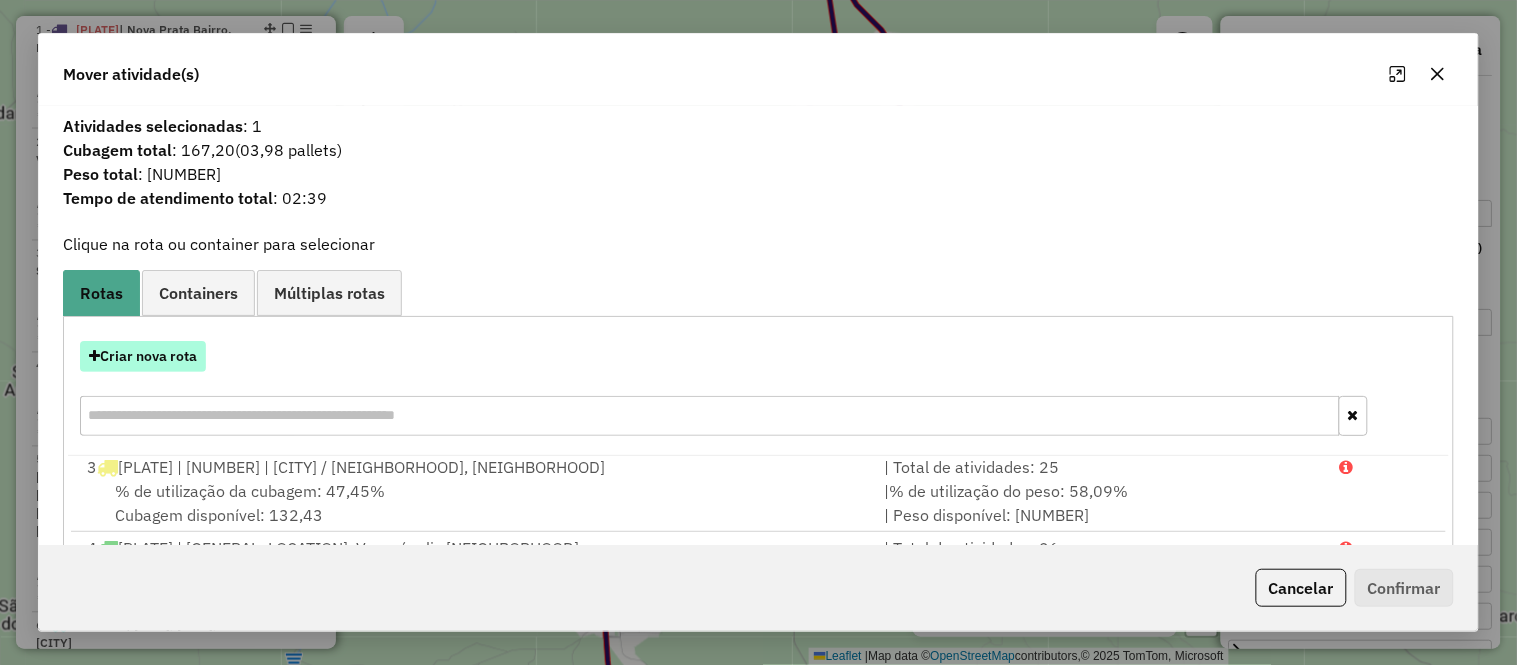 click on "Criar nova rota" at bounding box center [143, 356] 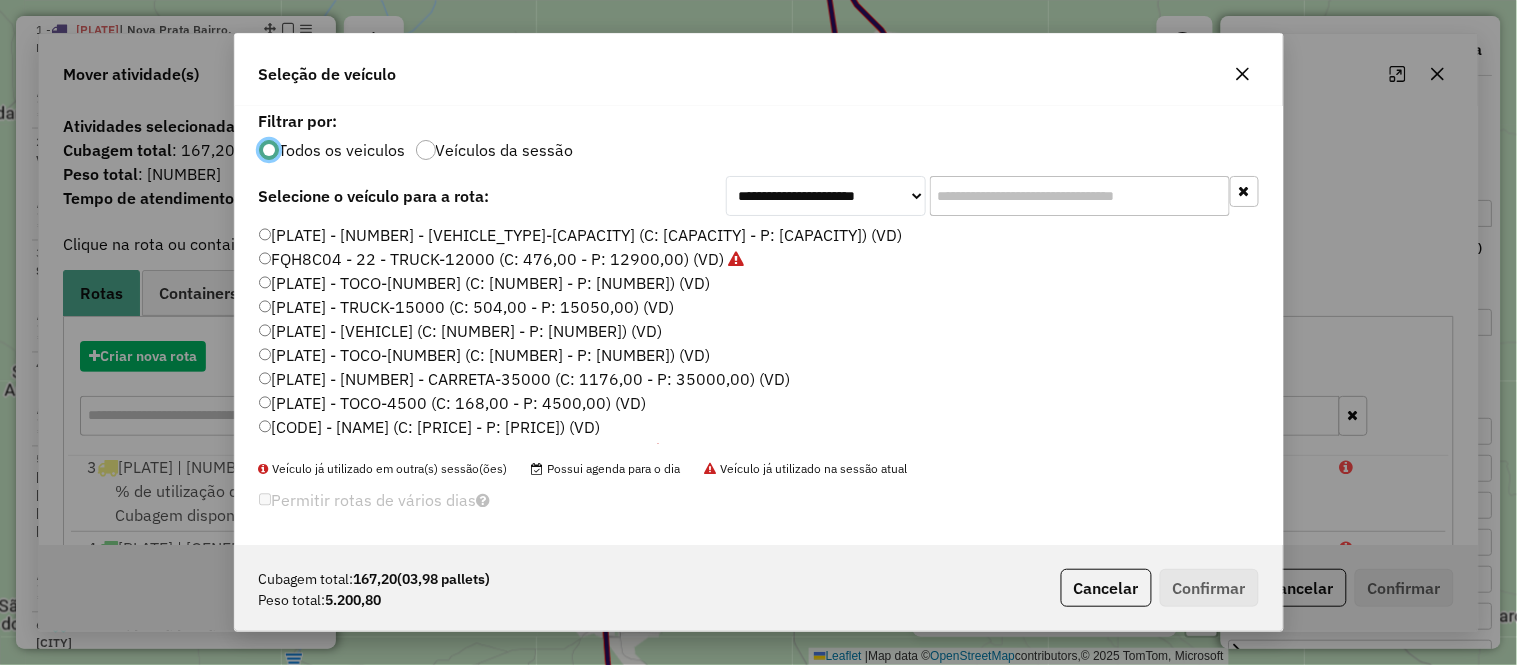 scroll, scrollTop: 11, scrollLeft: 5, axis: both 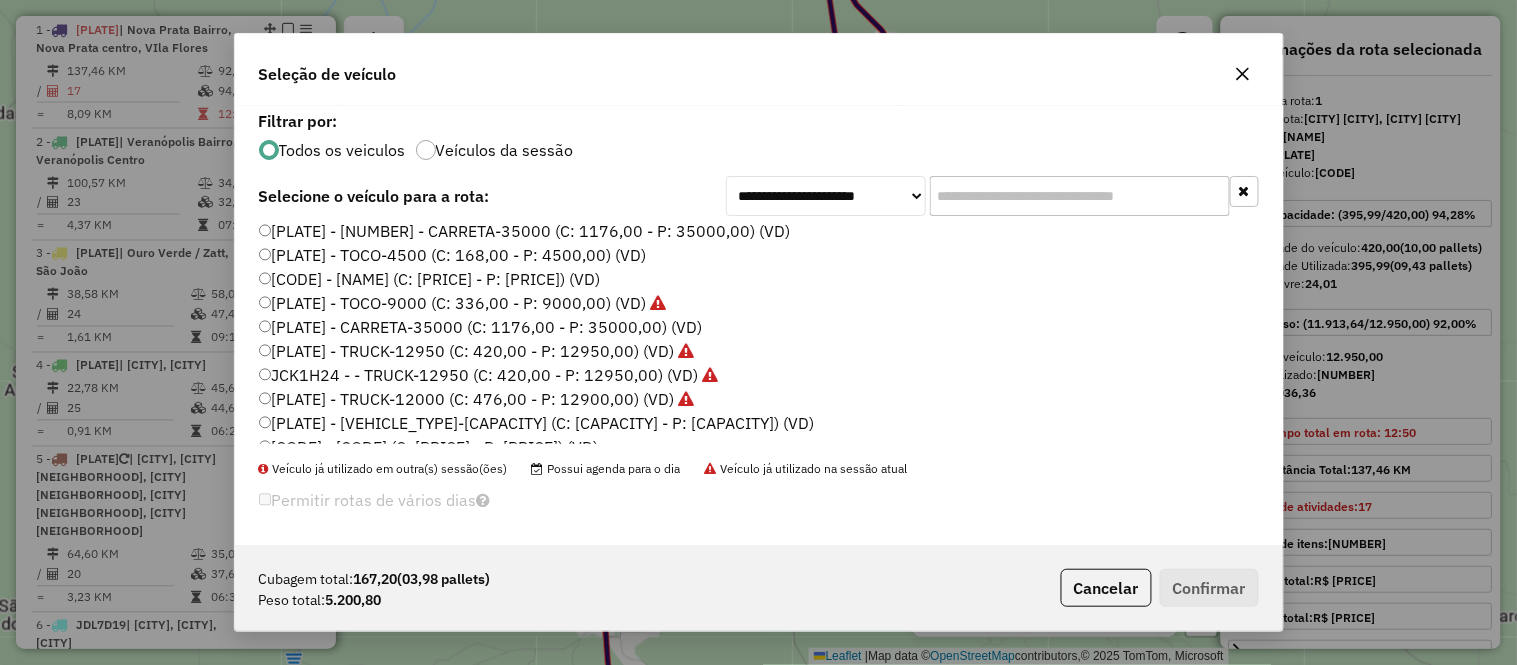 click on "JCK1H24 -  - TRUCK-12950 (C: 420,00 - P: 12950,00) (VD)" 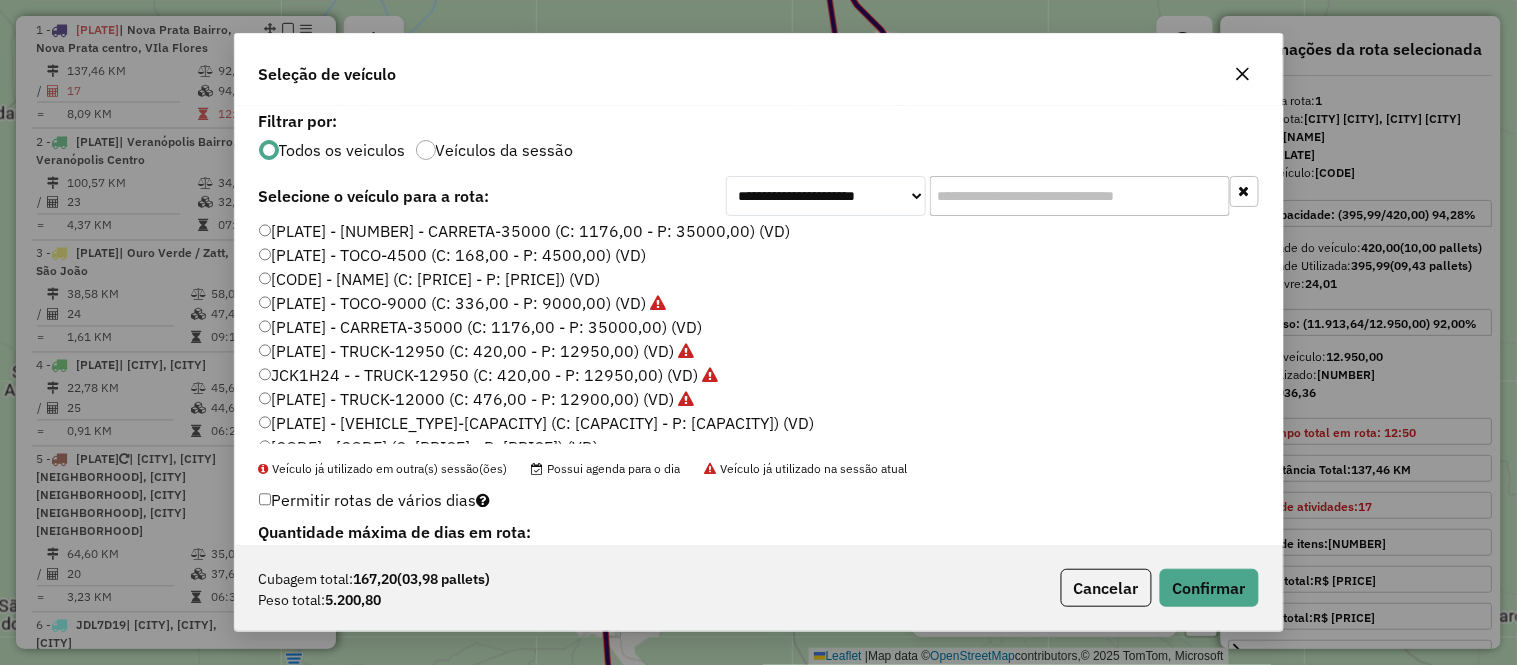 scroll, scrollTop: 37, scrollLeft: 0, axis: vertical 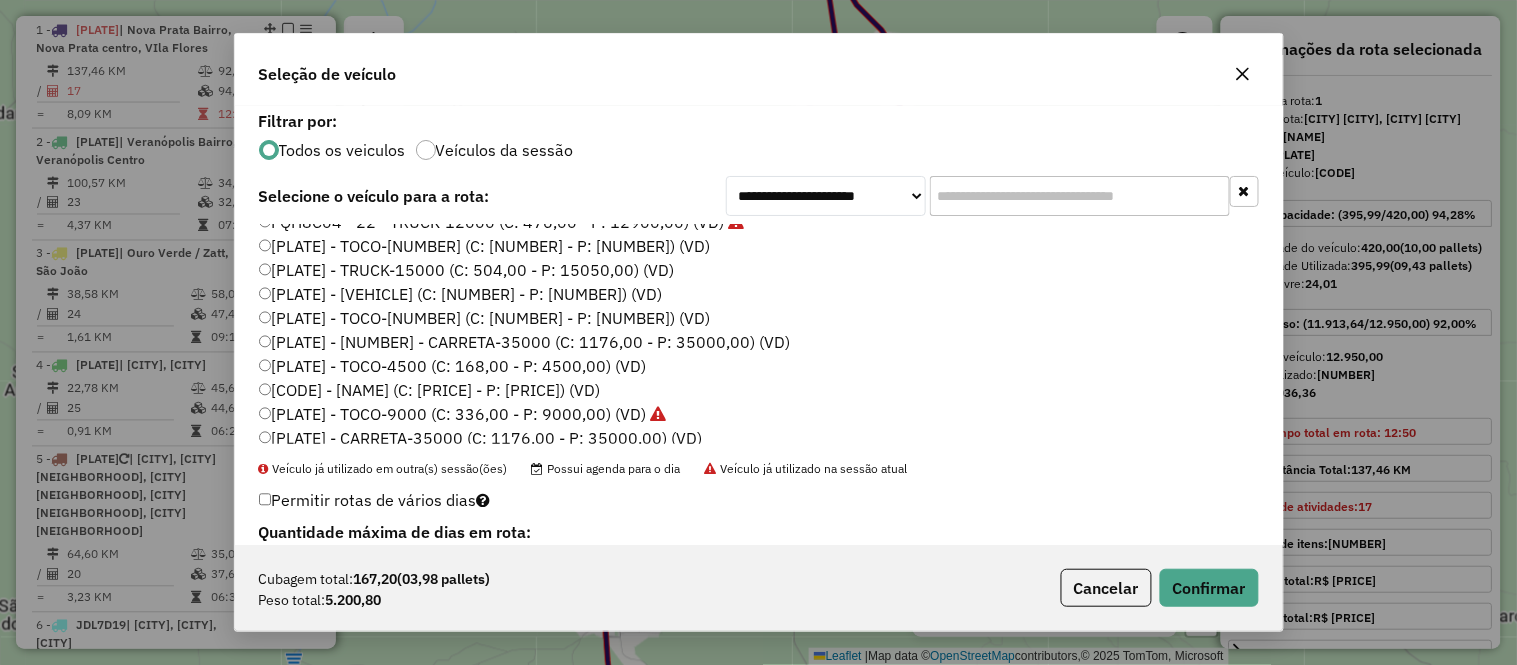 click on "[PLATE] - TOCO-[NUMBER] (C: [NUMBER] - P: [NUMBER]) (VD)" 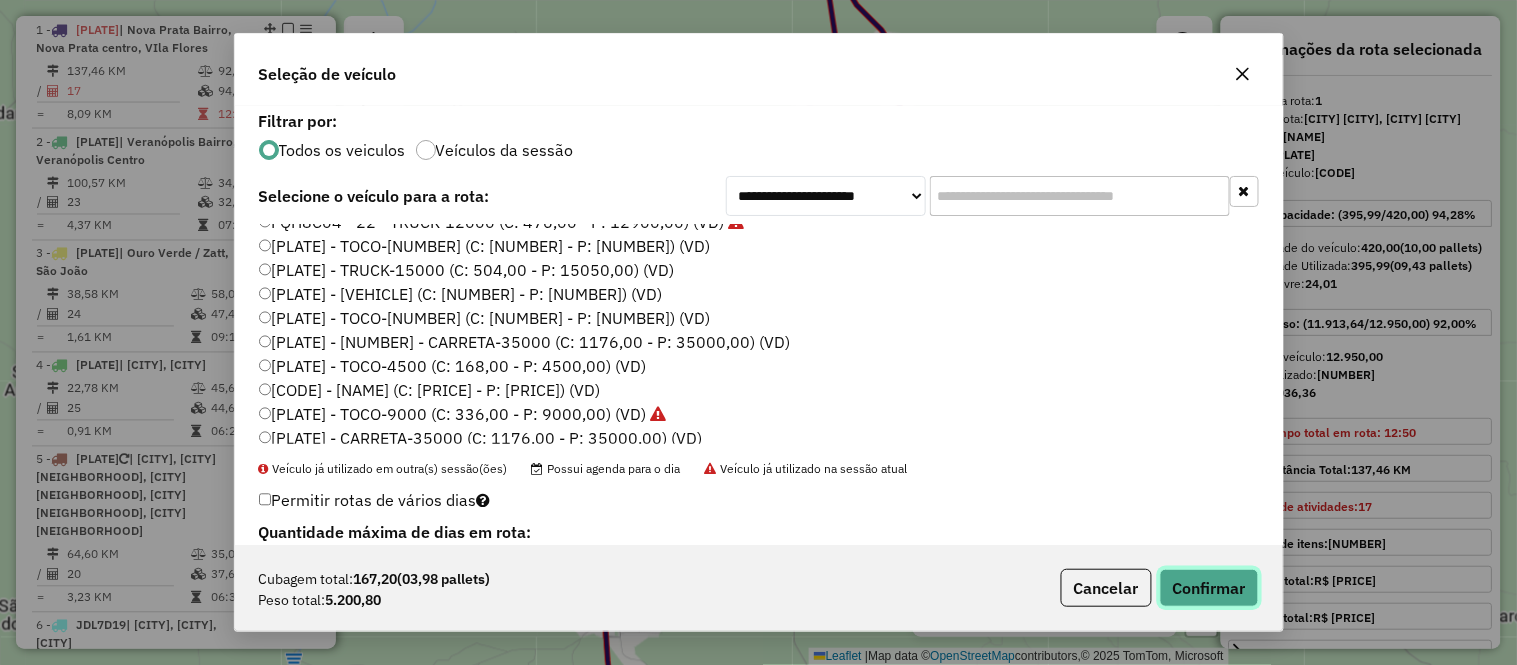 click on "Confirmar" 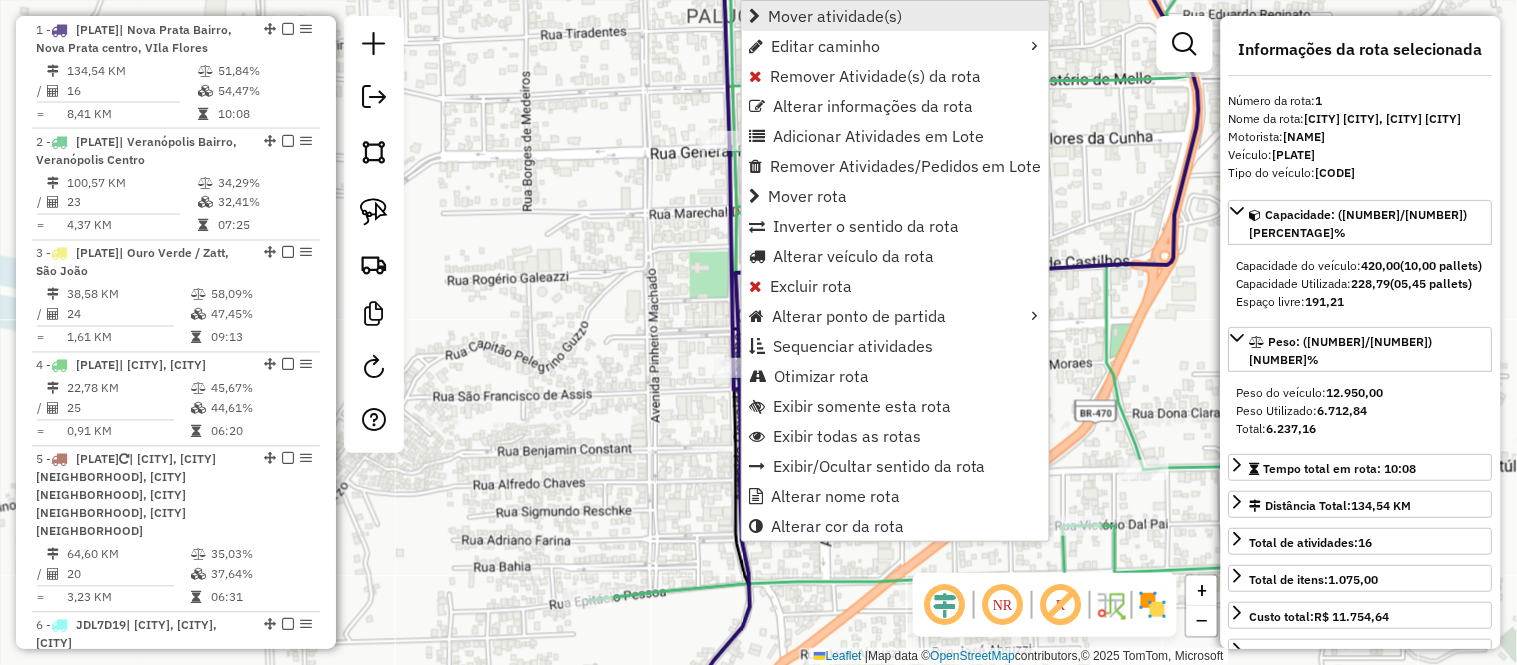 click on "Mover atividade(s)" at bounding box center (835, 16) 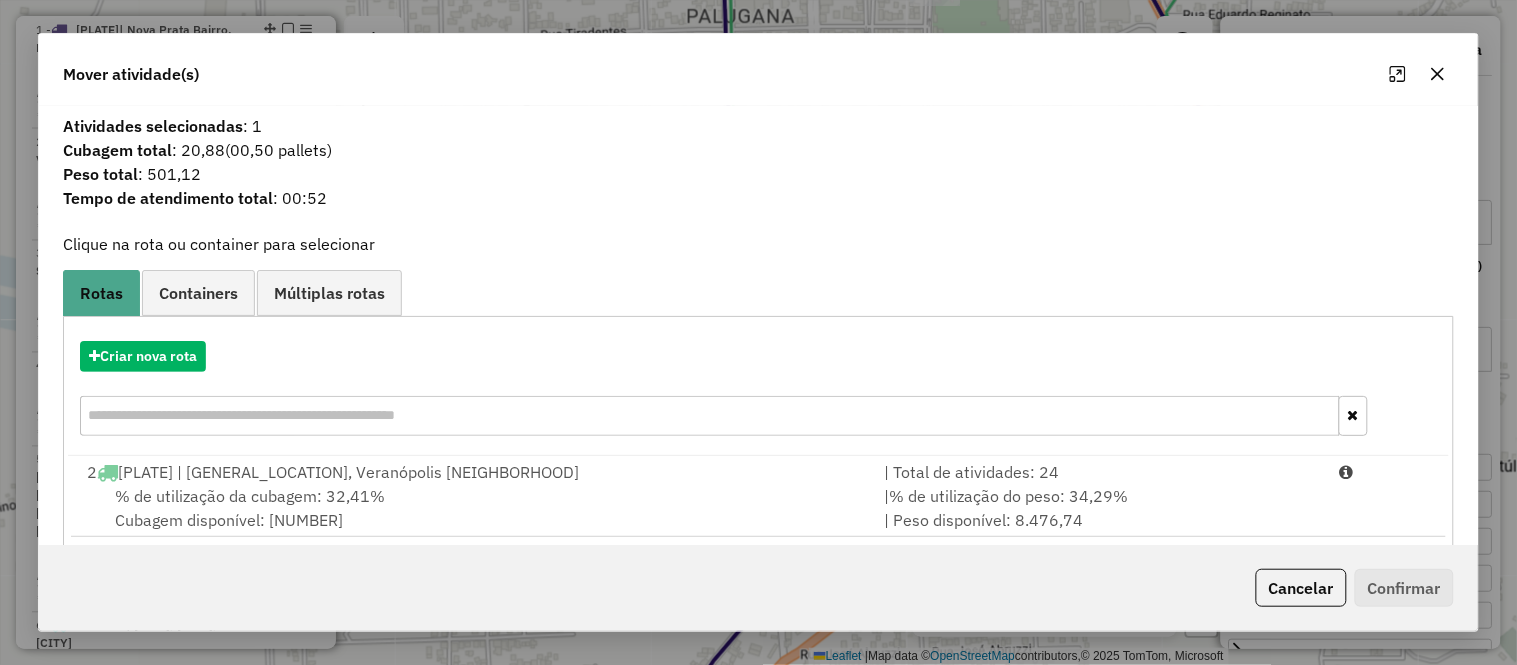 scroll, scrollTop: 192, scrollLeft: 0, axis: vertical 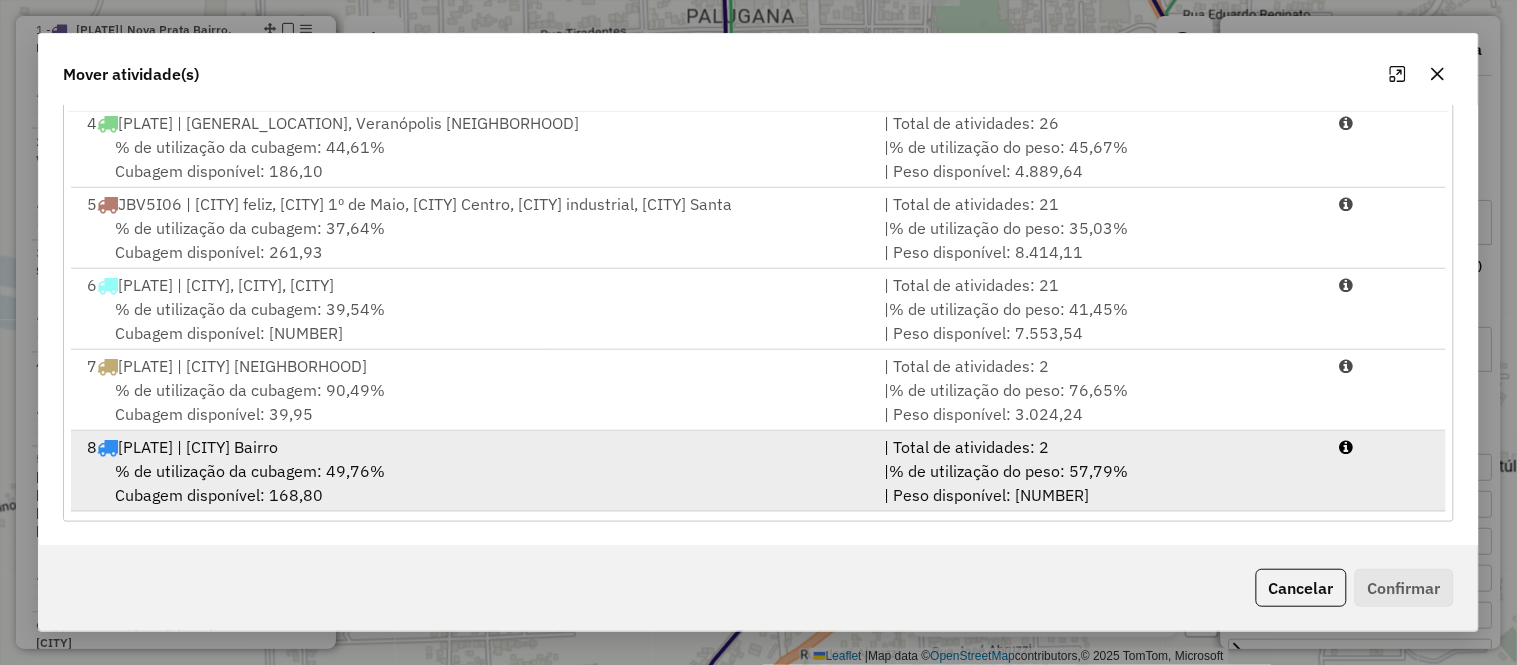click on "% de utilização da cubagem: 49,76%" at bounding box center (250, 471) 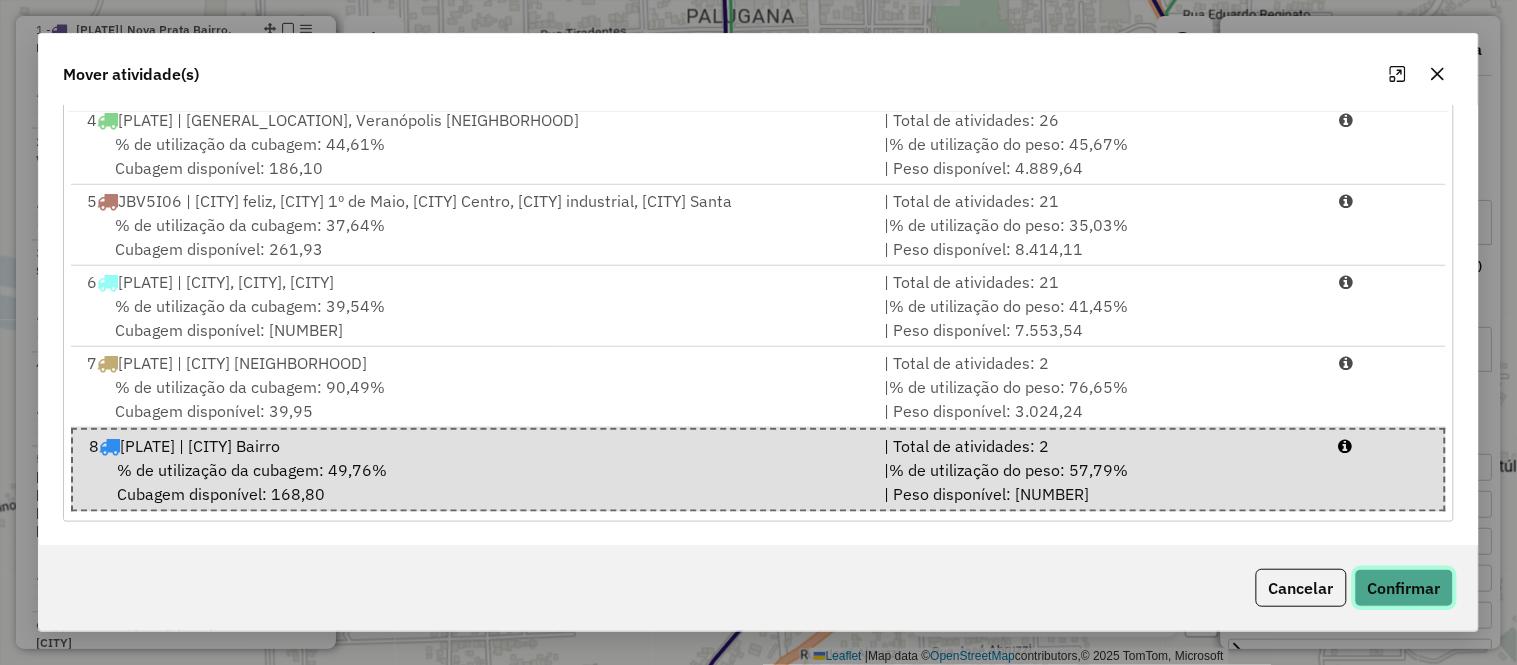click on "Confirmar" 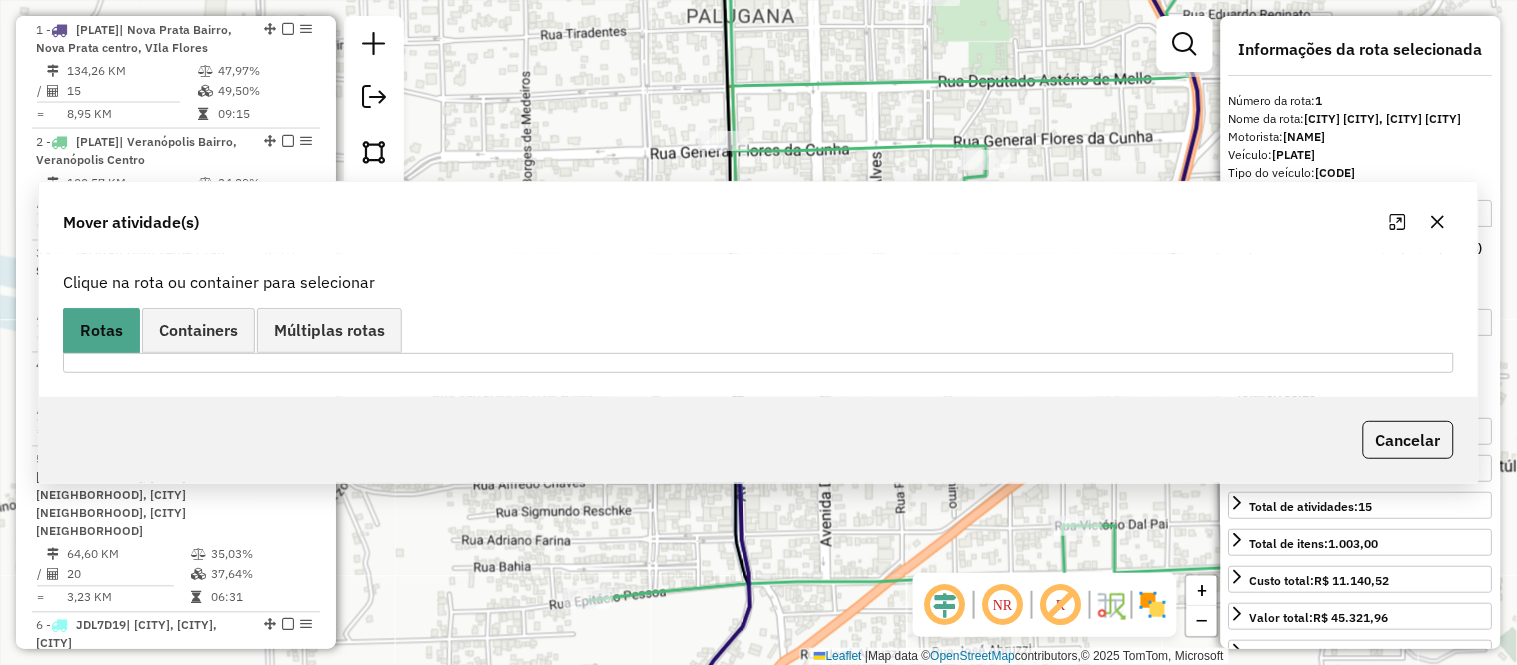 scroll, scrollTop: 0, scrollLeft: 0, axis: both 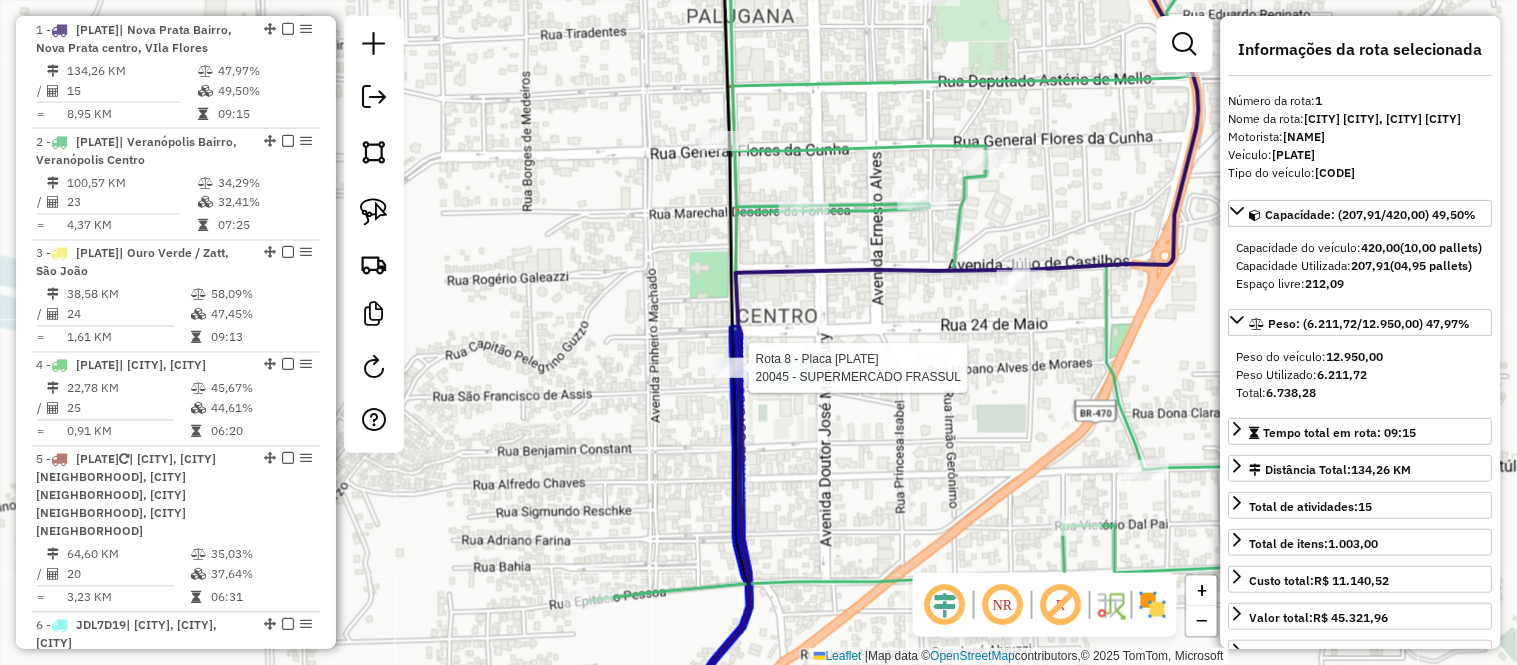 click 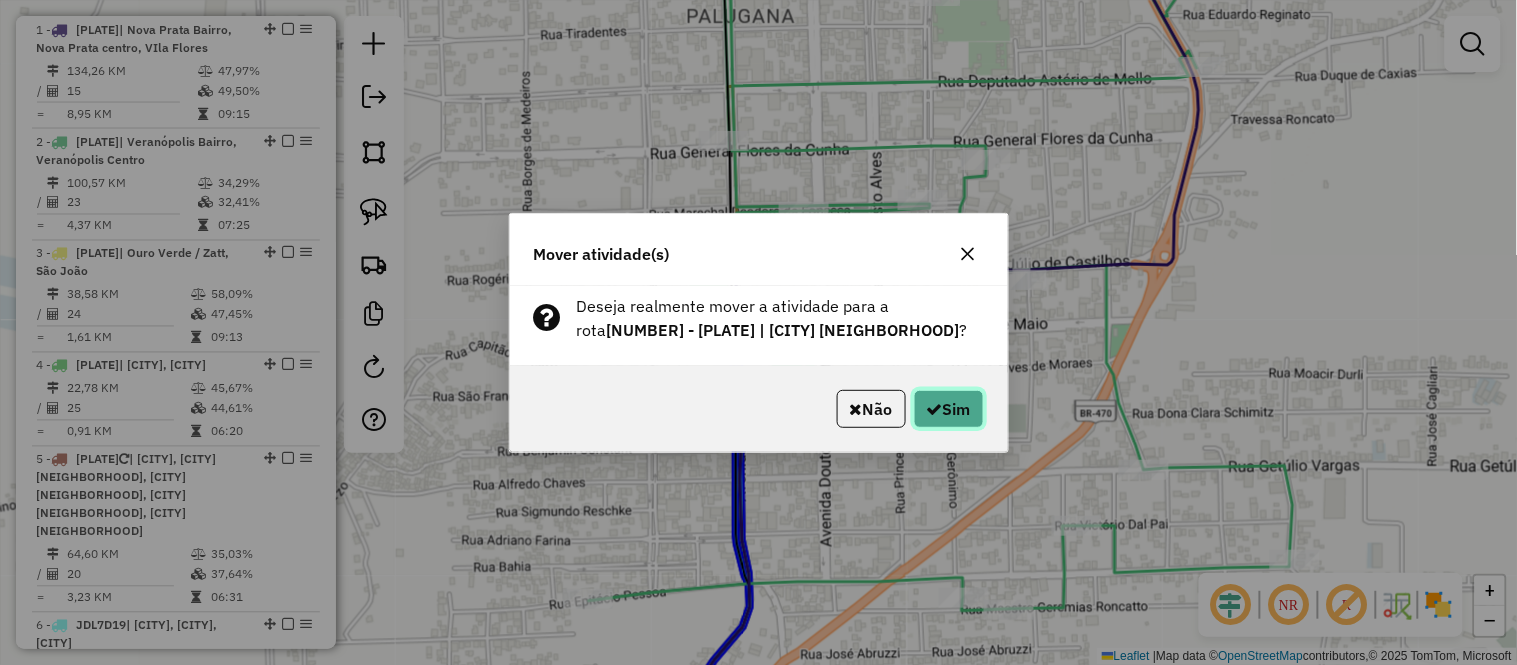 click on "Sim" 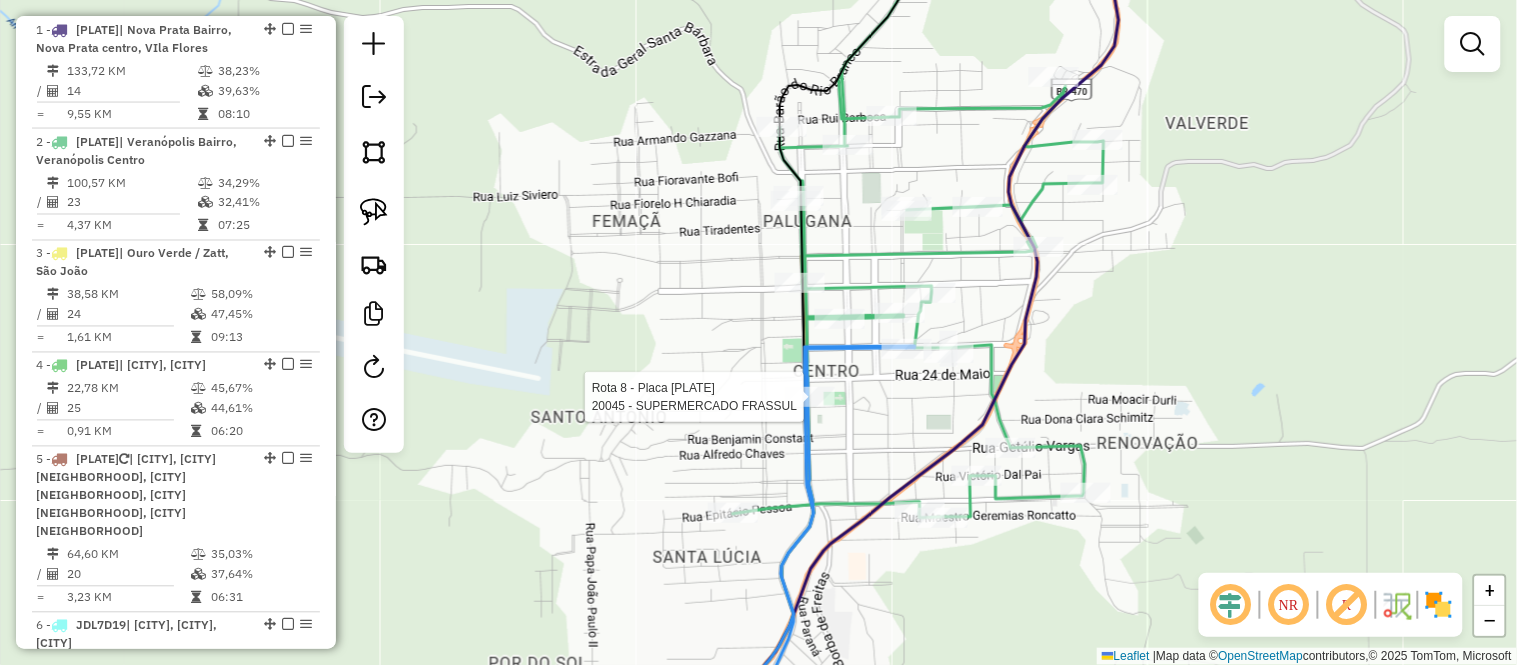 select on "*********" 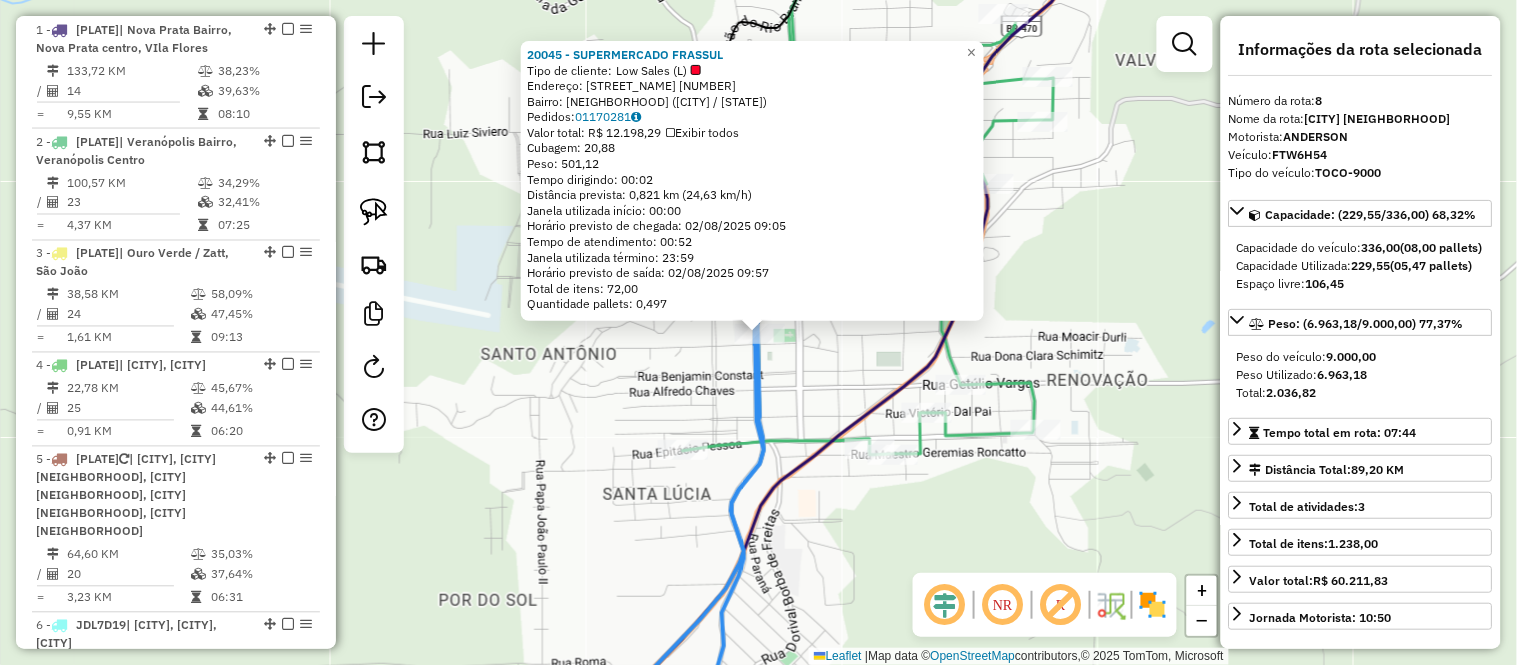 scroll, scrollTop: 1167, scrollLeft: 0, axis: vertical 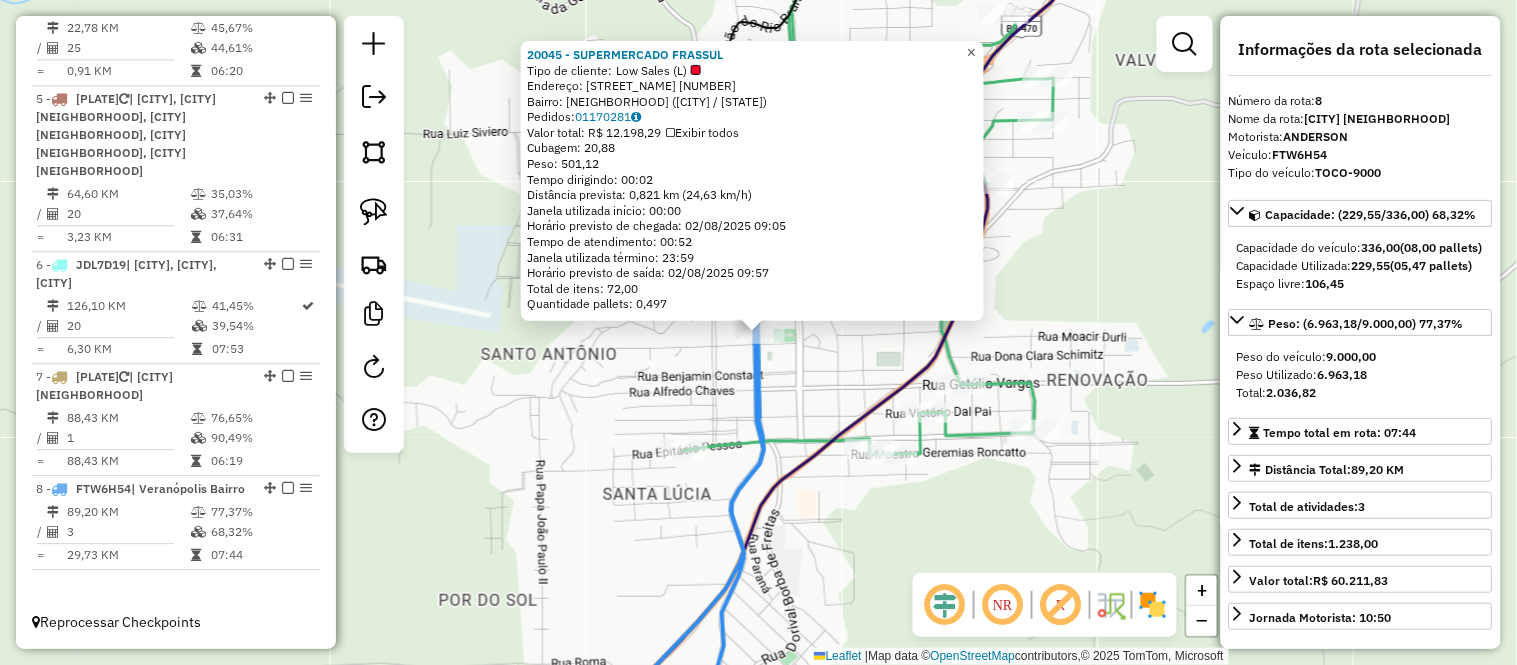 click on "×" 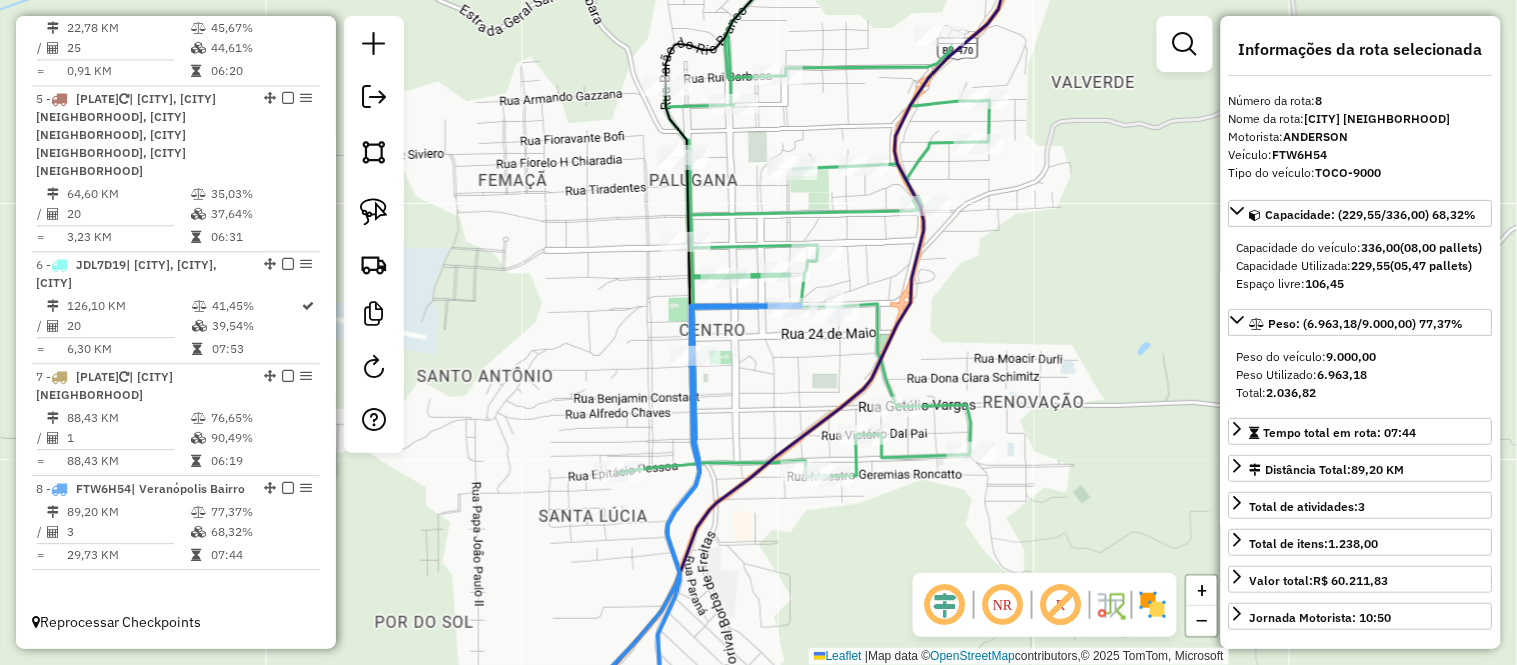 drag, startPoint x: 847, startPoint y: 356, endPoint x: 783, endPoint y: 378, distance: 67.6757 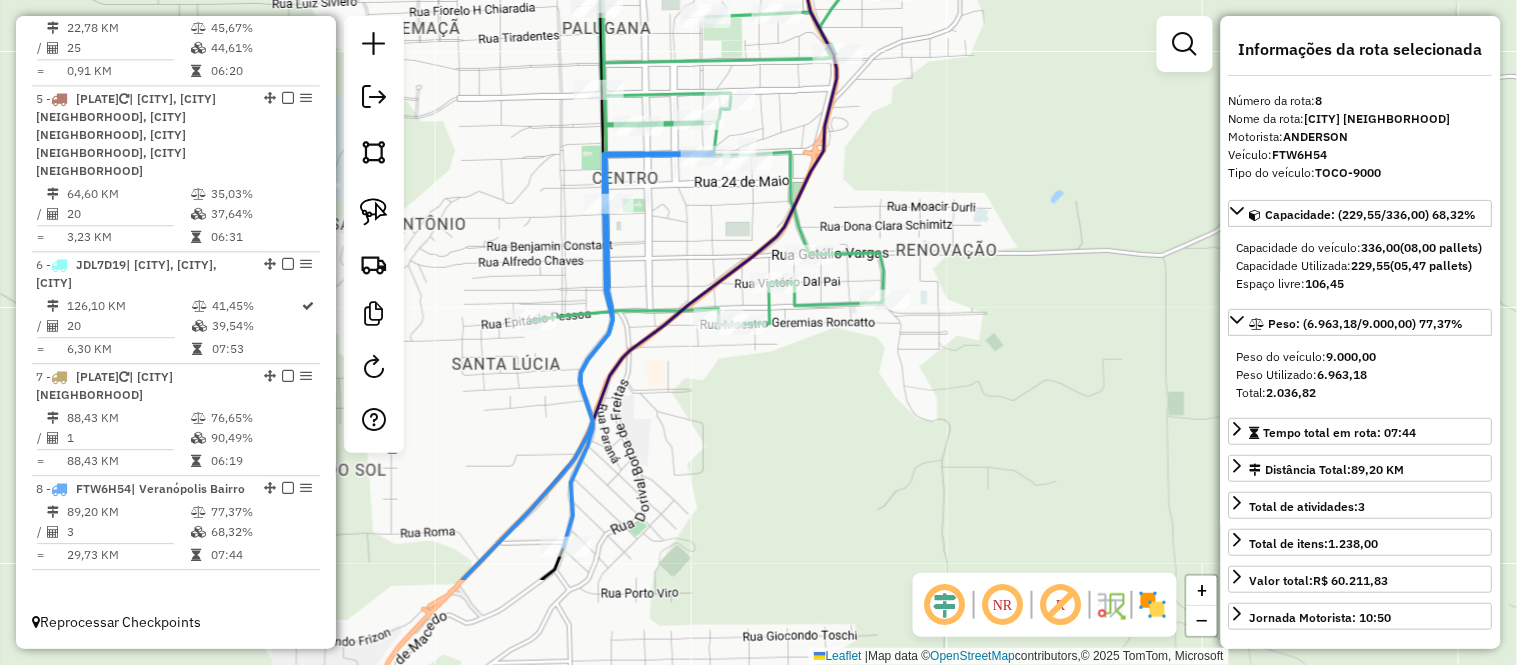 drag, startPoint x: 853, startPoint y: 567, endPoint x: 766, endPoint y: 415, distance: 175.13708 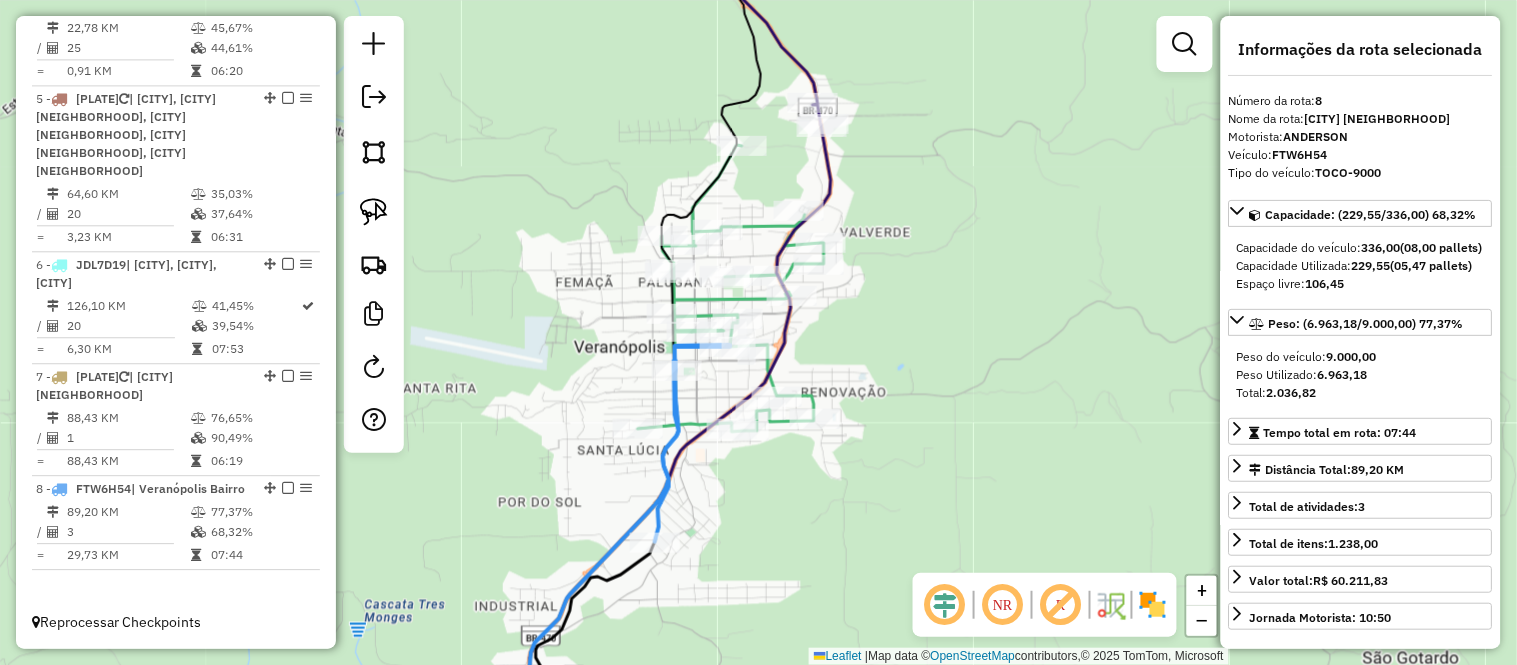 drag, startPoint x: 771, startPoint y: 442, endPoint x: 757, endPoint y: 512, distance: 71.38628 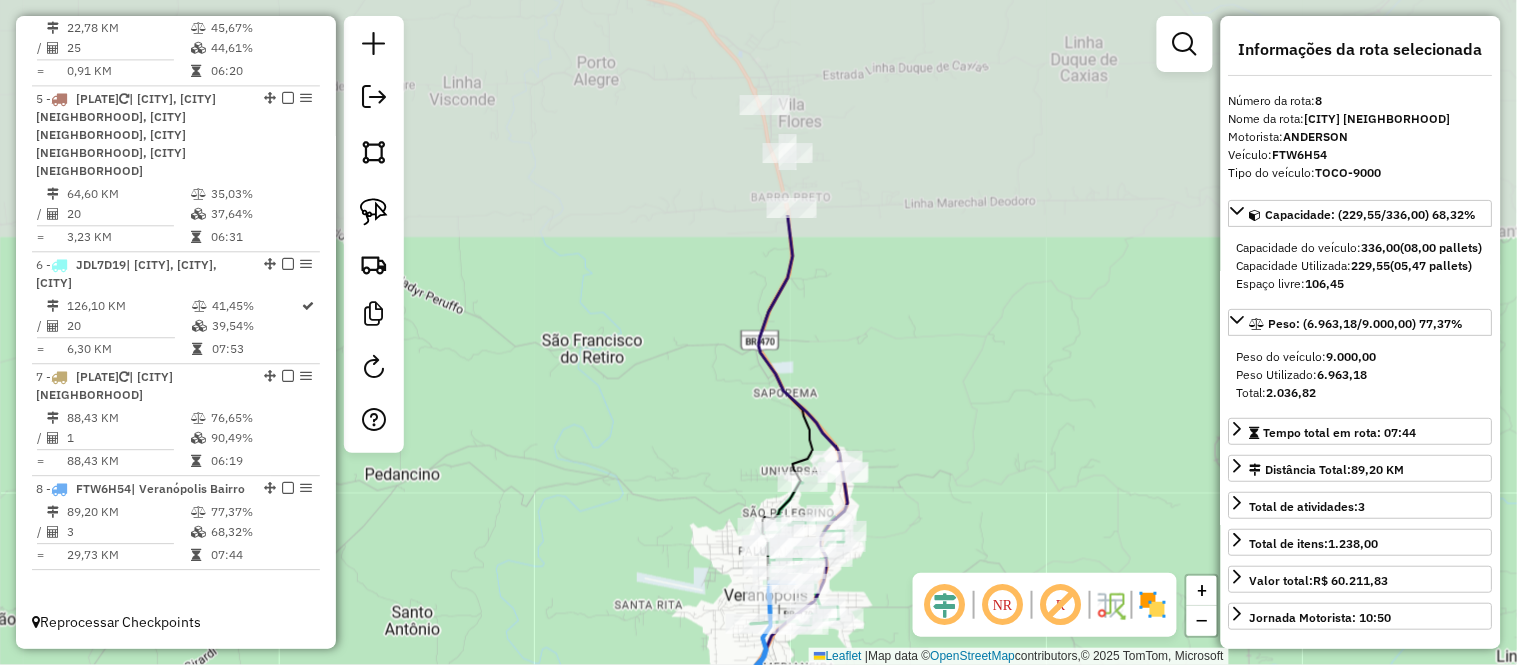 drag, startPoint x: 954, startPoint y: 142, endPoint x: 924, endPoint y: 358, distance: 218.07338 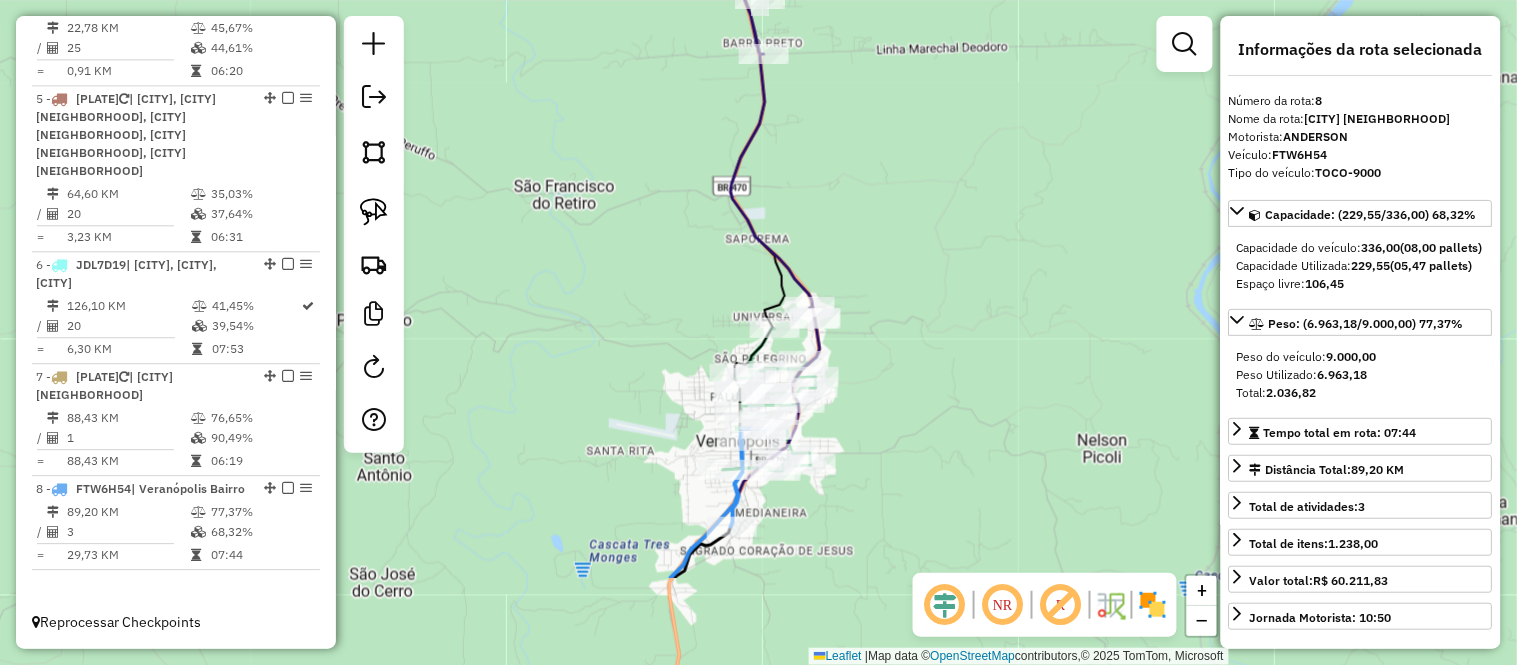 drag, startPoint x: 925, startPoint y: 371, endPoint x: 878, endPoint y: 288, distance: 95.38344 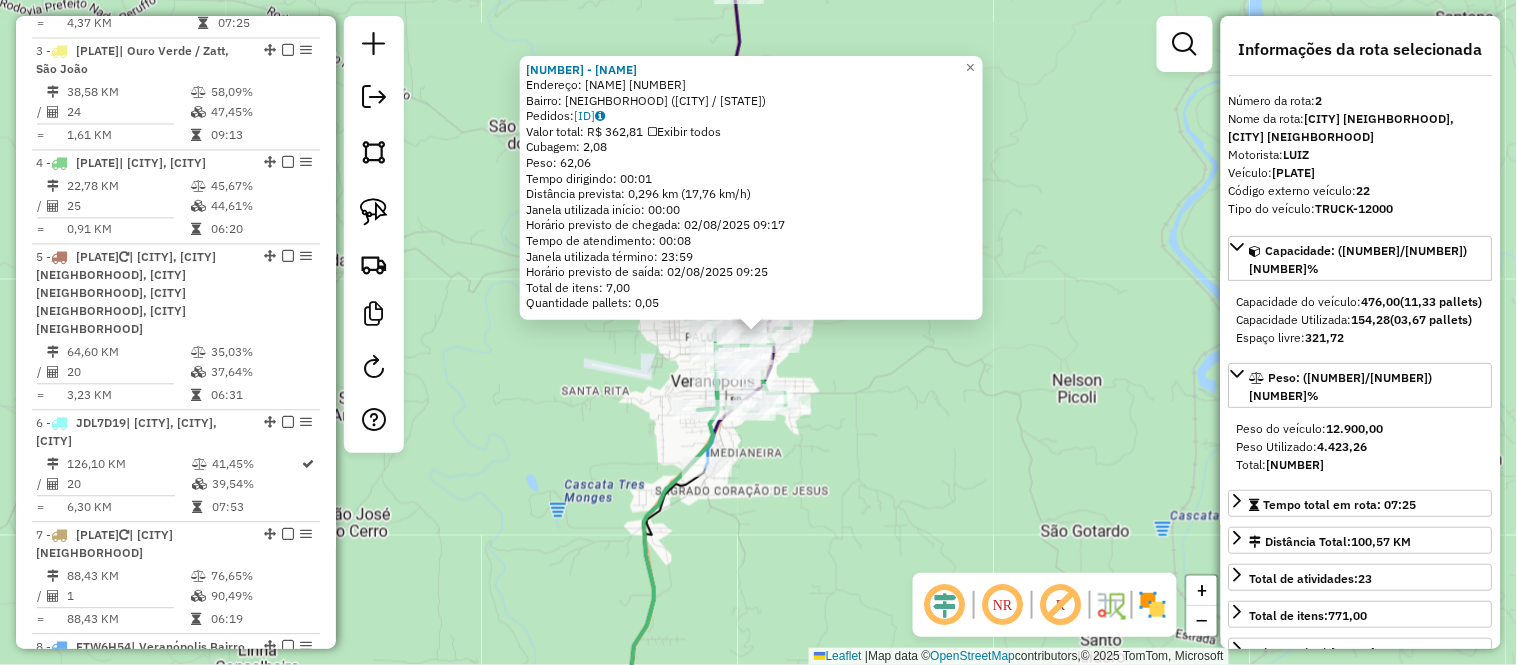 scroll, scrollTop: 903, scrollLeft: 0, axis: vertical 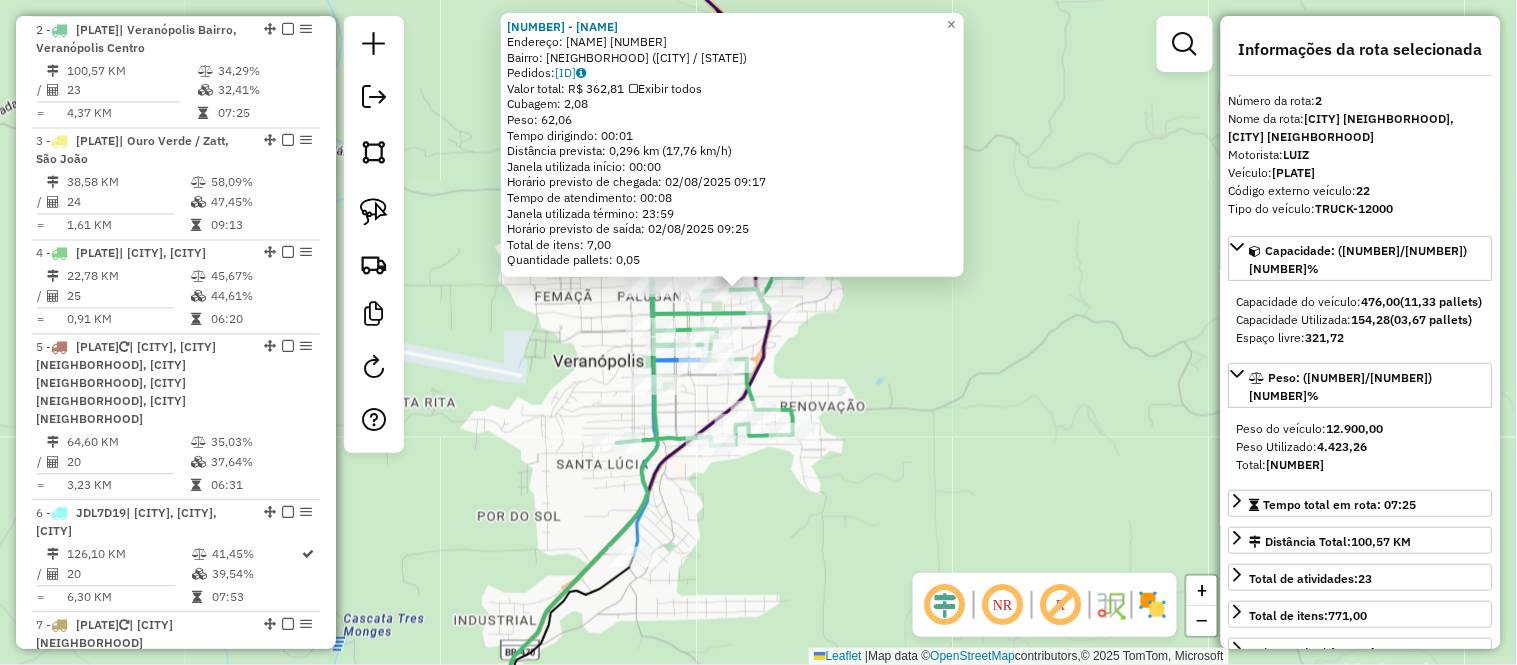 drag, startPoint x: 814, startPoint y: 371, endPoint x: 893, endPoint y: 377, distance: 79.22752 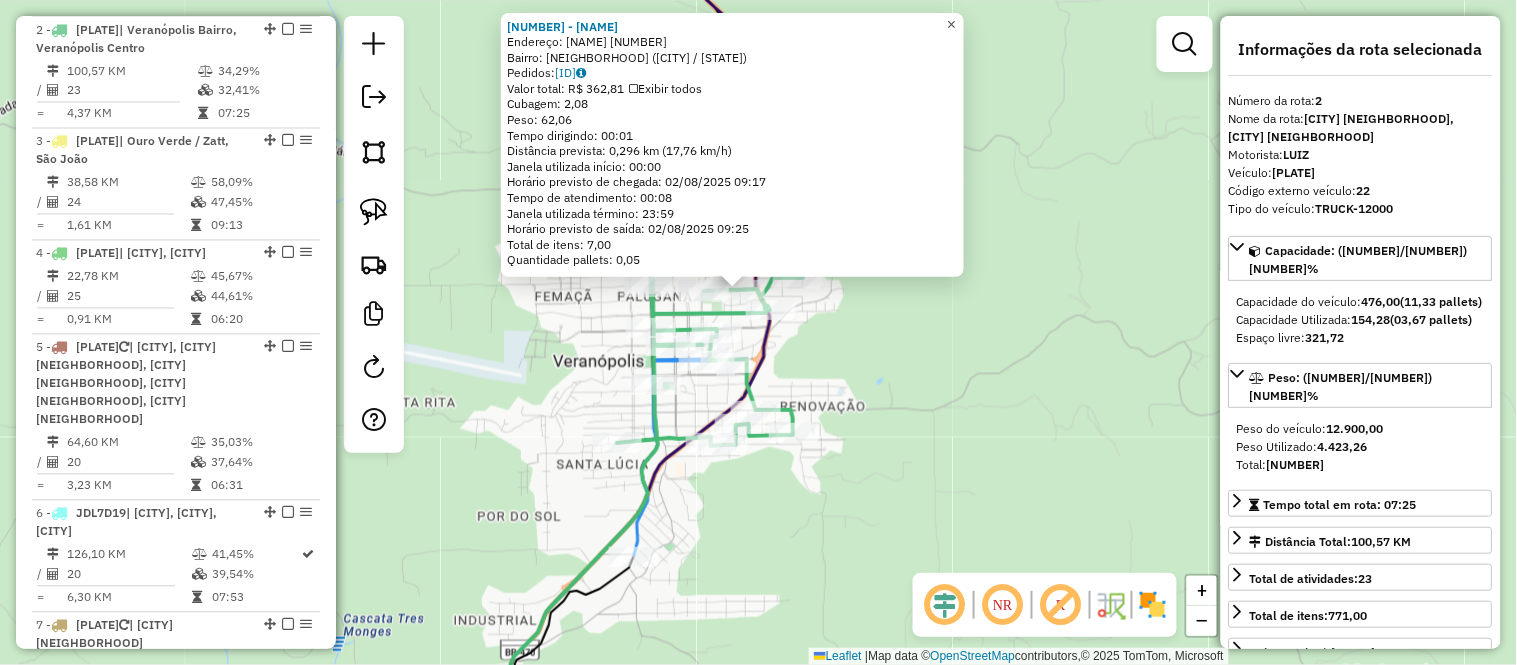 click on "×" 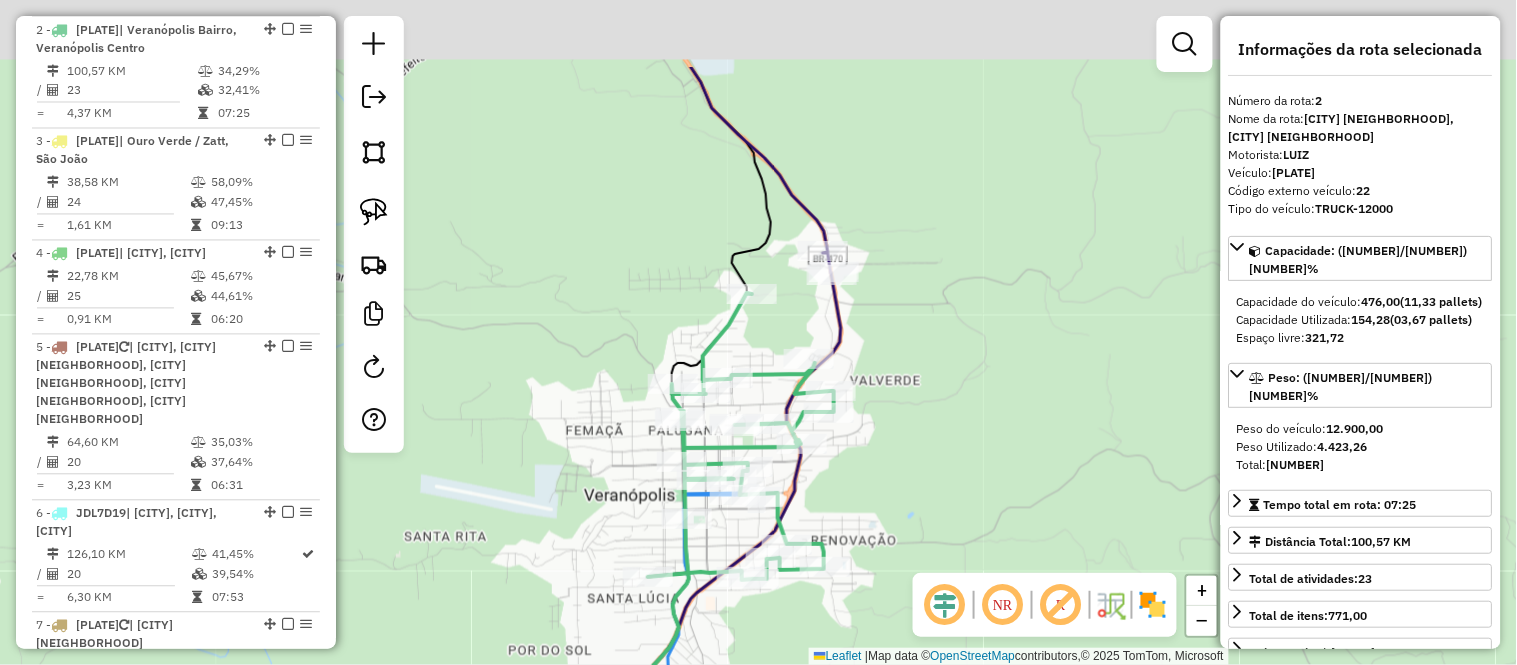 drag, startPoint x: 964, startPoint y: 106, endPoint x: 1002, endPoint y: 230, distance: 129.69194 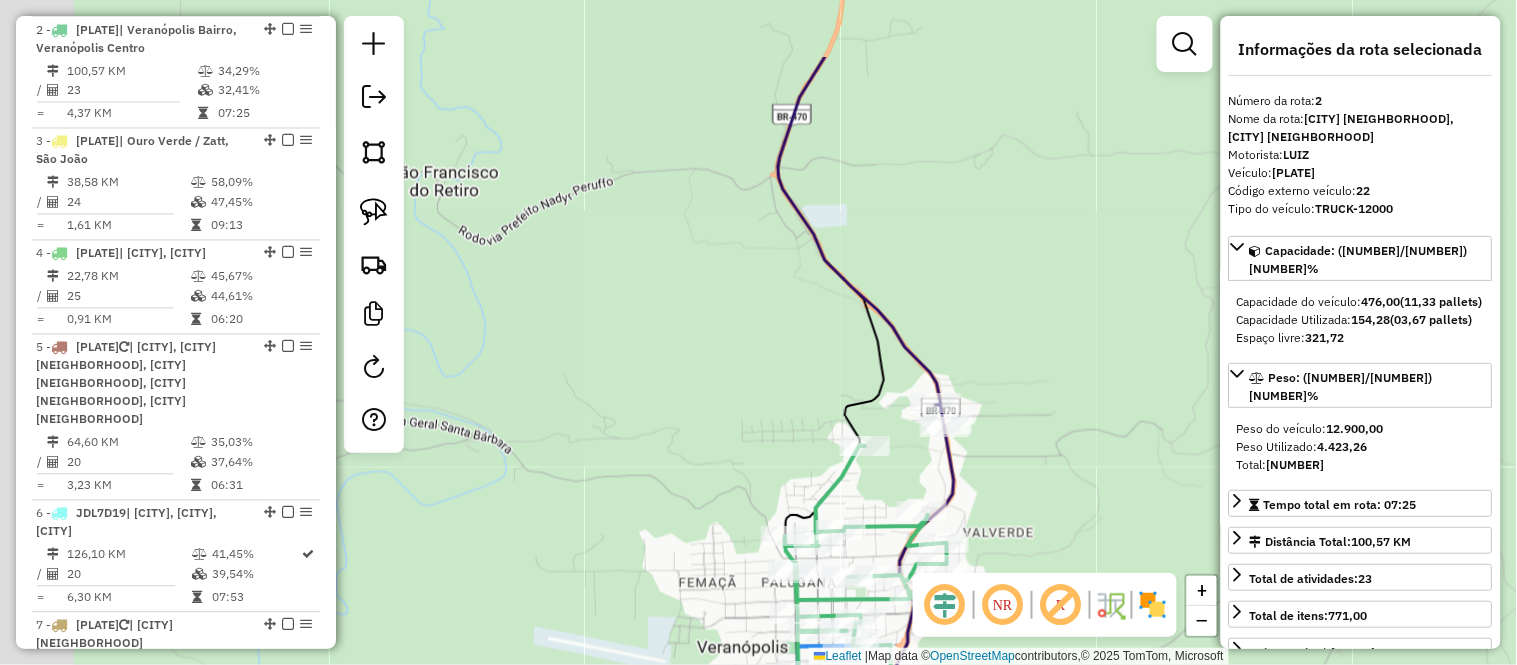 drag, startPoint x: 891, startPoint y: 111, endPoint x: 998, endPoint y: 240, distance: 167.60072 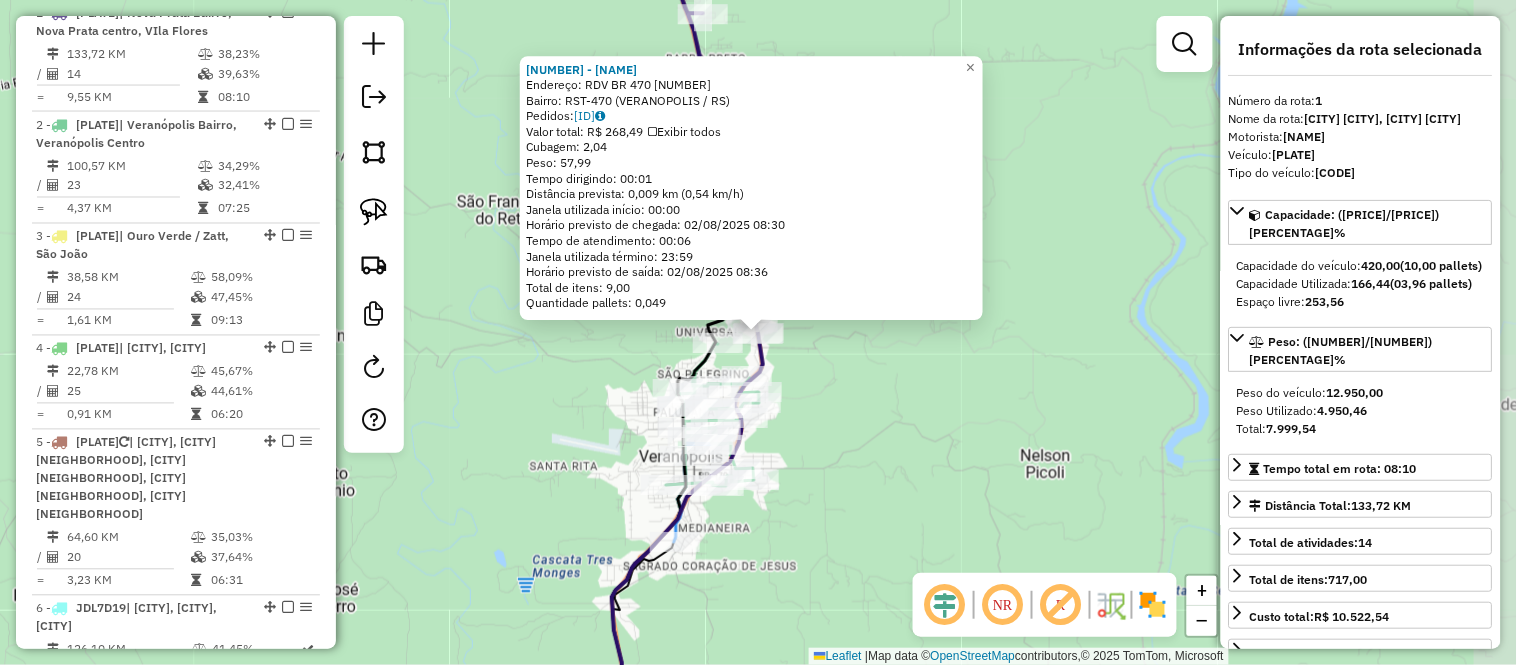 scroll, scrollTop: 791, scrollLeft: 0, axis: vertical 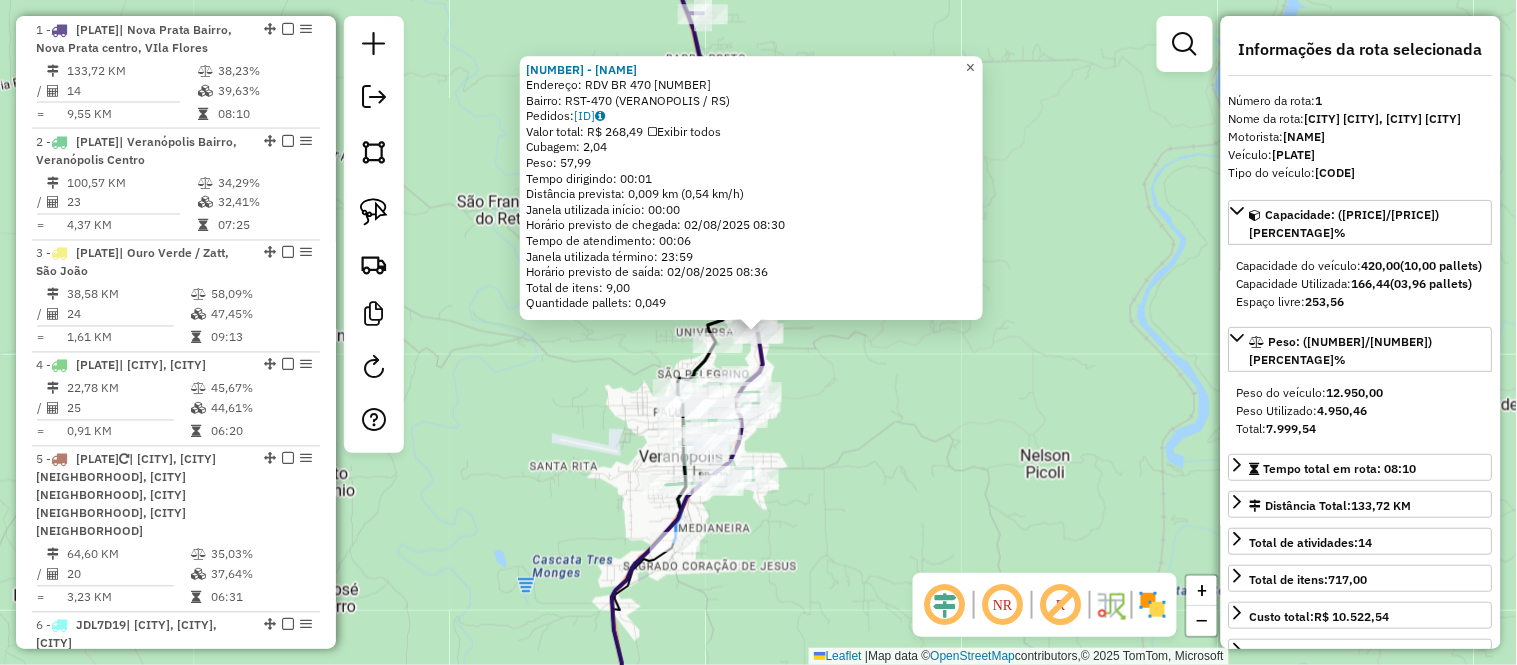 click on "×" 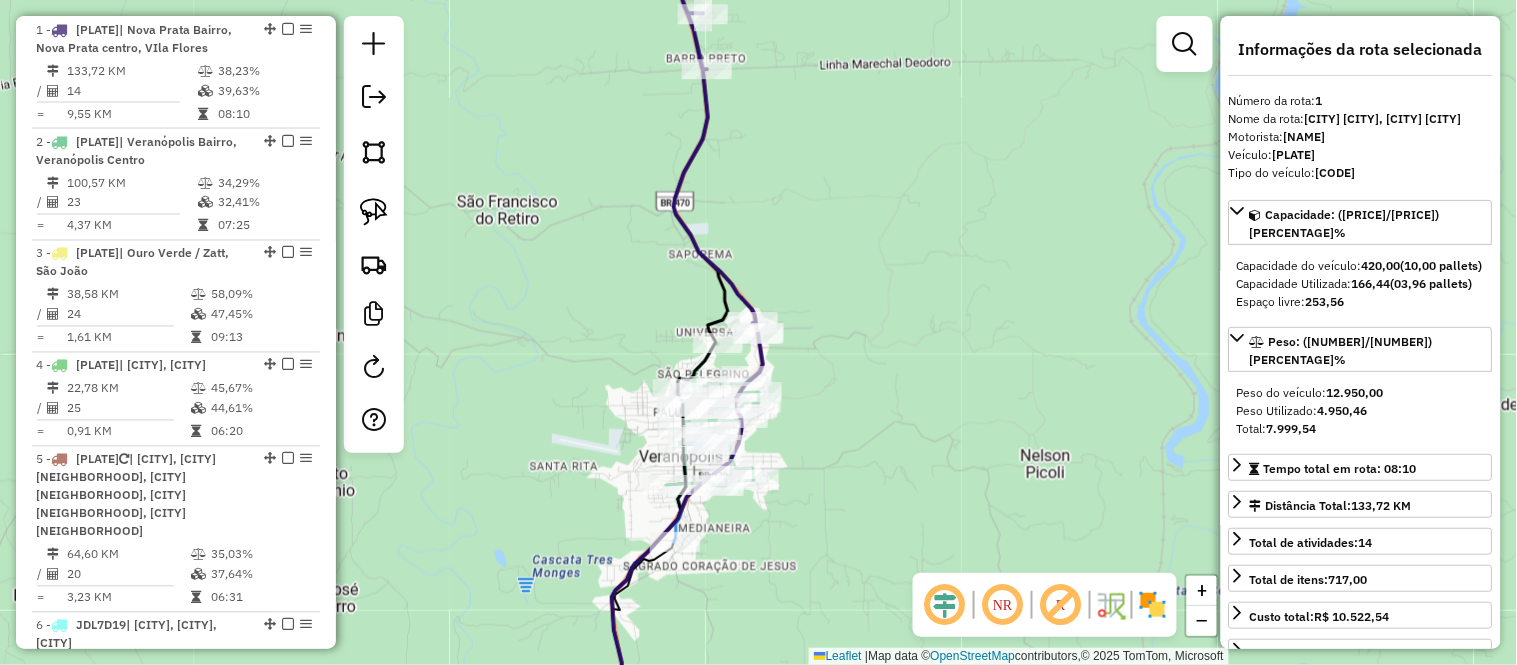 drag, startPoint x: 927, startPoint y: 394, endPoint x: 1004, endPoint y: 311, distance: 113.216606 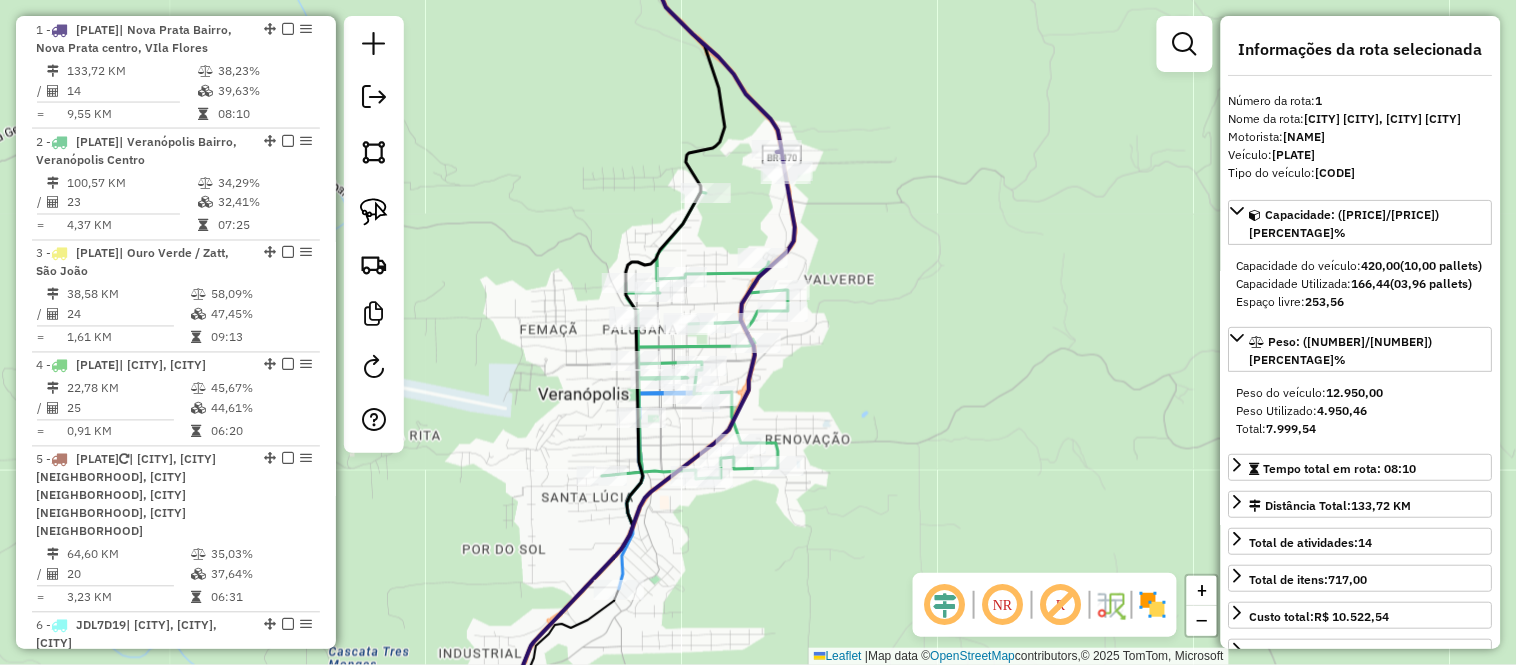 drag, startPoint x: 864, startPoint y: 331, endPoint x: 918, endPoint y: 311, distance: 57.58472 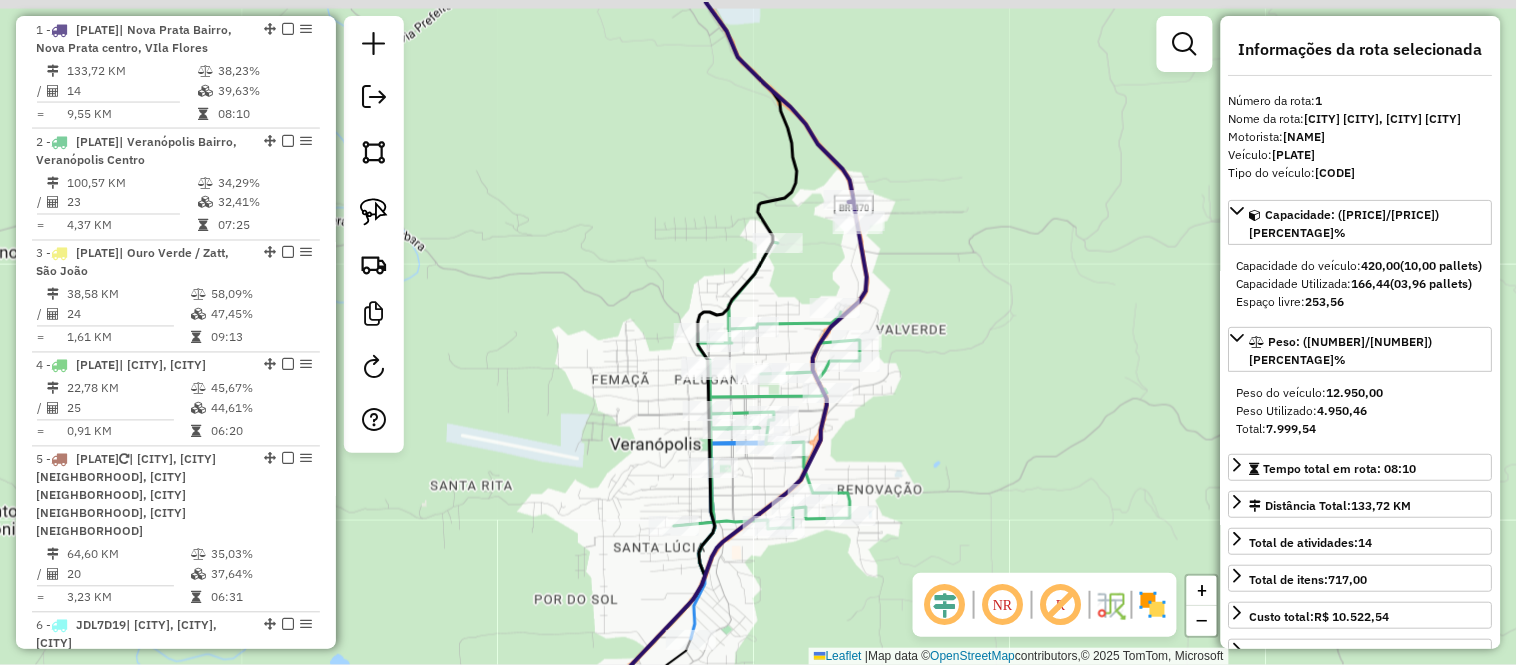 drag, startPoint x: 951, startPoint y: 170, endPoint x: 968, endPoint y: 232, distance: 64.288414 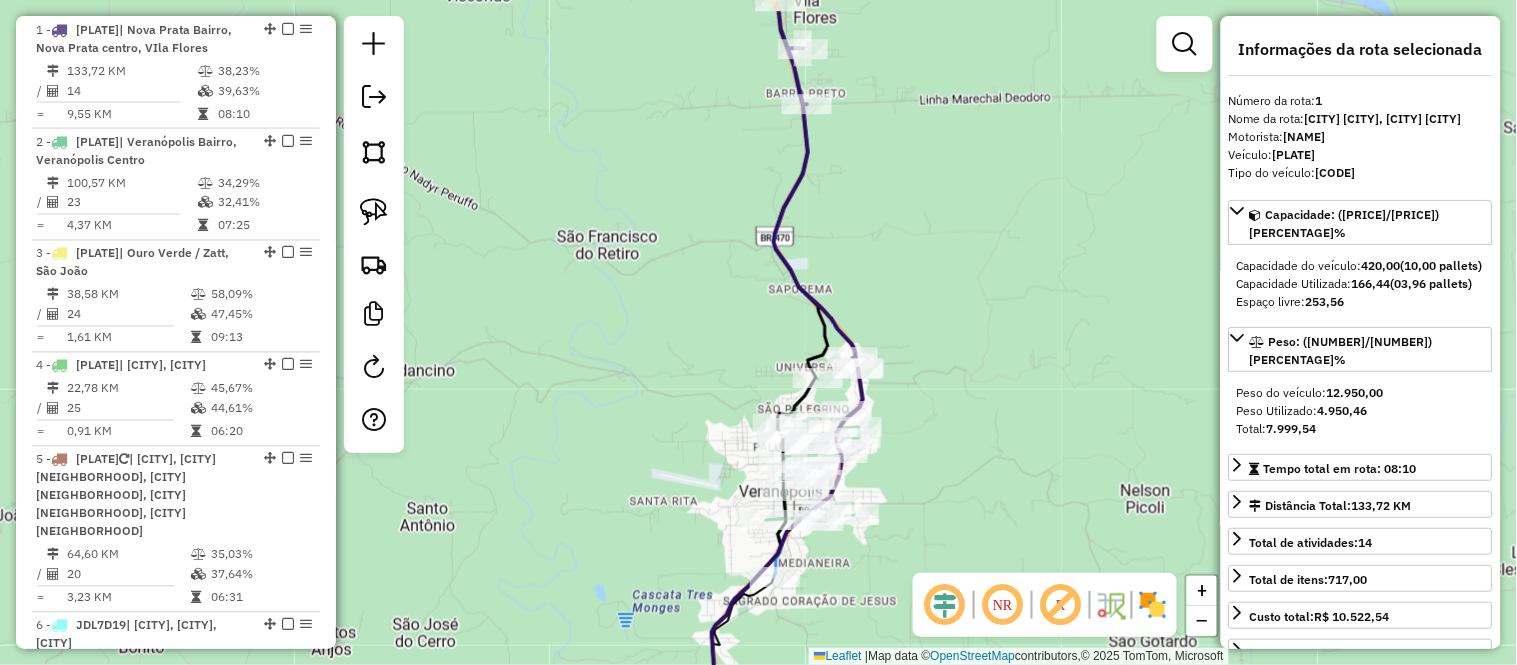 drag, startPoint x: 1050, startPoint y: 210, endPoint x: 1012, endPoint y: 291, distance: 89.470665 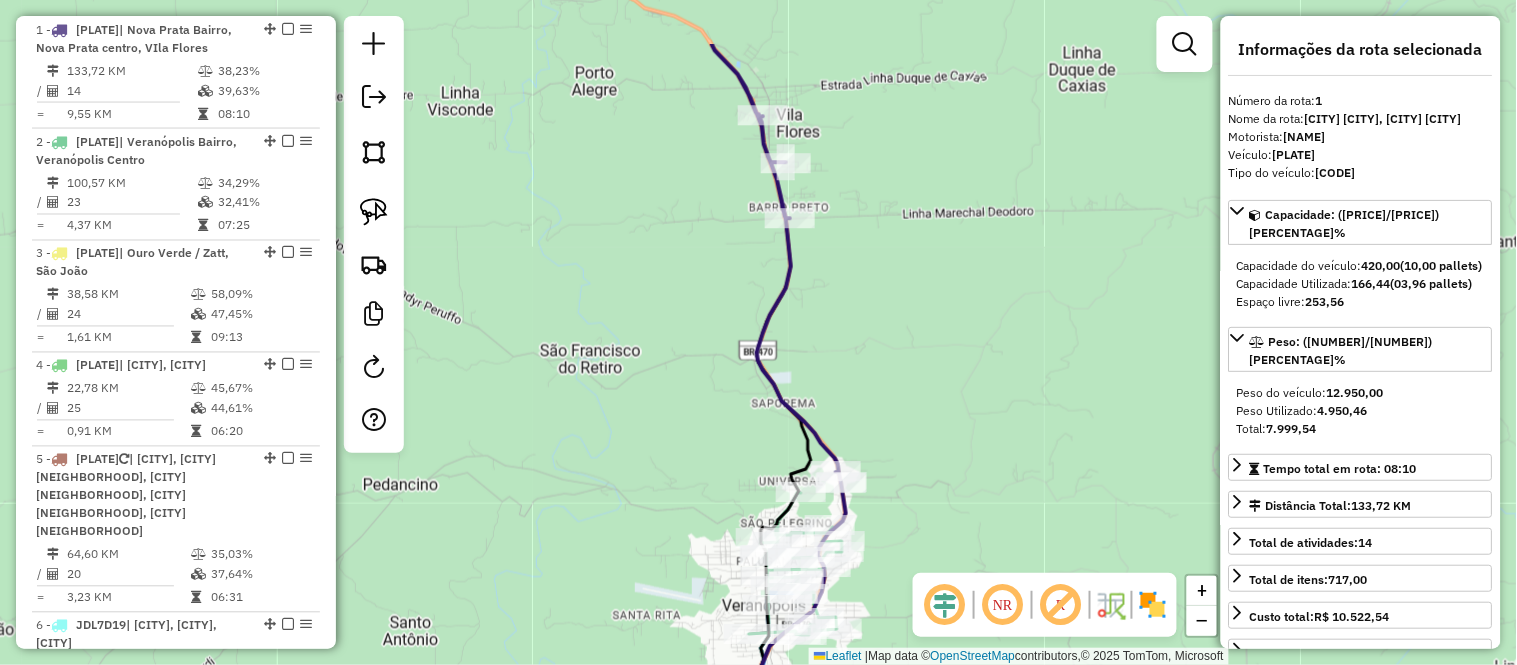 drag, startPoint x: 905, startPoint y: 276, endPoint x: 902, endPoint y: 333, distance: 57.07889 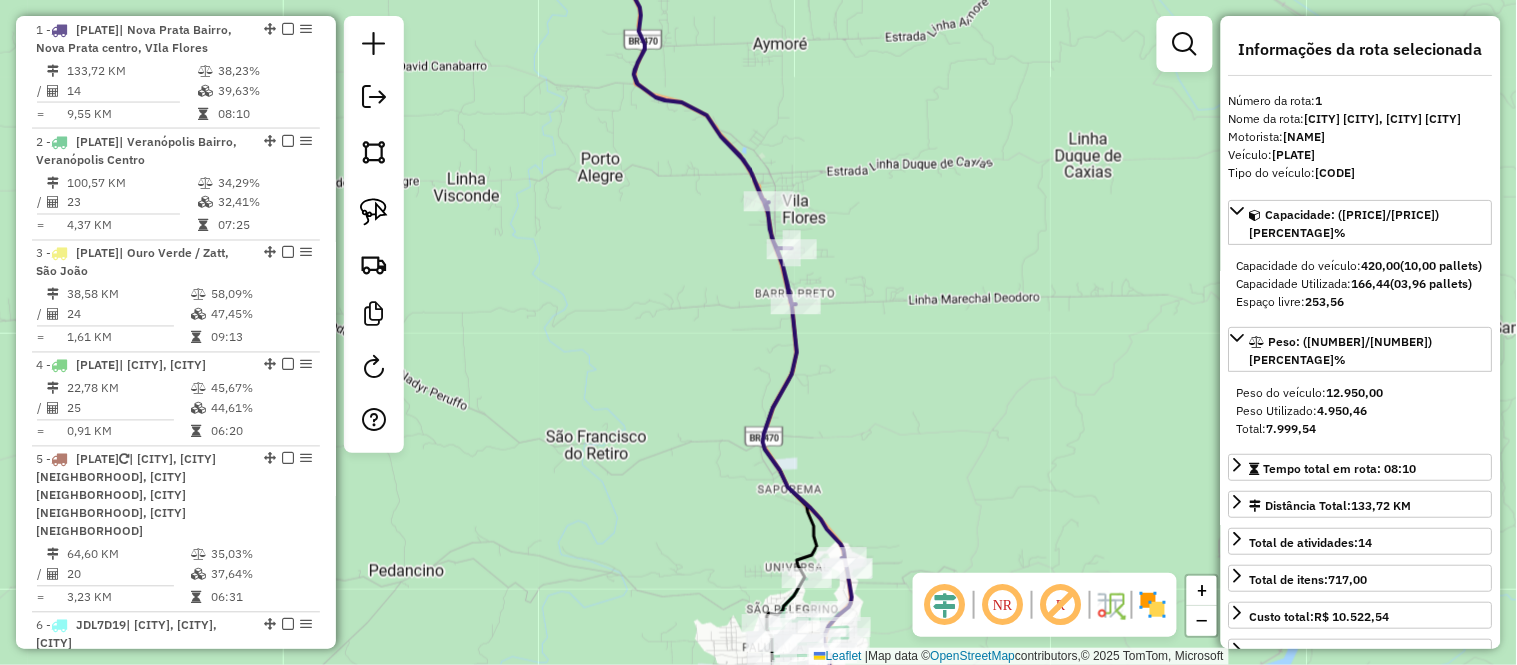 drag, startPoint x: 892, startPoint y: 385, endPoint x: 902, endPoint y: 440, distance: 55.9017 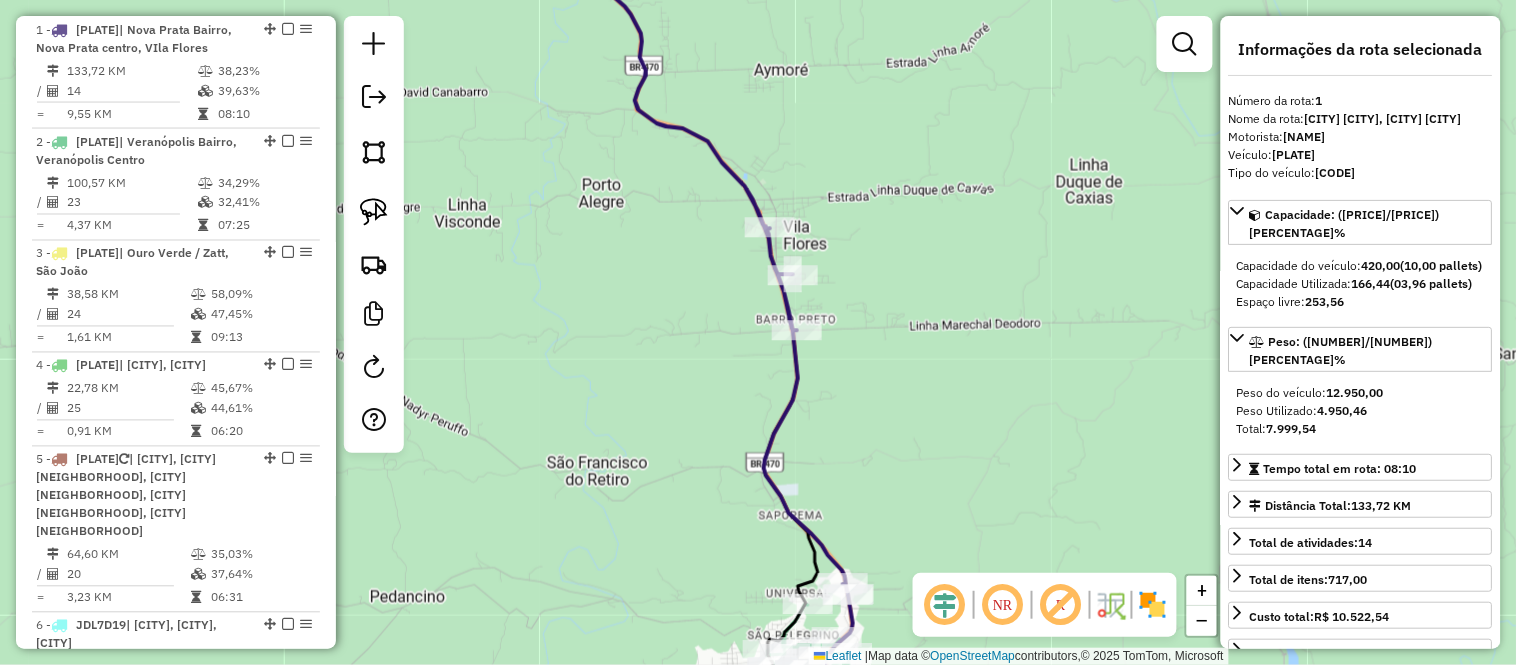 drag, startPoint x: 898, startPoint y: 250, endPoint x: 922, endPoint y: 402, distance: 153.88307 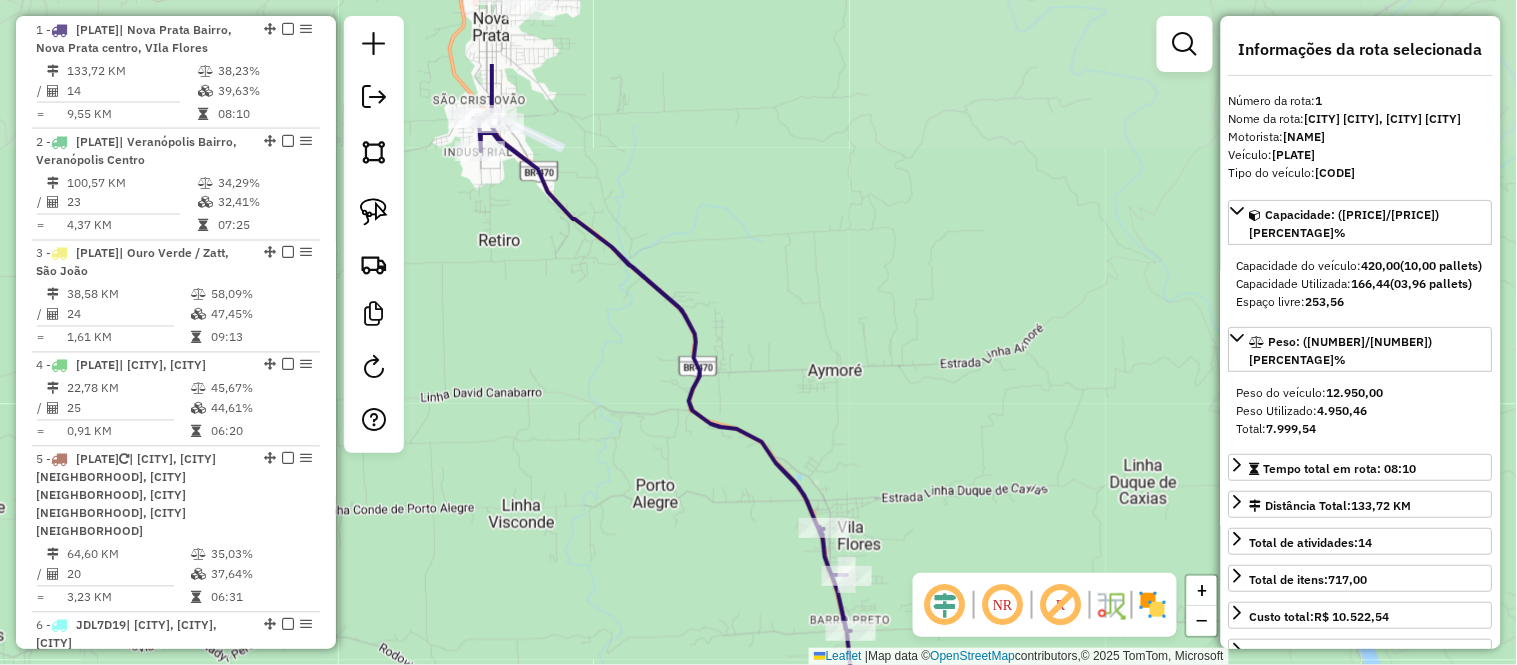 drag, startPoint x: 938, startPoint y: 384, endPoint x: 954, endPoint y: 418, distance: 37.576588 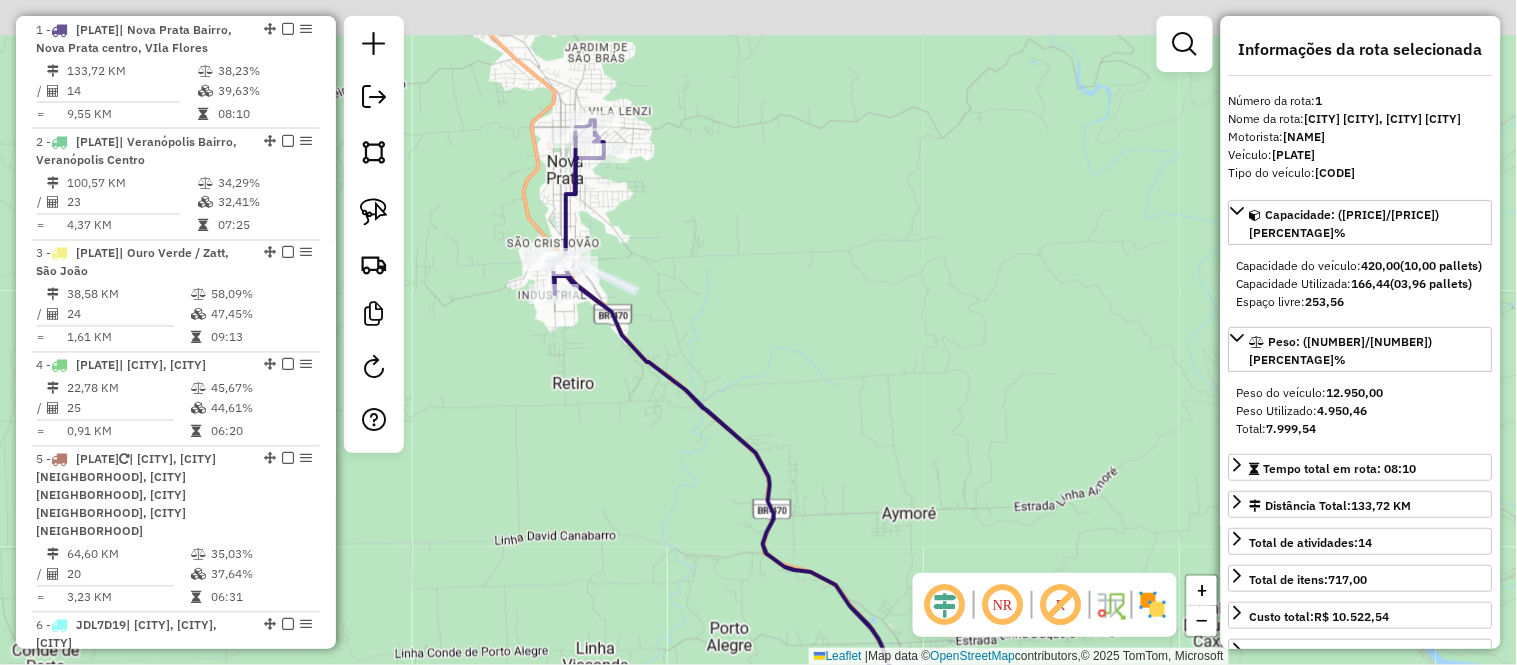 drag, startPoint x: 892, startPoint y: 301, endPoint x: 952, endPoint y: 411, distance: 125.299644 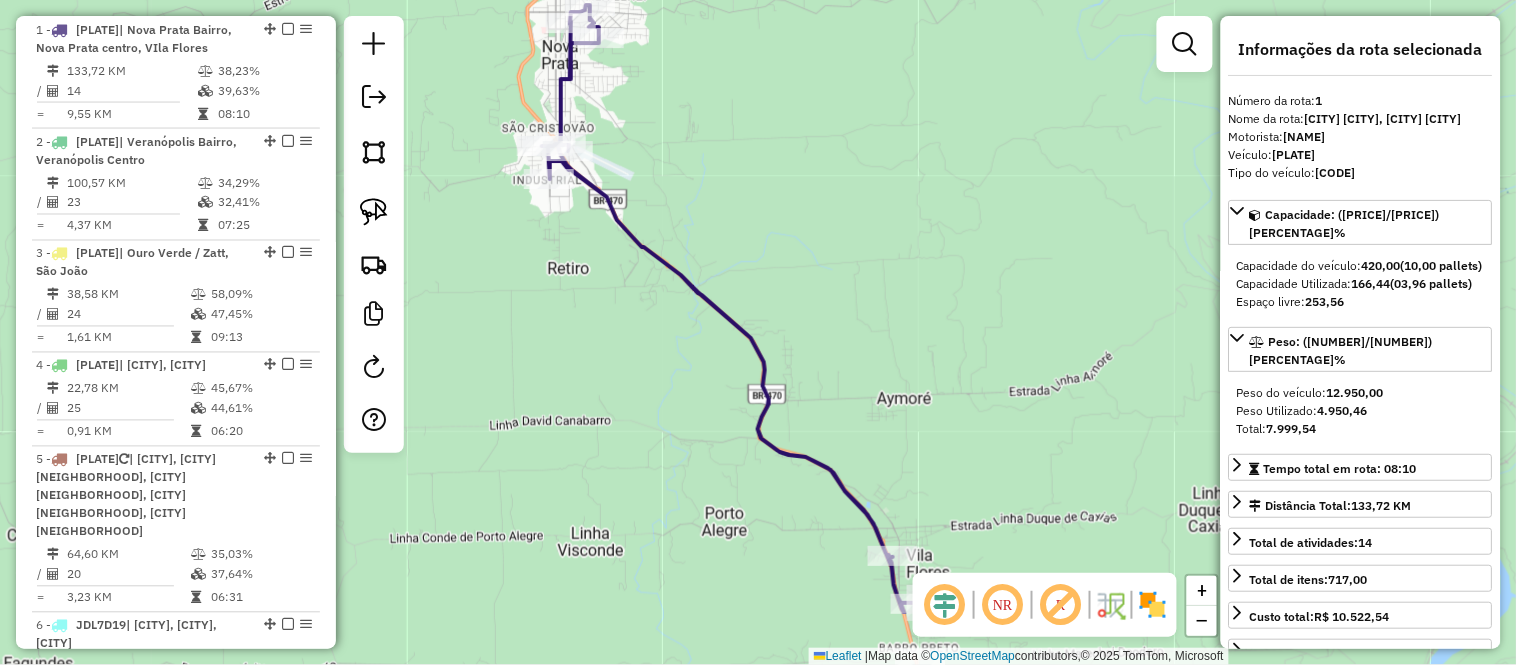 drag, startPoint x: 775, startPoint y: 267, endPoint x: 686, endPoint y: 25, distance: 257.84686 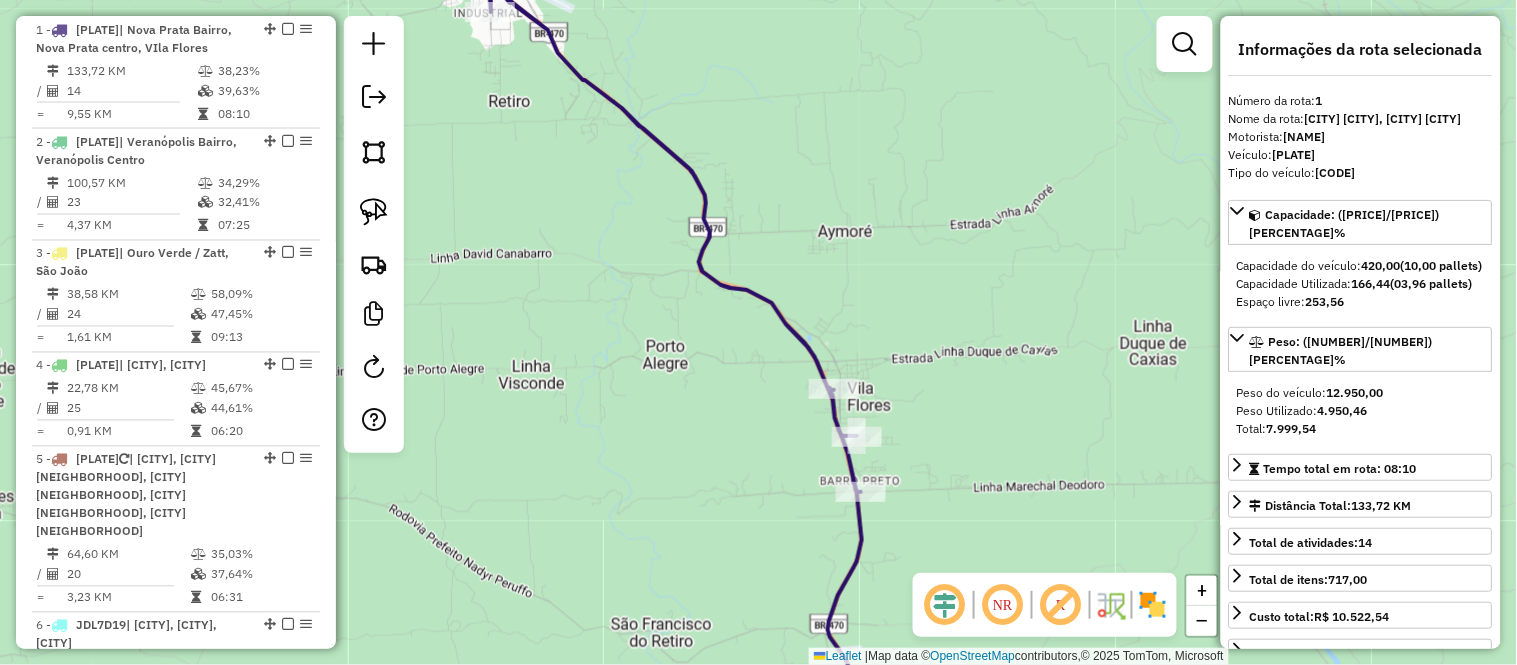 drag, startPoint x: 757, startPoint y: 155, endPoint x: 715, endPoint y: 27, distance: 134.71451 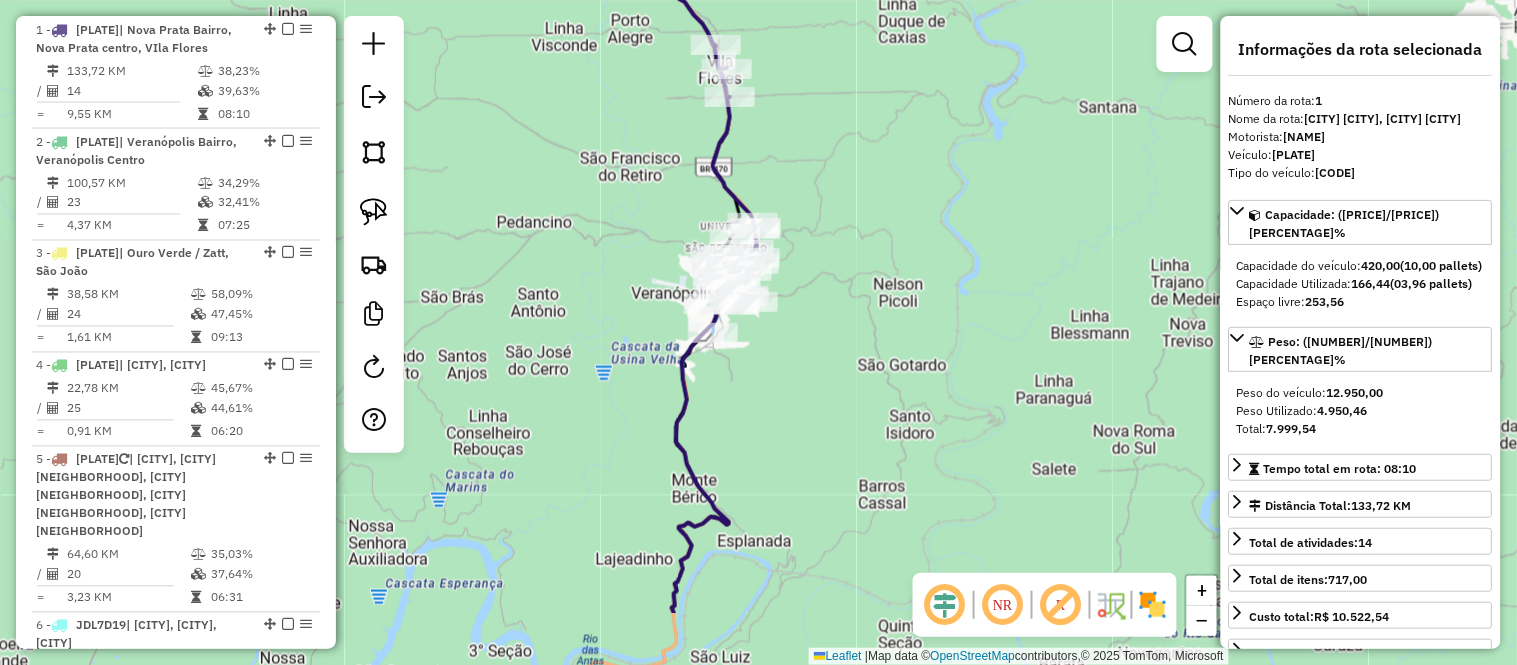 drag, startPoint x: 941, startPoint y: 267, endPoint x: 867, endPoint y: 122, distance: 162.79128 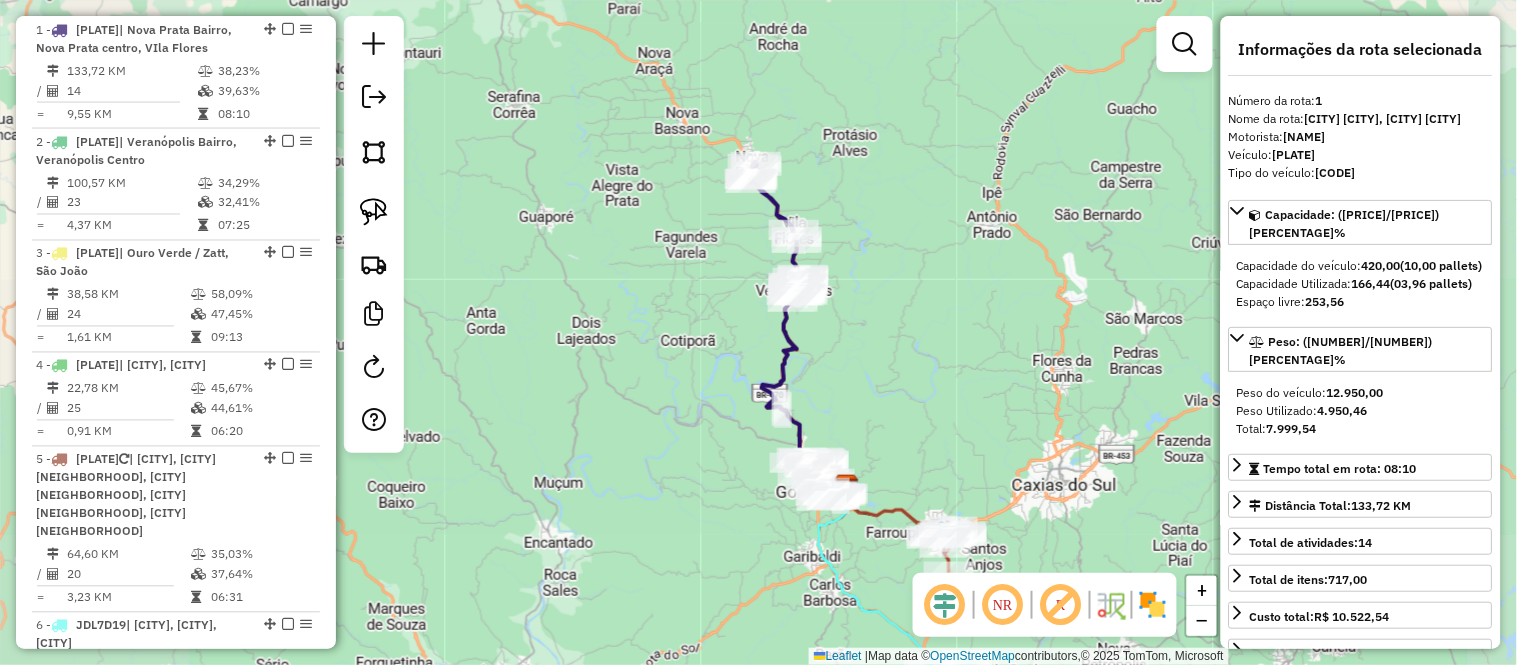 drag, startPoint x: 885, startPoint y: 458, endPoint x: 761, endPoint y: 171, distance: 312.64197 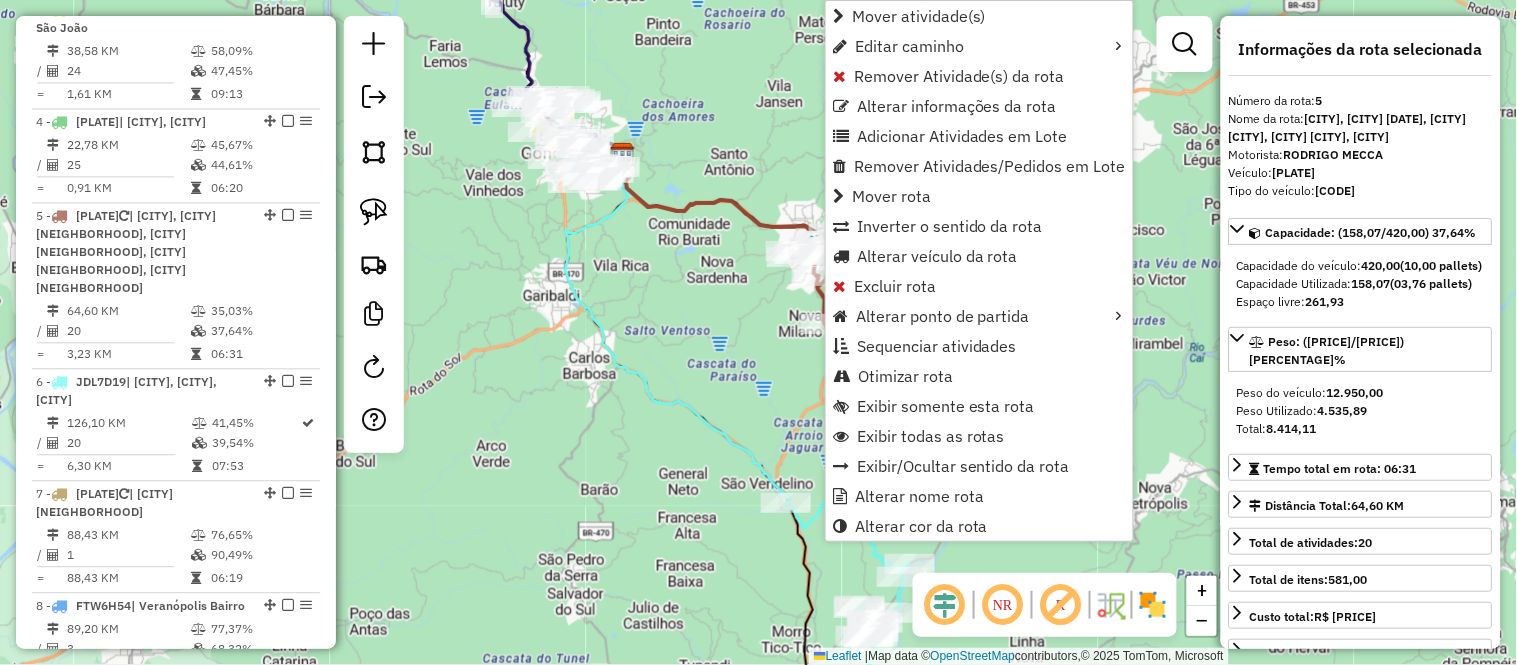 scroll, scrollTop: 1167, scrollLeft: 0, axis: vertical 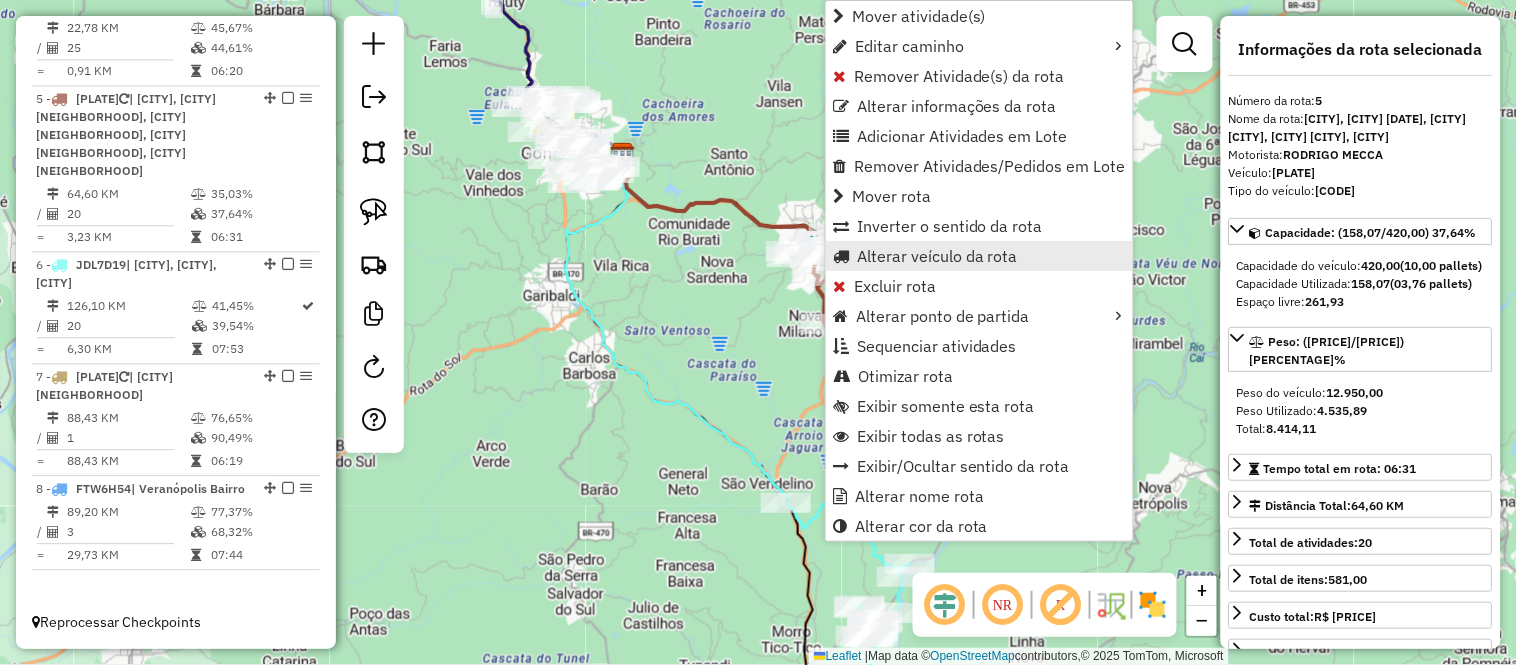 click on "Alterar veículo da rota" at bounding box center (937, 256) 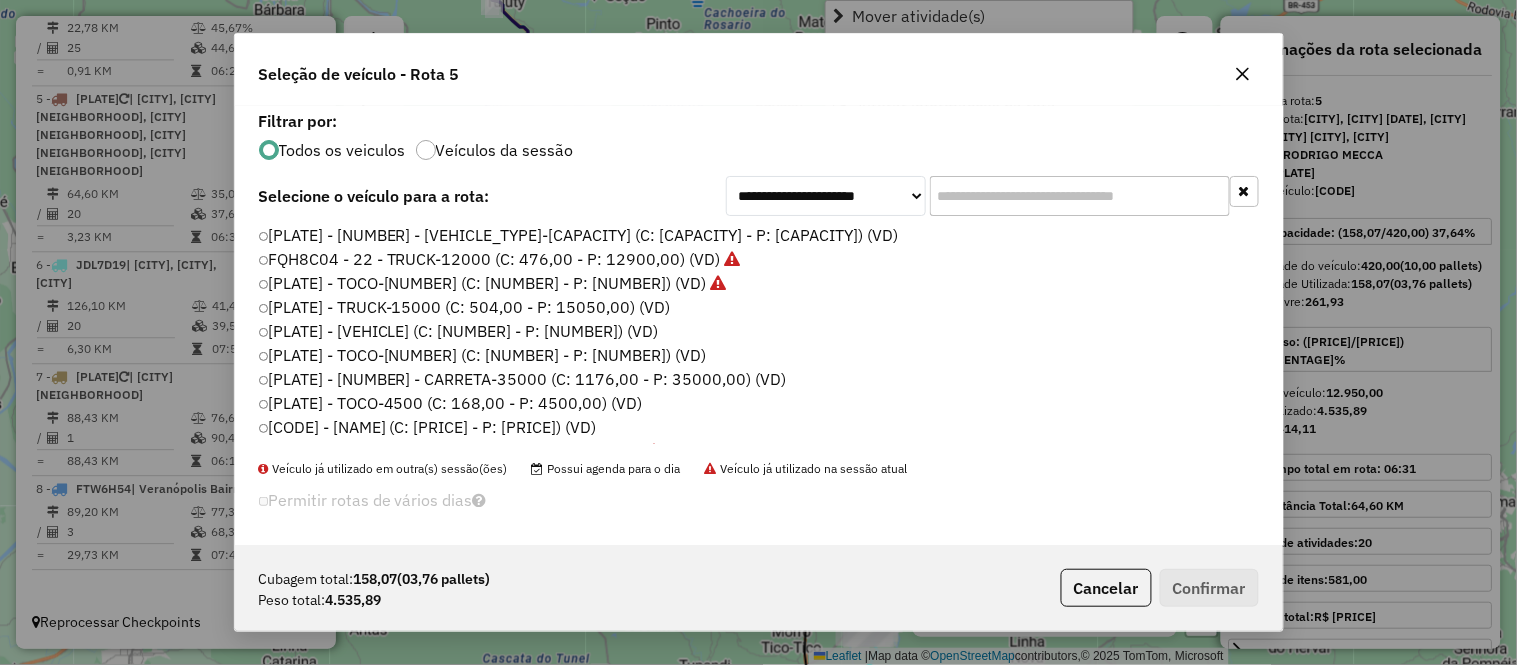 scroll, scrollTop: 11, scrollLeft: 5, axis: both 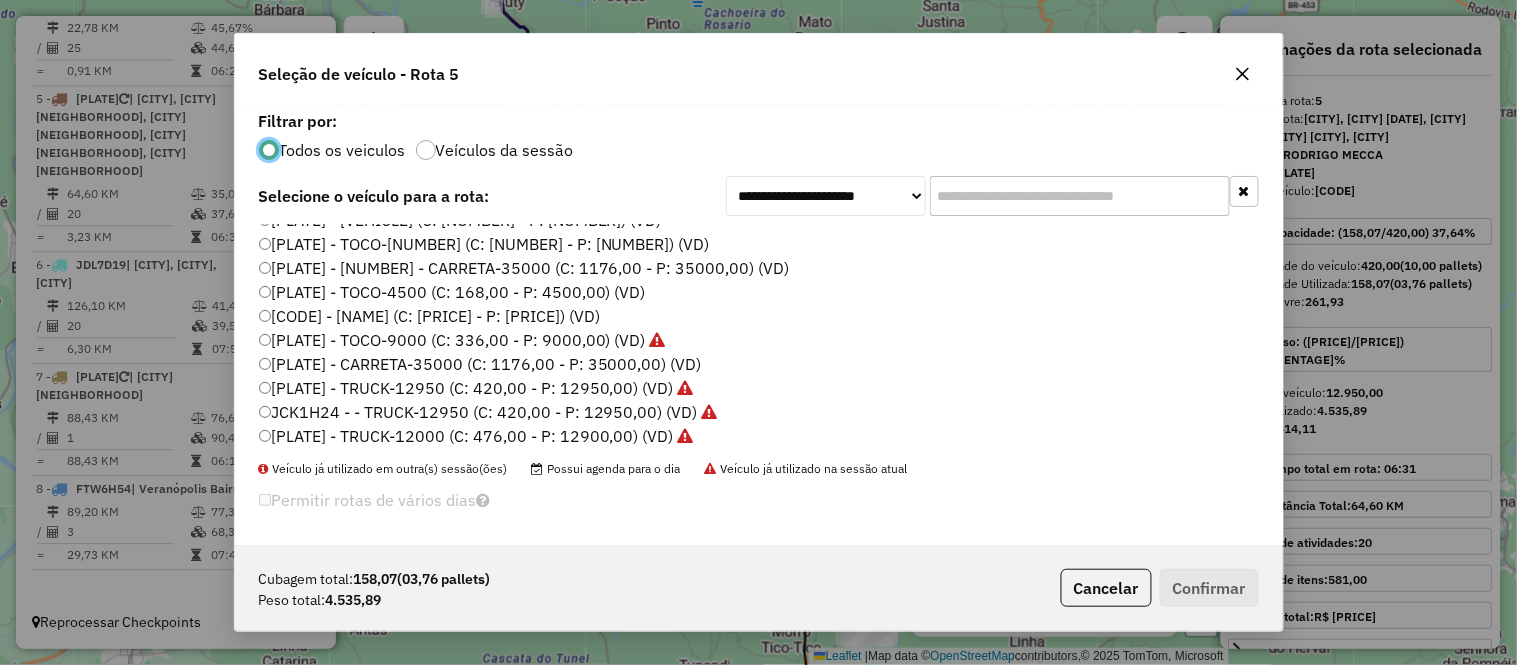 click on "[PLATE] - TOCO-[NUMBER] (C: [NUMBER] - P: [NUMBER]) (VD)" 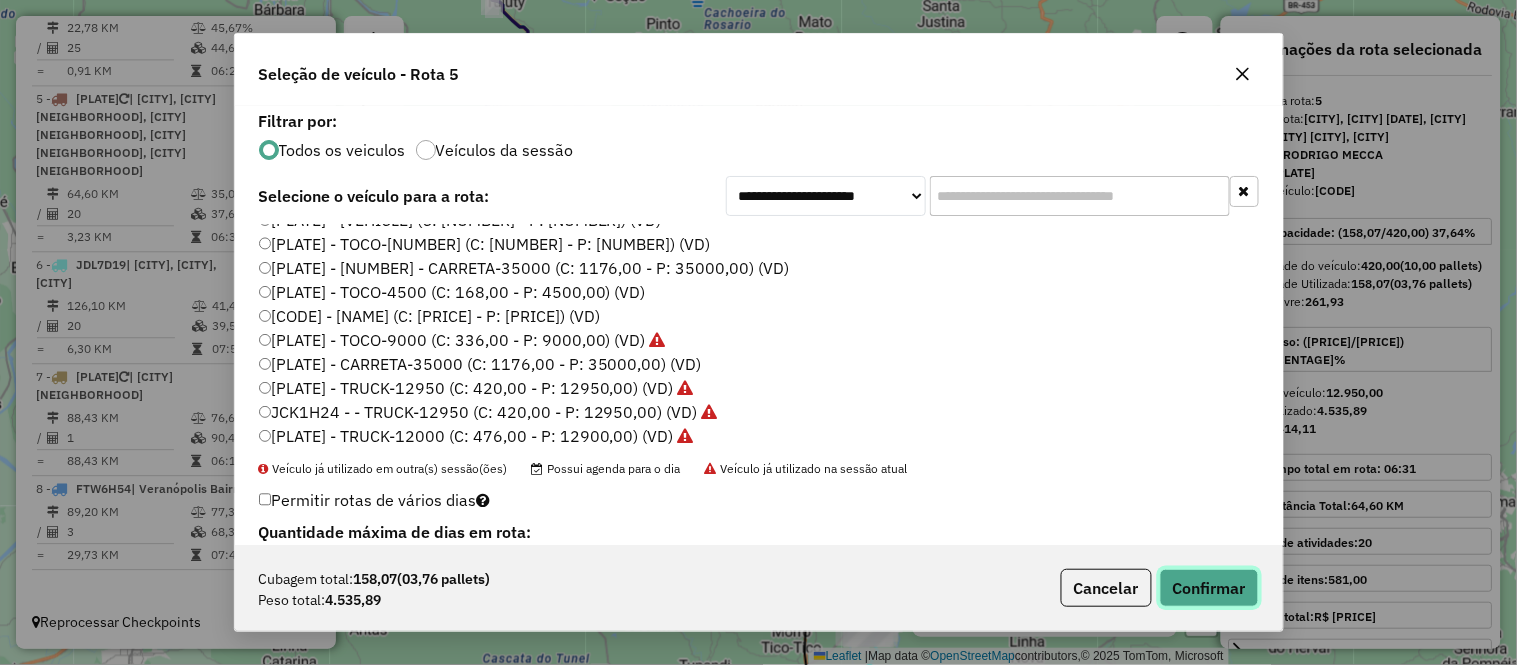 click on "Confirmar" 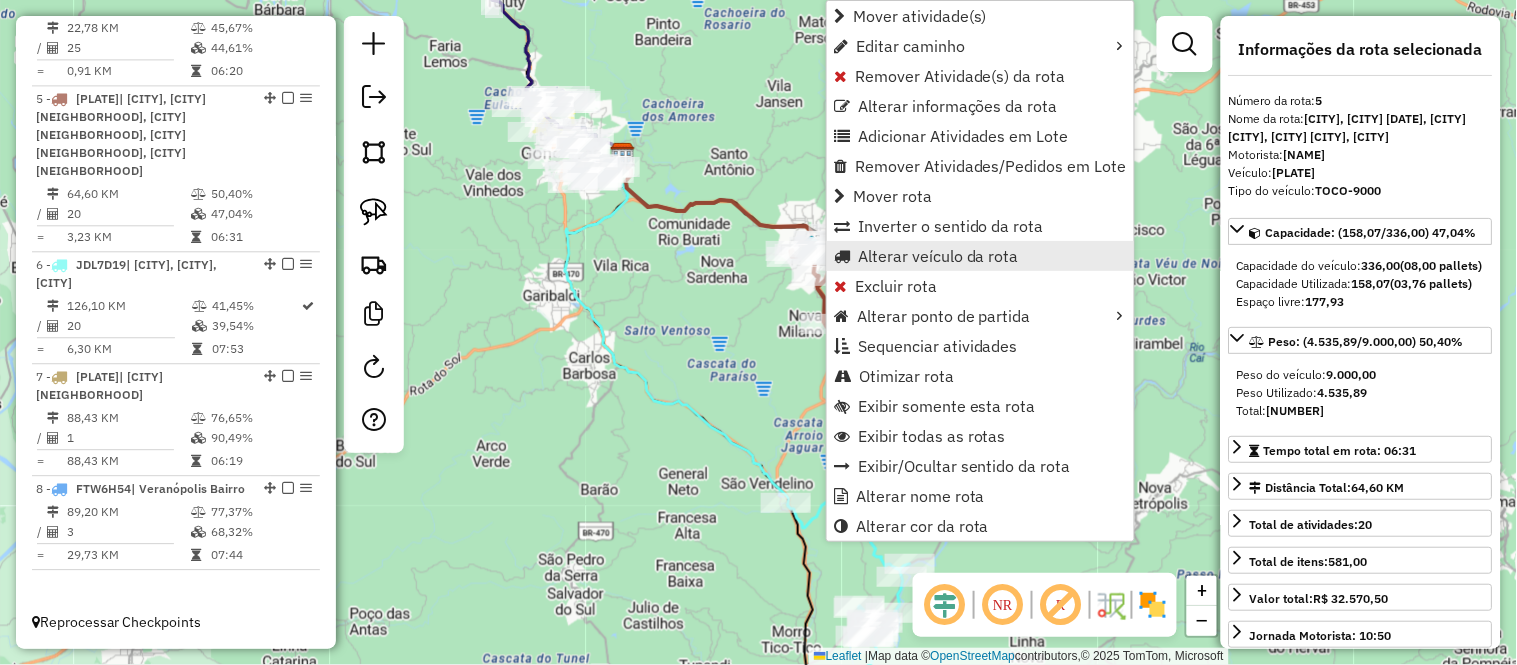 click on "Alterar veículo da rota" at bounding box center [938, 256] 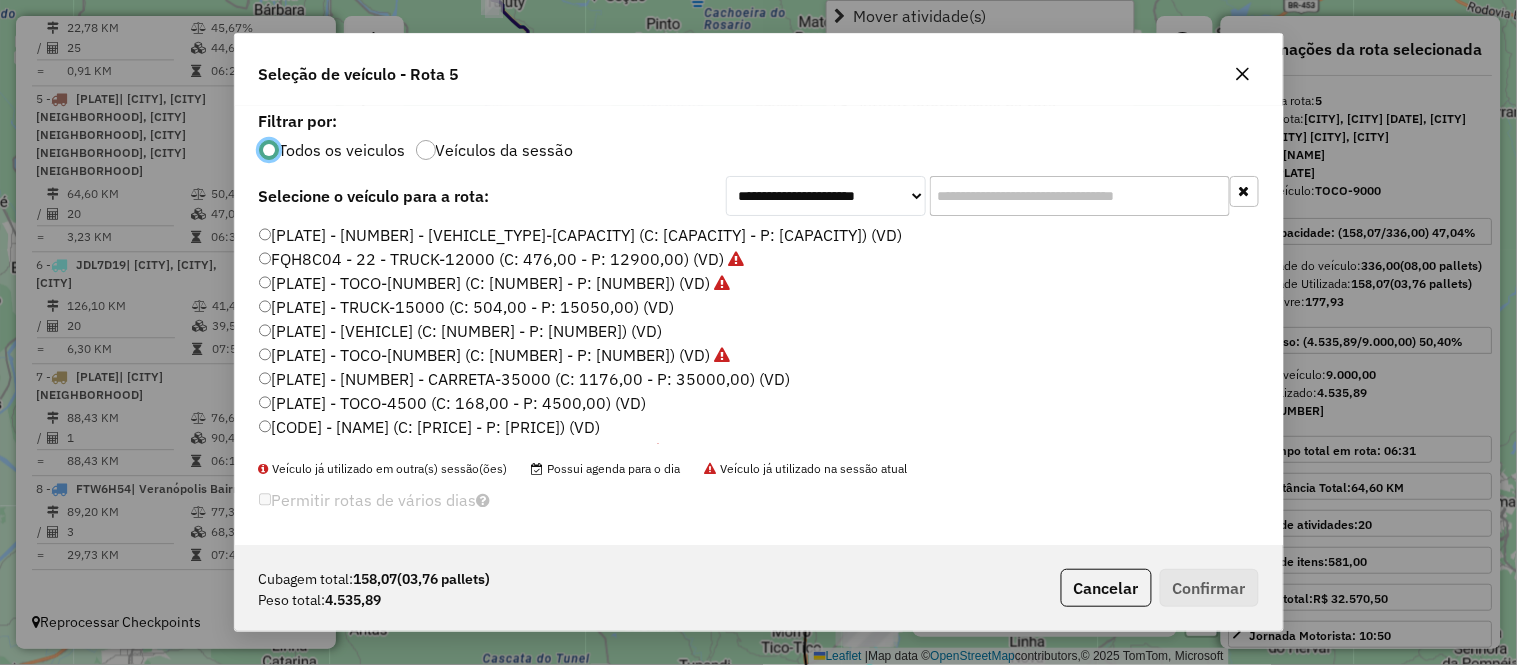 scroll, scrollTop: 11, scrollLeft: 5, axis: both 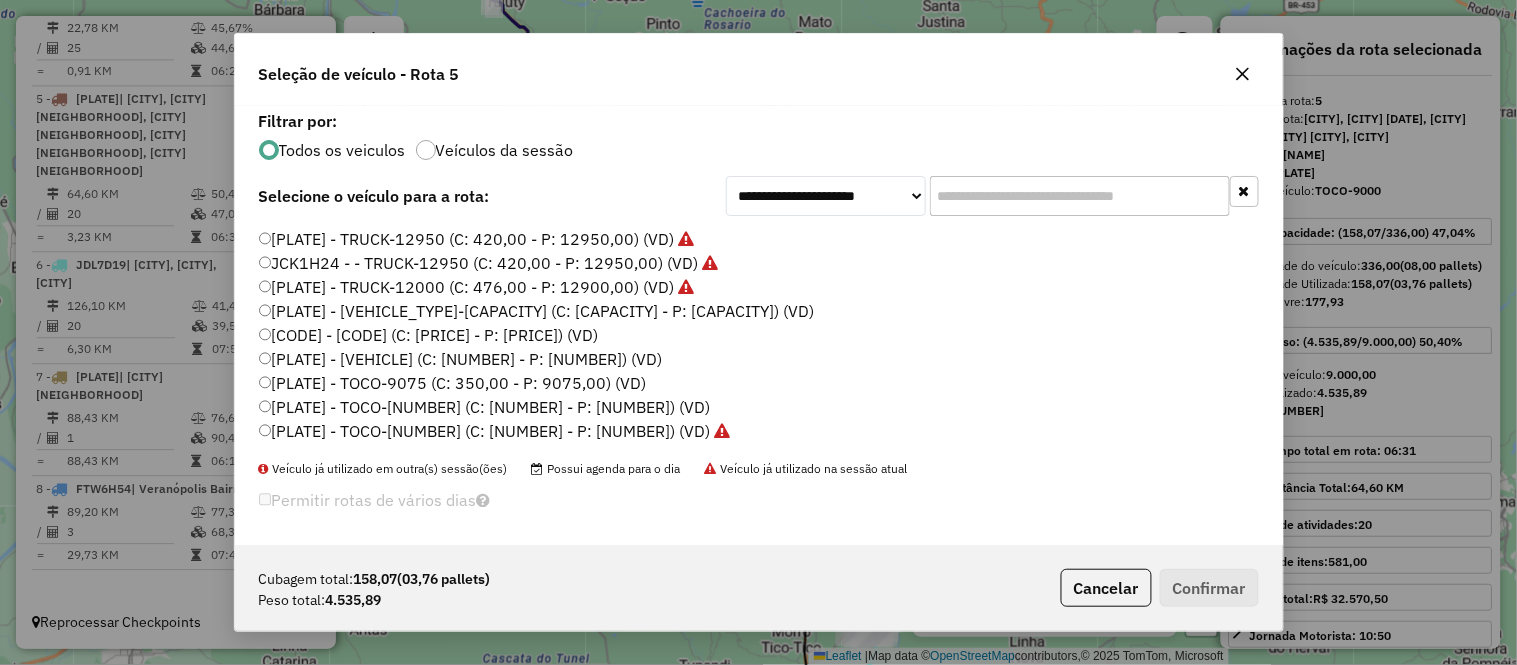 click on "[PLATE] - TOCO-[NUMBER] (C: [NUMBER] - P: [NUMBER]) (VD)" 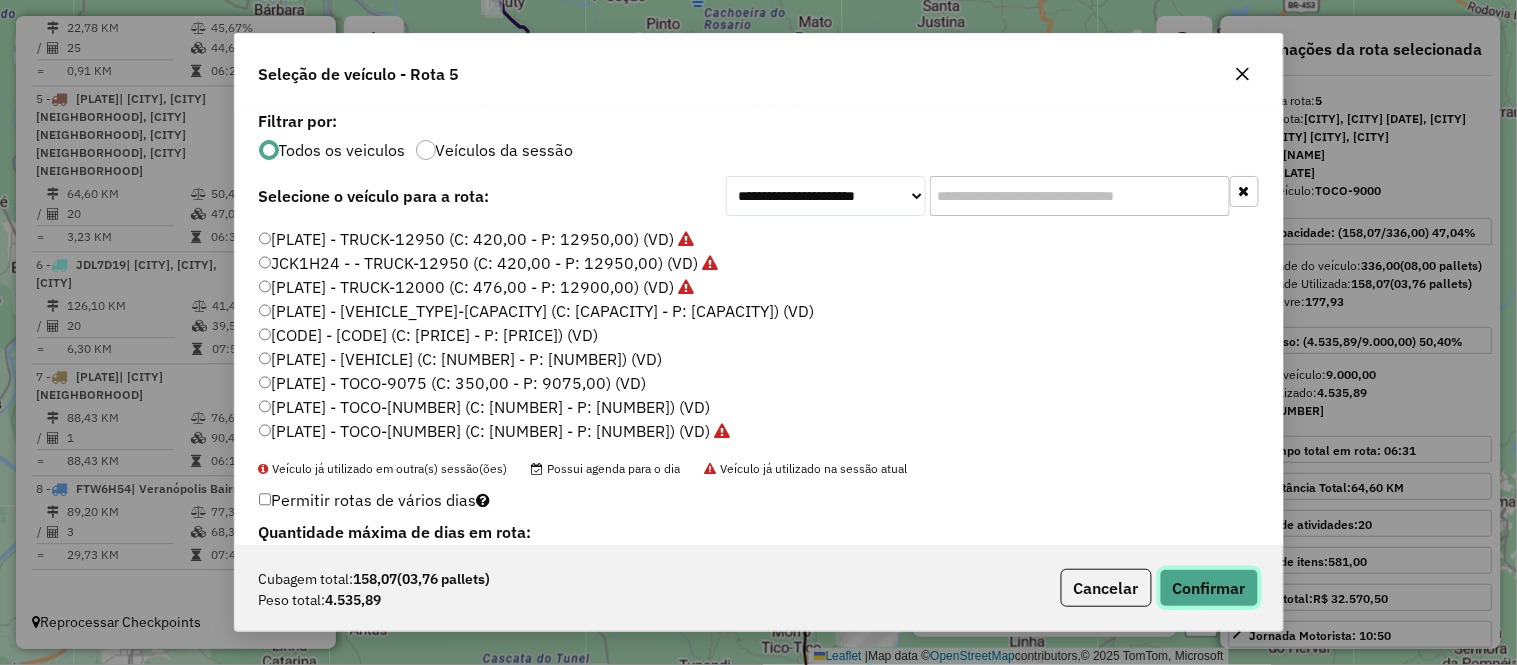 click on "Confirmar" 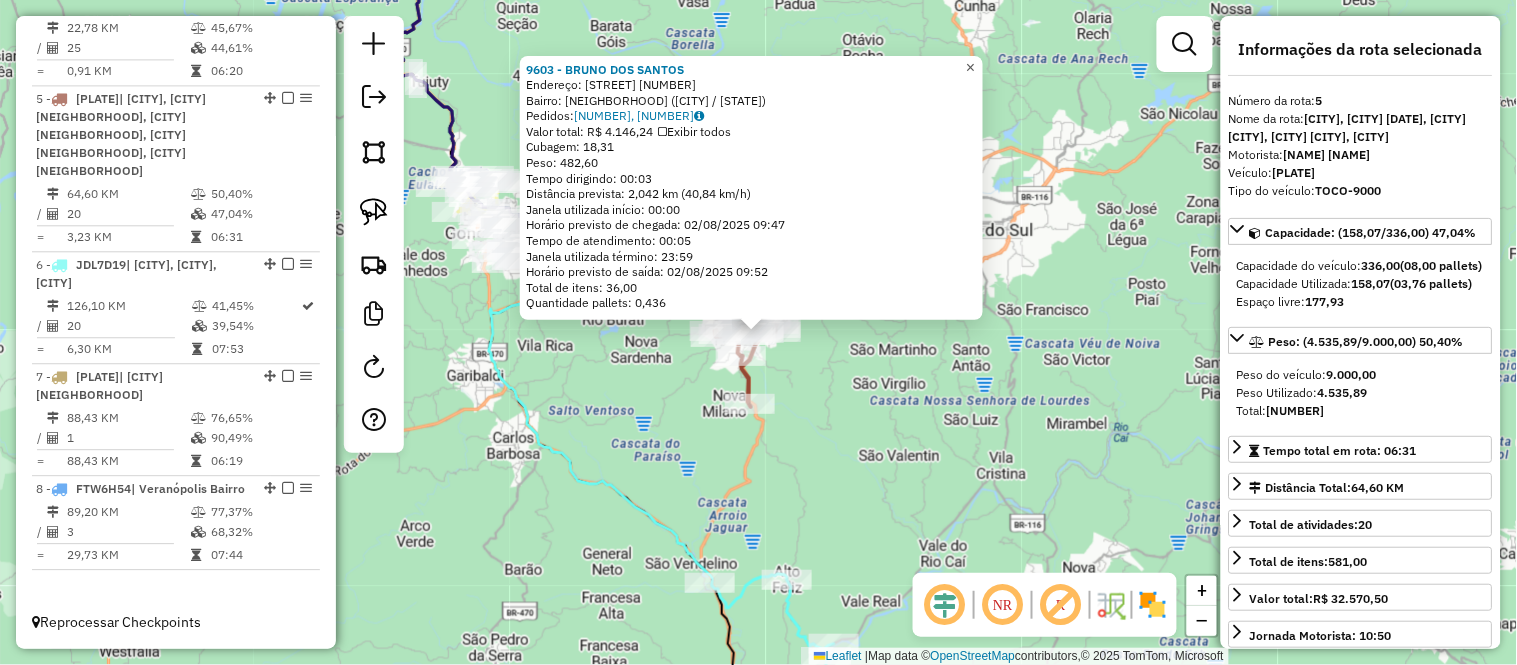 click on "×" 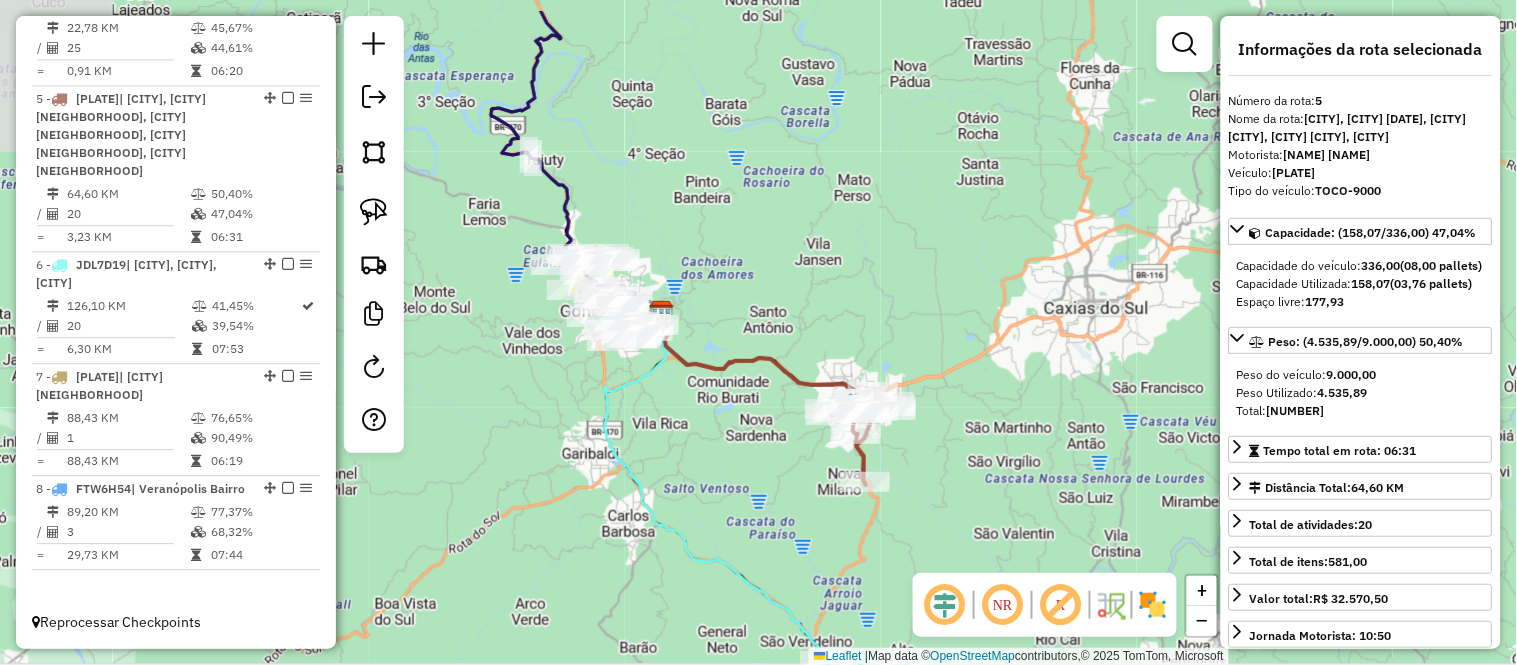 drag, startPoint x: 724, startPoint y: 141, endPoint x: 947, endPoint y: 276, distance: 260.67987 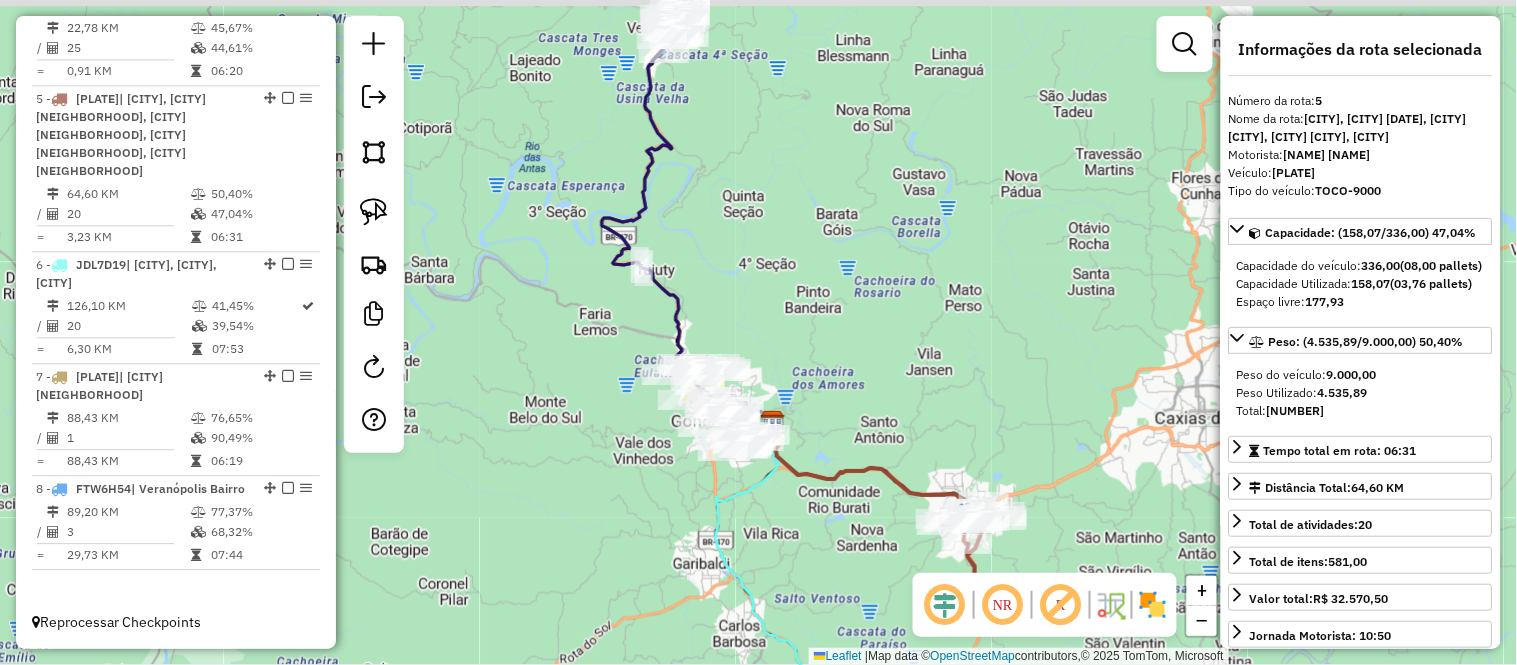 drag, startPoint x: 826, startPoint y: 173, endPoint x: 867, endPoint y: 251, distance: 88.11924 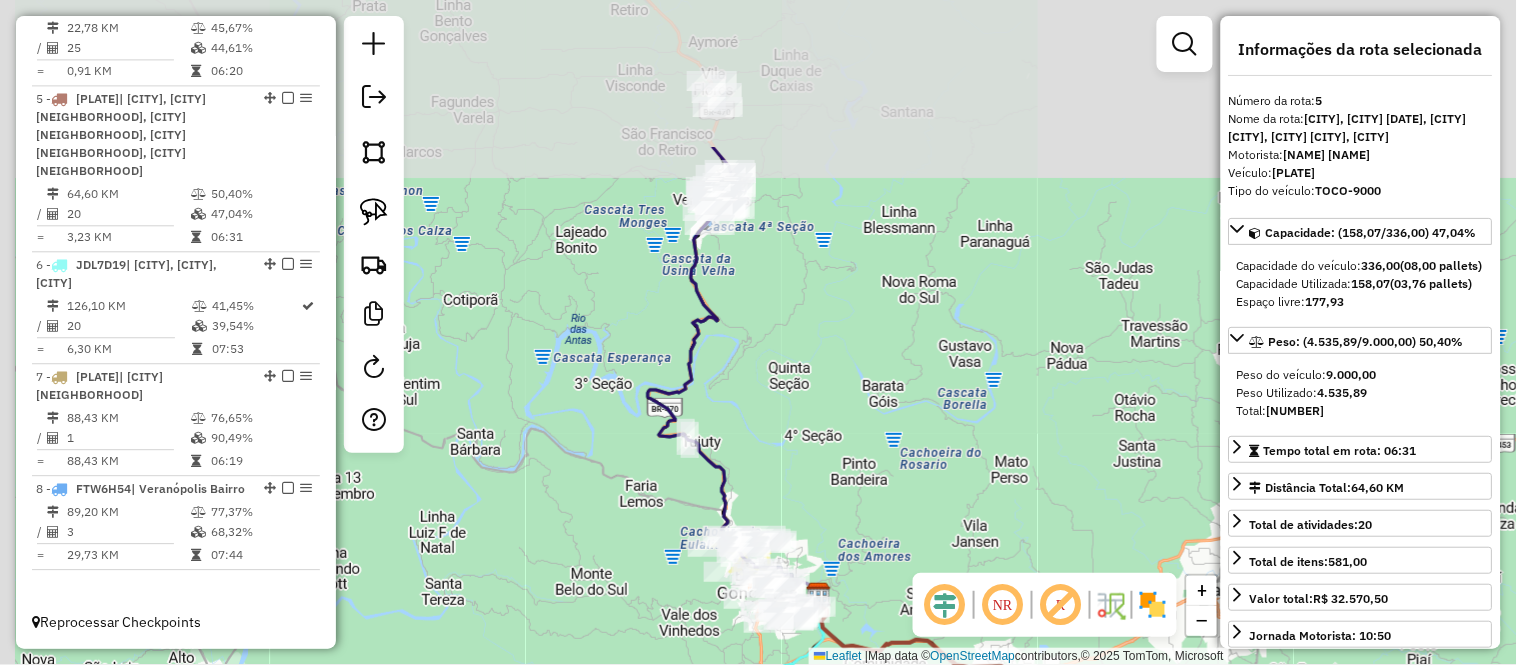 drag, startPoint x: 866, startPoint y: 274, endPoint x: 871, endPoint y: 321, distance: 47.26521 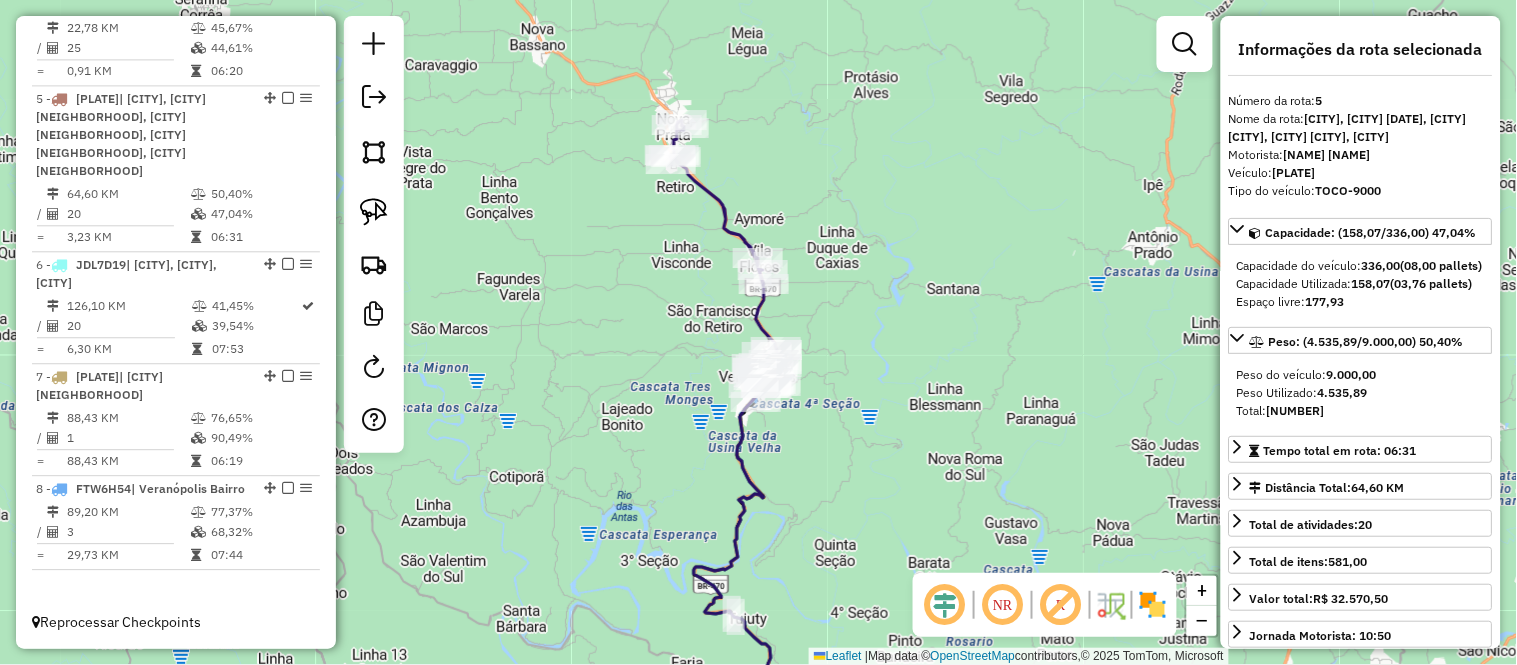 drag, startPoint x: 867, startPoint y: 212, endPoint x: 907, endPoint y: 313, distance: 108.63241 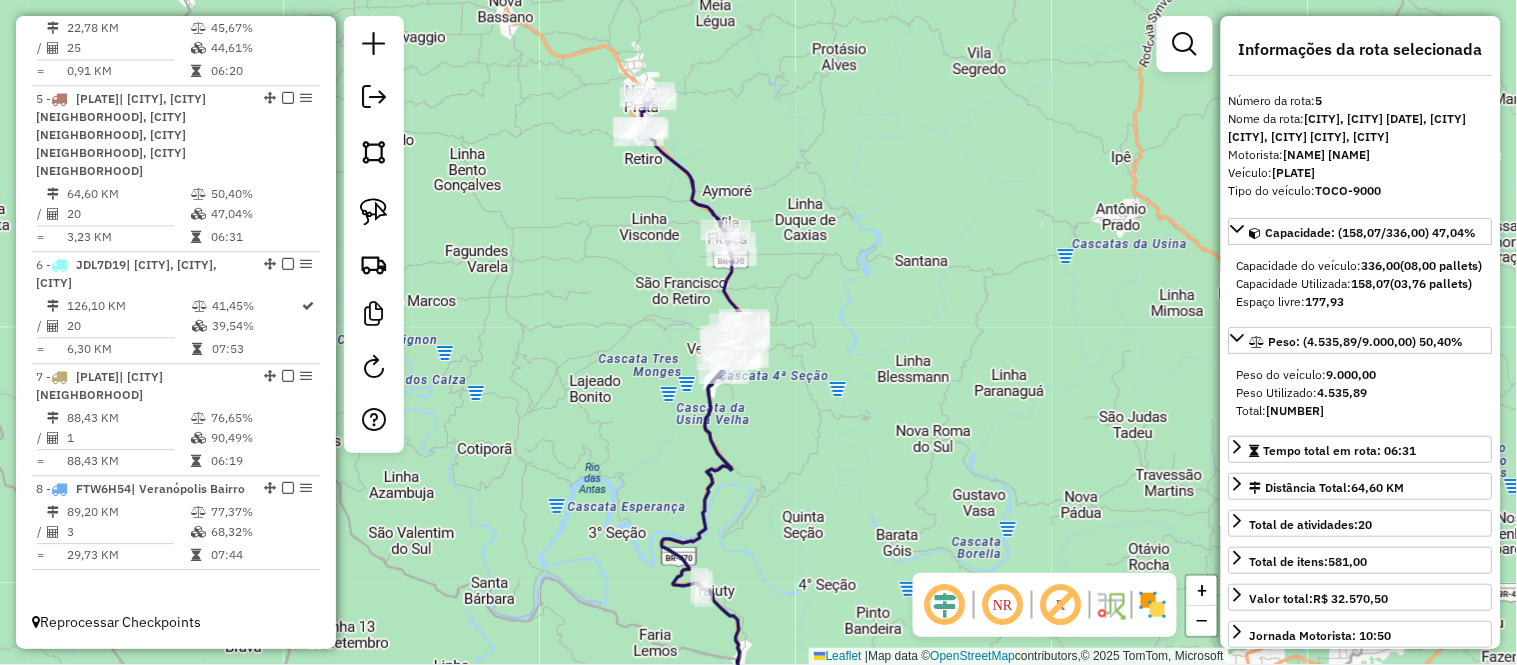 drag, startPoint x: 967, startPoint y: 405, endPoint x: 770, endPoint y: 112, distance: 353.0694 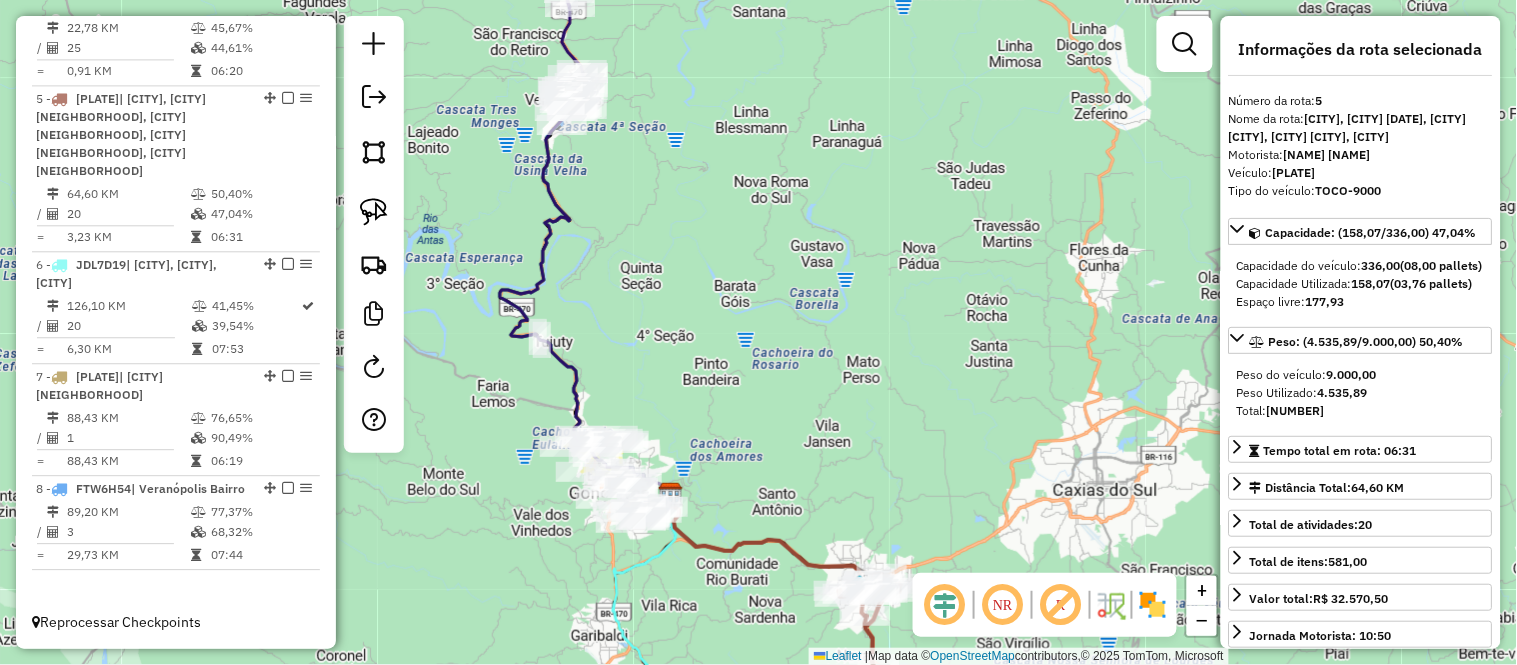 drag, startPoint x: 833, startPoint y: 310, endPoint x: 782, endPoint y: 115, distance: 201.55893 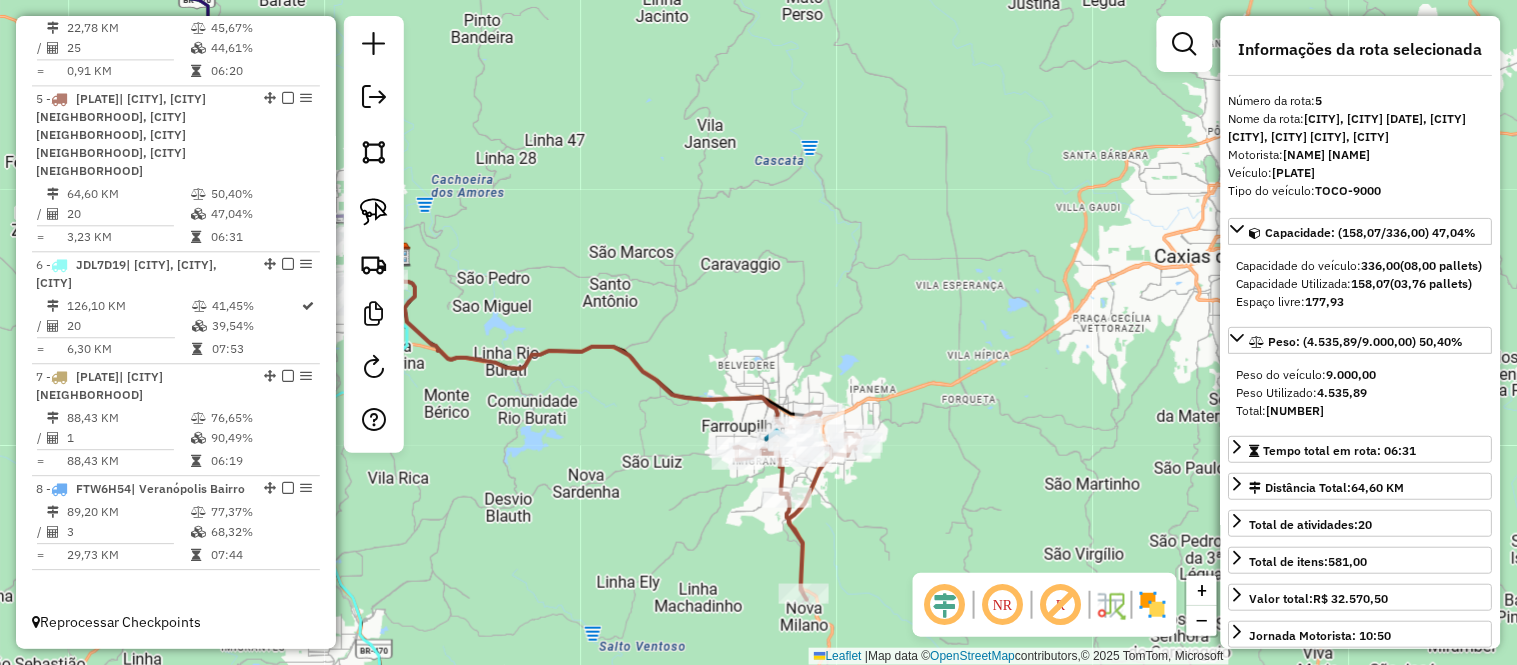 drag, startPoint x: 732, startPoint y: 153, endPoint x: 933, endPoint y: 291, distance: 243.81345 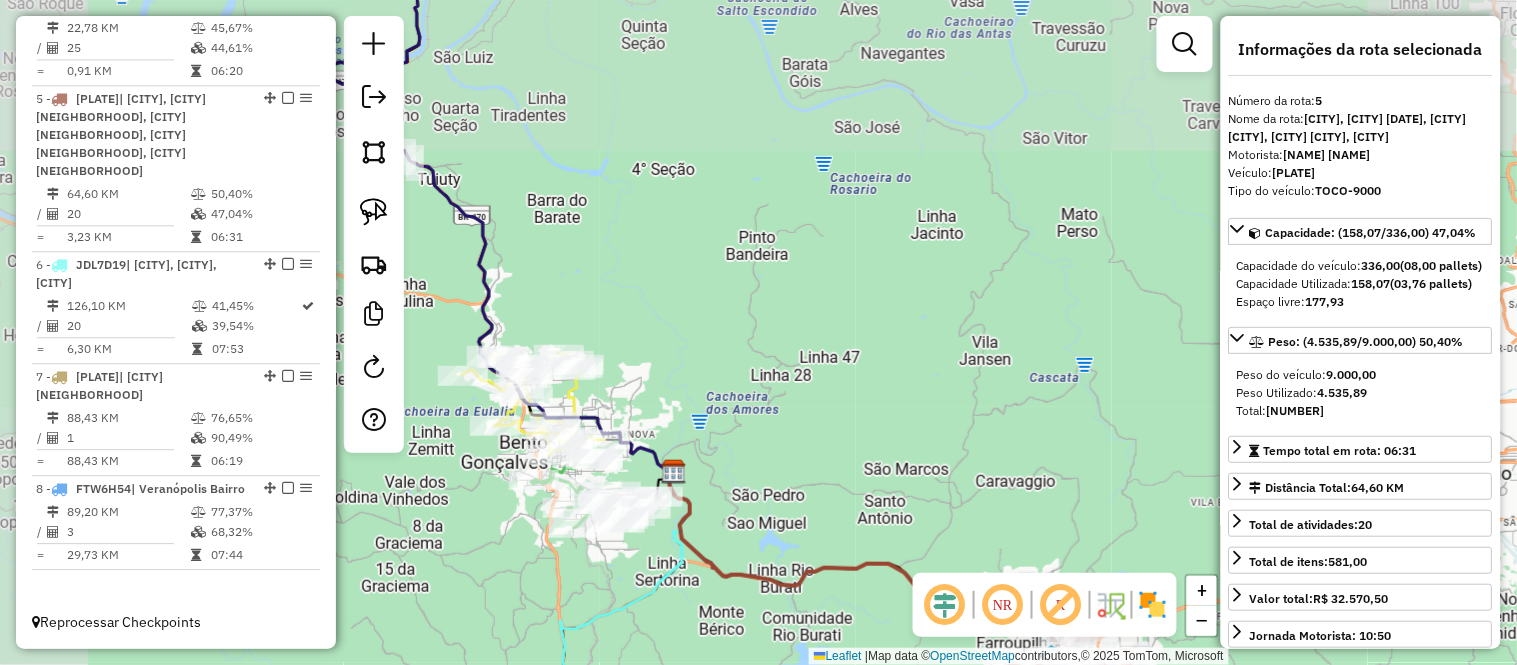 drag, startPoint x: 795, startPoint y: 158, endPoint x: 876, endPoint y: 284, distance: 149.78986 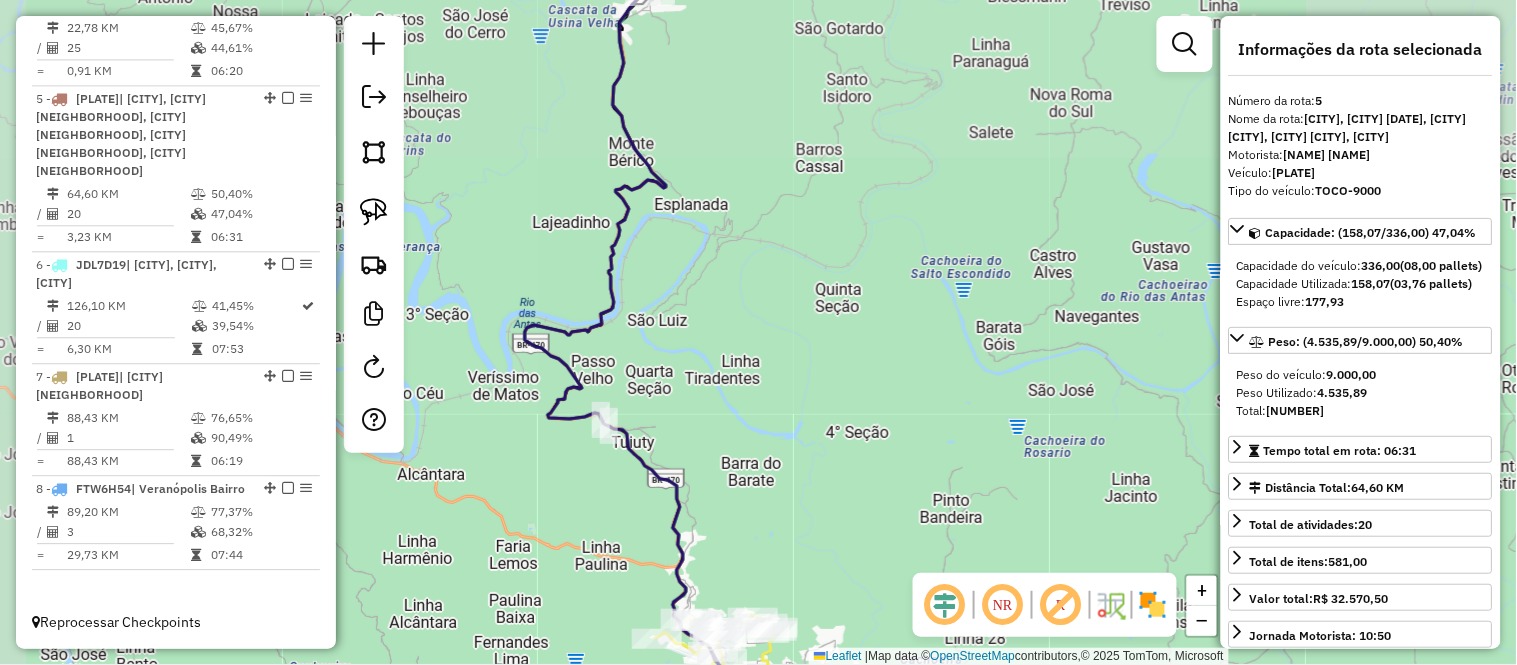 drag, startPoint x: 766, startPoint y: 128, endPoint x: 822, endPoint y: 333, distance: 212.51117 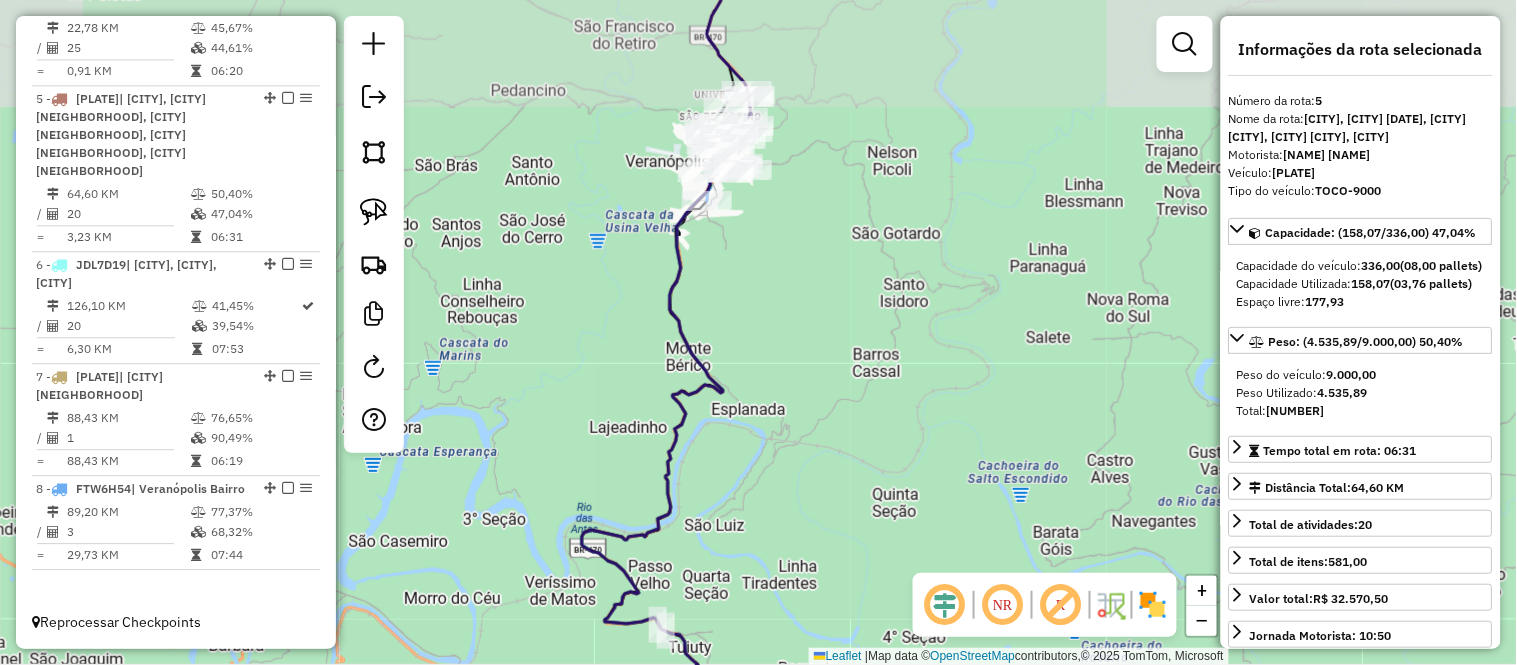 drag, startPoint x: 816, startPoint y: 217, endPoint x: 811, endPoint y: 282, distance: 65.192024 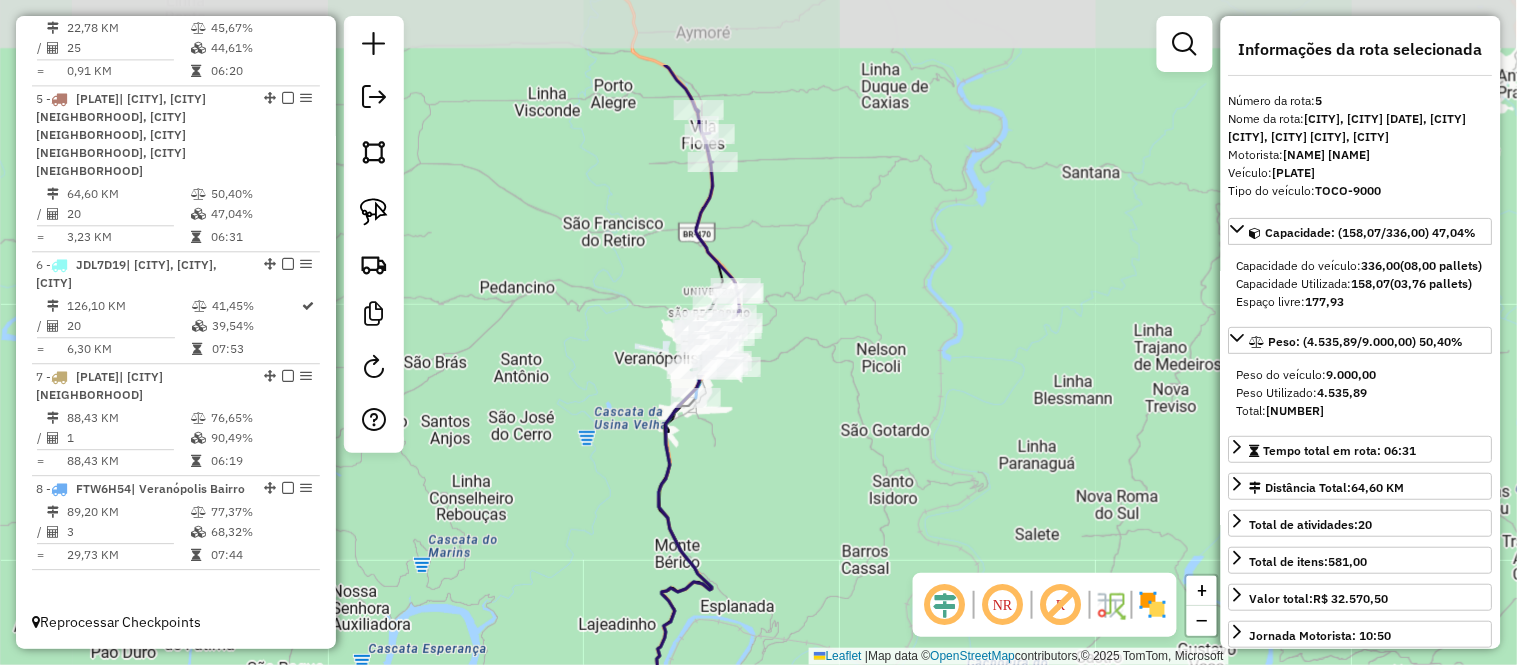 drag, startPoint x: 804, startPoint y: 145, endPoint x: 798, endPoint y: 277, distance: 132.13629 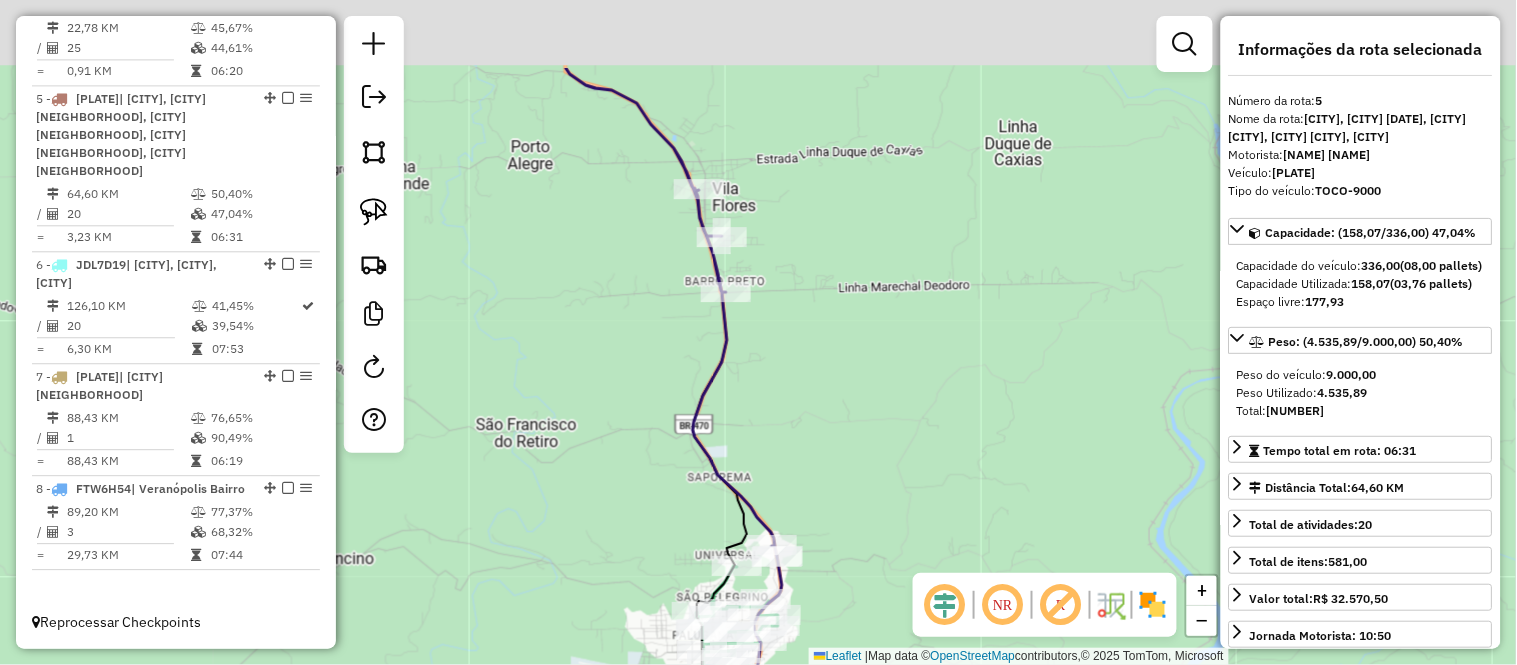 drag, startPoint x: 914, startPoint y: 170, endPoint x: 1007, endPoint y: 305, distance: 163.9329 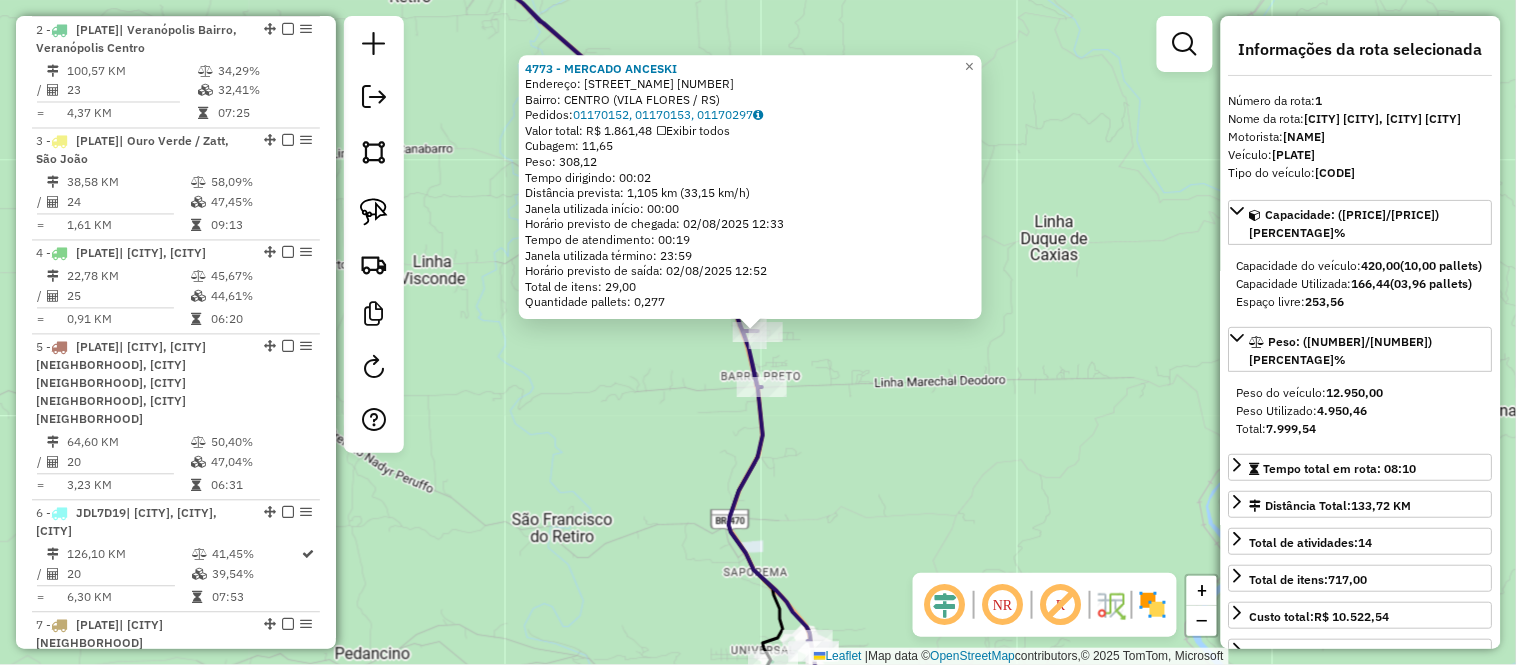 scroll, scrollTop: 791, scrollLeft: 0, axis: vertical 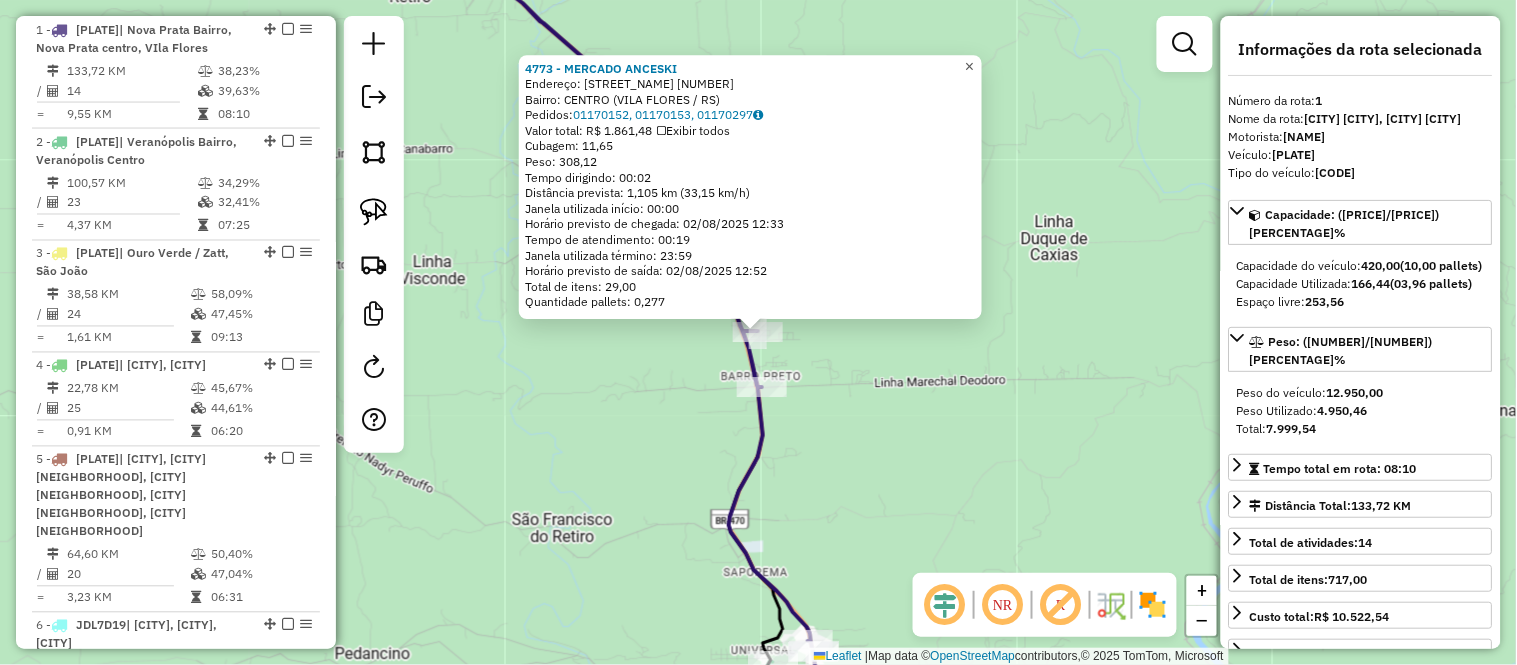click on "×" 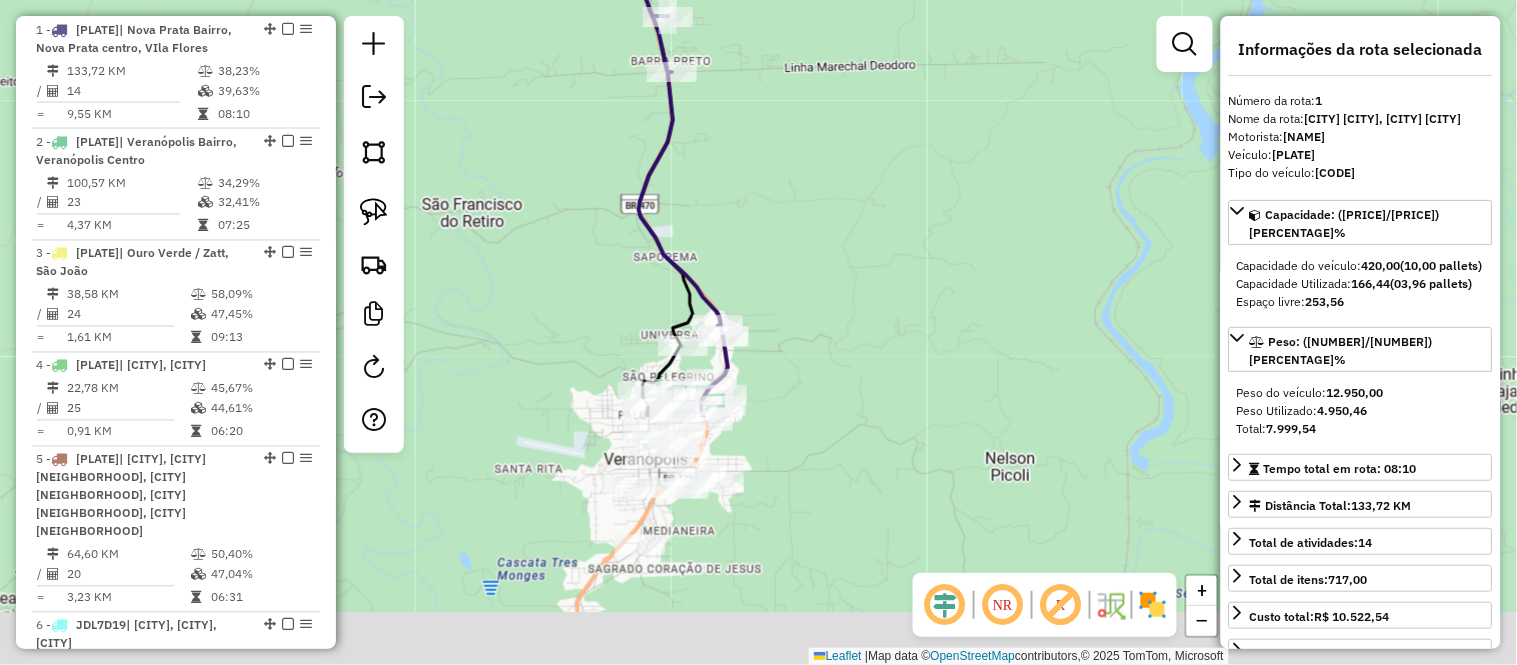 drag, startPoint x: 958, startPoint y: 411, endPoint x: 864, endPoint y: 78, distance: 346.013 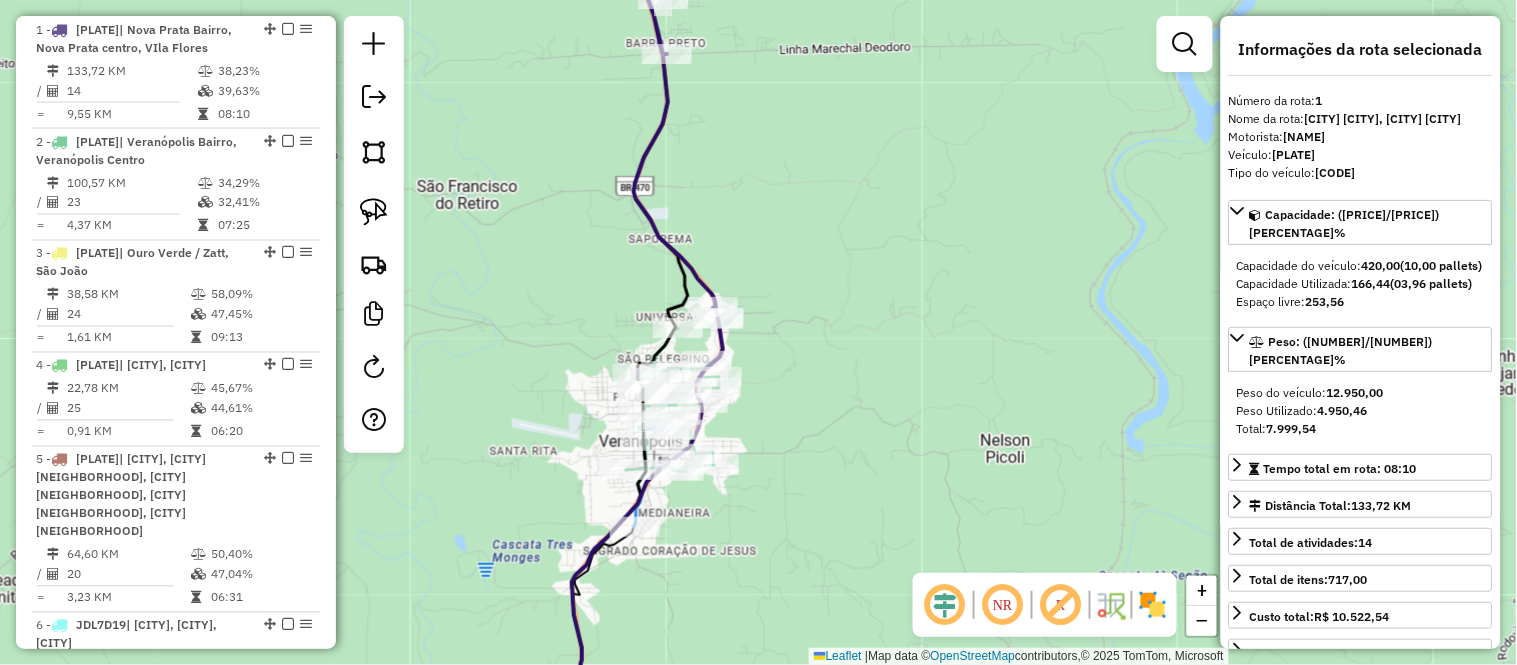 drag, startPoint x: 846, startPoint y: 307, endPoint x: 874, endPoint y: 215, distance: 96.16652 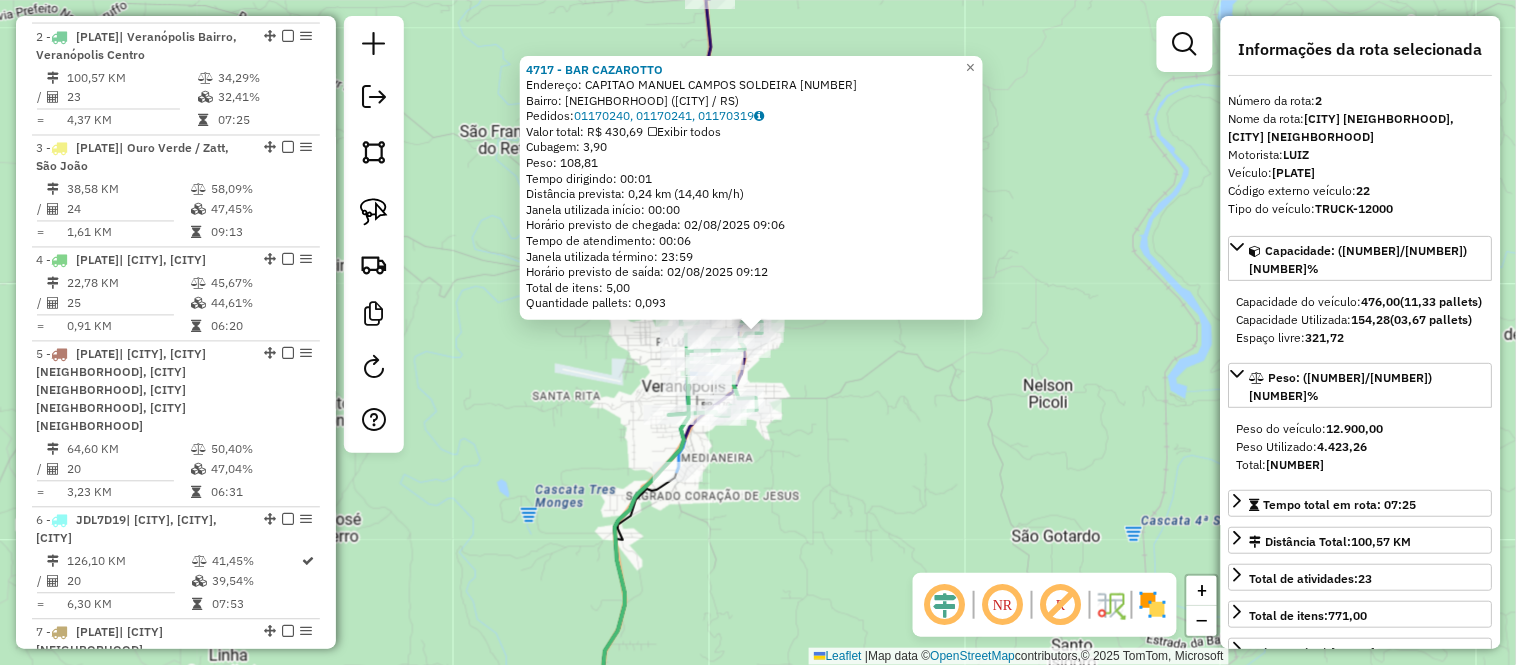 scroll, scrollTop: 903, scrollLeft: 0, axis: vertical 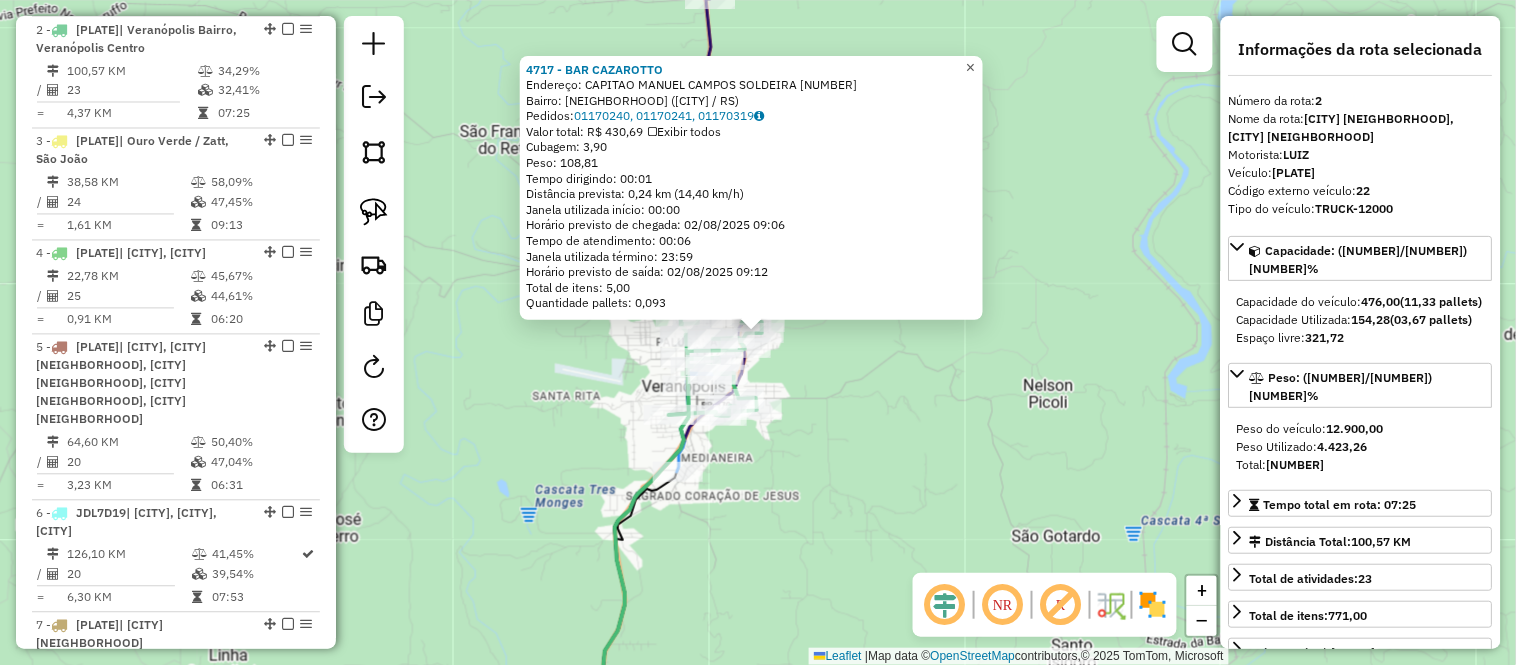 click on "×" 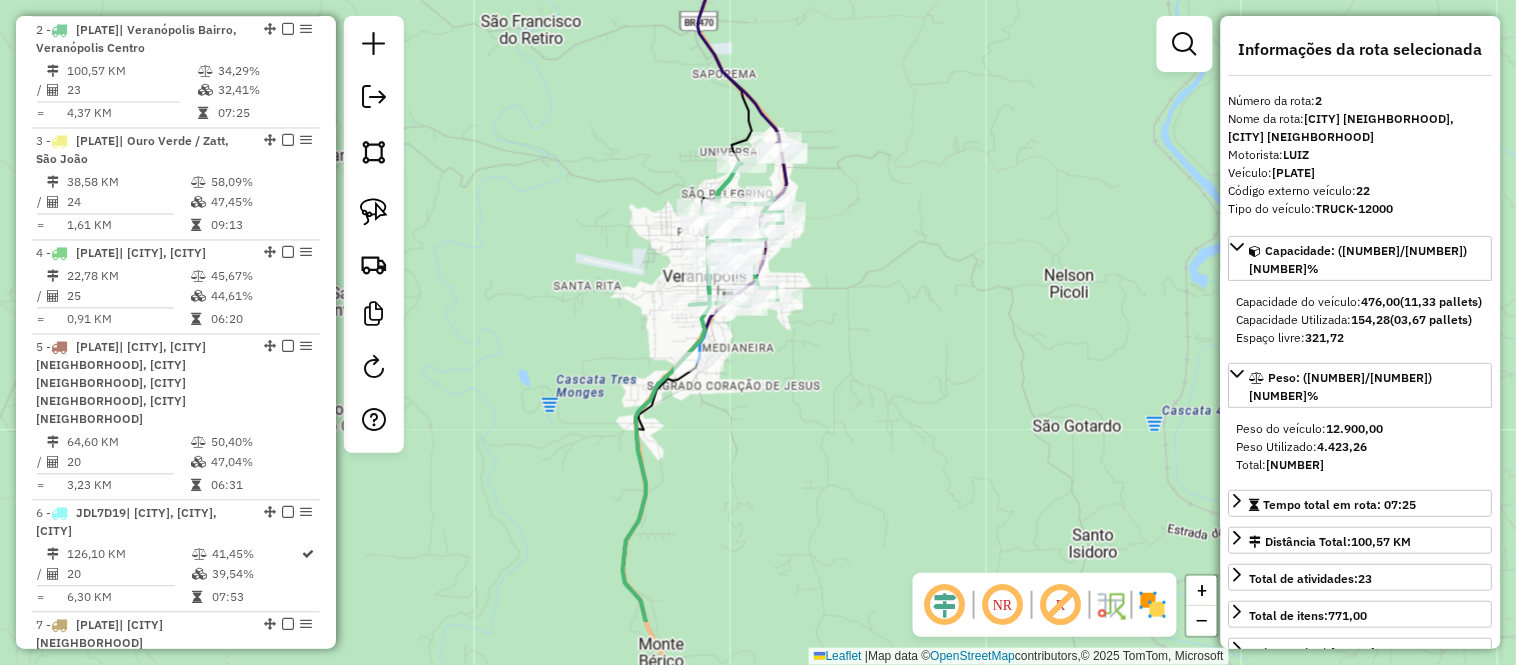 drag, startPoint x: 910, startPoint y: 327, endPoint x: 933, endPoint y: 201, distance: 128.082 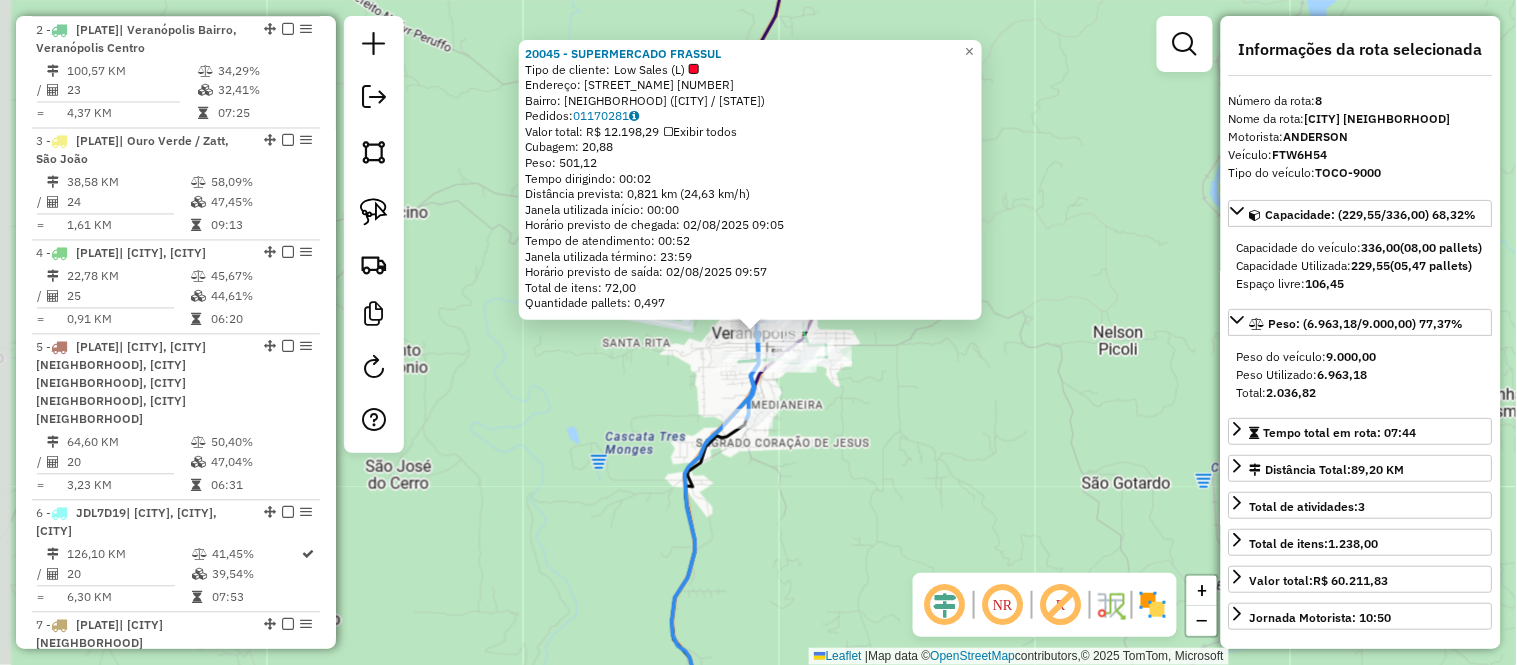 scroll, scrollTop: 1167, scrollLeft: 0, axis: vertical 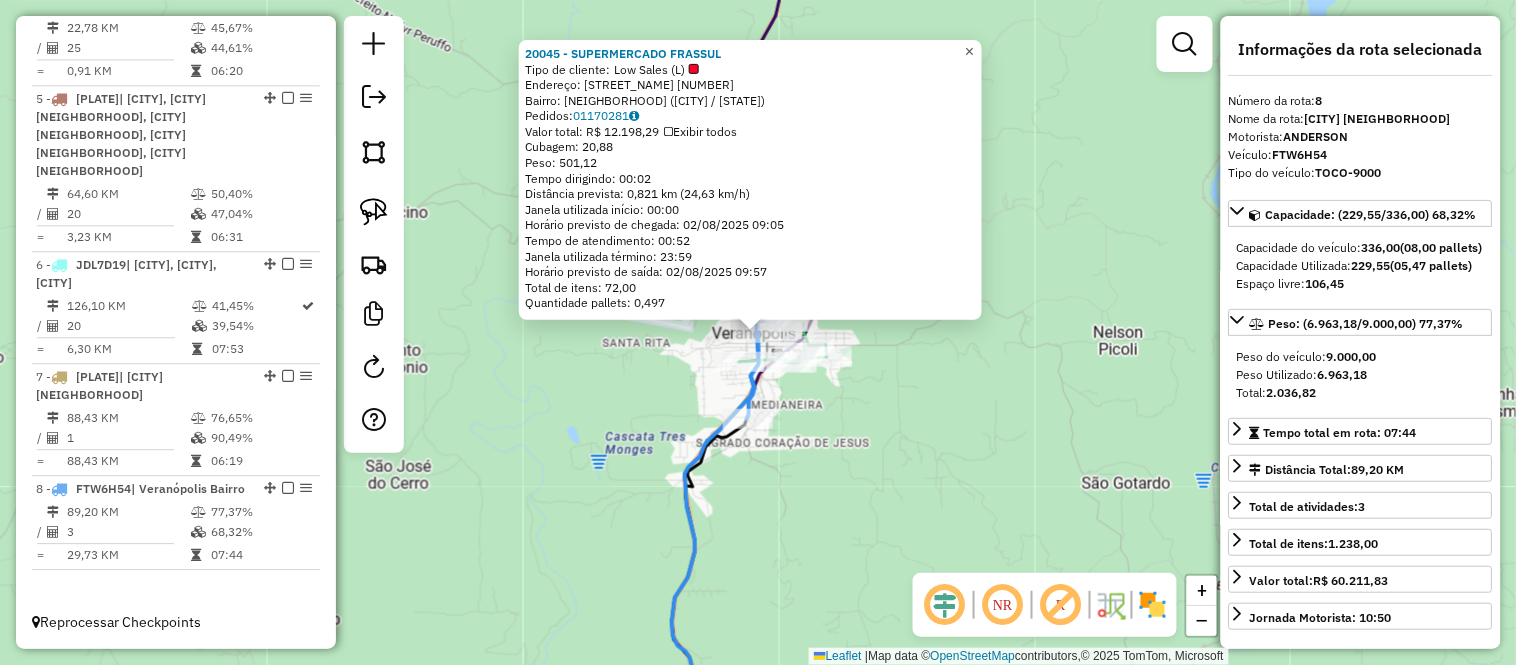 click on "×" 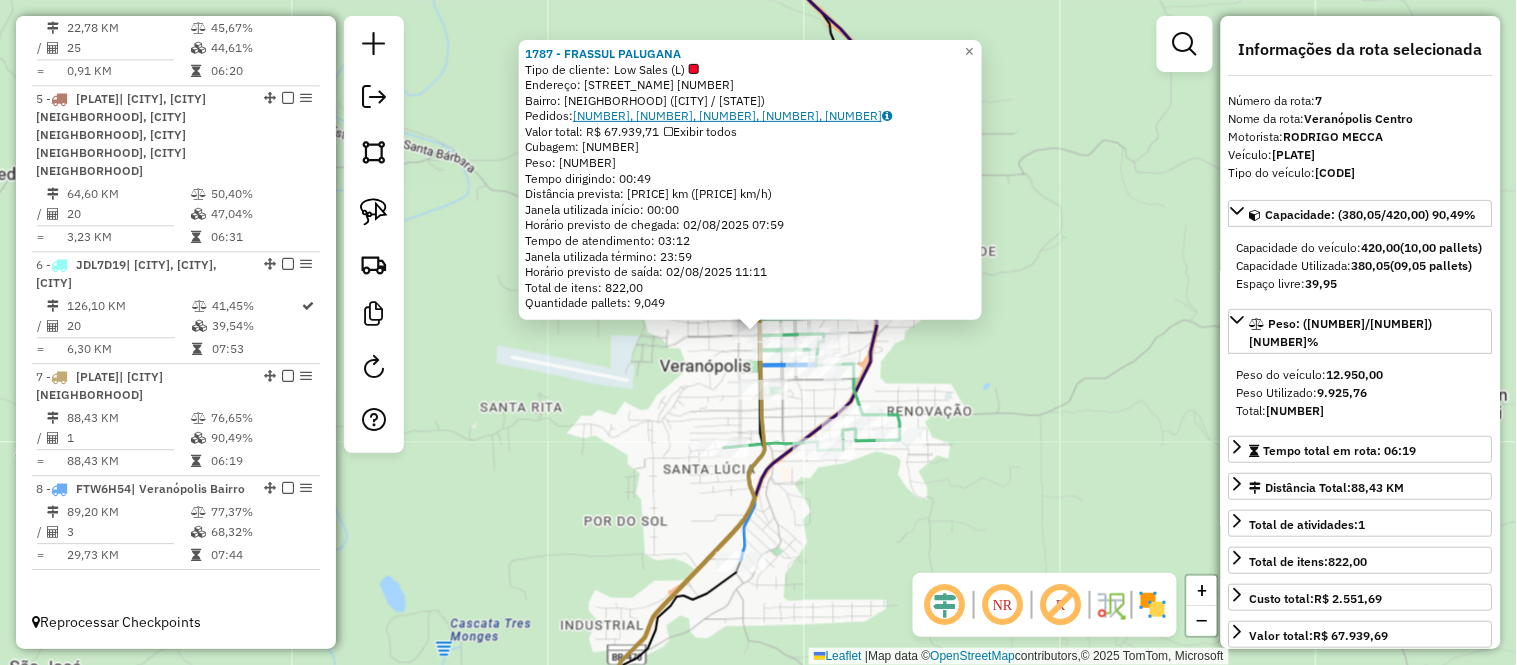 click on "[NUMBER], [NUMBER], [NUMBER], [NUMBER], [NUMBER]" 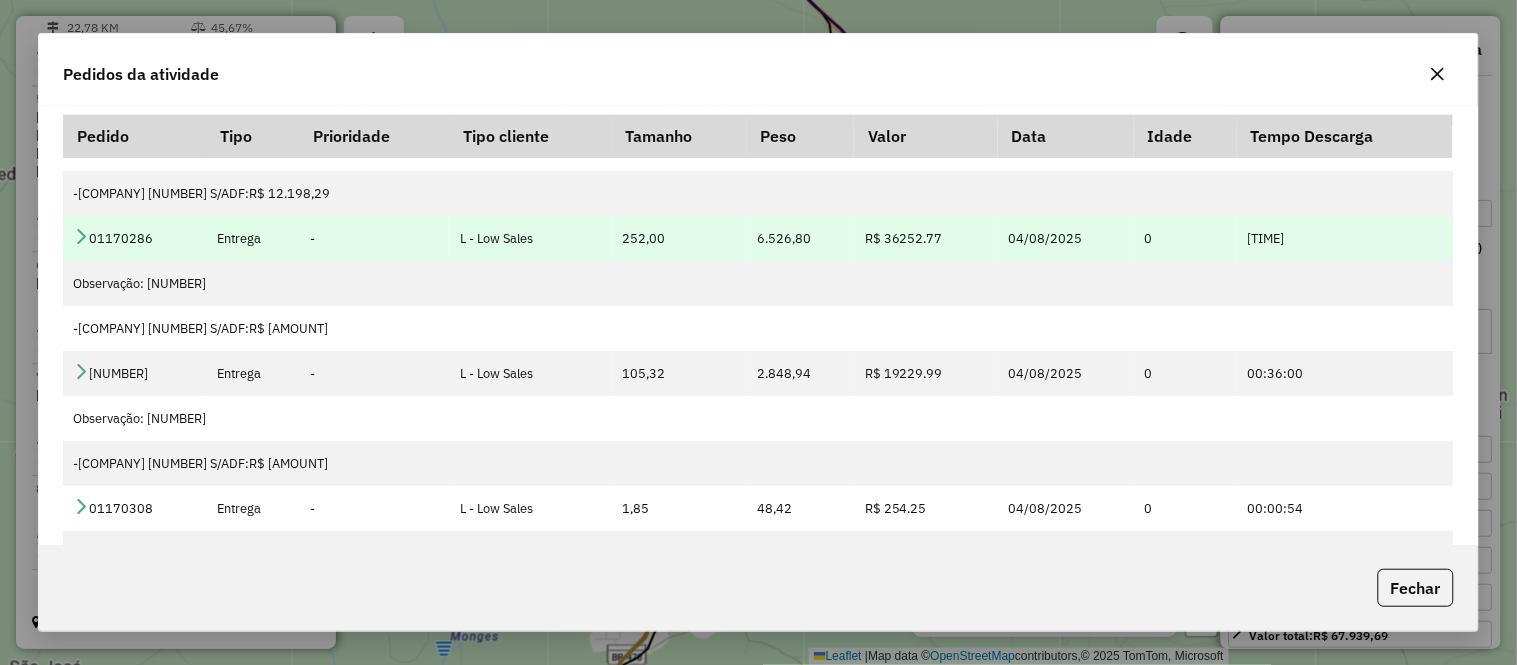 scroll, scrollTop: 0, scrollLeft: 0, axis: both 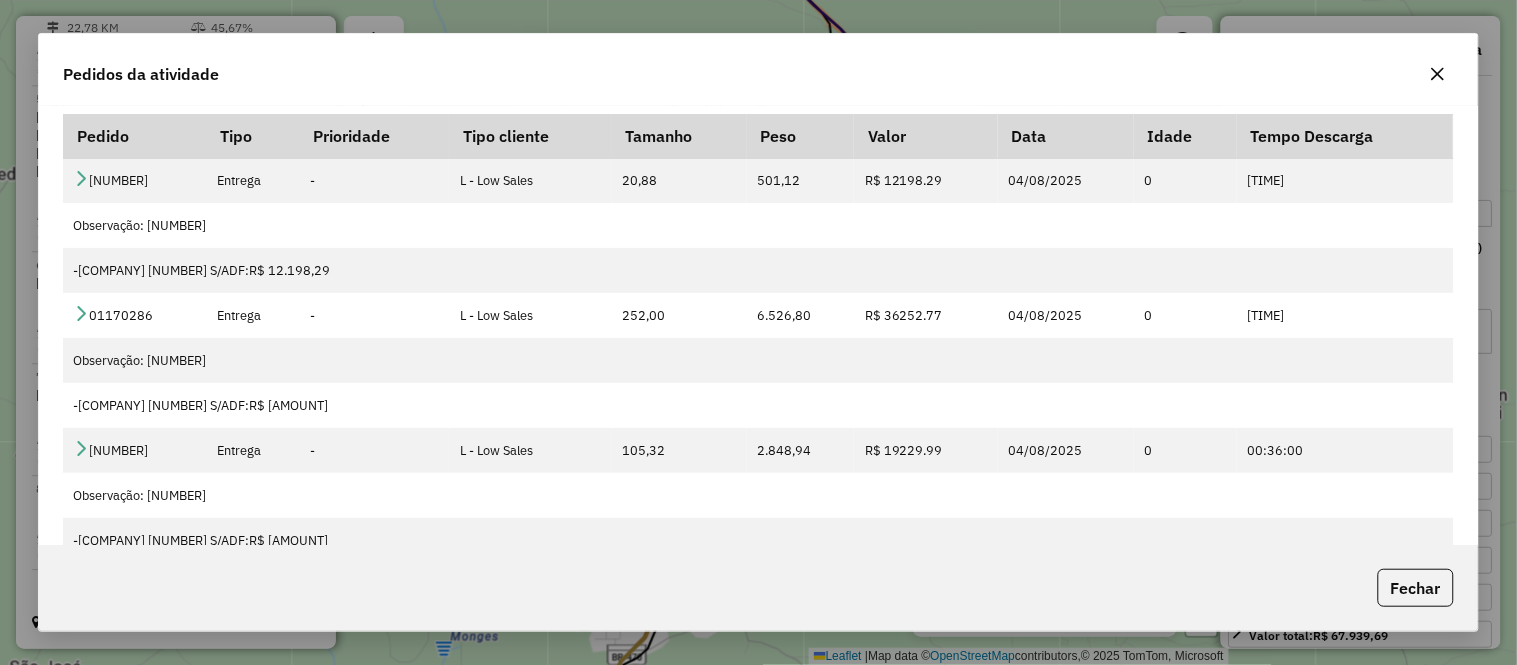 click 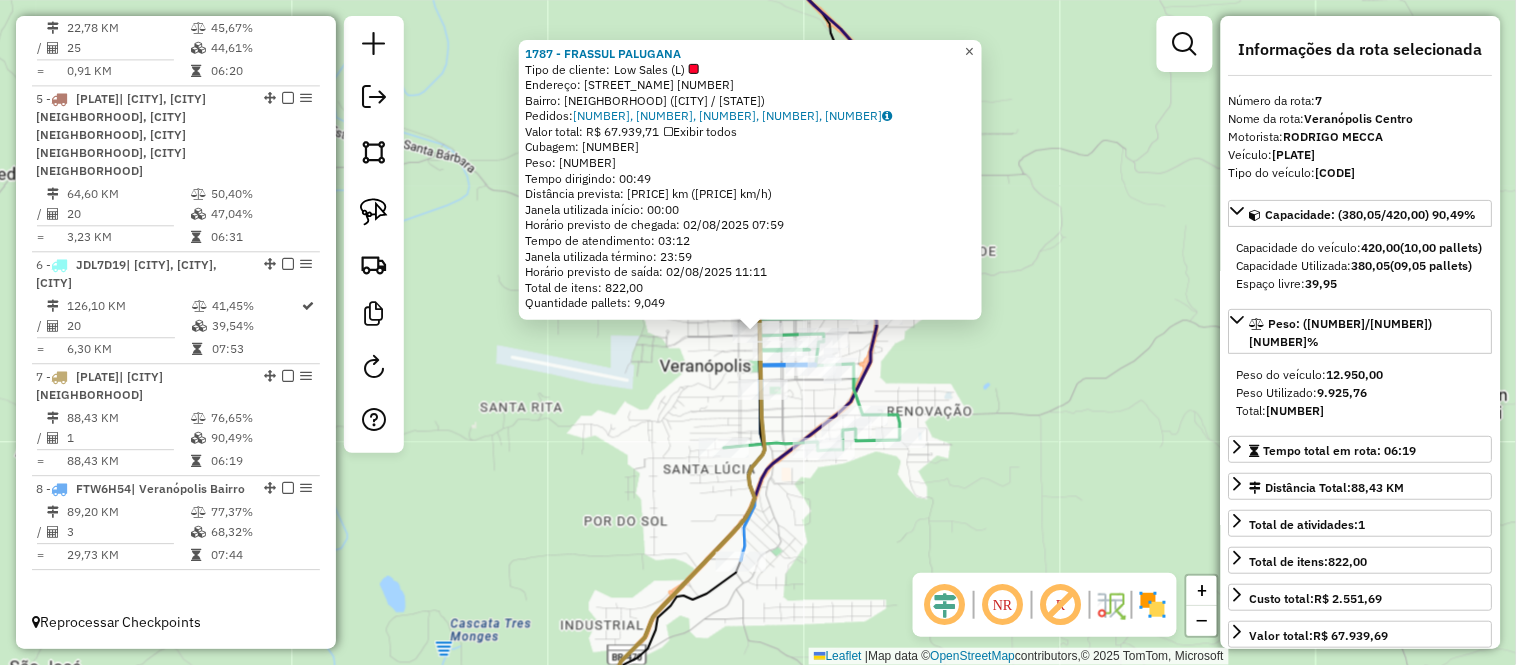 click on "×" 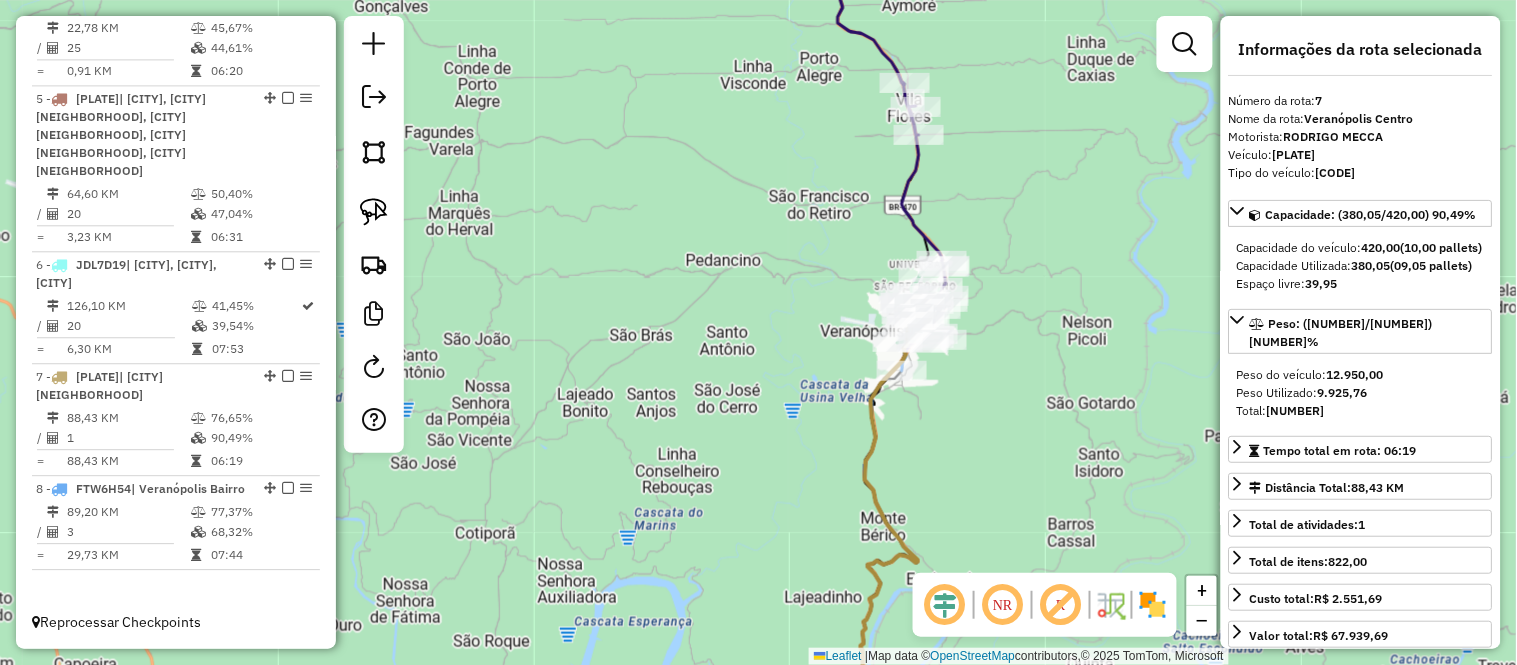 drag, startPoint x: 1083, startPoint y: 163, endPoint x: 1063, endPoint y: 196, distance: 38.587563 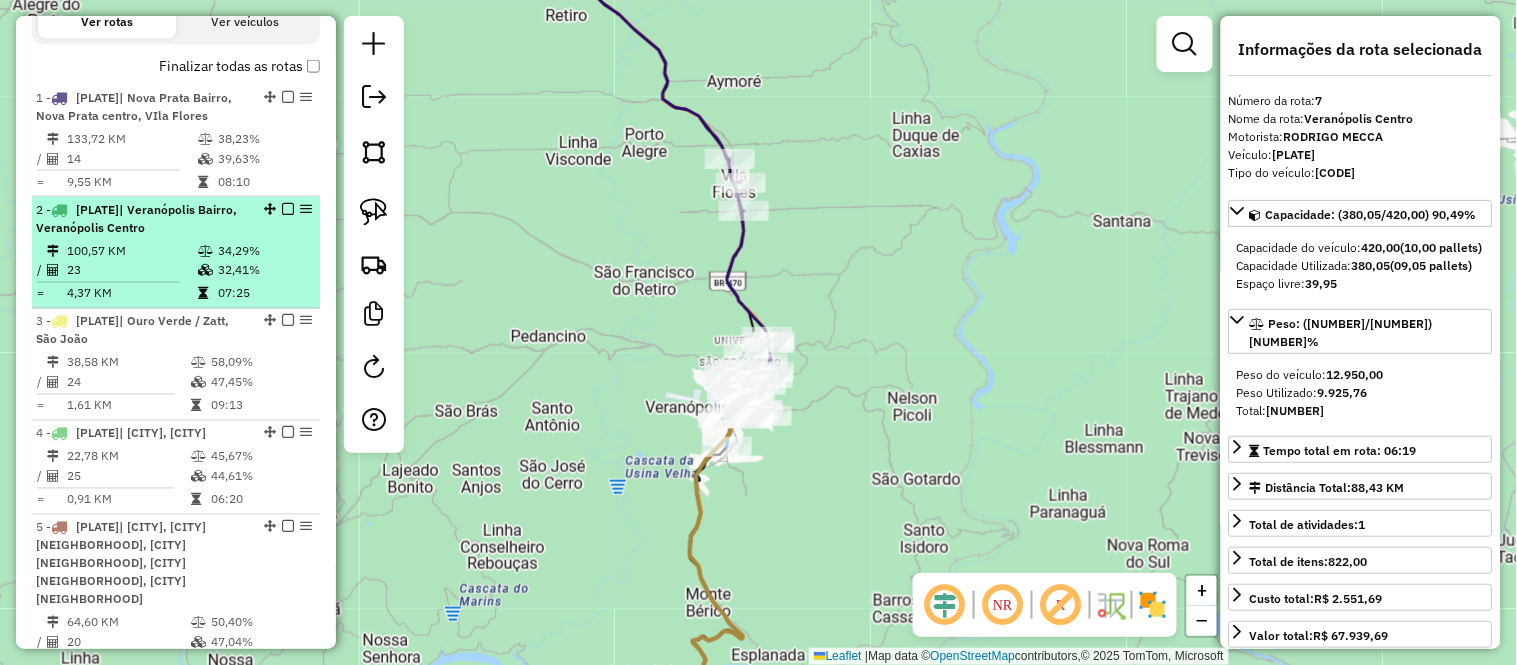 scroll, scrollTop: 612, scrollLeft: 0, axis: vertical 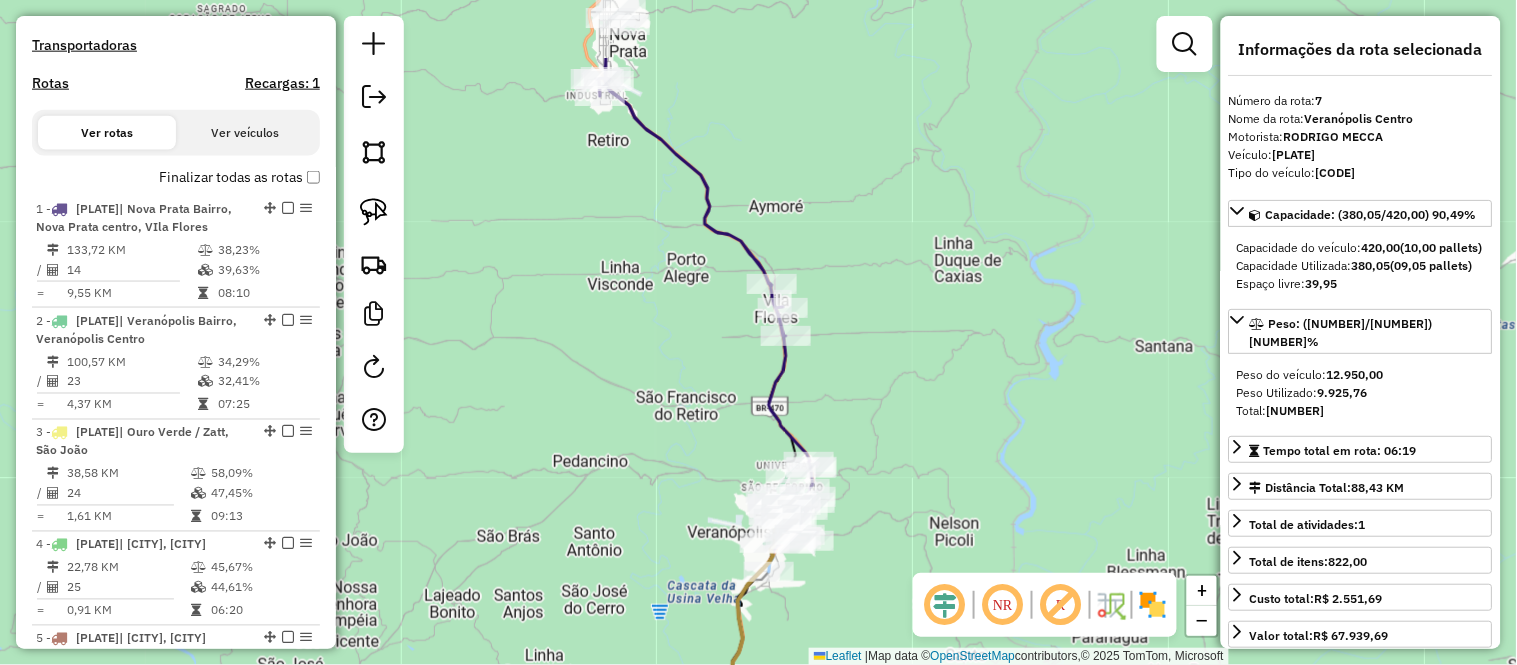drag, startPoint x: 822, startPoint y: 123, endPoint x: 864, endPoint y: 247, distance: 130.91983 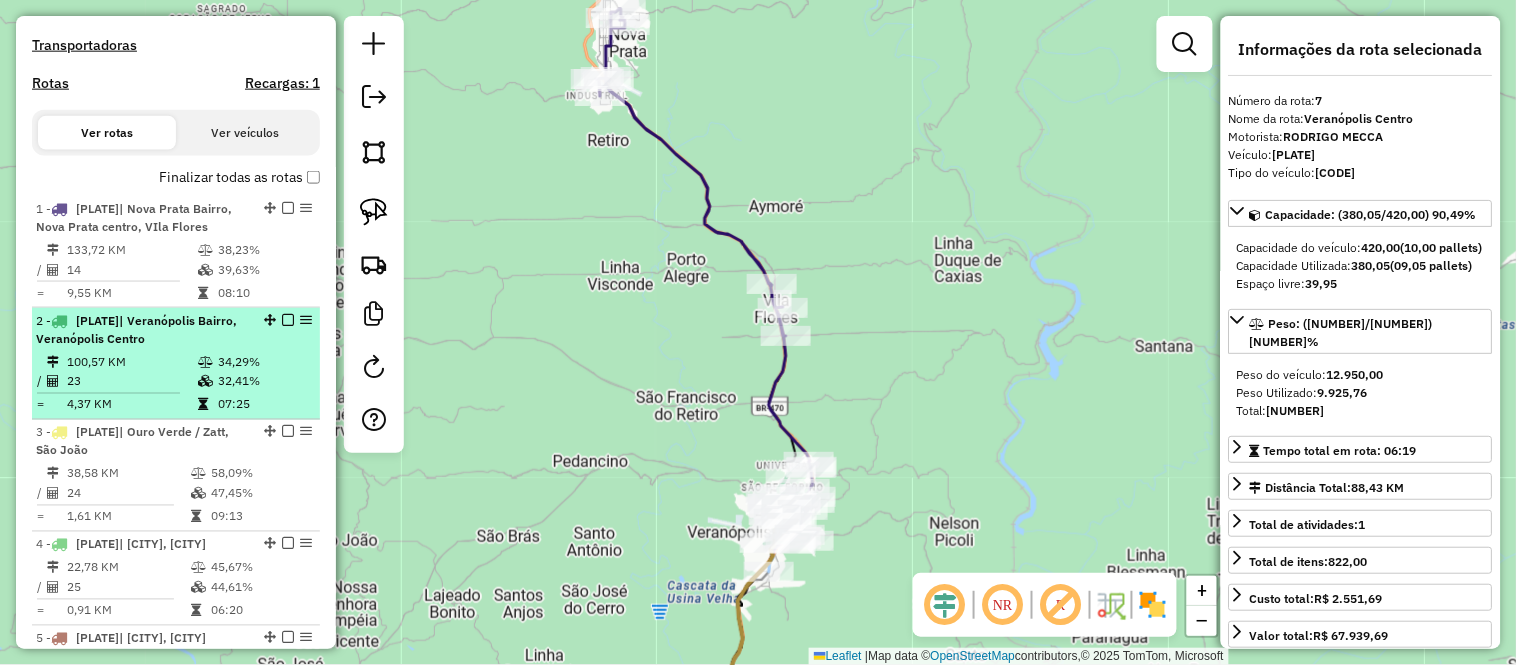 click on "| Veranópolis Bairro, Veranópolis Centro" at bounding box center (136, 329) 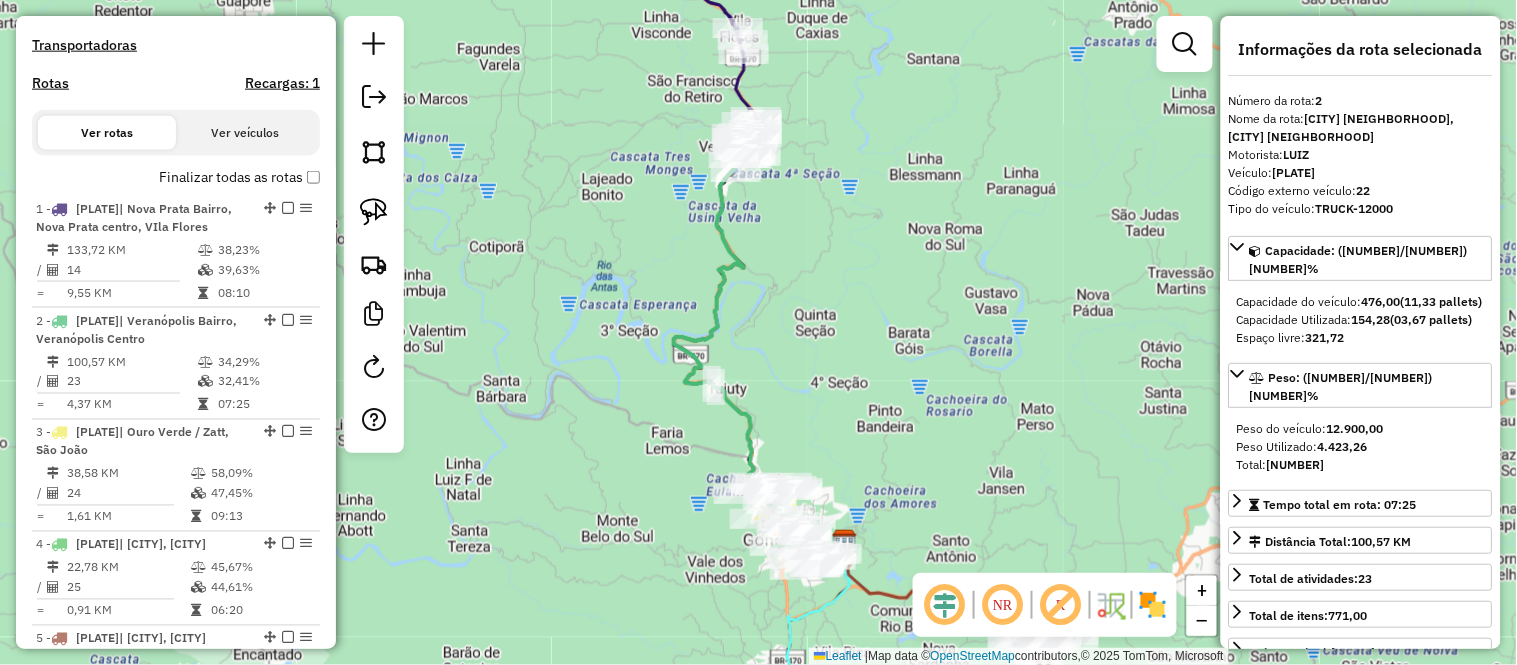 drag, startPoint x: 811, startPoint y: 200, endPoint x: 827, endPoint y: 306, distance: 107.200745 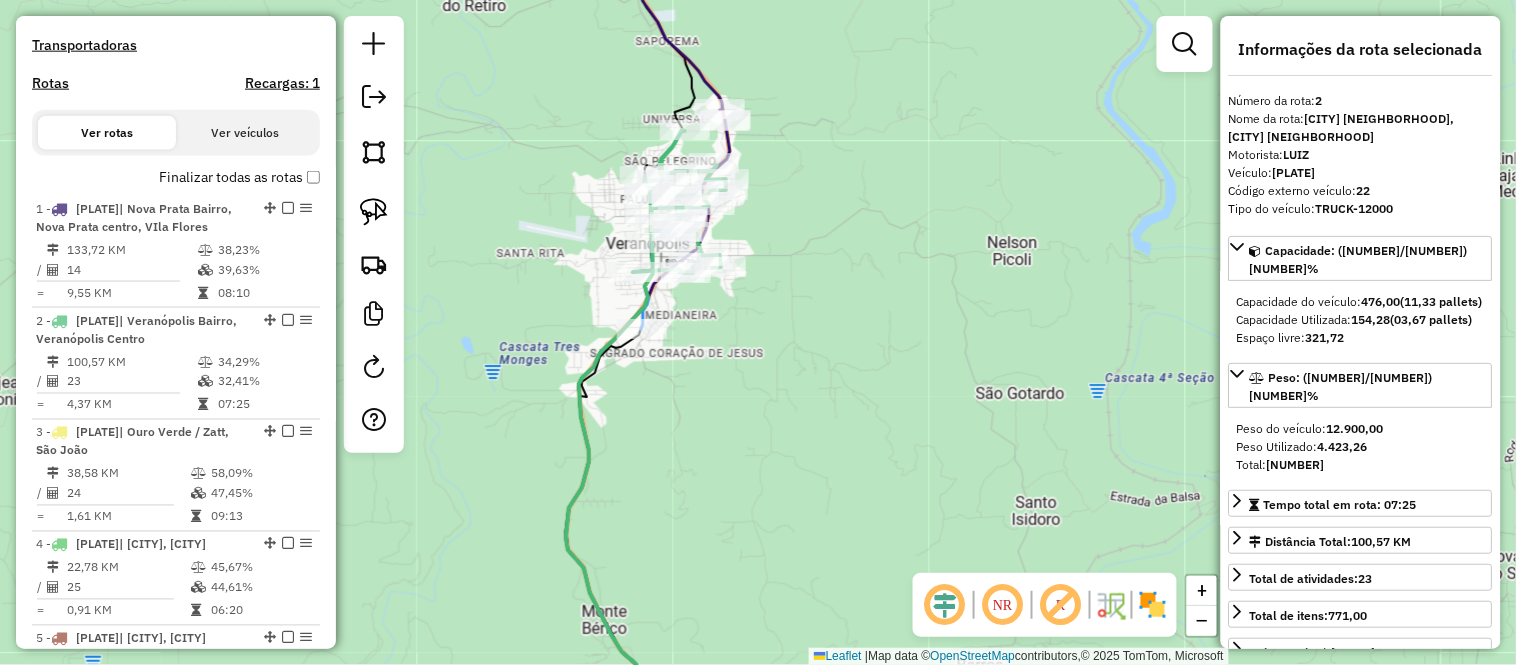 drag, startPoint x: 788, startPoint y: 218, endPoint x: 841, endPoint y: 248, distance: 60.90156 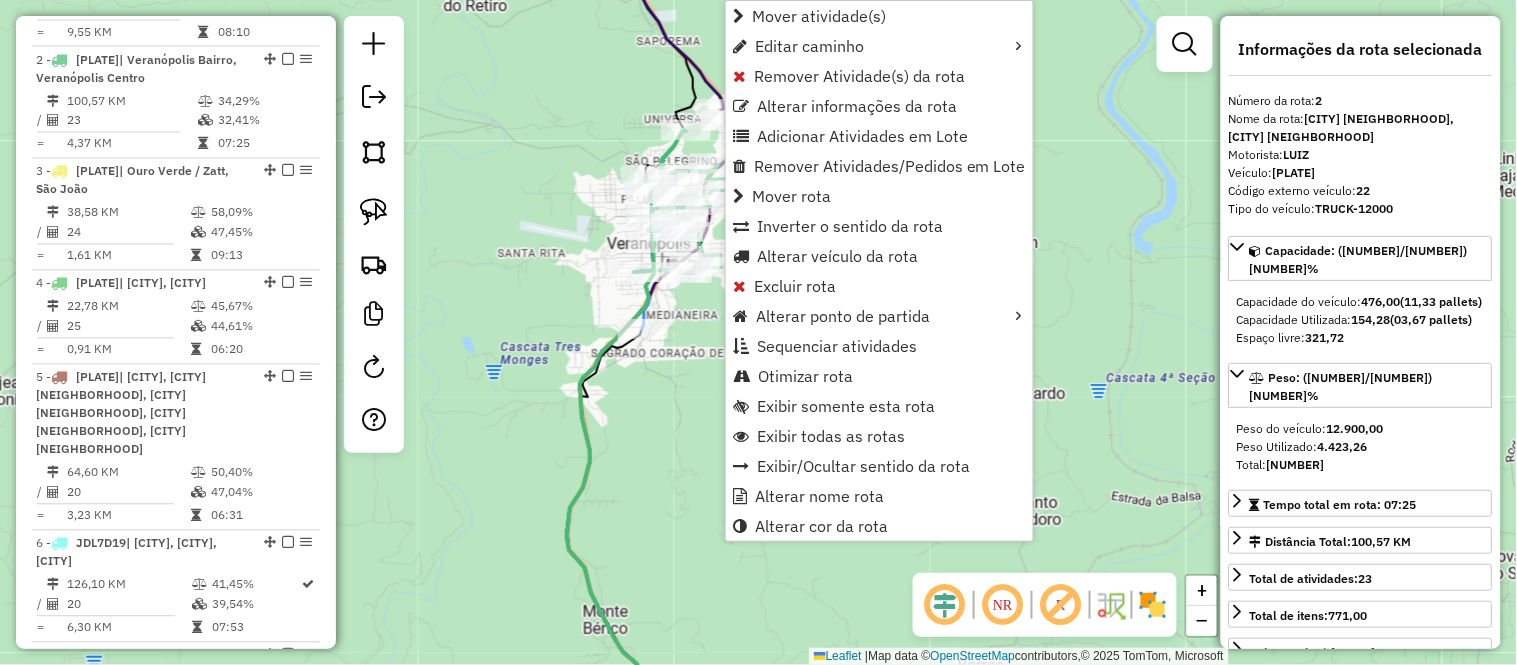 scroll, scrollTop: 903, scrollLeft: 0, axis: vertical 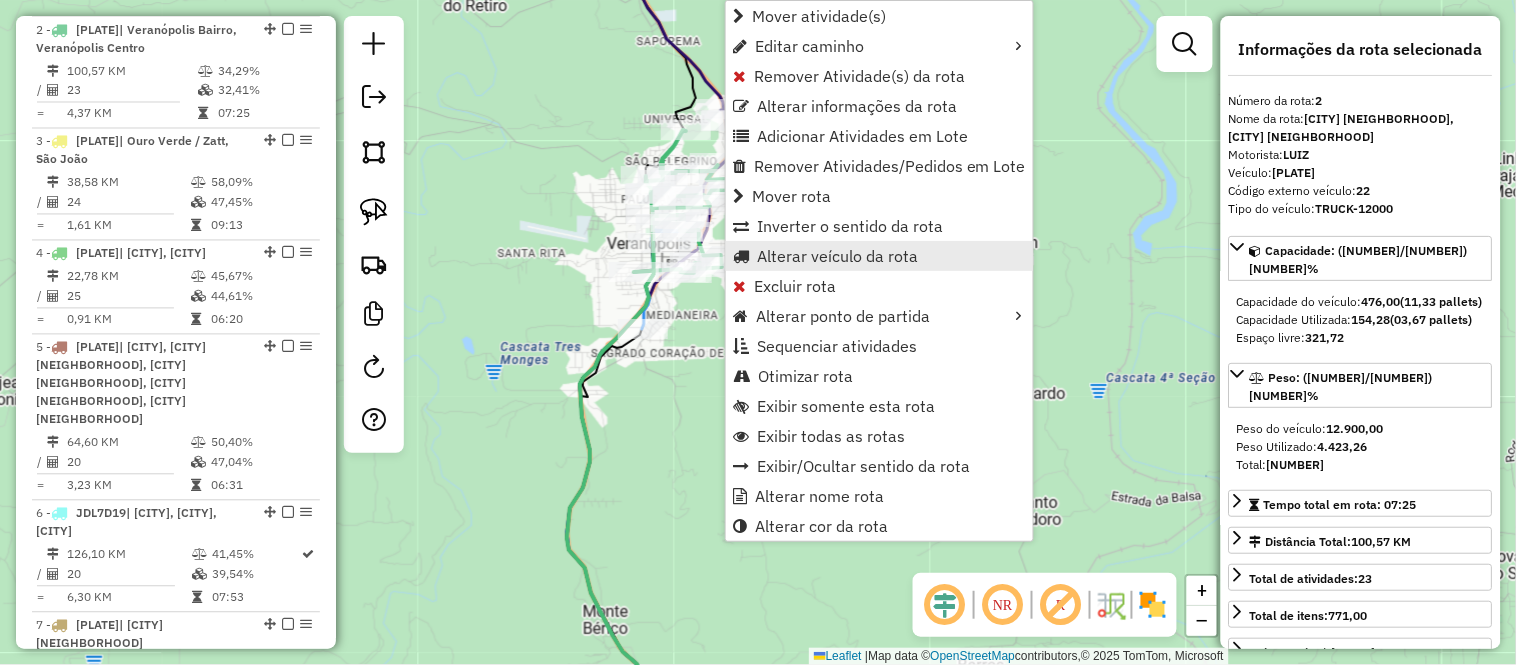 click on "Alterar veículo da rota" at bounding box center [837, 256] 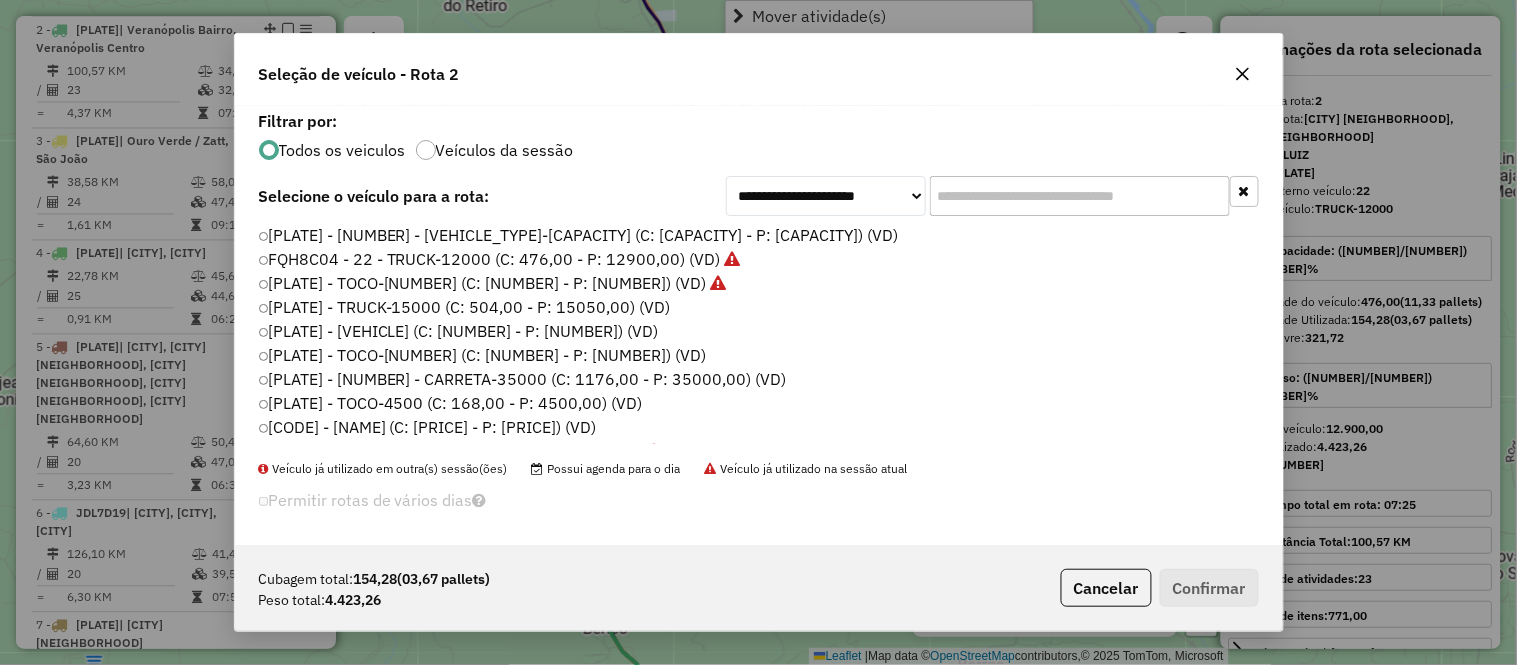 scroll, scrollTop: 11, scrollLeft: 5, axis: both 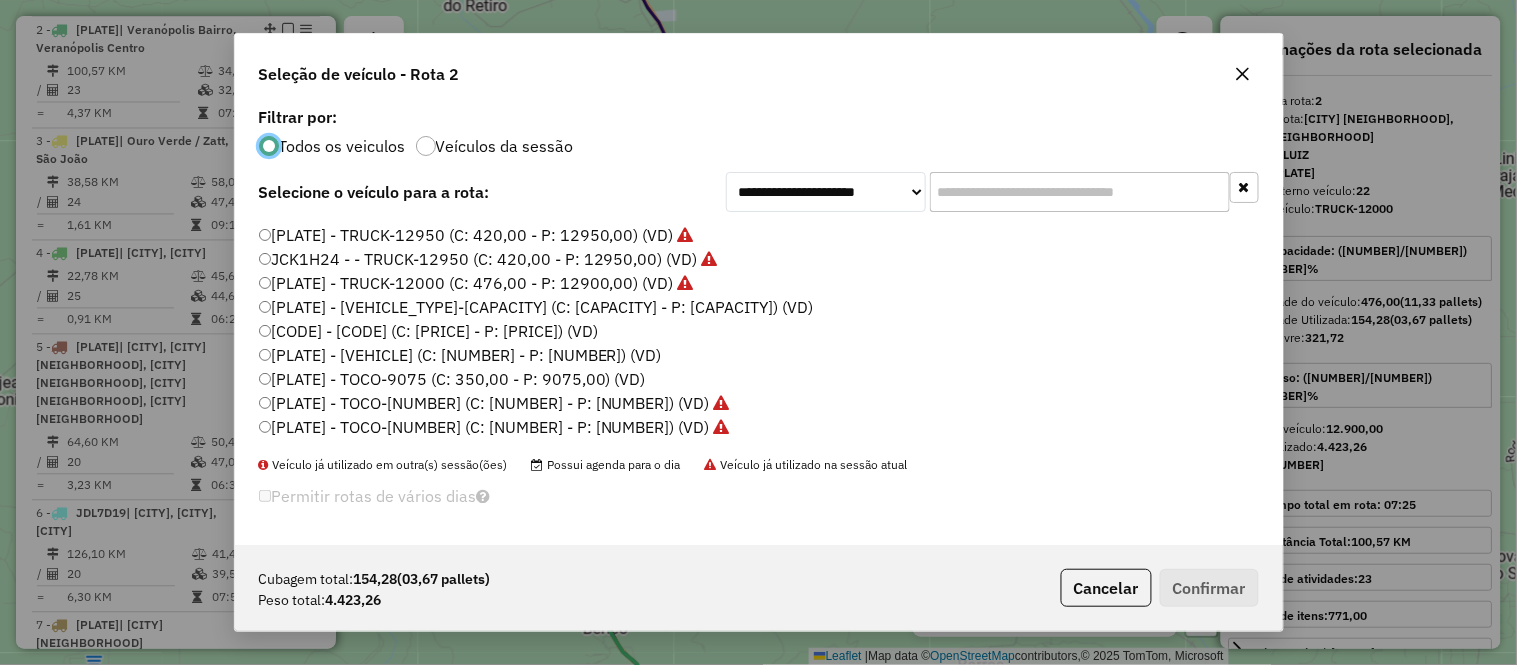 click on "[PLATE] - TOCO-[NUMBER] (C: [NUMBER] - P: [NUMBER]) (VD)" 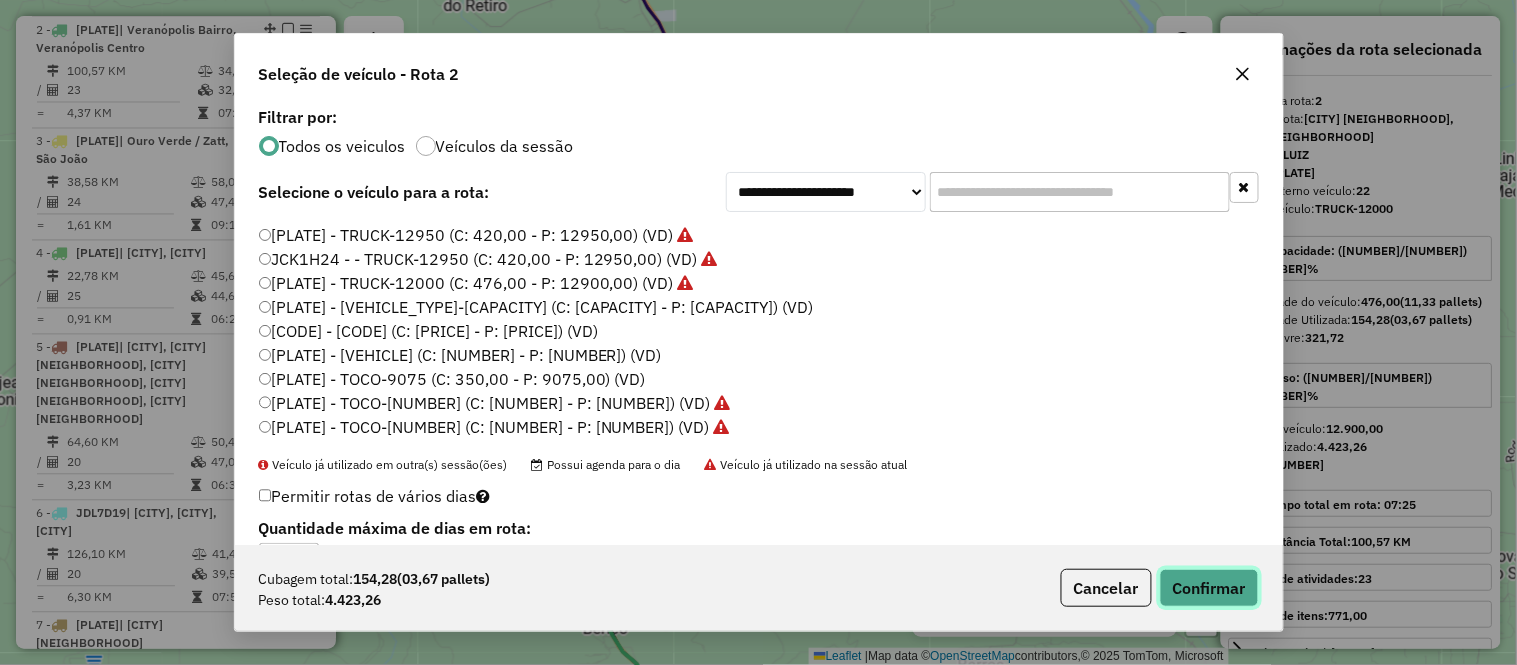click on "Confirmar" 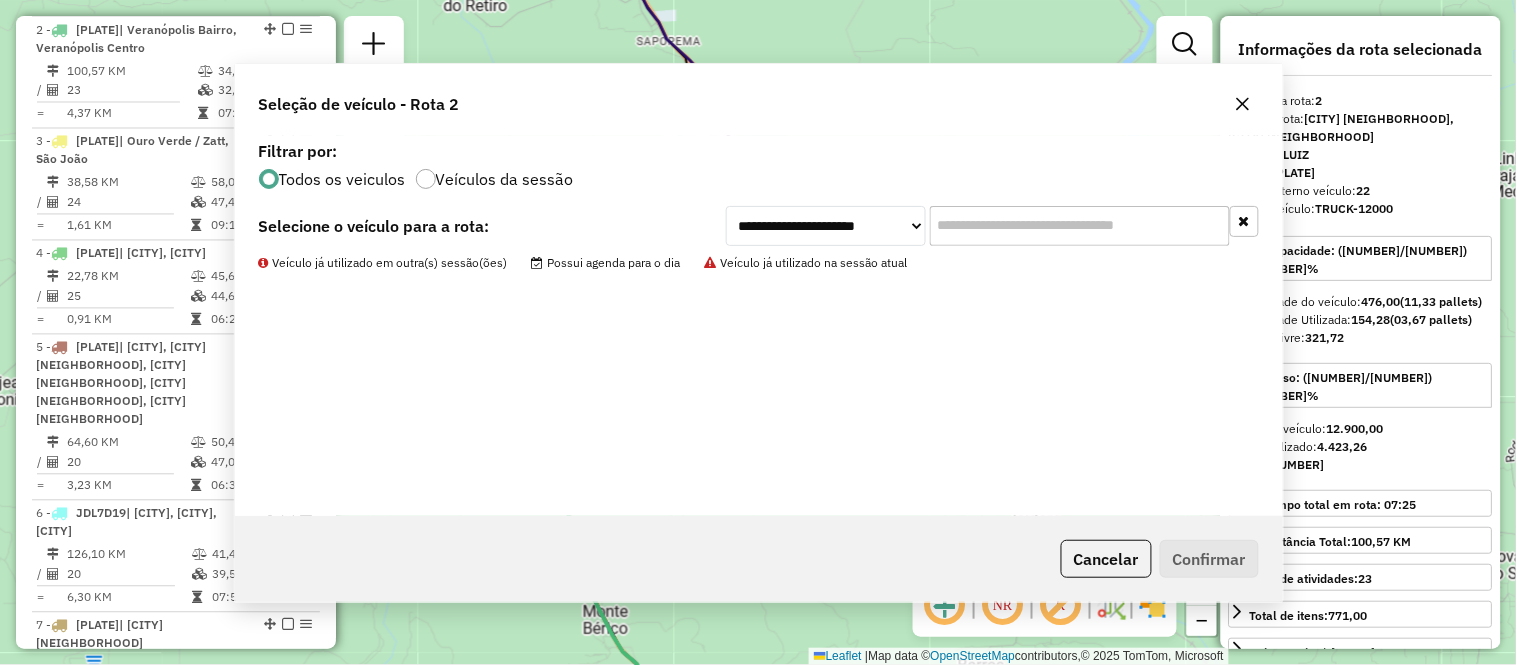 scroll, scrollTop: 0, scrollLeft: 0, axis: both 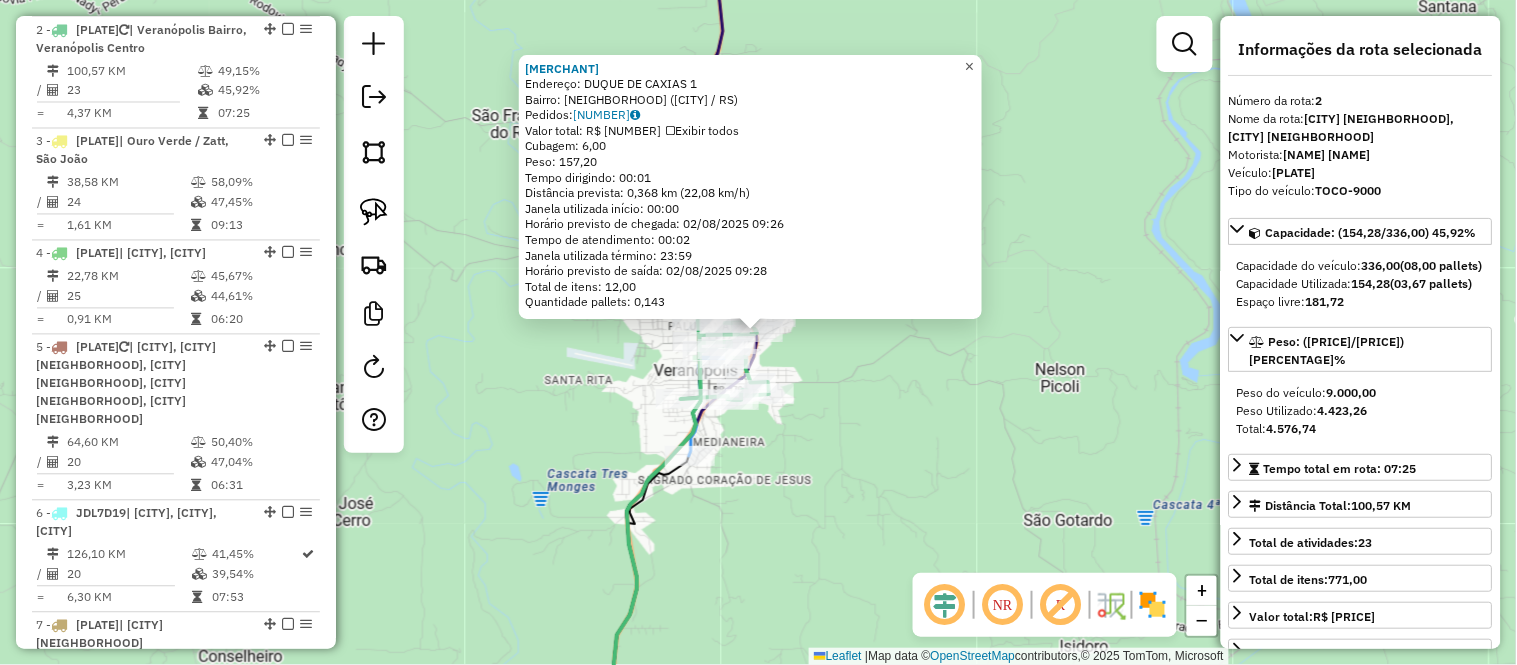 click on "×" 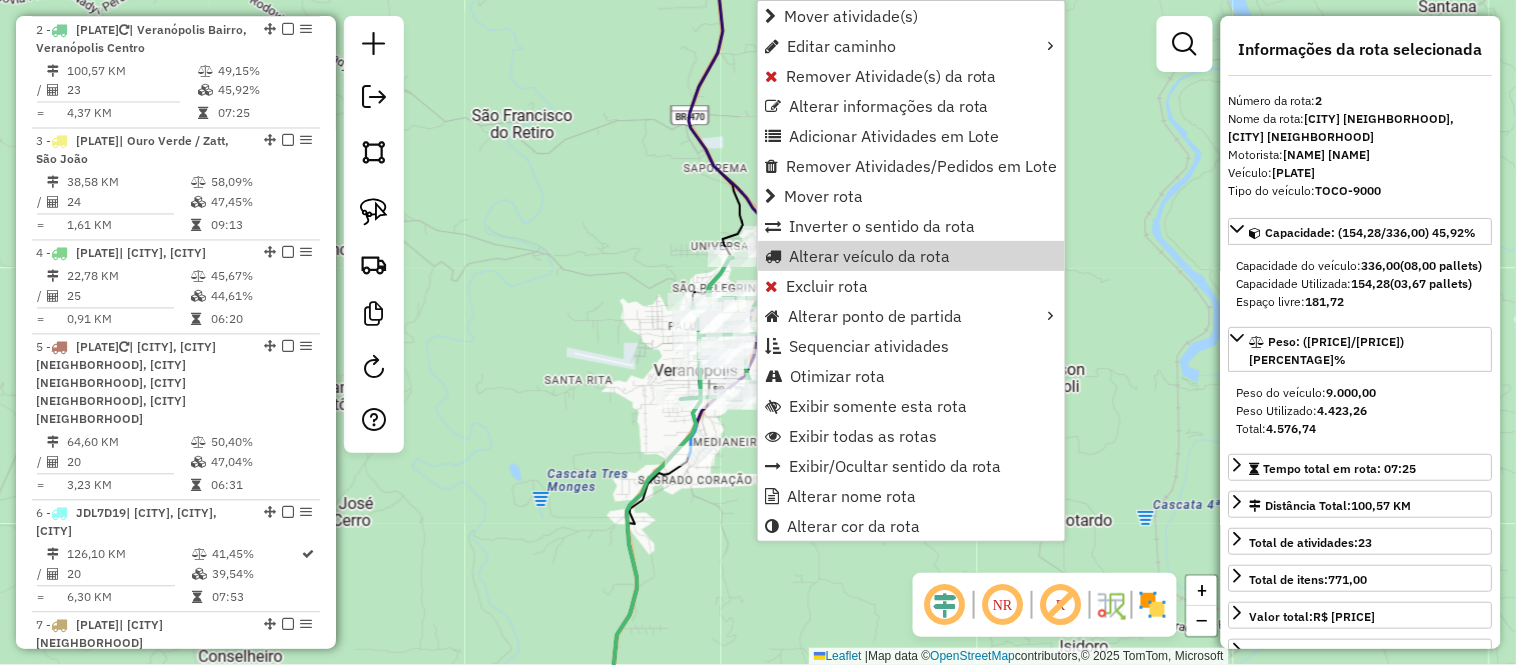 click on "Janela de atendimento Grade de atendimento Capacidade Transportadoras Veículos Cliente Pedidos  Rotas Selecione os dias de semana para filtrar as janelas de atendimento  Seg   Ter   Qua   Qui   Sex   Sáb   Dom  Informe o período da janela de atendimento: De: Até:  Filtrar exatamente a janela do cliente  Considerar janela de atendimento padrão  Selecione os dias de semana para filtrar as grades de atendimento  Seg   Ter   Qua   Qui   Sex   Sáb   Dom   Considerar clientes sem dia de atendimento cadastrado  Clientes fora do dia de atendimento selecionado Filtrar as atividades entre os valores definidos abaixo:  Peso mínimo:   Peso máximo:   Cubagem mínima:   Cubagem máxima:   De:   Até:  Filtrar as atividades entre o tempo de atendimento definido abaixo:  De:   Até:   Considerar capacidade total dos clientes não roteirizados Transportadora: Selecione um ou mais itens Tipo de veículo: Selecione um ou mais itens Veículo: Selecione um ou mais itens Motorista: Selecione um ou mais itens Nome: Rótulo:" 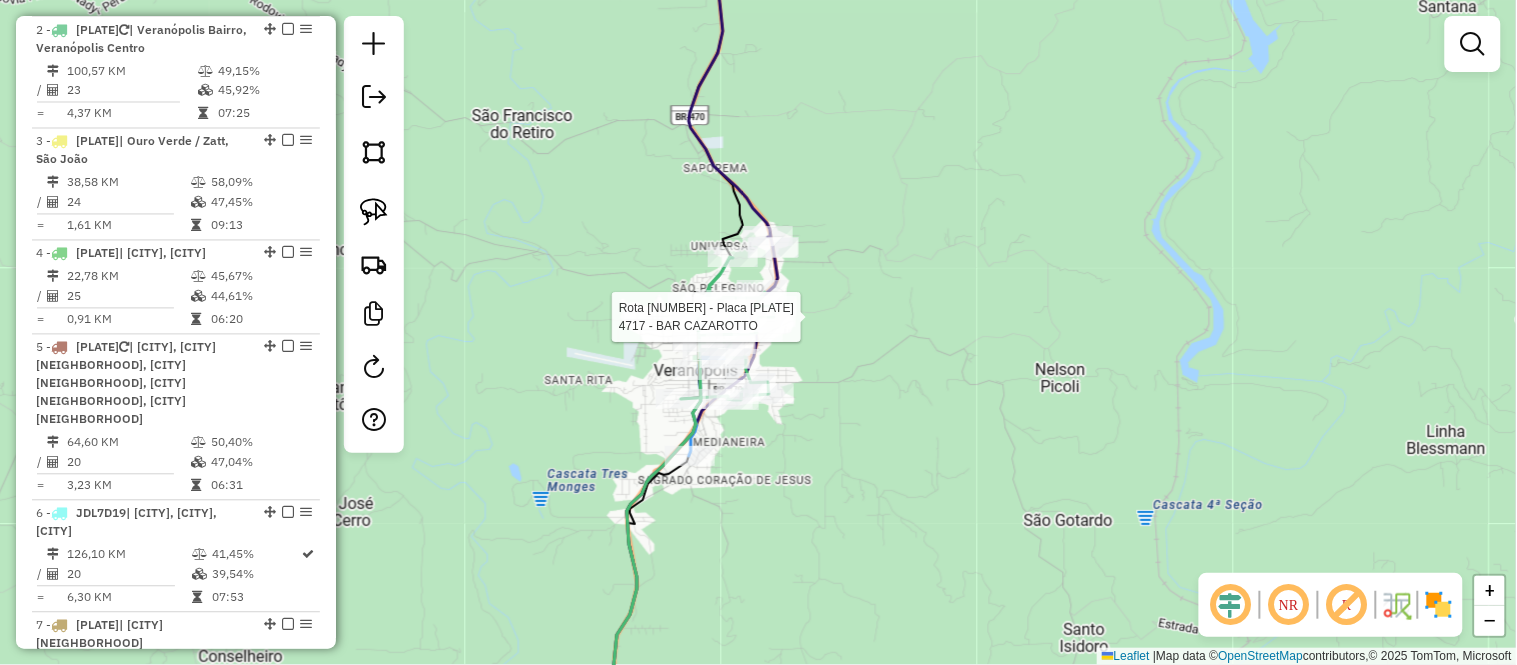 select on "*********" 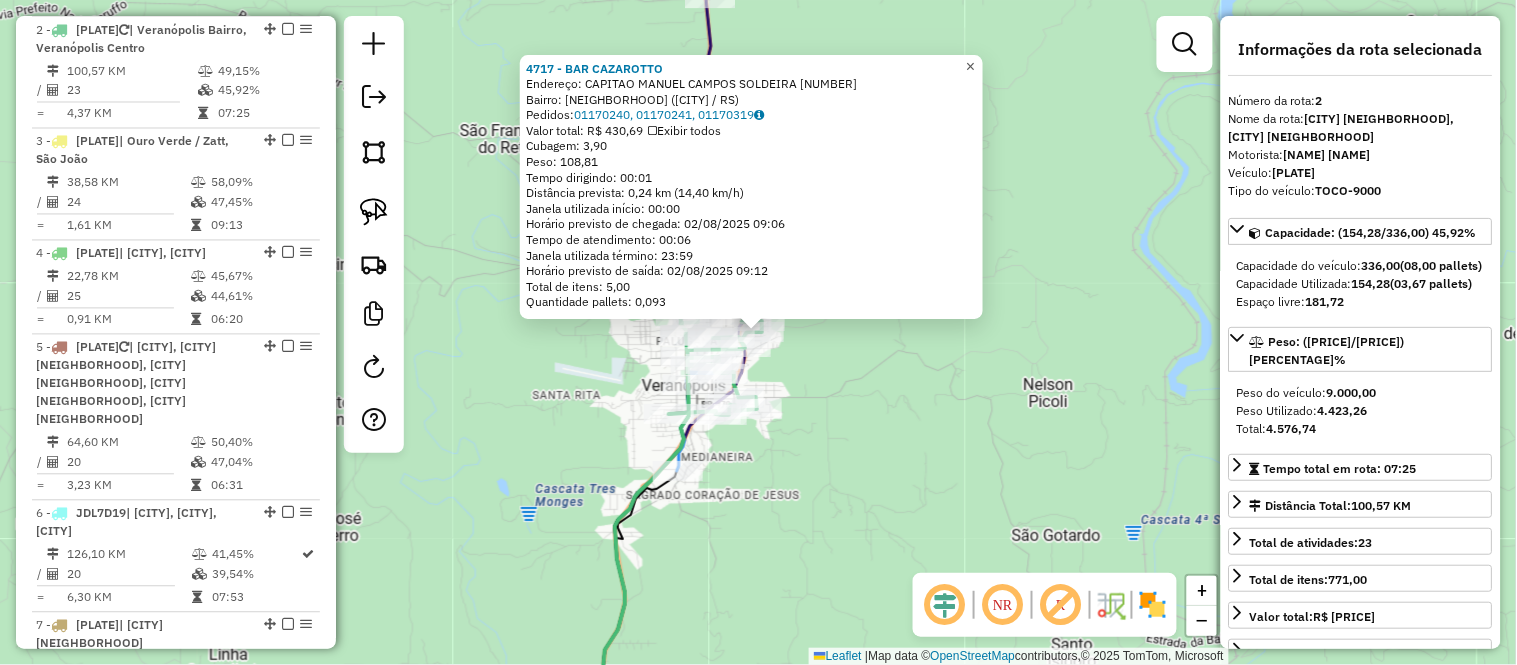 click on "×" 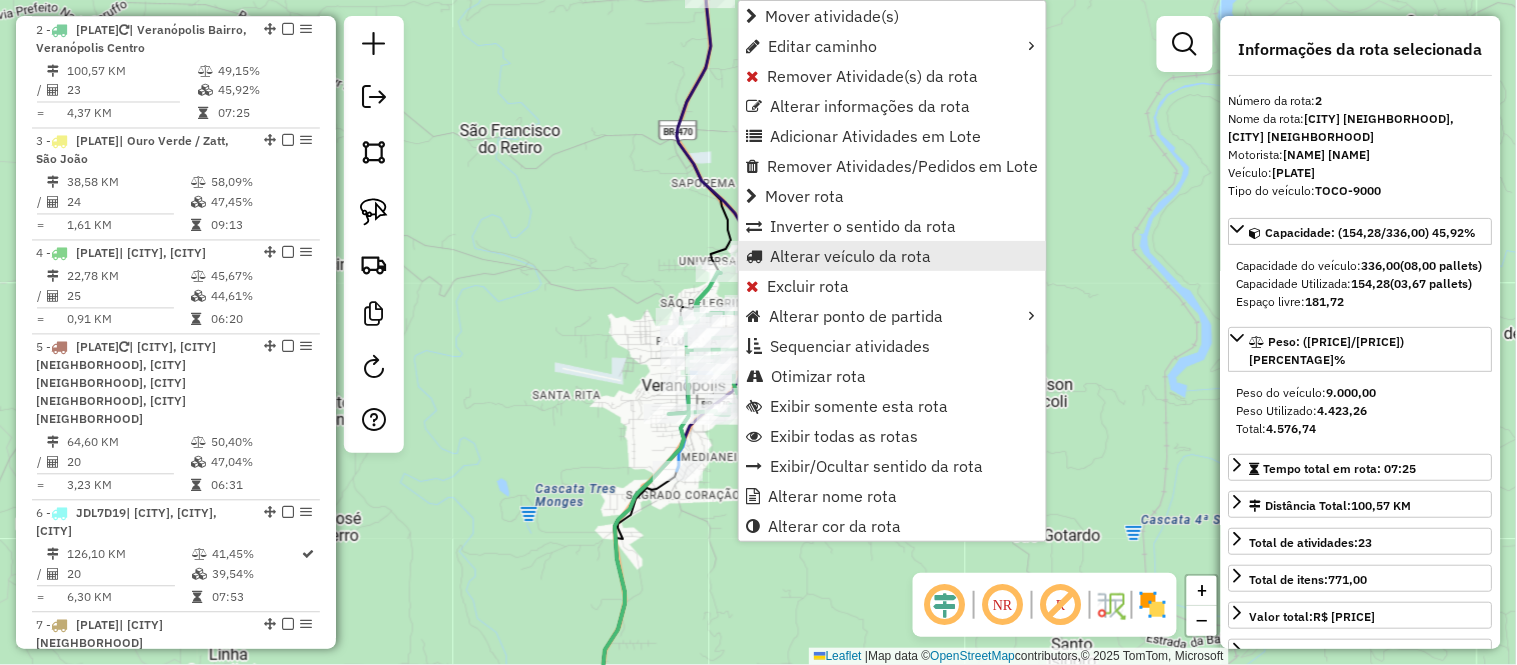 click on "Alterar veículo da rota" at bounding box center [850, 256] 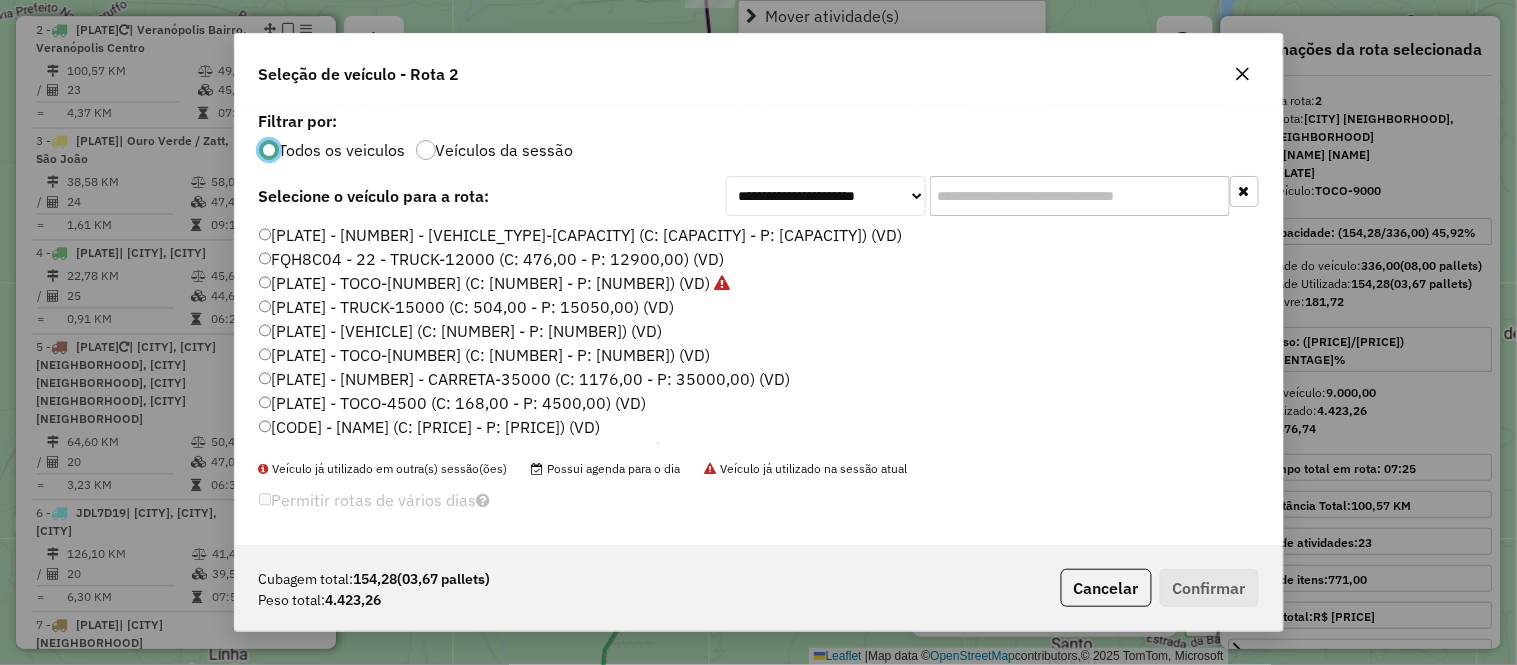 scroll, scrollTop: 11, scrollLeft: 5, axis: both 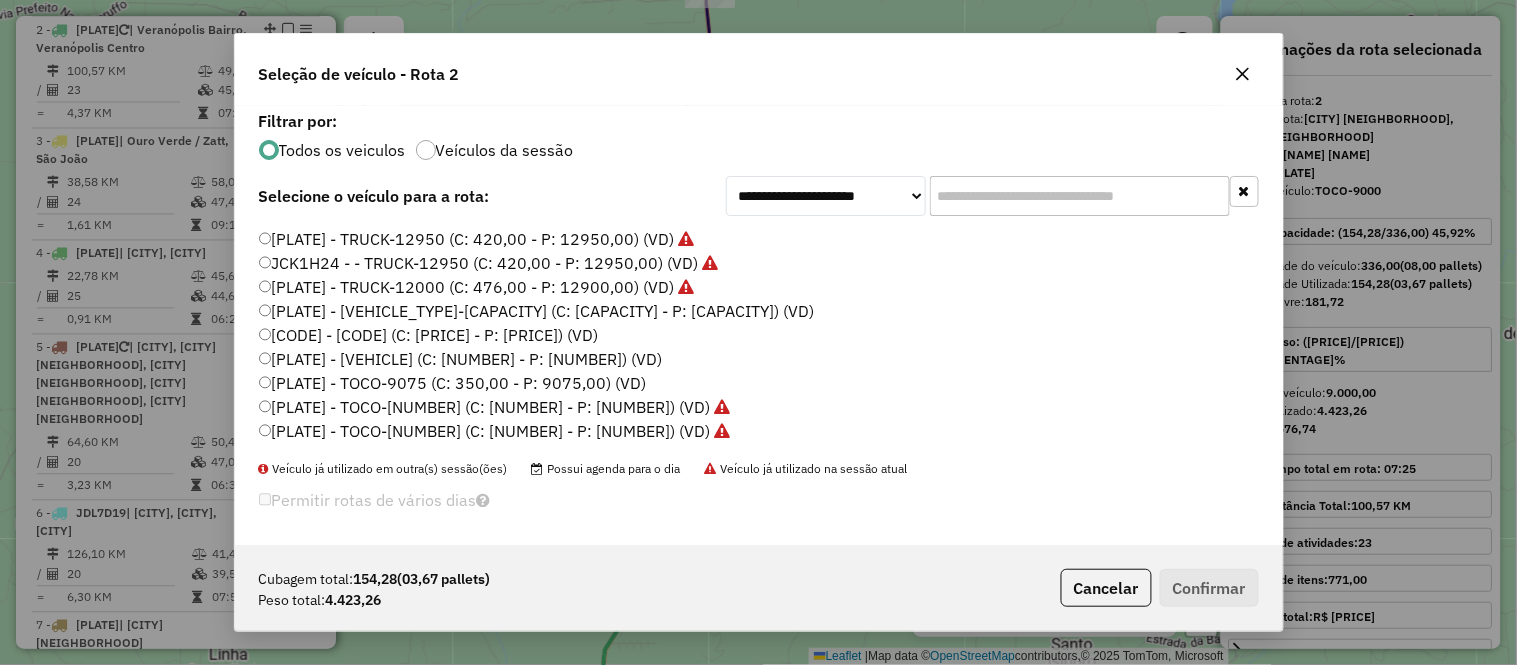 click on "JCK1H24 -  - TRUCK-12950 (C: 420,00 - P: 12950,00) (VD)" 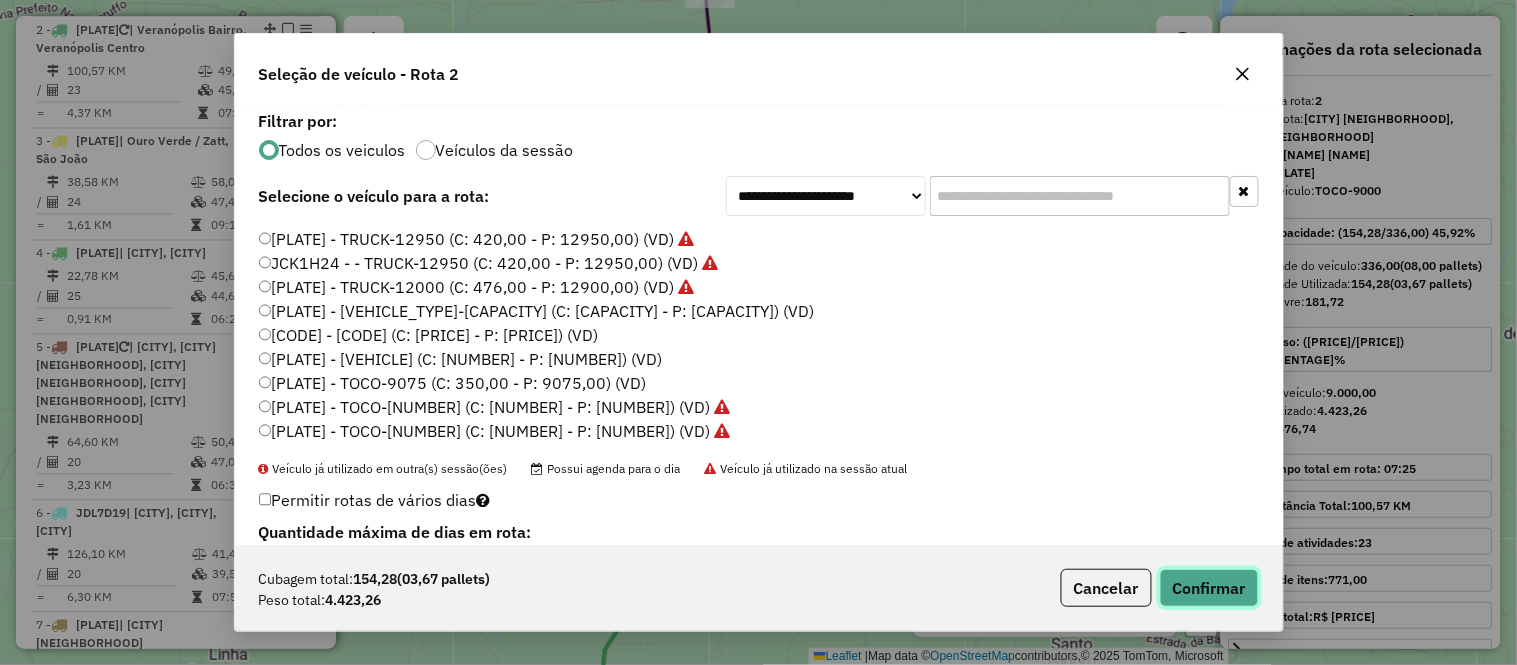click on "Confirmar" 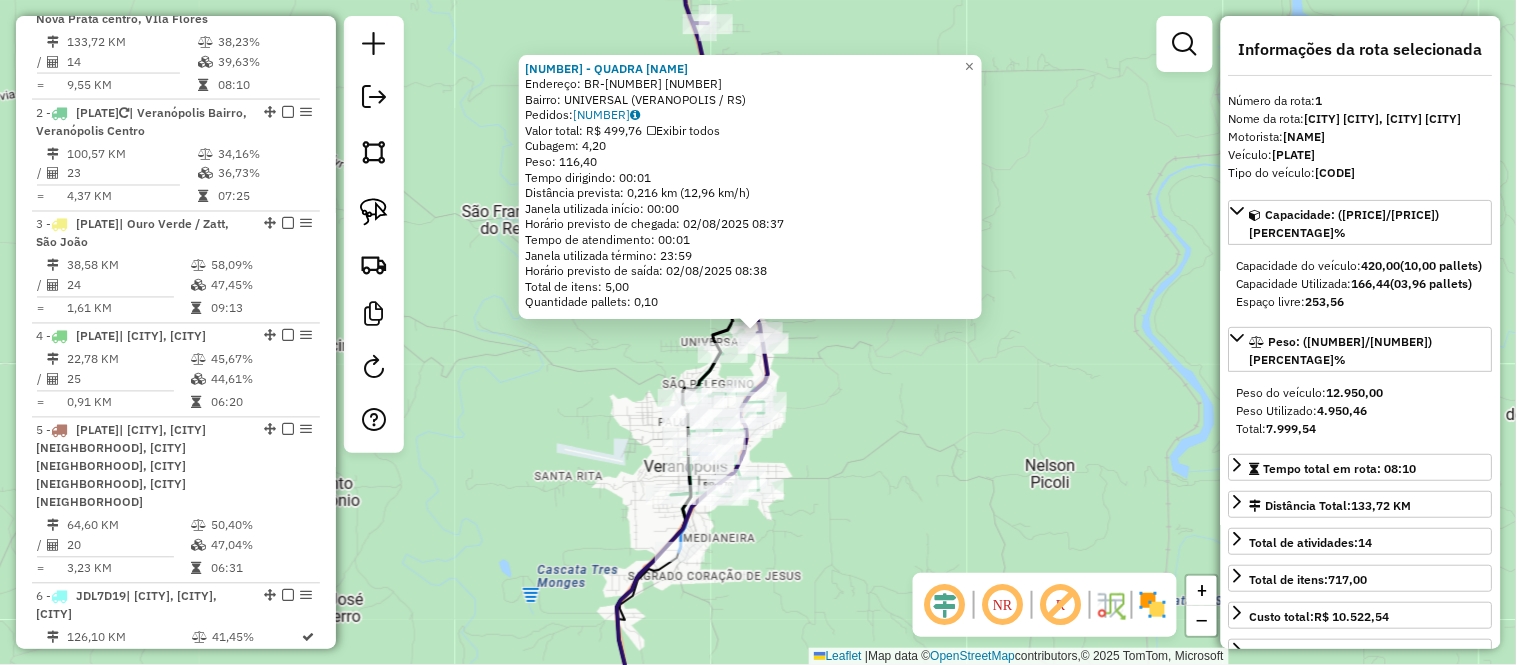 scroll, scrollTop: 791, scrollLeft: 0, axis: vertical 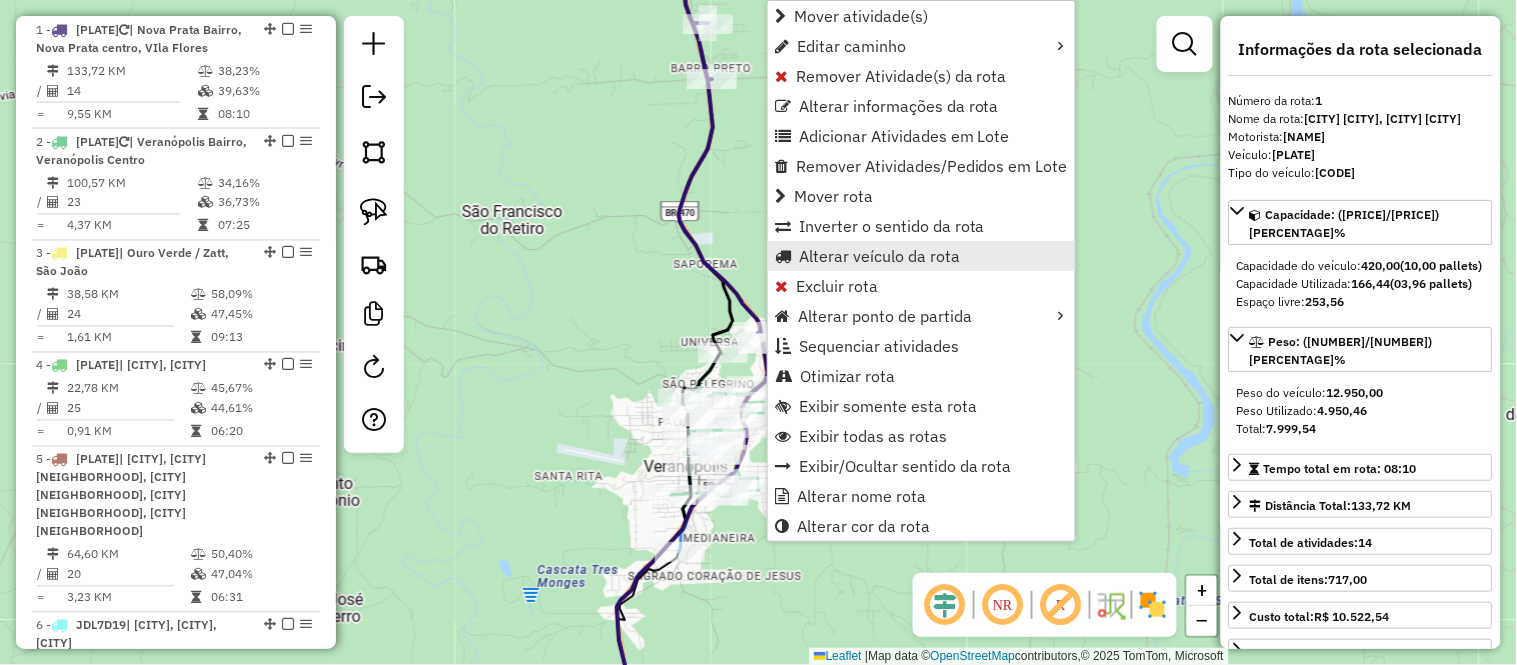 click on "Alterar veículo da rota" at bounding box center (879, 256) 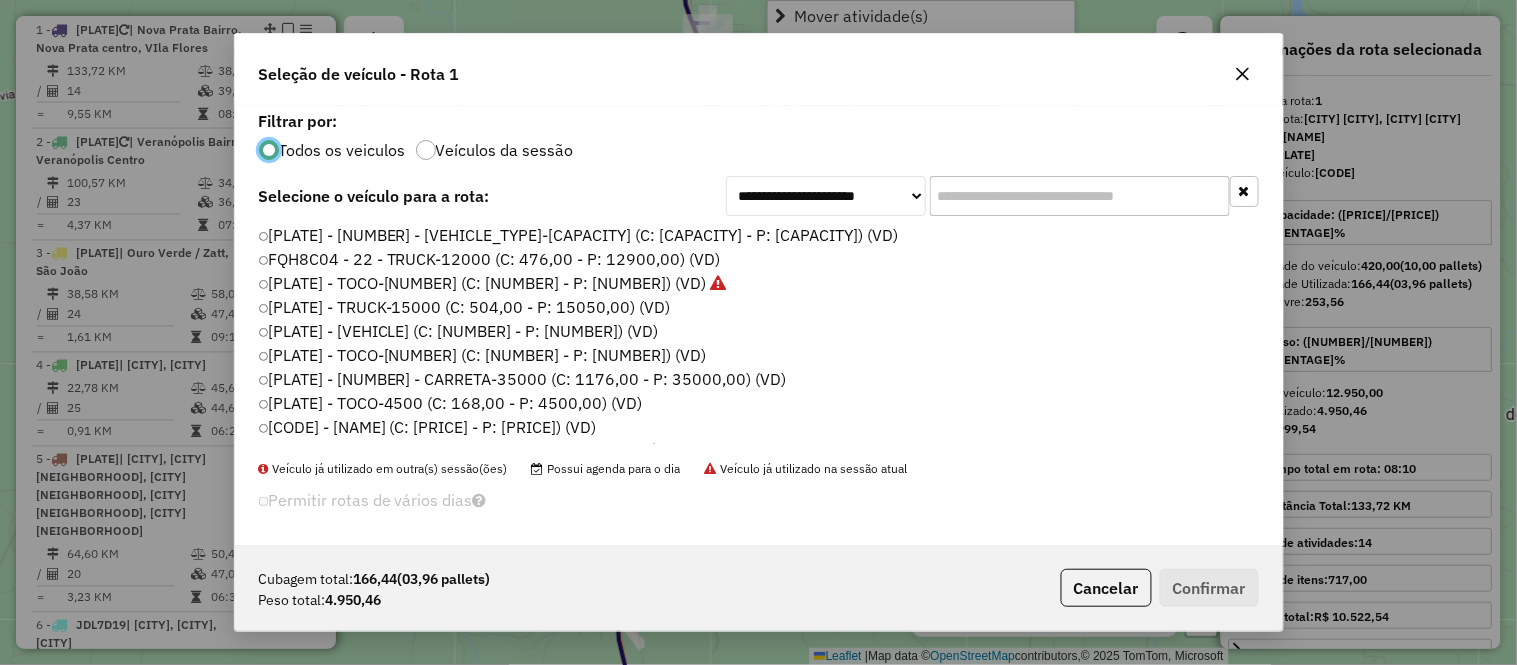 scroll, scrollTop: 11, scrollLeft: 5, axis: both 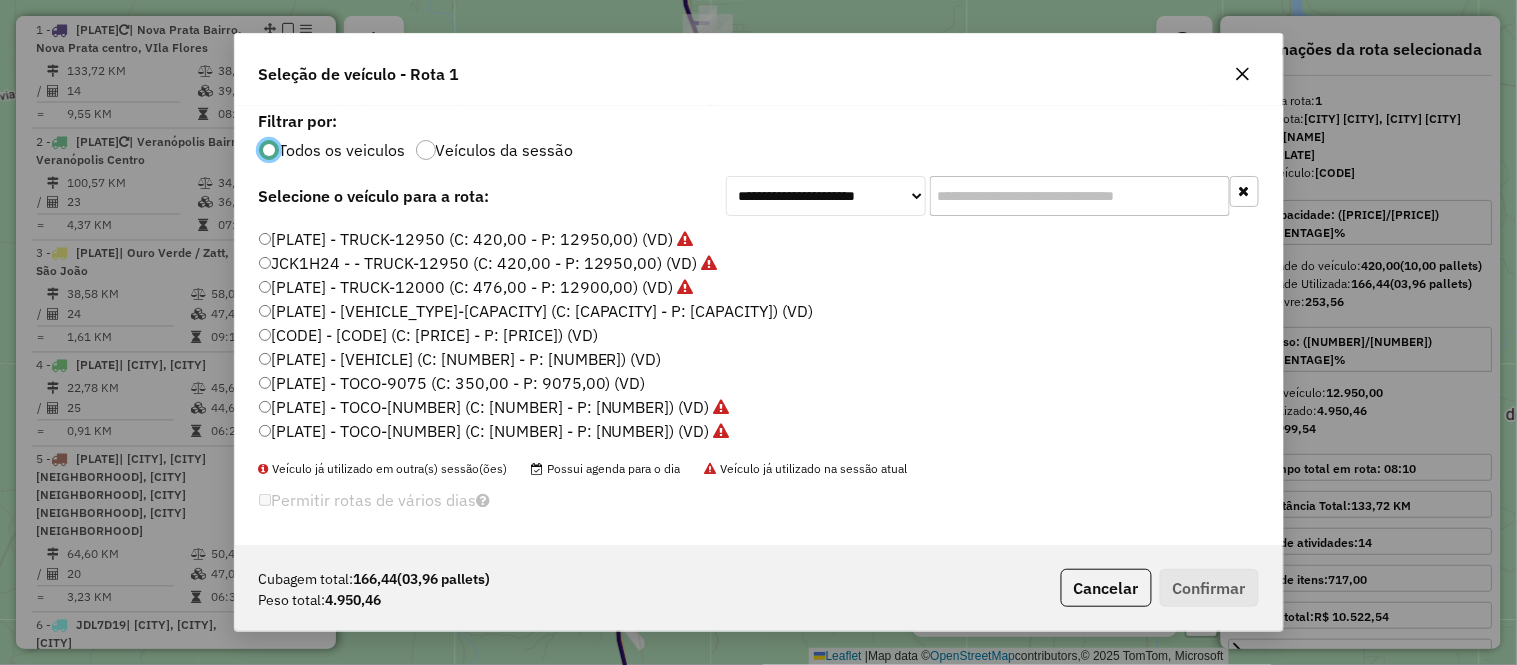 click on "[PLATE] - TOCO-[NUMBER] (C: [NUMBER] - P: [NUMBER]) (VD)" 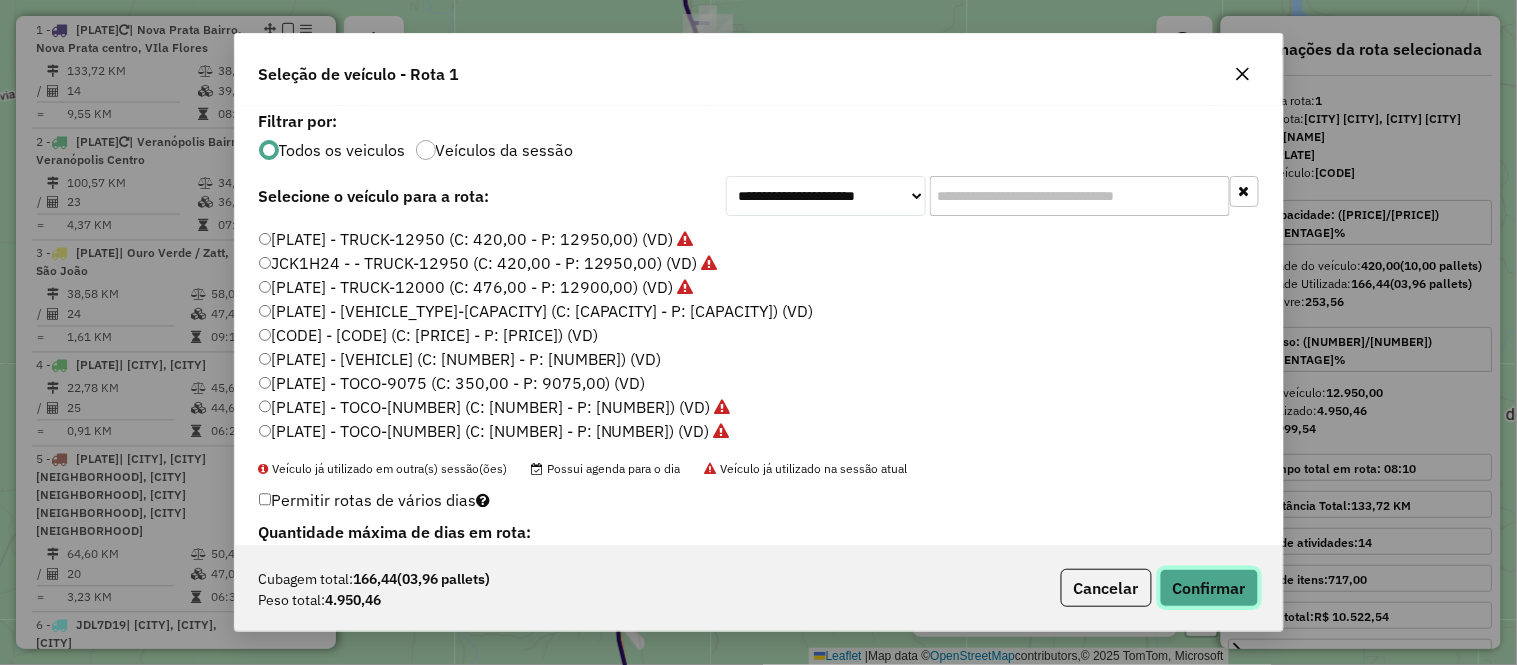 click on "Confirmar" 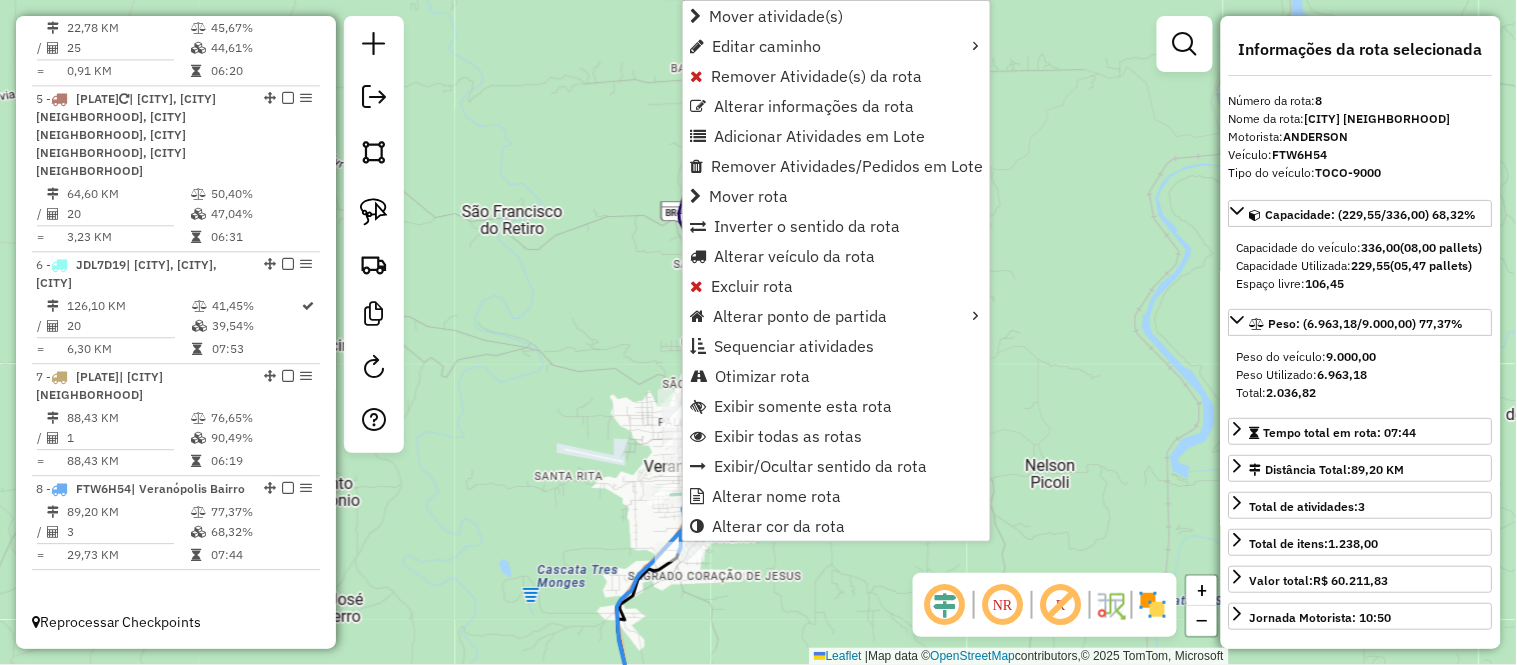 scroll, scrollTop: 1167, scrollLeft: 0, axis: vertical 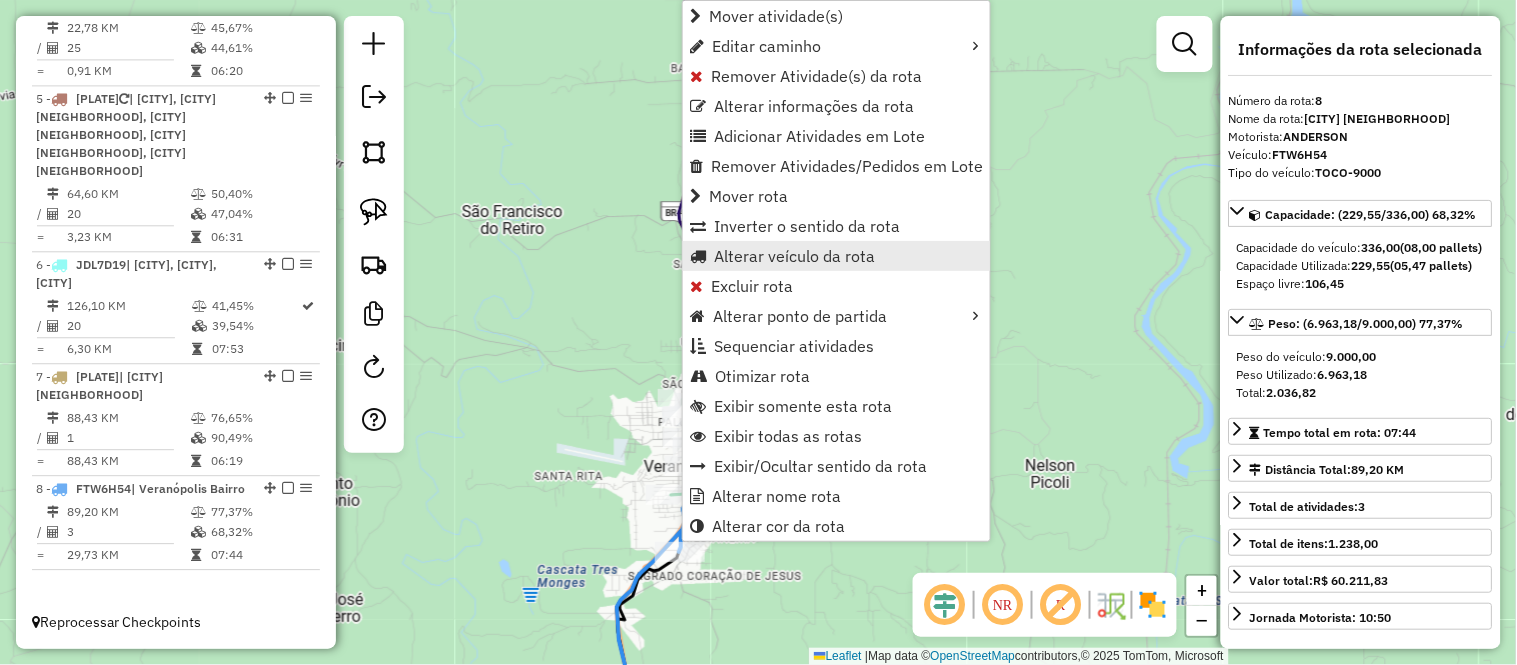 click on "Alterar veículo da rota" at bounding box center [794, 256] 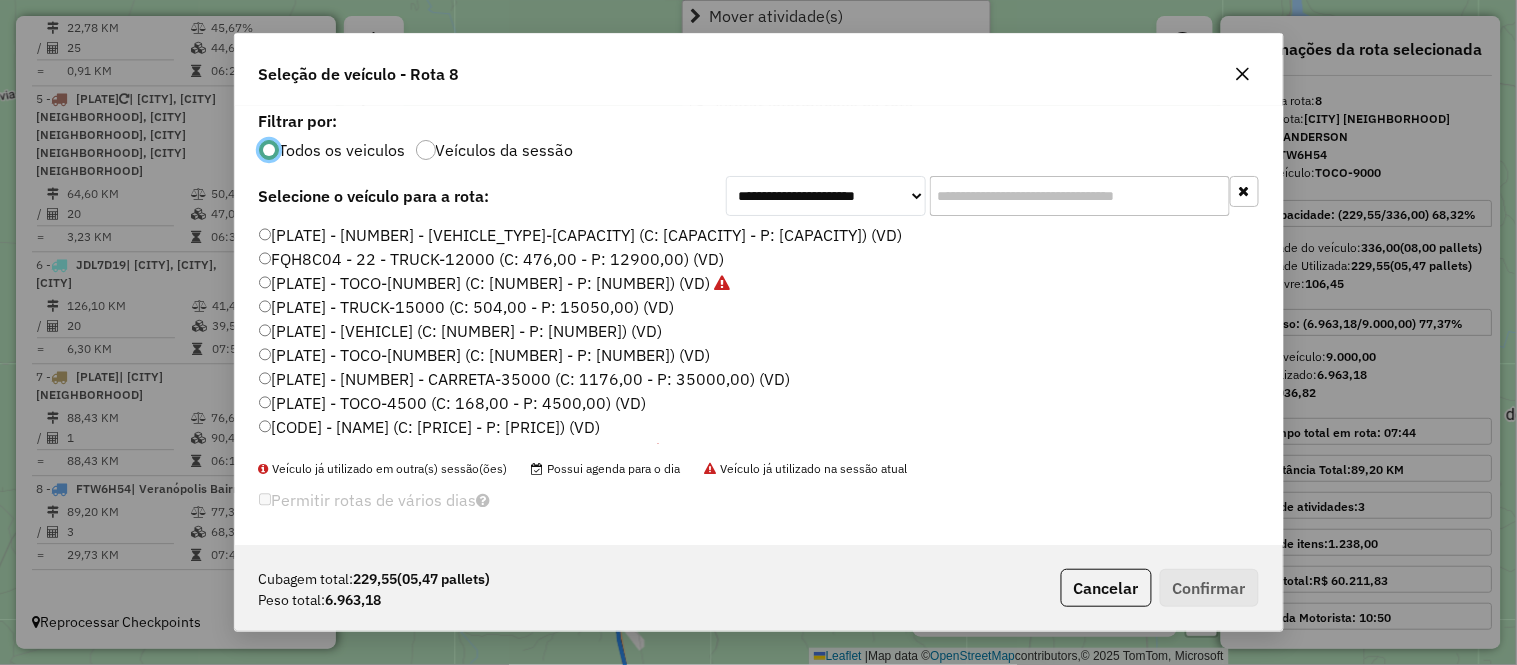scroll, scrollTop: 11, scrollLeft: 5, axis: both 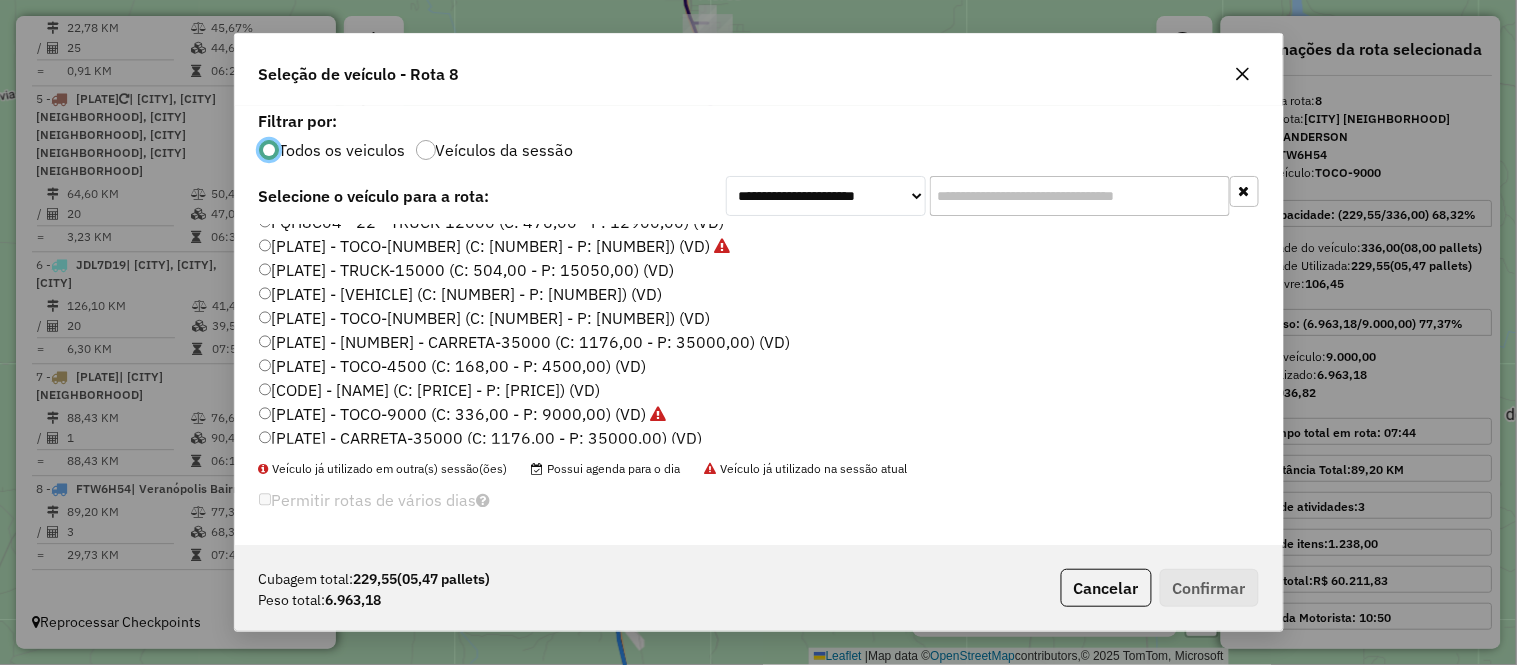 click on "[PLATE] - TOCO-[NUMBER] (C: [NUMBER] - P: [NUMBER]) (VD)" 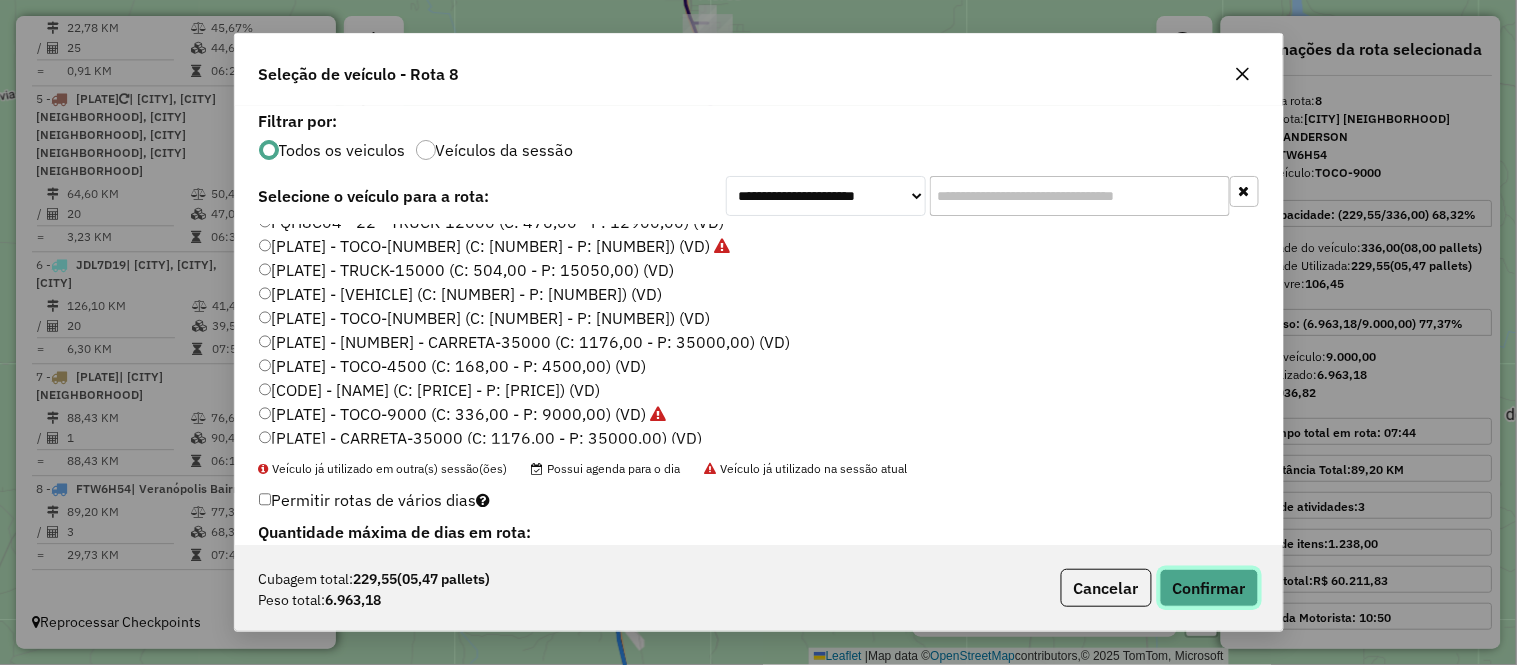 click on "Confirmar" 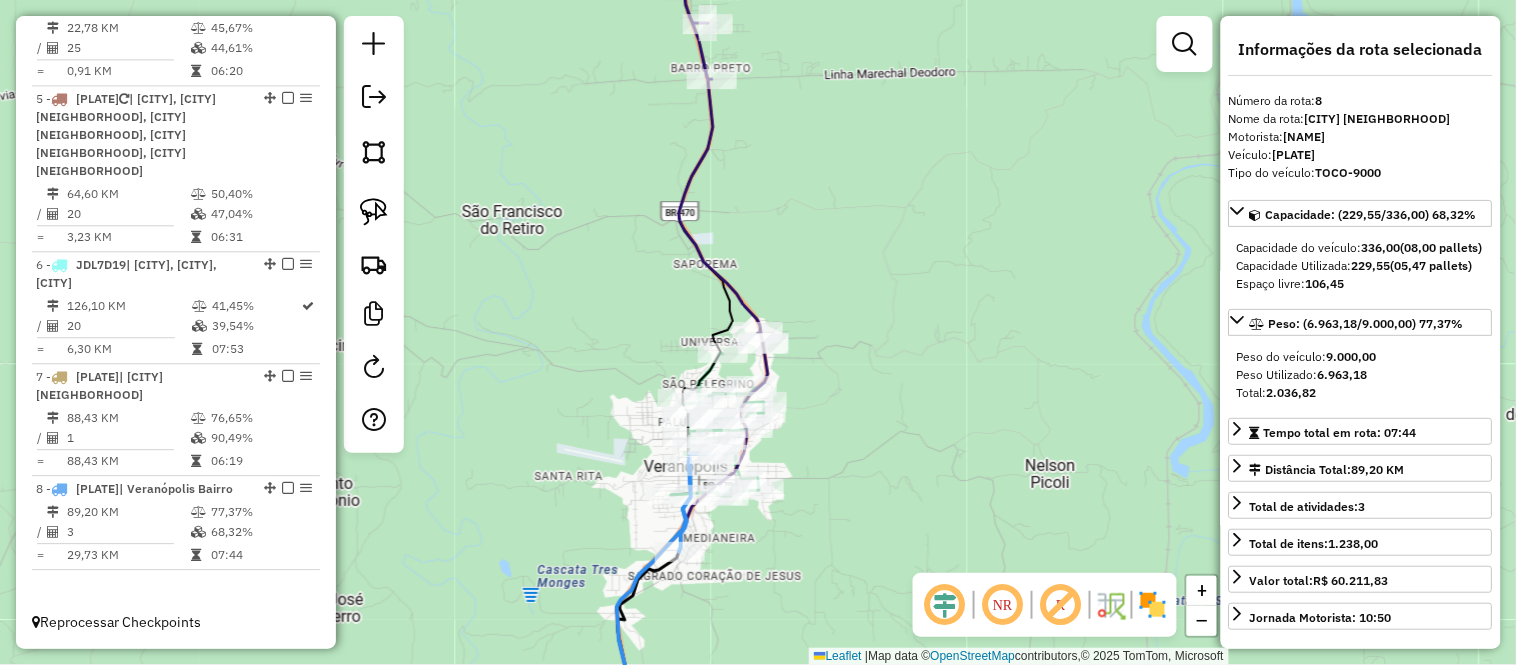 drag, startPoint x: 985, startPoint y: 476, endPoint x: 776, endPoint y: 67, distance: 459.306 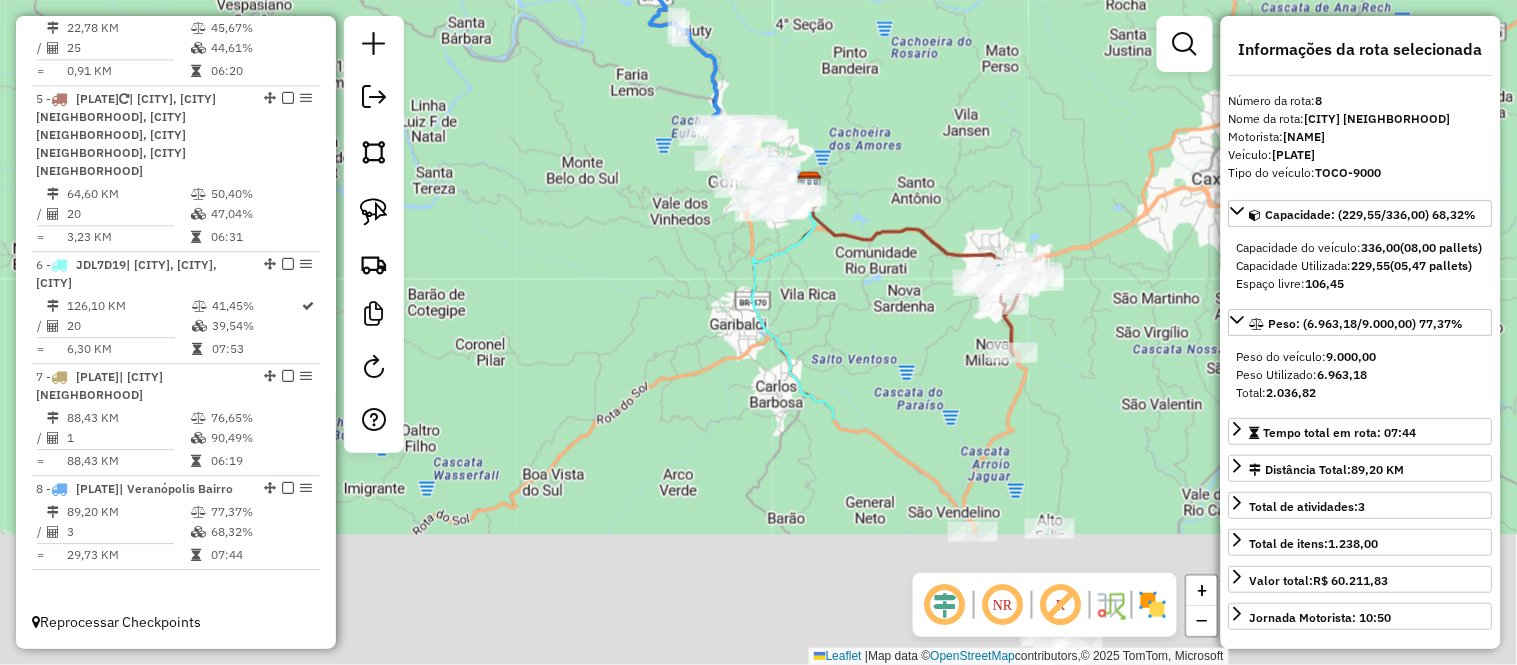 drag, startPoint x: 865, startPoint y: 431, endPoint x: 847, endPoint y: 117, distance: 314.5155 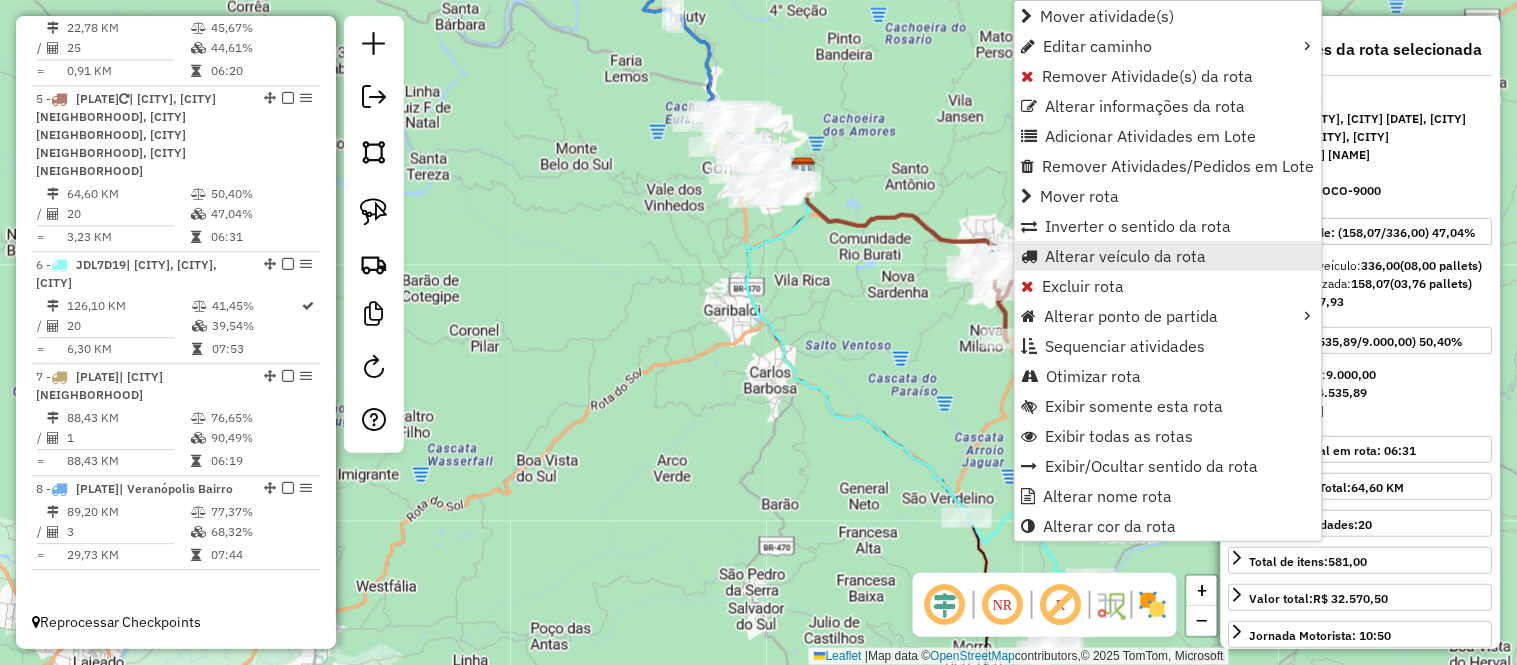 click on "Alterar veículo da rota" at bounding box center [1126, 256] 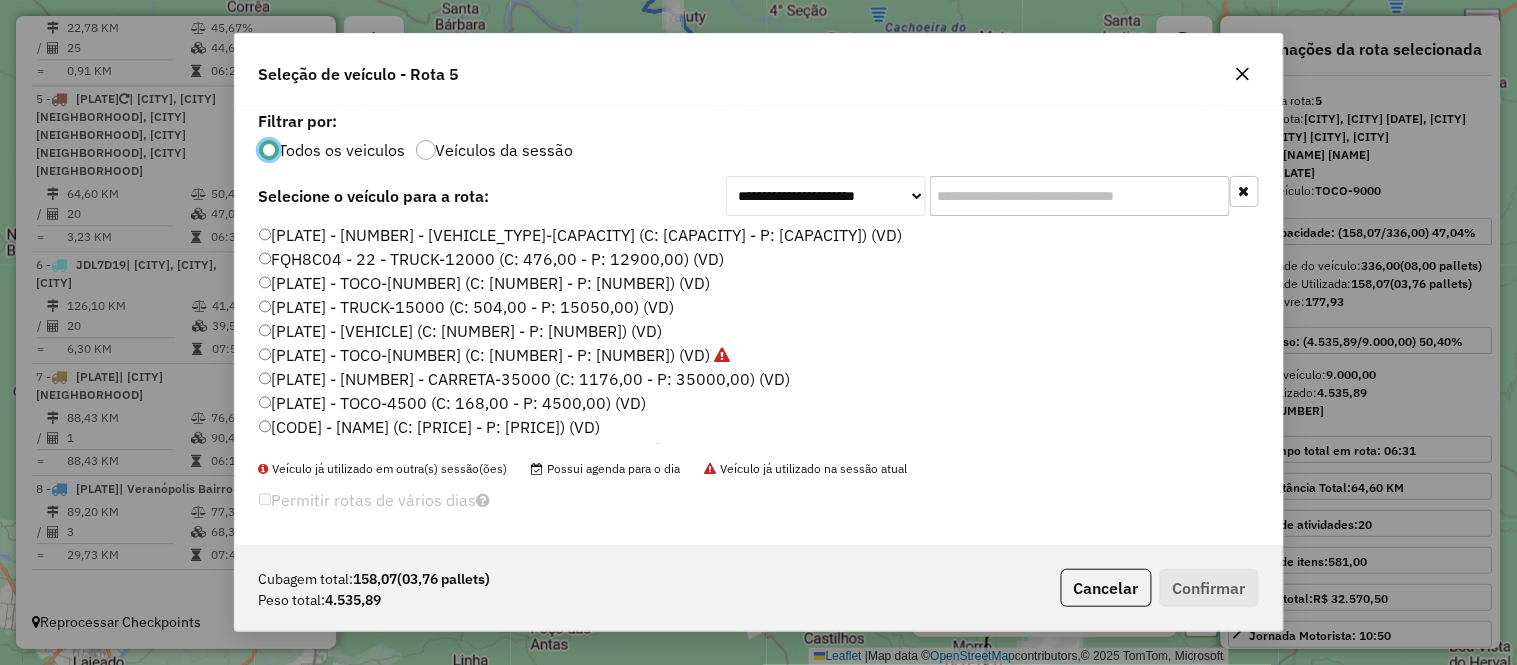 scroll, scrollTop: 11, scrollLeft: 5, axis: both 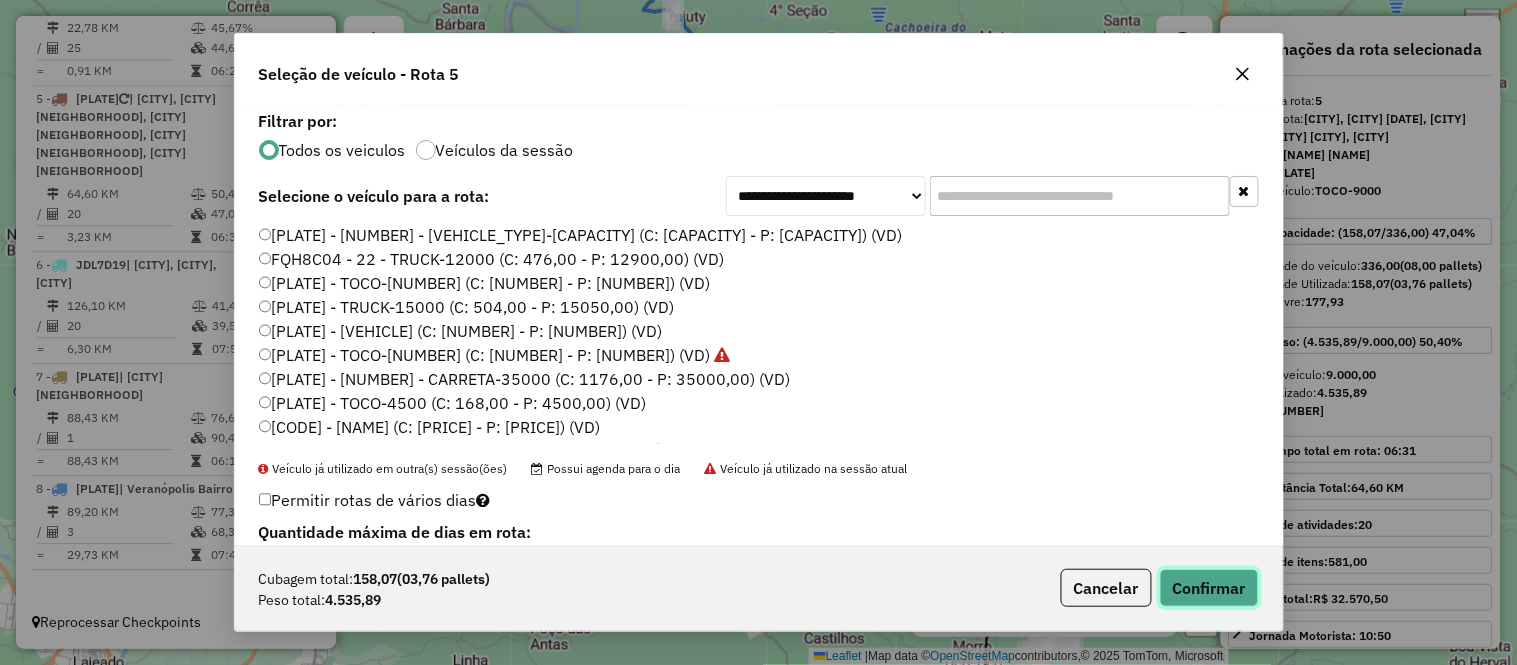 click on "Confirmar" 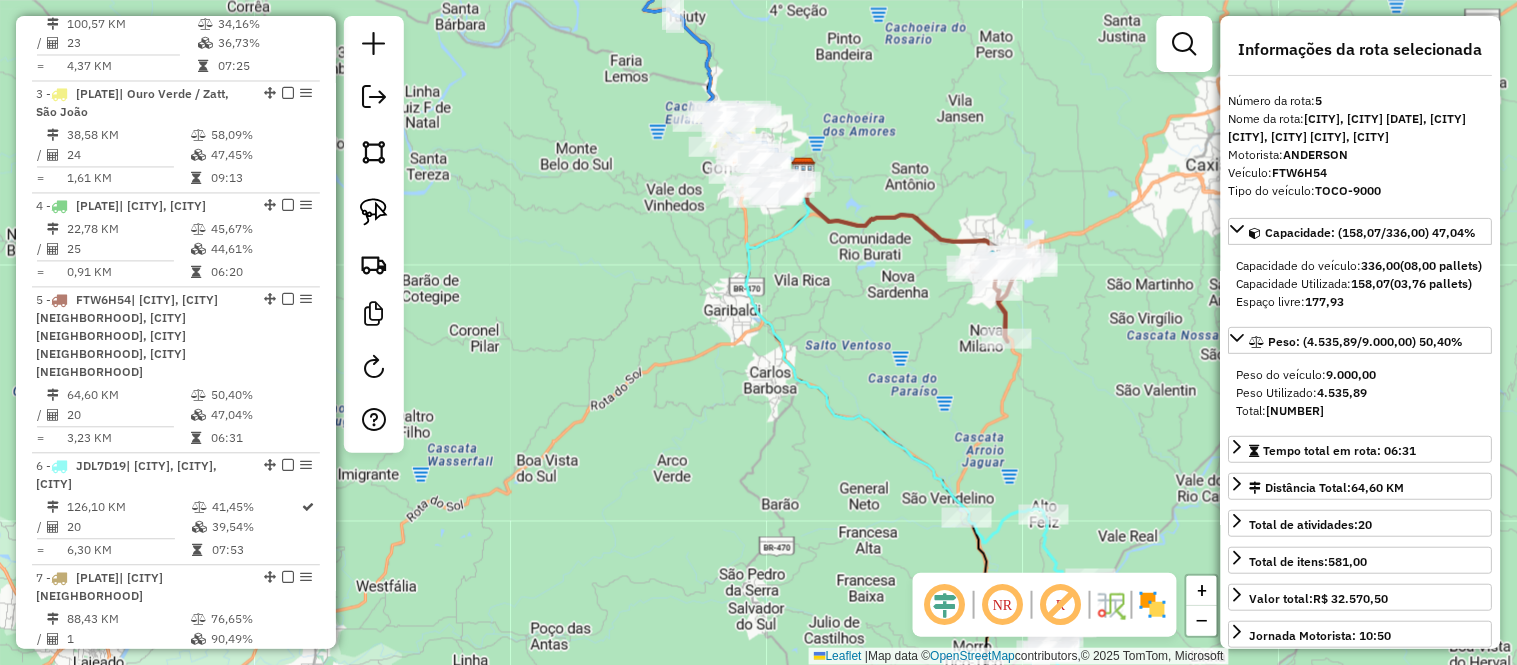 scroll, scrollTop: 834, scrollLeft: 0, axis: vertical 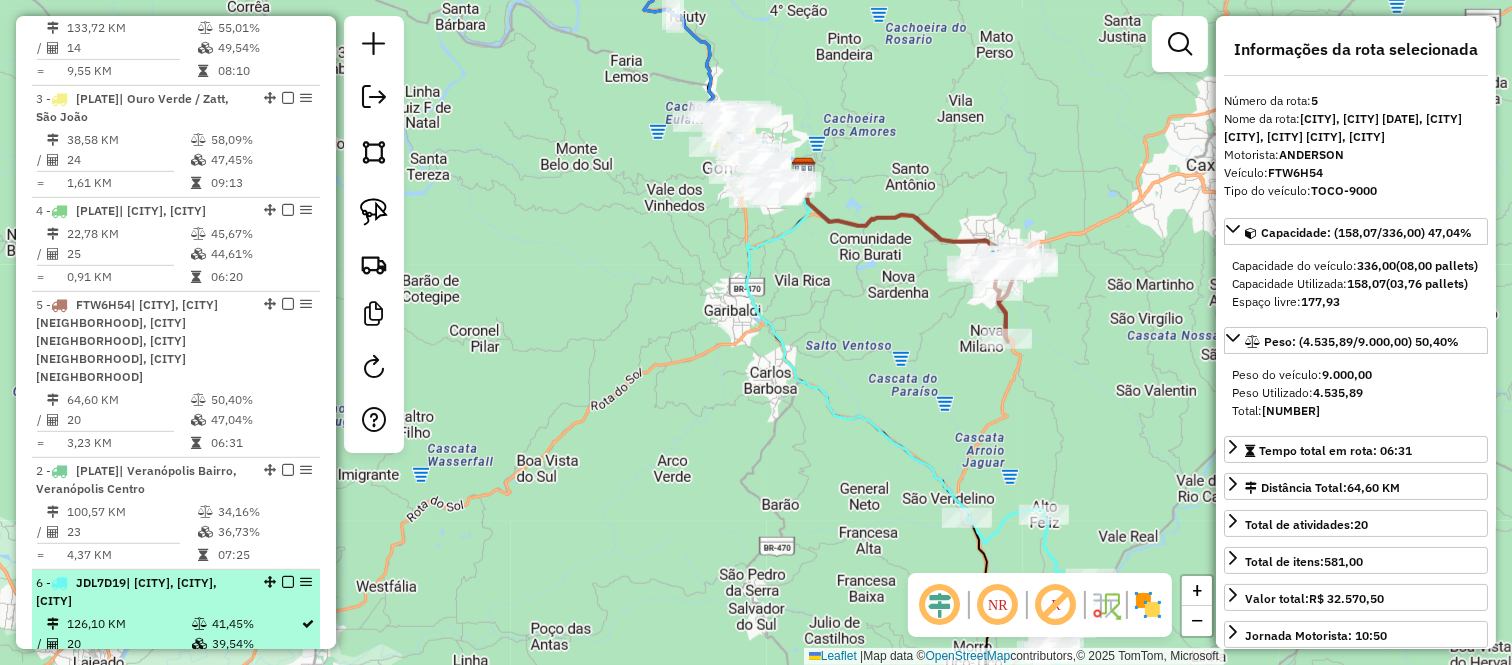 drag, startPoint x: 263, startPoint y: 96, endPoint x: 244, endPoint y: 598, distance: 502.35944 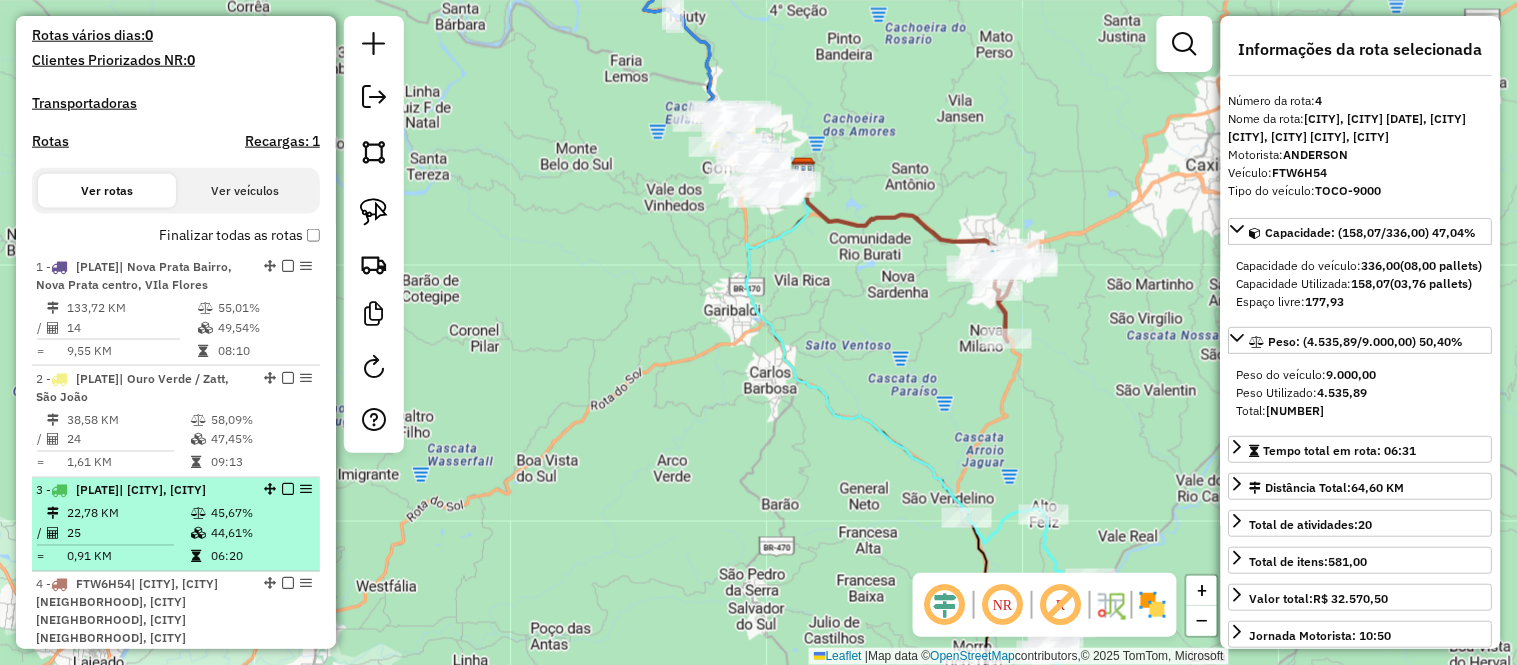 scroll, scrollTop: 555, scrollLeft: 0, axis: vertical 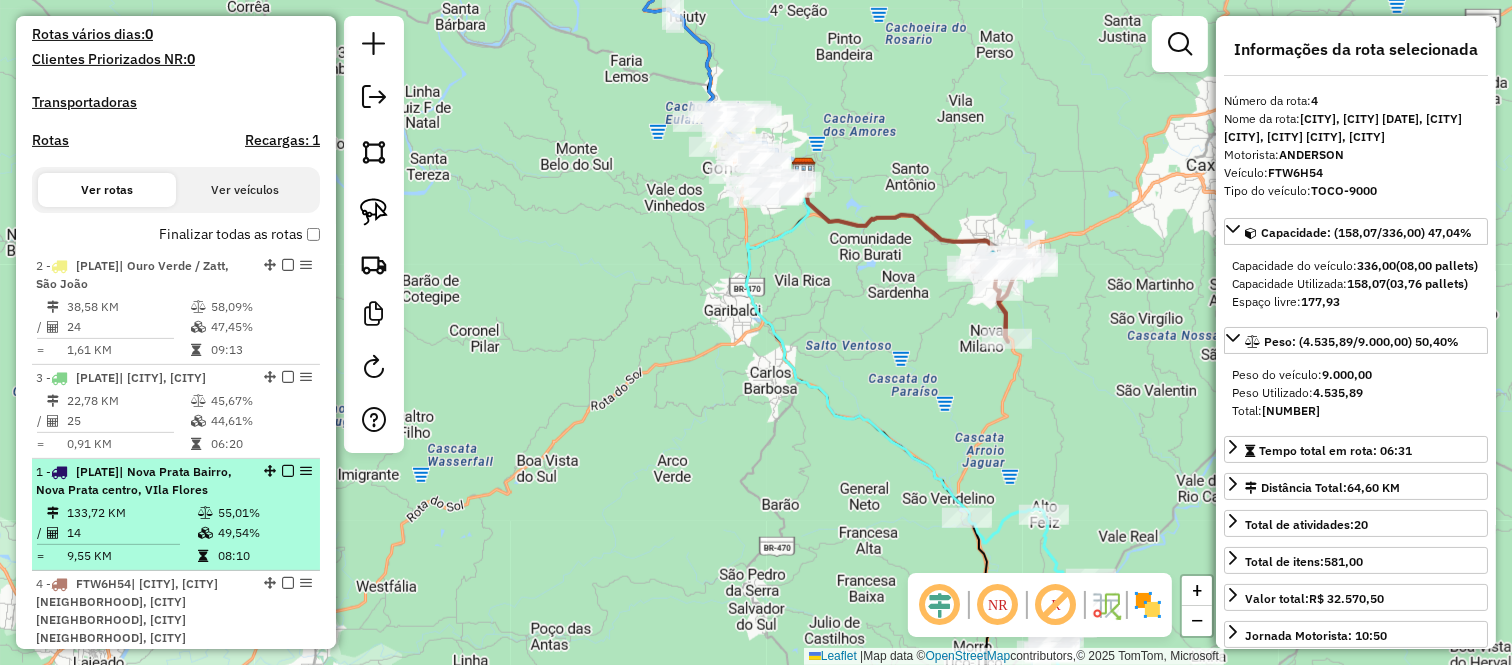 drag, startPoint x: 262, startPoint y: 263, endPoint x: 237, endPoint y: 586, distance: 323.96603 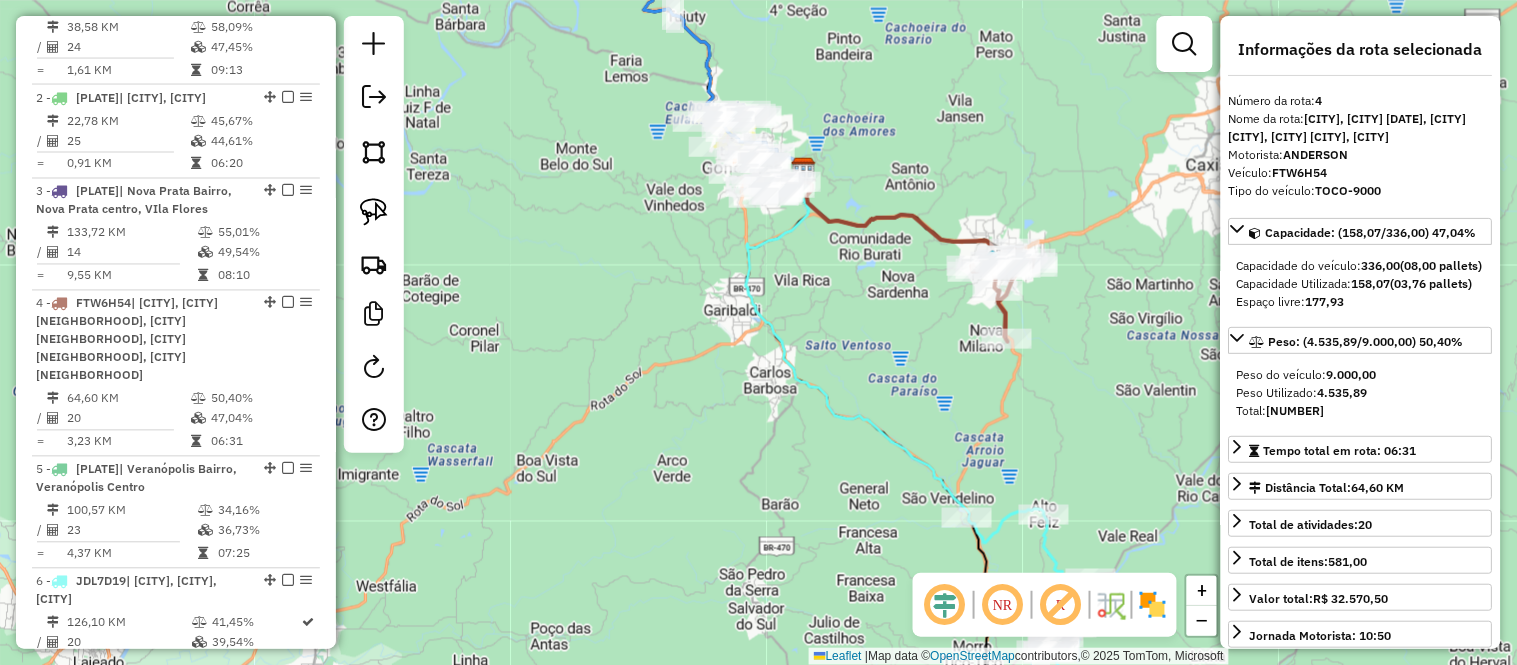 scroll, scrollTop: 834, scrollLeft: 0, axis: vertical 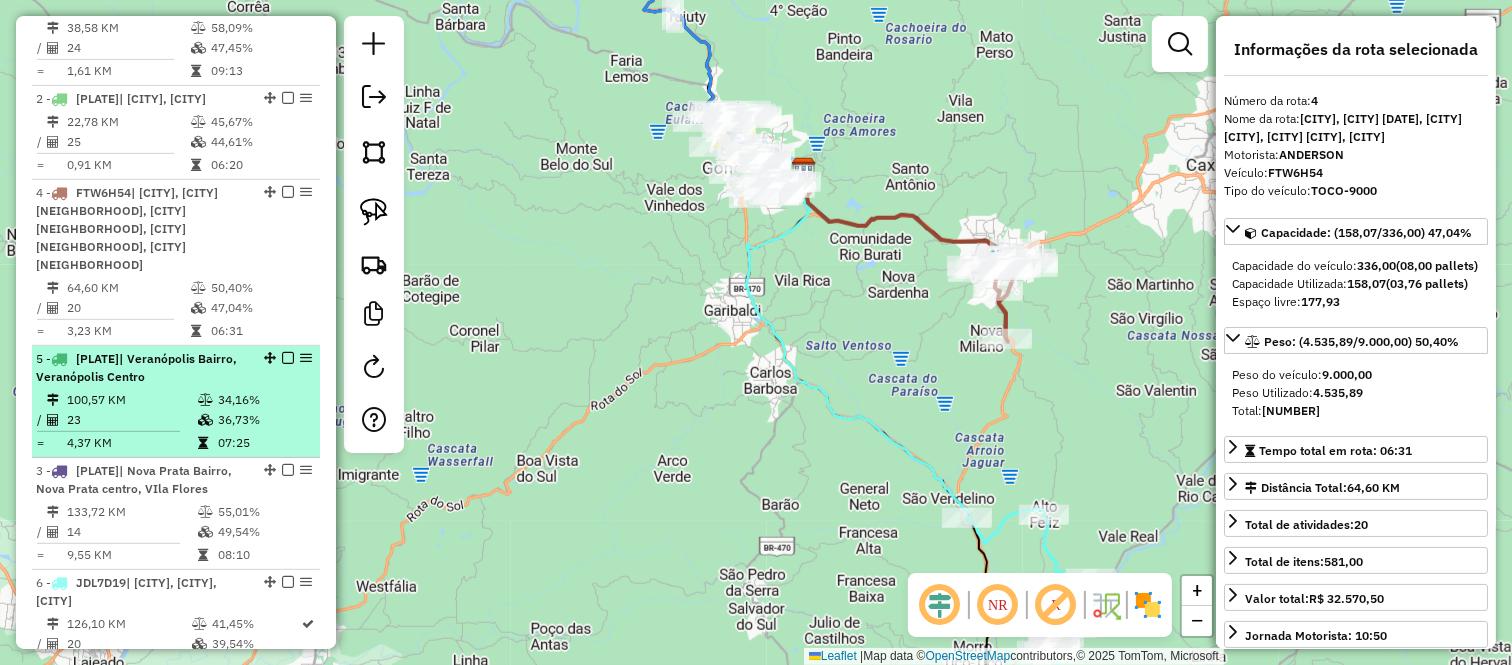 drag, startPoint x: 267, startPoint y: 211, endPoint x: 256, endPoint y: 513, distance: 302.20026 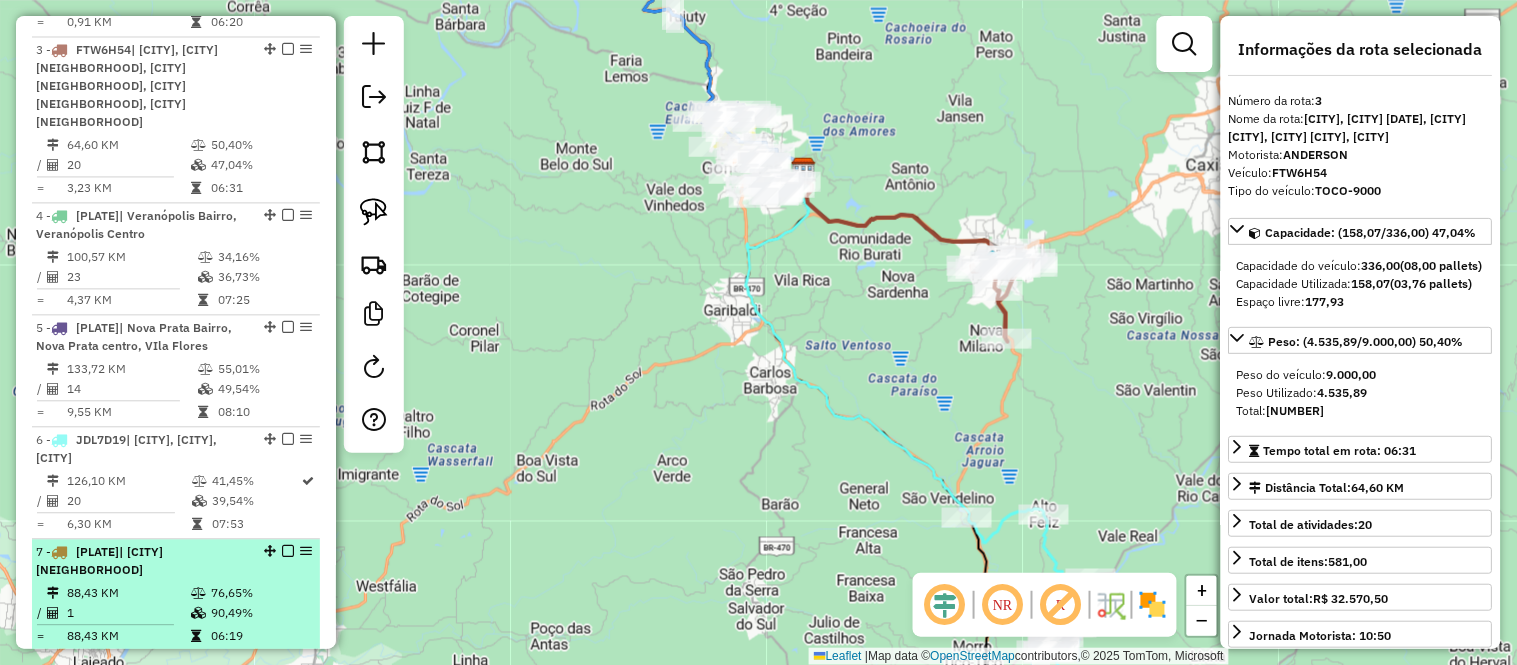 scroll, scrollTop: 945, scrollLeft: 0, axis: vertical 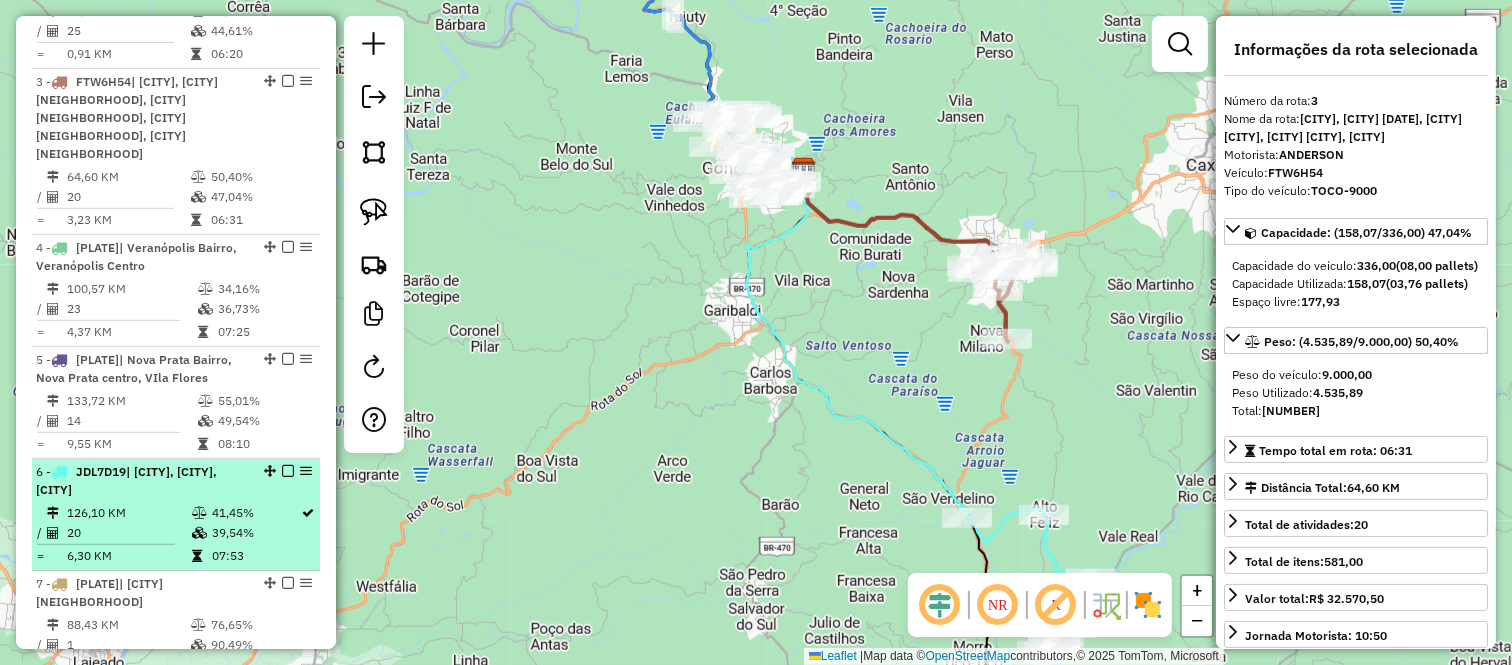 drag, startPoint x: 267, startPoint y: 353, endPoint x: 253, endPoint y: 475, distance: 122.80065 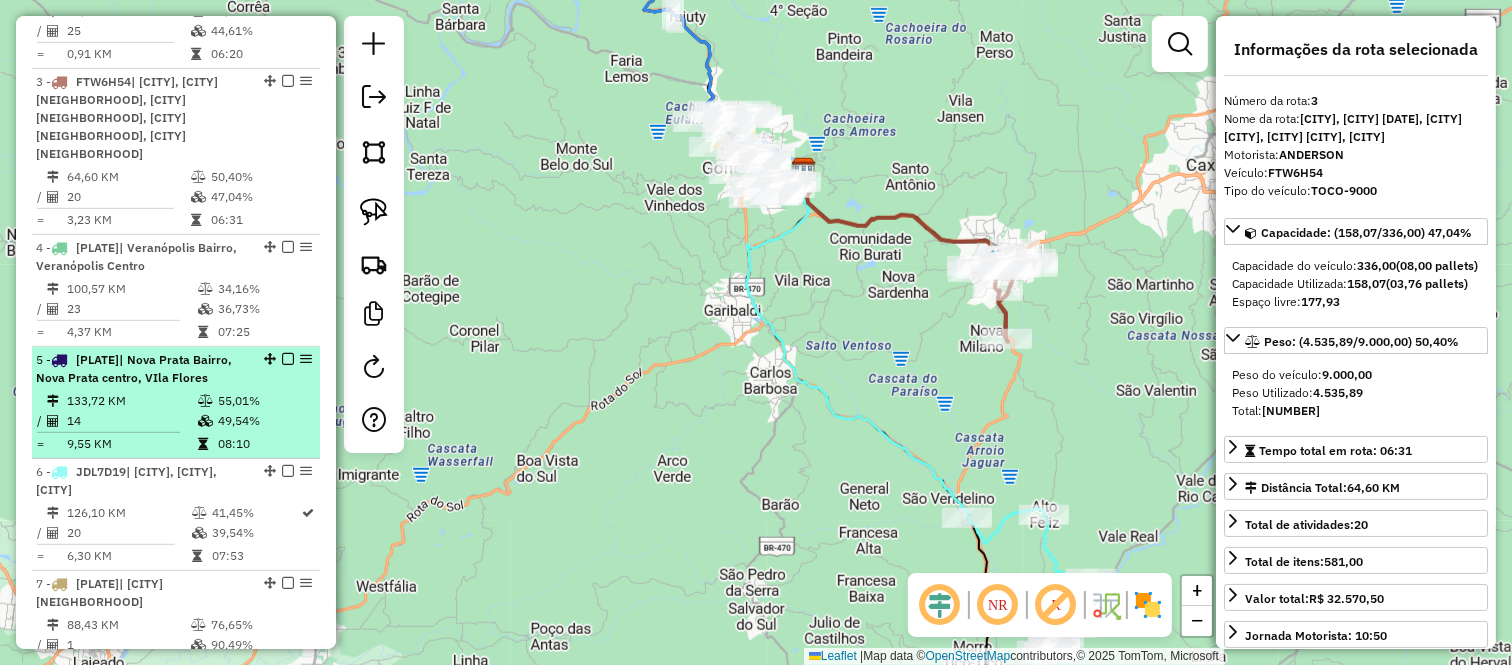 drag, startPoint x: 260, startPoint y: 245, endPoint x: 251, endPoint y: 376, distance: 131.30879 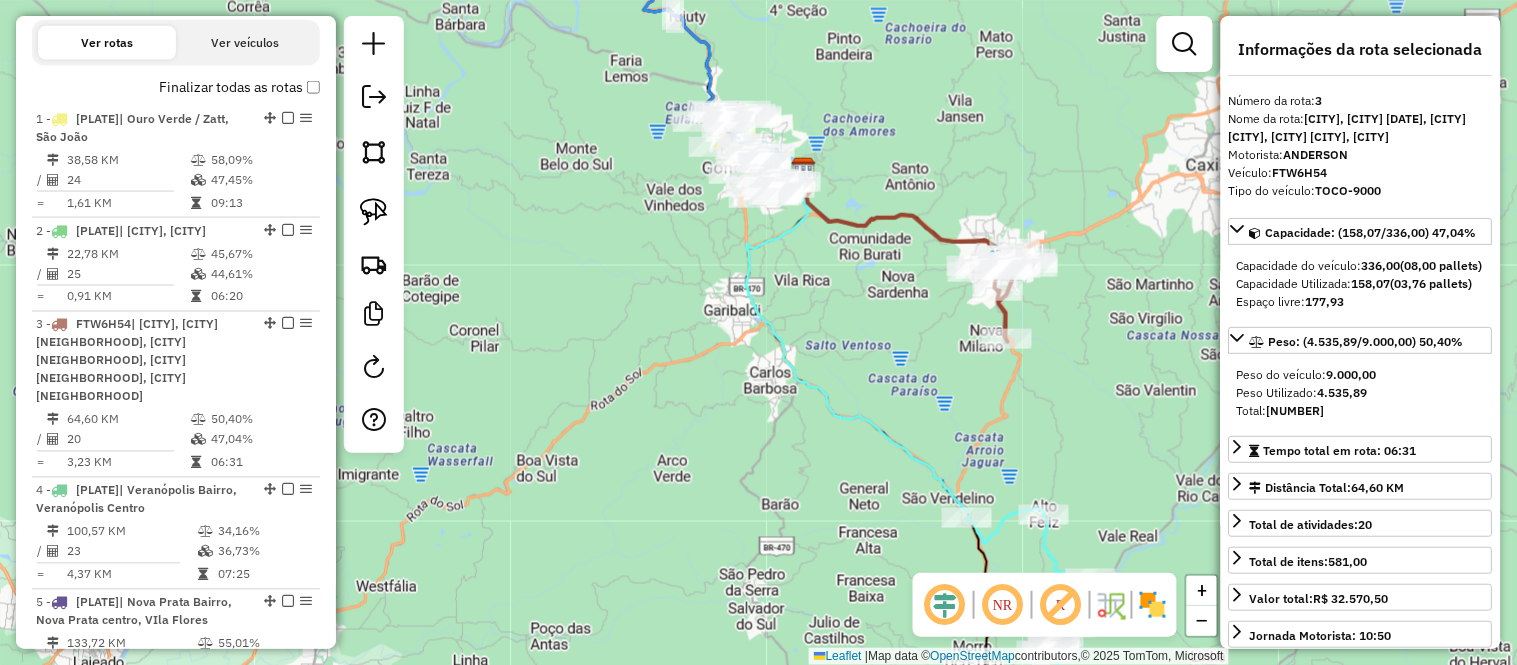 scroll, scrollTop: 723, scrollLeft: 0, axis: vertical 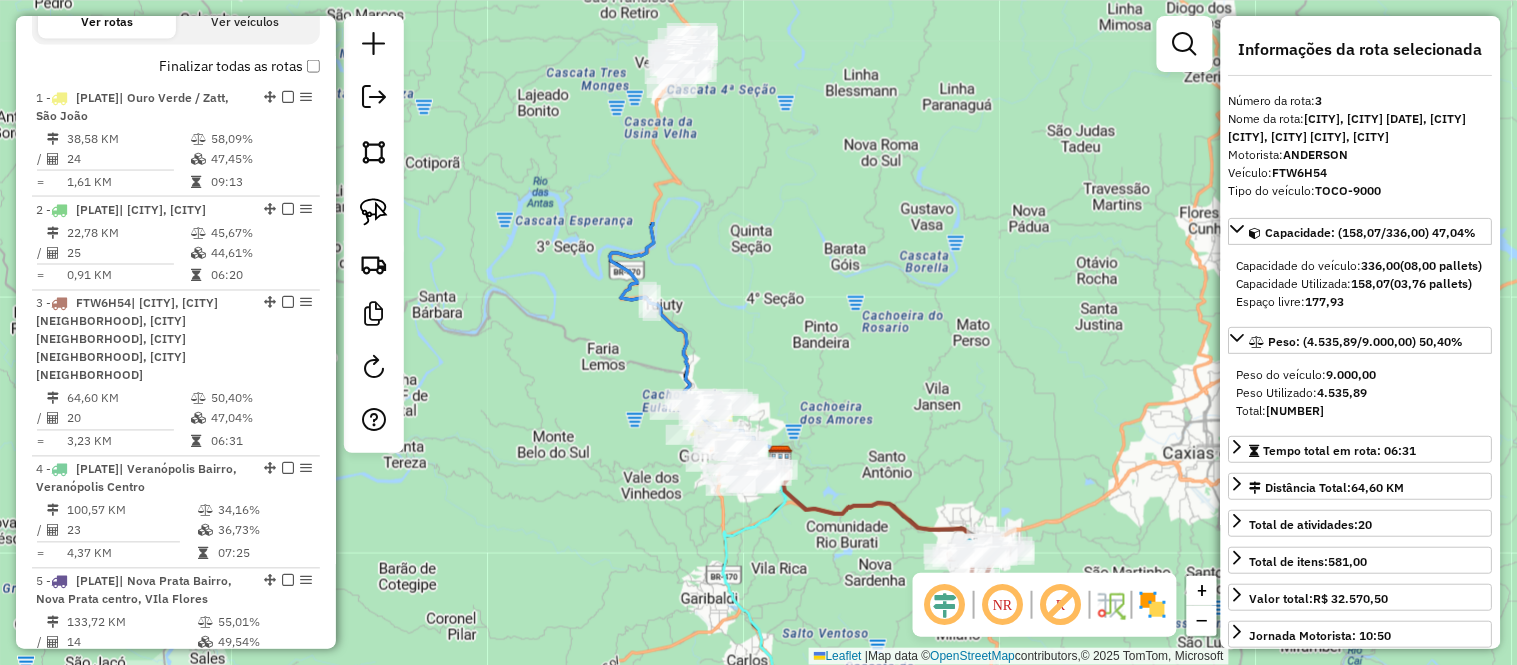 drag, startPoint x: 873, startPoint y: 187, endPoint x: 875, endPoint y: 415, distance: 228.00877 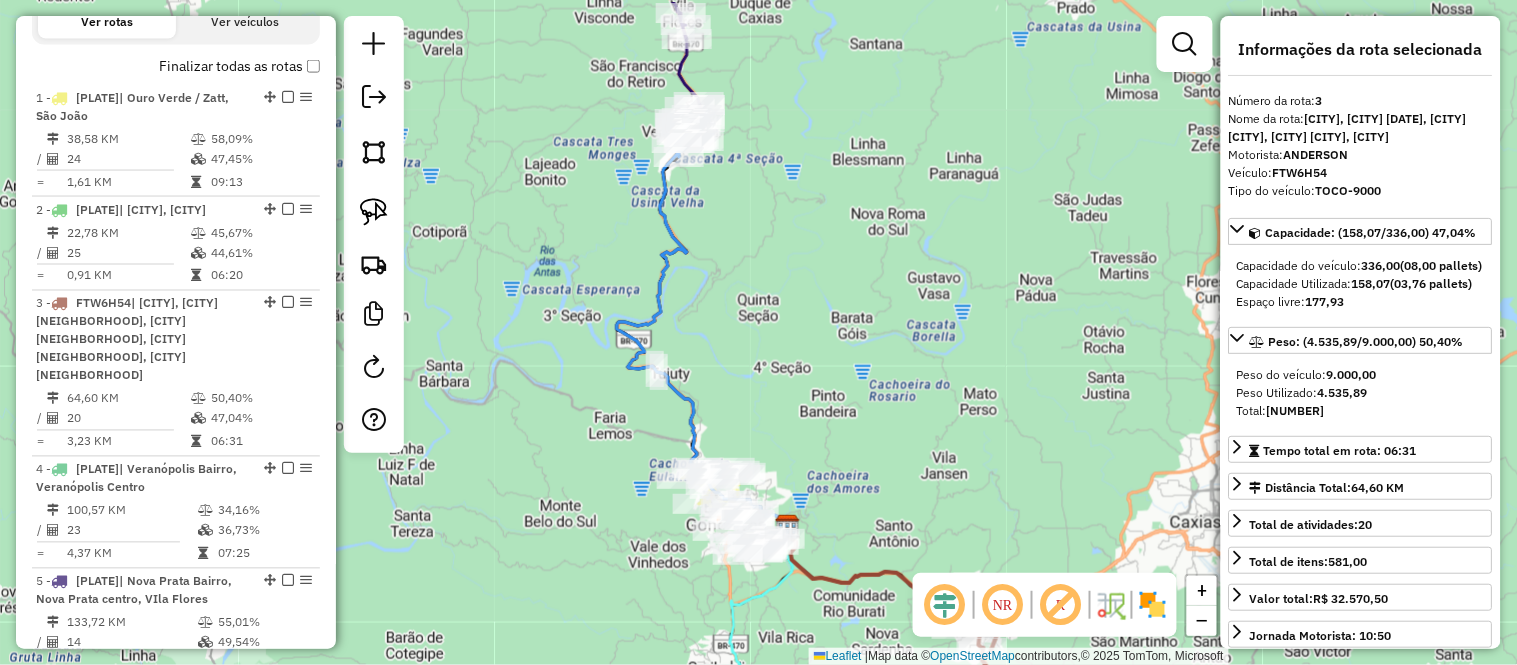 drag, startPoint x: 807, startPoint y: 217, endPoint x: 858, endPoint y: 386, distance: 176.52762 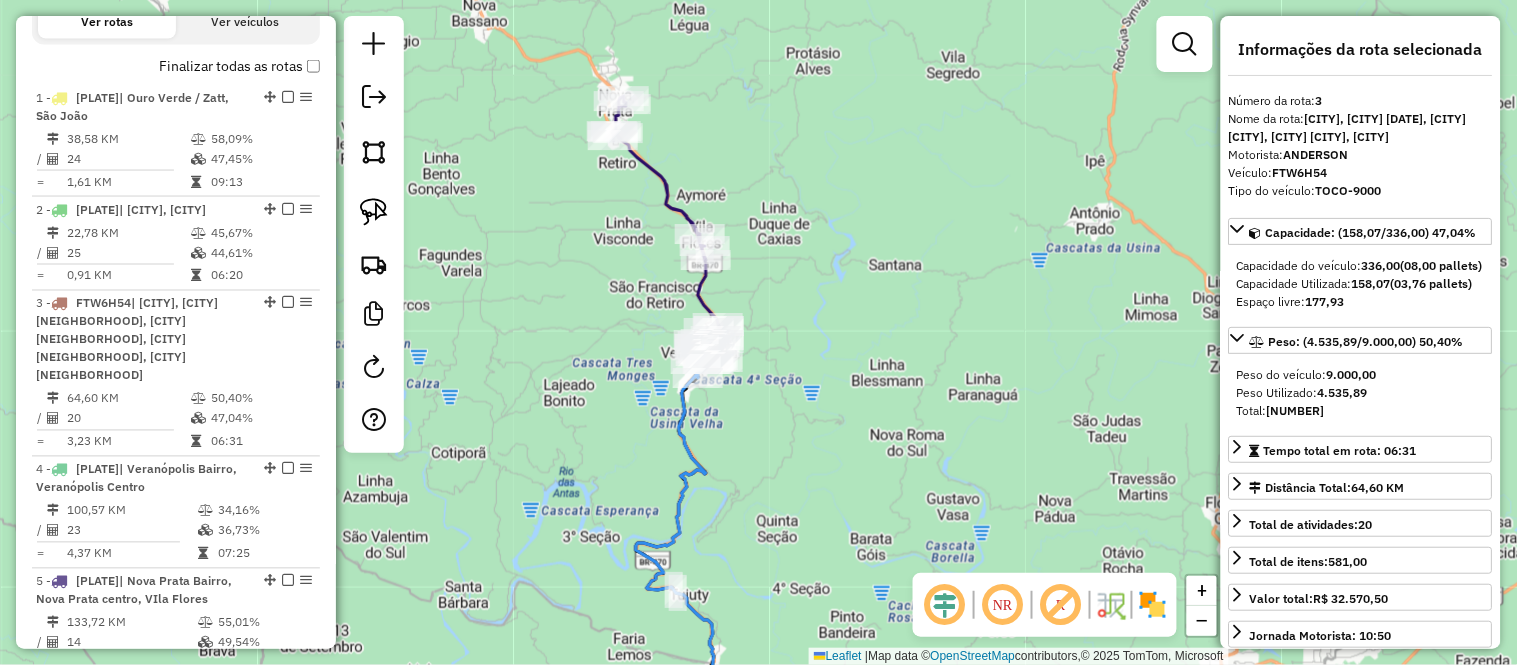 drag, startPoint x: 915, startPoint y: 144, endPoint x: 890, endPoint y: 265, distance: 123.55566 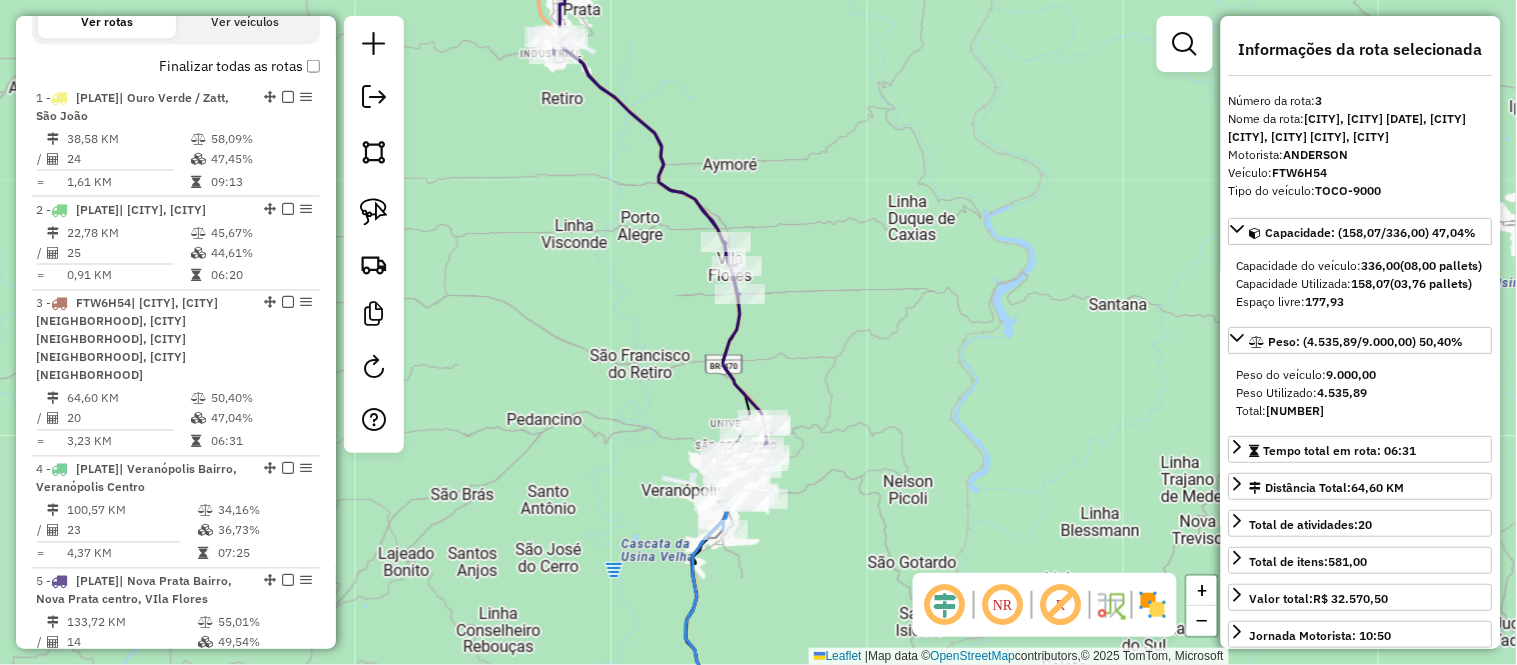 drag, startPoint x: 721, startPoint y: 155, endPoint x: 801, endPoint y: 117, distance: 88.56636 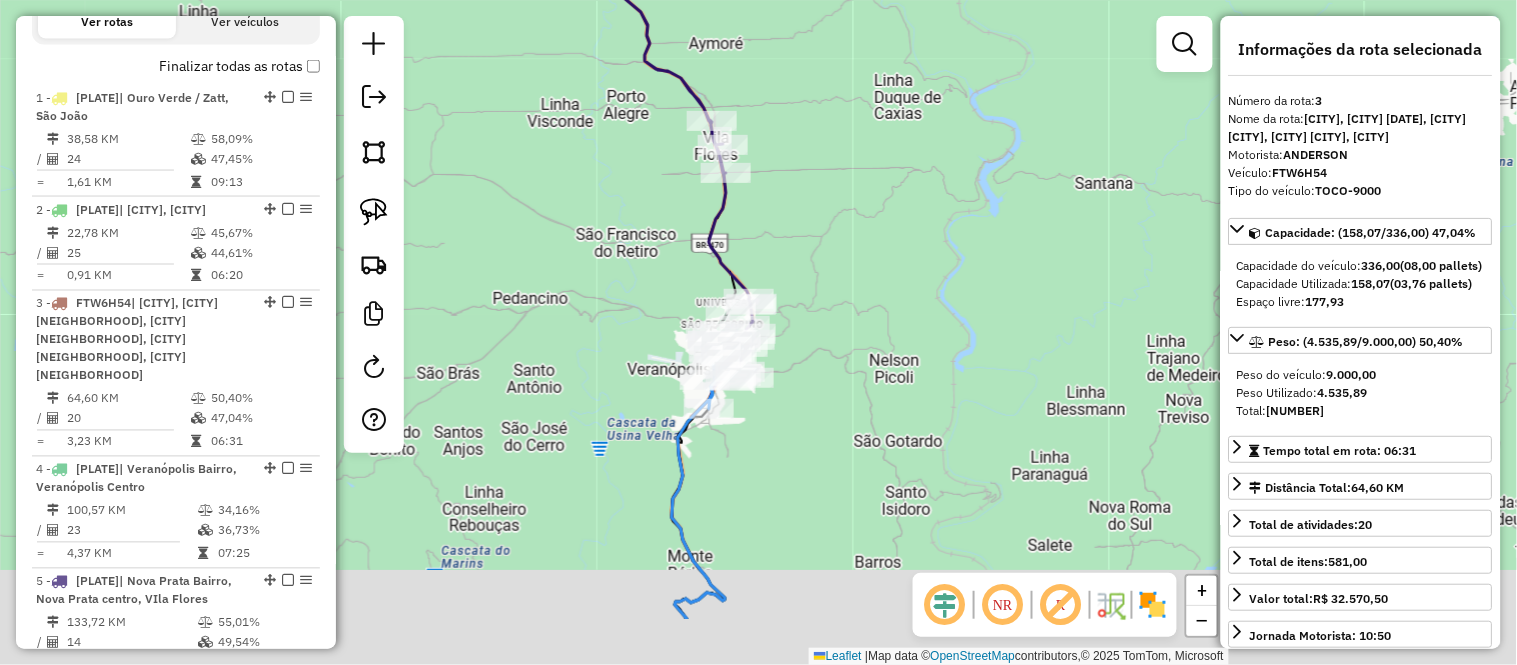 drag, startPoint x: 898, startPoint y: 404, endPoint x: 843, endPoint y: 133, distance: 276.52487 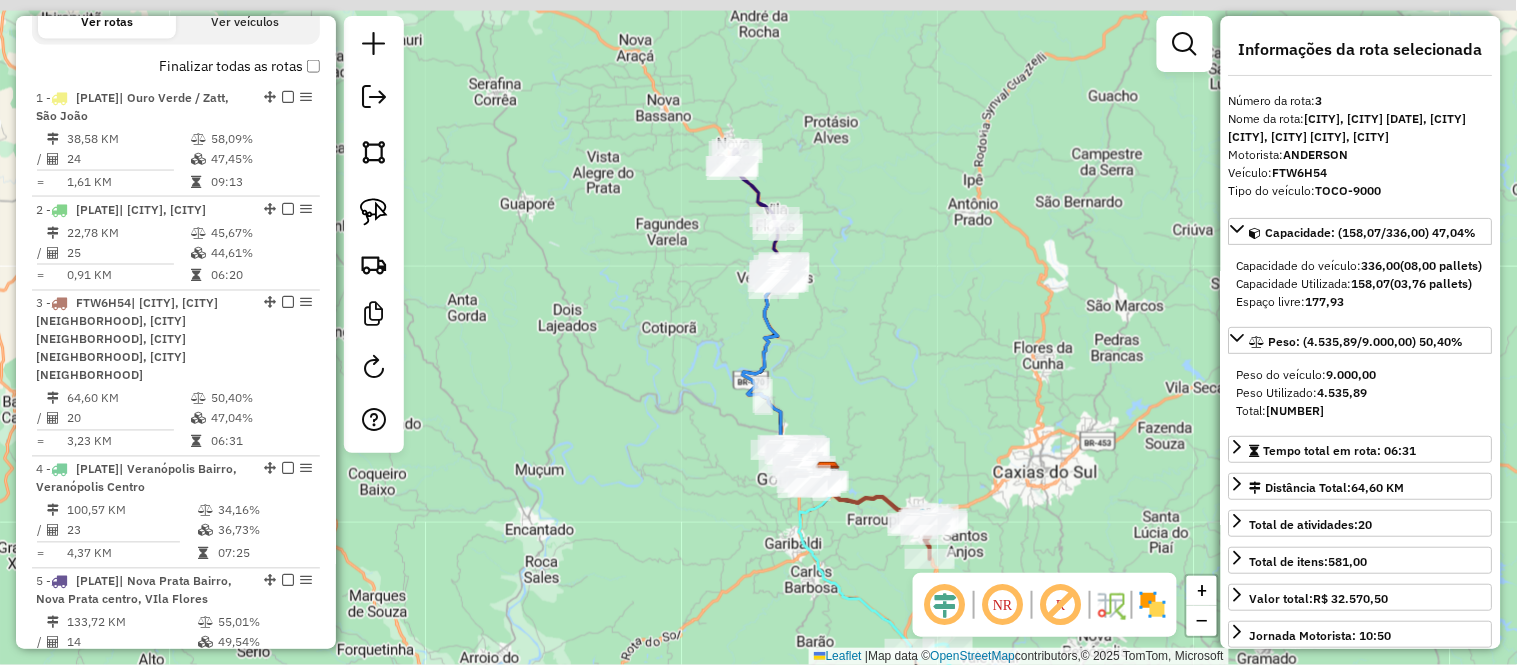 drag, startPoint x: 927, startPoint y: 195, endPoint x: 911, endPoint y: 315, distance: 121.061966 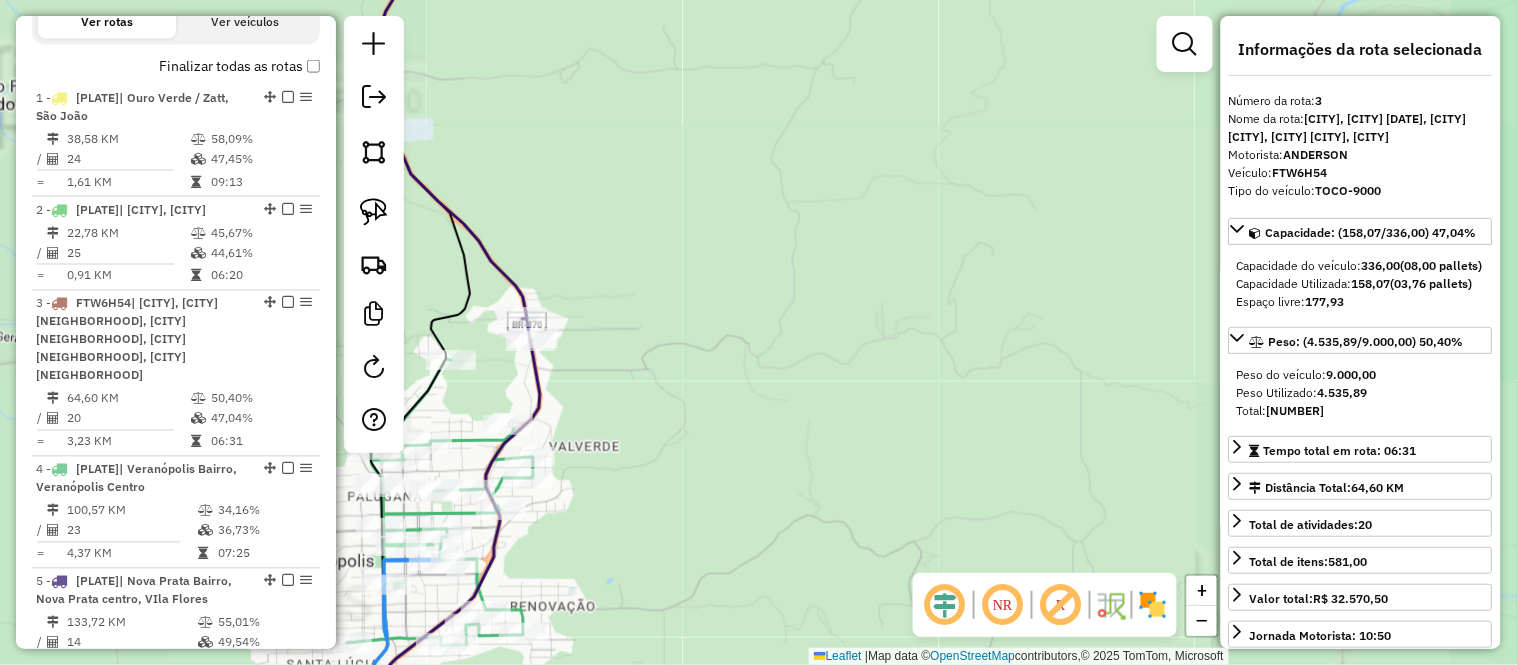 drag, startPoint x: 621, startPoint y: 287, endPoint x: 807, endPoint y: 263, distance: 187.54199 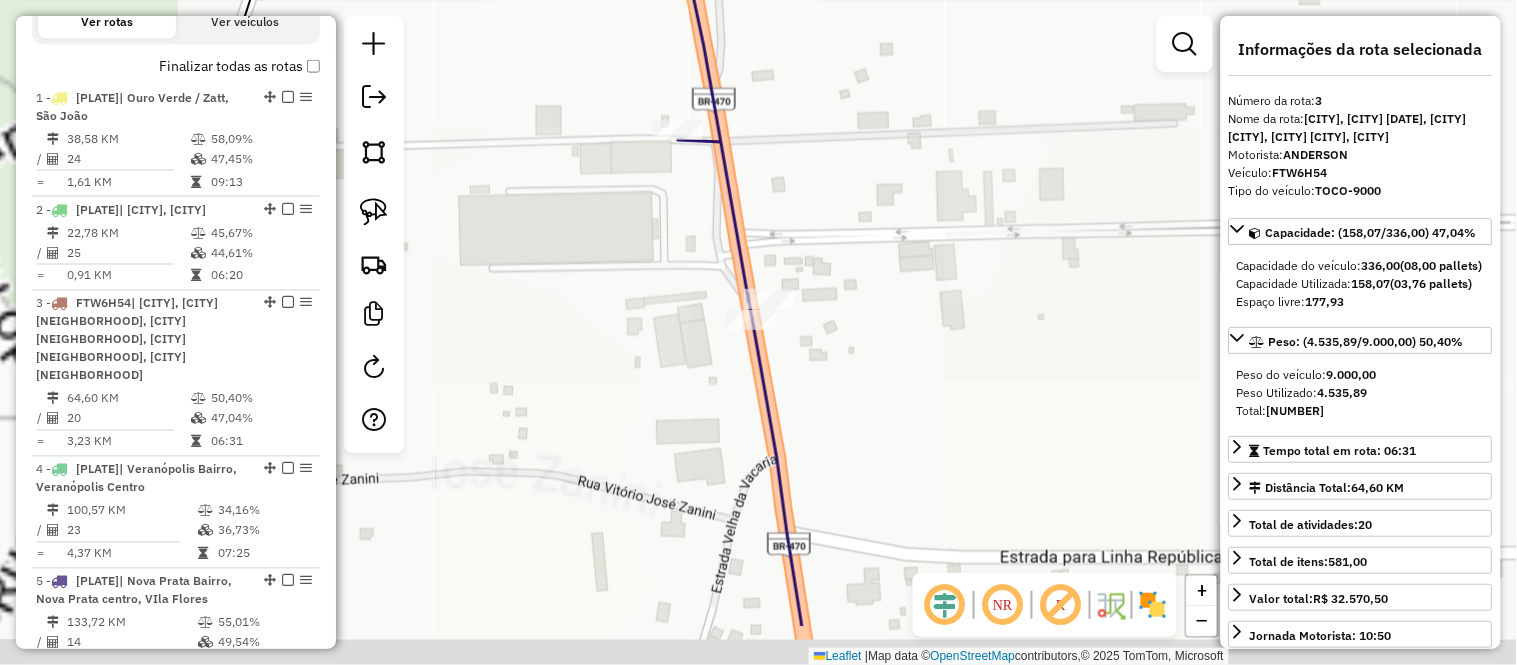 drag, startPoint x: 703, startPoint y: 313, endPoint x: 1023, endPoint y: 201, distance: 339.03394 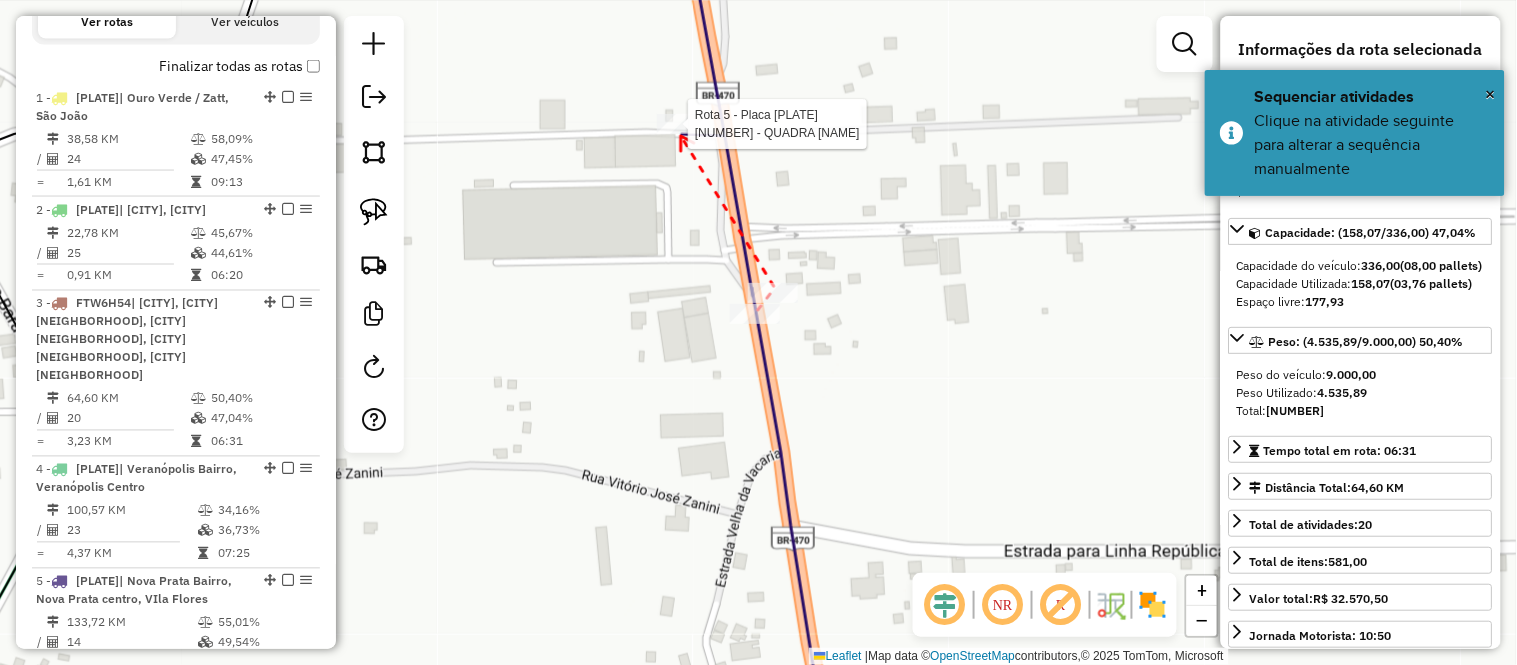 click 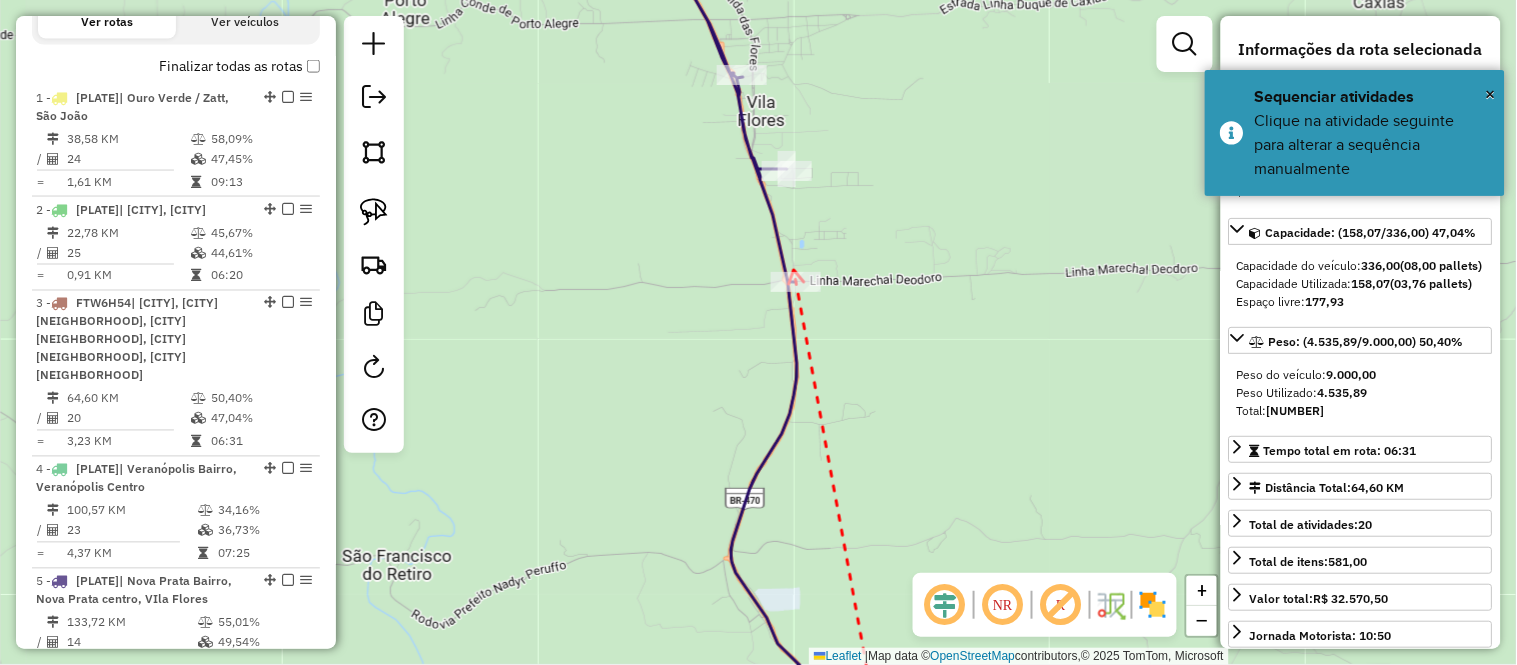 click 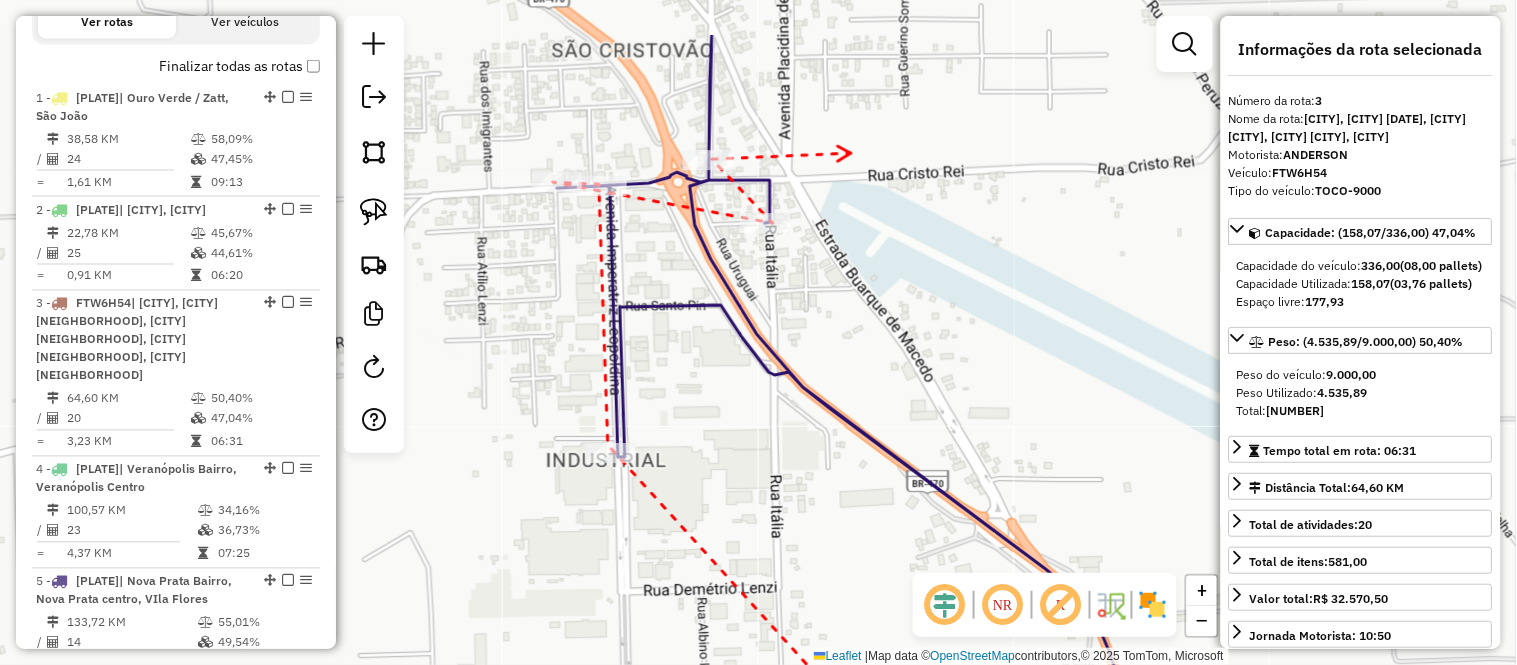 drag, startPoint x: 785, startPoint y: 197, endPoint x: 841, endPoint y: 382, distance: 193.28993 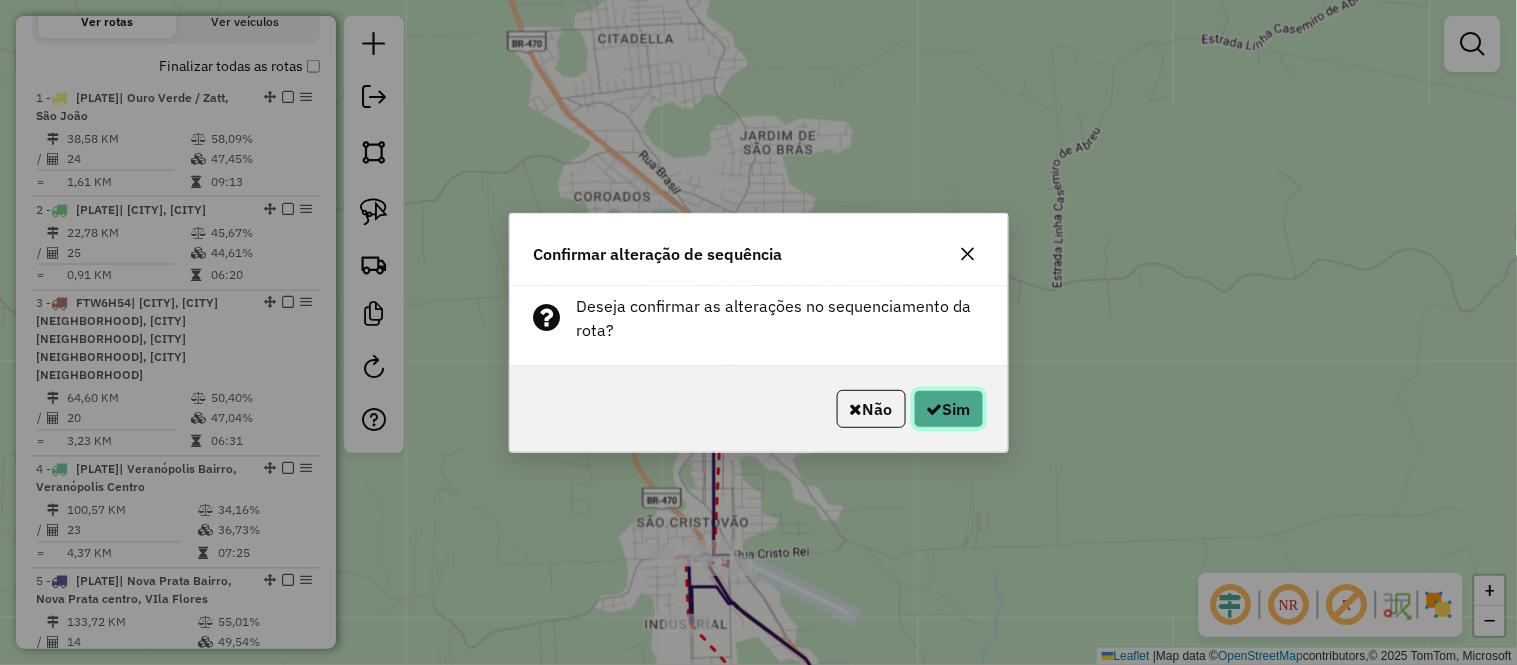 click on "Sim" 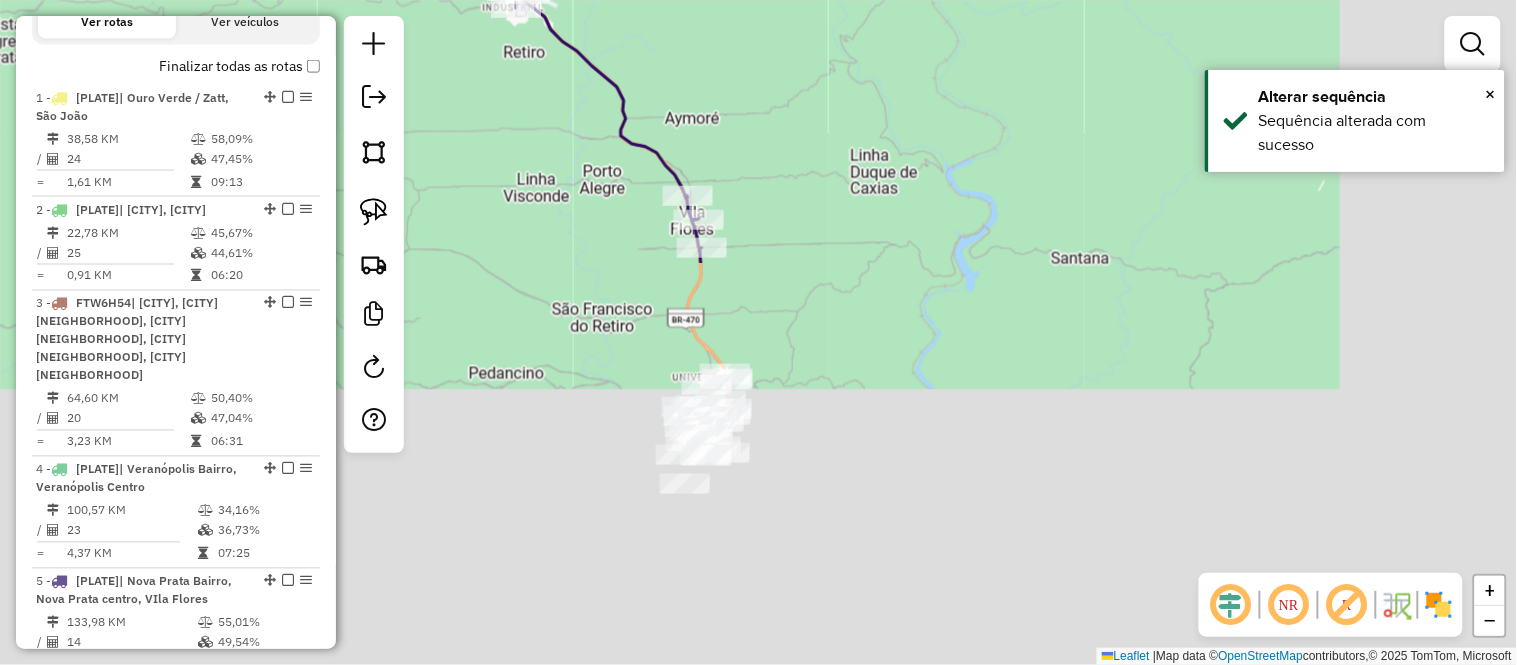 drag, startPoint x: 985, startPoint y: 420, endPoint x: 692, endPoint y: -39, distance: 544.54565 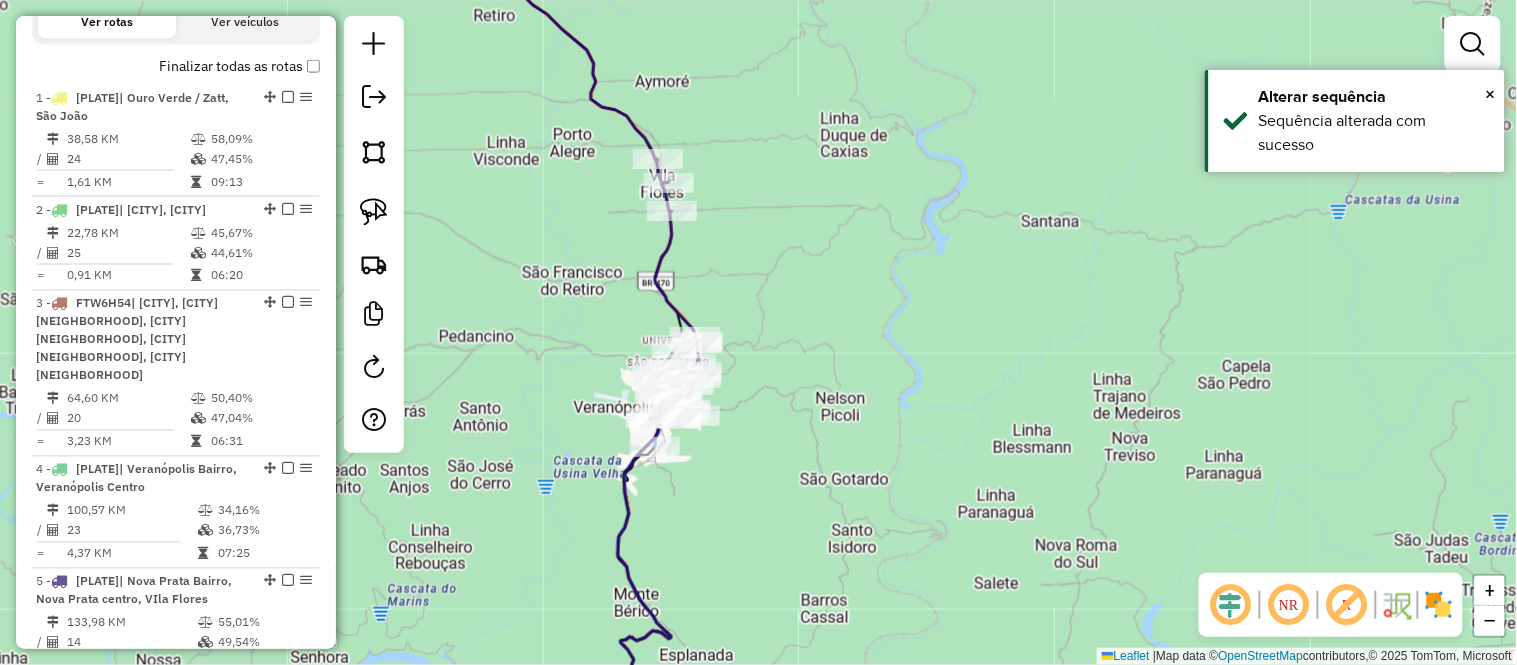 drag, startPoint x: 810, startPoint y: 262, endPoint x: 856, endPoint y: 144, distance: 126.649124 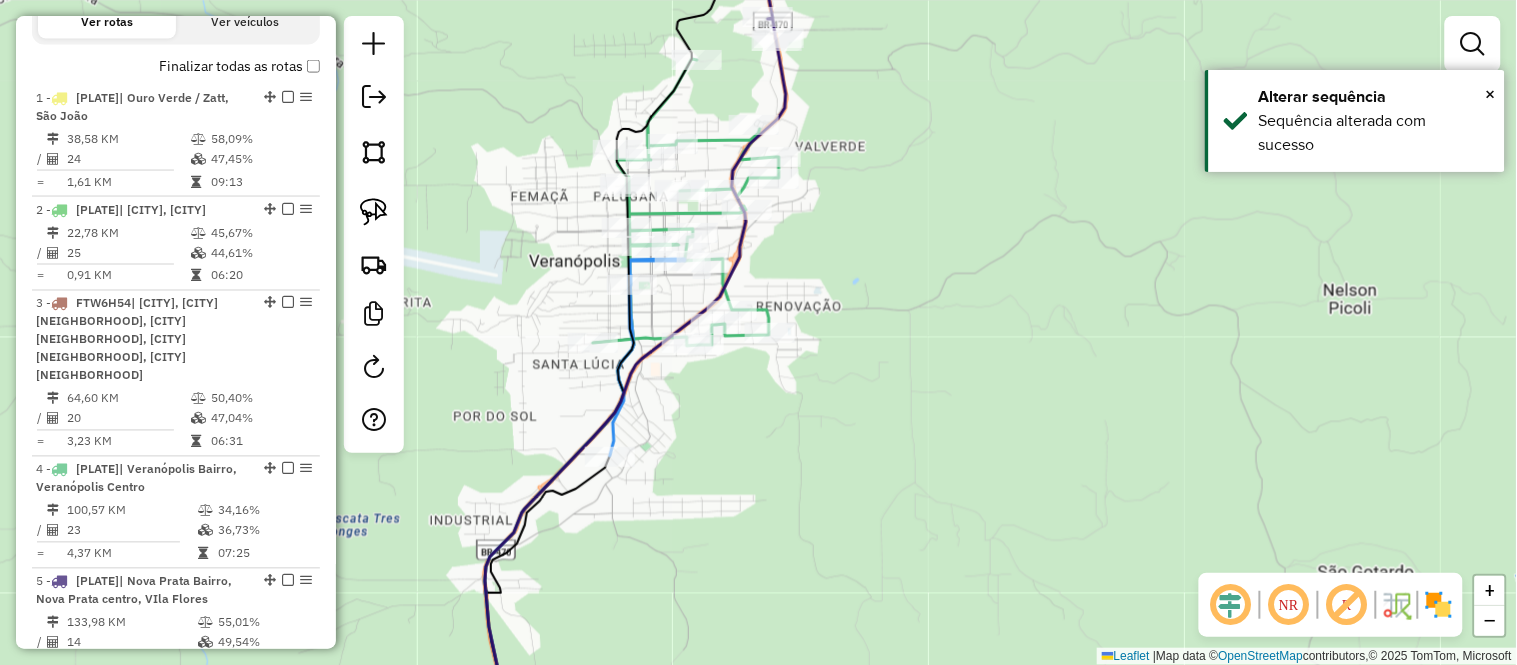 drag, startPoint x: 700, startPoint y: 344, endPoint x: 737, endPoint y: 401, distance: 67.95587 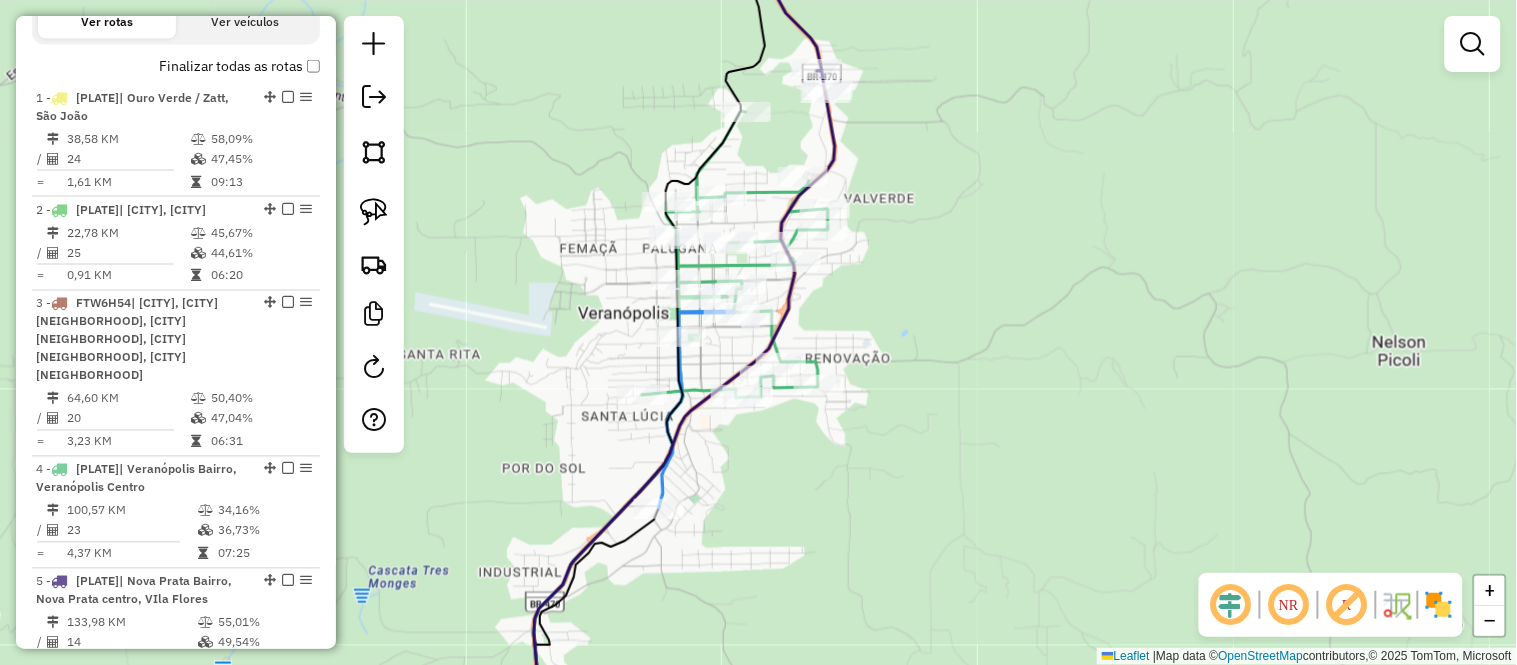 drag, startPoint x: 735, startPoint y: 395, endPoint x: 785, endPoint y: 446, distance: 71.42129 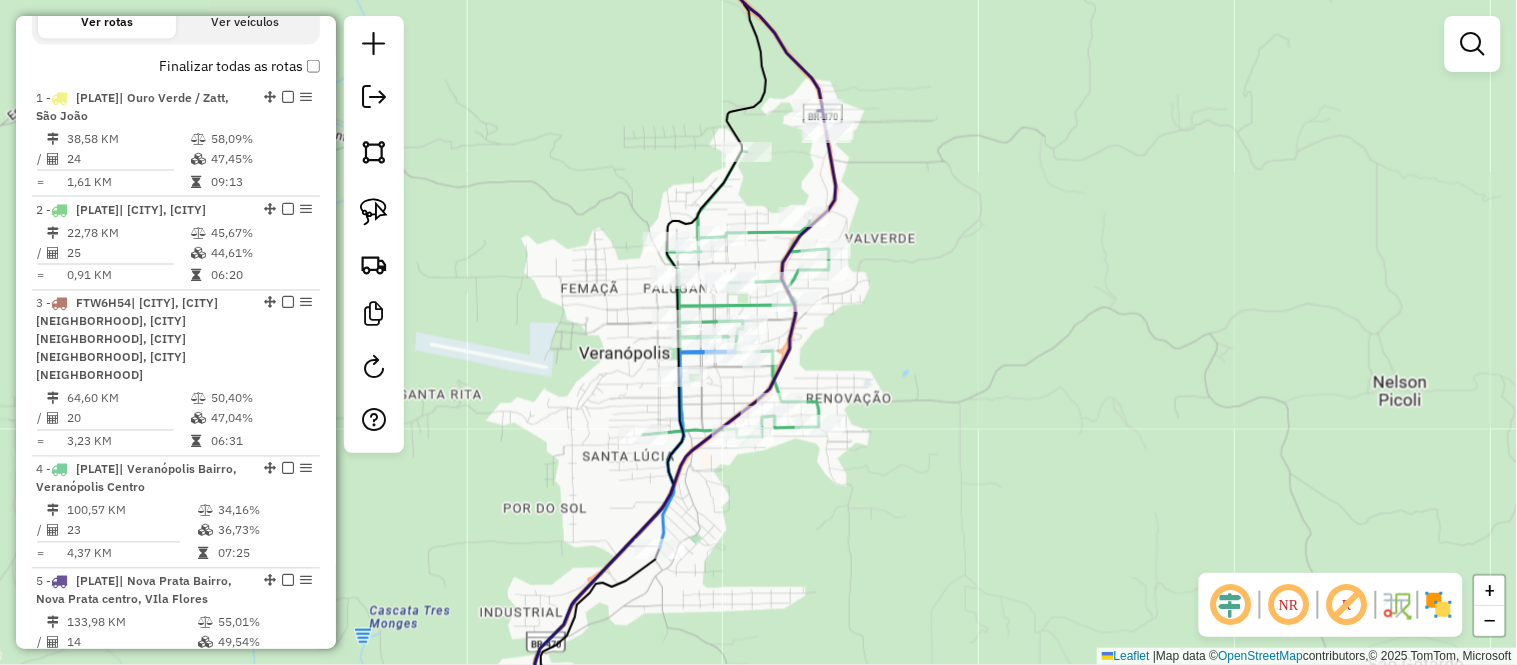 drag, startPoint x: 806, startPoint y: 475, endPoint x: 806, endPoint y: 515, distance: 40 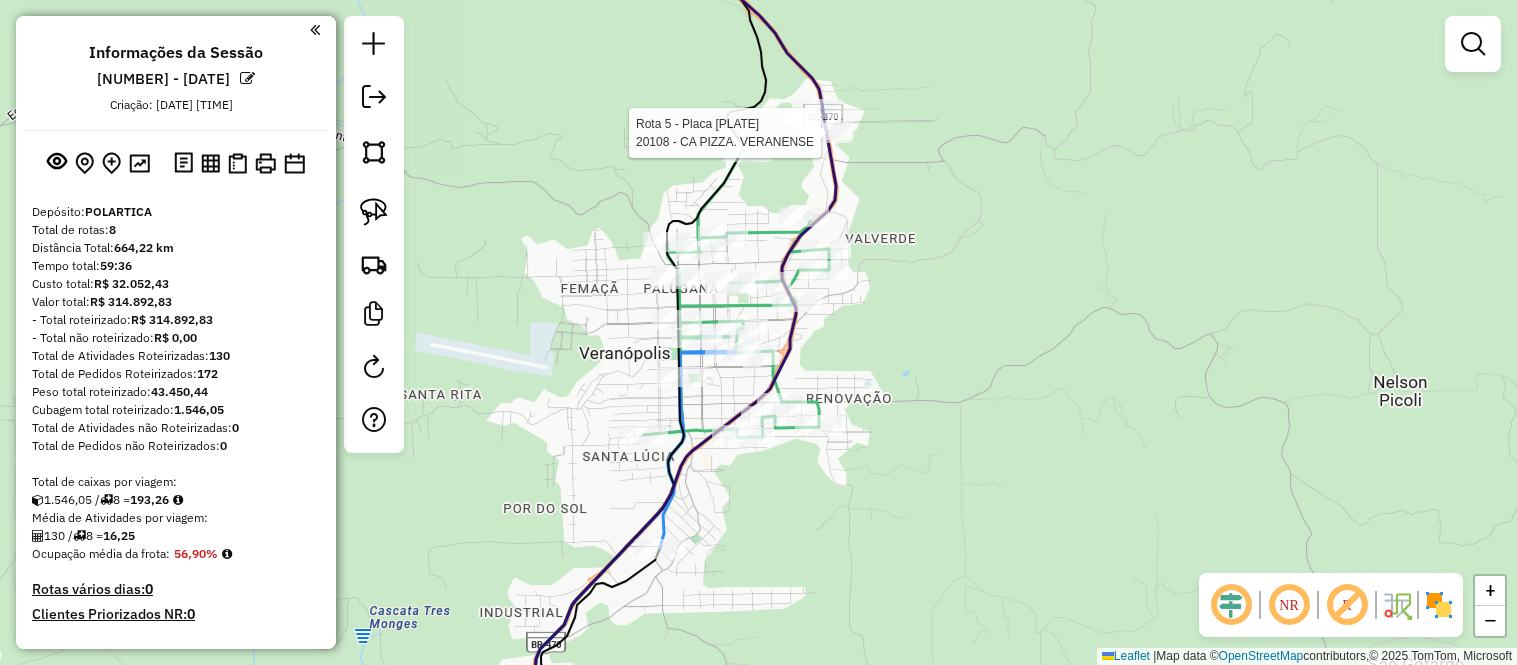 scroll, scrollTop: 0, scrollLeft: 0, axis: both 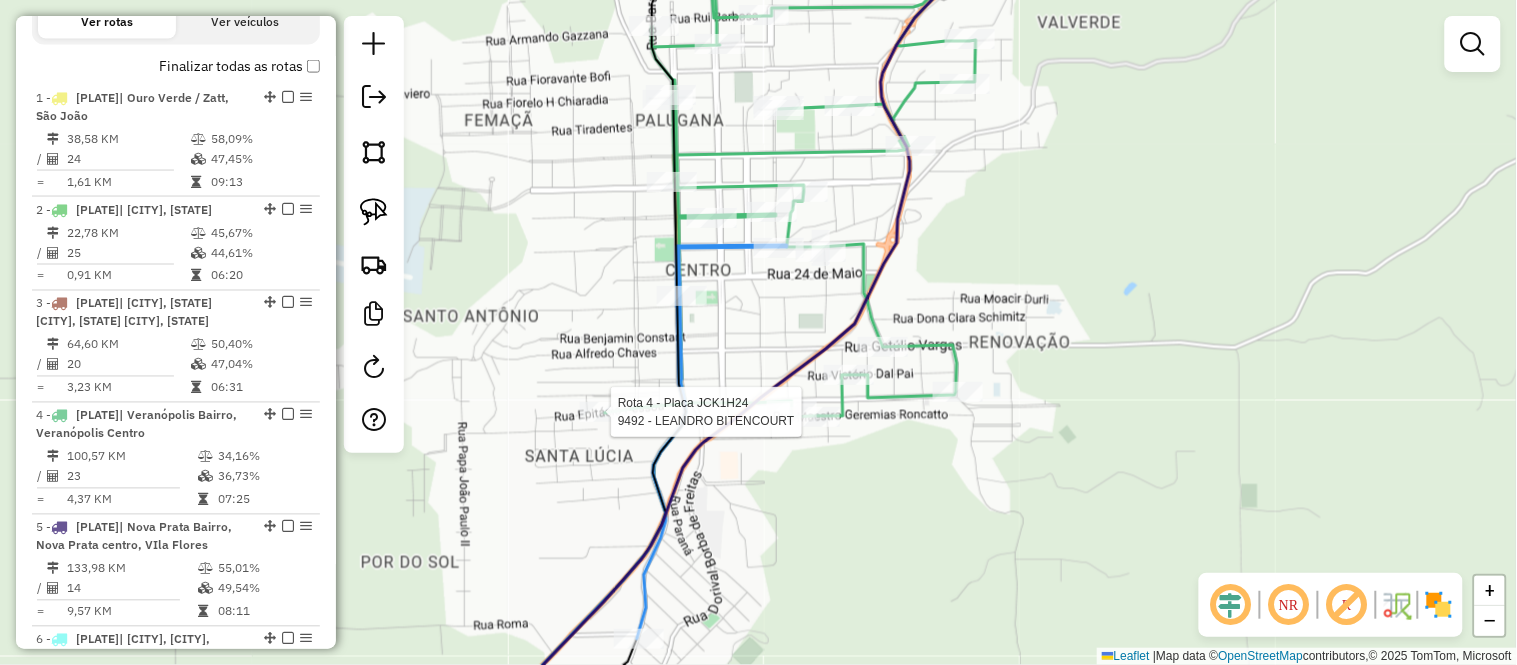 select on "*********" 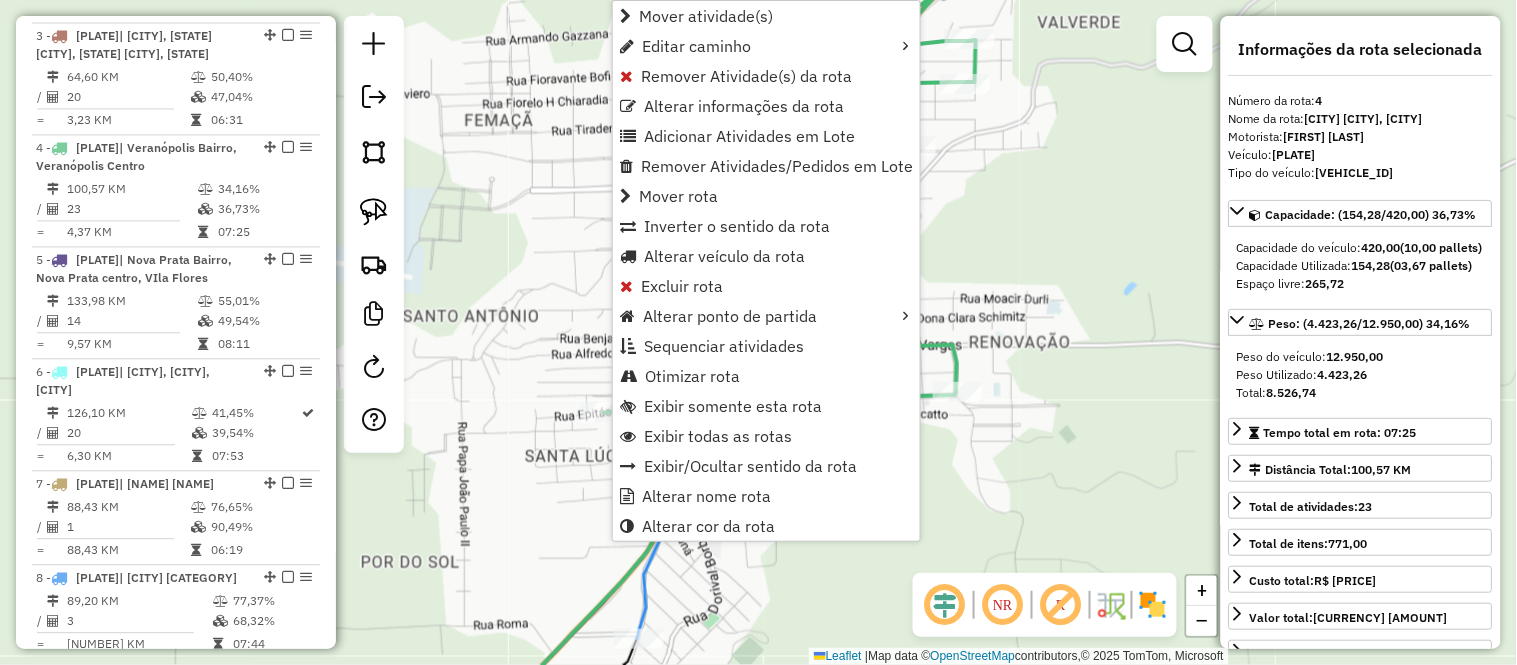 scroll, scrollTop: 1163, scrollLeft: 0, axis: vertical 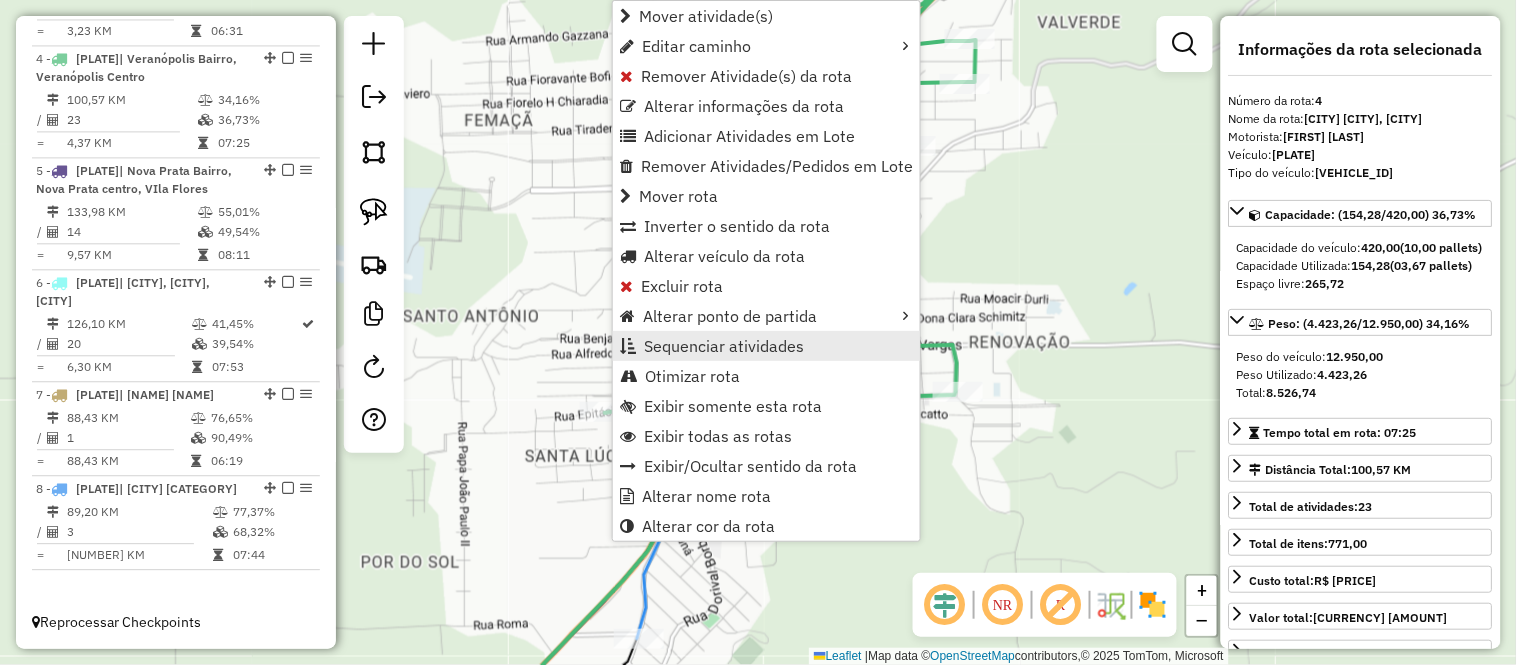 click on "Sequenciar atividades" at bounding box center (724, 346) 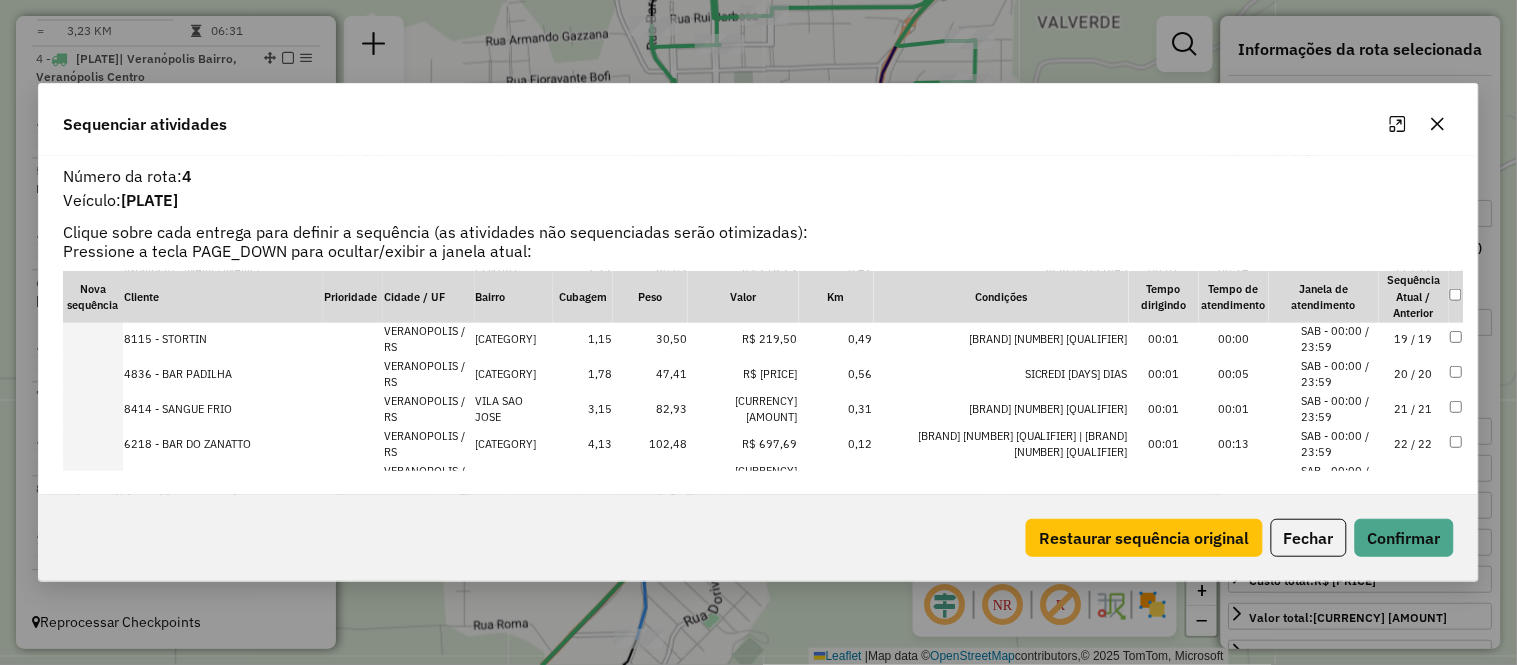 scroll, scrollTop: 666, scrollLeft: 0, axis: vertical 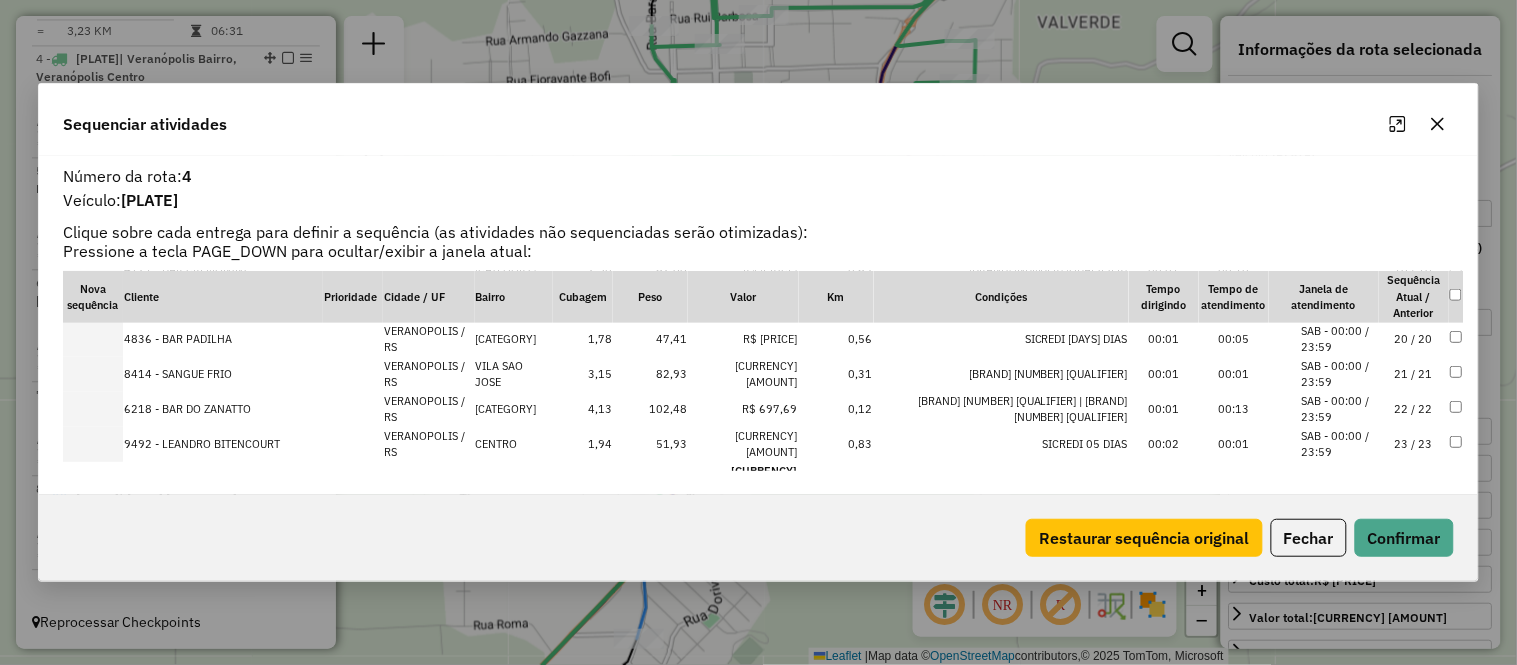 click on "23 / 23" at bounding box center [1414, 444] 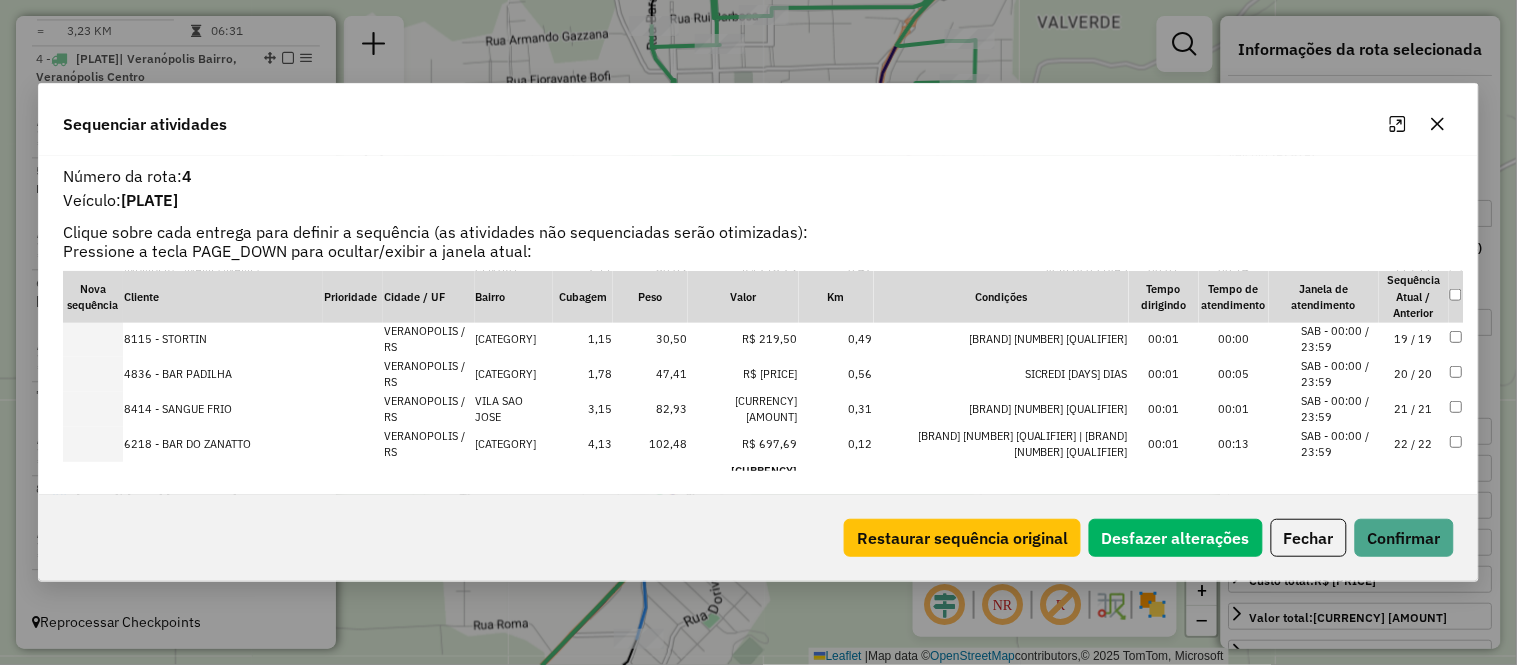 scroll, scrollTop: 675, scrollLeft: 0, axis: vertical 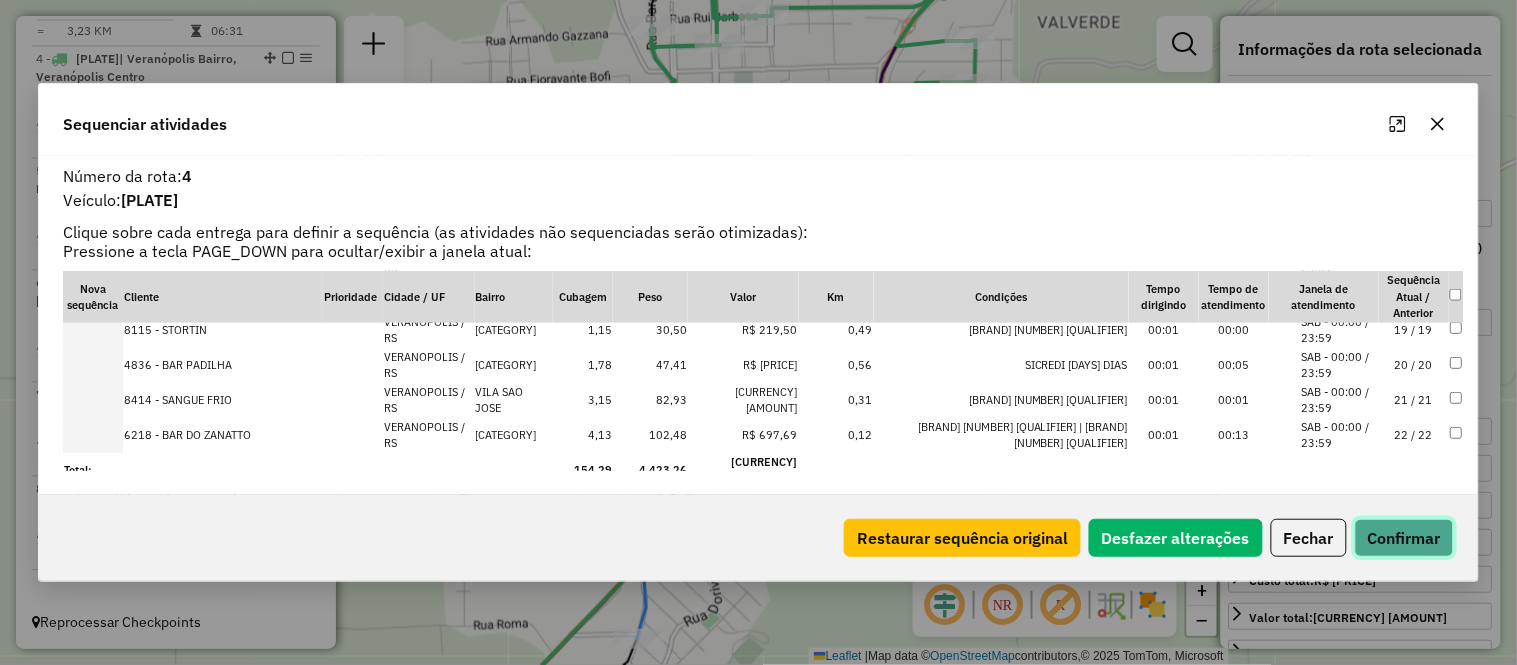 click on "Confirmar" 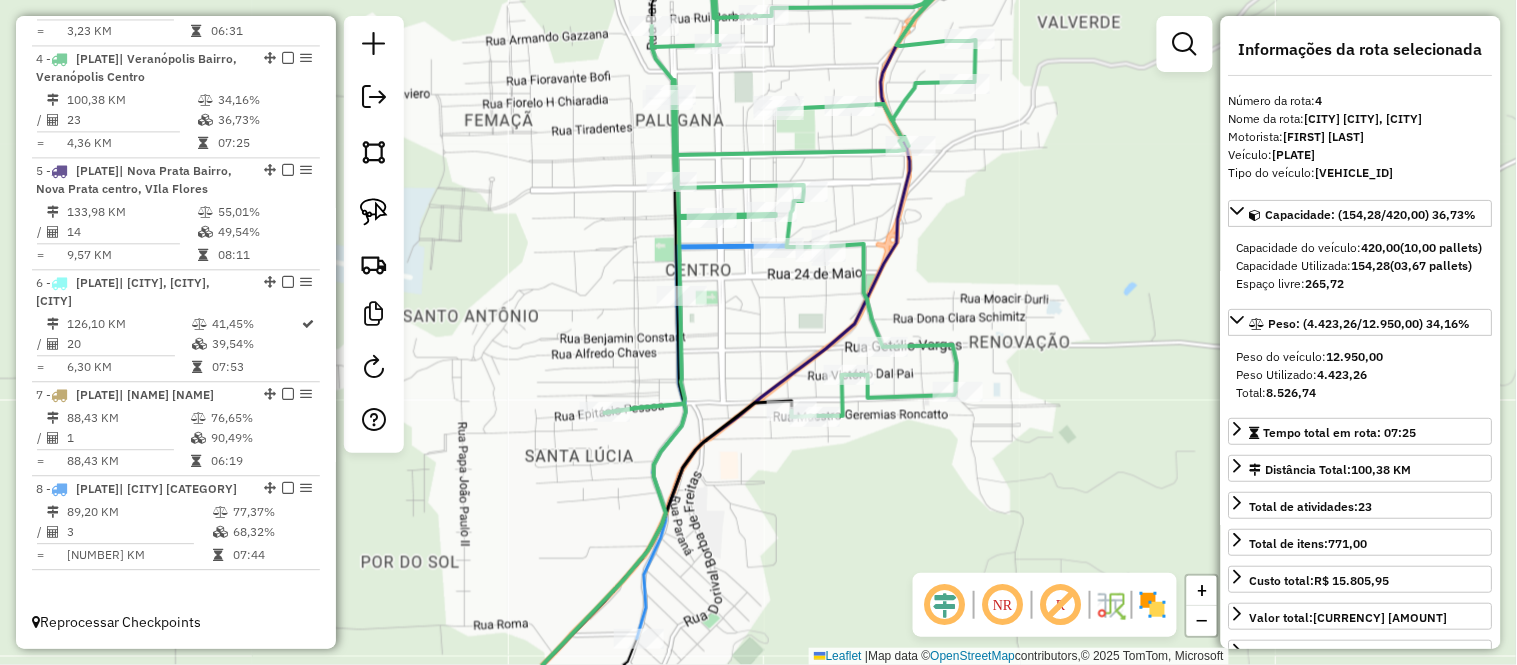 scroll, scrollTop: 1163, scrollLeft: 0, axis: vertical 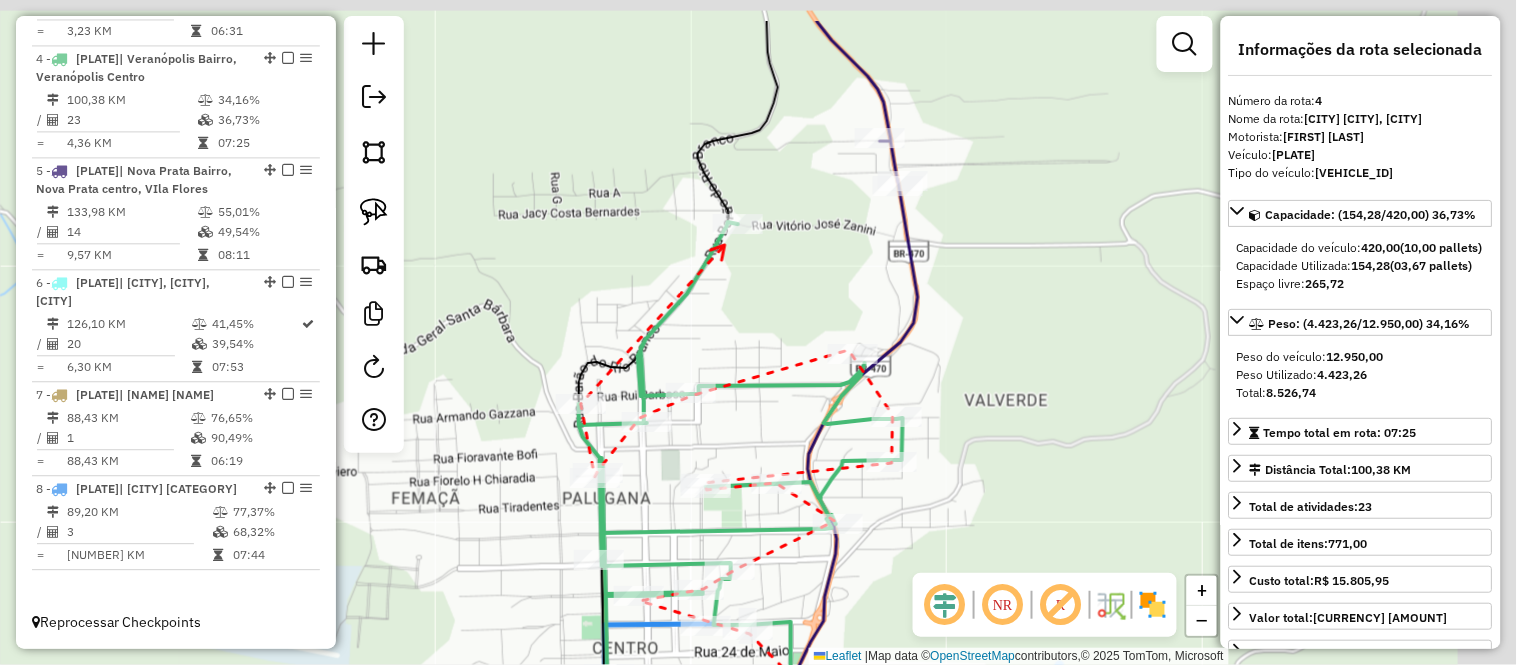 drag, startPoint x: 788, startPoint y: 156, endPoint x: 725, endPoint y: 244, distance: 108.226616 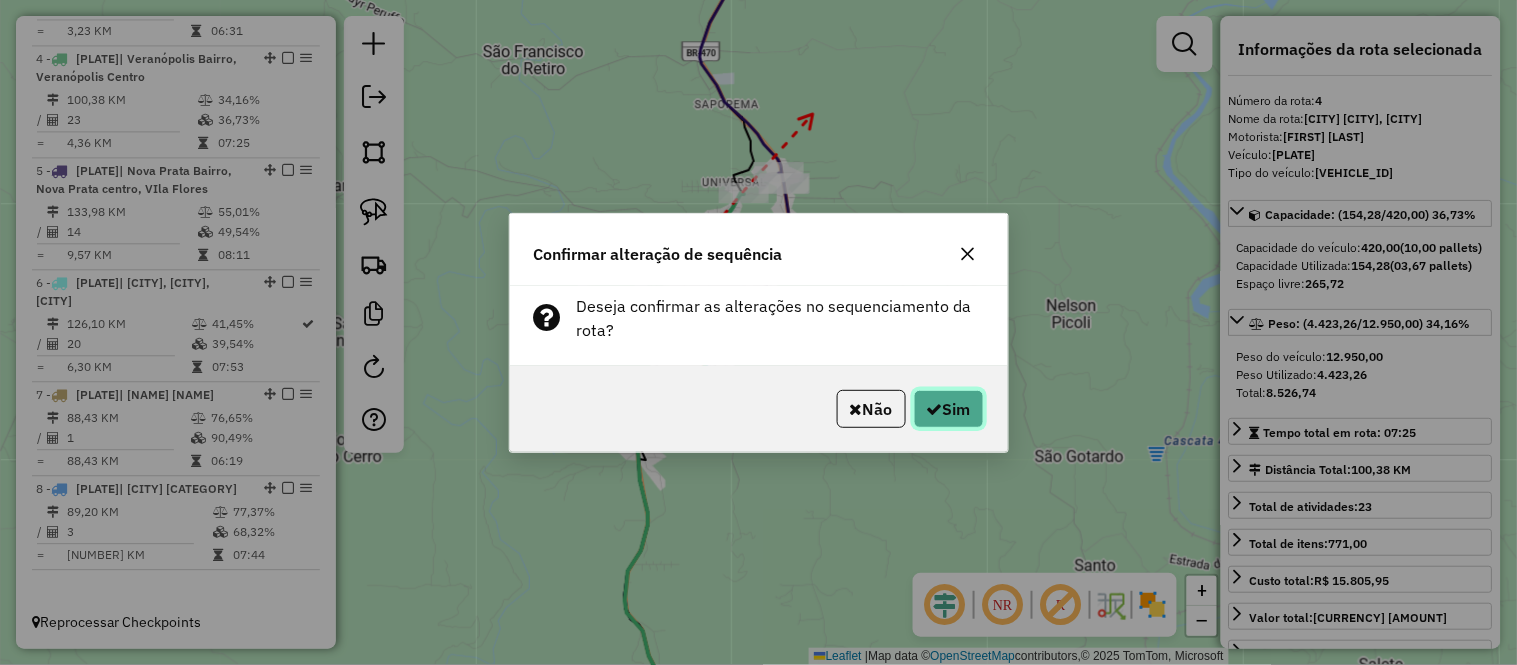 click 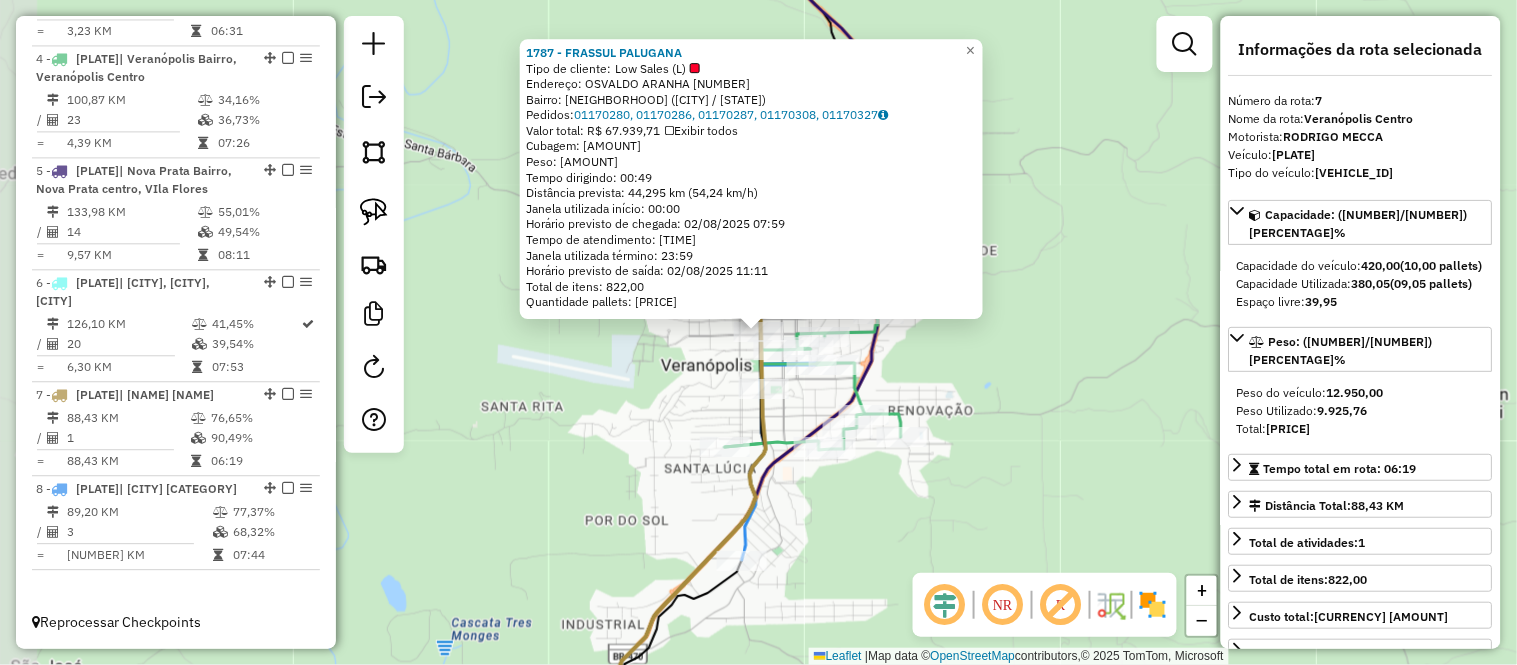 scroll, scrollTop: 1167, scrollLeft: 0, axis: vertical 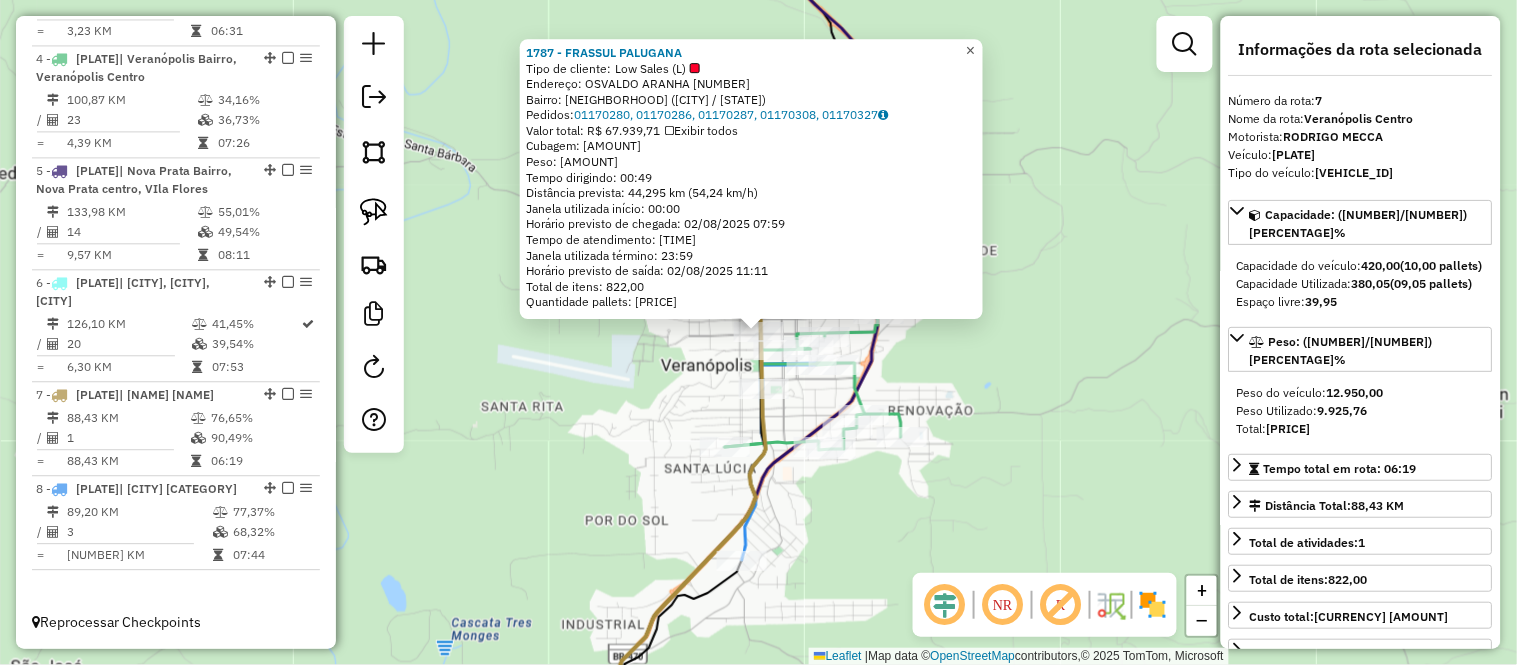 click on "×" 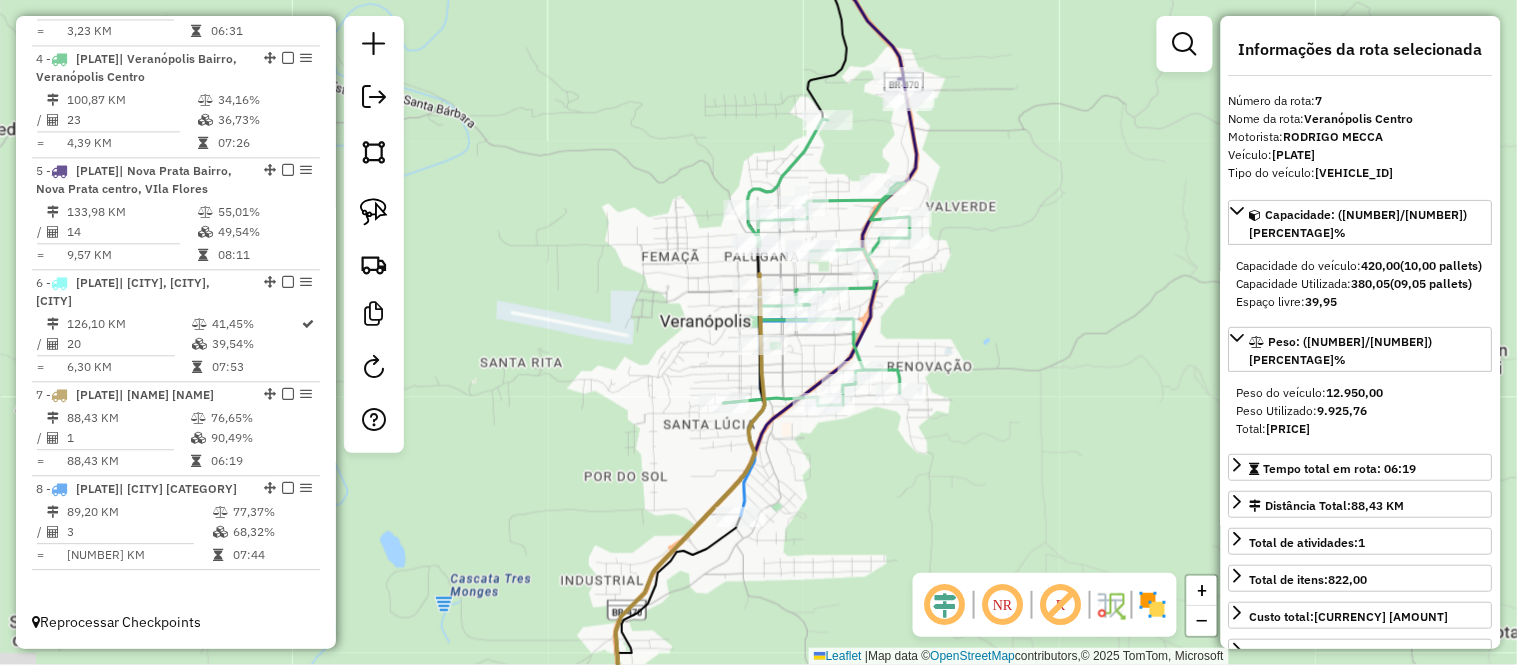 drag, startPoint x: 985, startPoint y: 415, endPoint x: 957, endPoint y: 384, distance: 41.773197 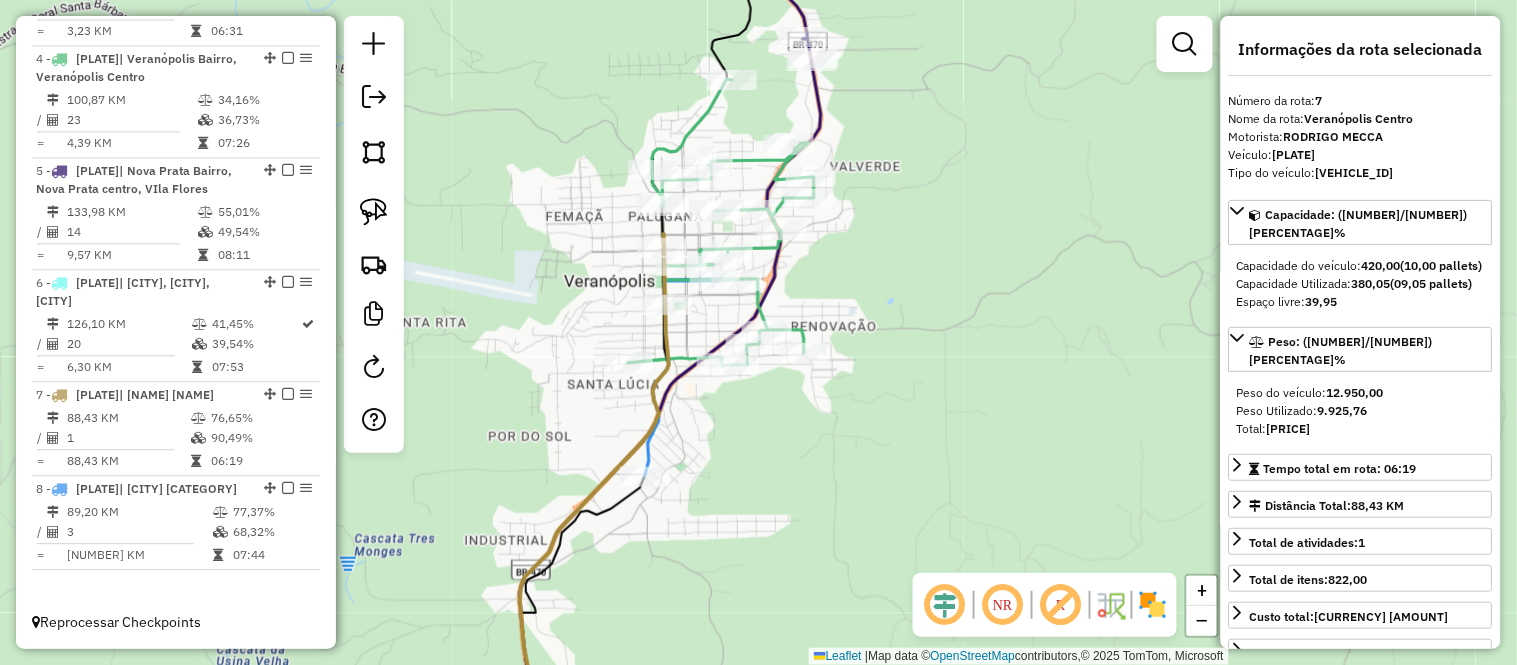 drag, startPoint x: 910, startPoint y: 507, endPoint x: 821, endPoint y: 477, distance: 93.92018 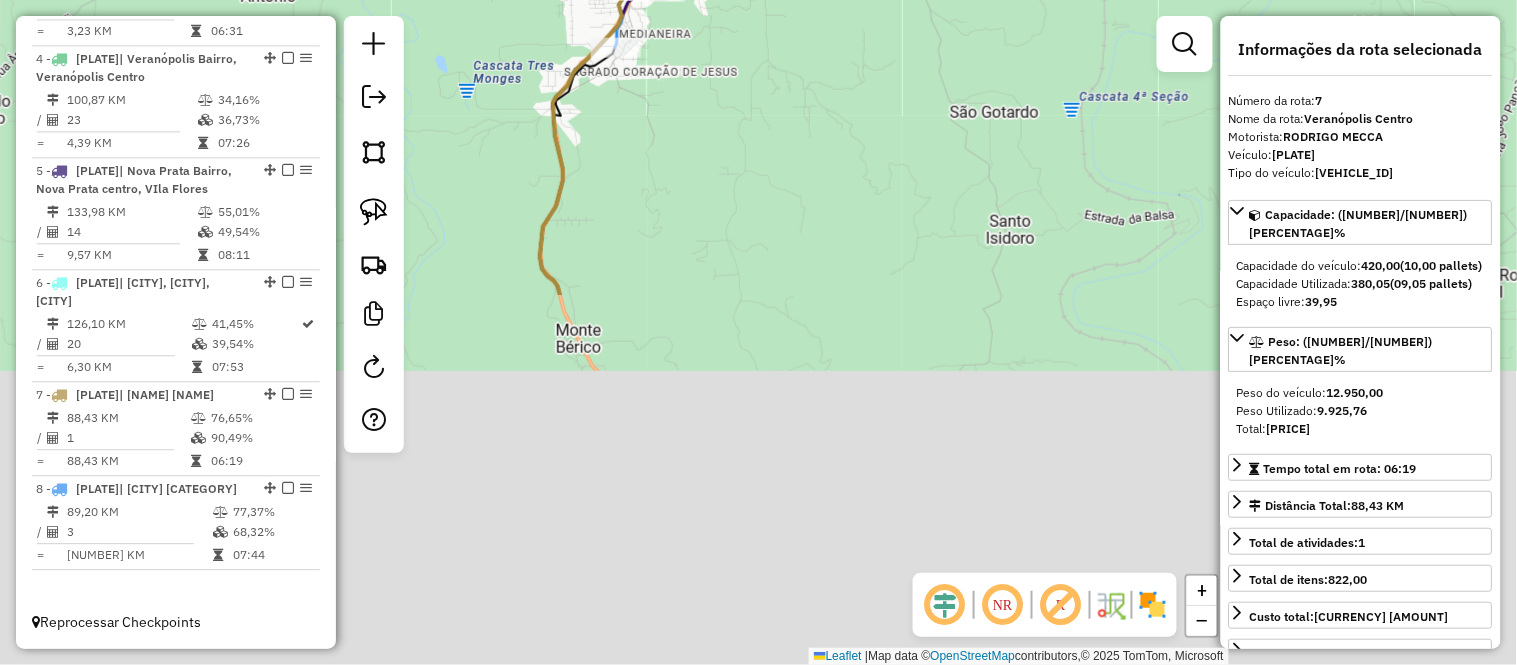 drag, startPoint x: 790, startPoint y: 585, endPoint x: 722, endPoint y: 133, distance: 457.08643 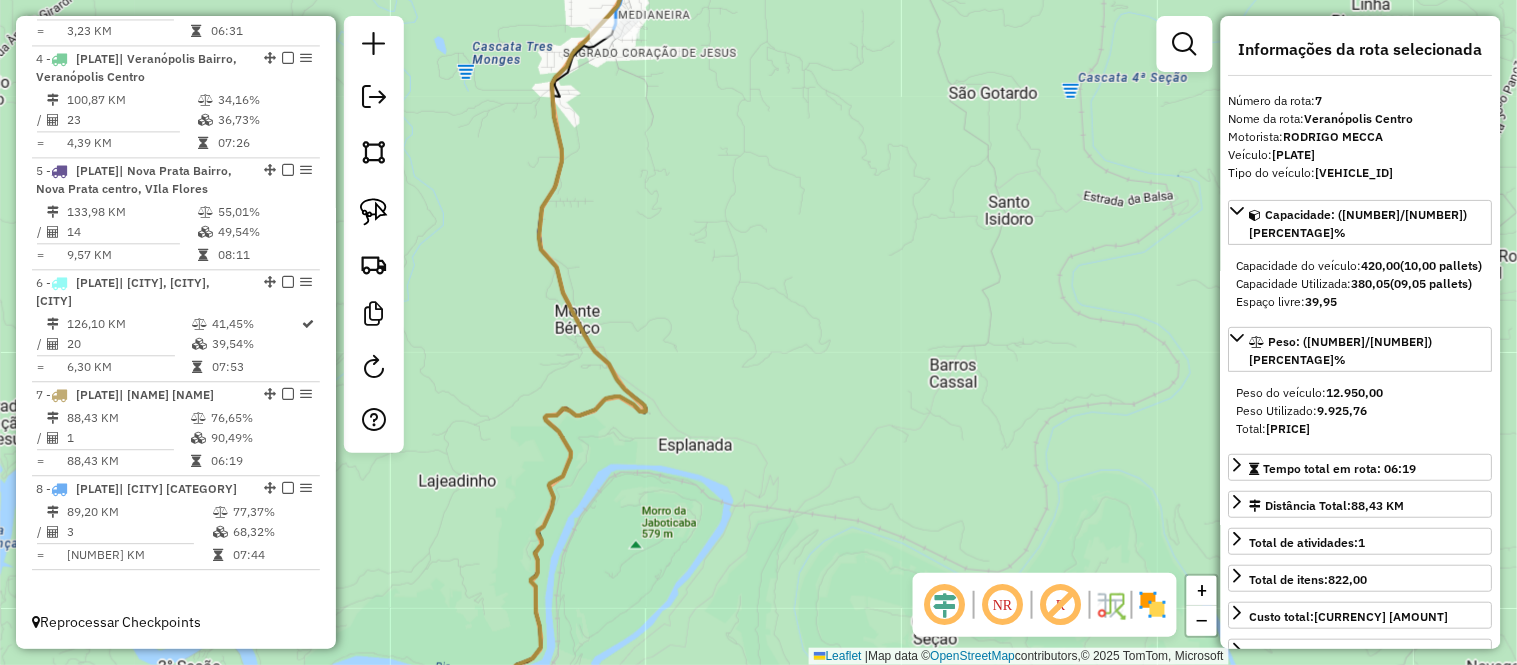 drag, startPoint x: 738, startPoint y: 341, endPoint x: 734, endPoint y: 153, distance: 188.04254 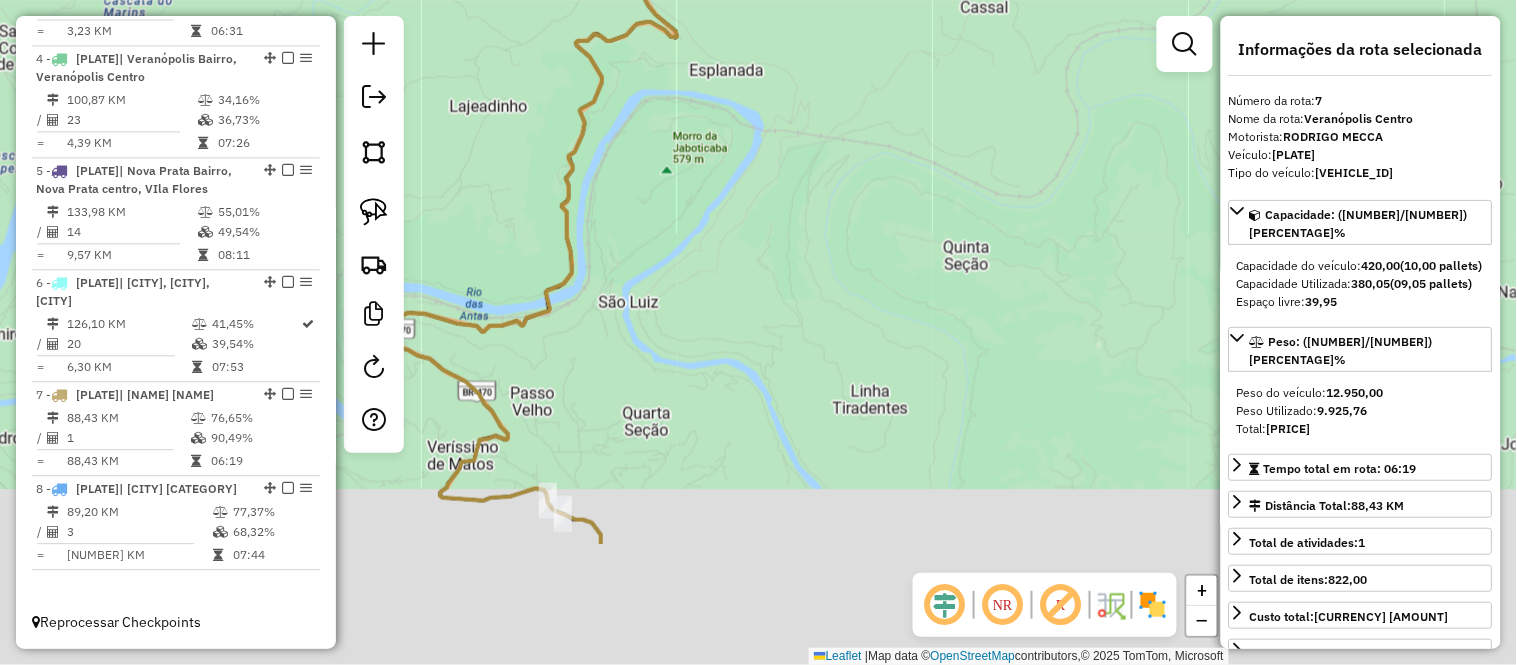 drag, startPoint x: 740, startPoint y: 328, endPoint x: 784, endPoint y: 135, distance: 197.95201 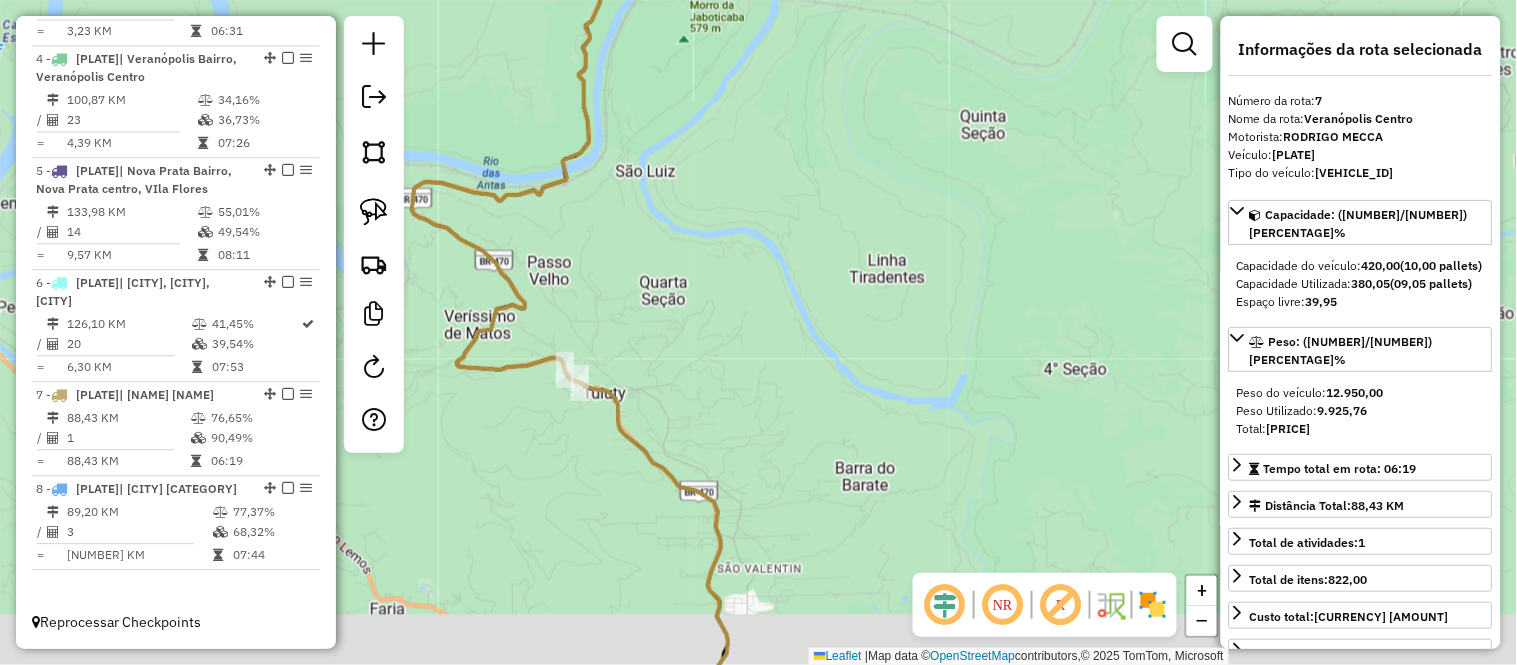 drag, startPoint x: 751, startPoint y: 368, endPoint x: 737, endPoint y: 220, distance: 148.66069 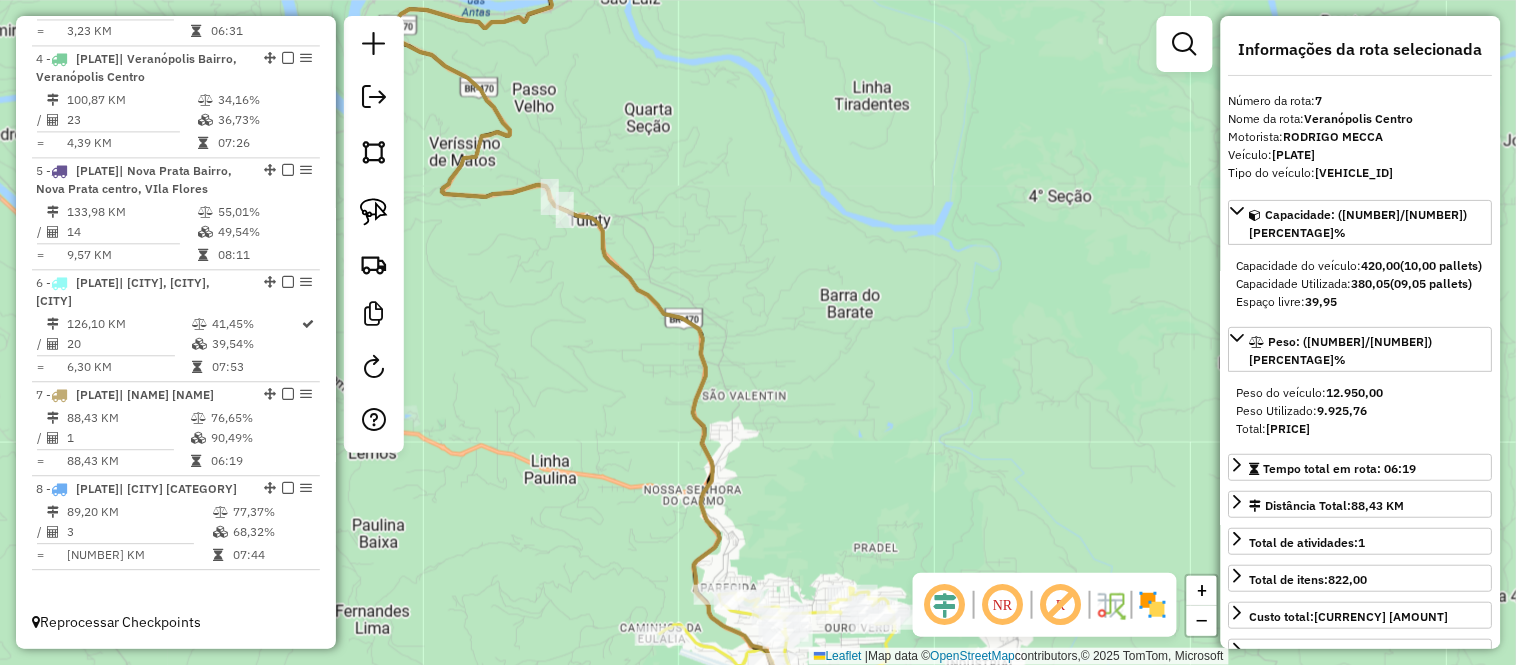 drag, startPoint x: 797, startPoint y: 370, endPoint x: 800, endPoint y: 271, distance: 99.04544 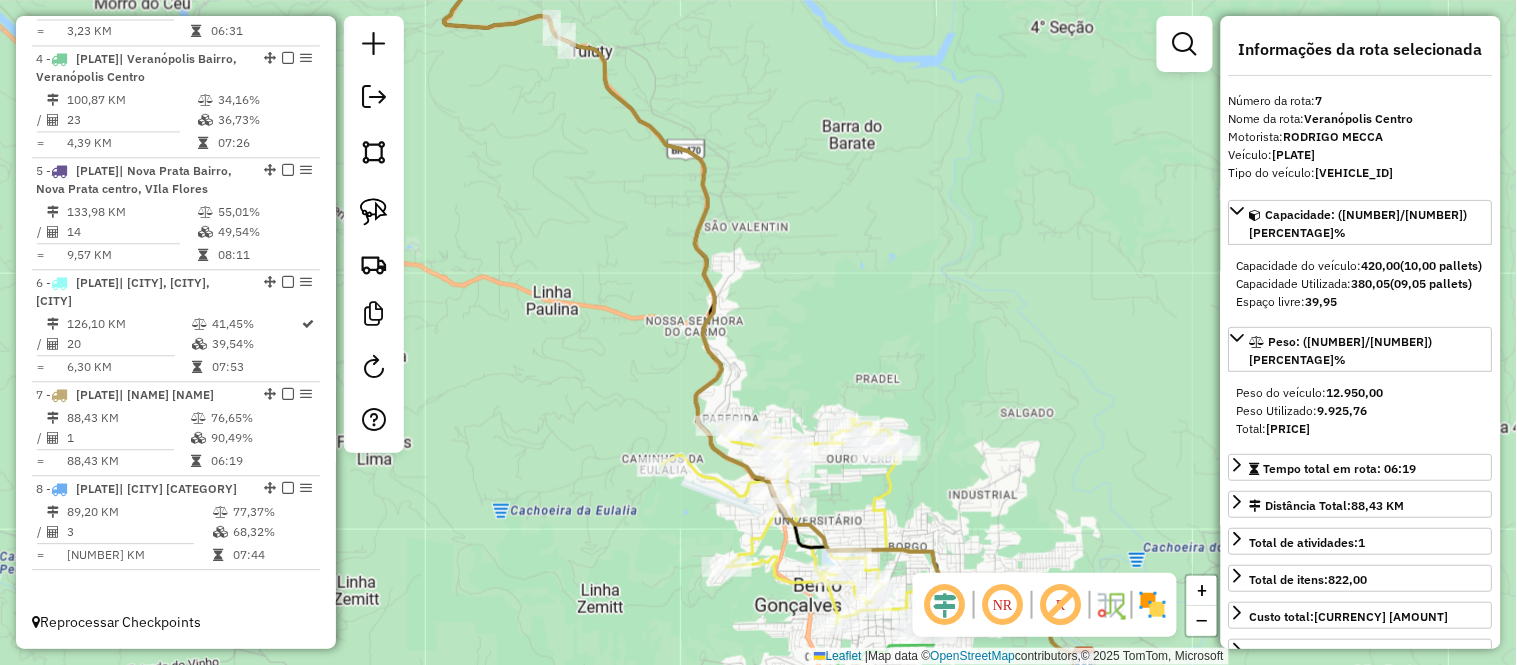 drag, startPoint x: 815, startPoint y: 438, endPoint x: 762, endPoint y: 204, distance: 239.92708 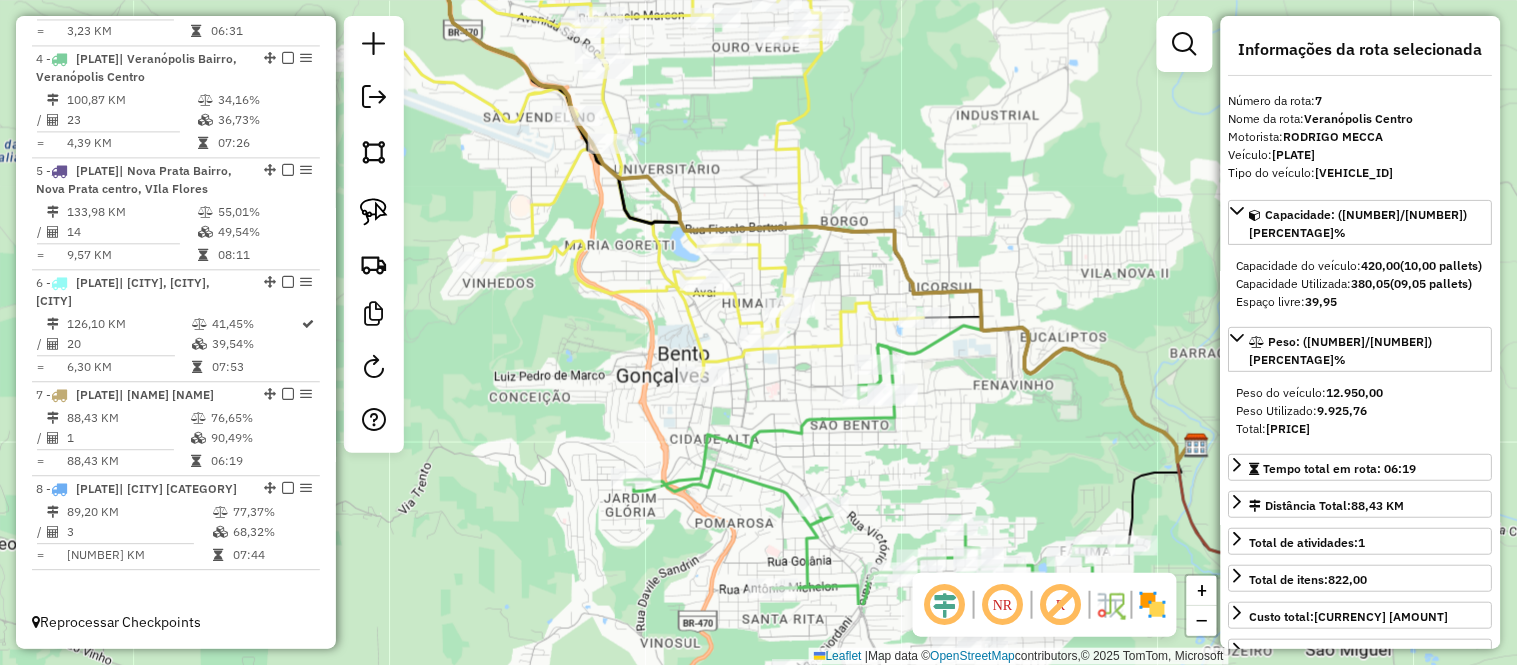 drag, startPoint x: 963, startPoint y: 361, endPoint x: 957, endPoint y: 214, distance: 147.12239 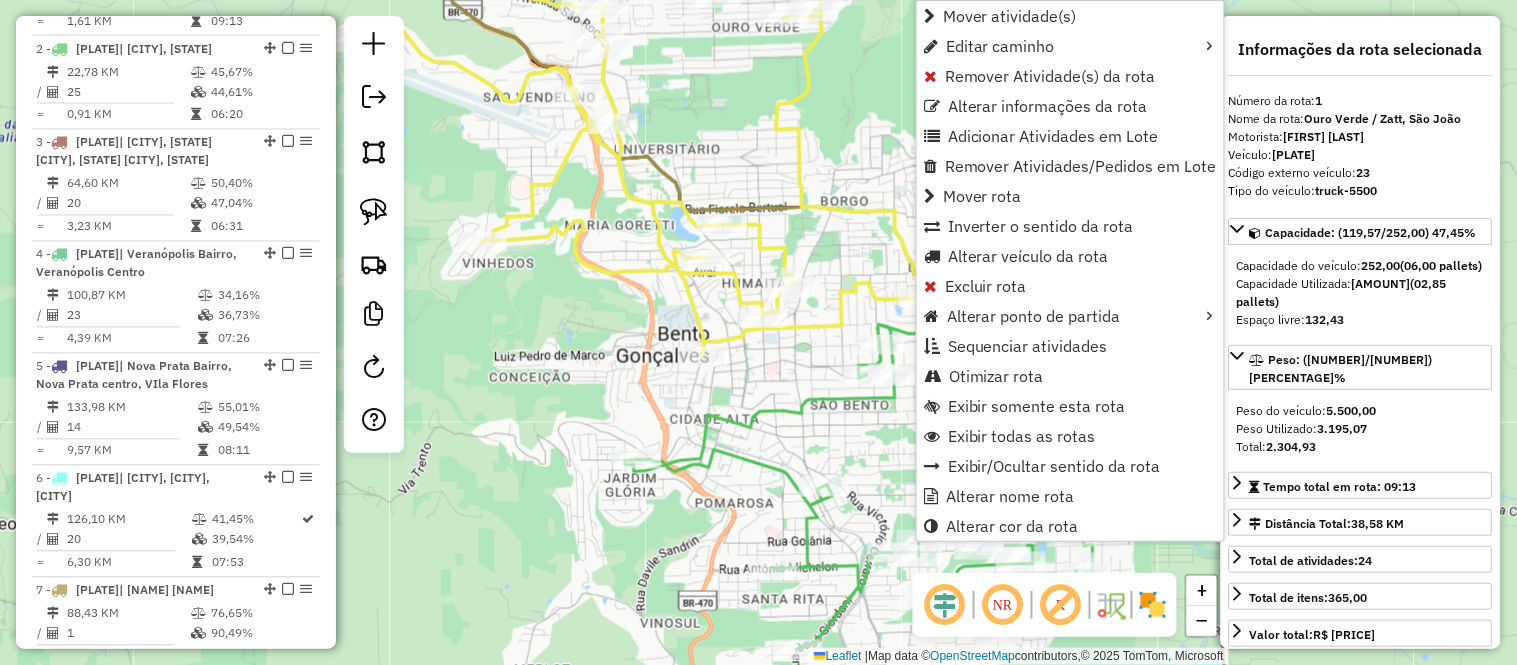 scroll, scrollTop: 791, scrollLeft: 0, axis: vertical 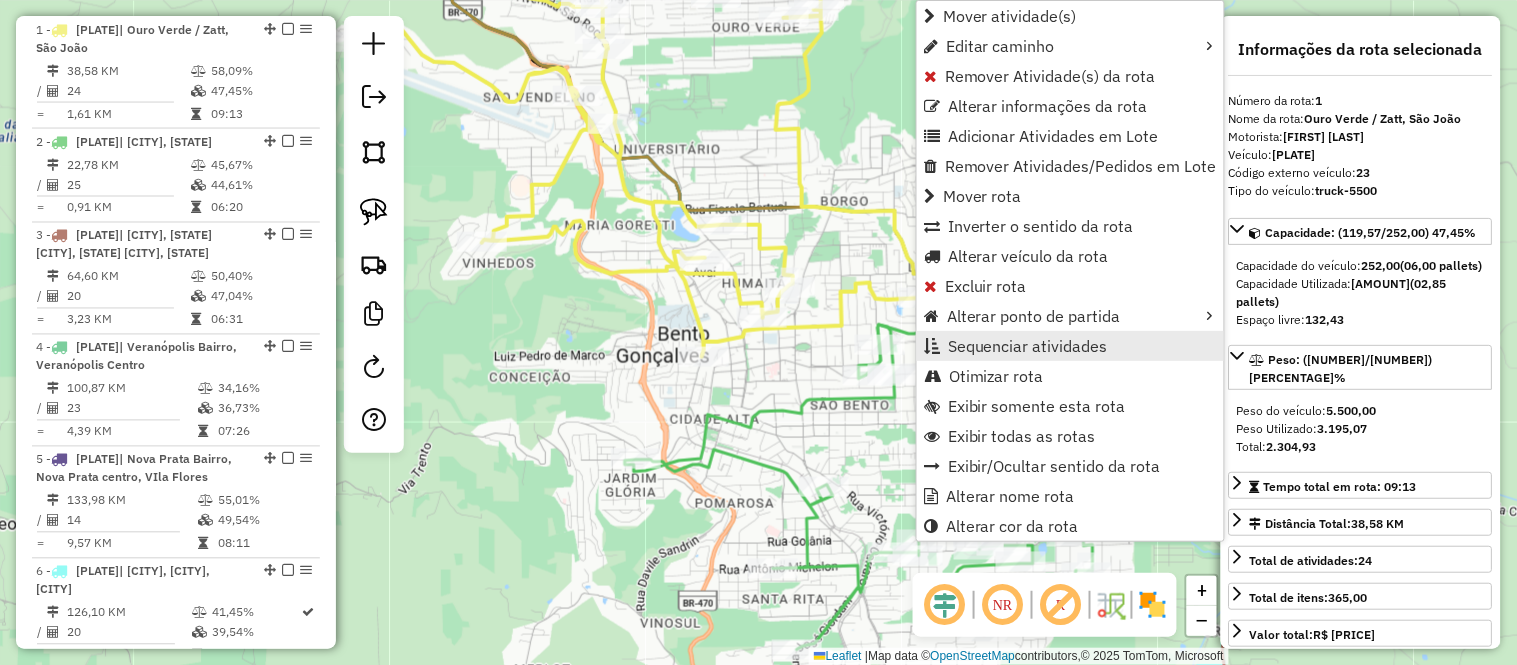 click on "Sequenciar atividades" at bounding box center [1028, 346] 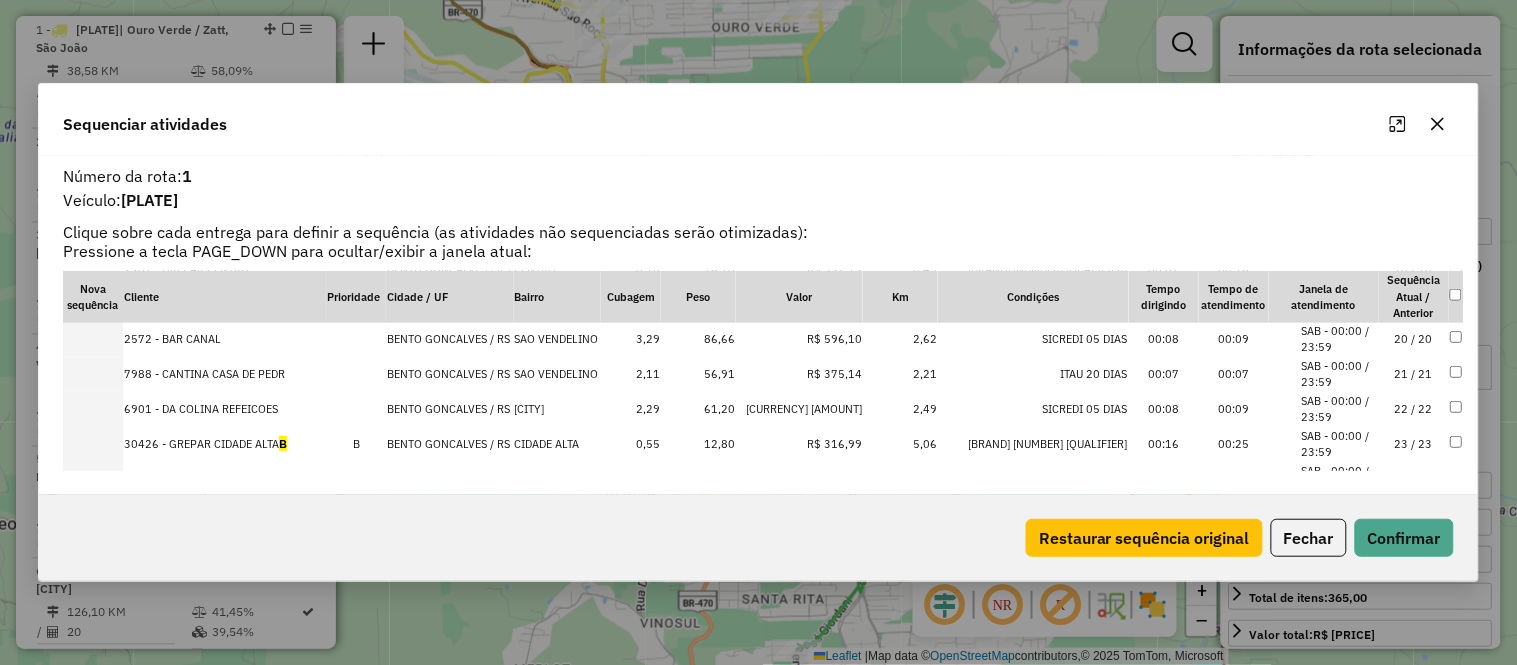 scroll, scrollTop: 710, scrollLeft: 0, axis: vertical 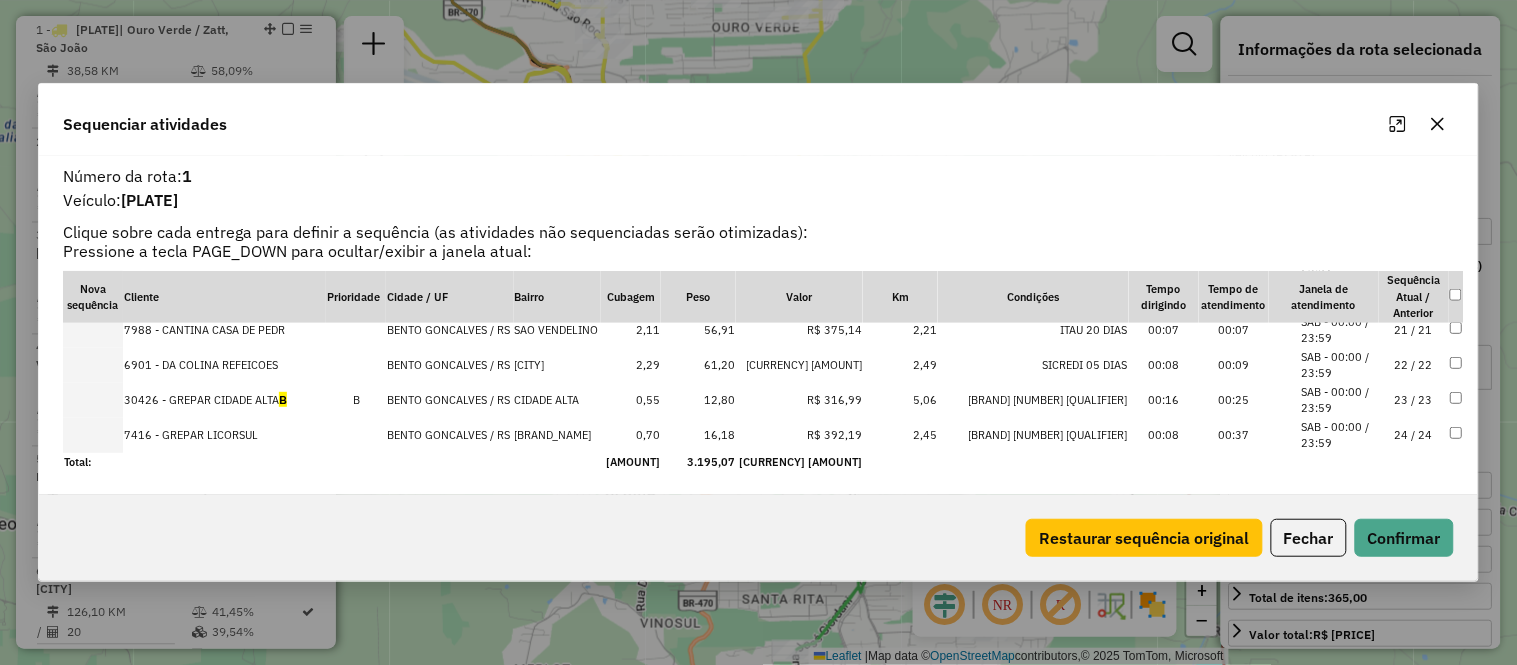 click on "SAB - 00:00 / 23:59" at bounding box center [1340, 435] 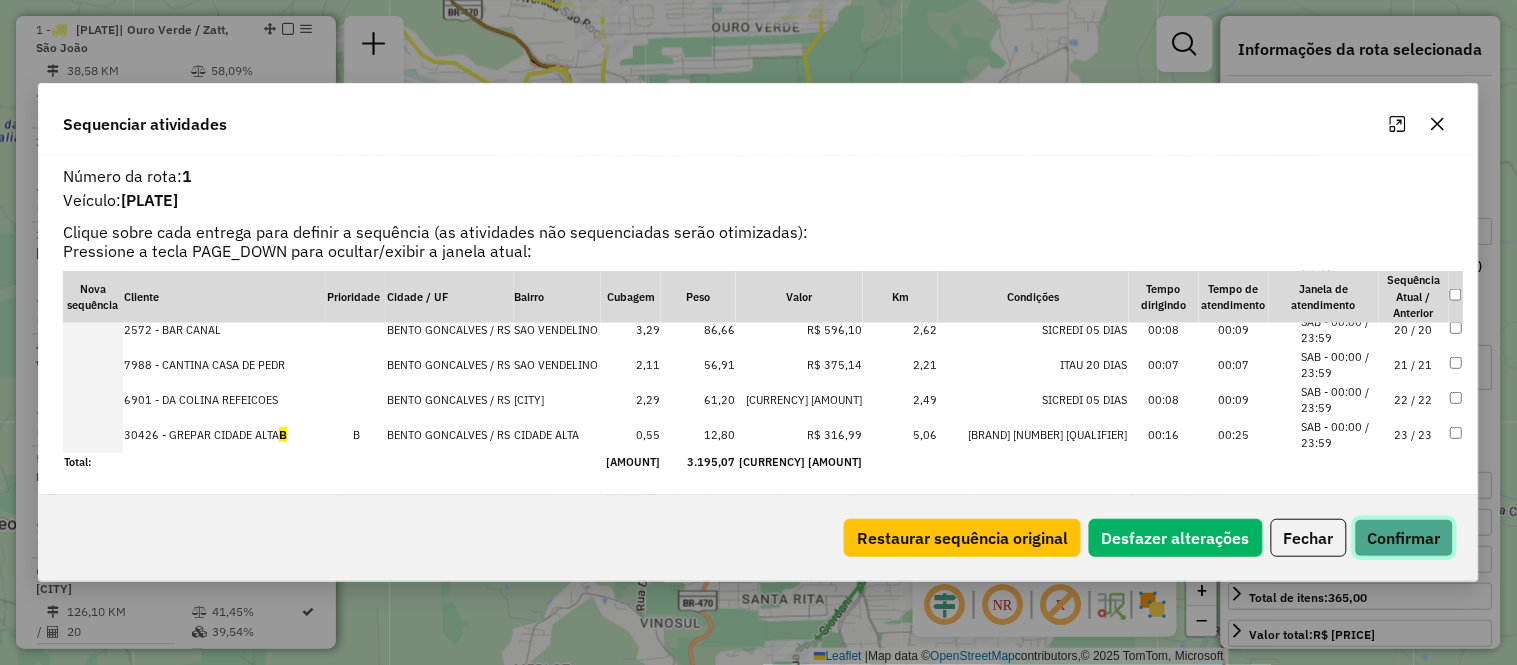 click on "Confirmar" 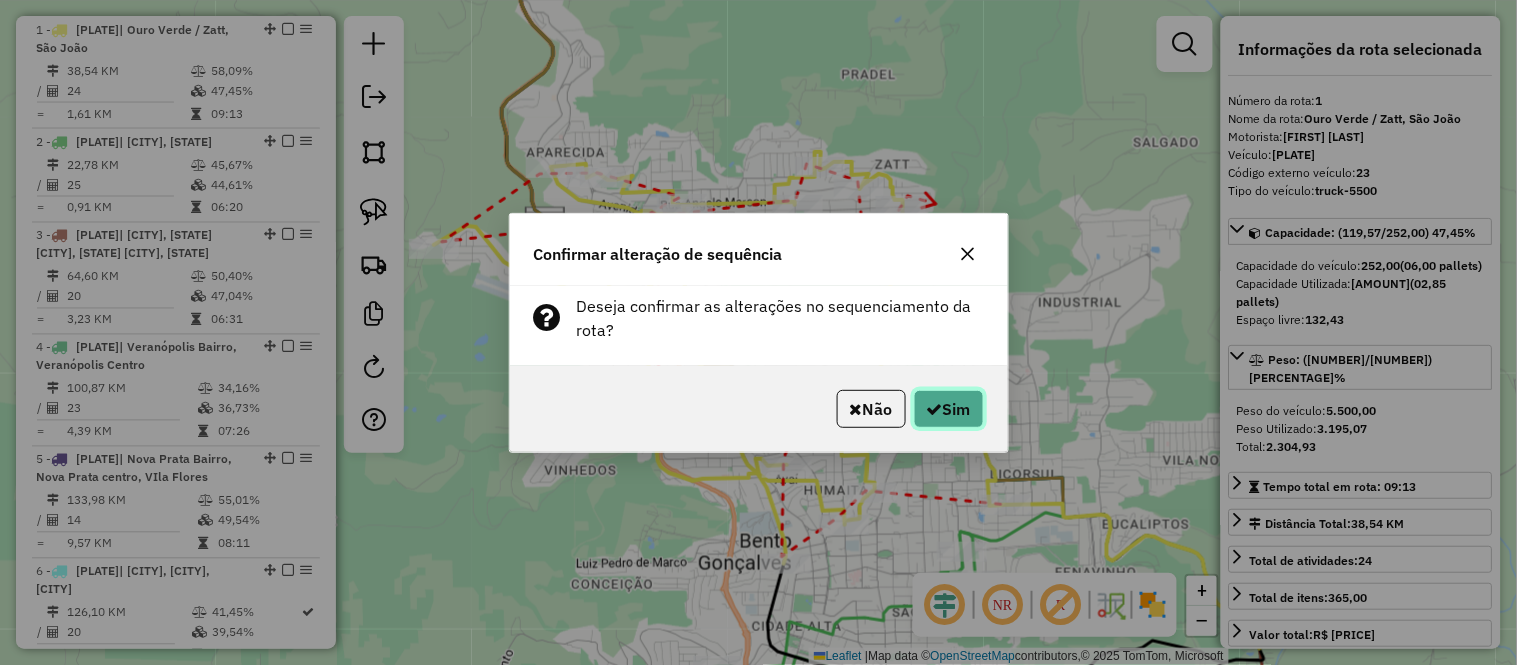click on "Sim" 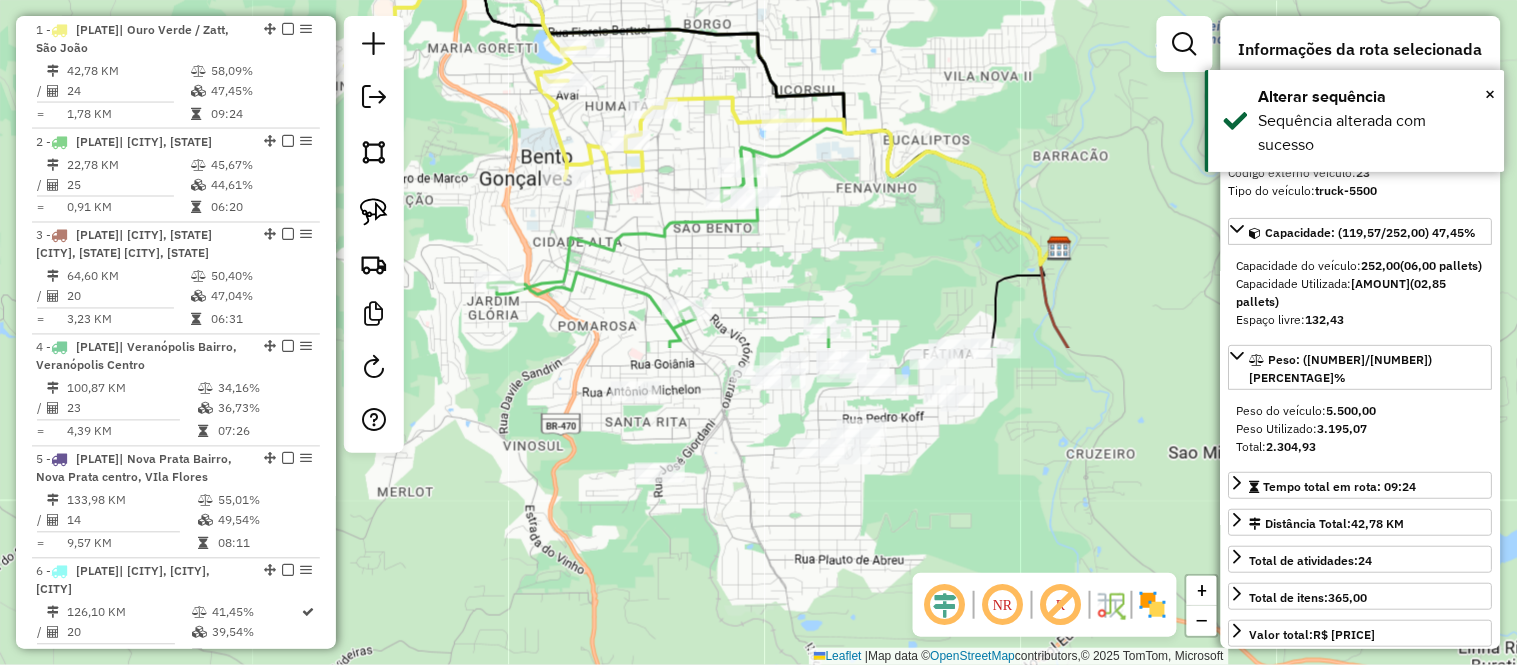 drag, startPoint x: 1017, startPoint y: 407, endPoint x: 798, endPoint y: 23, distance: 442.05994 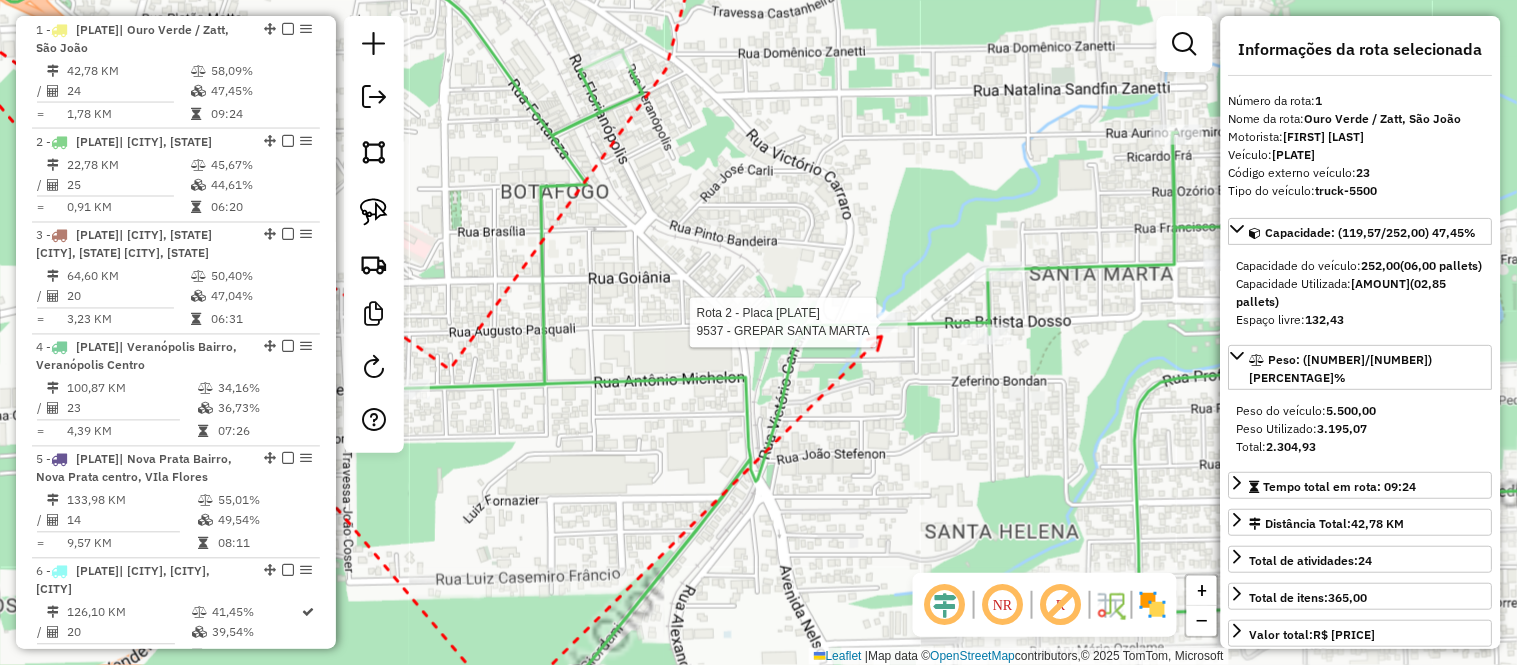 click 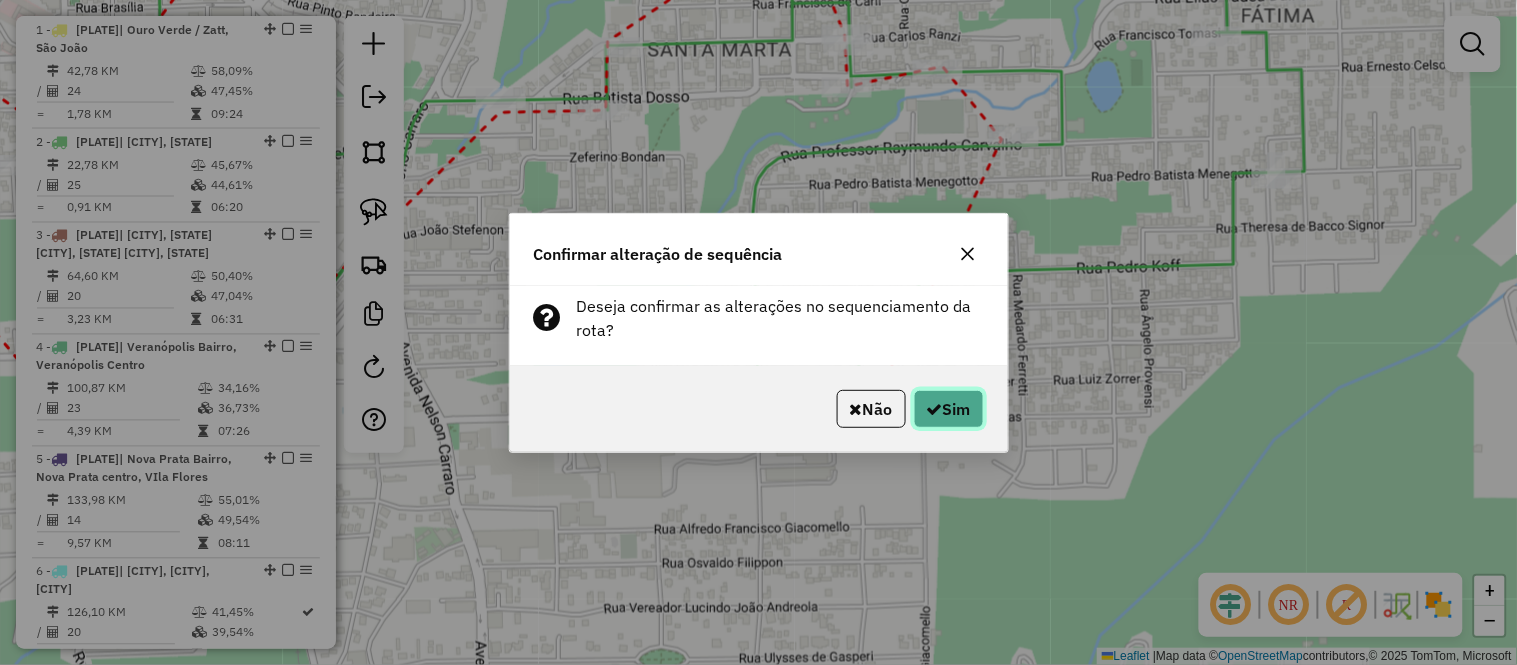 click on "Sim" 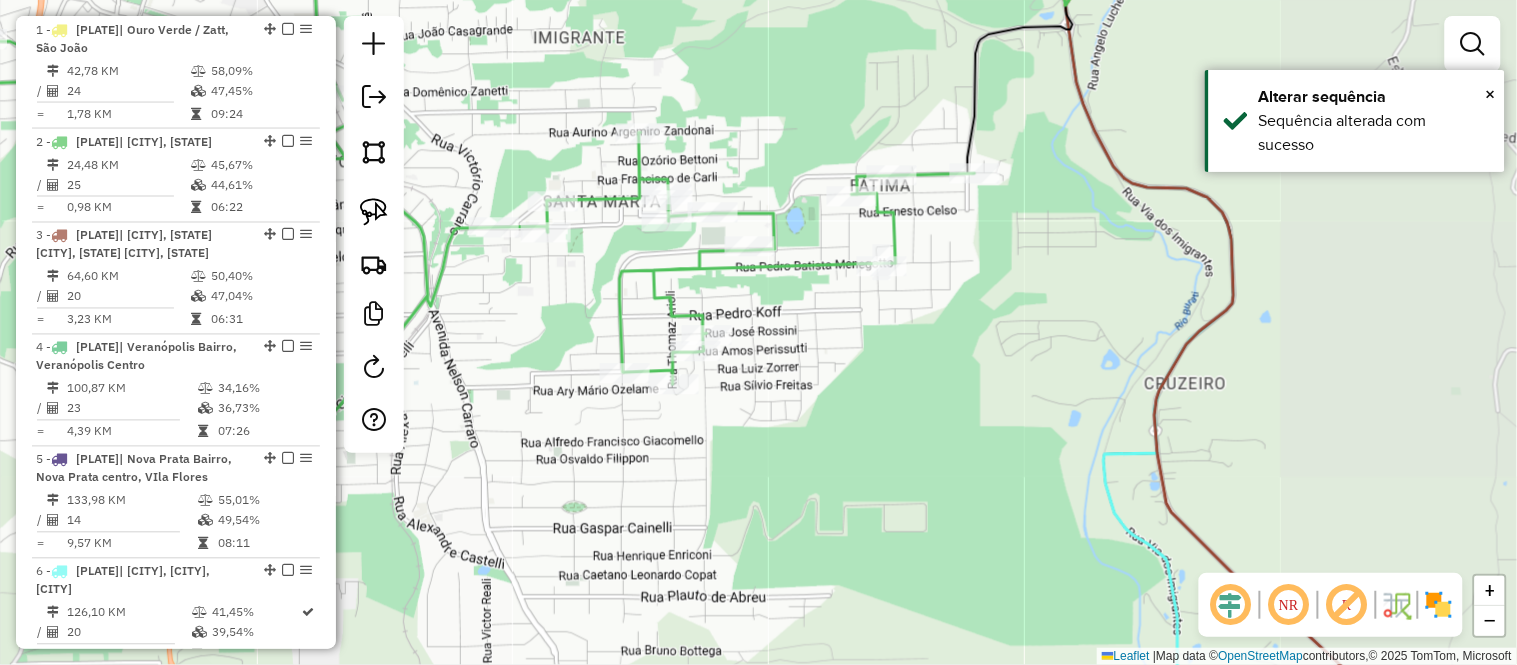 drag, startPoint x: 1152, startPoint y: 346, endPoint x: 901, endPoint y: 356, distance: 251.19913 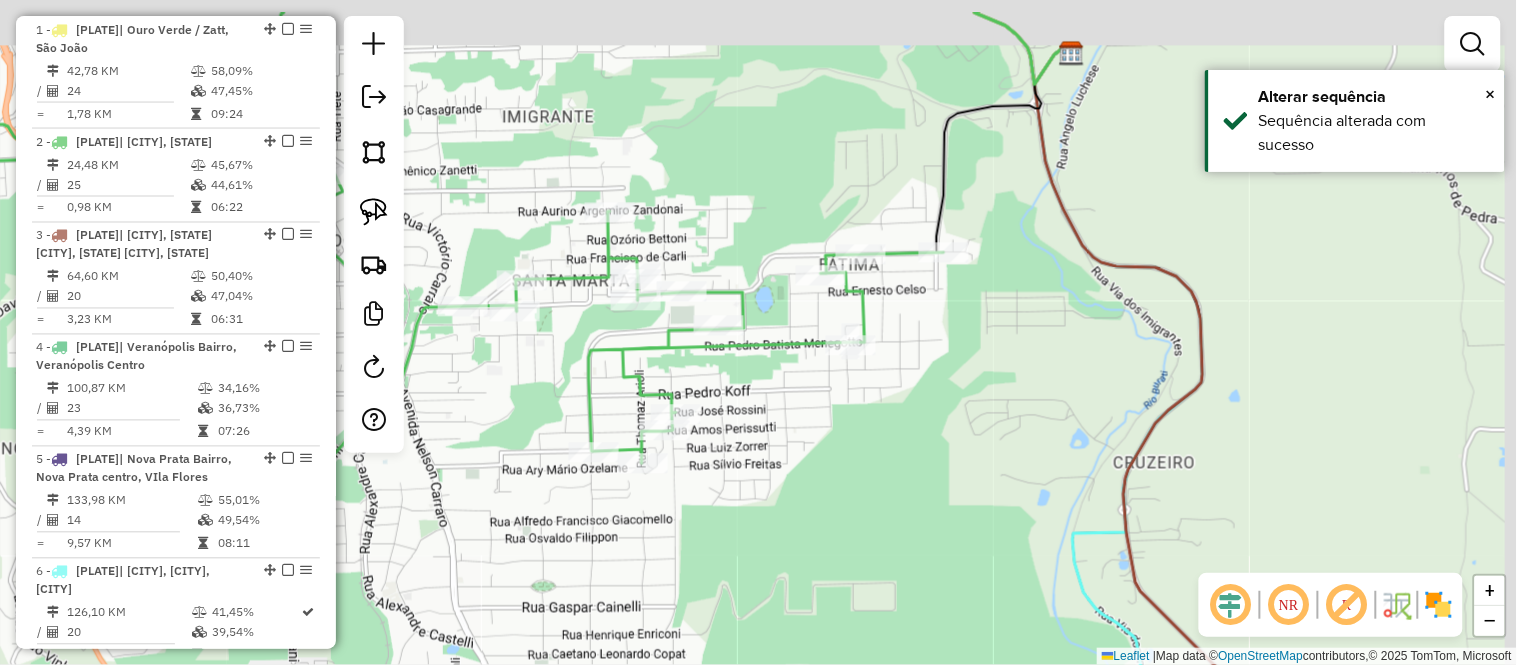 drag, startPoint x: 968, startPoint y: 310, endPoint x: 913, endPoint y: 405, distance: 109.77249 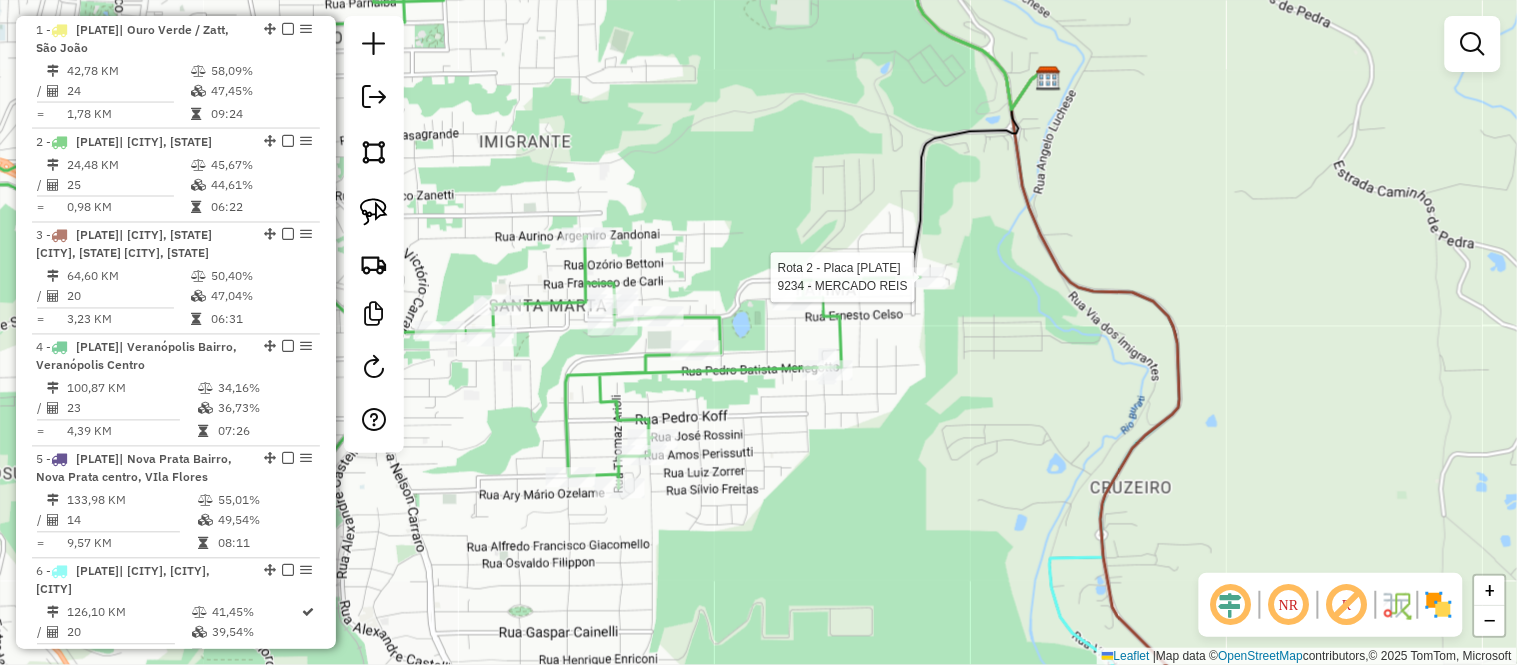 select on "*********" 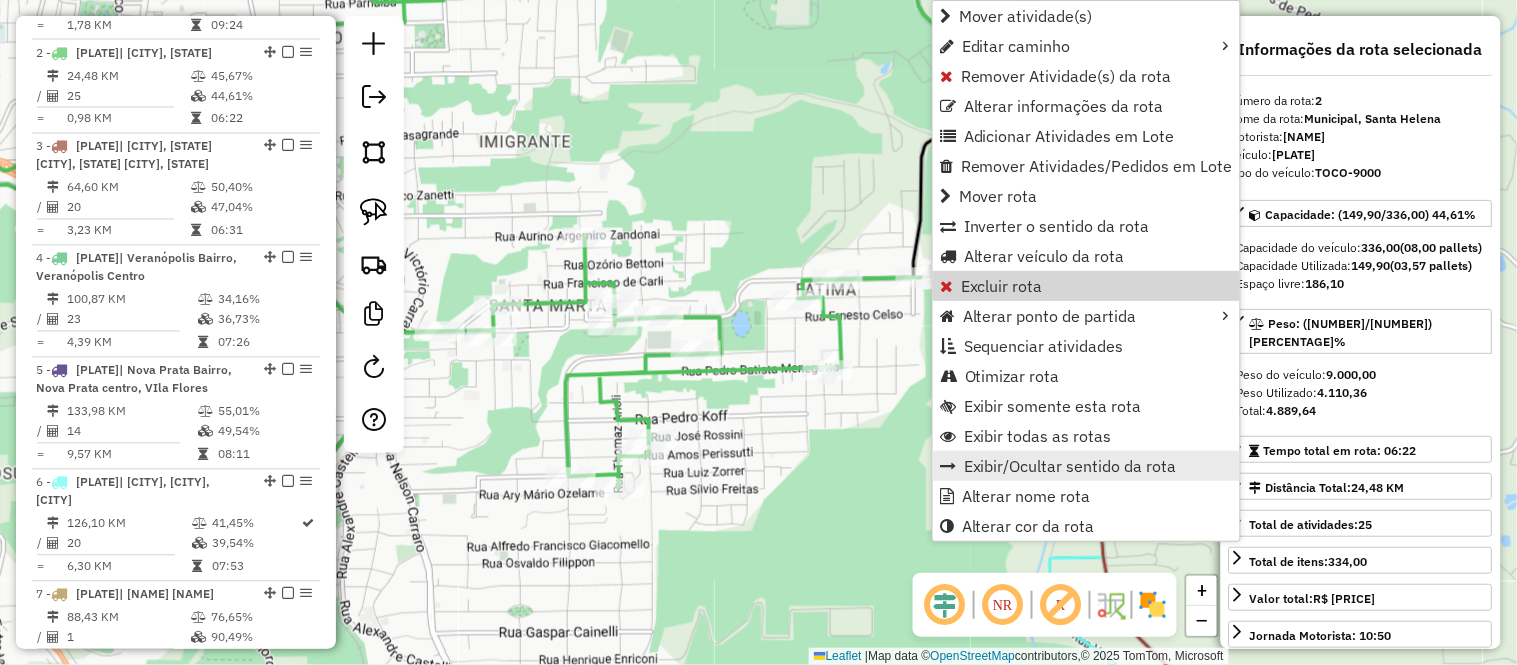 scroll, scrollTop: 903, scrollLeft: 0, axis: vertical 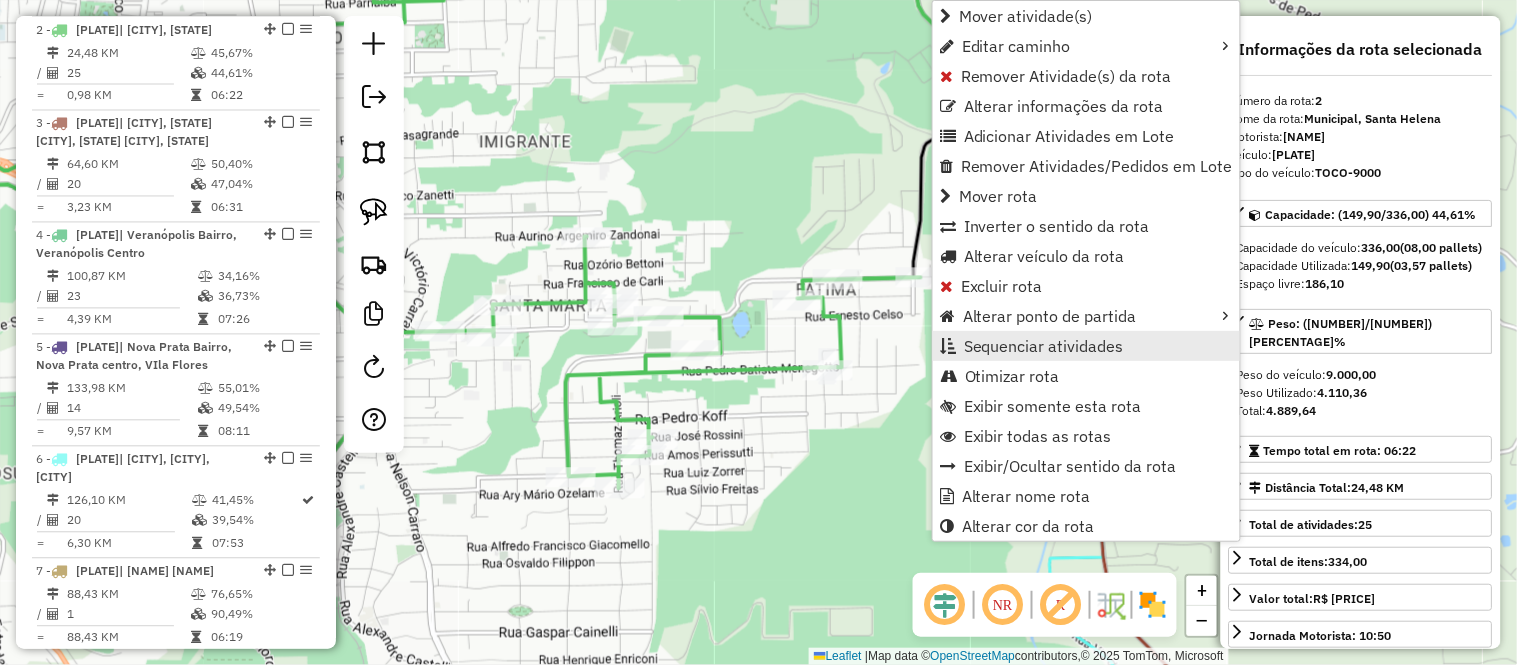 click on "Sequenciar atividades" at bounding box center [1086, 346] 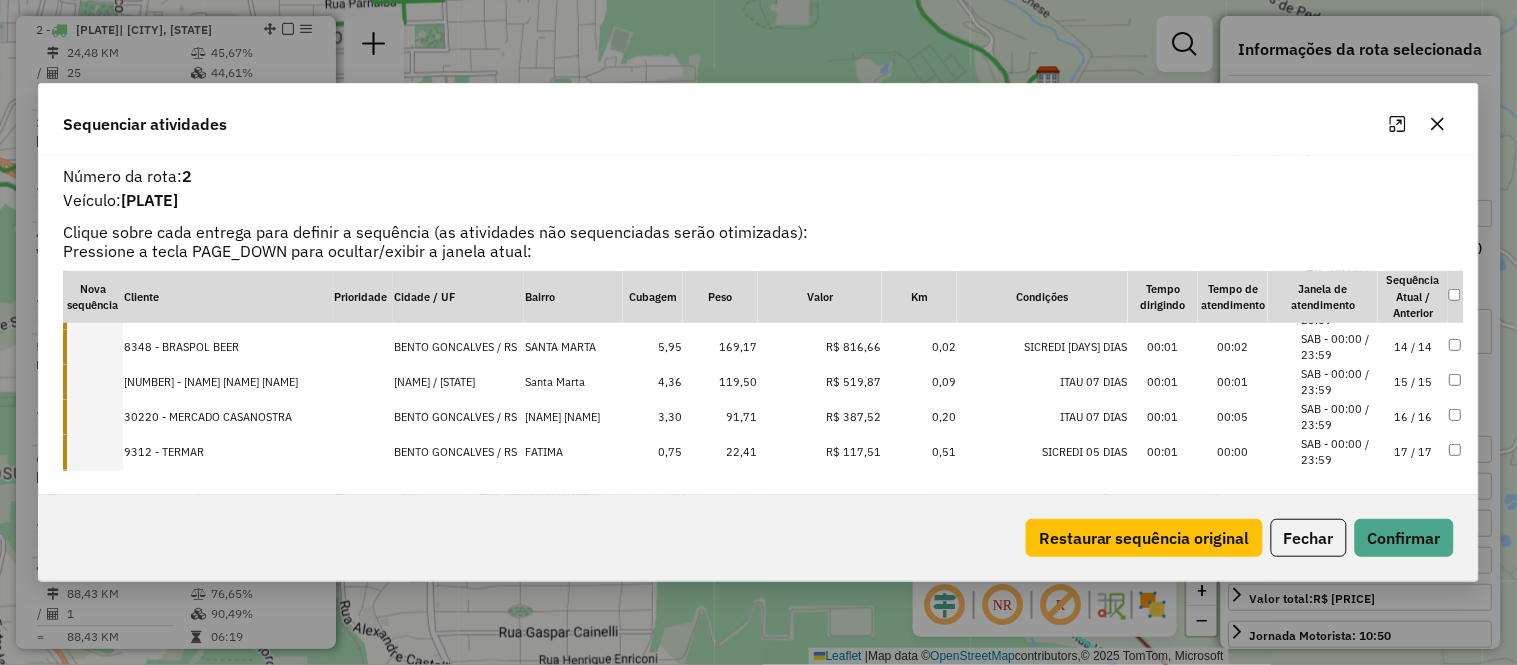 scroll, scrollTop: 745, scrollLeft: 0, axis: vertical 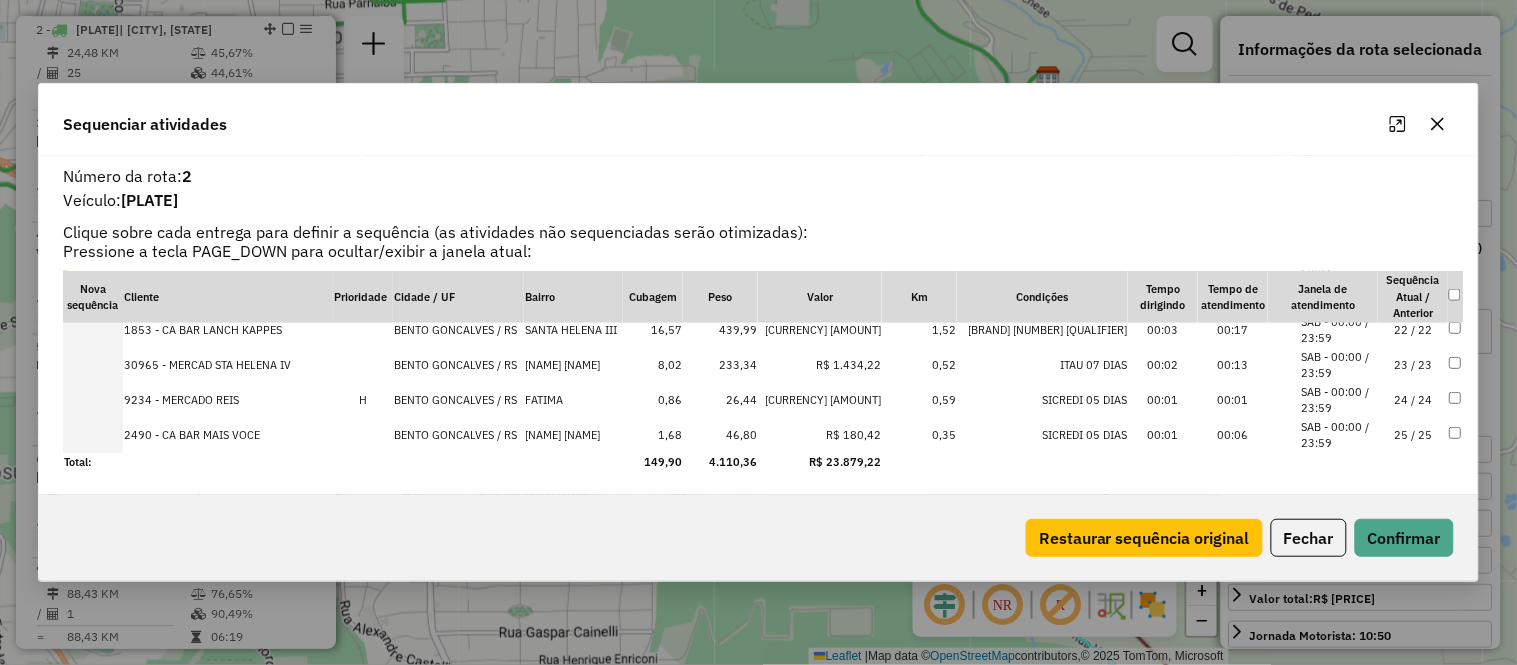 click on "SAB - 00:00 / 23:59" at bounding box center (1339, 400) 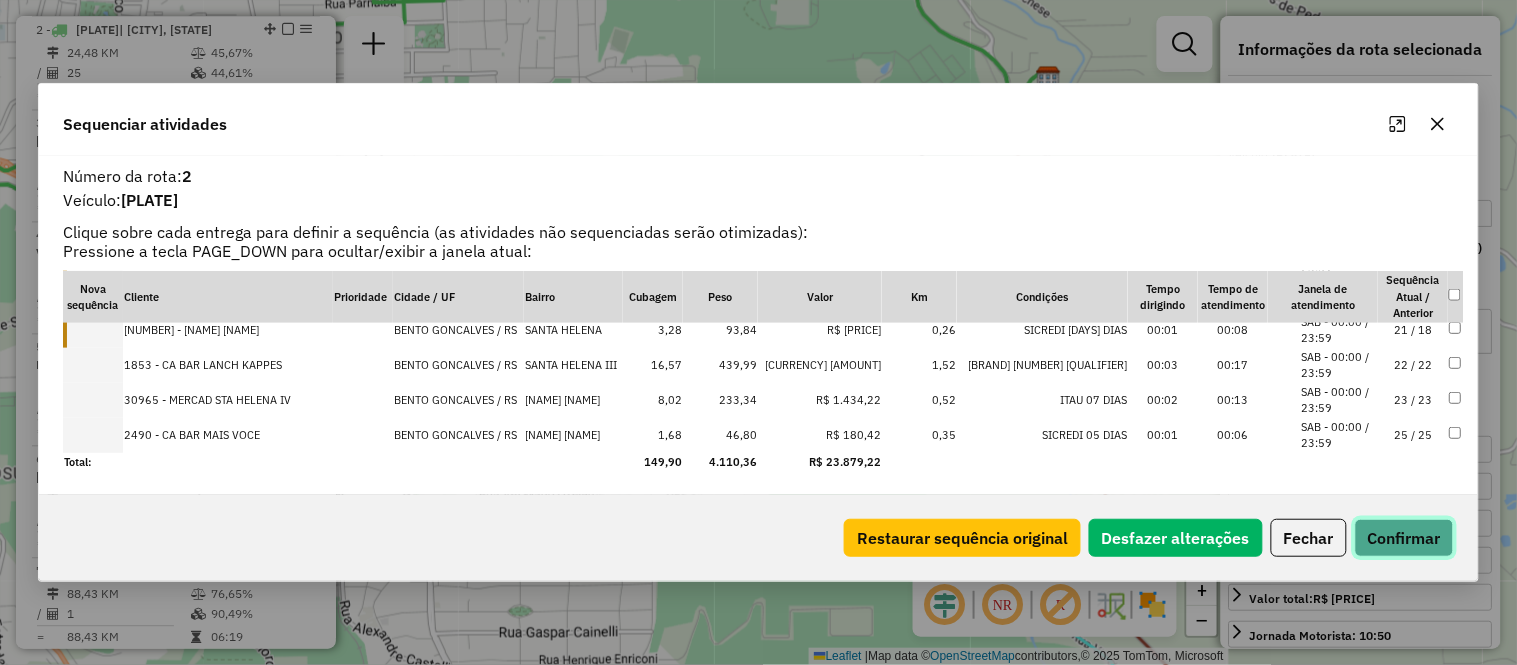 click on "Confirmar" 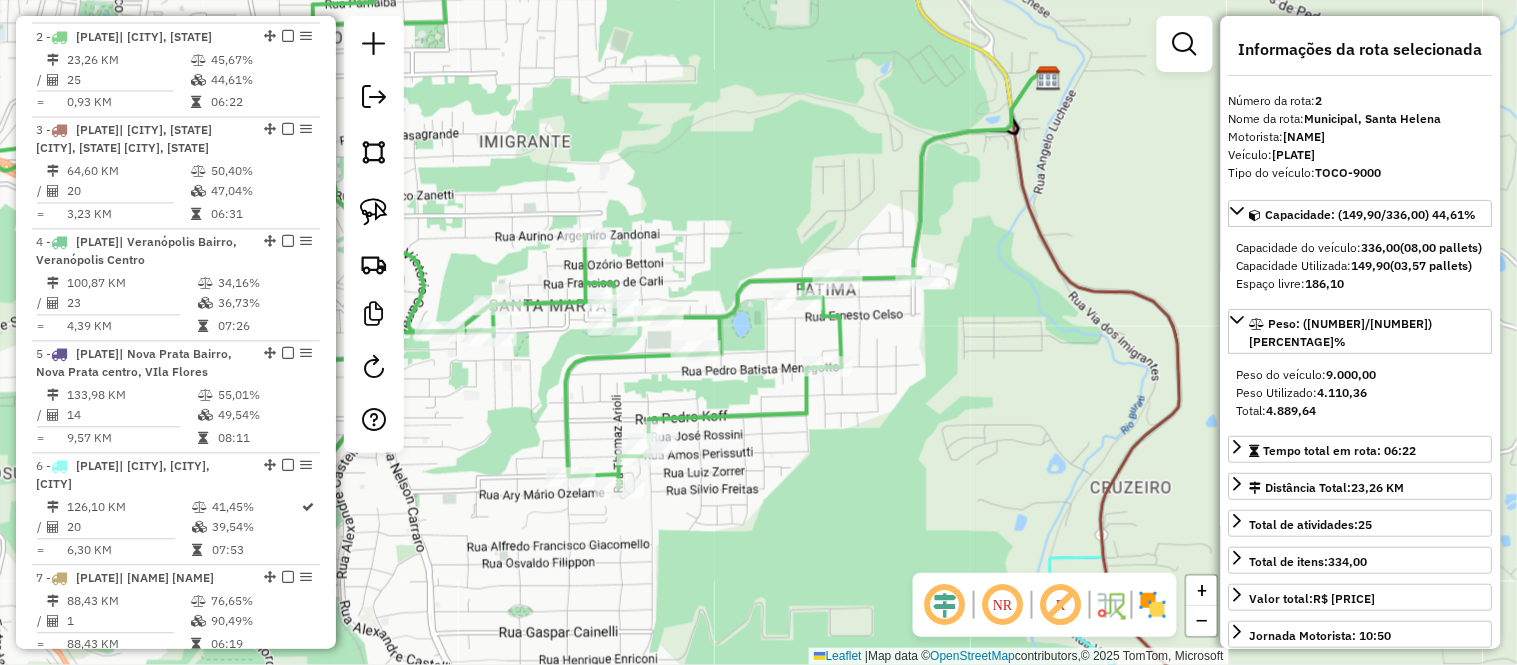 scroll, scrollTop: 903, scrollLeft: 0, axis: vertical 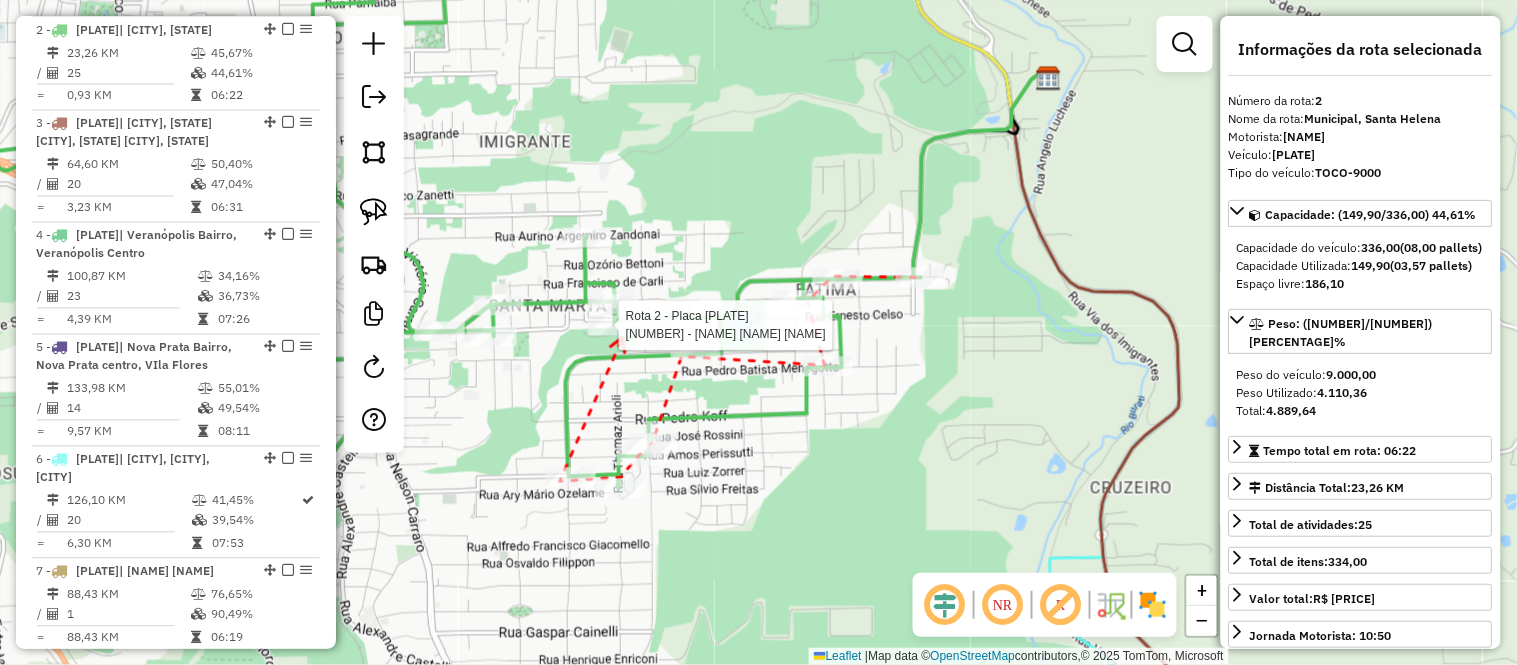 click 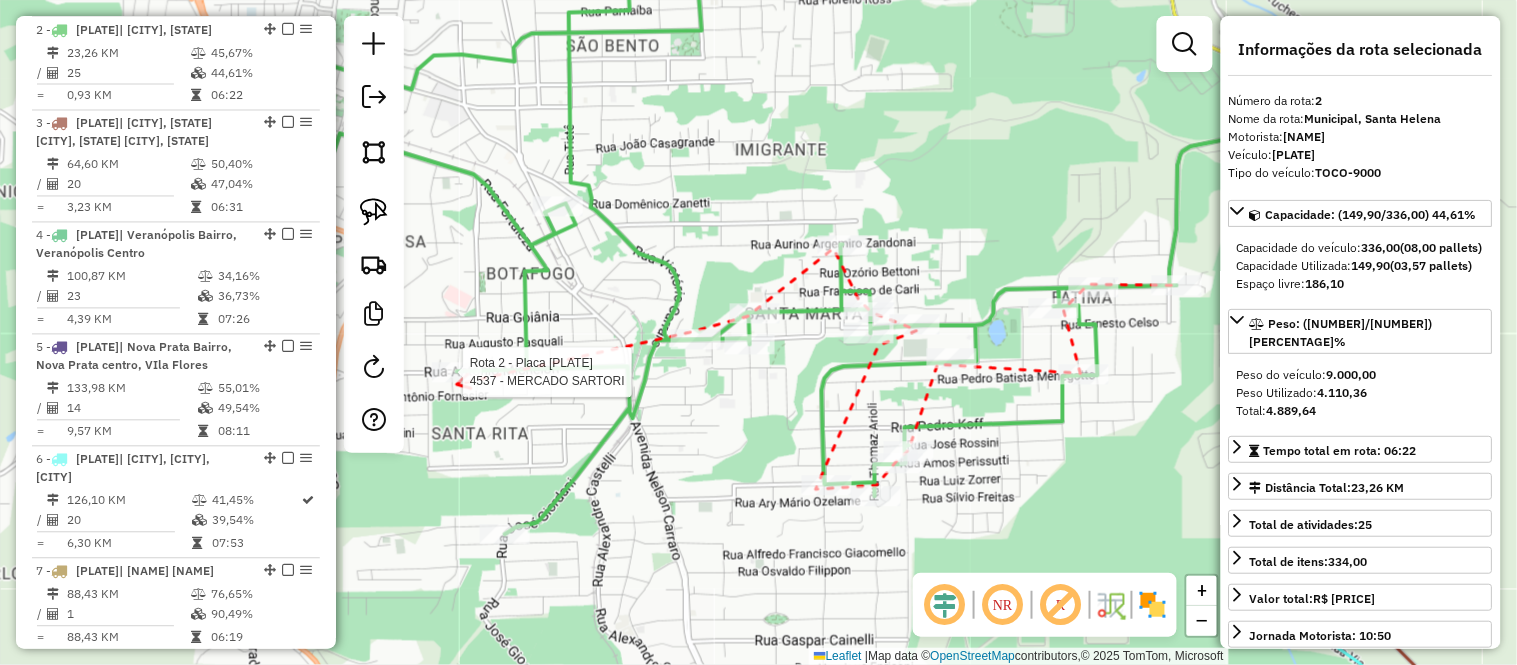 click 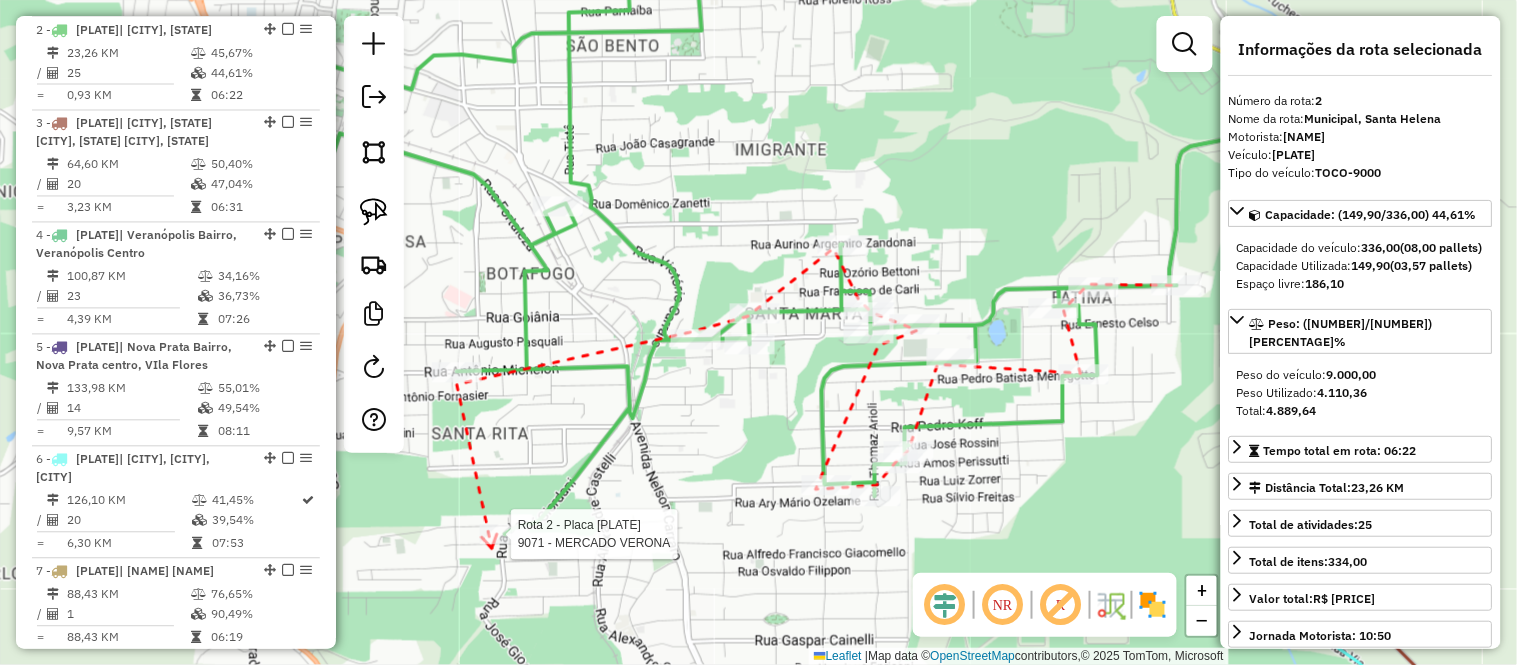 click 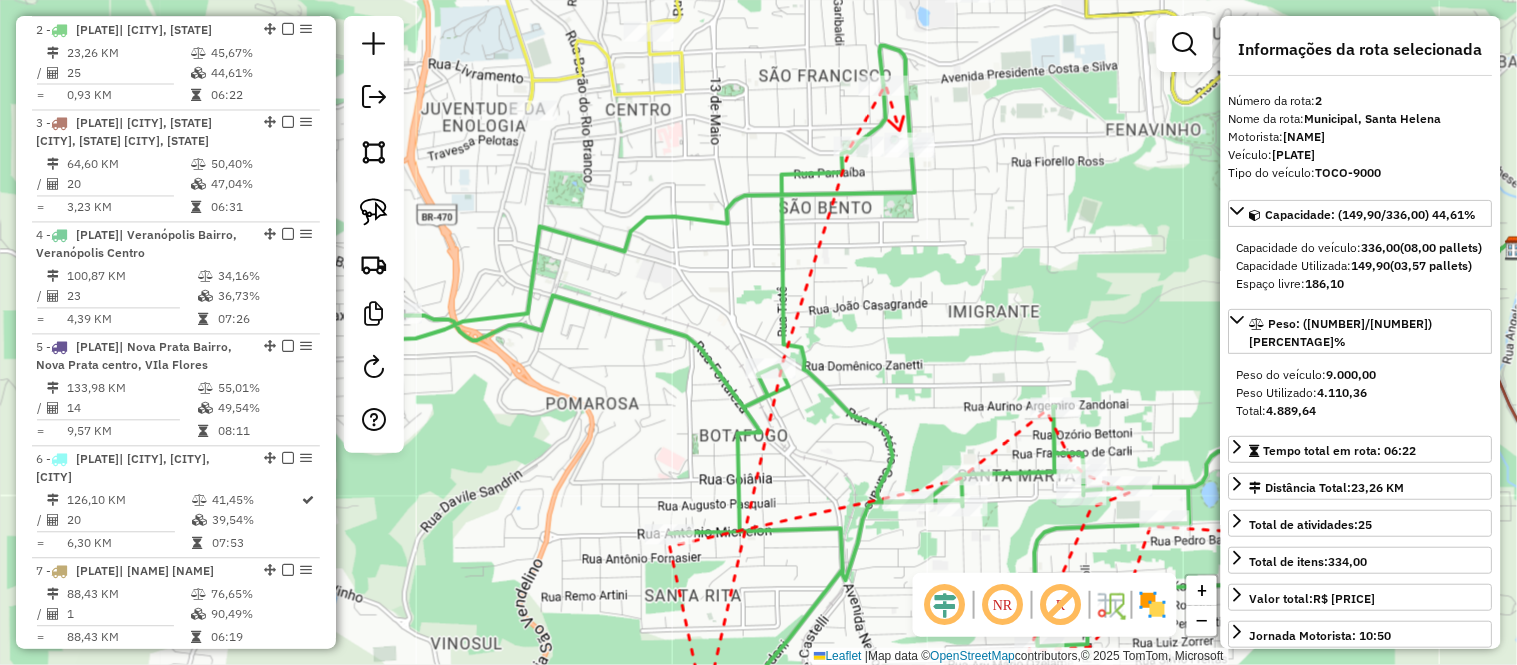 click 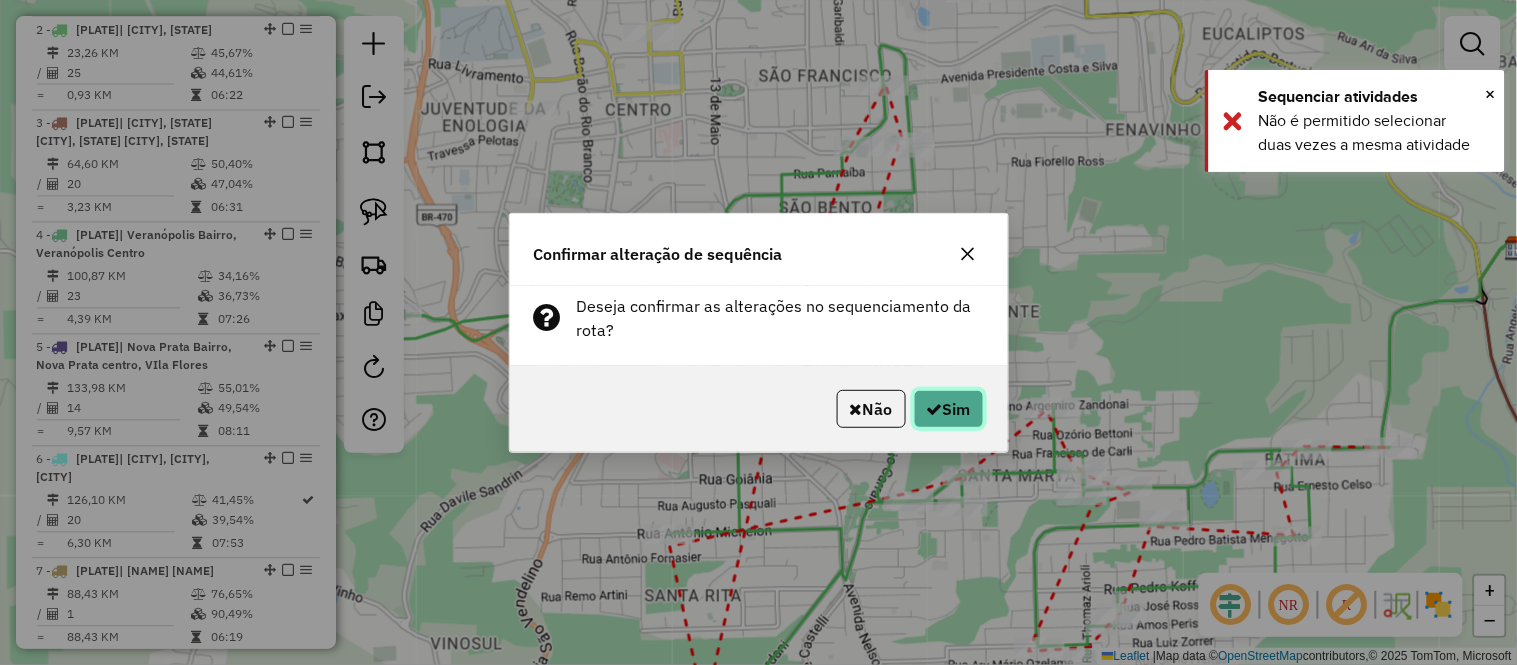 click on "Sim" 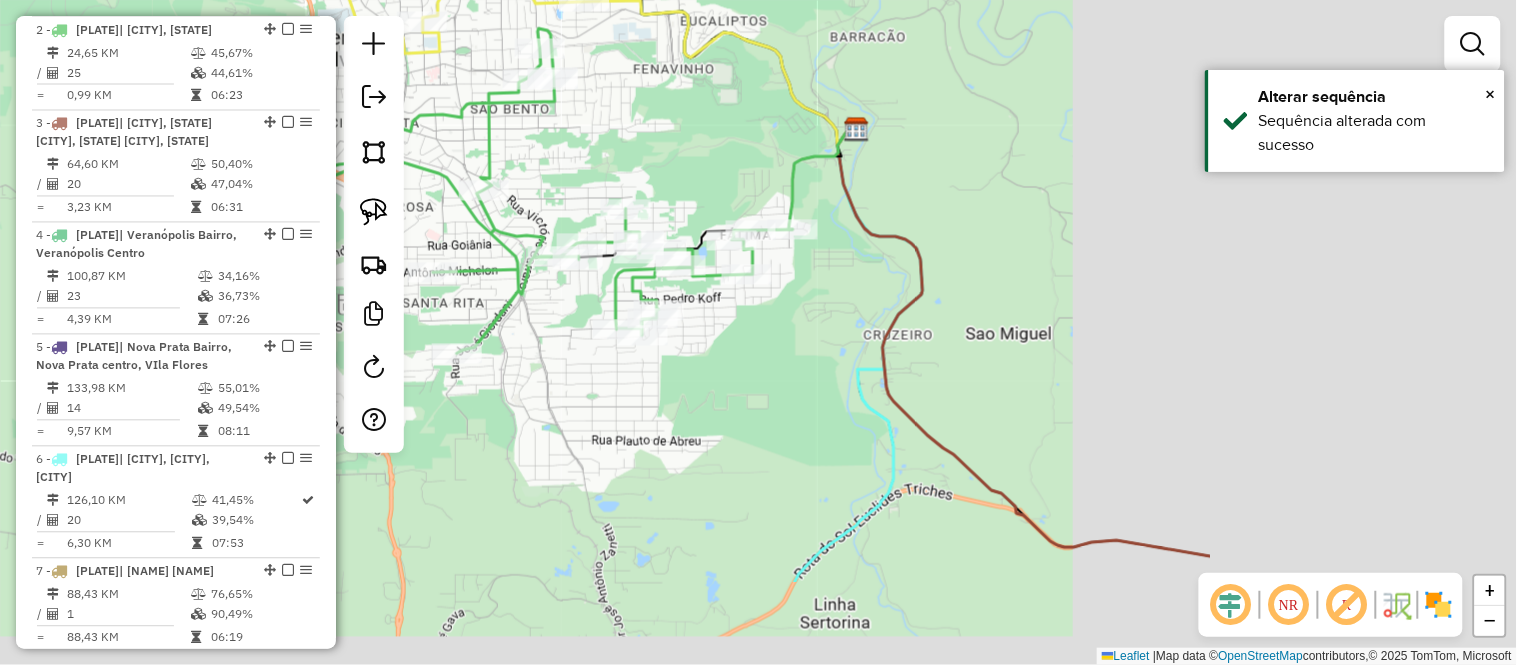 drag, startPoint x: 1172, startPoint y: 301, endPoint x: 713, endPoint y: 151, distance: 482.88818 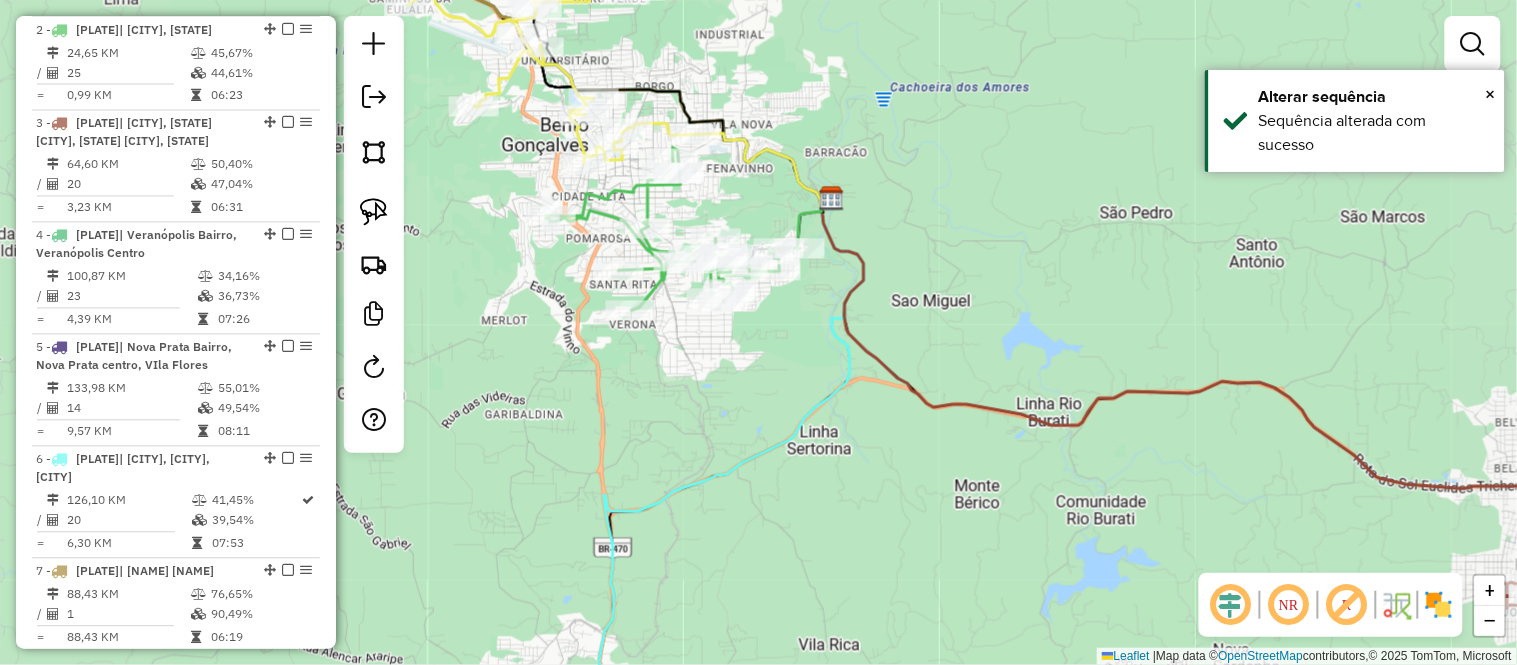 drag, startPoint x: 1035, startPoint y: 291, endPoint x: 751, endPoint y: 96, distance: 344.5011 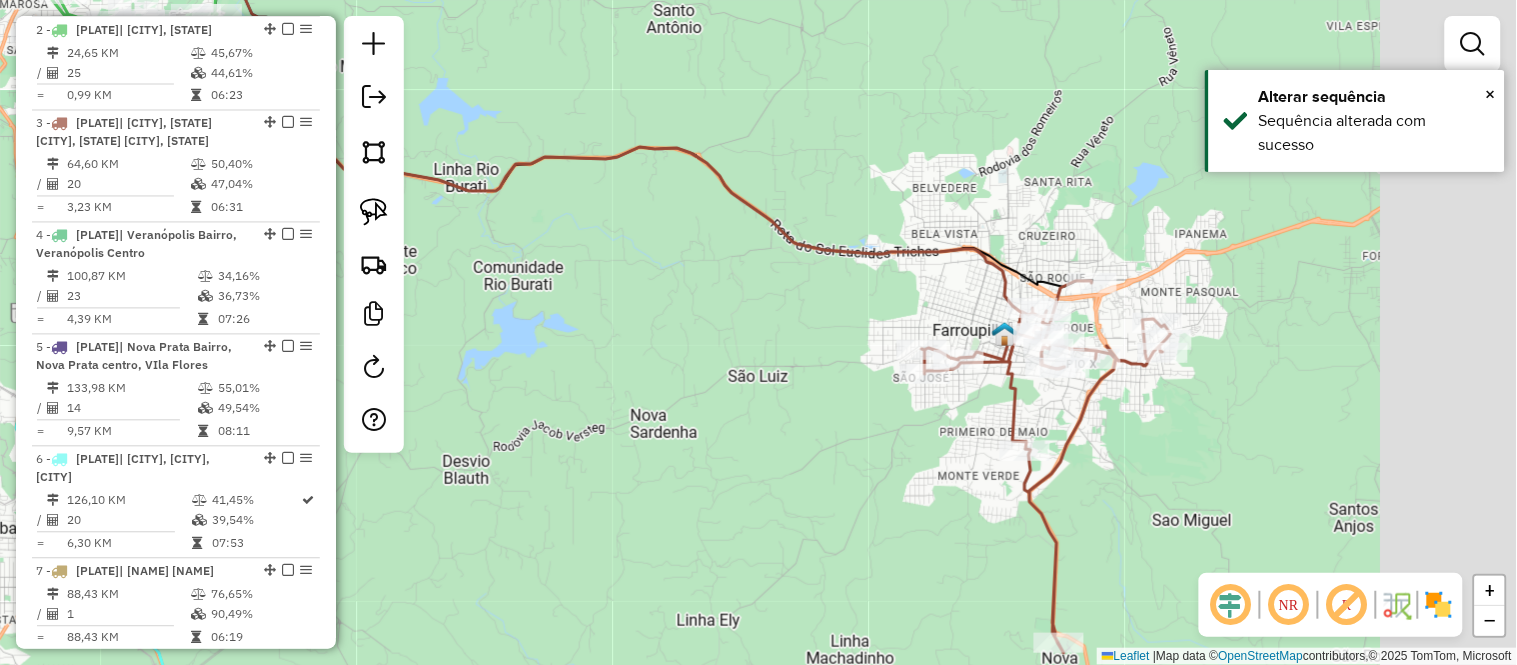 drag, startPoint x: 996, startPoint y: 155, endPoint x: 698, endPoint y: 115, distance: 300.67258 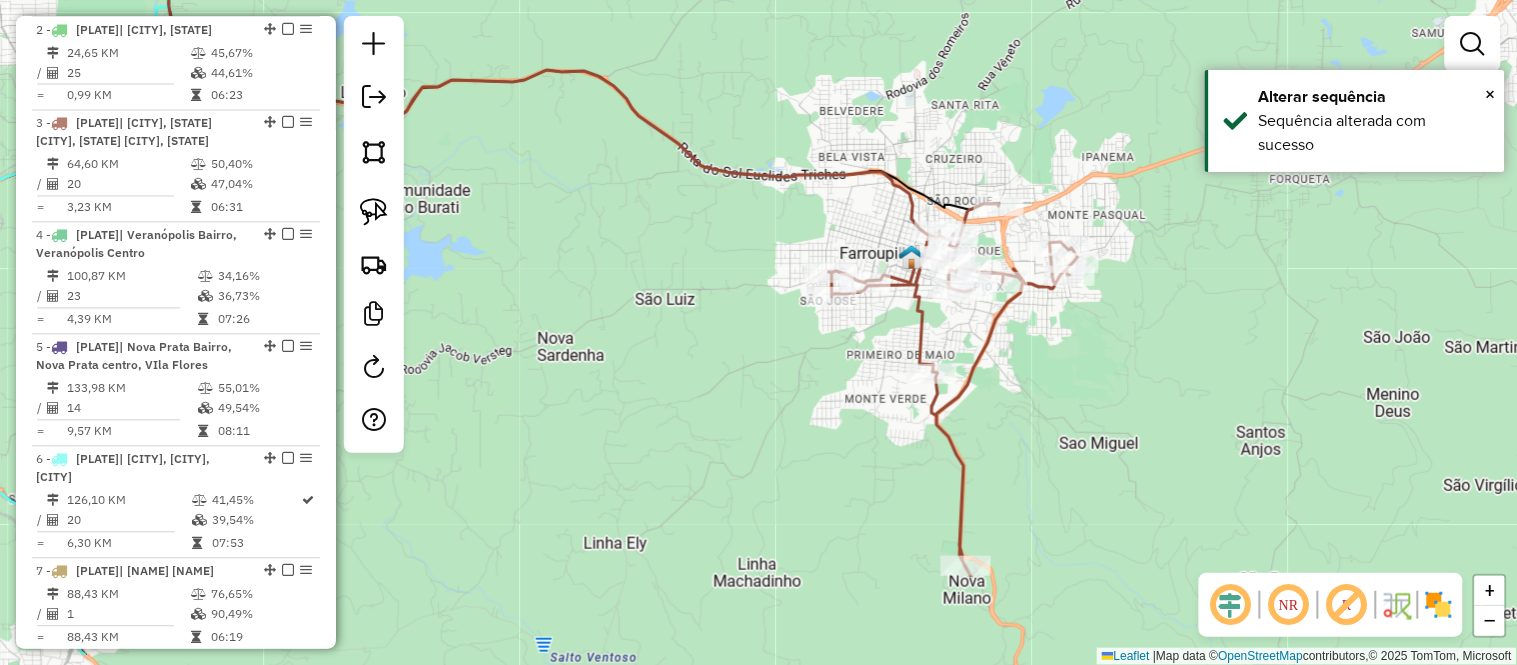 drag, startPoint x: 877, startPoint y: 130, endPoint x: 763, endPoint y: 37, distance: 147.12239 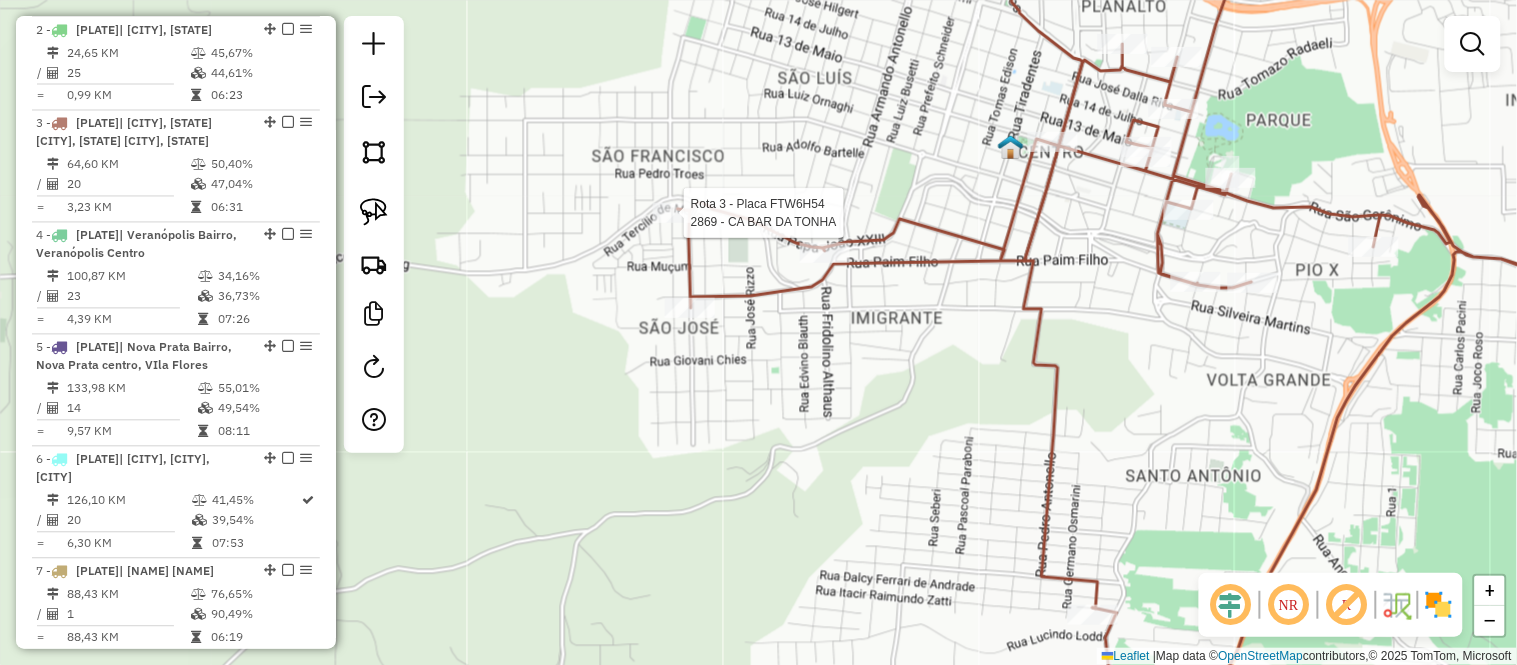 select on "*********" 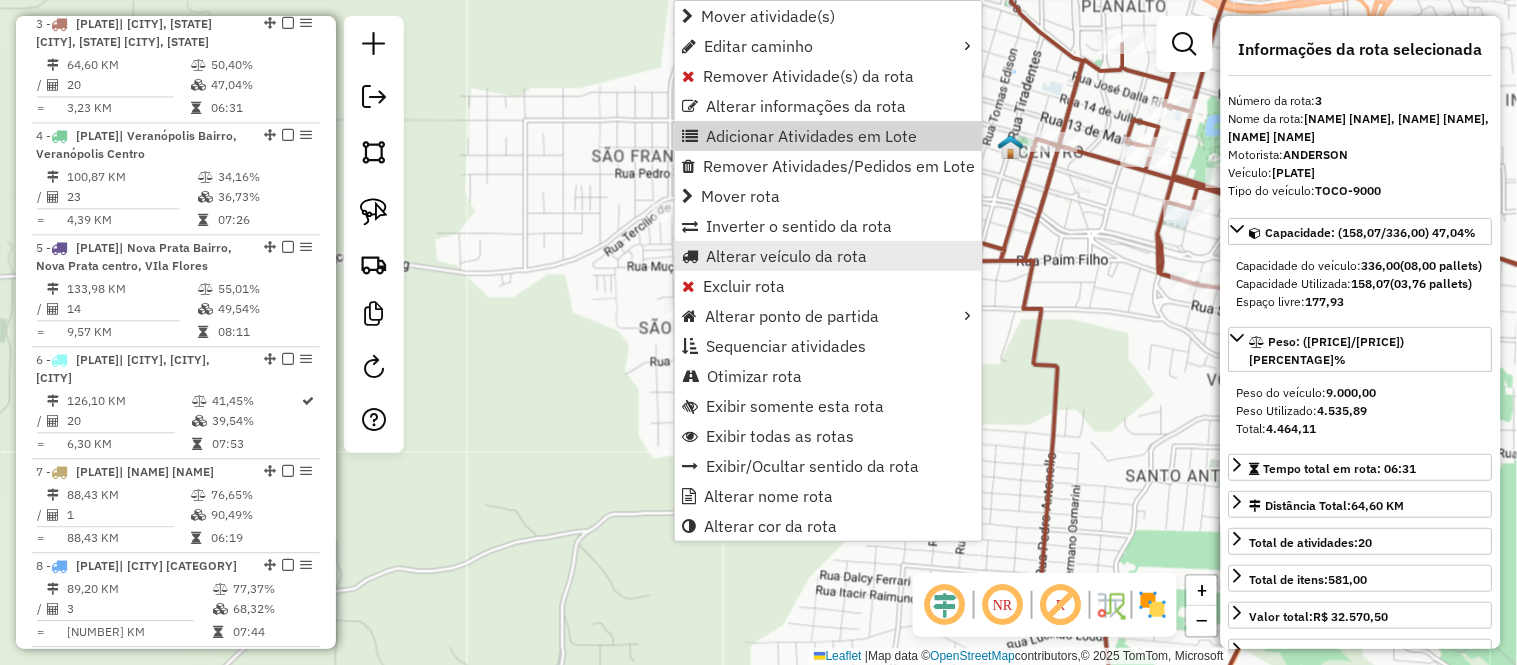 scroll, scrollTop: 1015, scrollLeft: 0, axis: vertical 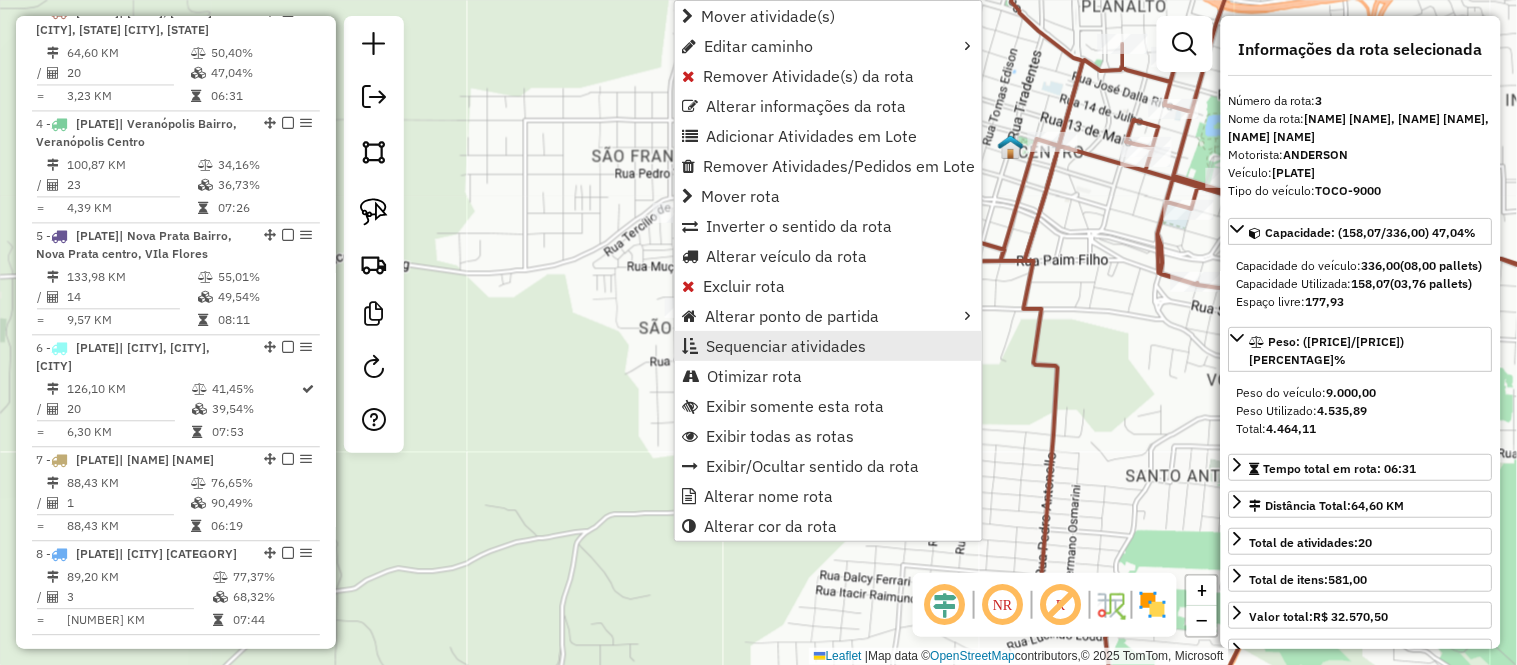 click on "Sequenciar atividades" at bounding box center [786, 346] 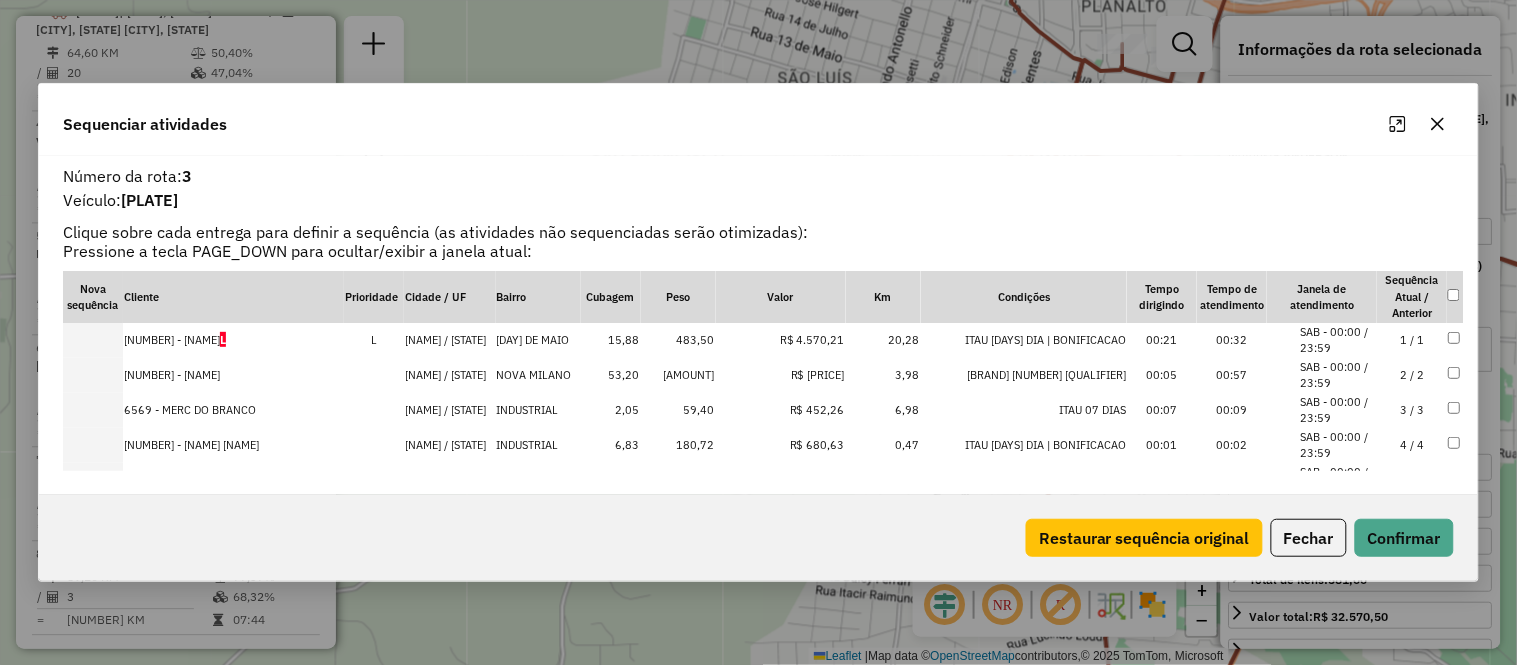 click 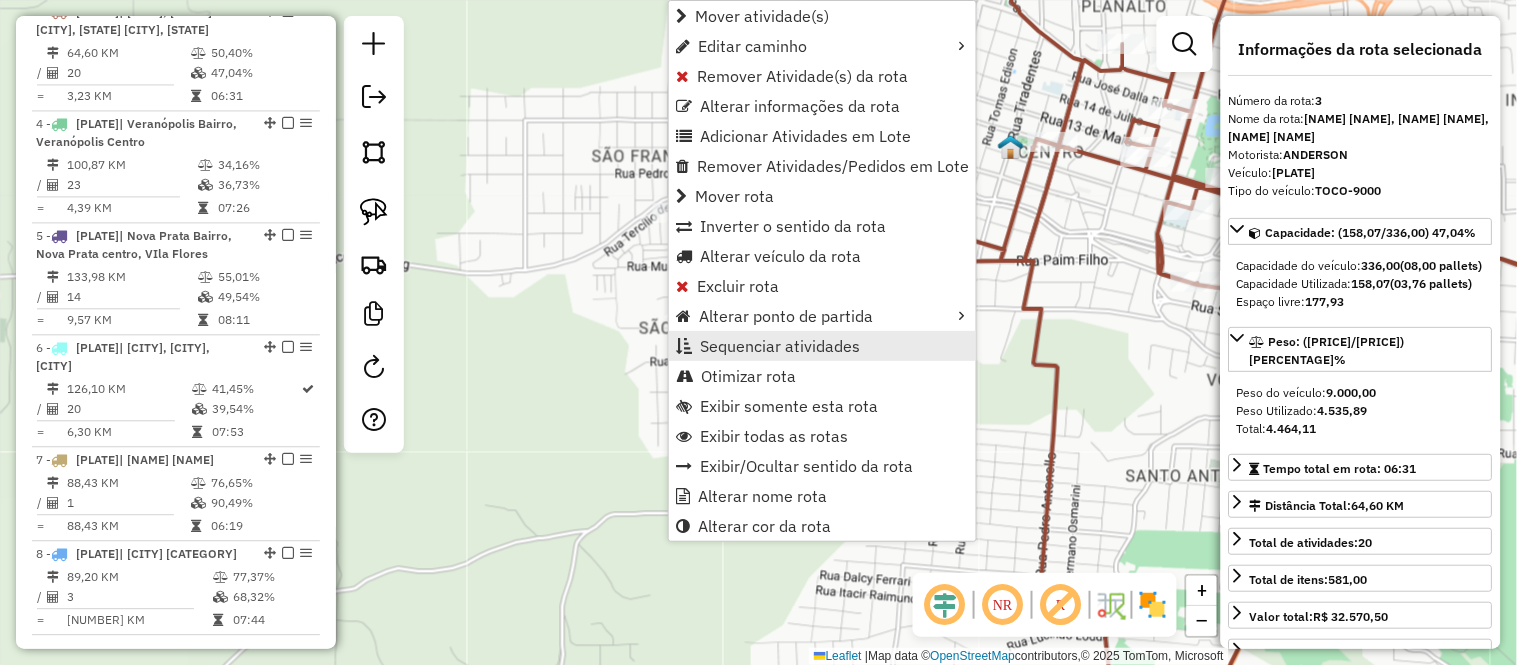 click on "Sequenciar atividades" at bounding box center [780, 346] 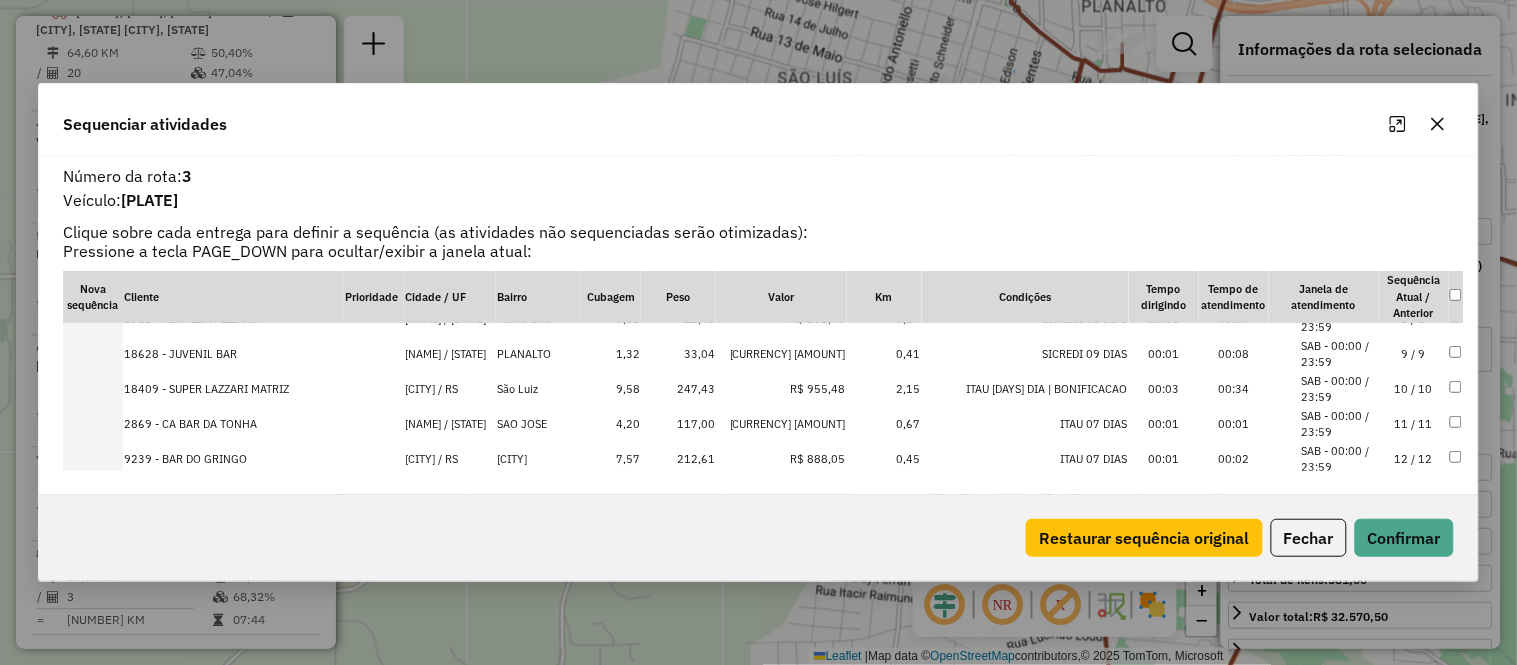 scroll, scrollTop: 222, scrollLeft: 0, axis: vertical 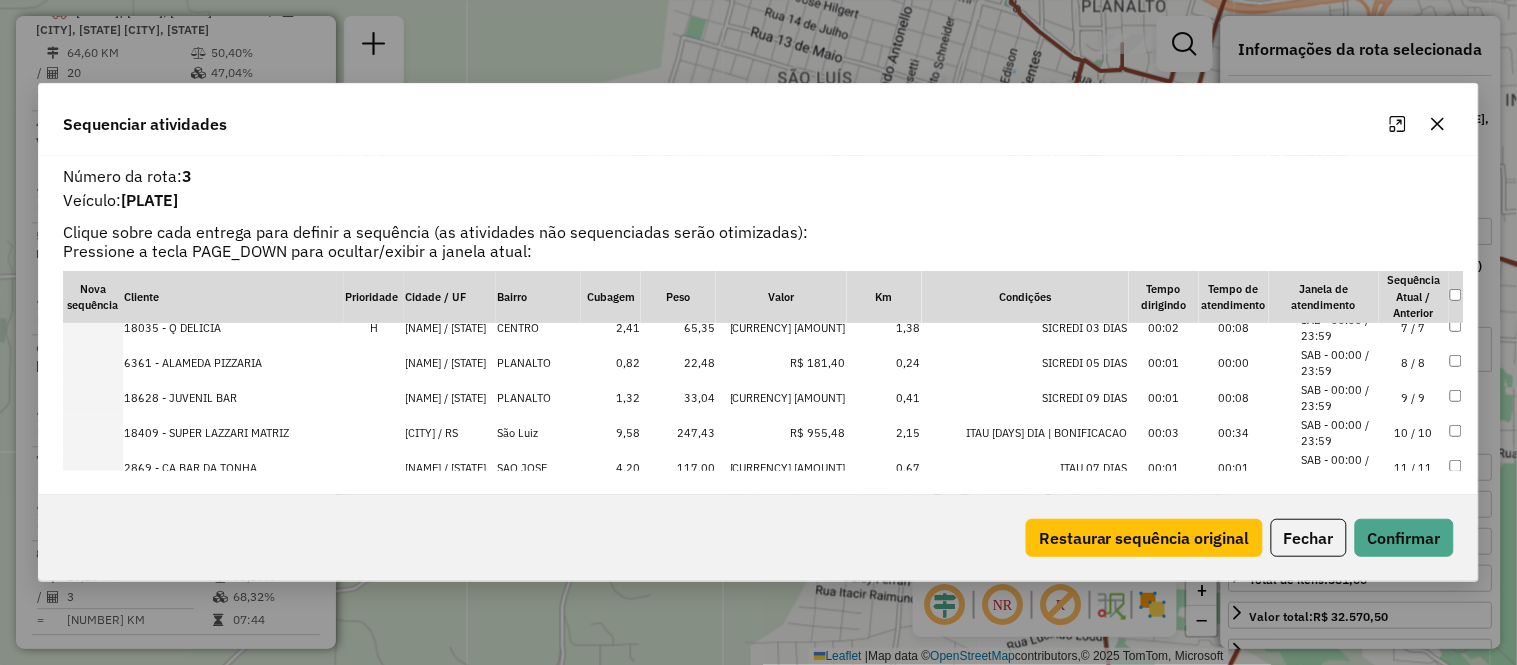 click on "SAB - 00:00 / 23:59" at bounding box center [1340, 468] 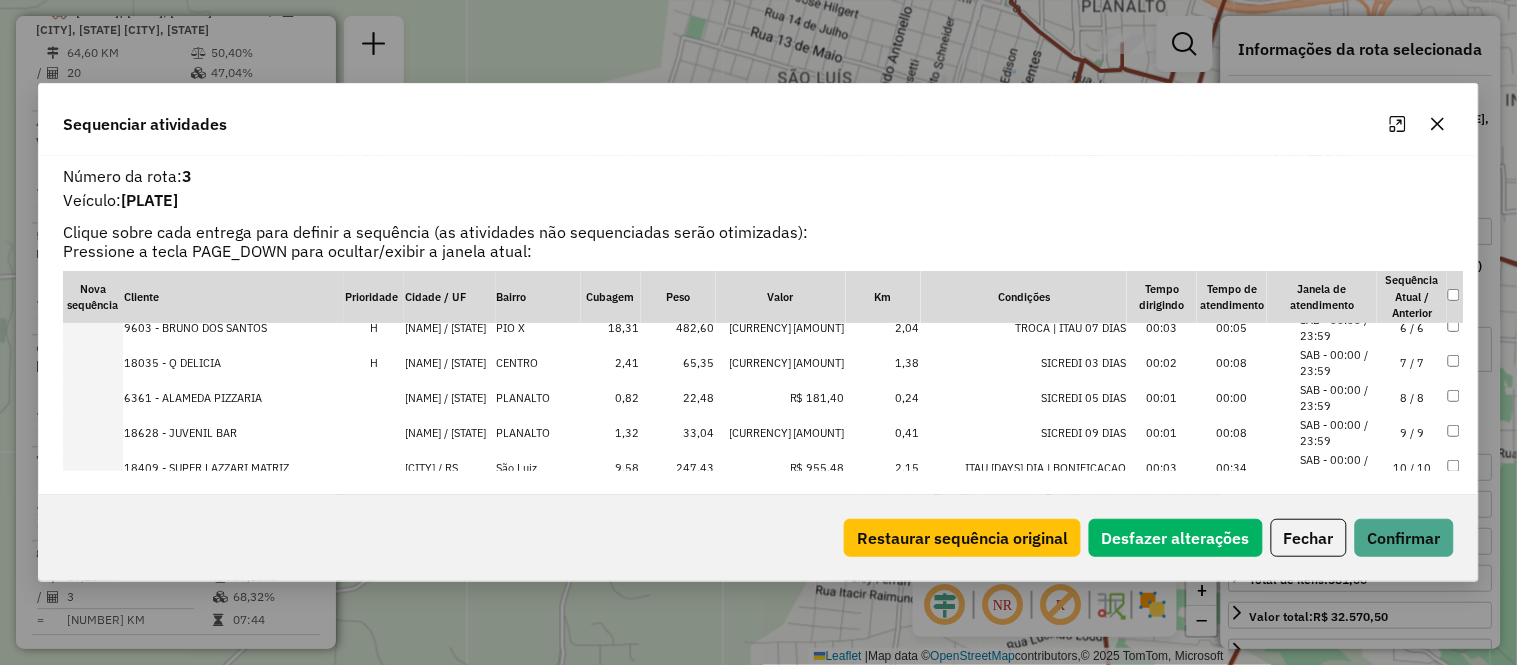 scroll, scrollTop: 257, scrollLeft: 0, axis: vertical 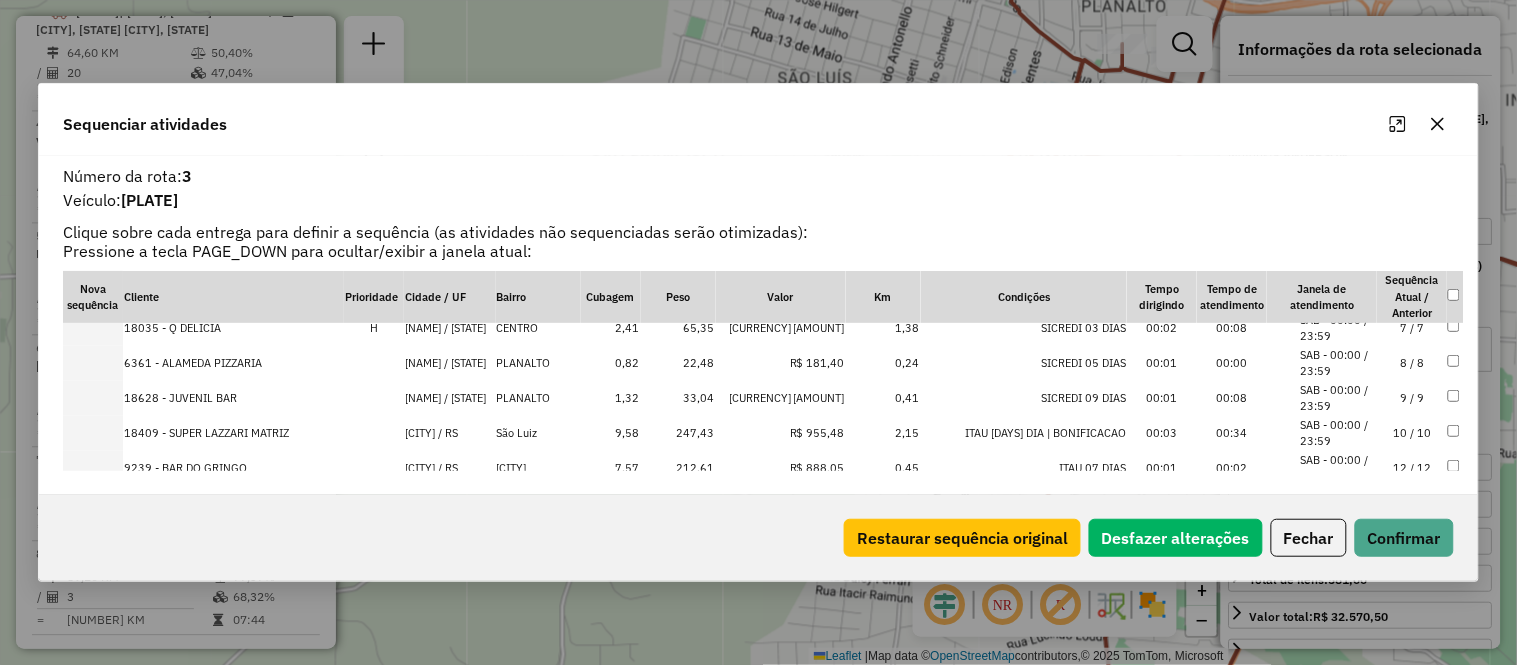 click on "Restaurar sequência original   Desfazer alterações   Fechar   Confirmar" 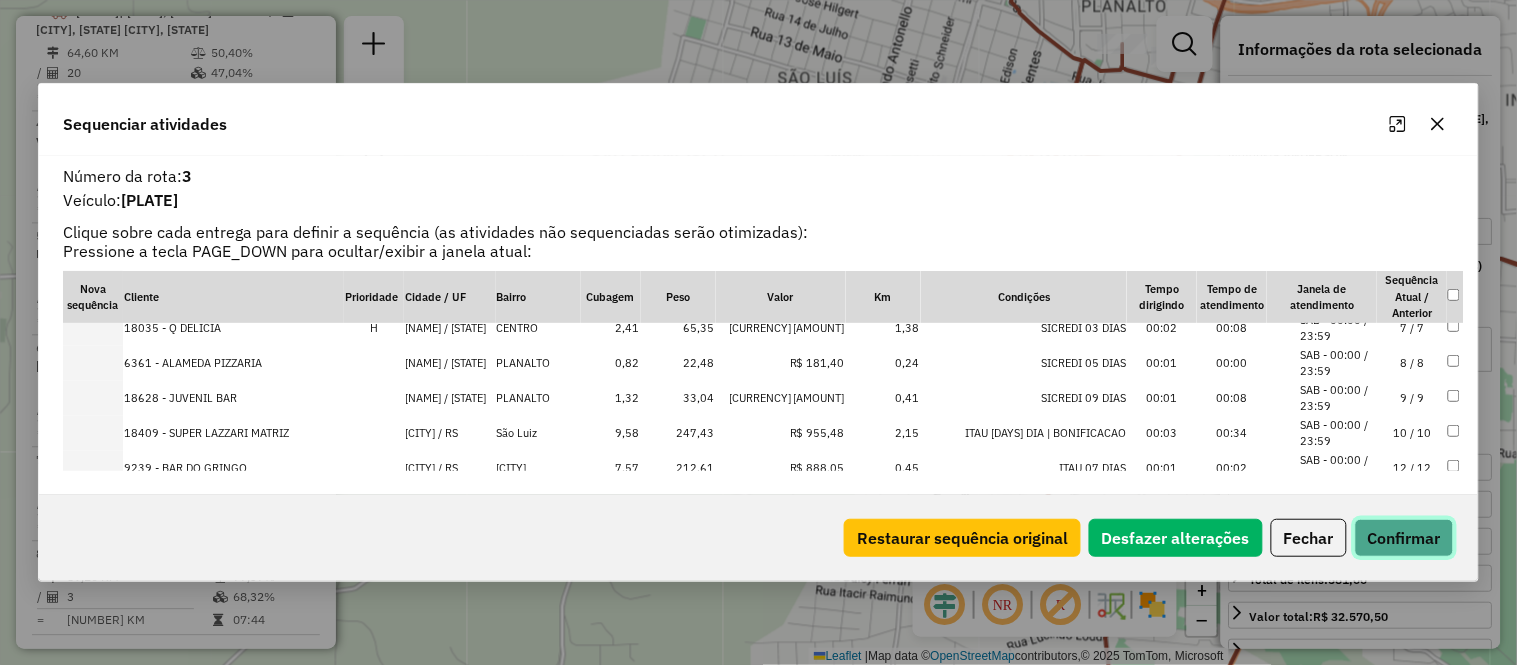 click on "Confirmar" 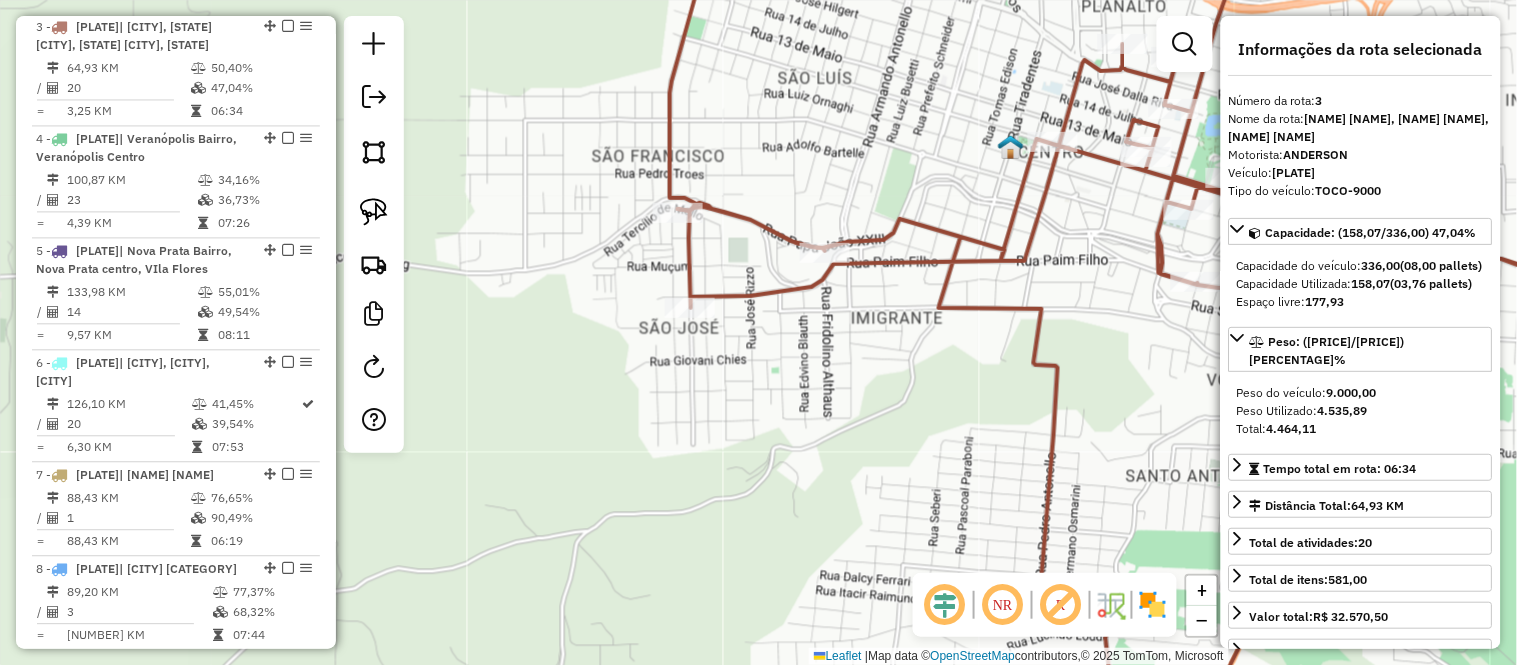 scroll, scrollTop: 1015, scrollLeft: 0, axis: vertical 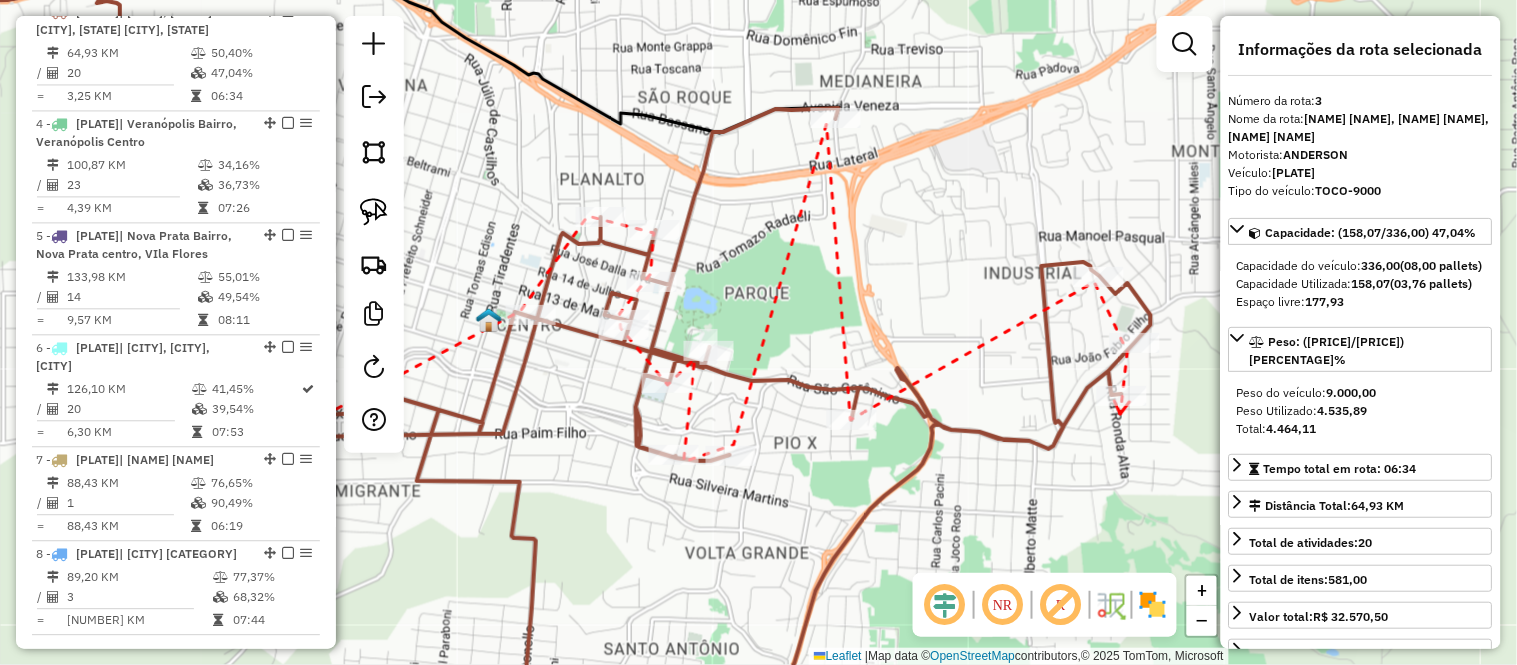 click 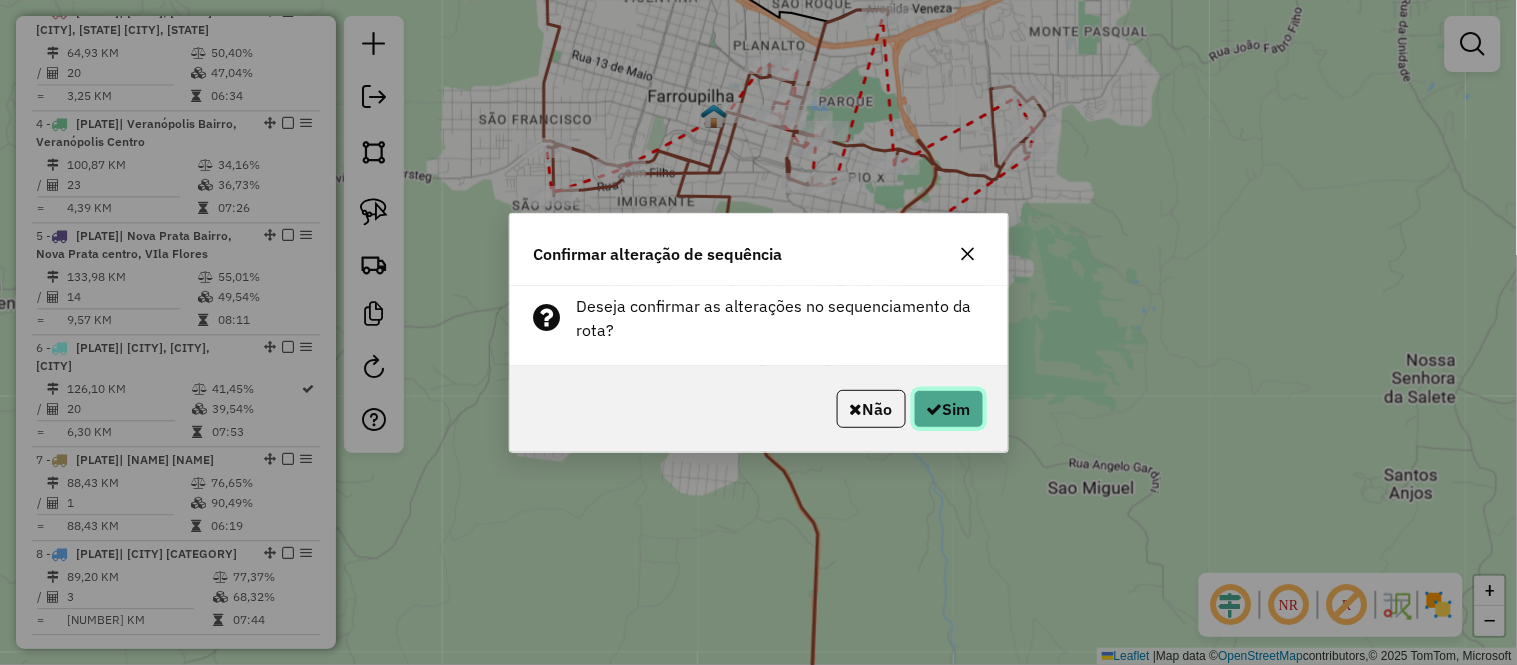 click 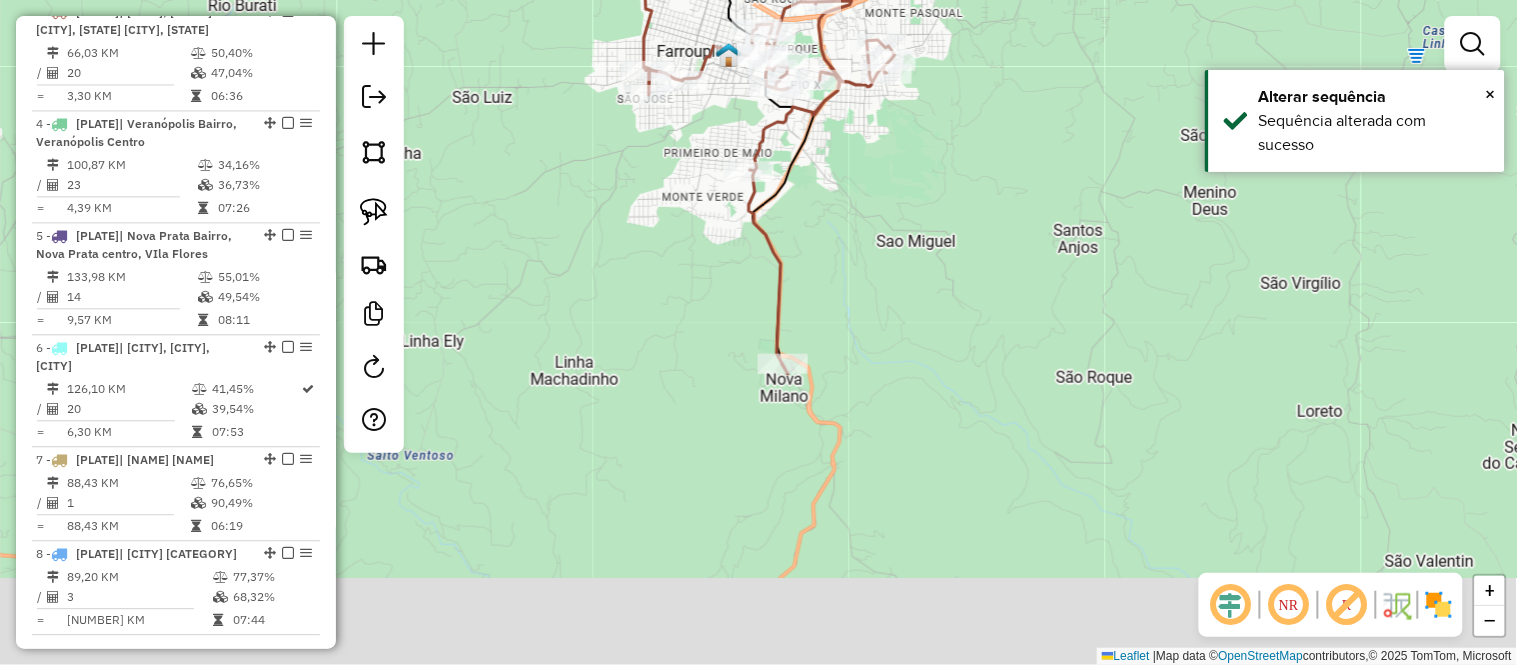 drag, startPoint x: 1003, startPoint y: 386, endPoint x: 856, endPoint y: 91, distance: 329.5967 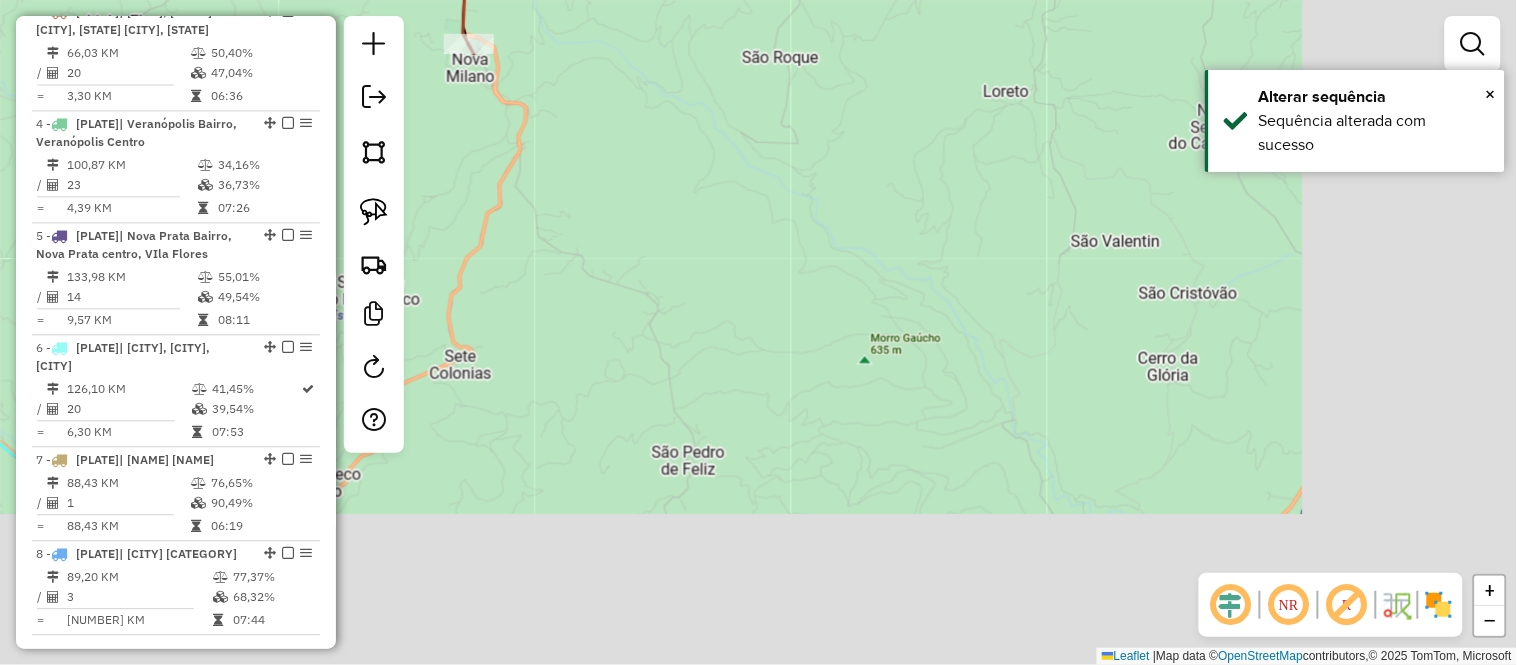 drag, startPoint x: 954, startPoint y: 257, endPoint x: 700, endPoint y: 52, distance: 326.4062 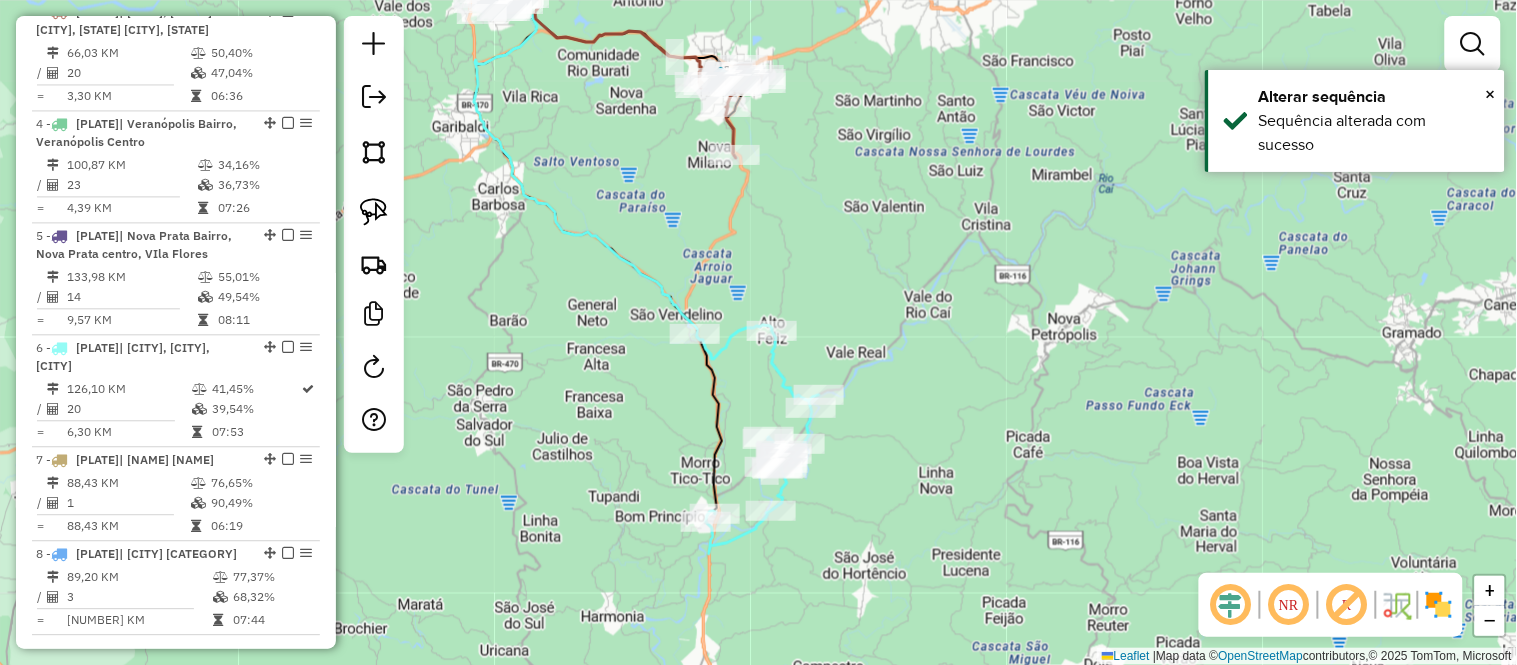 drag, startPoint x: 902, startPoint y: 304, endPoint x: 931, endPoint y: 204, distance: 104.120125 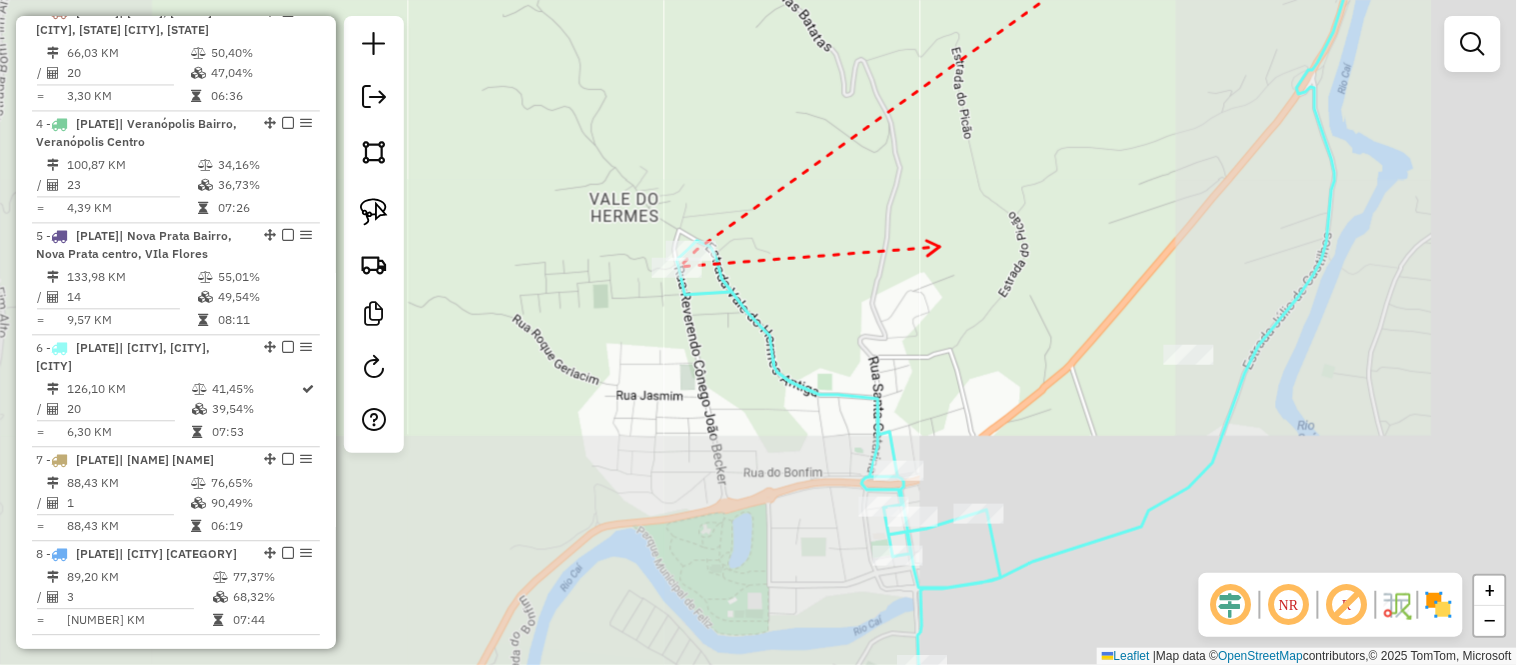 drag, startPoint x: 1040, startPoint y: 324, endPoint x: 903, endPoint y: 141, distance: 228.60008 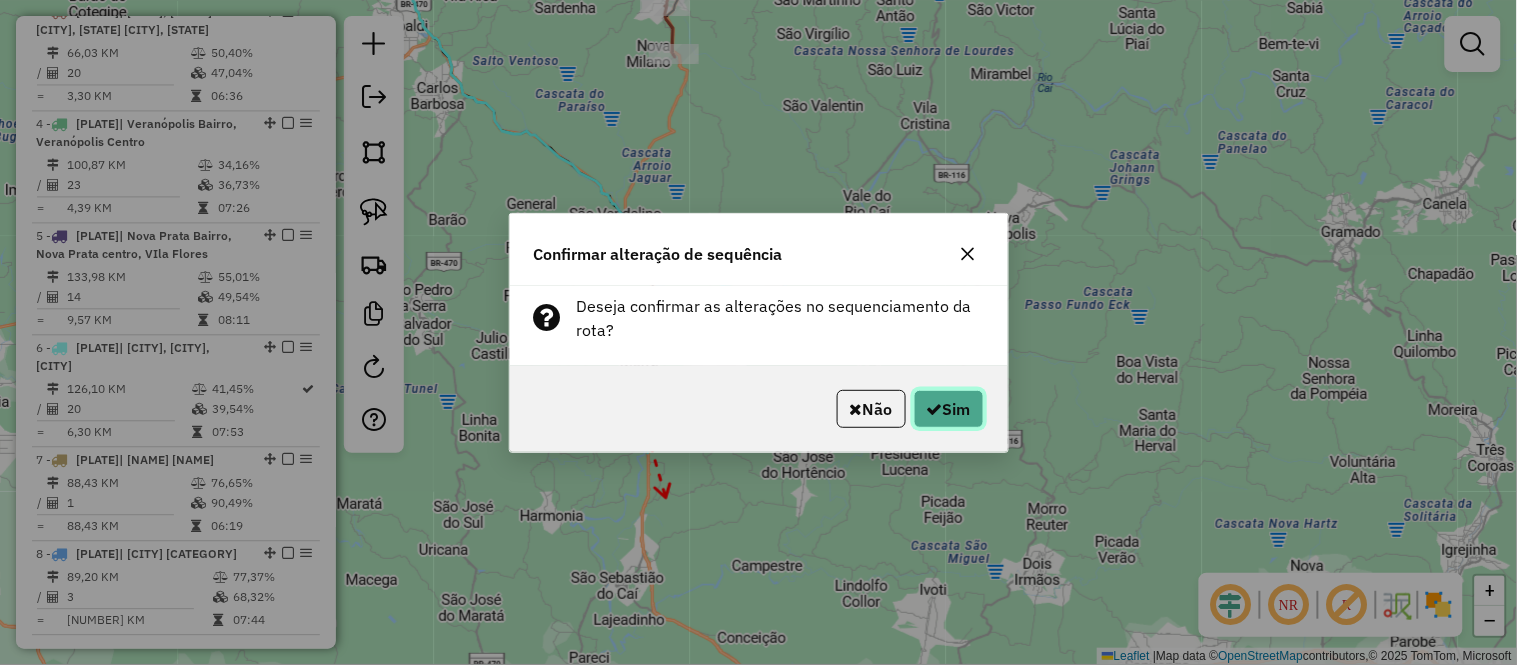 click on "Sim" 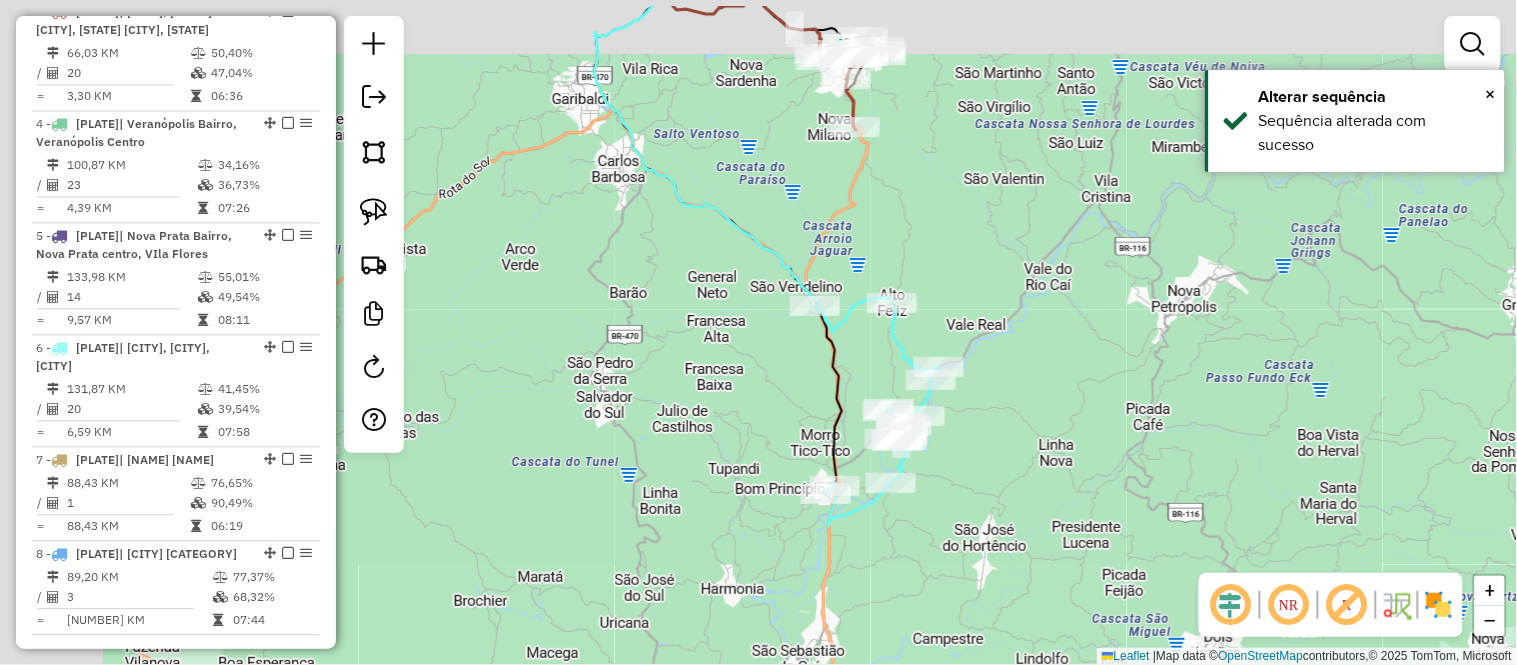 drag, startPoint x: 483, startPoint y: 92, endPoint x: 651, endPoint y: 175, distance: 187.38463 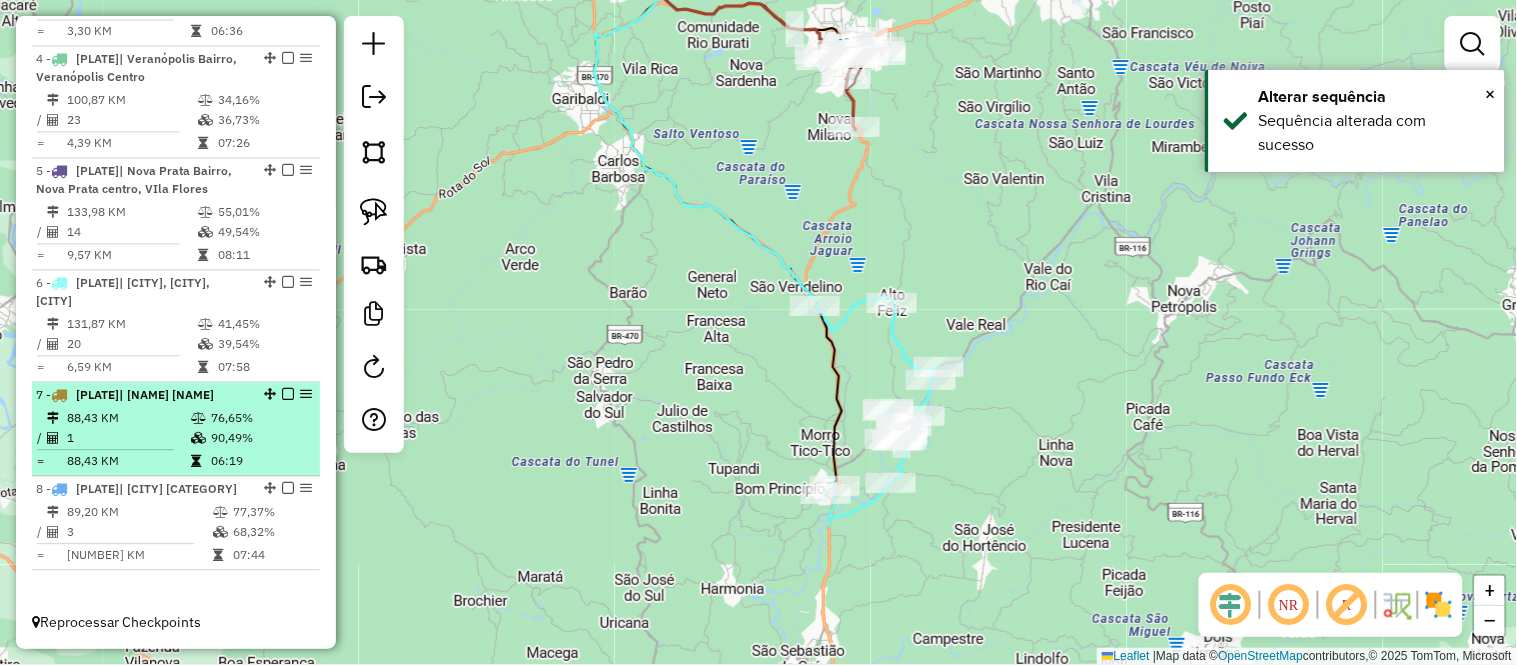 scroll, scrollTop: 1167, scrollLeft: 0, axis: vertical 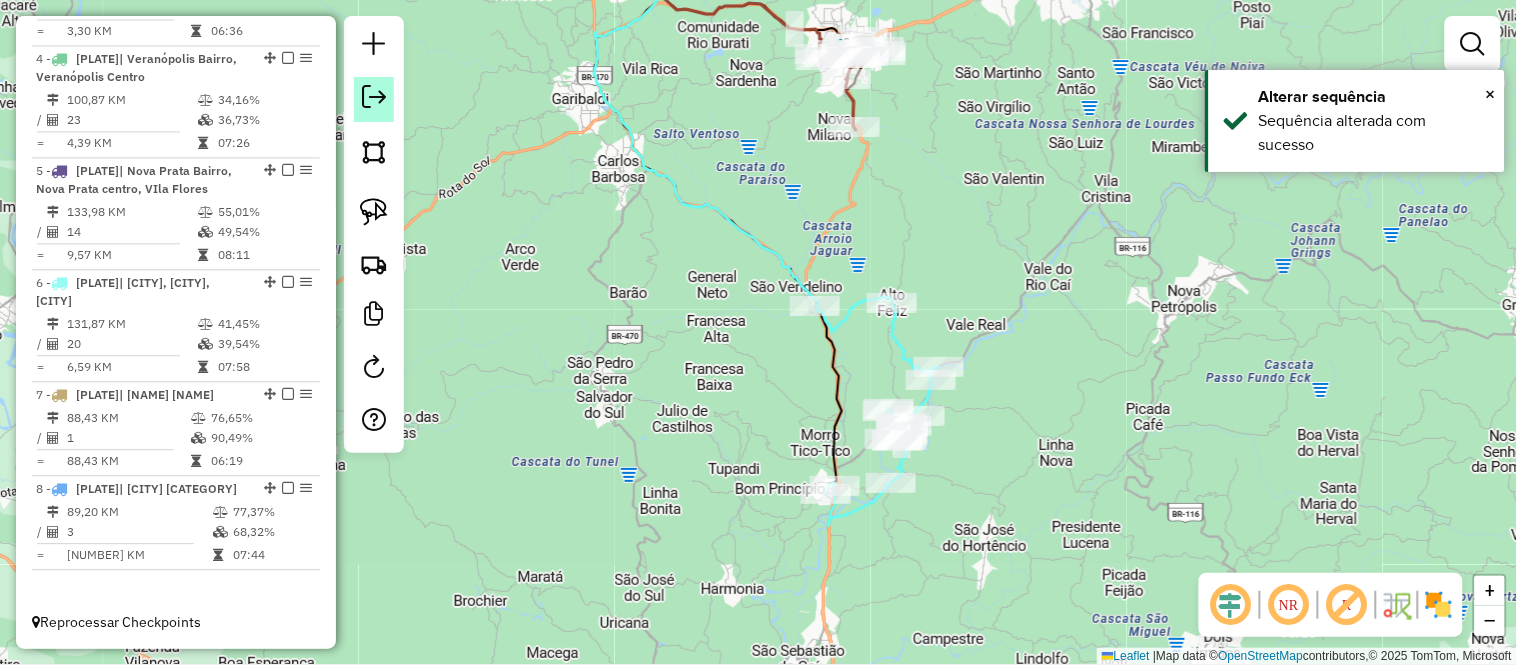 click 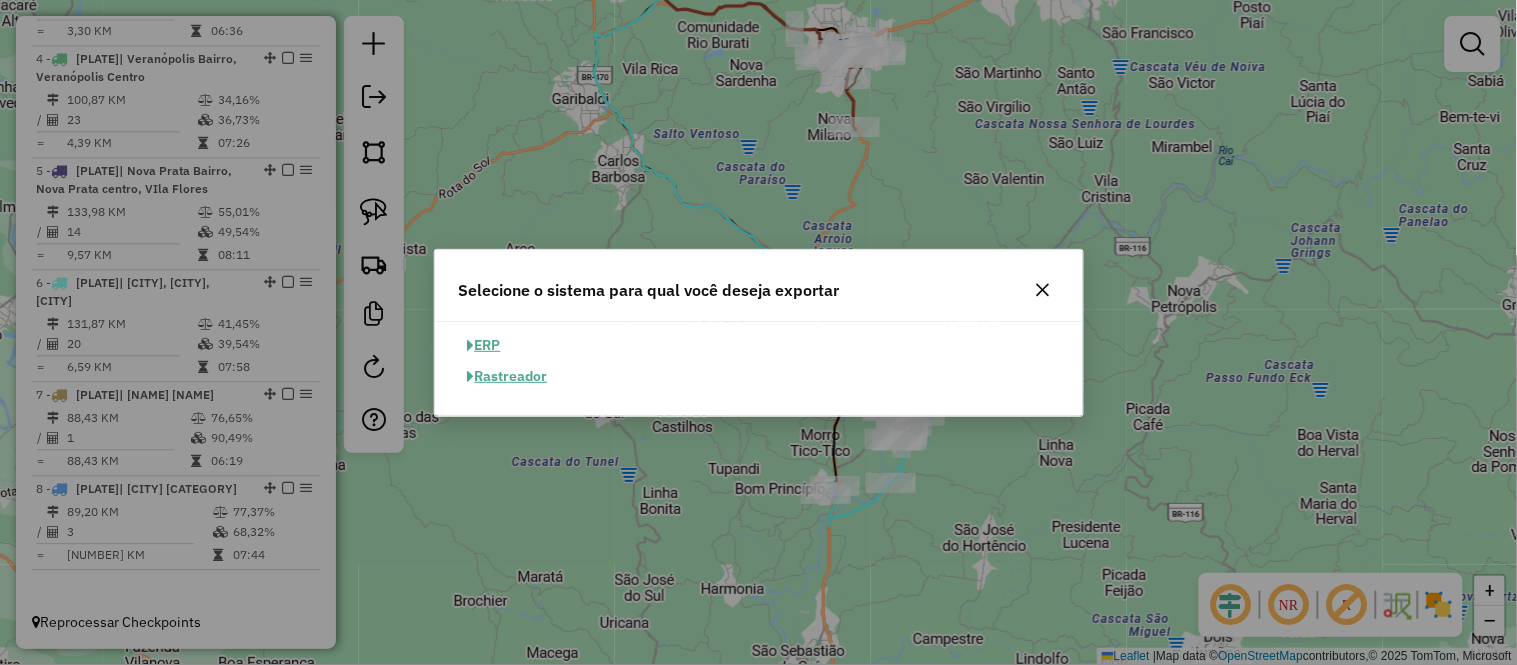 click on "ERP" 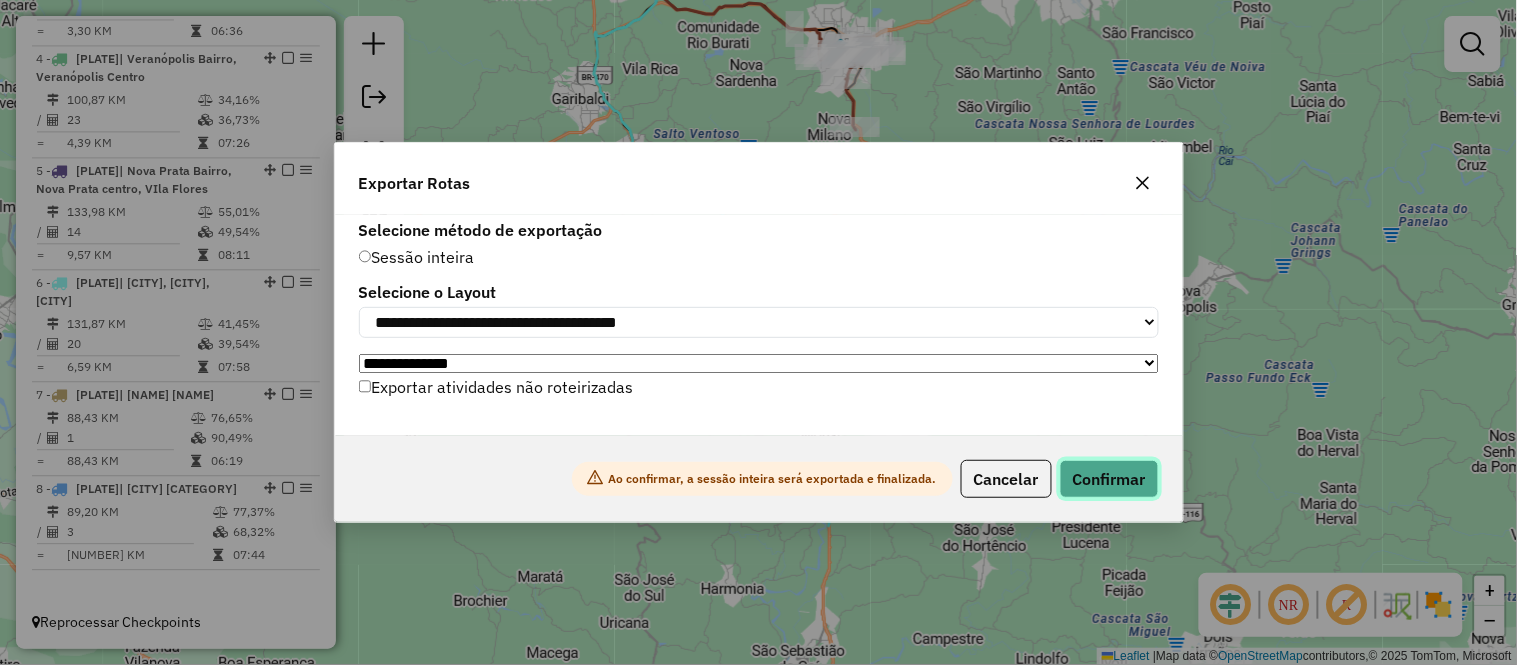 click on "Confirmar" 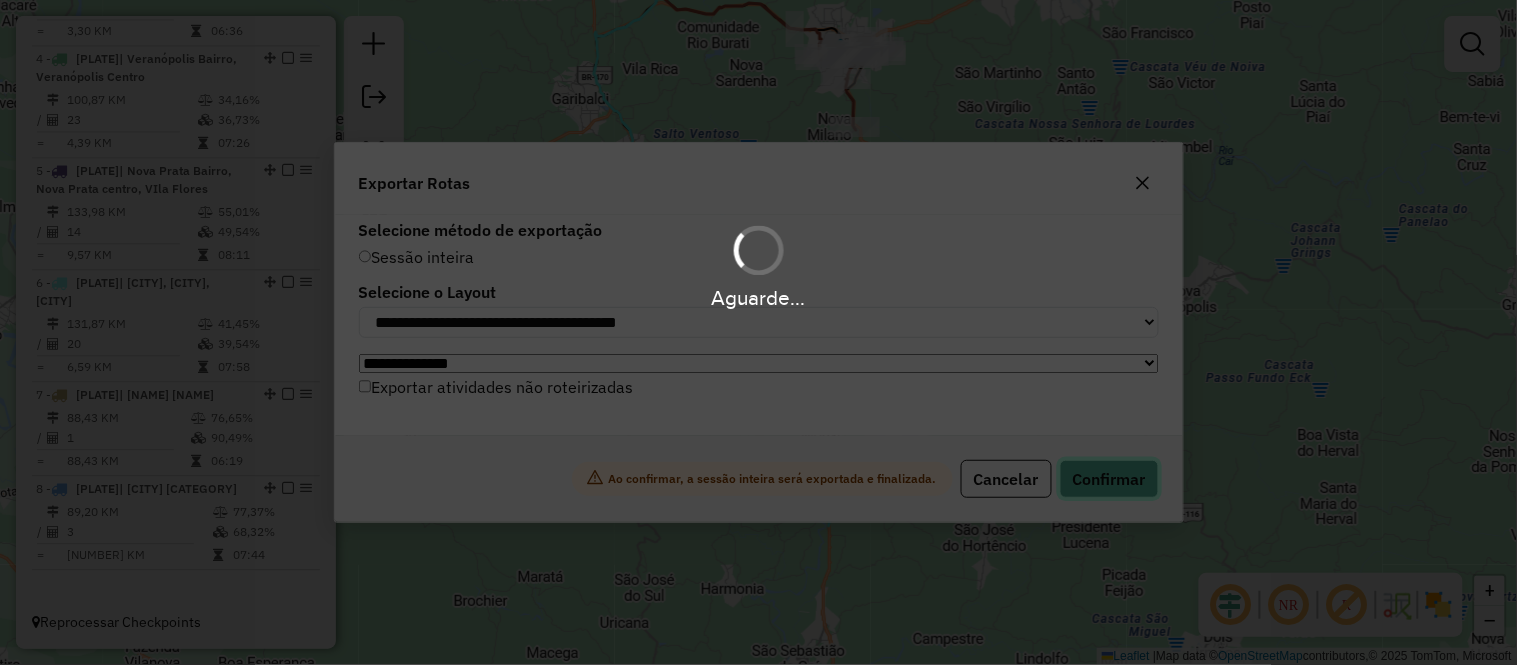scroll, scrollTop: 1137, scrollLeft: 0, axis: vertical 